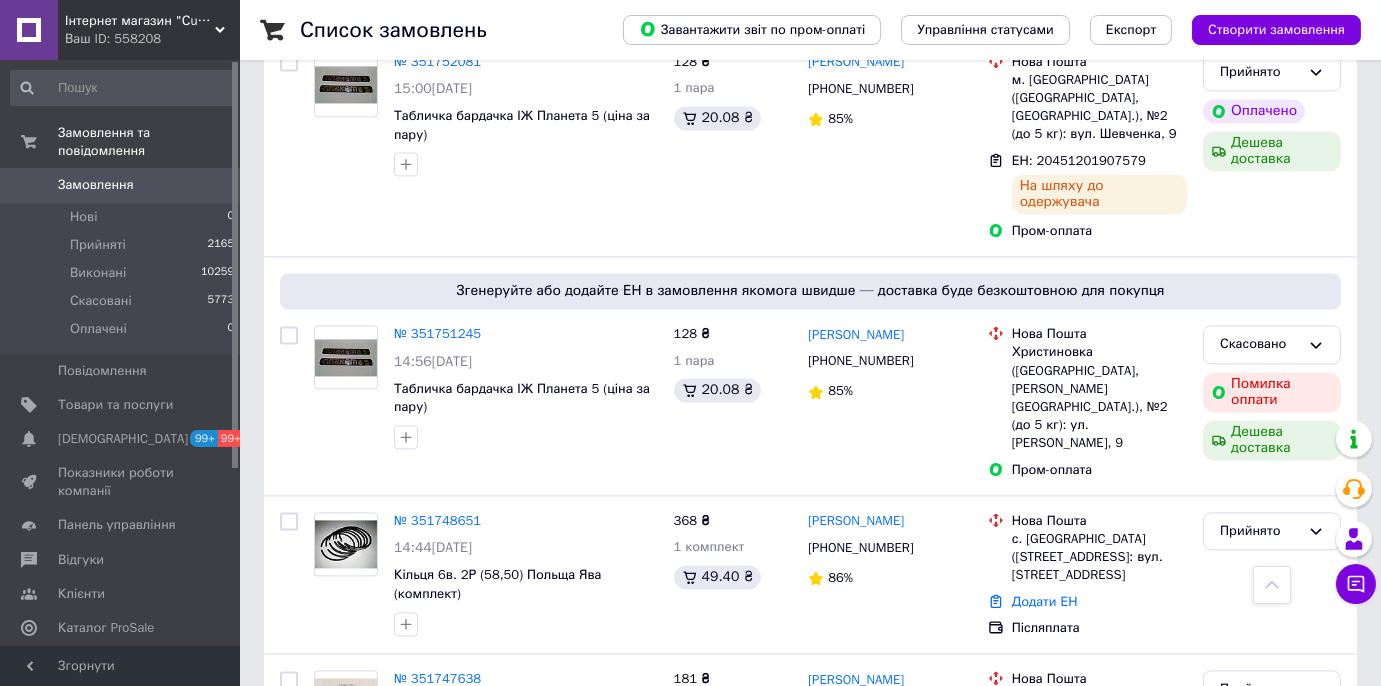 scroll, scrollTop: 8545, scrollLeft: 0, axis: vertical 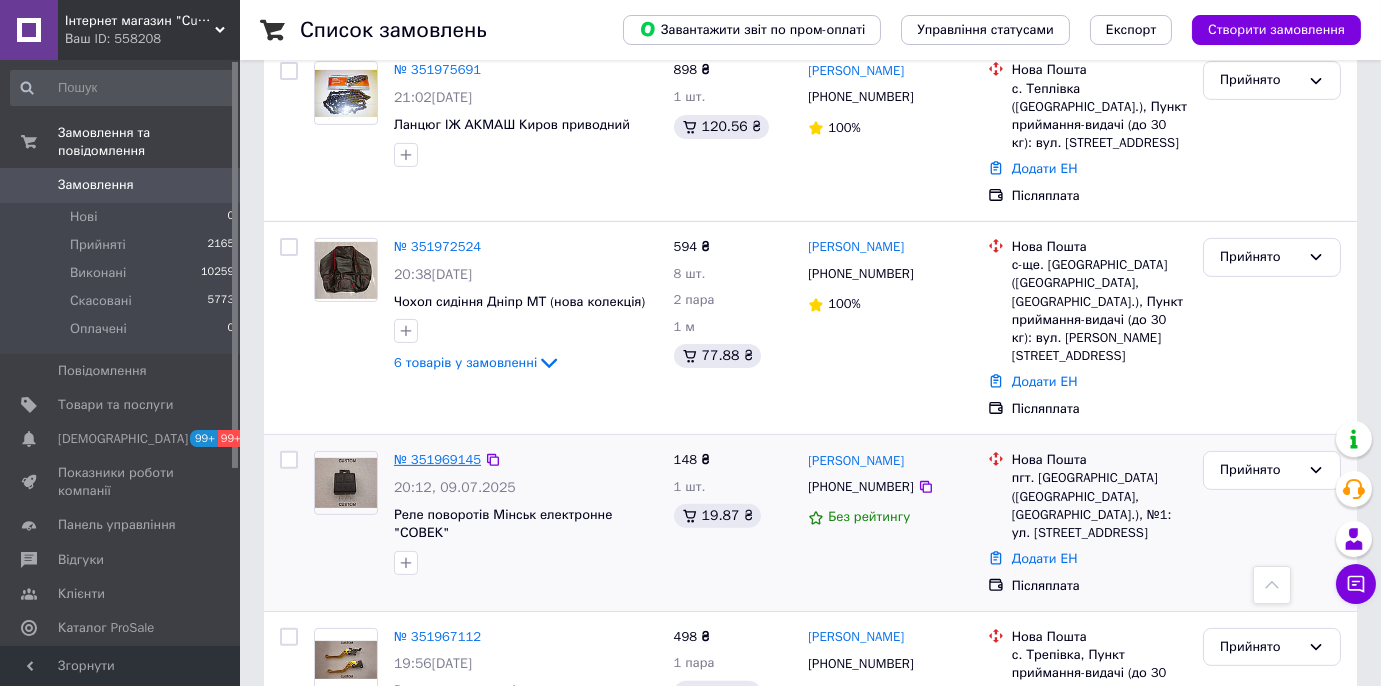 click on "№ 351969145" at bounding box center (437, 459) 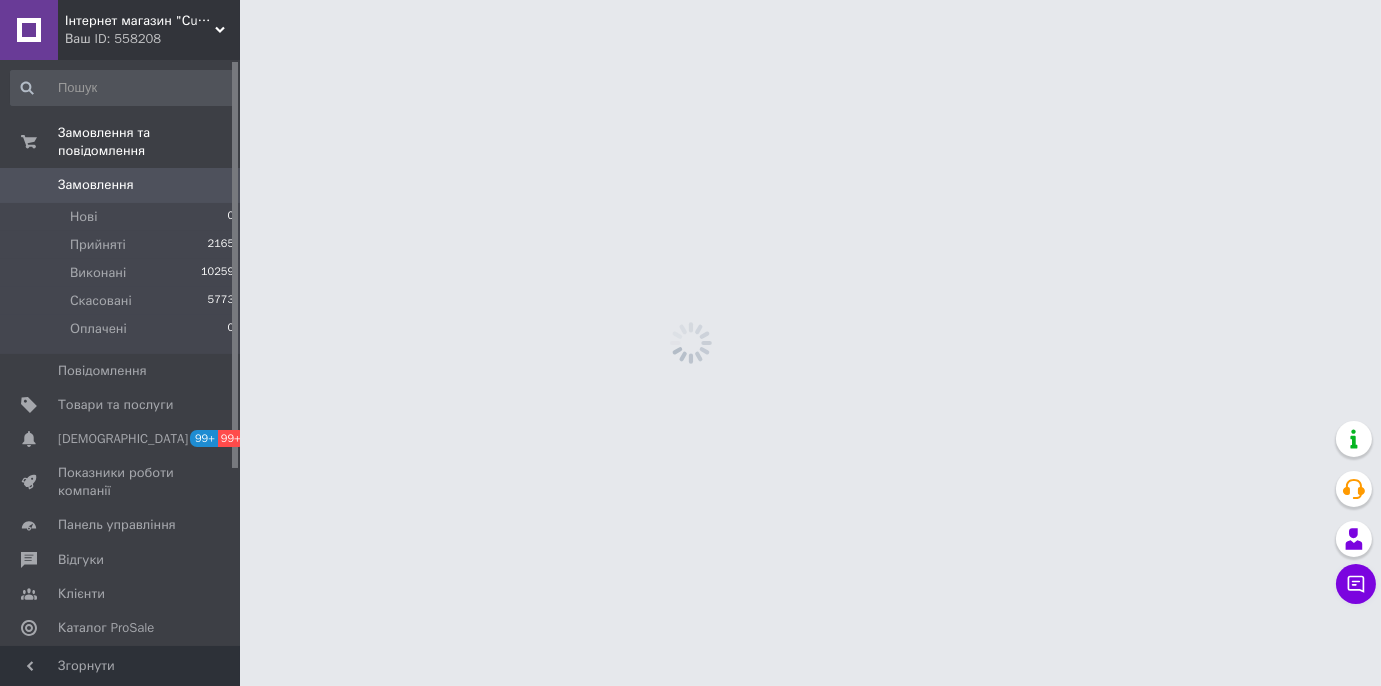 scroll, scrollTop: 0, scrollLeft: 0, axis: both 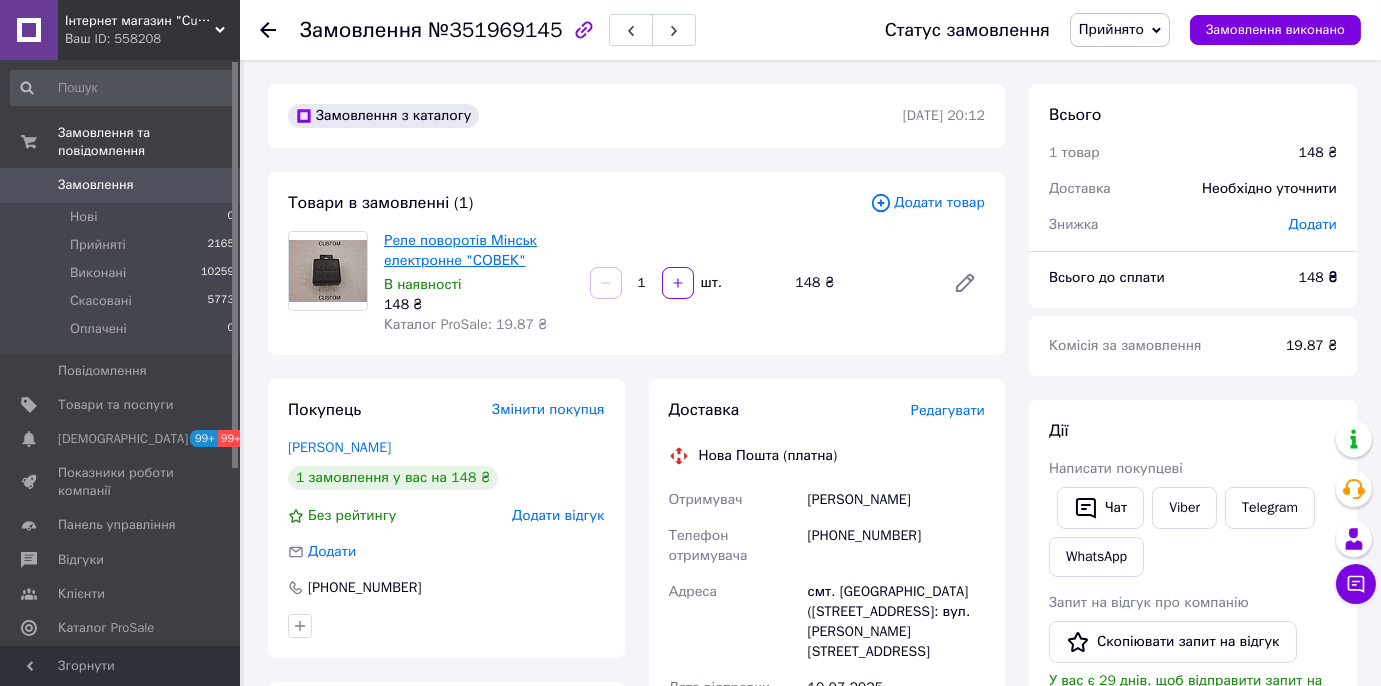 click on "Реле поворотів Мінськ електронне "СОВЕК"" at bounding box center [460, 250] 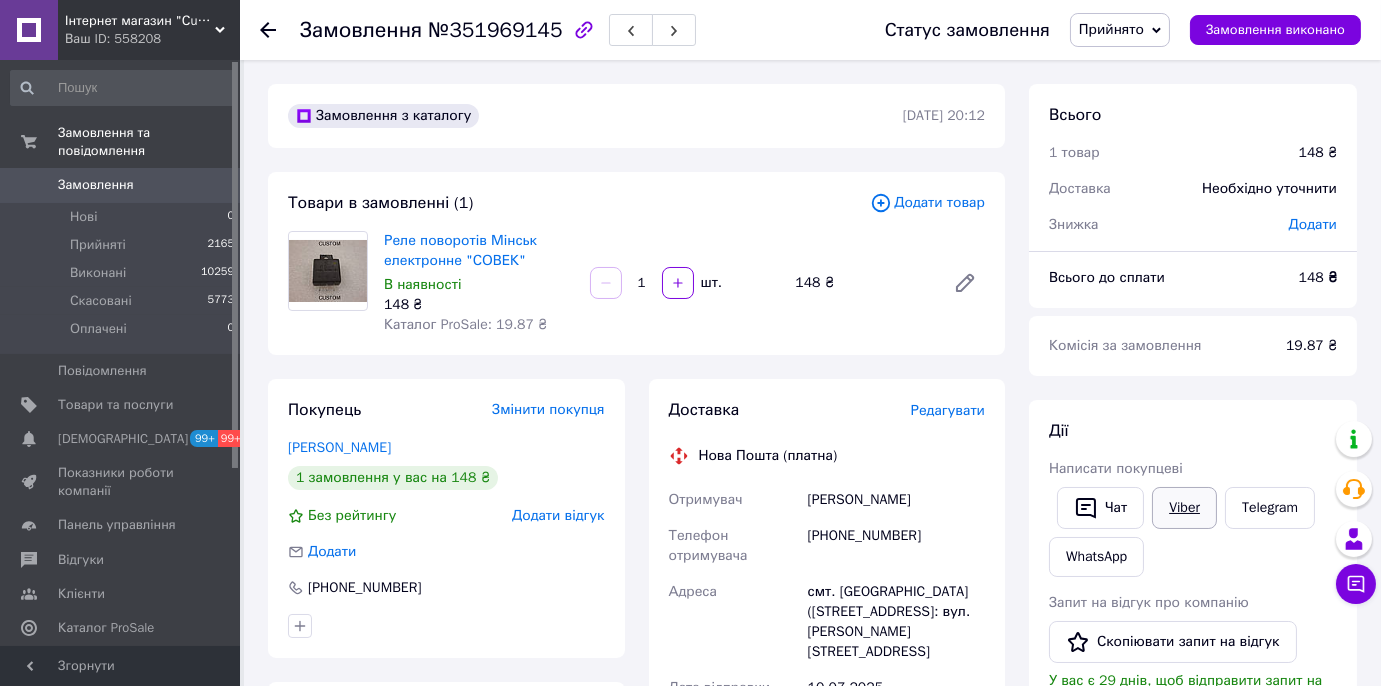 click on "Viber" at bounding box center (1184, 508) 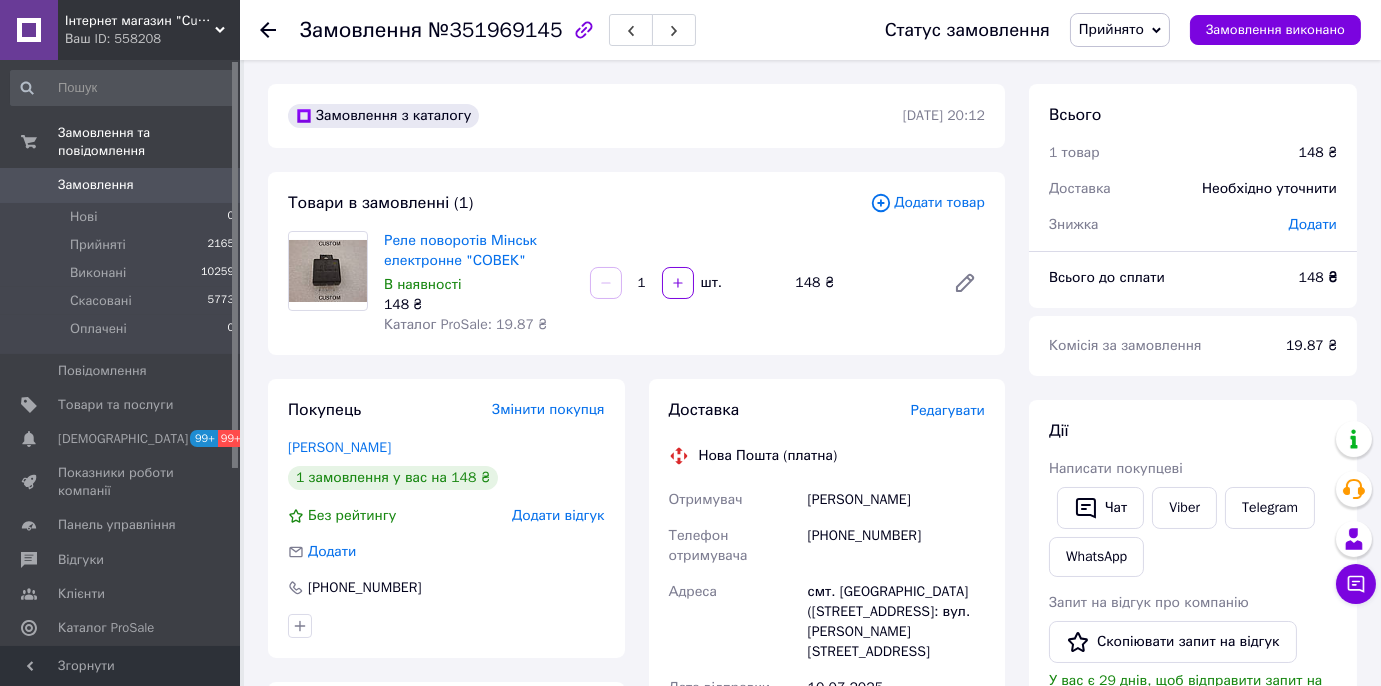 click on "Замовлення з каталогу [DATE] 20:12 Товари в замовленні (1) Додати товар Реле поворотів Мінськ електронне "СОВЕК" В наявності 148 ₴ Каталог ProSale: 19.87 ₴  1   шт. 148 ₴ Покупець Змінити покупця [PERSON_NAME] 1 замовлення у вас на 148 ₴ Без рейтингу   Додати відгук Додати [PHONE_NUMBER] Оплата Післяплата Доставка Редагувати Нова Пошта (платна) Отримувач [PERSON_NAME] Телефон отримувача [PHONE_NUMBER] [GEOGRAPHIC_DATA] смт. [GEOGRAPHIC_DATA] ([STREET_ADDRESS]: вул. Каштанова, 21 Дата відправки [DATE] Платник Отримувач Оціночна вартість 148 ₴ Сума післяплати 148 ₴ 22.96 ₴ або <" at bounding box center [636, 761] 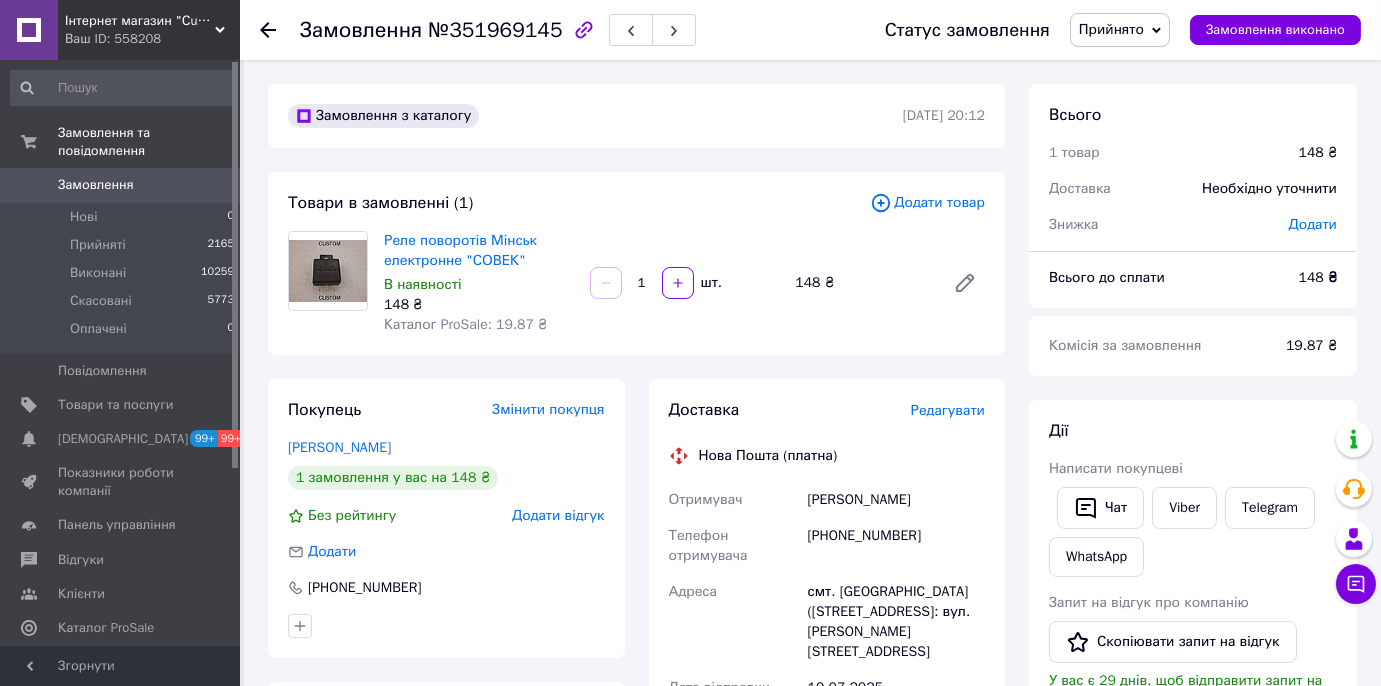 click on "Замовлення" at bounding box center (96, 185) 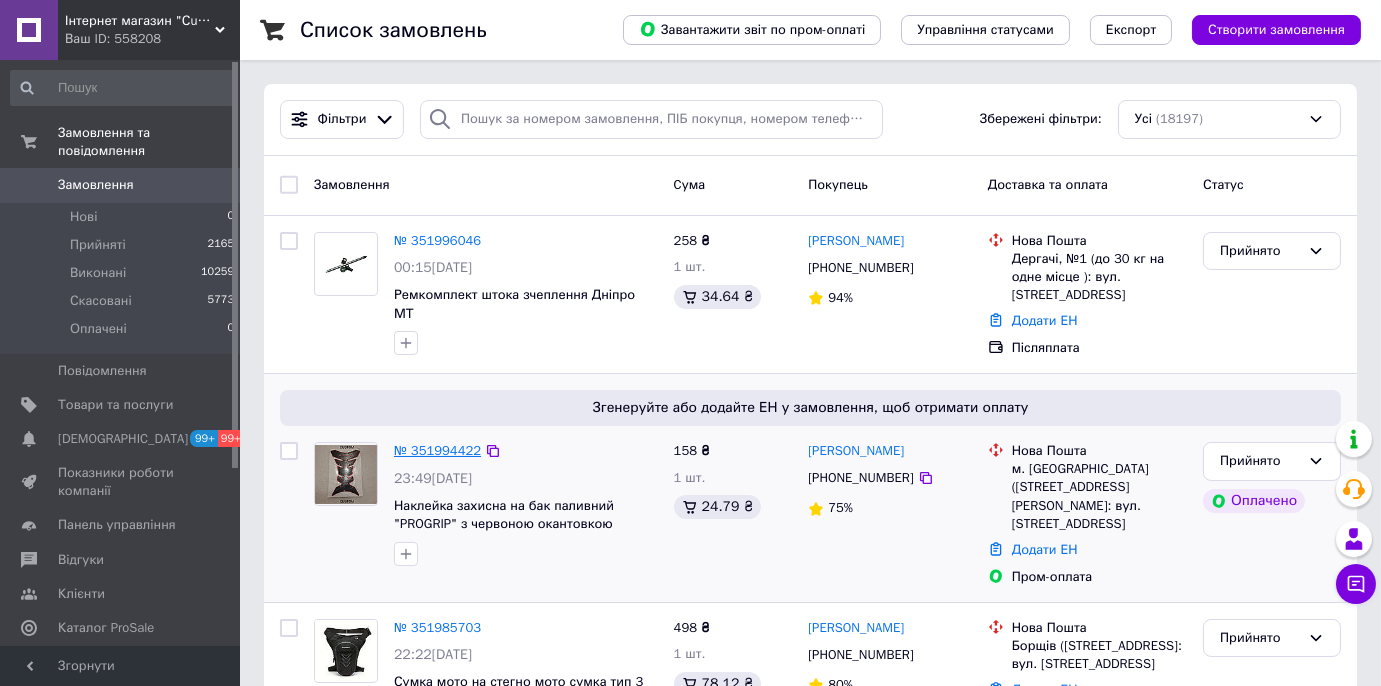 click on "№ 351994422" at bounding box center [437, 450] 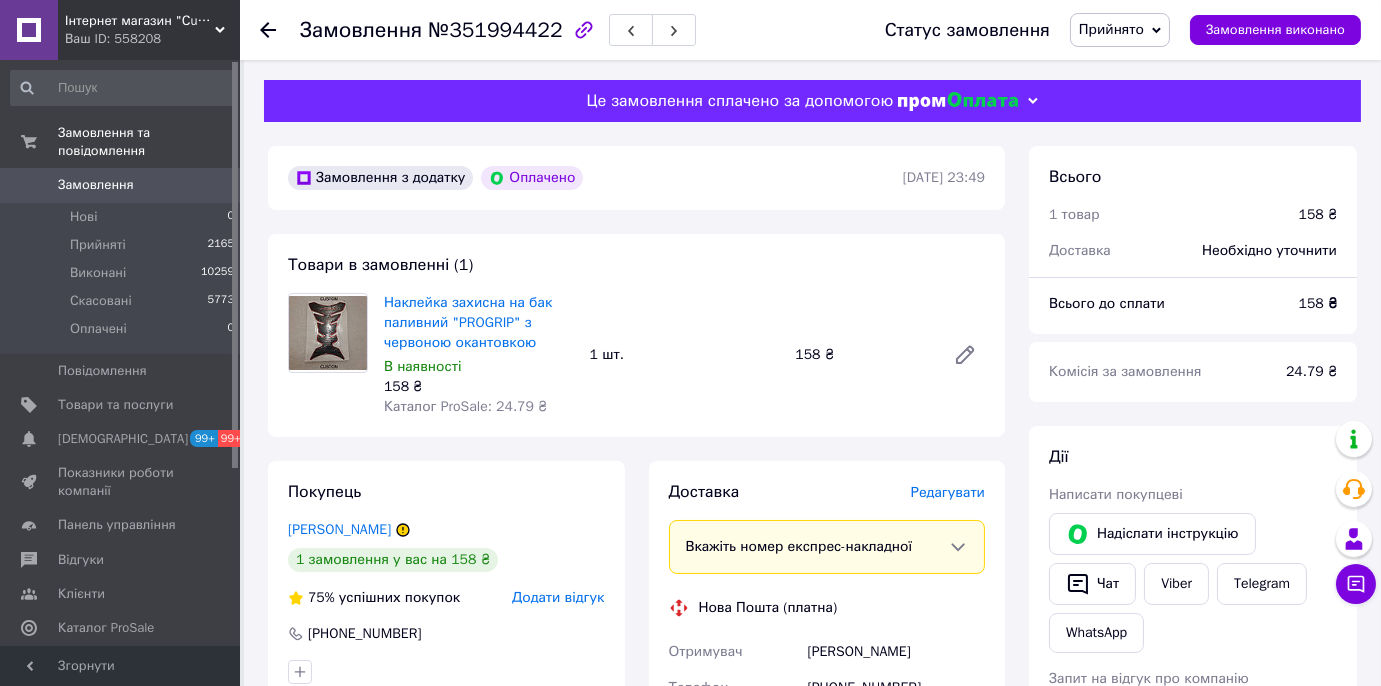 click on "Чат з покупцем" at bounding box center (1356, 584) 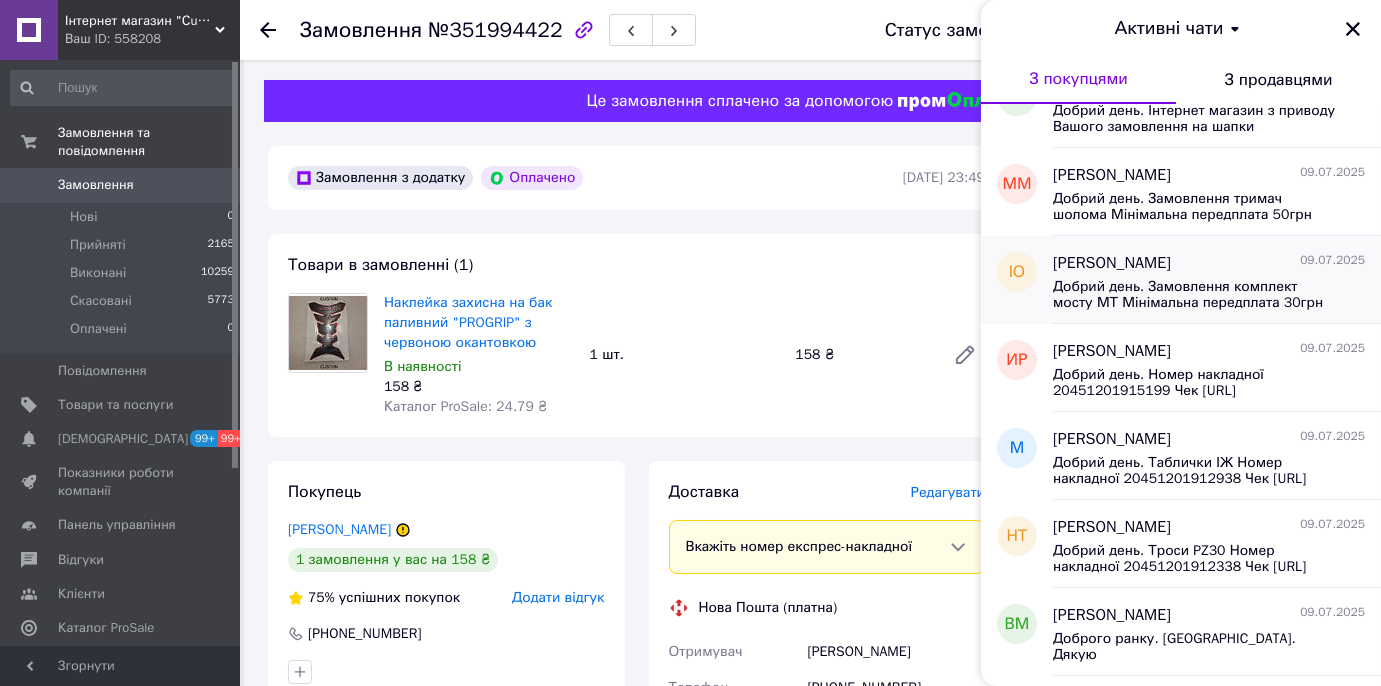 scroll, scrollTop: 818, scrollLeft: 0, axis: vertical 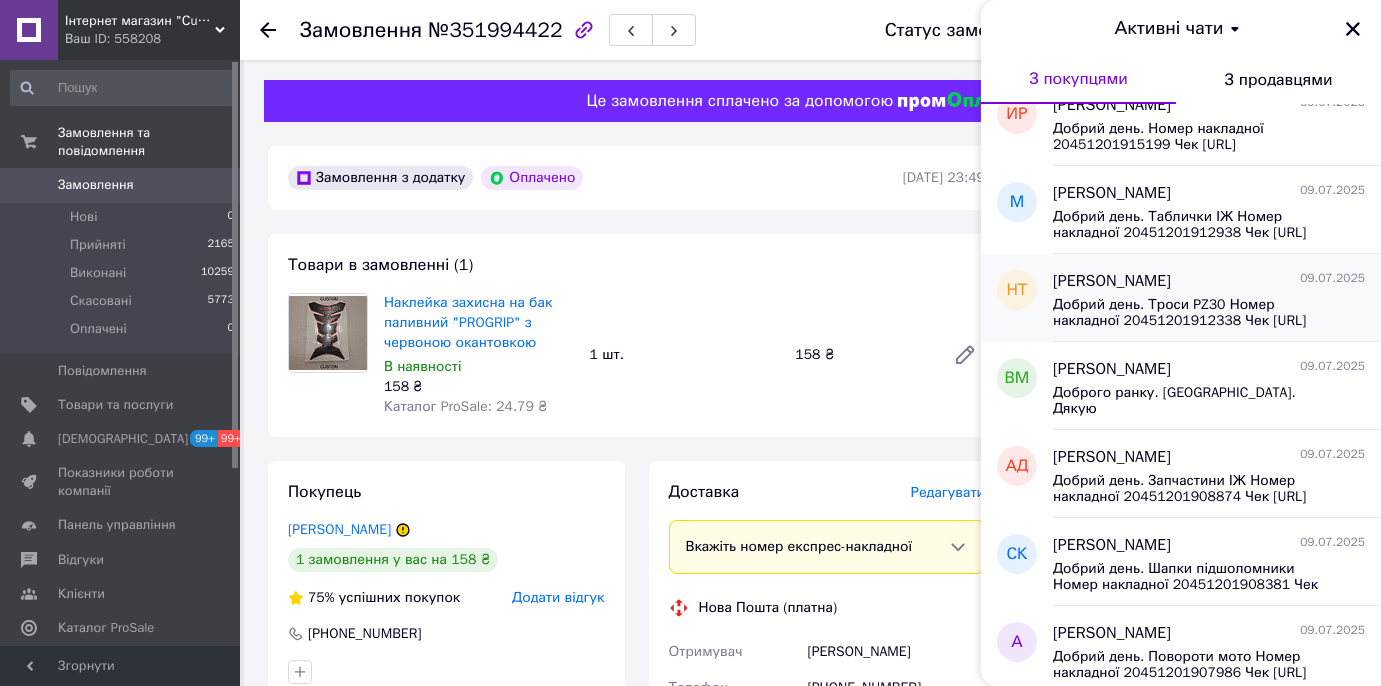 click on "[PERSON_NAME] [DATE]" at bounding box center (1209, 281) 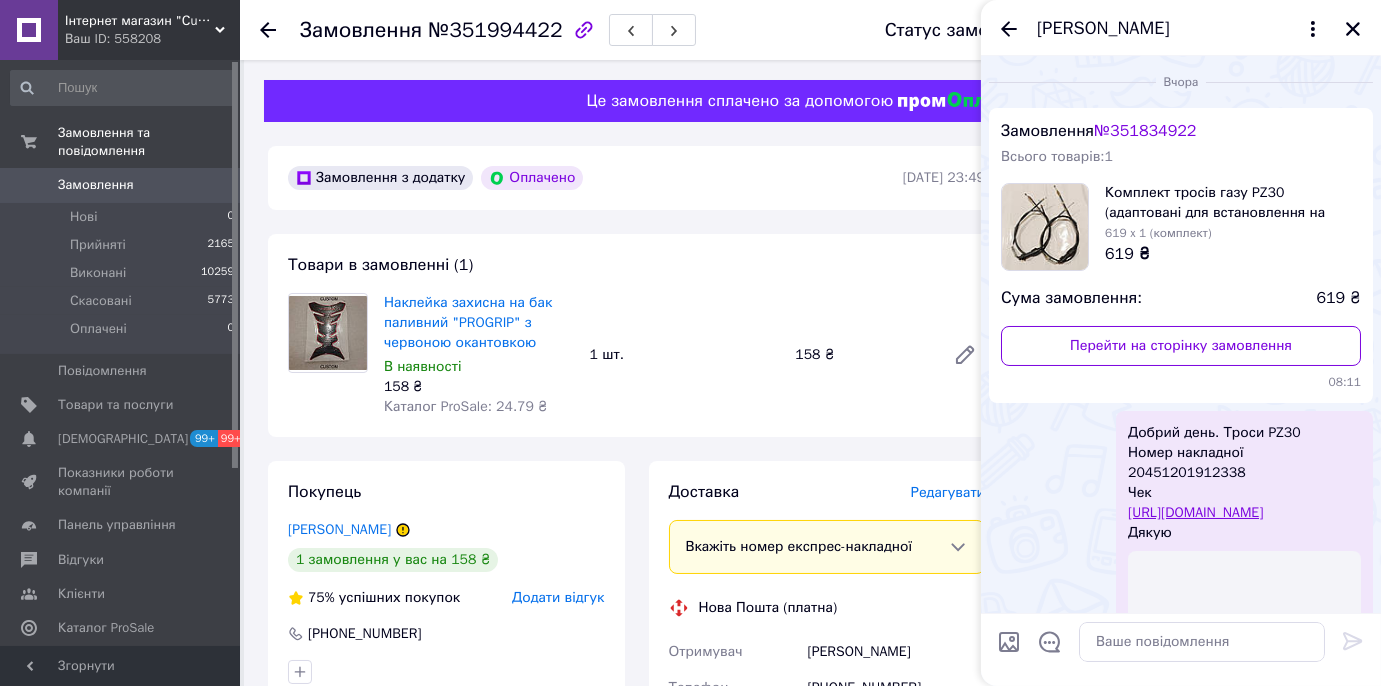 scroll, scrollTop: 237, scrollLeft: 0, axis: vertical 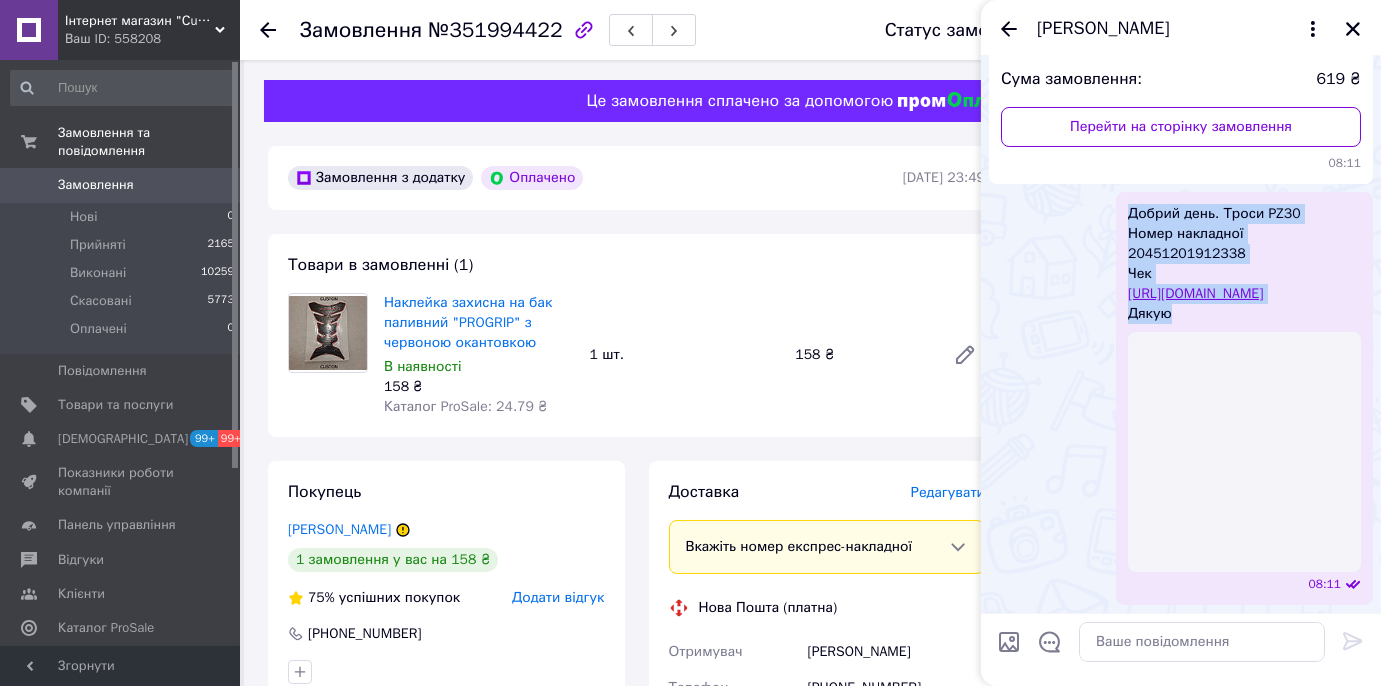 drag, startPoint x: 1088, startPoint y: 207, endPoint x: 1168, endPoint y: 321, distance: 139.26952 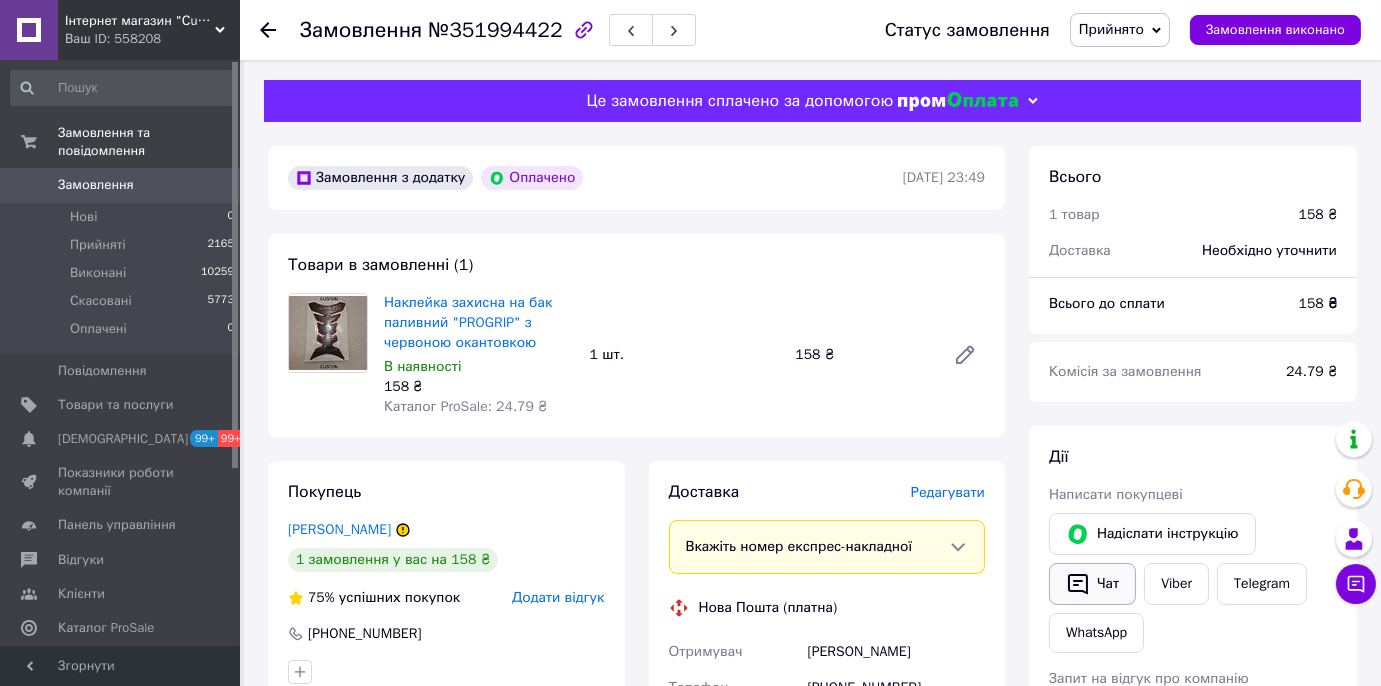 click on "Чат" at bounding box center [1092, 584] 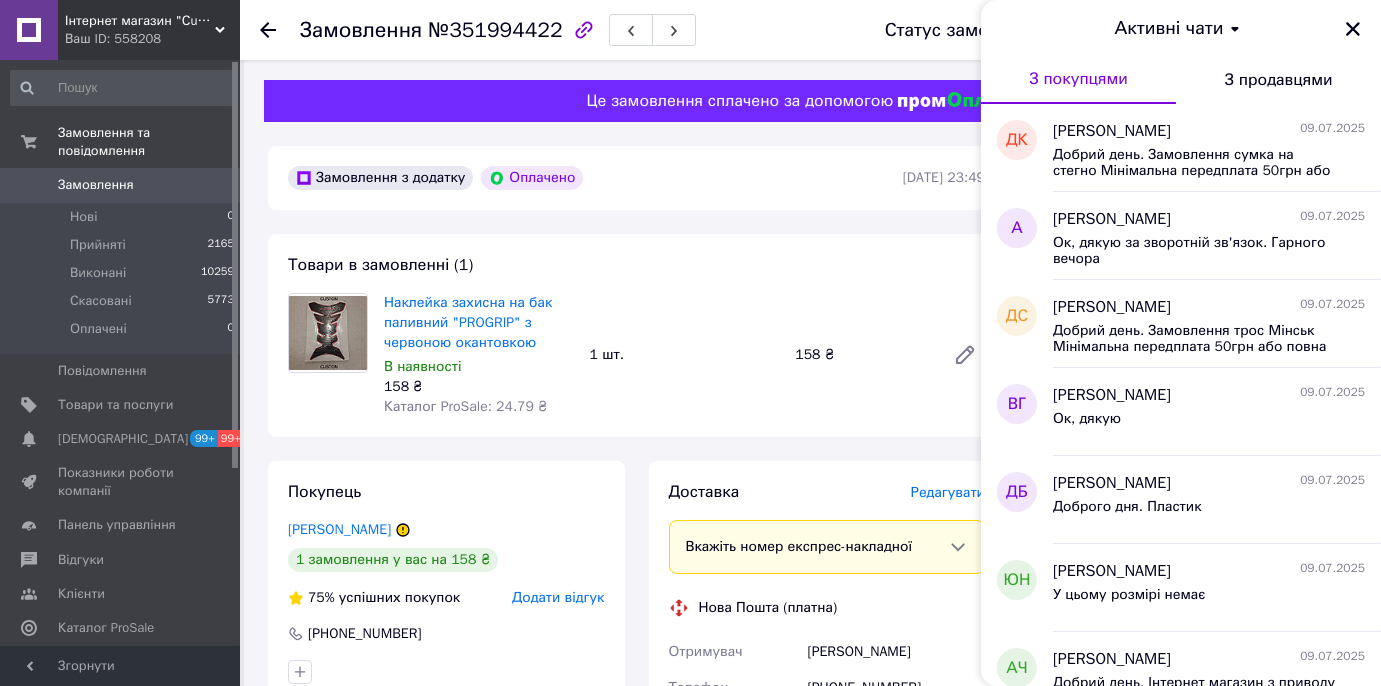type 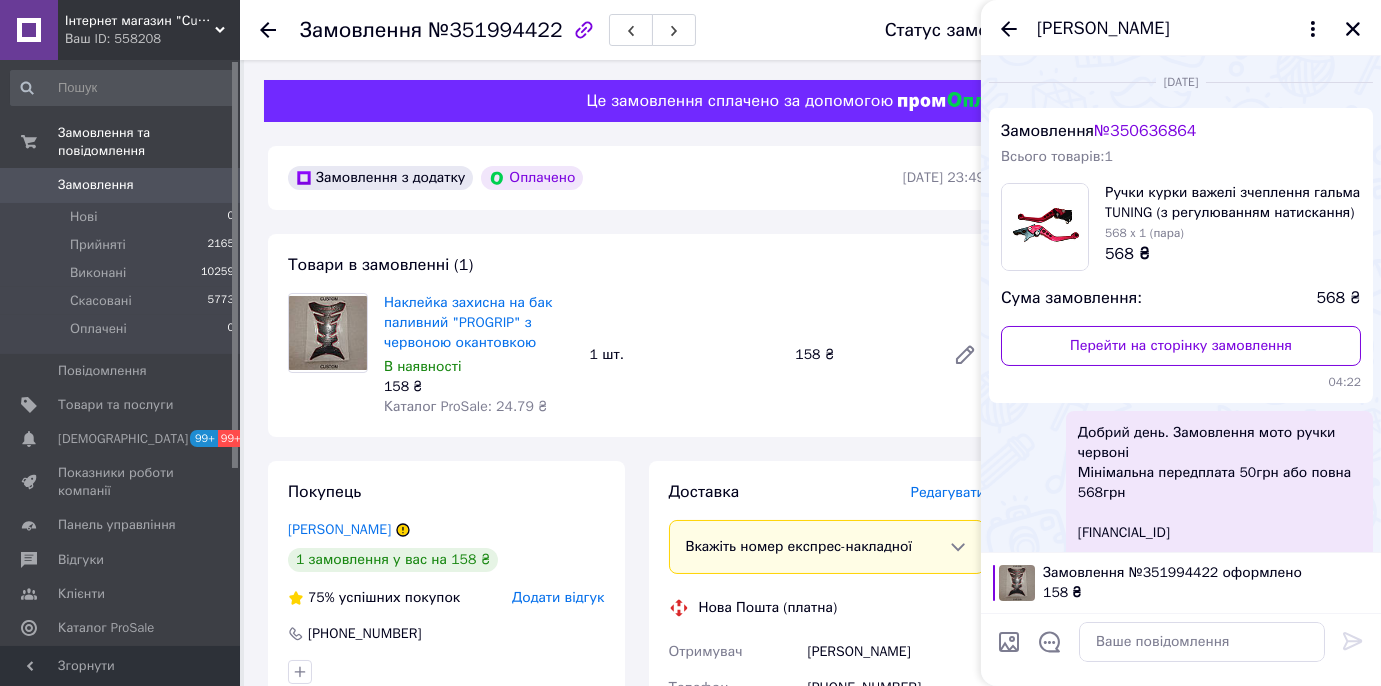 scroll, scrollTop: 69, scrollLeft: 0, axis: vertical 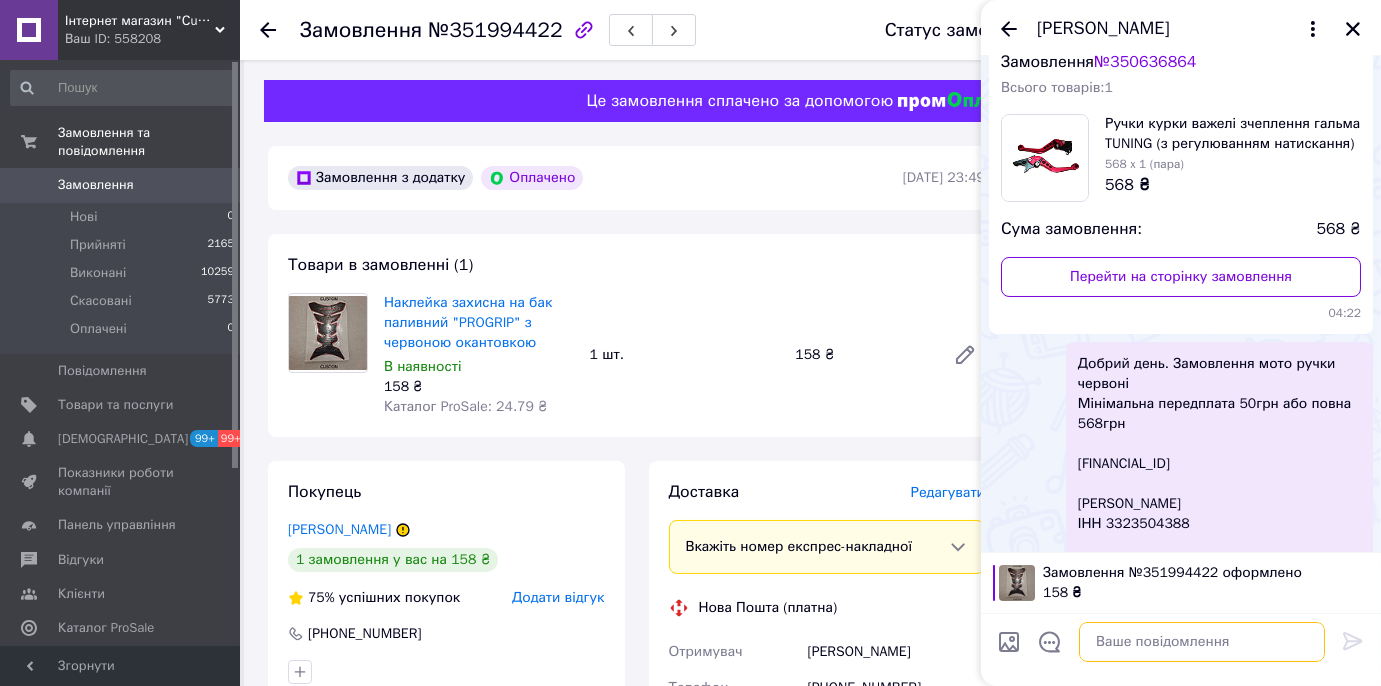 click at bounding box center [1202, 642] 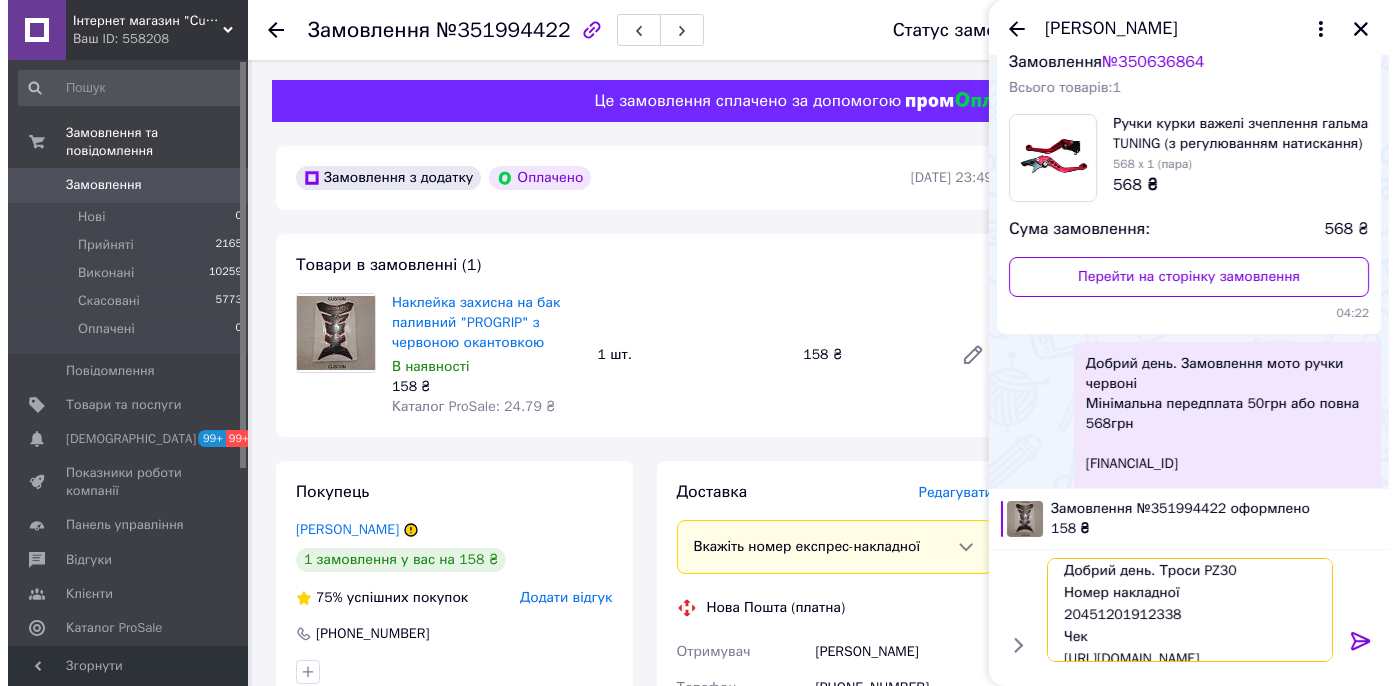 scroll, scrollTop: 0, scrollLeft: 0, axis: both 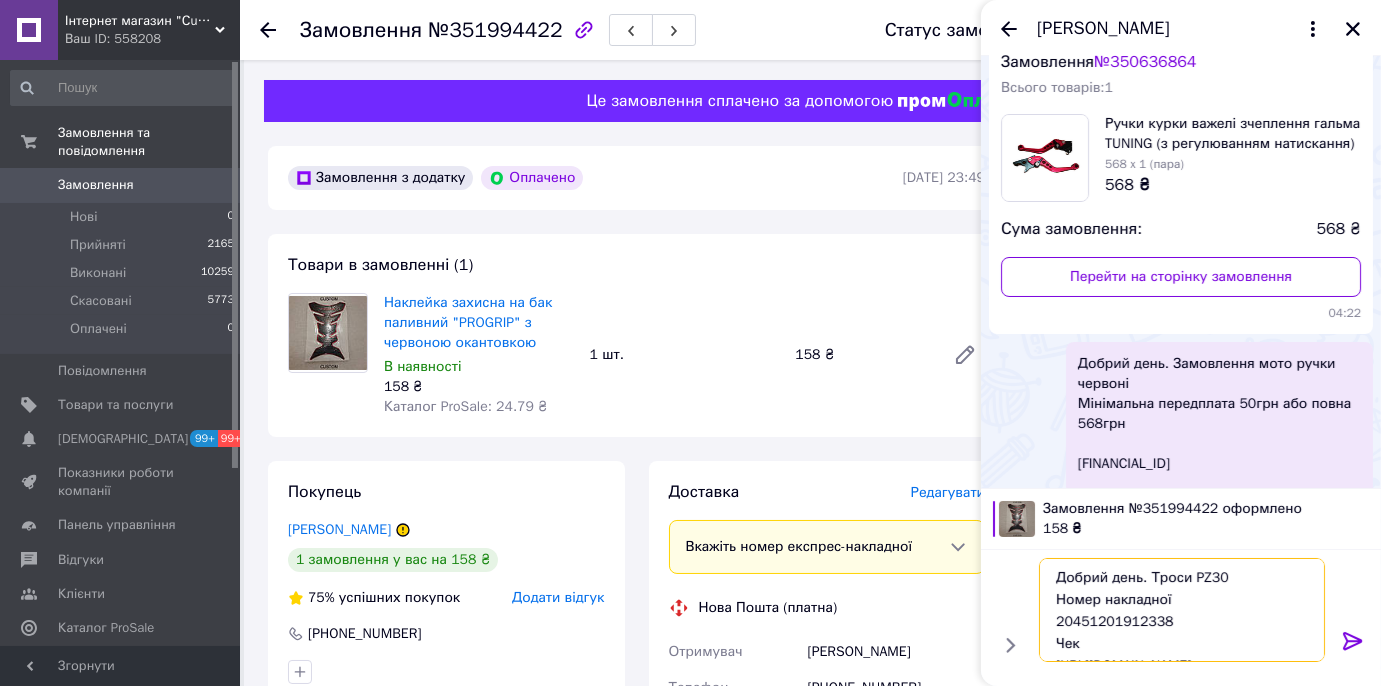 drag, startPoint x: 1169, startPoint y: 582, endPoint x: 1237, endPoint y: 579, distance: 68.06615 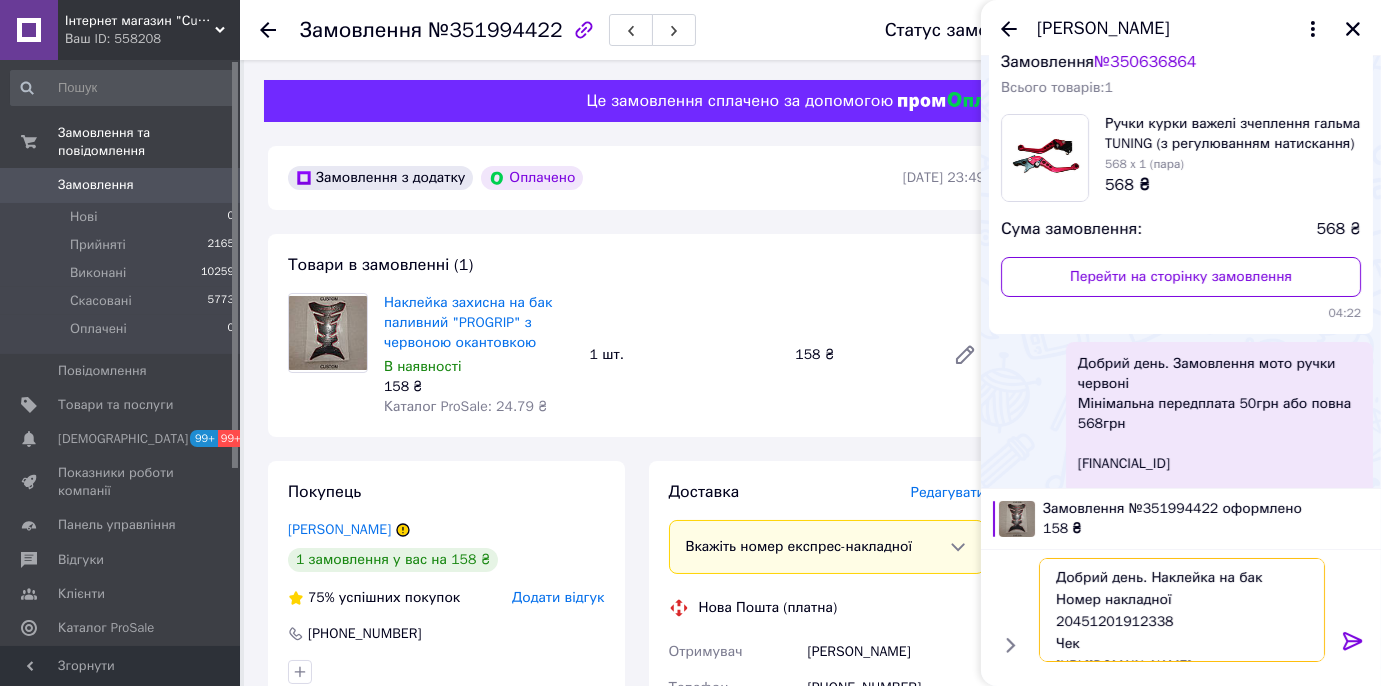 type on "Добрий день. Наклейка на бак
Номер накладної
20451201912338
Чек
[URL][DOMAIN_NAME]
Дякую" 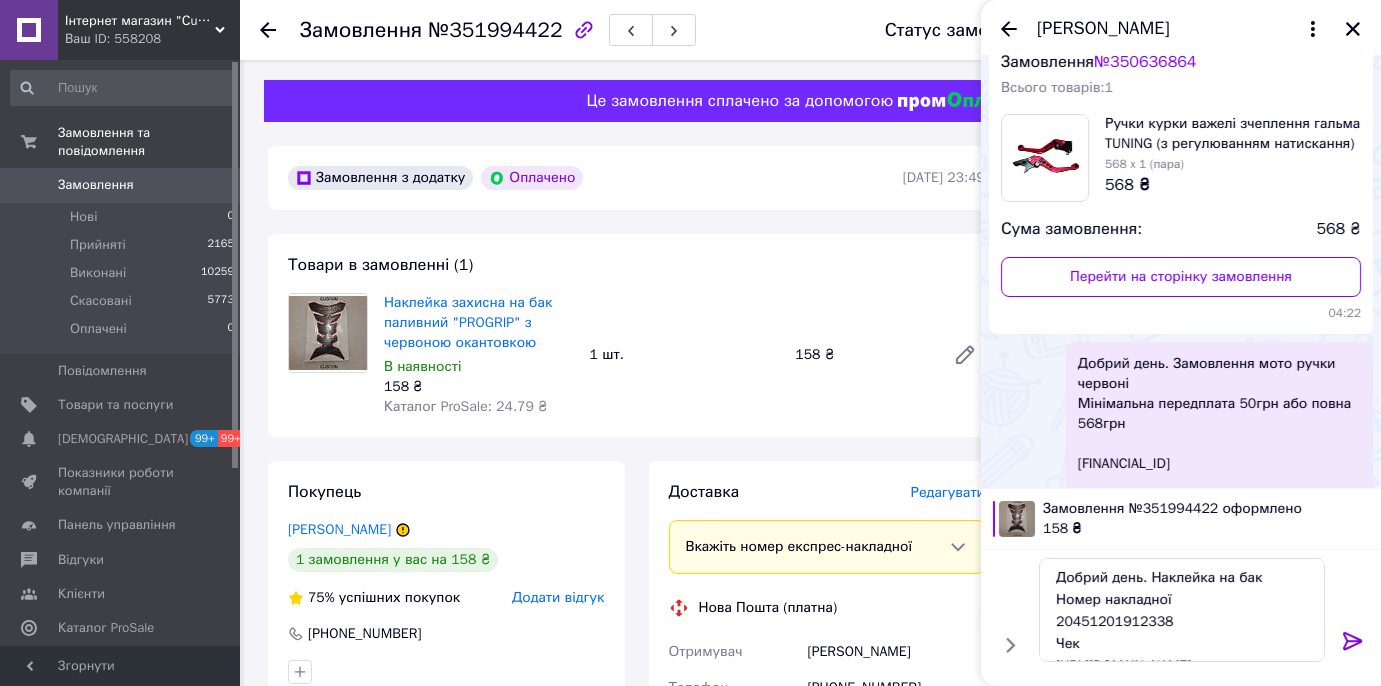 click on "Редагувати" at bounding box center (948, 492) 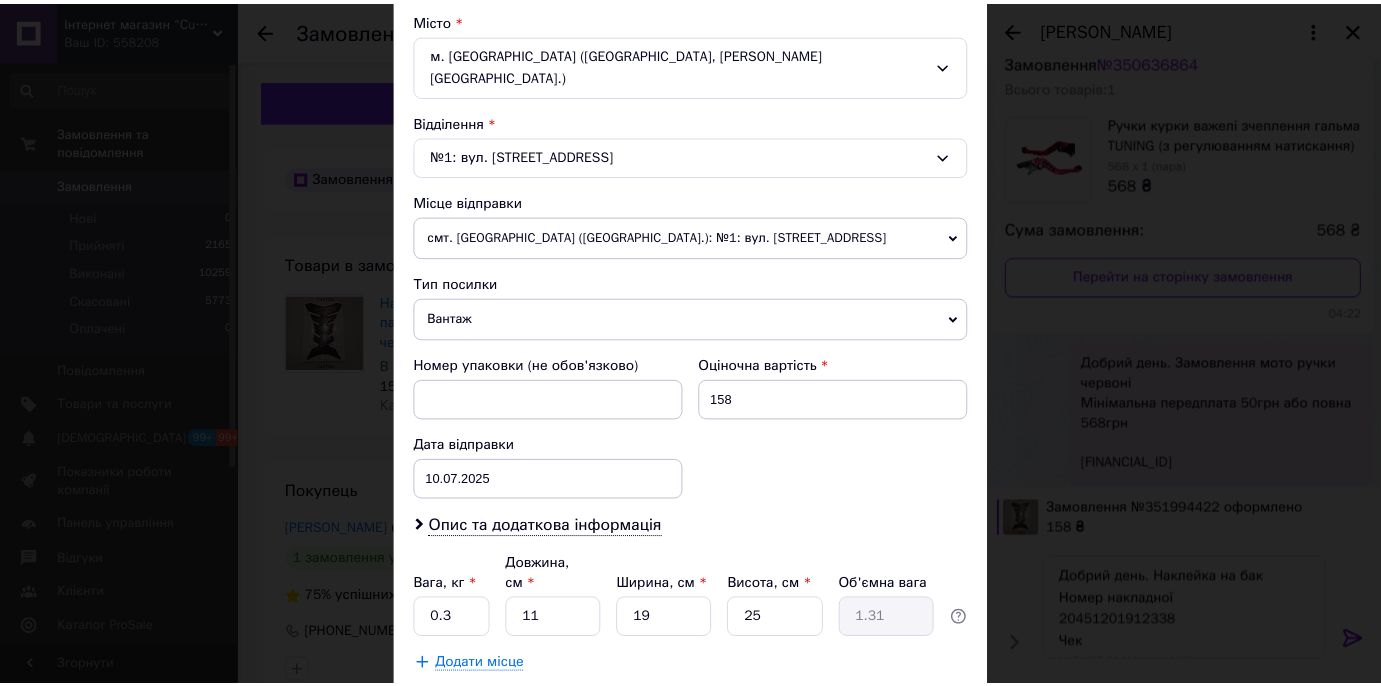 scroll, scrollTop: 634, scrollLeft: 0, axis: vertical 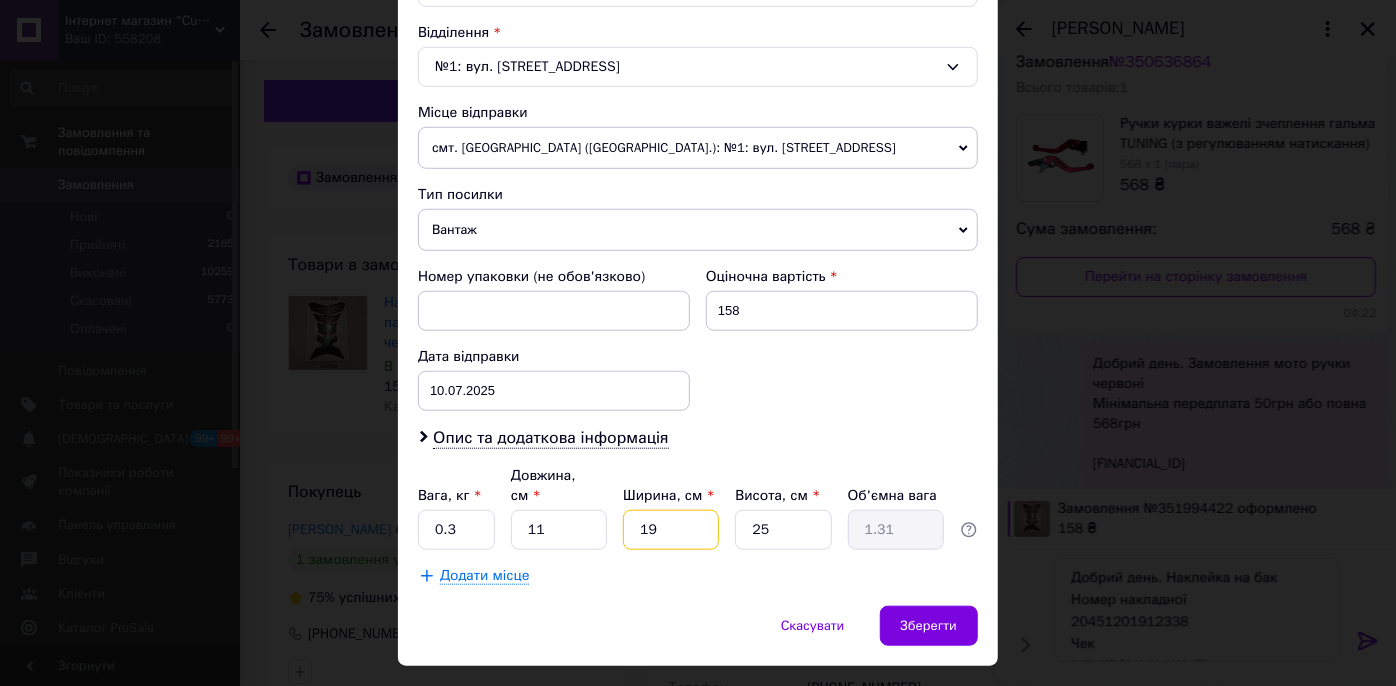 drag, startPoint x: 658, startPoint y: 484, endPoint x: 589, endPoint y: 485, distance: 69.00725 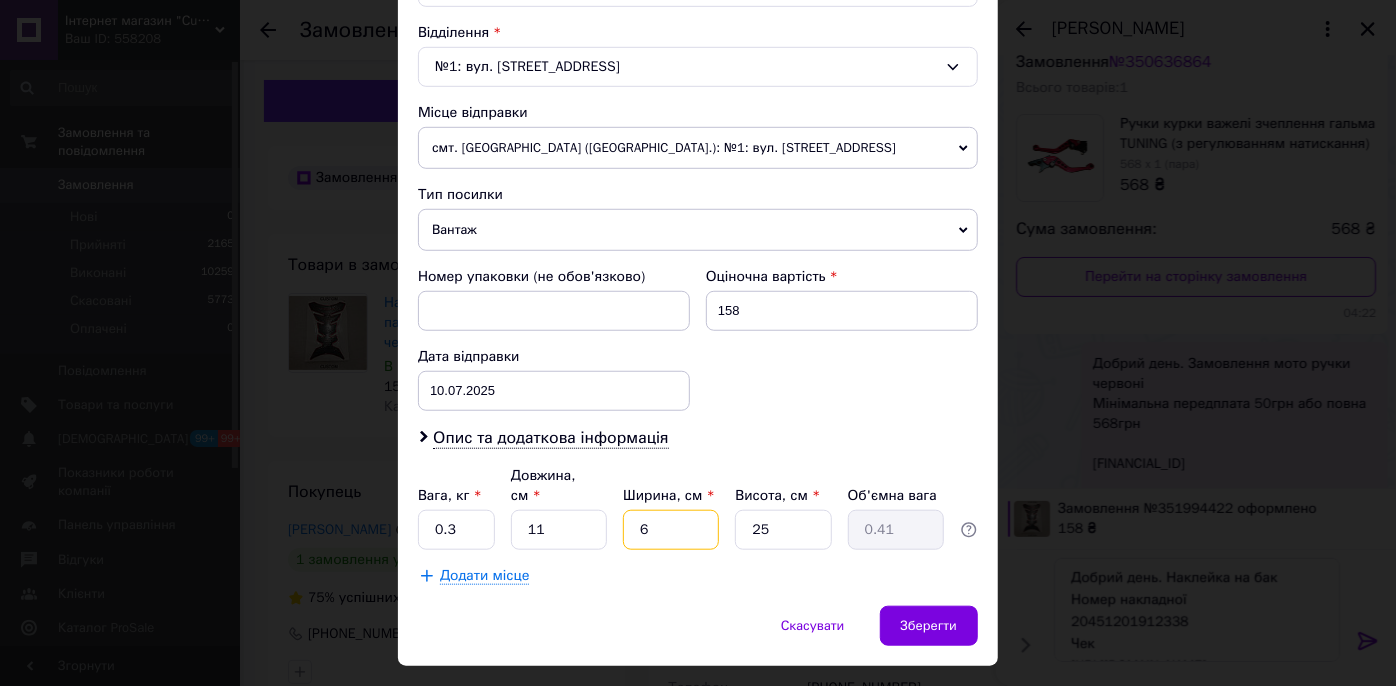type on "6" 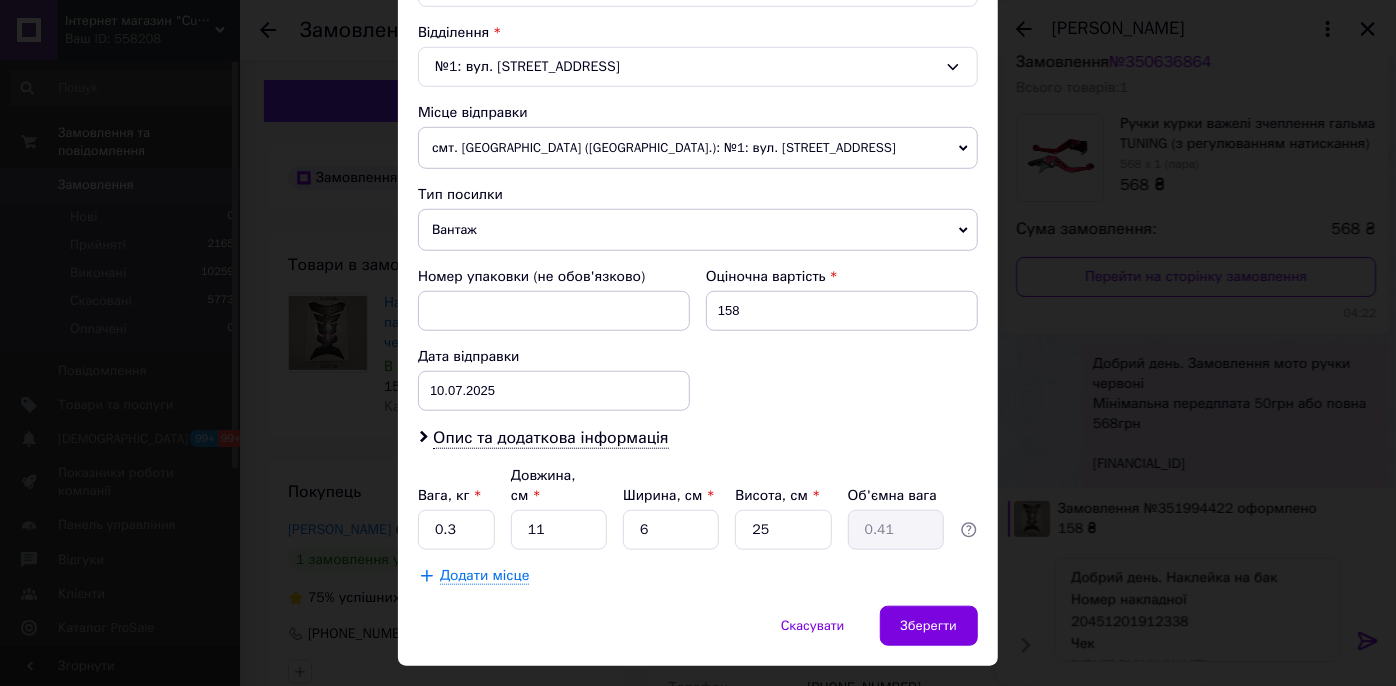 click on "Спосіб доставки Нова Пошта (платна) Платник Отримувач Відправник Прізвище отримувача [PERSON_NAME] Ім'я отримувача [PERSON_NAME] батькові отримувача Телефон отримувача [PHONE_NUMBER] Тип доставки У відділенні Кур'єром В поштоматі Місто м. [GEOGRAPHIC_DATA] ([GEOGRAPHIC_DATA], [PERSON_NAME][GEOGRAPHIC_DATA].) Відділення №1: вул. Звягельська, 28 Місце відправки смт. [GEOGRAPHIC_DATA] ([GEOGRAPHIC_DATA].): №1: вул. [STREET_ADDRESS] Кременчук: №7: вул. [PERSON_NAME], 10 м. [GEOGRAPHIC_DATA] ([GEOGRAPHIC_DATA], [GEOGRAPHIC_DATA].): №2 (до 30 кг на одне місце): вул. [STREET_ADDRESS]-А Додати ще місце відправки Тип посилки Вантаж Документи" at bounding box center (698, 51) 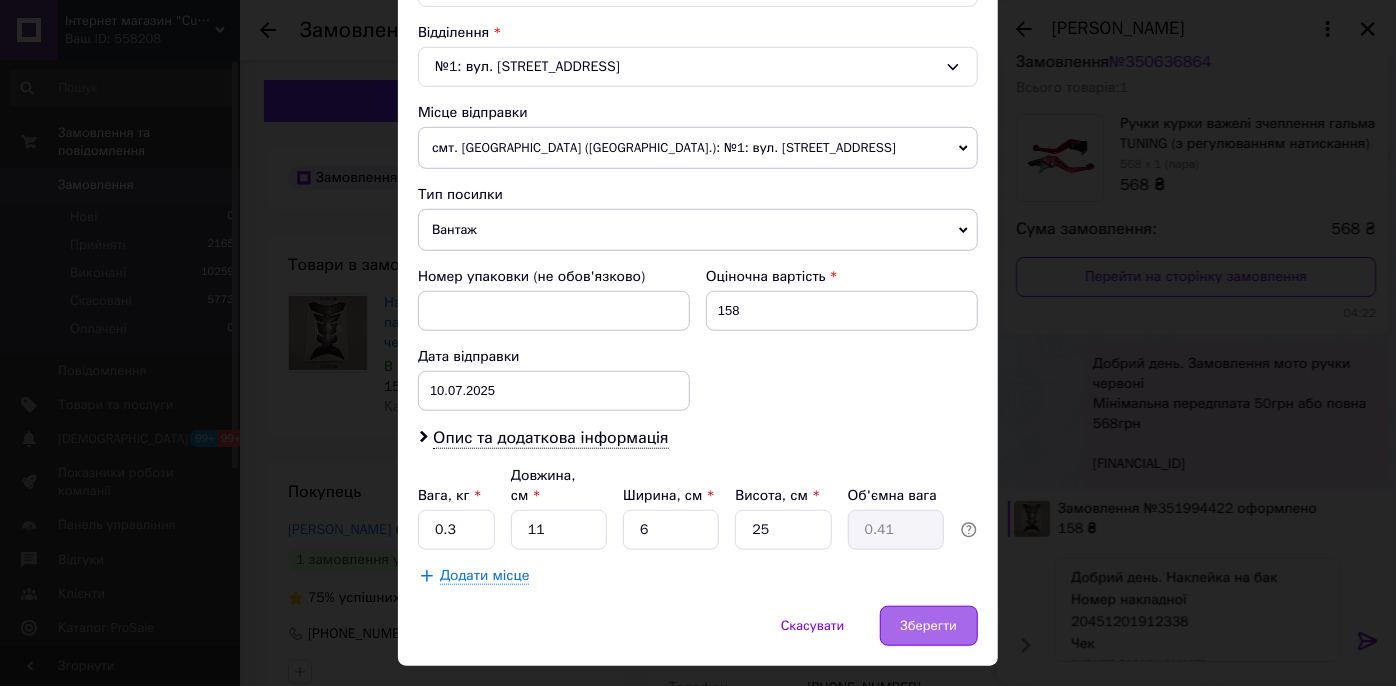 click on "Зберегти" at bounding box center (929, 626) 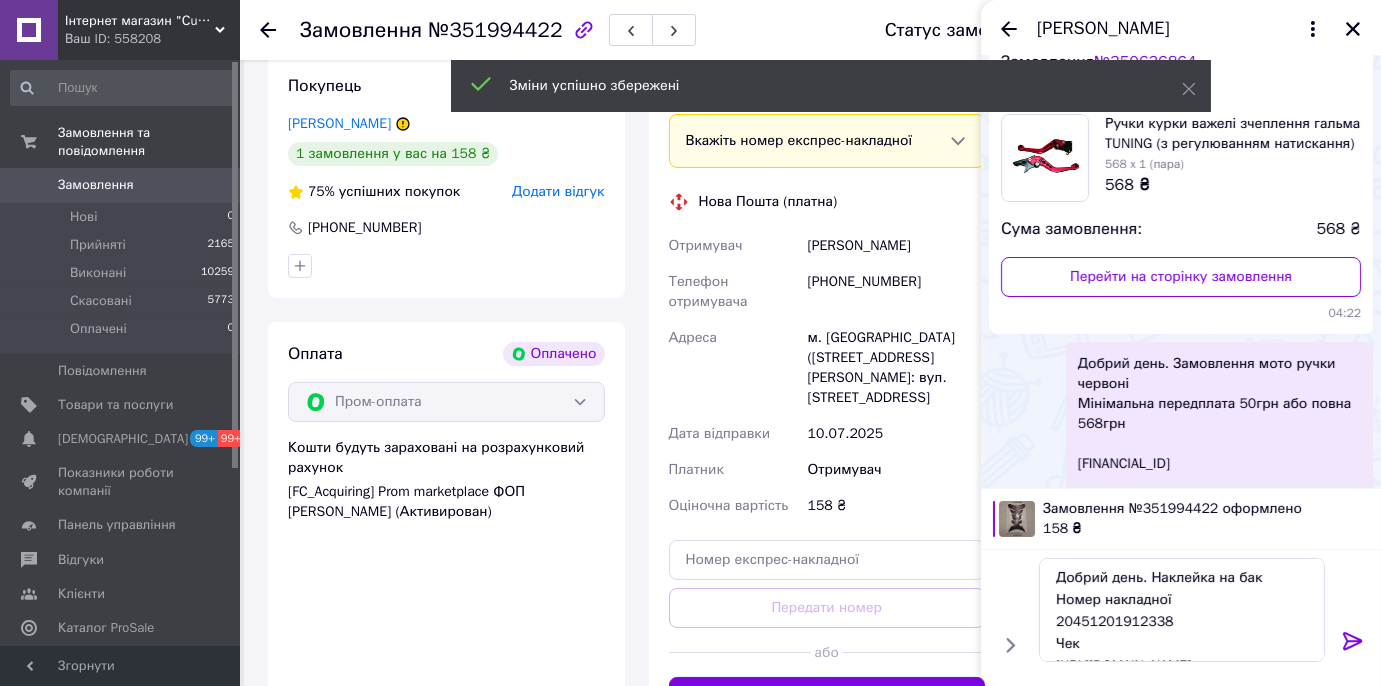 scroll, scrollTop: 454, scrollLeft: 0, axis: vertical 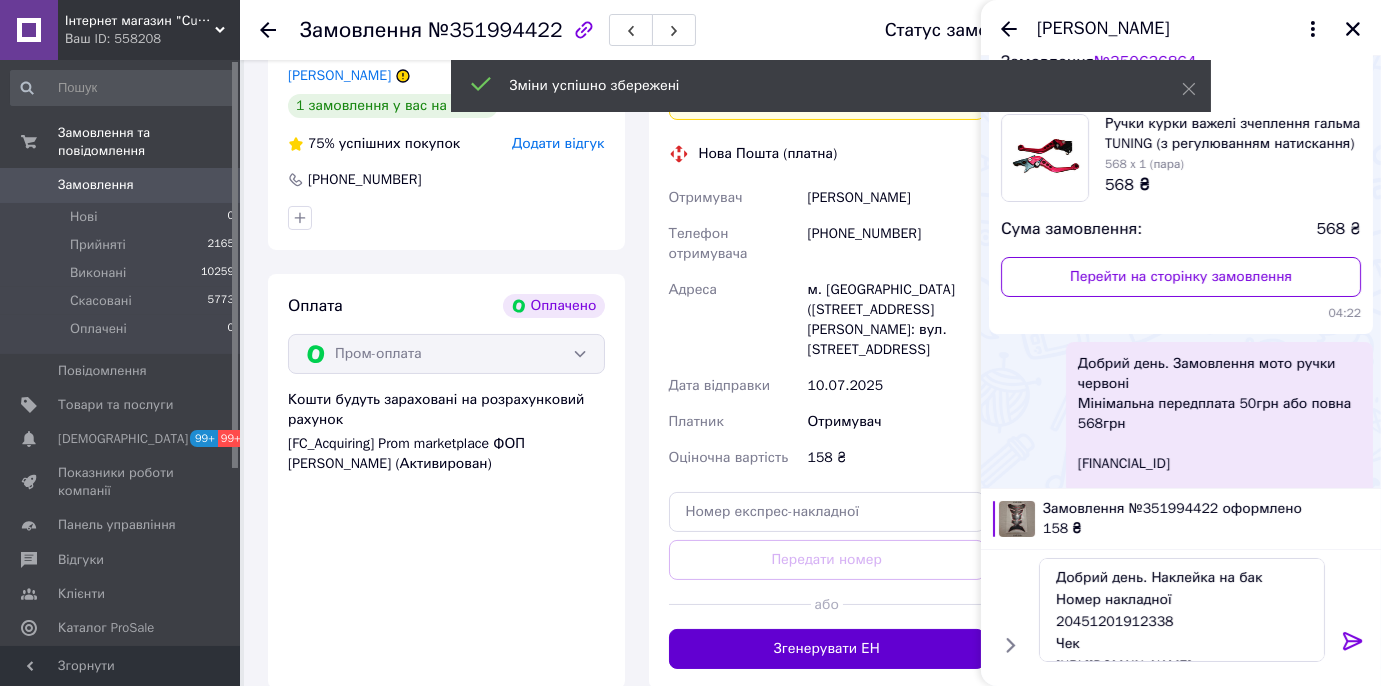click on "Згенерувати ЕН" at bounding box center [827, 649] 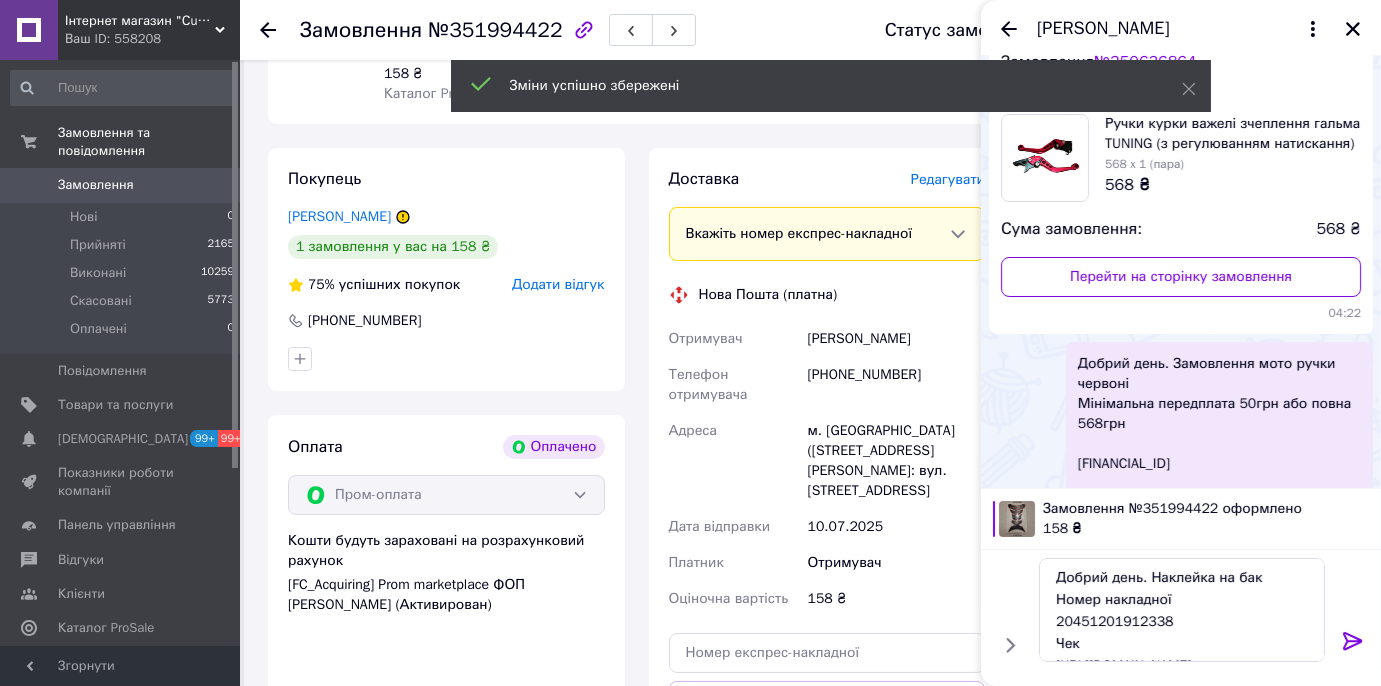scroll, scrollTop: 181, scrollLeft: 0, axis: vertical 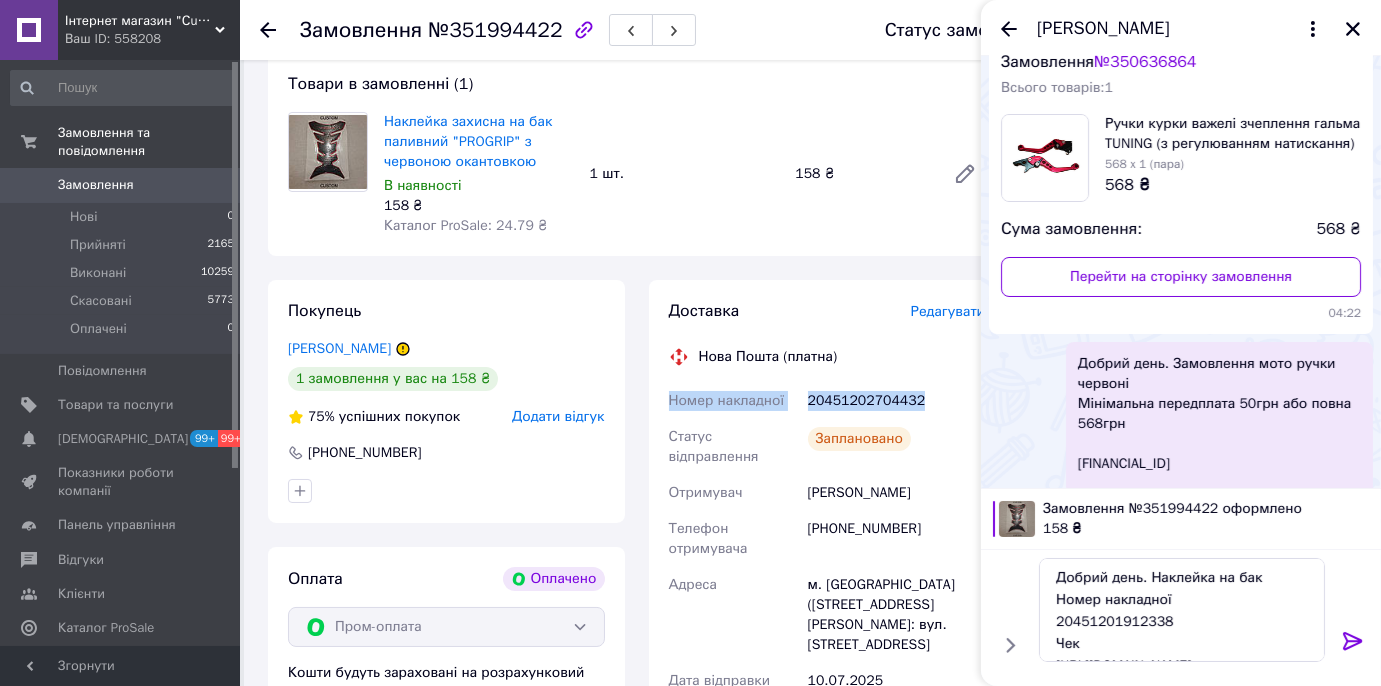 drag, startPoint x: 928, startPoint y: 398, endPoint x: 671, endPoint y: 388, distance: 257.1945 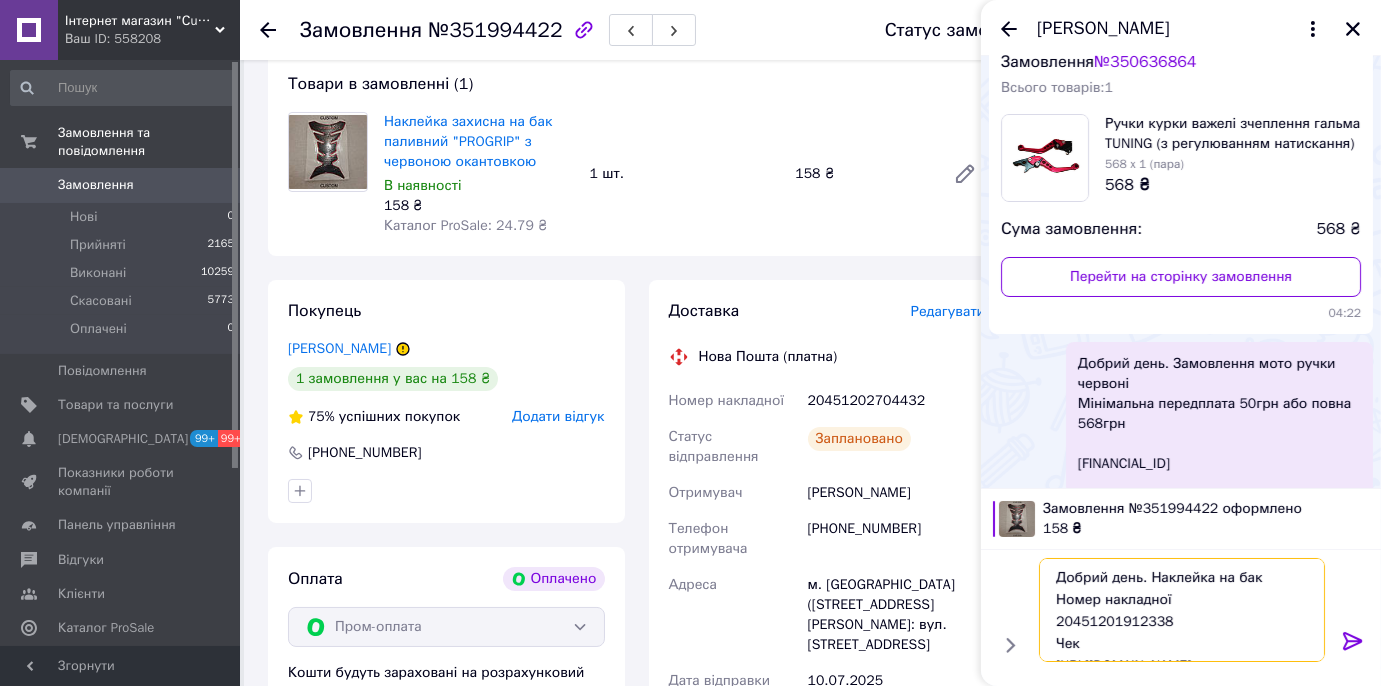 paste on "2704432" 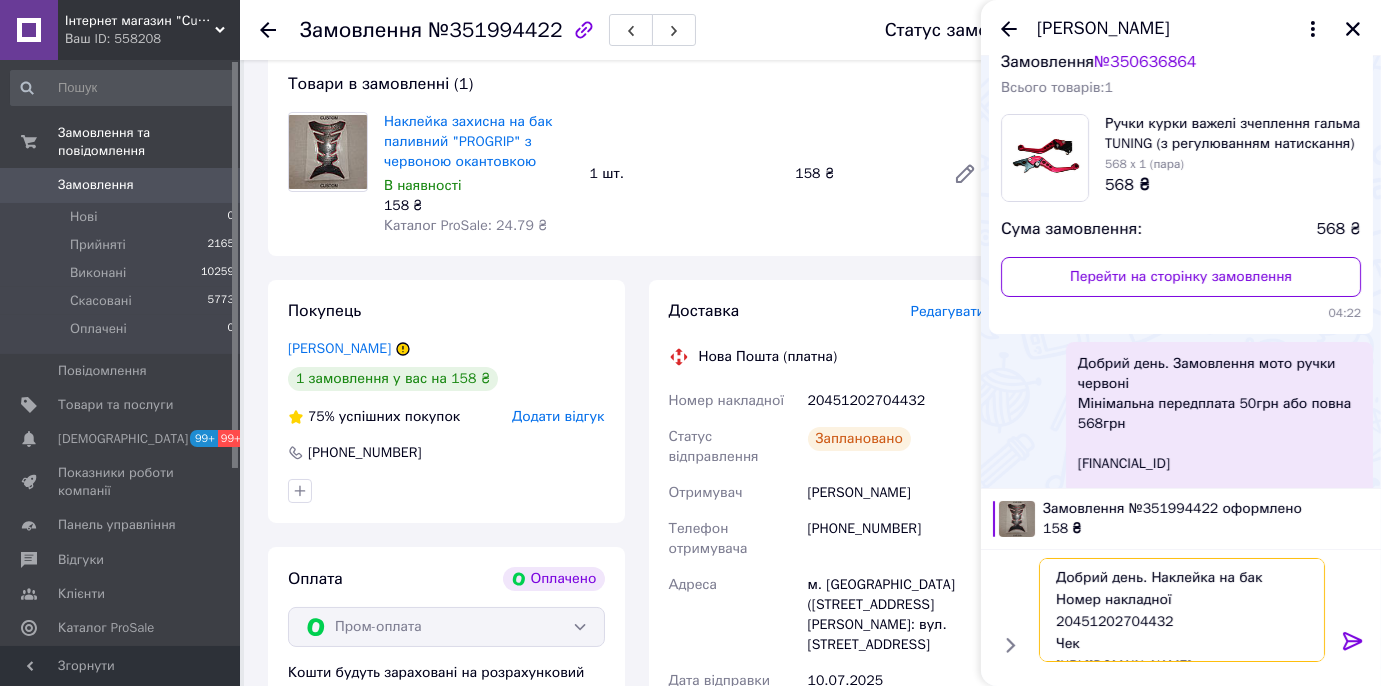 drag, startPoint x: 1160, startPoint y: 621, endPoint x: 1037, endPoint y: 607, distance: 123.79418 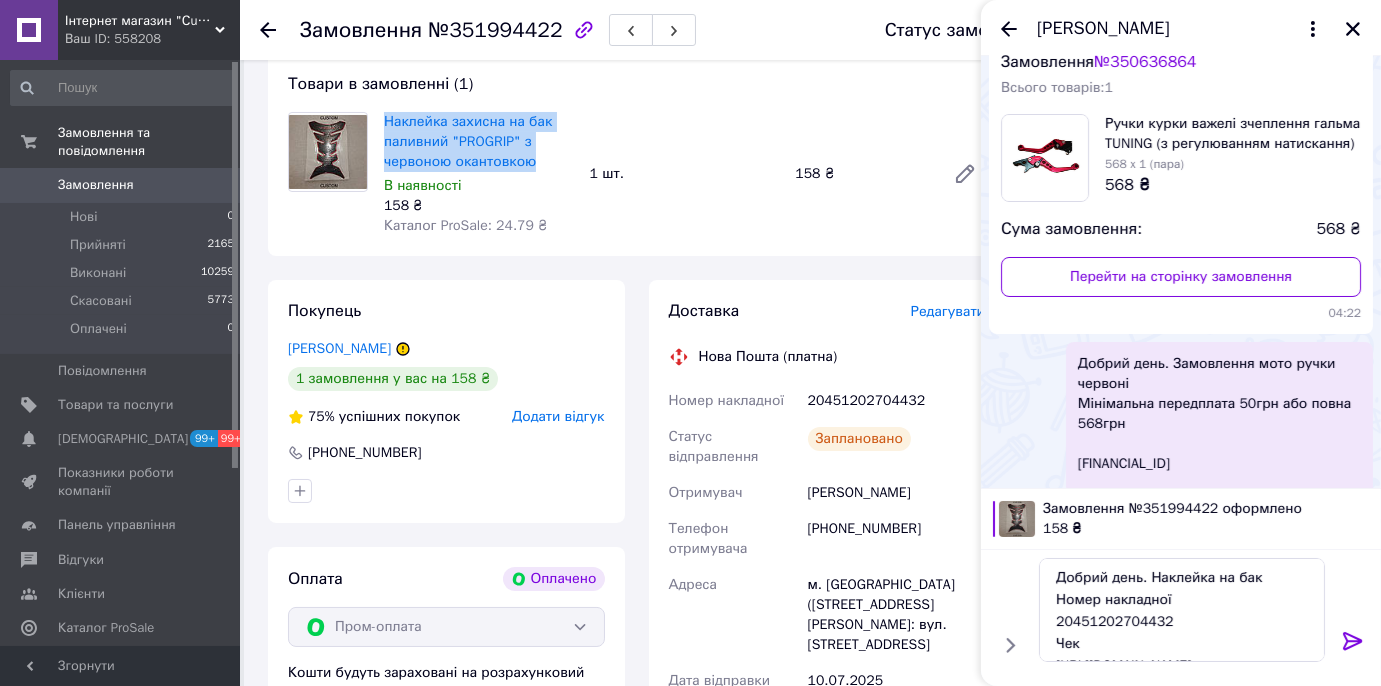 drag, startPoint x: 381, startPoint y: 116, endPoint x: 565, endPoint y: 156, distance: 188.29764 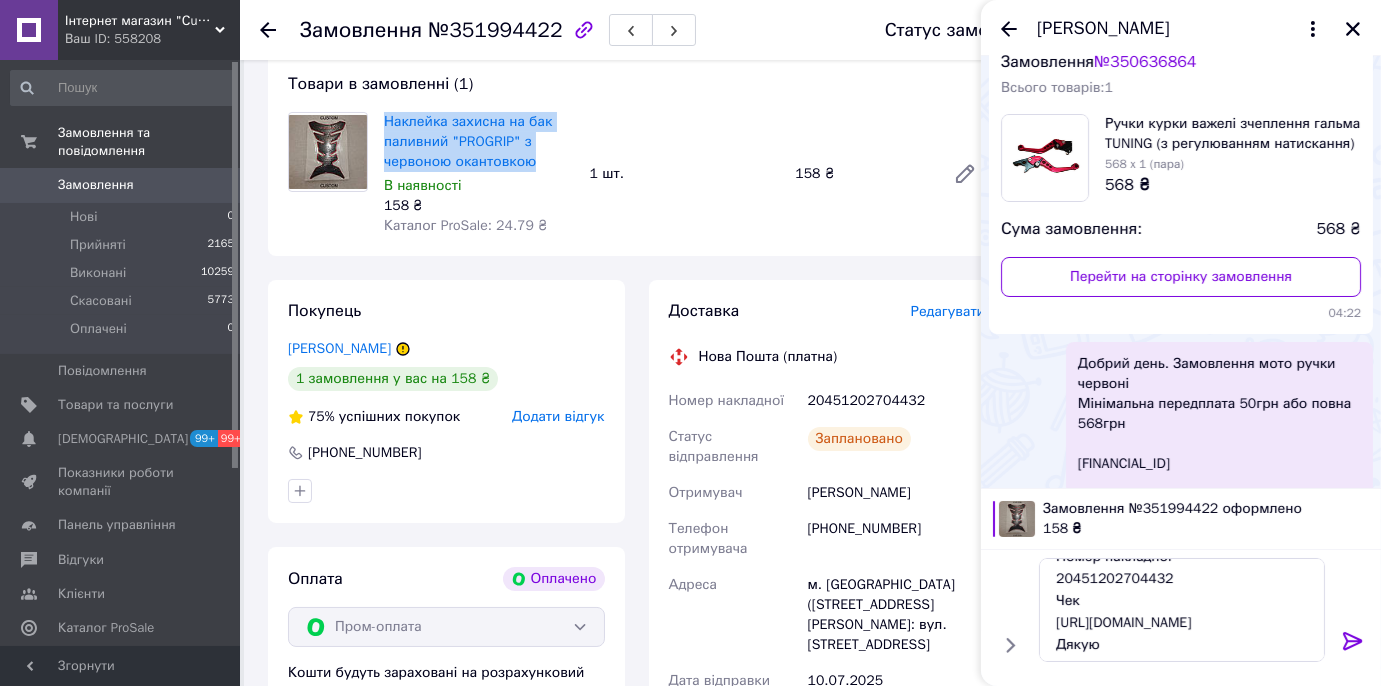 scroll, scrollTop: 67, scrollLeft: 0, axis: vertical 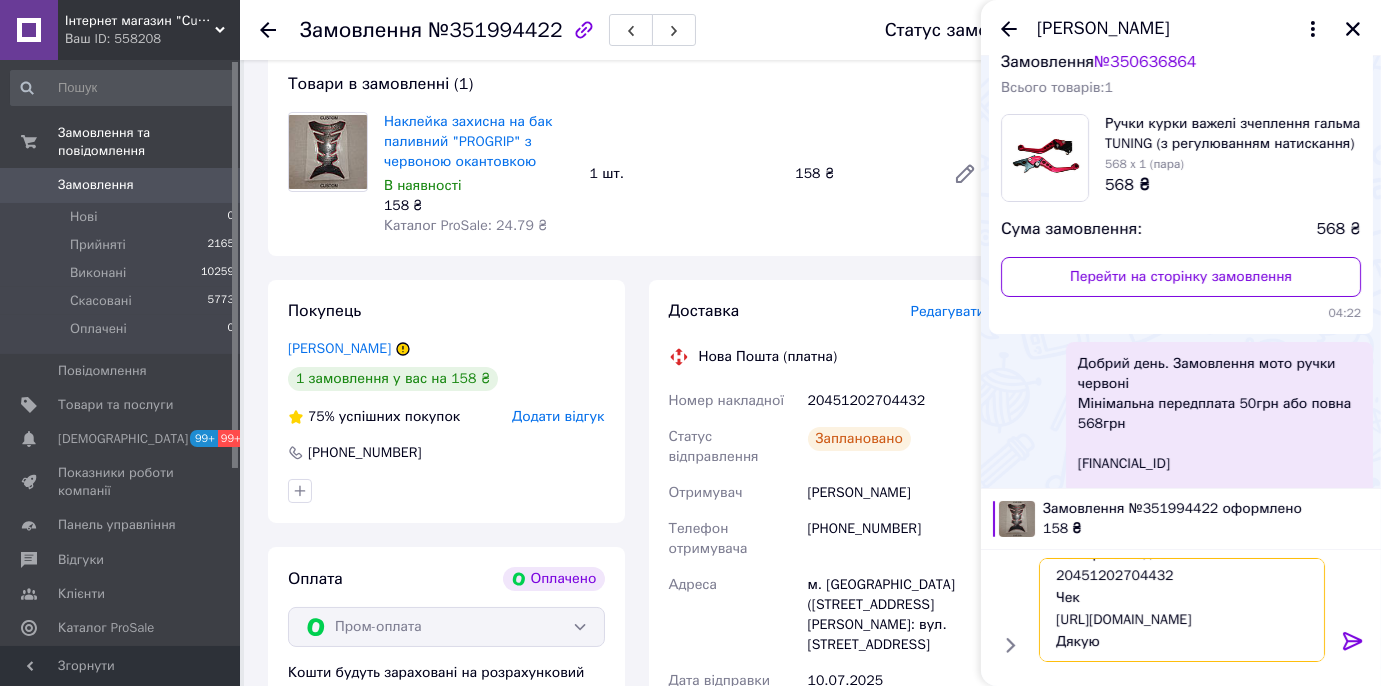 drag, startPoint x: 1051, startPoint y: 594, endPoint x: 1222, endPoint y: 620, distance: 172.96532 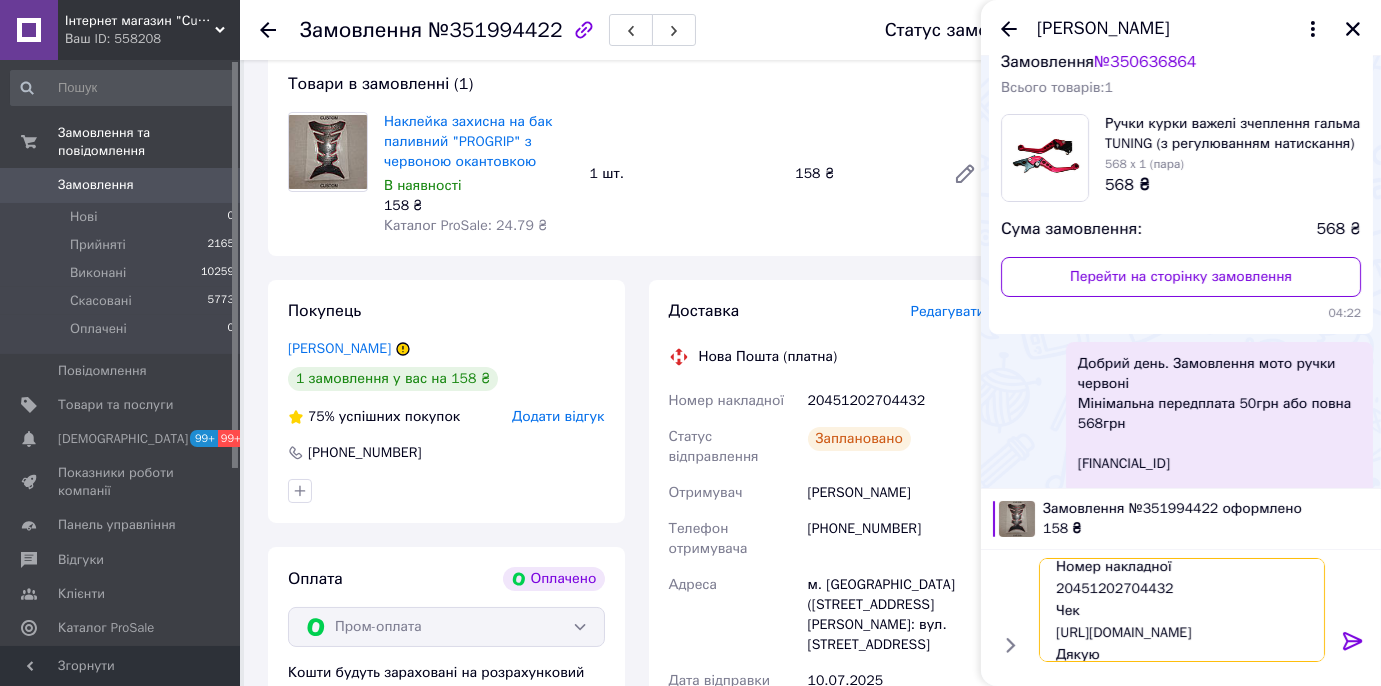 scroll, scrollTop: 0, scrollLeft: 0, axis: both 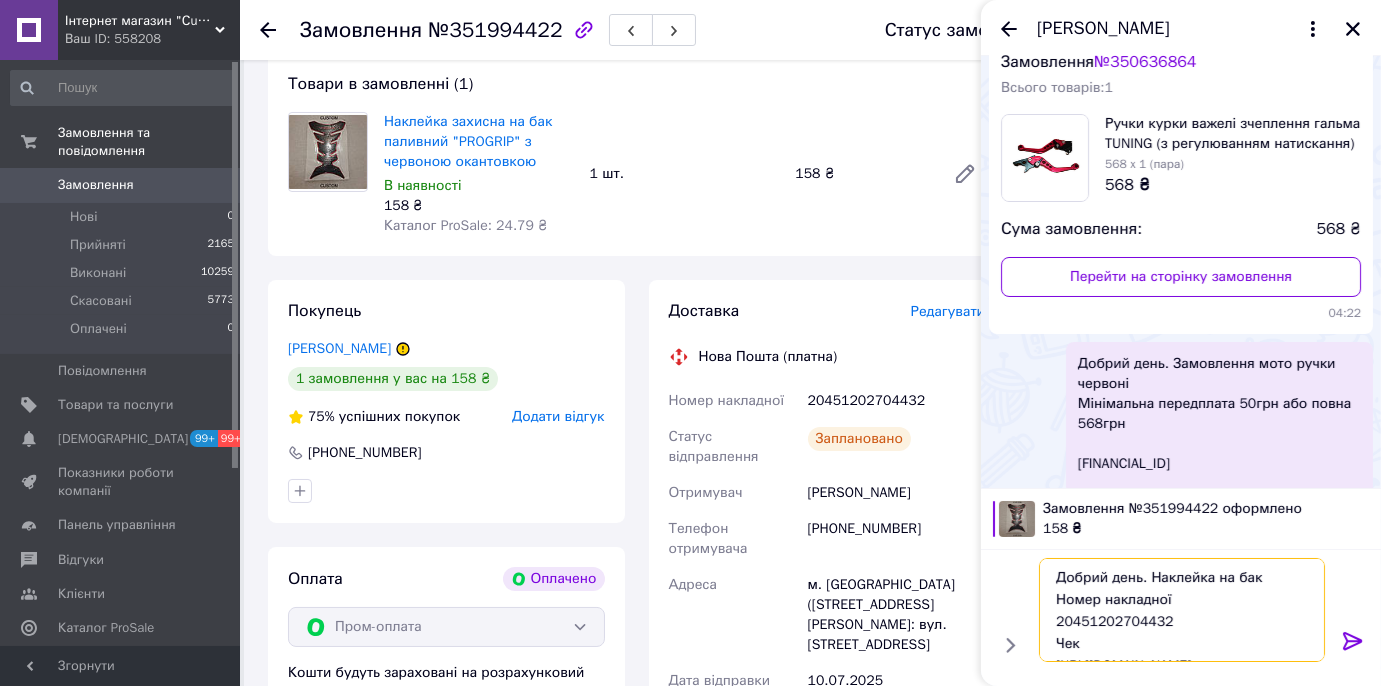 drag, startPoint x: 1050, startPoint y: 608, endPoint x: 1021, endPoint y: 556, distance: 59.5399 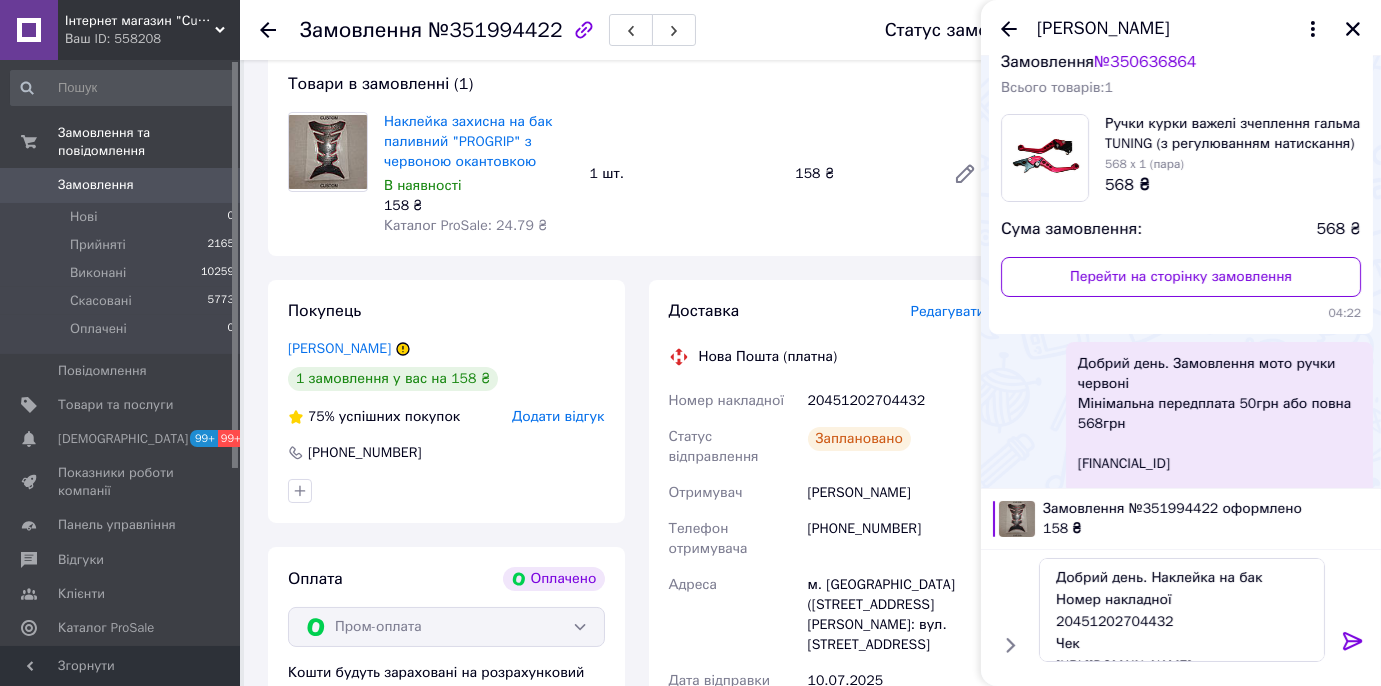 drag, startPoint x: 1349, startPoint y: 636, endPoint x: 1346, endPoint y: 77, distance: 559.00806 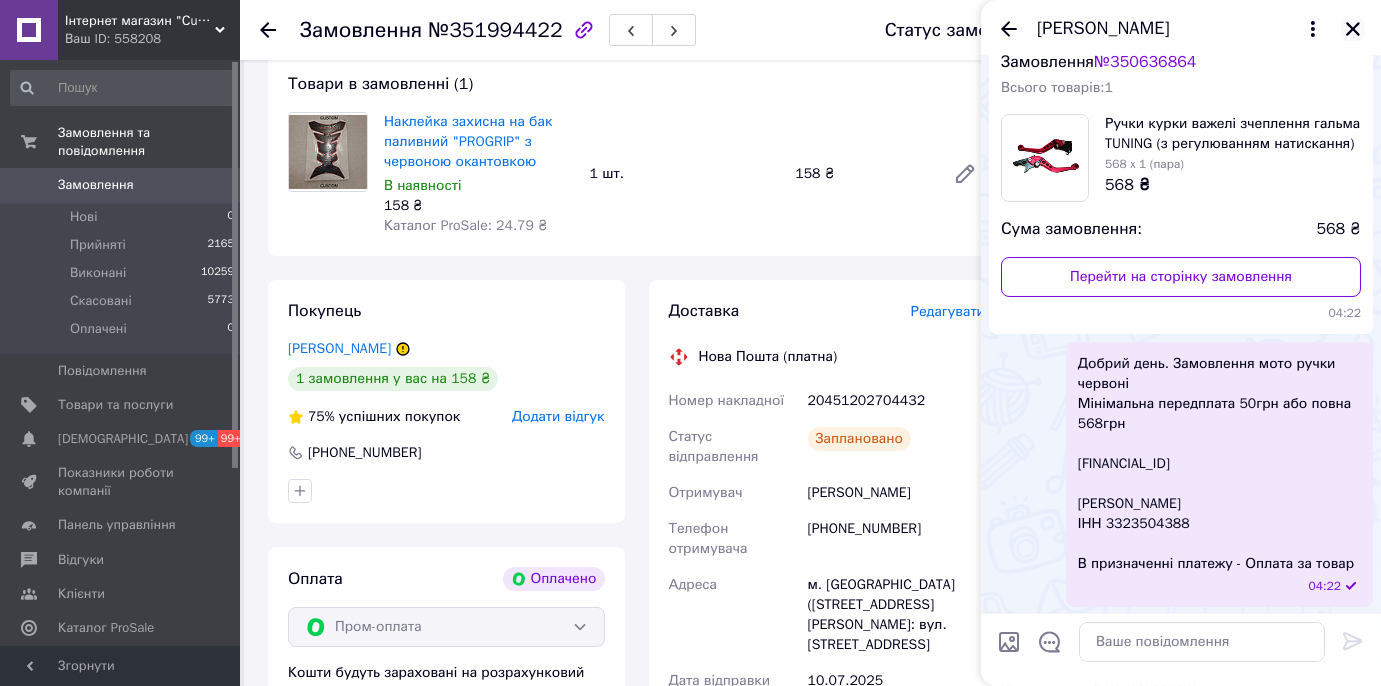 click 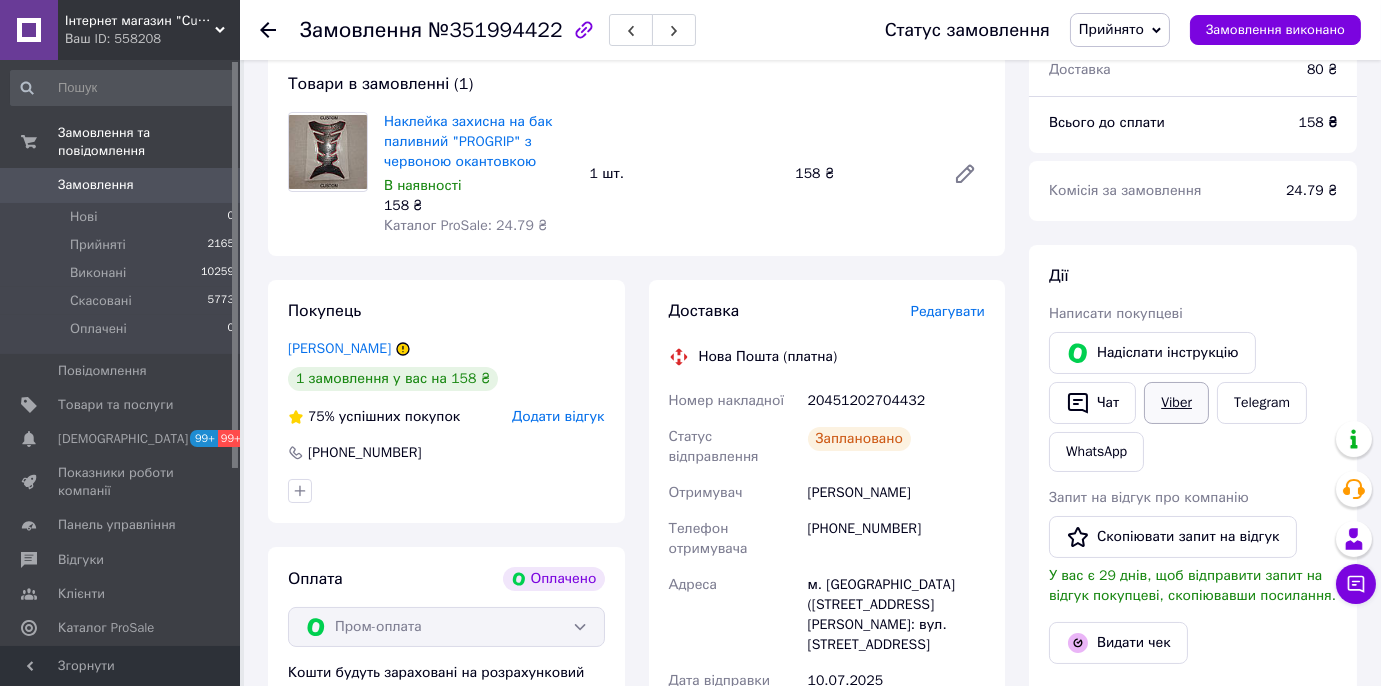 click on "Viber" at bounding box center [1176, 403] 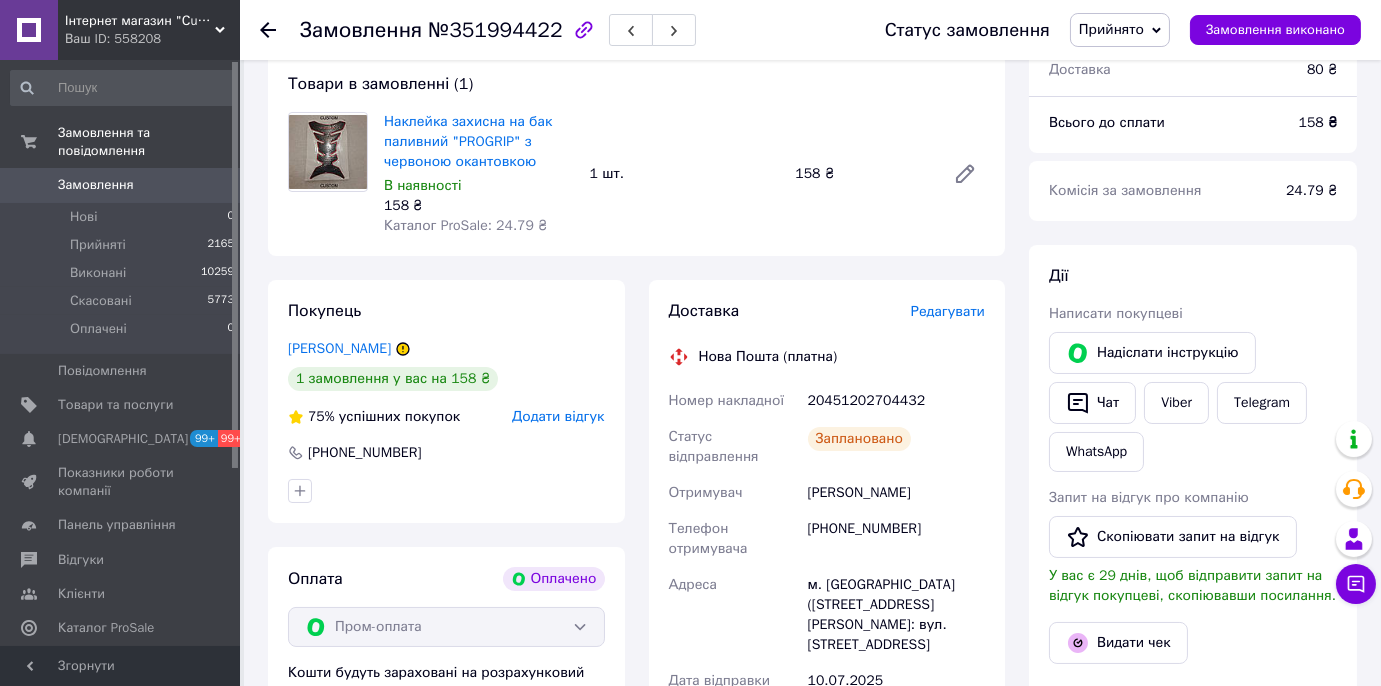 click on "Замовлення" at bounding box center [121, 185] 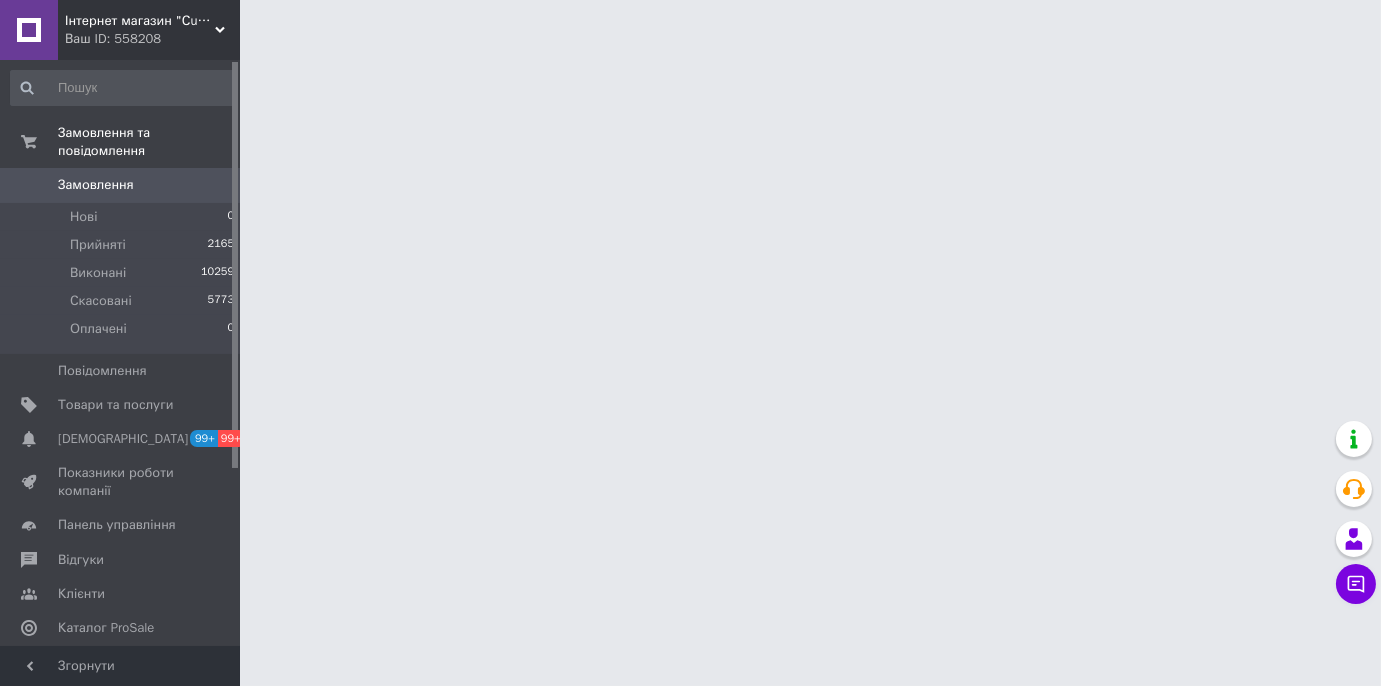 scroll, scrollTop: 0, scrollLeft: 0, axis: both 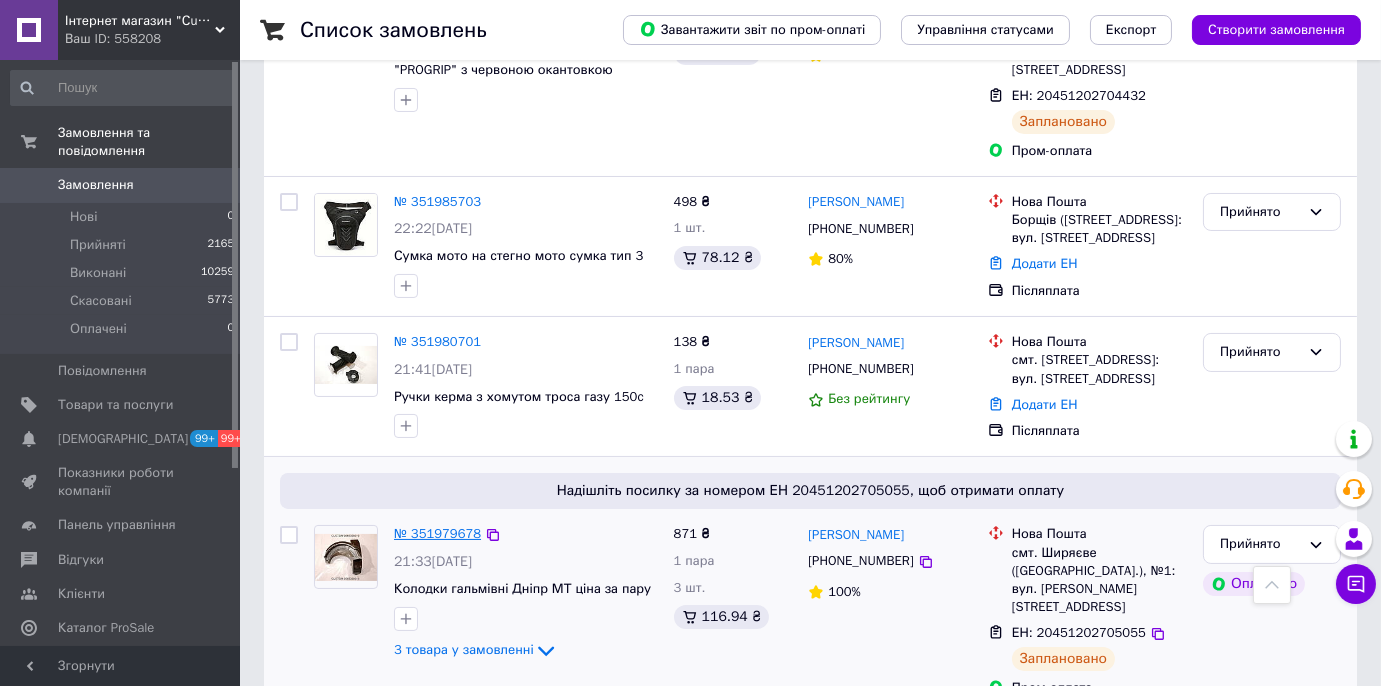 click on "№ 351979678" at bounding box center [437, 533] 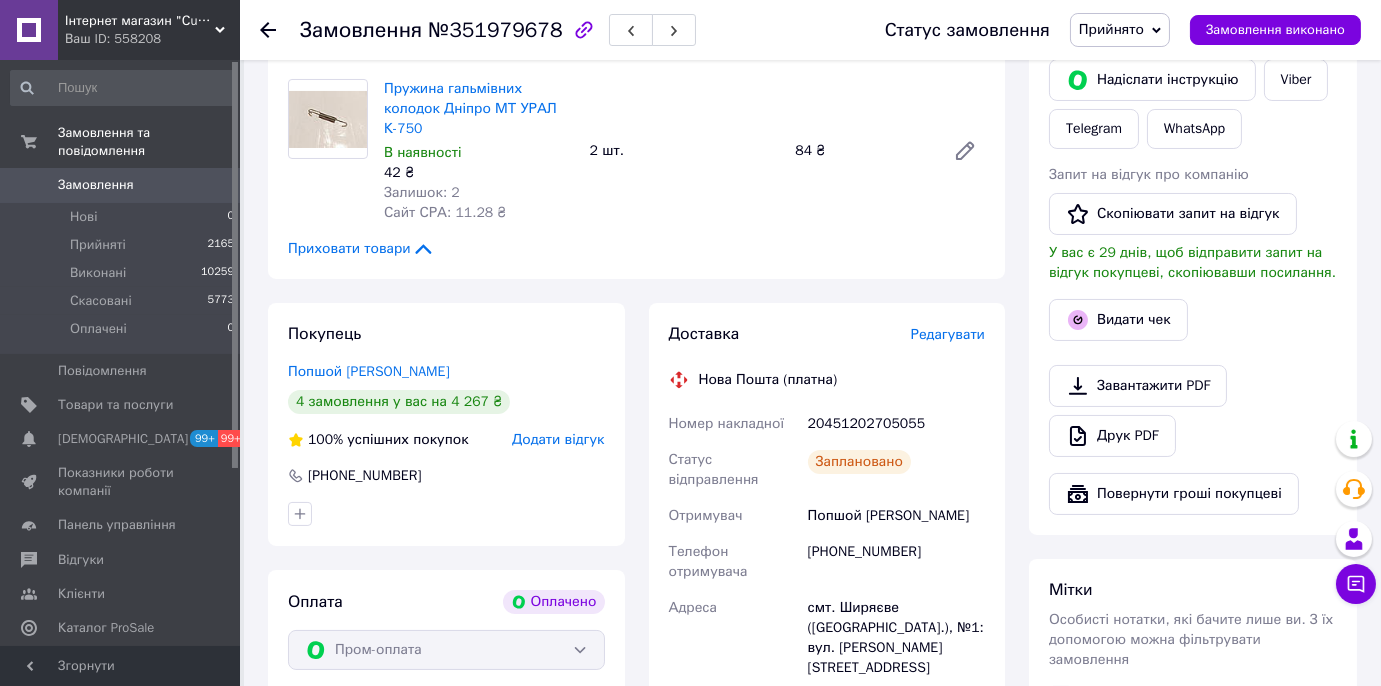 scroll, scrollTop: 181, scrollLeft: 0, axis: vertical 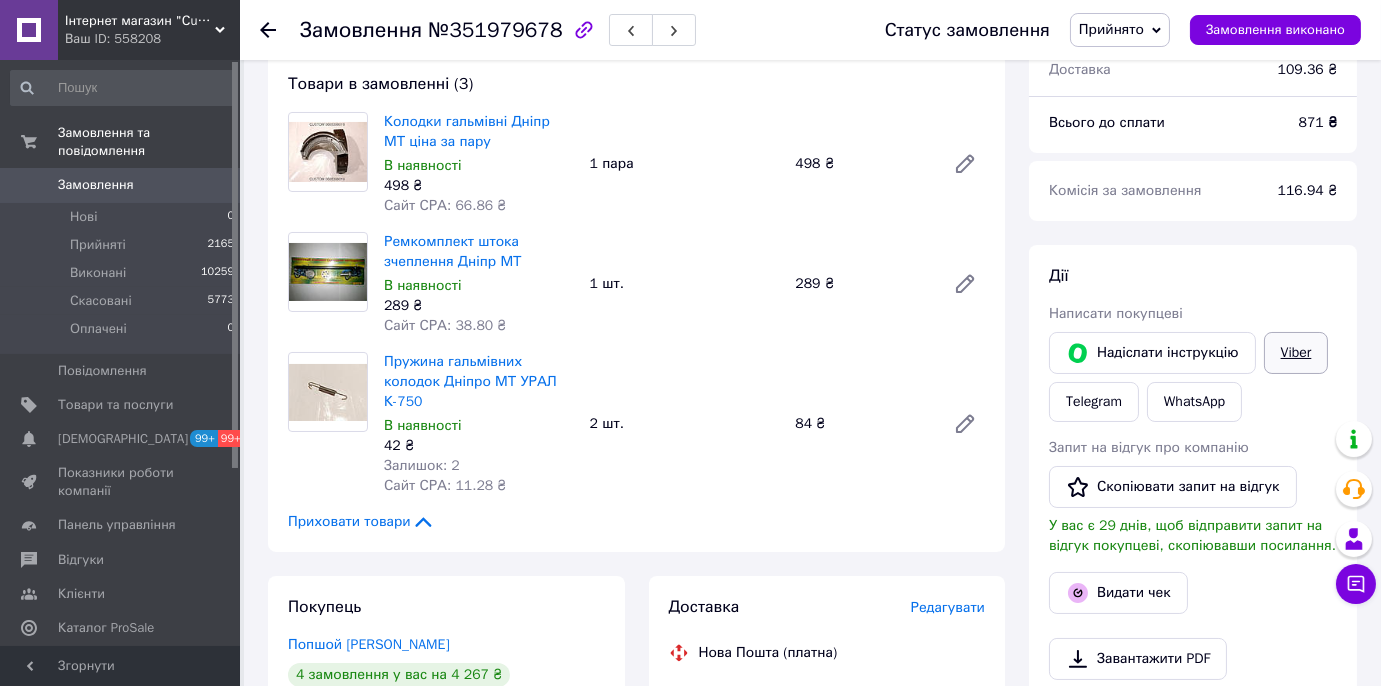 click on "Viber" at bounding box center (1296, 353) 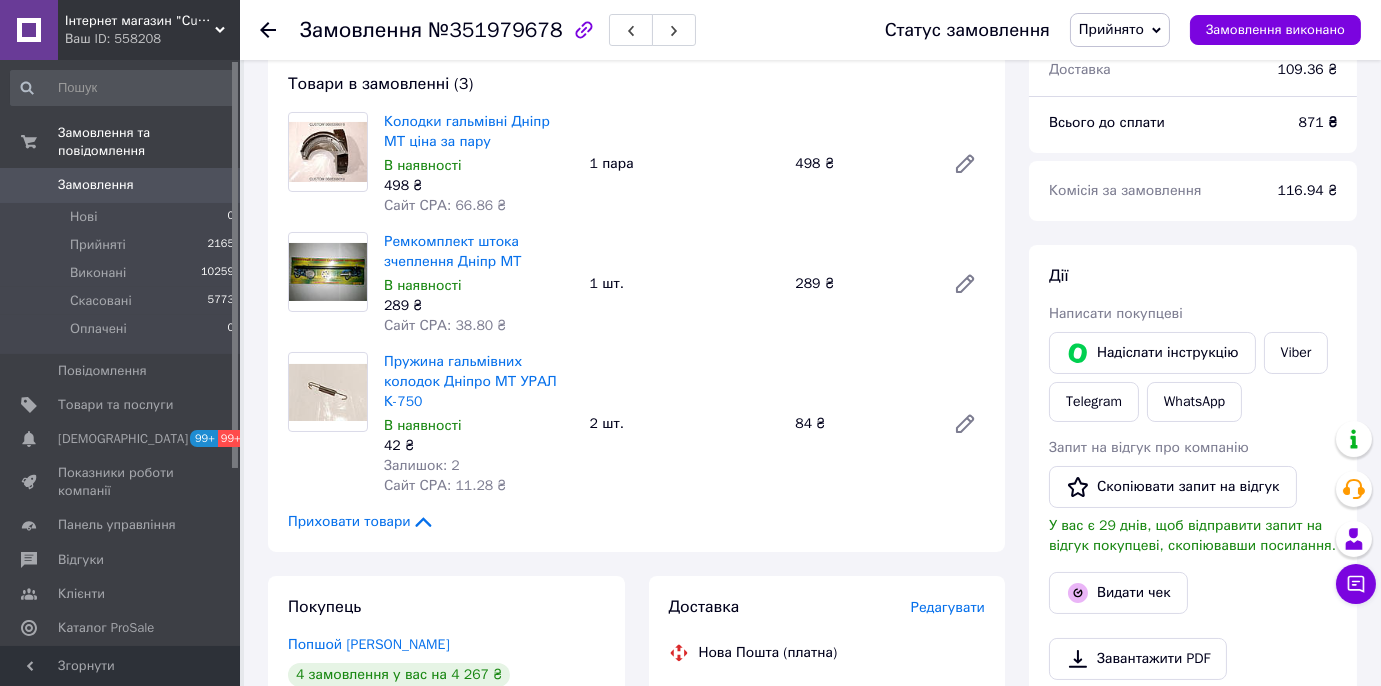 click on "Видати чек" at bounding box center [1193, 593] 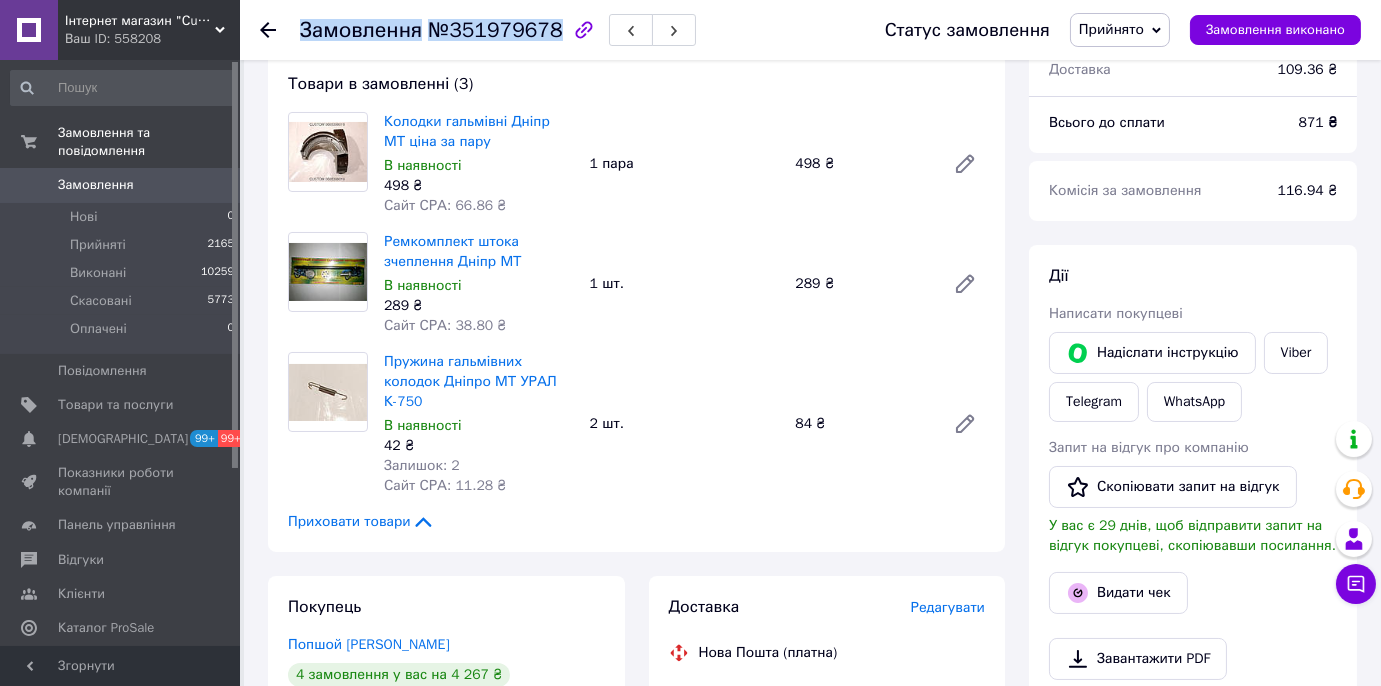 click on "Замовлення №351979678" at bounding box center [498, 30] 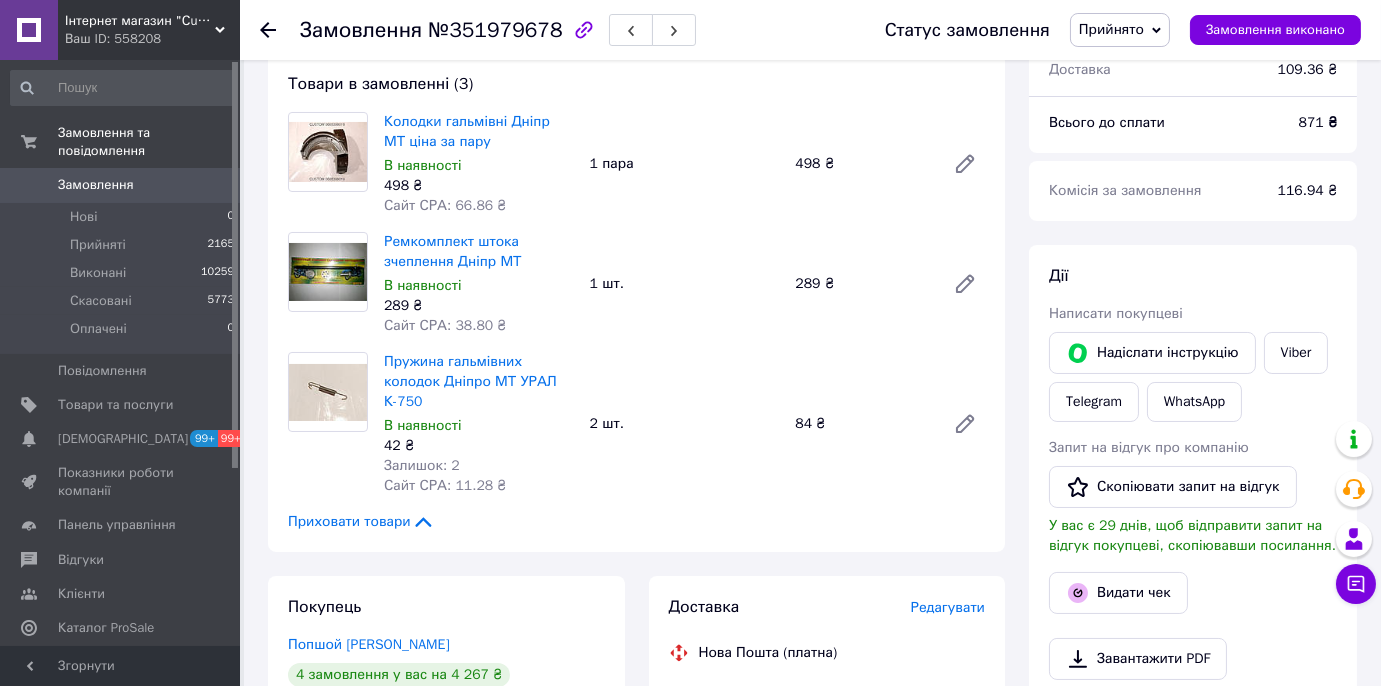 click on "Замовлення №351979678 Статус замовлення Прийнято Виконано Скасовано Оплачено Замовлення виконано Це замовлення сплачено за допомогою Замовлення з сайту Оплачено [DATE] 21:33 Товари в замовленні (3) Колодки гальмівні Дніпр МТ ціна за пару В наявності 498 ₴ Сайт СРА: 66.86 ₴  1 пара 498 ₴ Ремкомплект штока зчеплення Дніпр МТ В наявності 289 ₴ Сайт СРА: 38.80 ₴  1 шт. 289 ₴ Пружина гальмівних колодок Дніпро МТ УРАЛ К-750 В наявності 42 ₴ Залишок: 2 Сайт СРА: 11.28 ₴  2 шт. 84 ₴ Приховати товари Покупець [PERSON_NAME] [PERSON_NAME] 4 замовлення у вас на 4 267 ₴ 100%   успішних покупок Додати відгук 871 ₴" at bounding box center [812, 708] 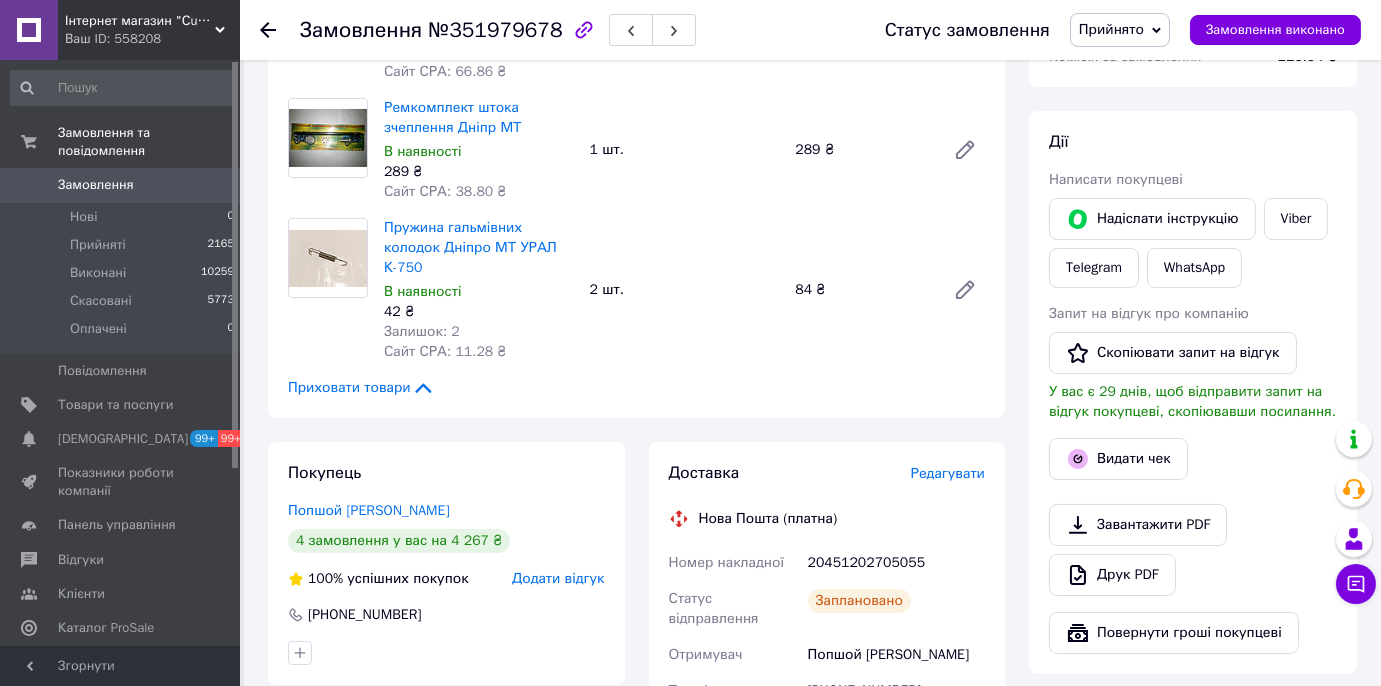 scroll, scrollTop: 363, scrollLeft: 0, axis: vertical 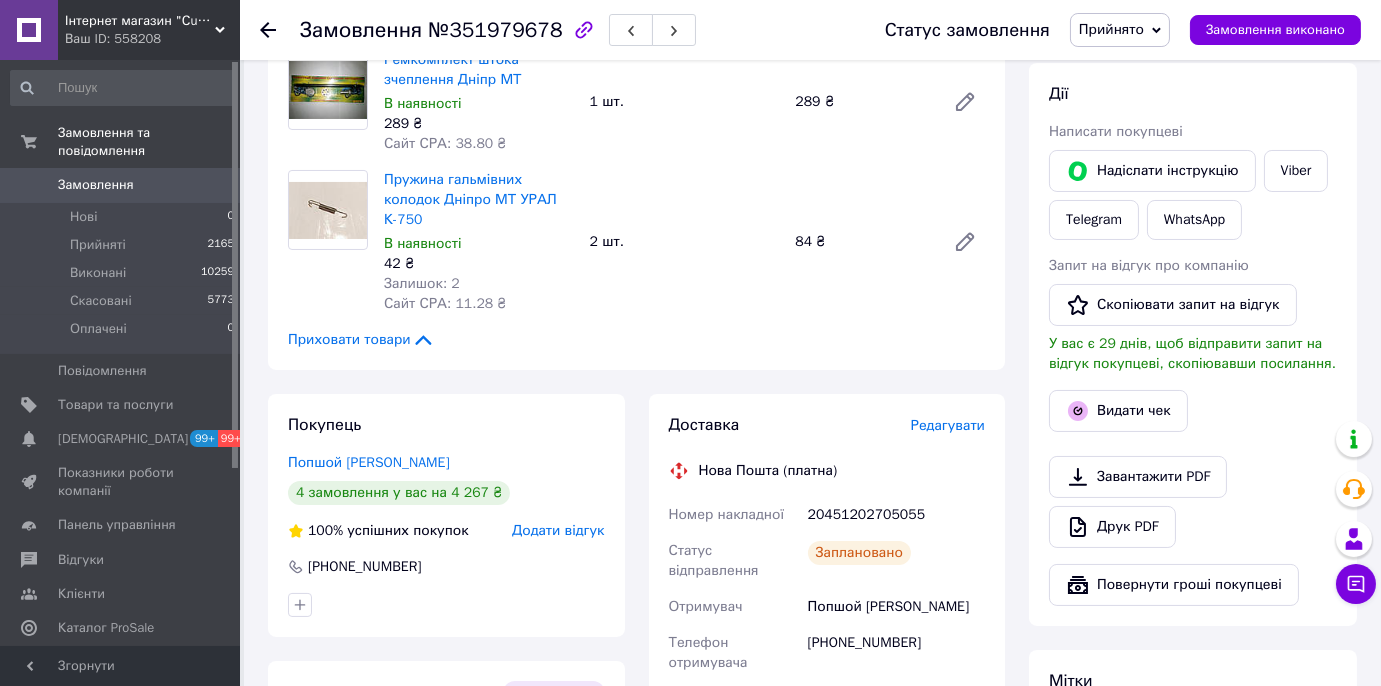click on "Редагувати" at bounding box center [948, 425] 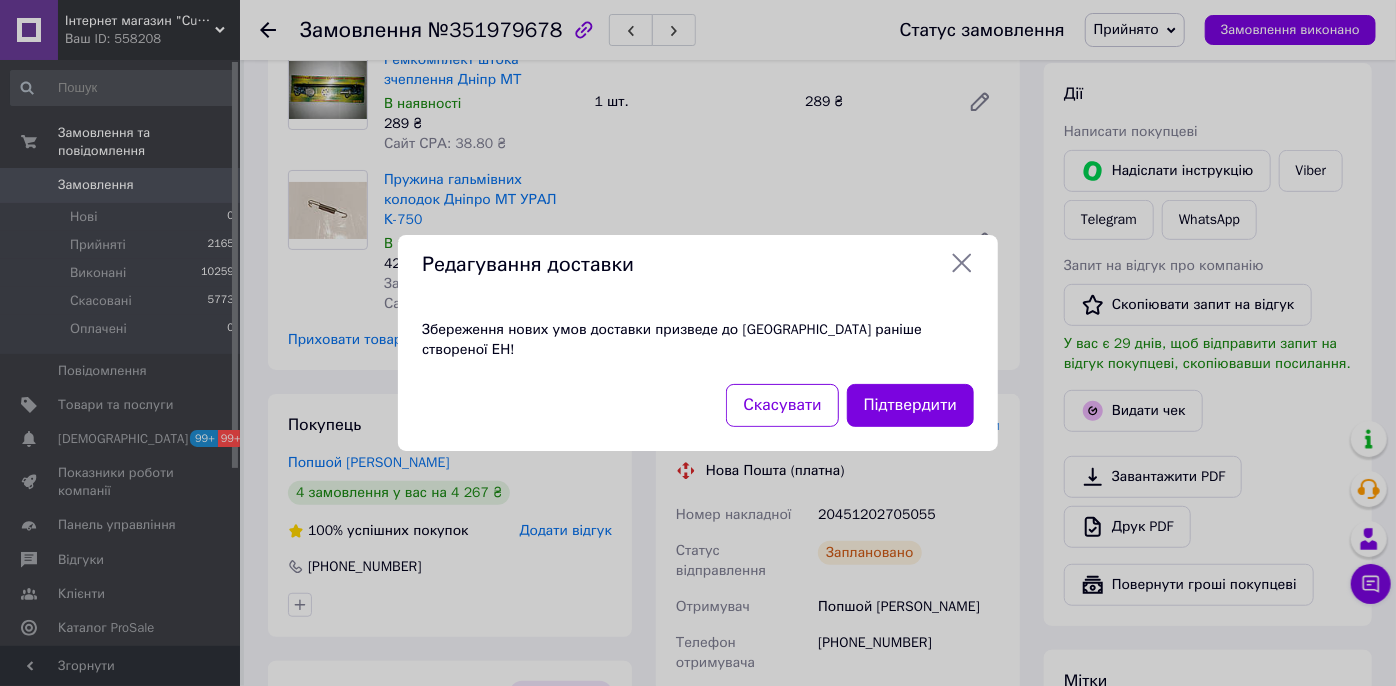 click 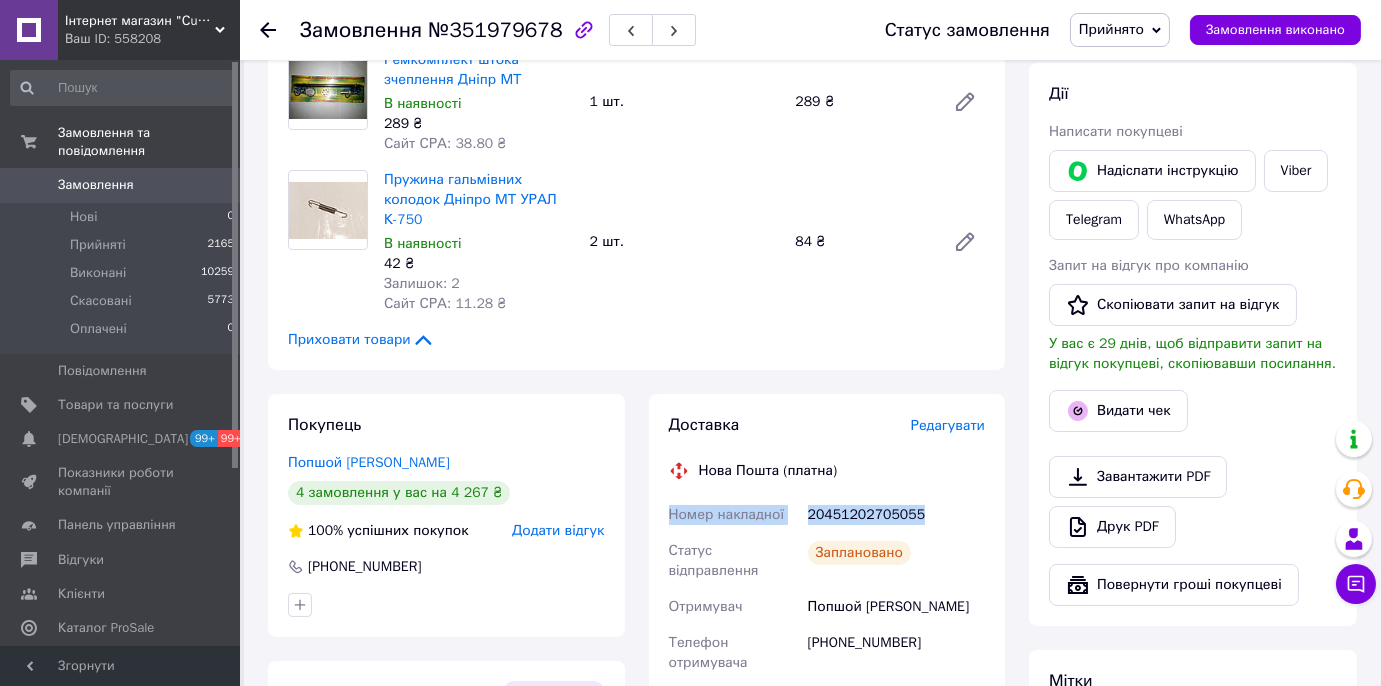 drag, startPoint x: 936, startPoint y: 489, endPoint x: 665, endPoint y: 491, distance: 271.0074 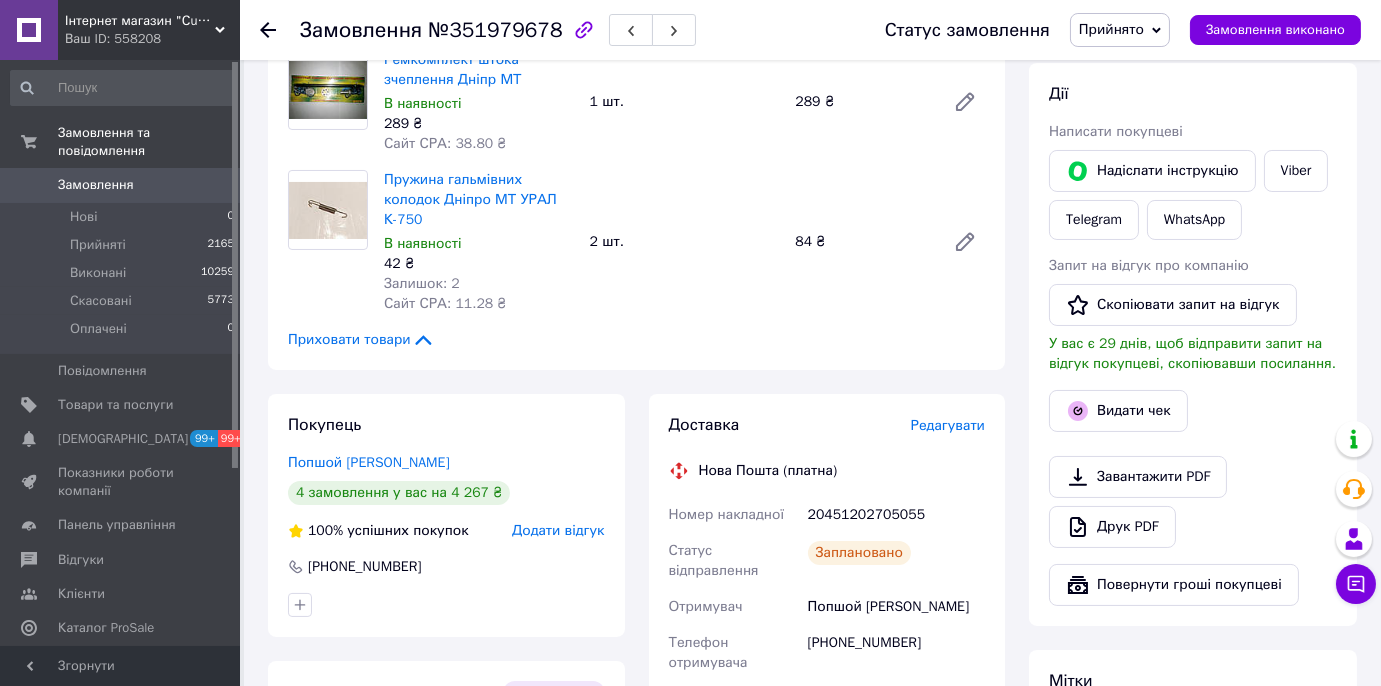 click on "Замовлення з сайту Оплачено [DATE] 21:33 Товари в замовленні (3) Колодки гальмівні Дніпр МТ ціна за пару В наявності 498 ₴ Сайт СРА: 66.86 ₴  1 пара 498 ₴ Ремкомплект штока зчеплення Дніпр МТ В наявності 289 ₴ Сайт СРА: 38.80 ₴  1 шт. 289 ₴ Пружина гальмівних колодок Дніпро МТ УРАЛ К-750 В наявності 42 ₴ Залишок: 2 Сайт СРА: 11.28 ₴  2 шт. 84 ₴ Приховати товари Покупець Попшой [PERSON_NAME] 4 замовлення у вас на 4 267 ₴ 100%   успішних покупок Додати відгук [PHONE_NUMBER] Оплата Оплачено Пром-оплата Кошти будуть зараховані на розрахунковий рахунок Доставка Редагувати Нова Пошта (платна) 20451202705055 871 <" at bounding box center [636, 557] 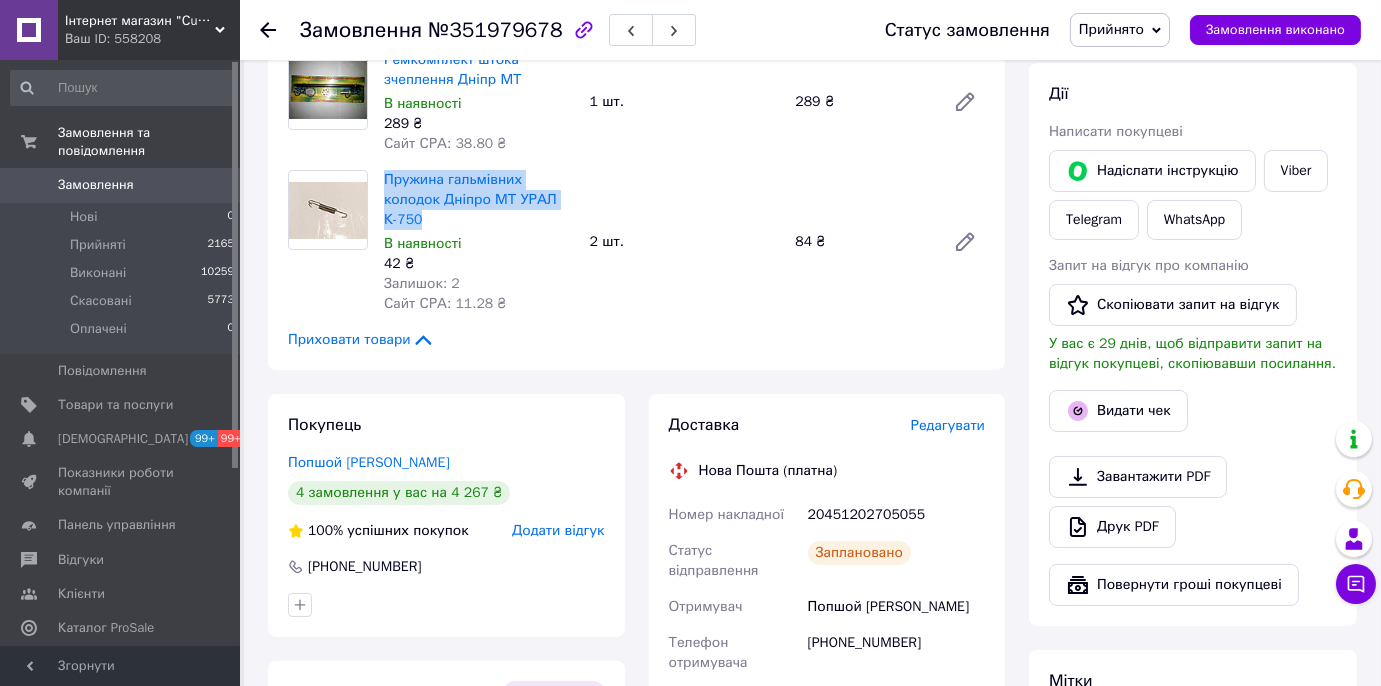 drag, startPoint x: 380, startPoint y: 174, endPoint x: 554, endPoint y: 196, distance: 175.38528 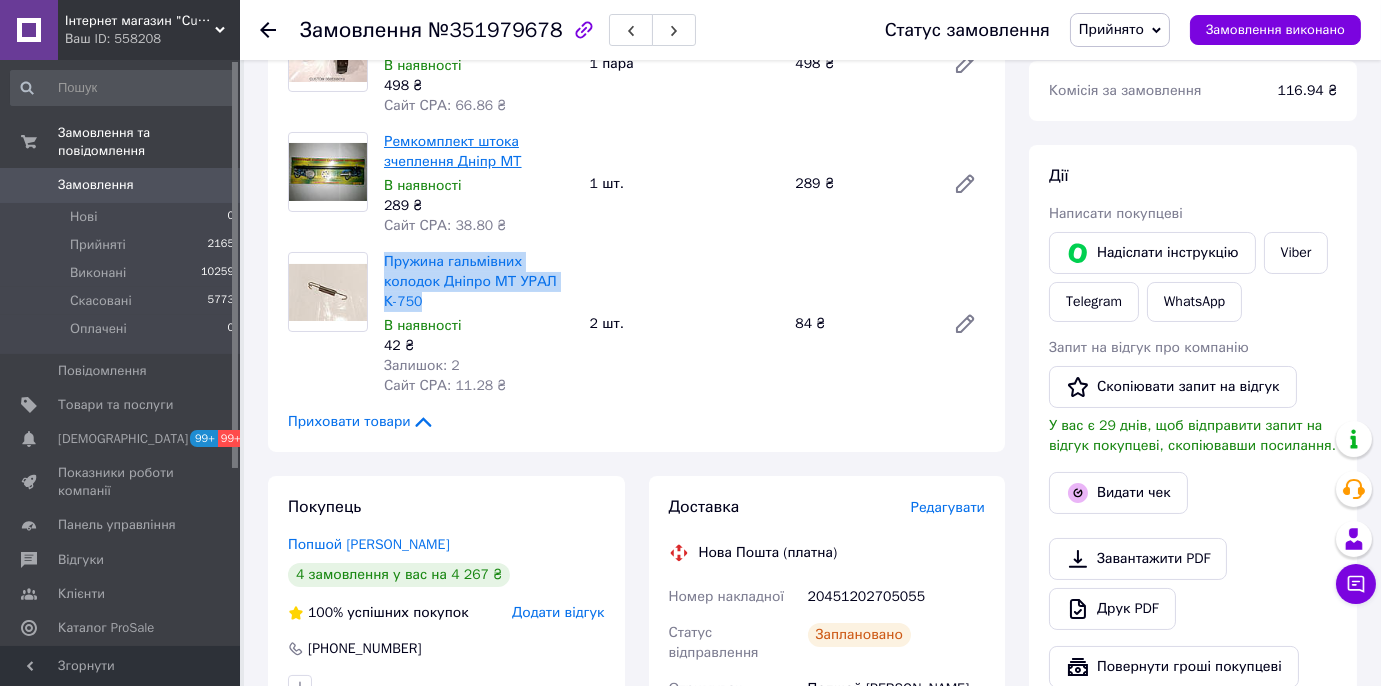 scroll, scrollTop: 181, scrollLeft: 0, axis: vertical 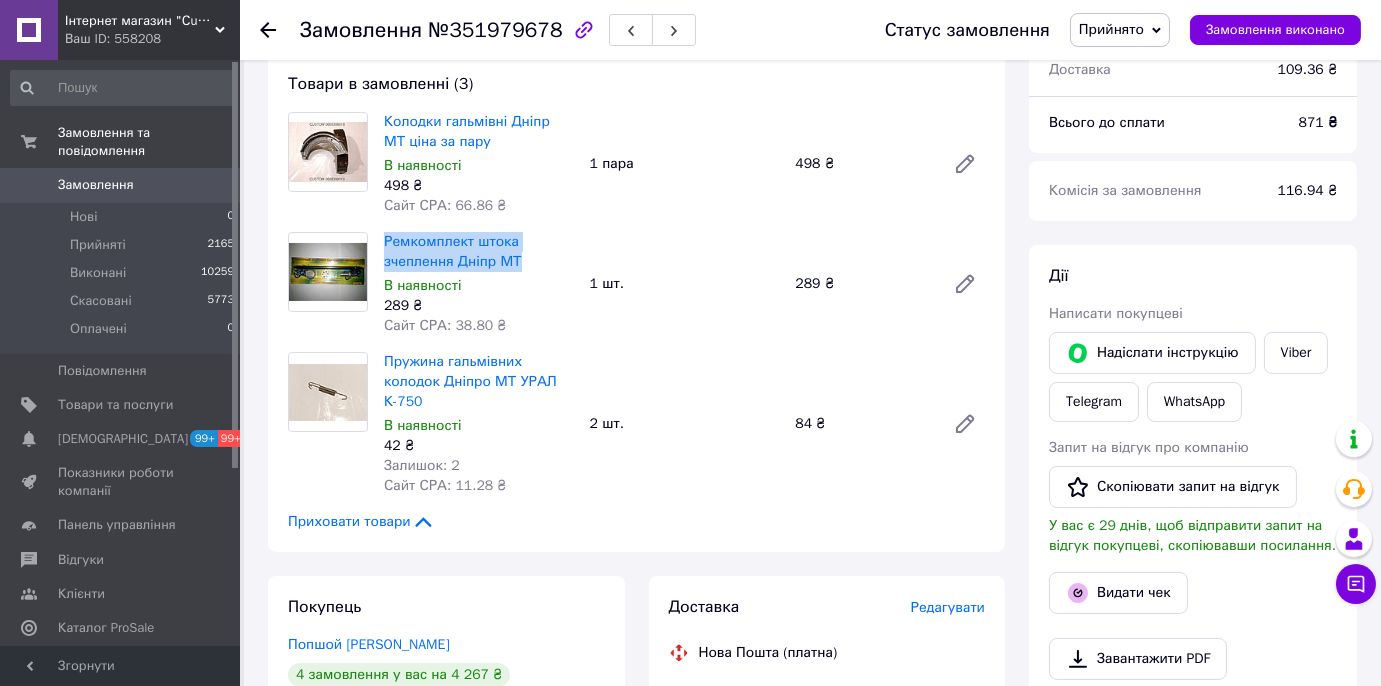 drag, startPoint x: 378, startPoint y: 241, endPoint x: 543, endPoint y: 268, distance: 167.1945 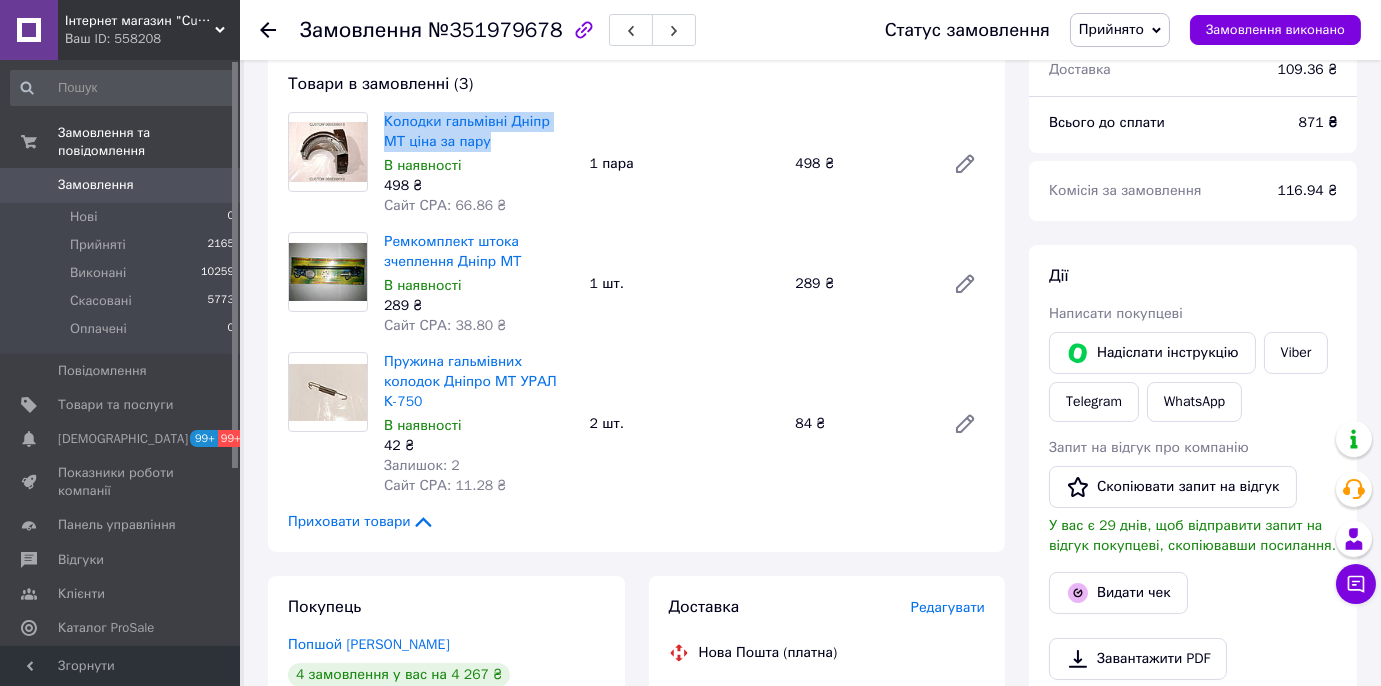 drag, startPoint x: 382, startPoint y: 116, endPoint x: 512, endPoint y: 140, distance: 132.19682 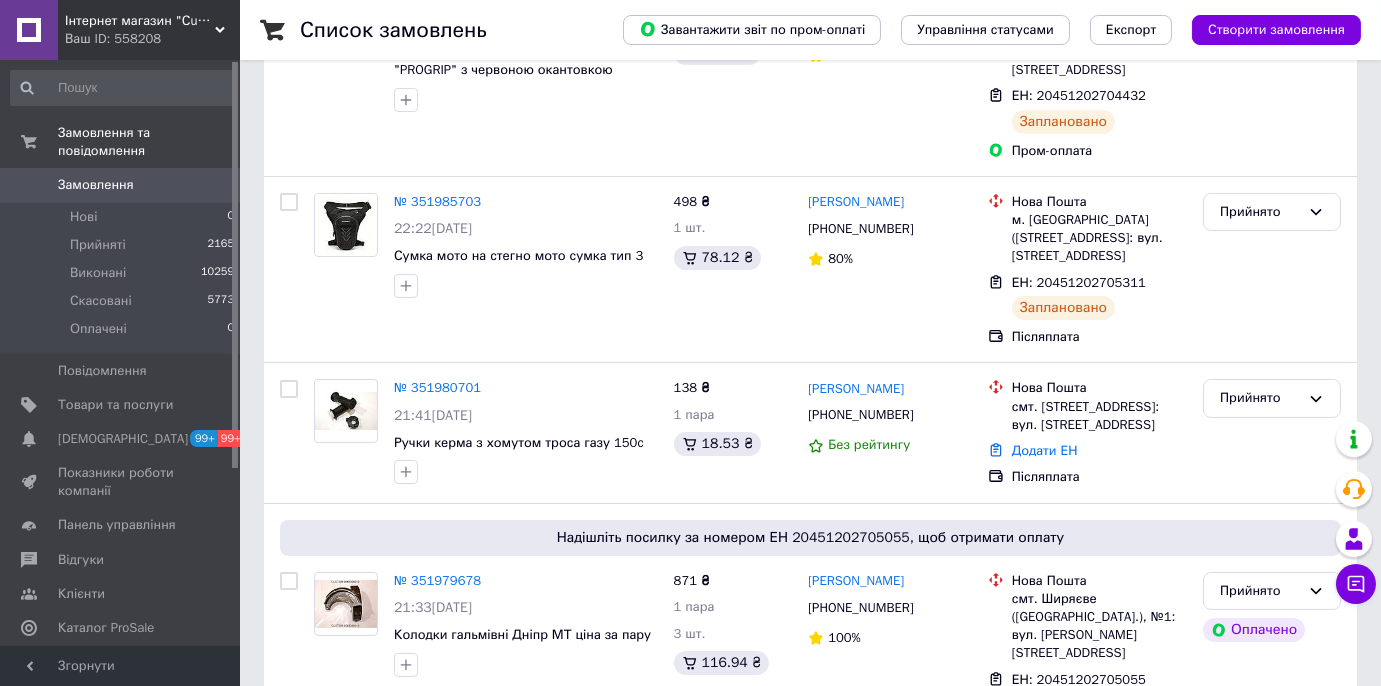 scroll, scrollTop: 909, scrollLeft: 0, axis: vertical 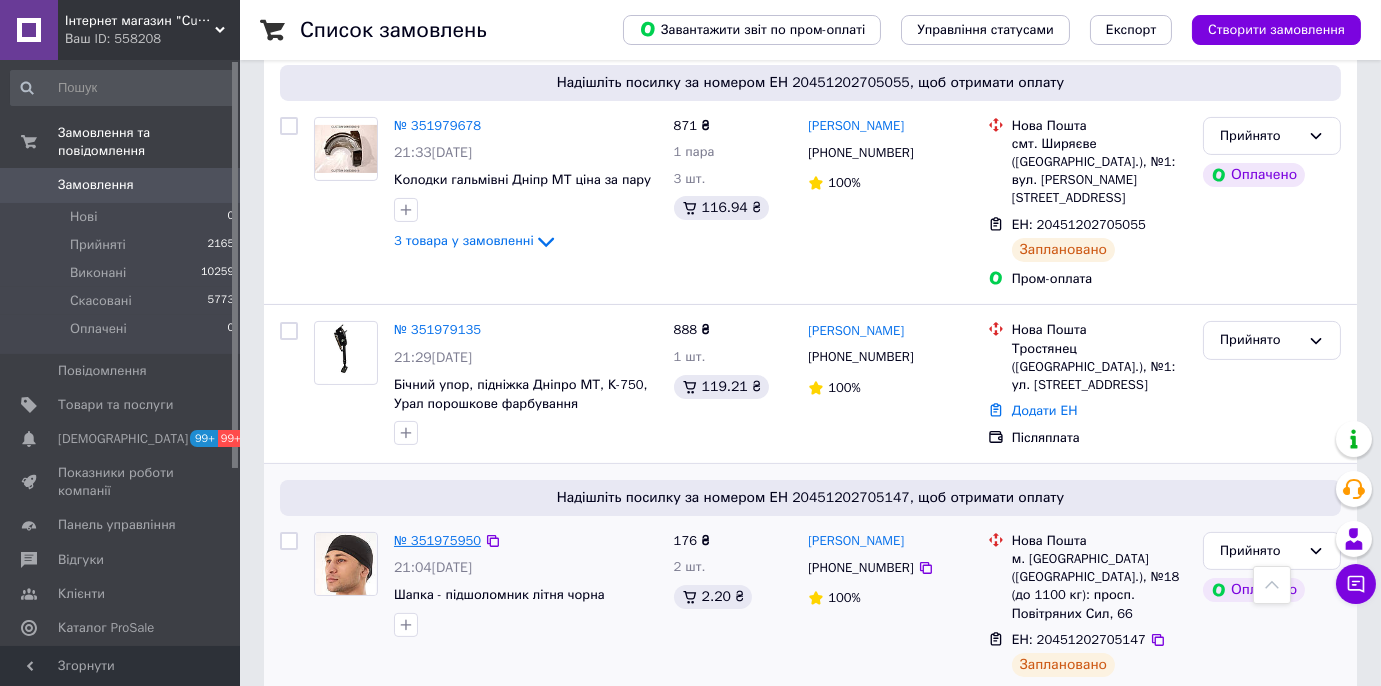 click on "№ 351975950" at bounding box center [437, 540] 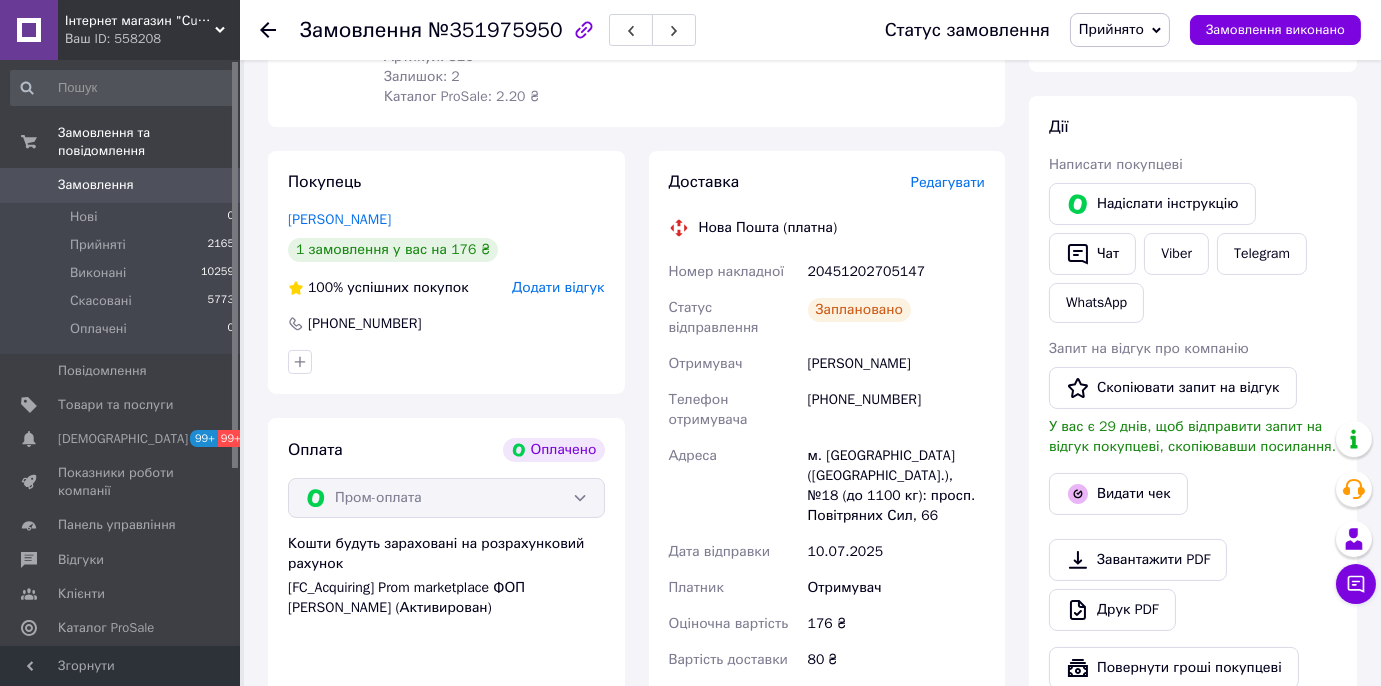 scroll, scrollTop: 109, scrollLeft: 0, axis: vertical 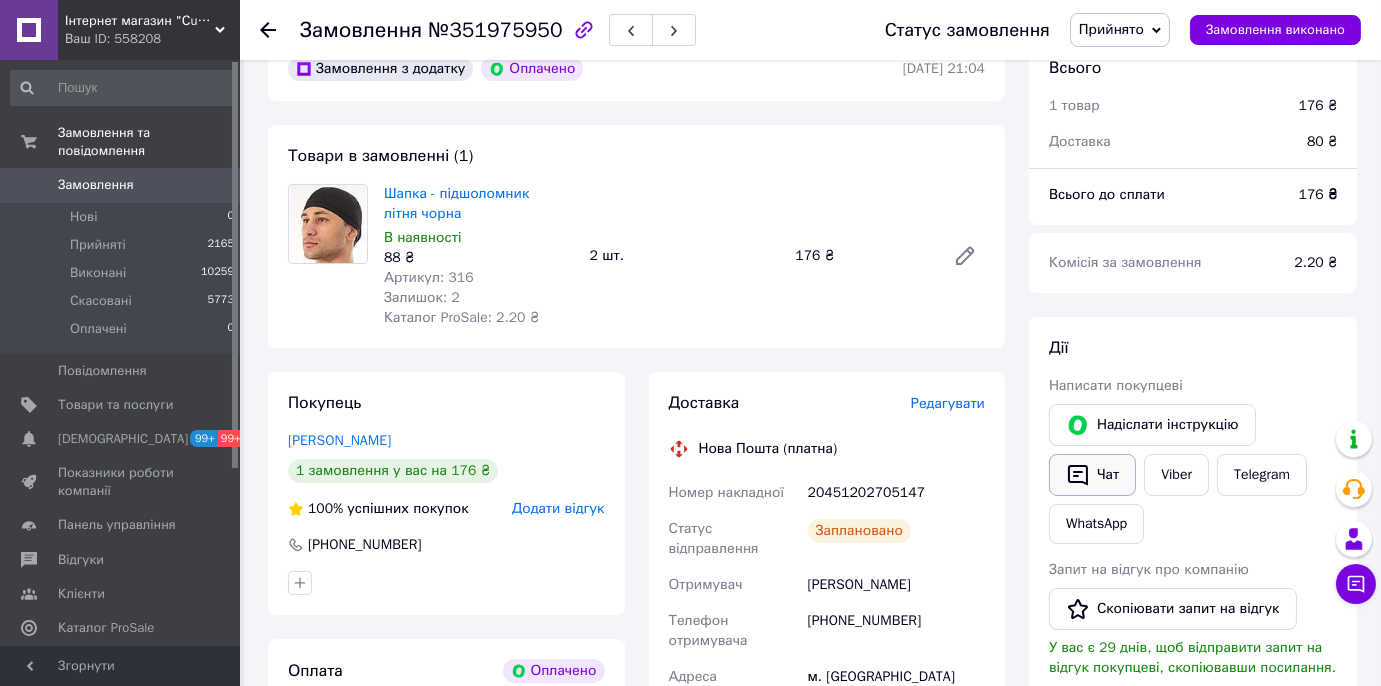 click on "Чат" at bounding box center [1092, 475] 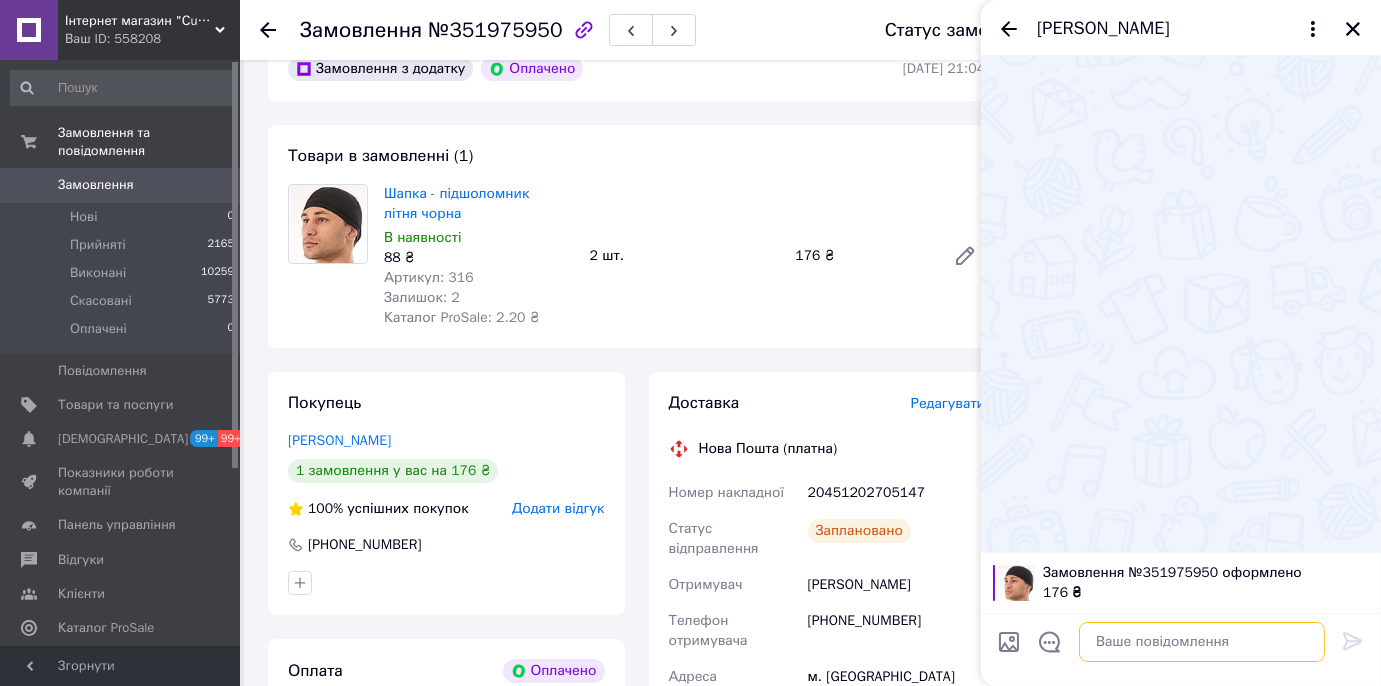 click at bounding box center [1202, 642] 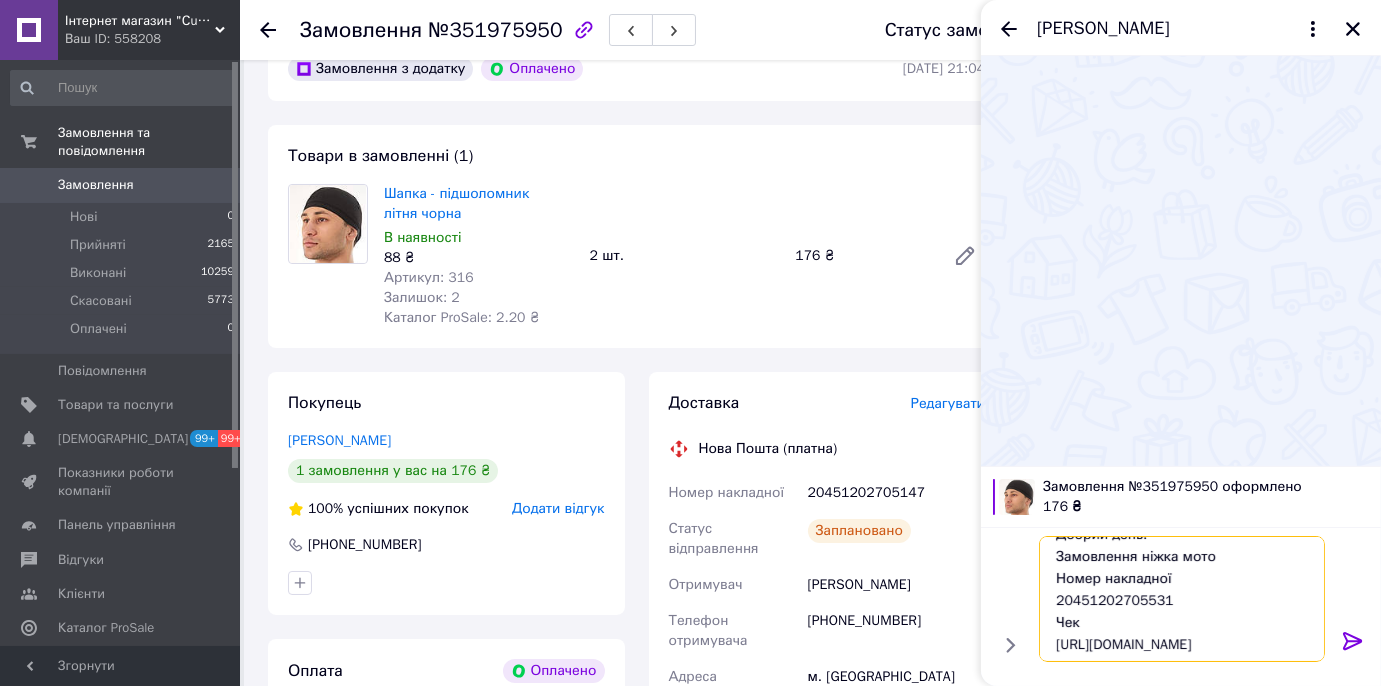 scroll, scrollTop: 0, scrollLeft: 0, axis: both 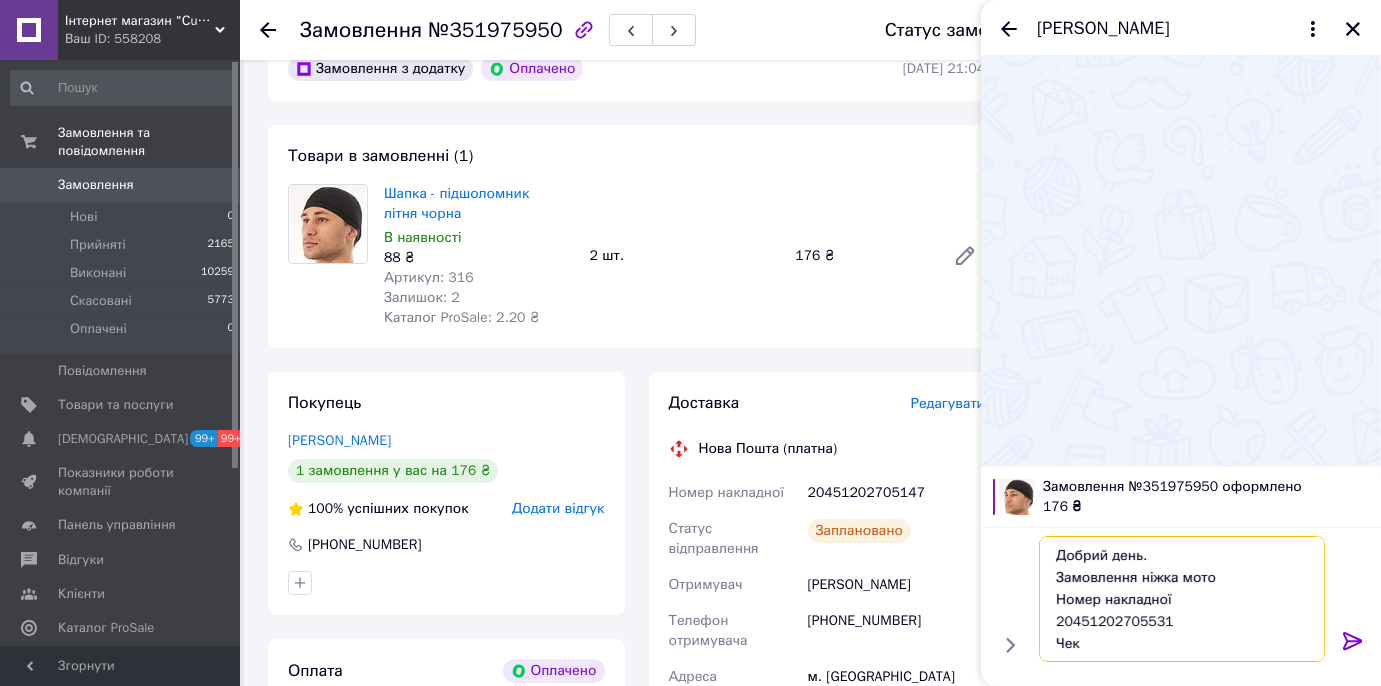 drag, startPoint x: 1141, startPoint y: 577, endPoint x: 1220, endPoint y: 577, distance: 79 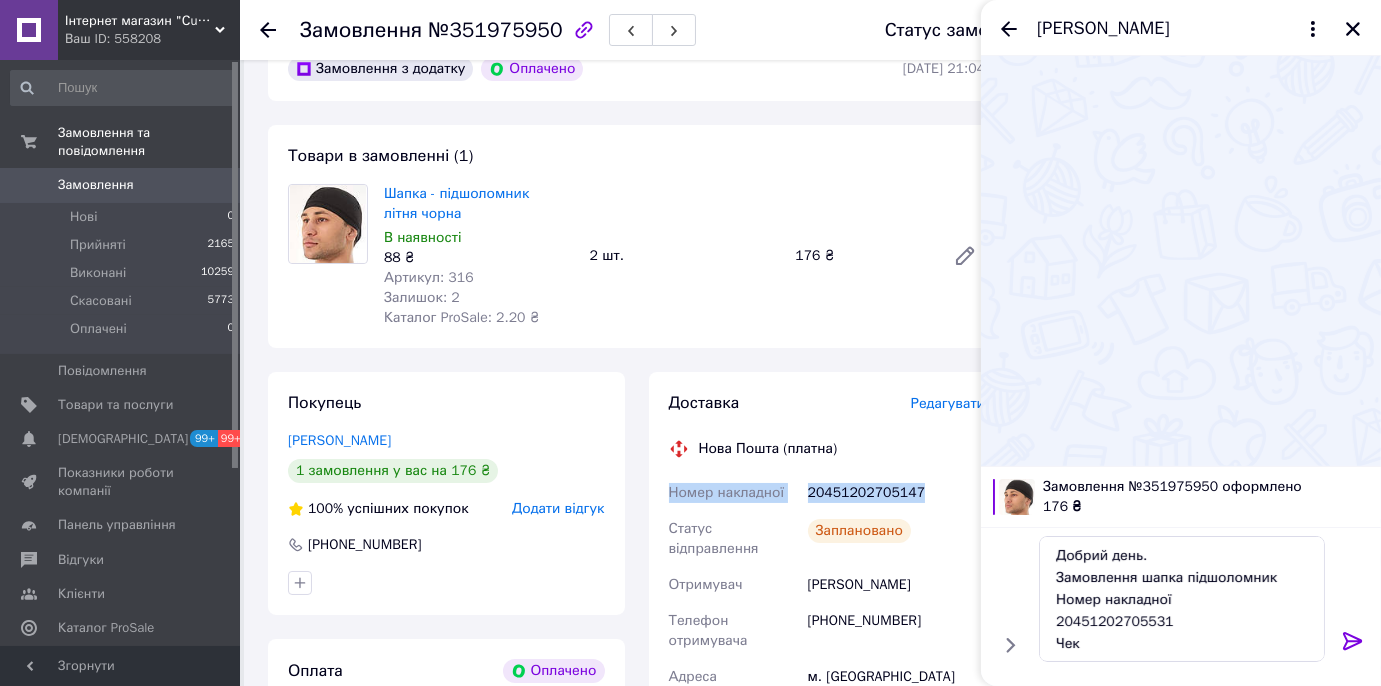 drag, startPoint x: 906, startPoint y: 492, endPoint x: 663, endPoint y: 489, distance: 243.01852 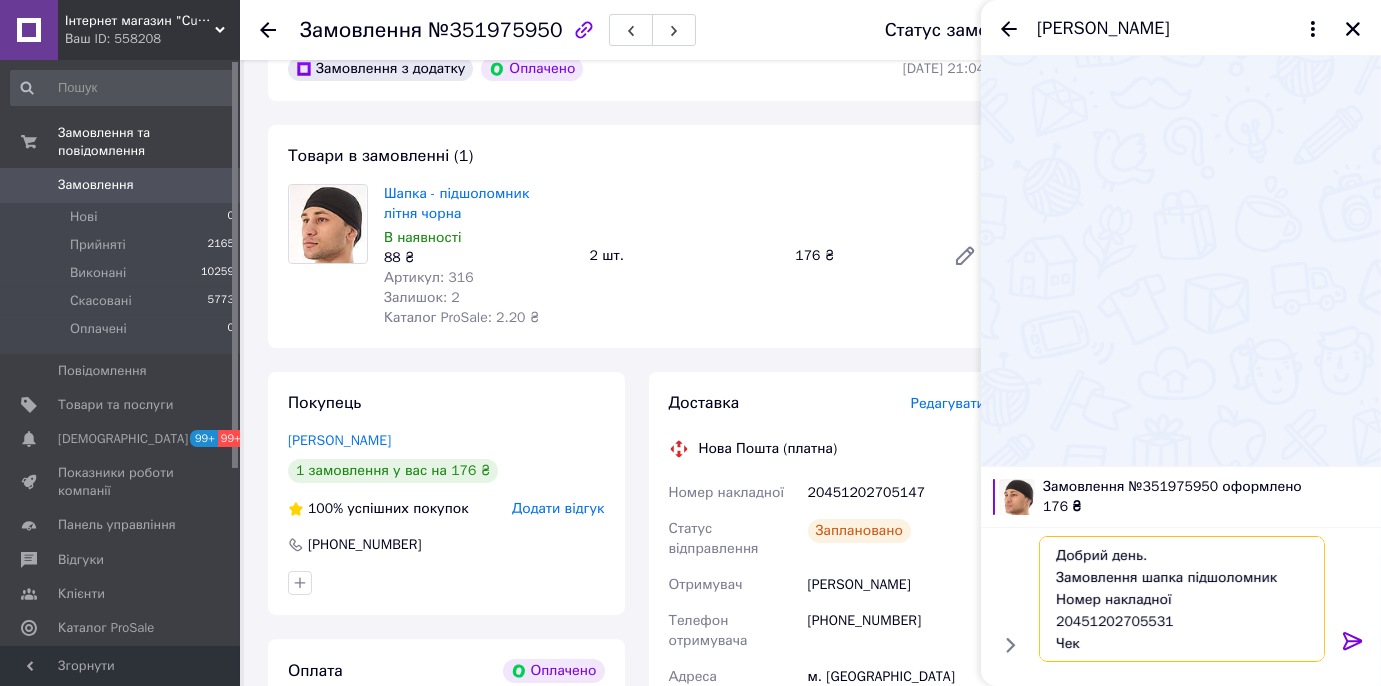 paste on "147" 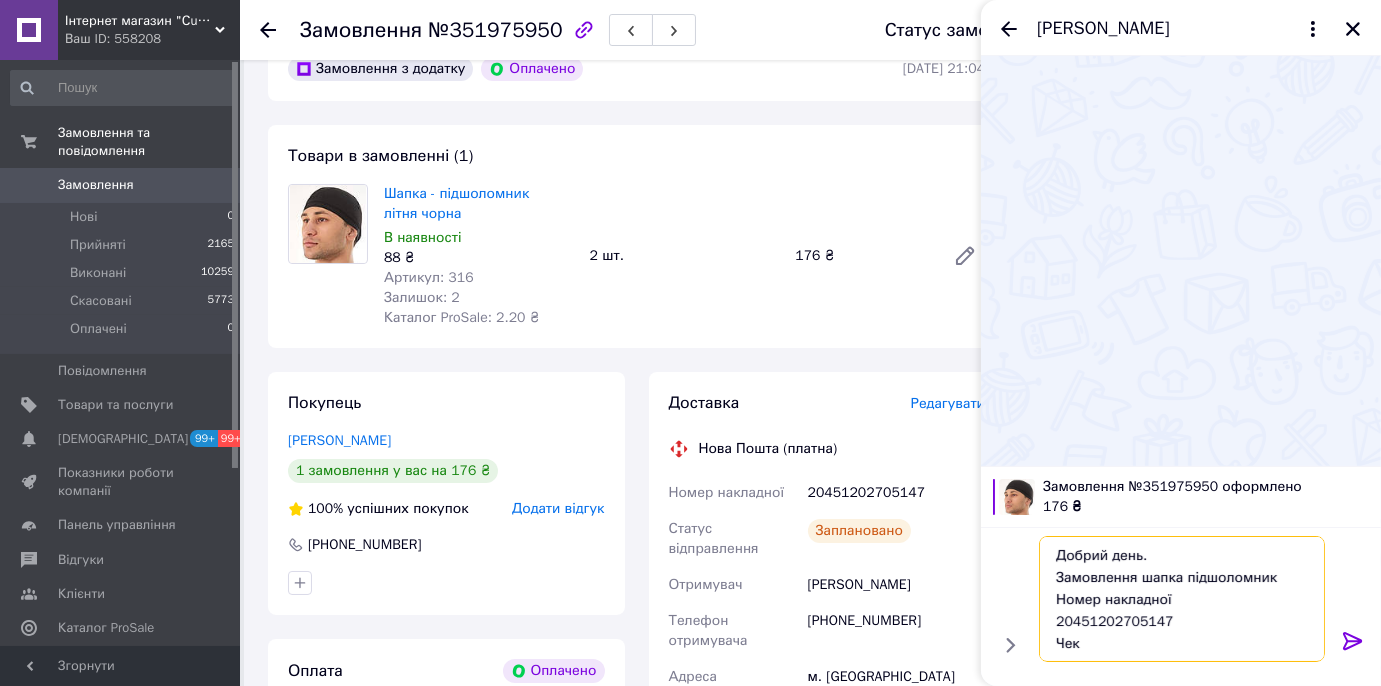 drag, startPoint x: 1085, startPoint y: 614, endPoint x: 1029, endPoint y: 602, distance: 57.271286 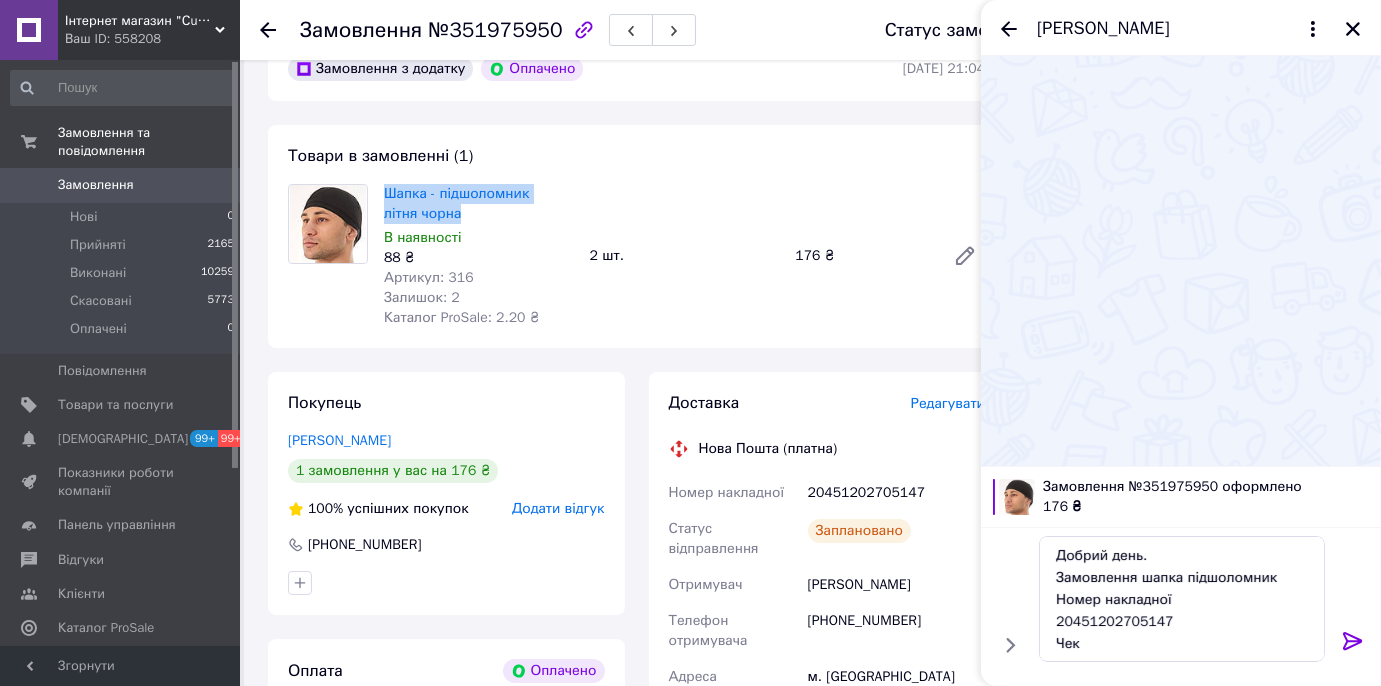 drag, startPoint x: 376, startPoint y: 185, endPoint x: 474, endPoint y: 213, distance: 101.92154 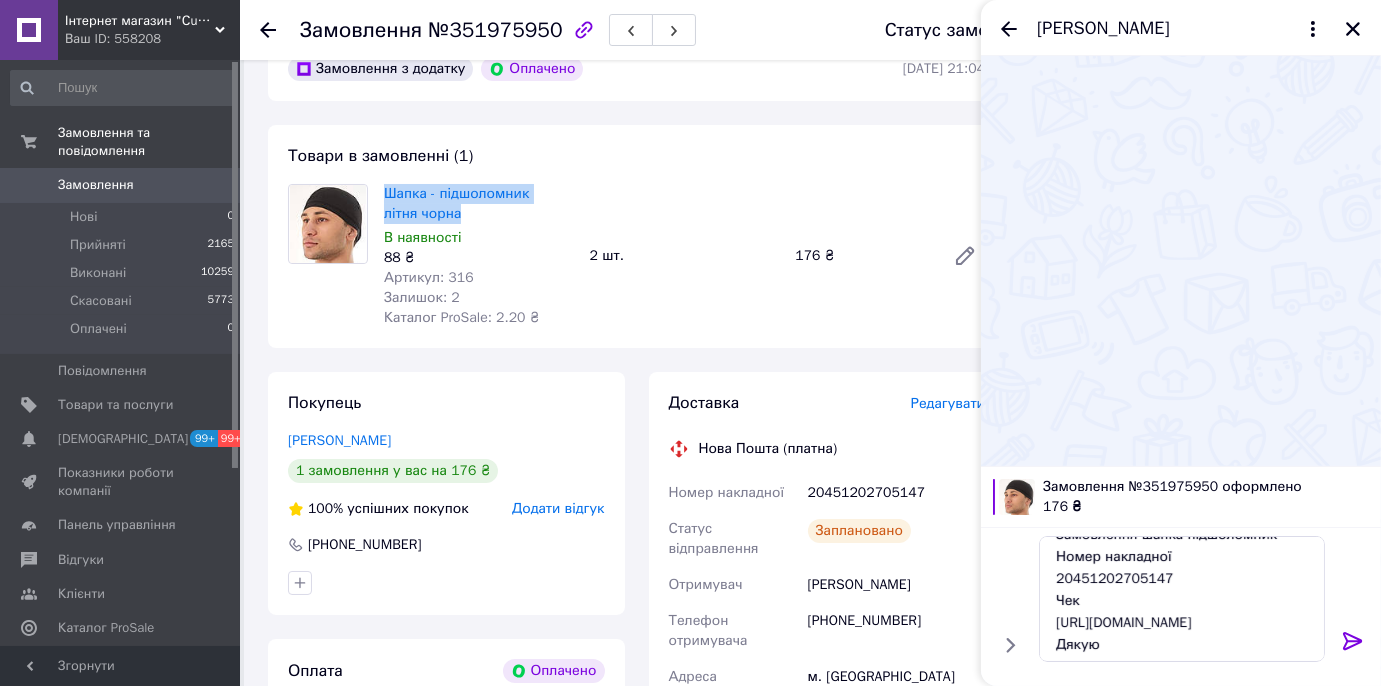 scroll, scrollTop: 67, scrollLeft: 0, axis: vertical 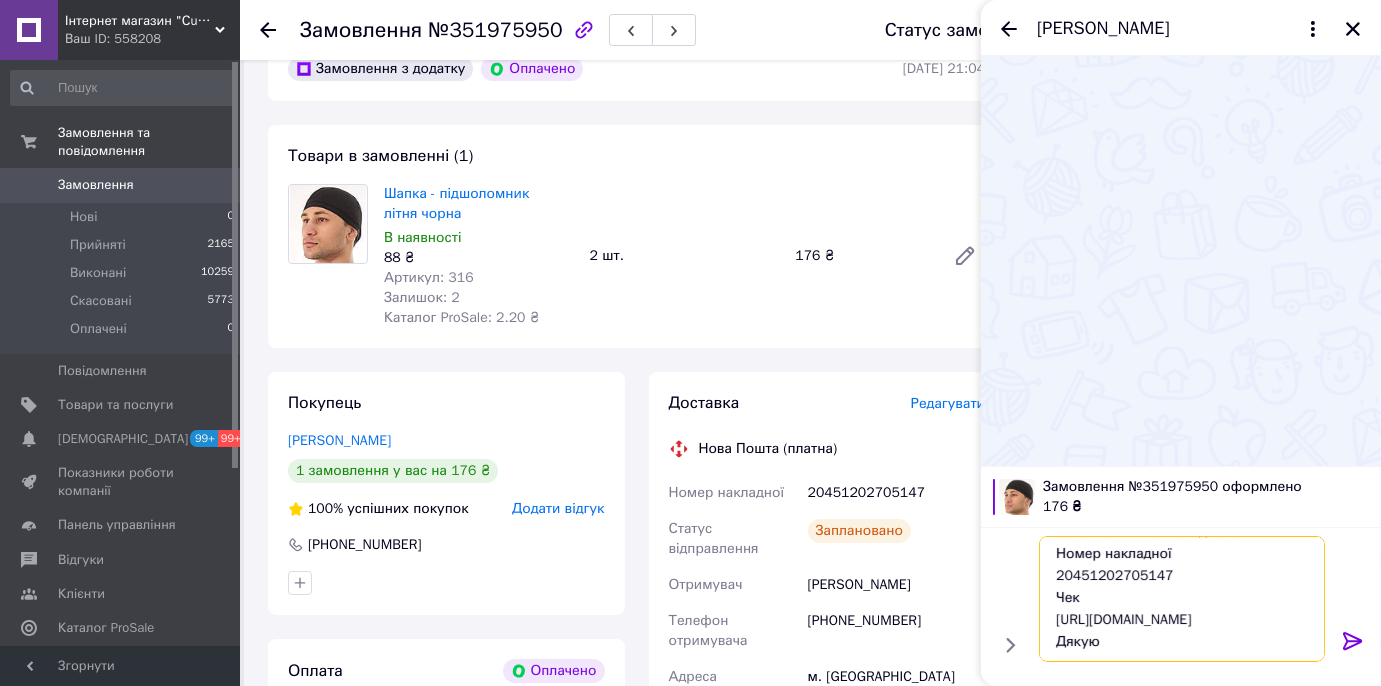 drag, startPoint x: 1056, startPoint y: 599, endPoint x: 1234, endPoint y: 630, distance: 180.67928 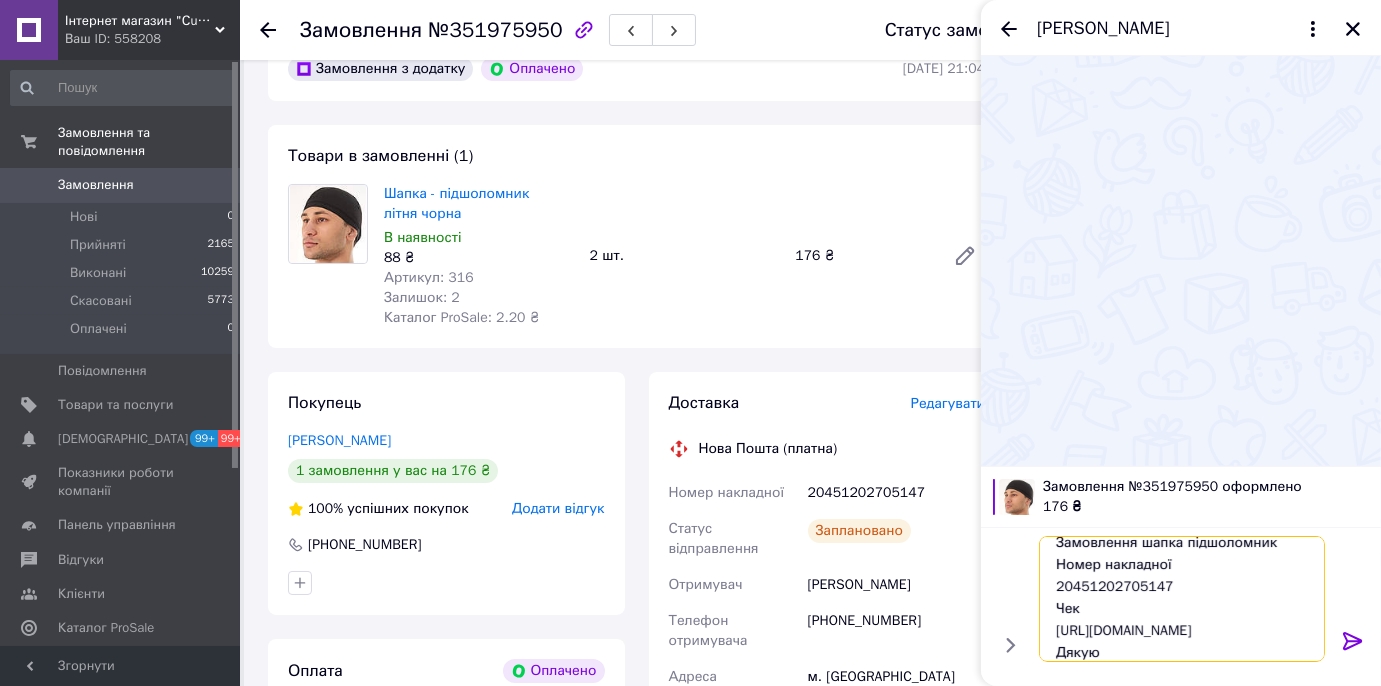scroll, scrollTop: 0, scrollLeft: 0, axis: both 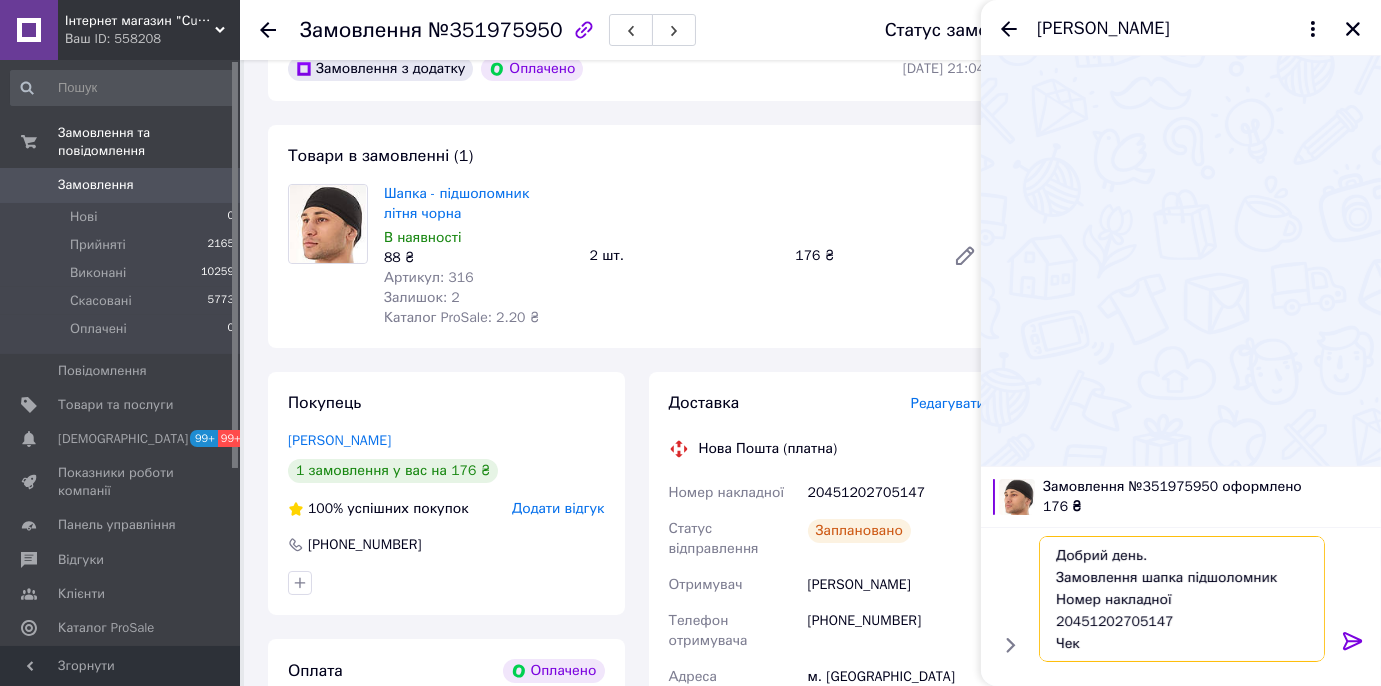 drag, startPoint x: 1128, startPoint y: 635, endPoint x: 1064, endPoint y: 538, distance: 116.21101 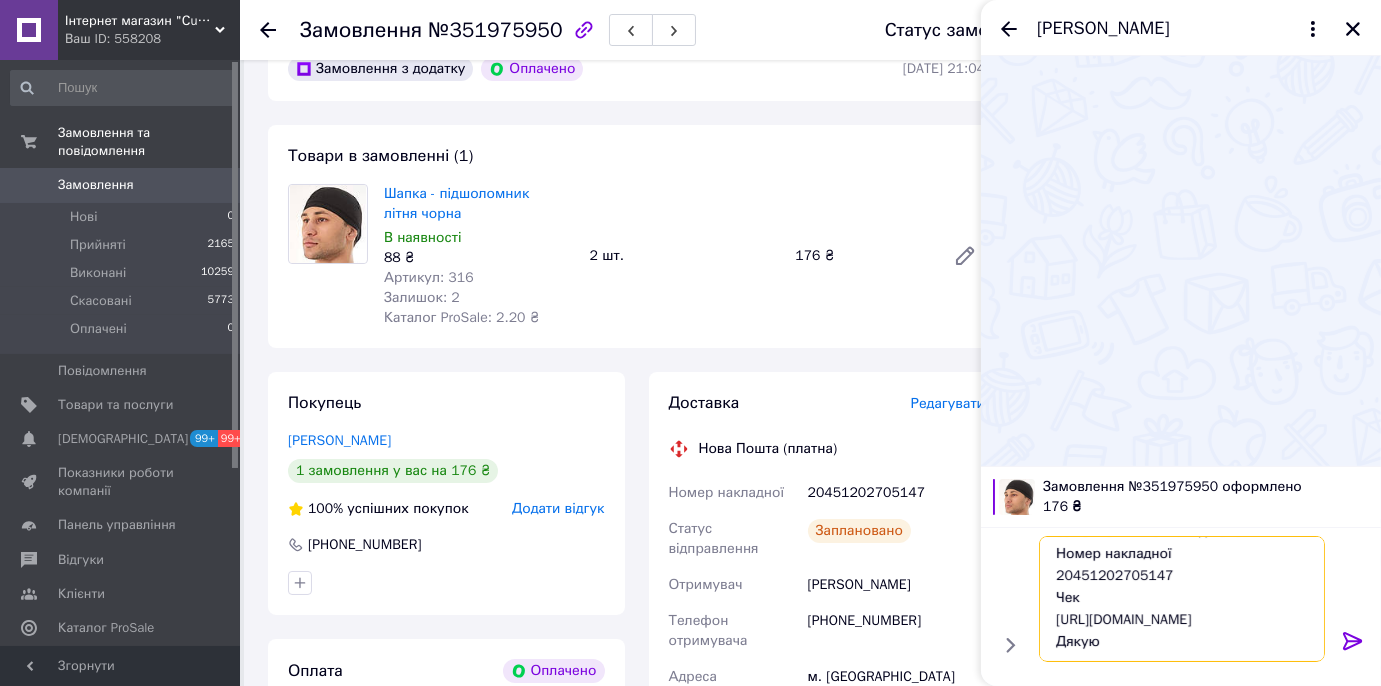 drag, startPoint x: 1076, startPoint y: 582, endPoint x: 1181, endPoint y: 670, distance: 137 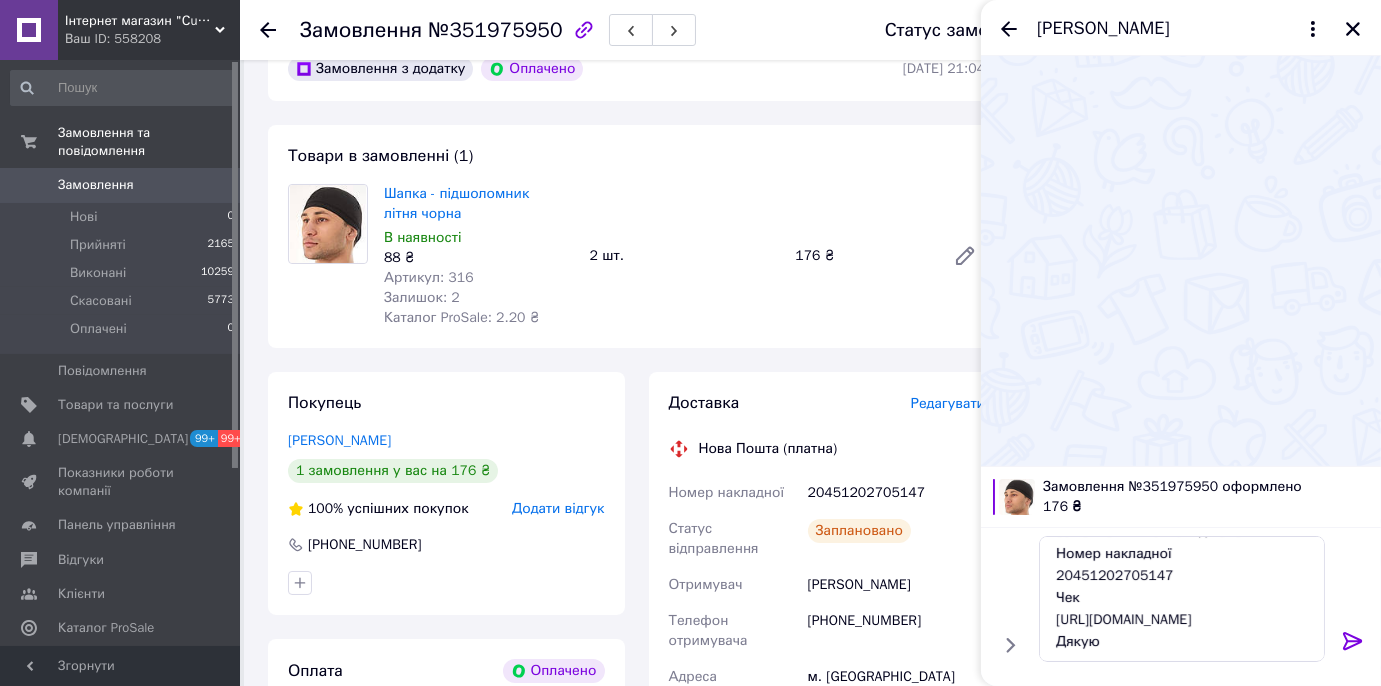 click 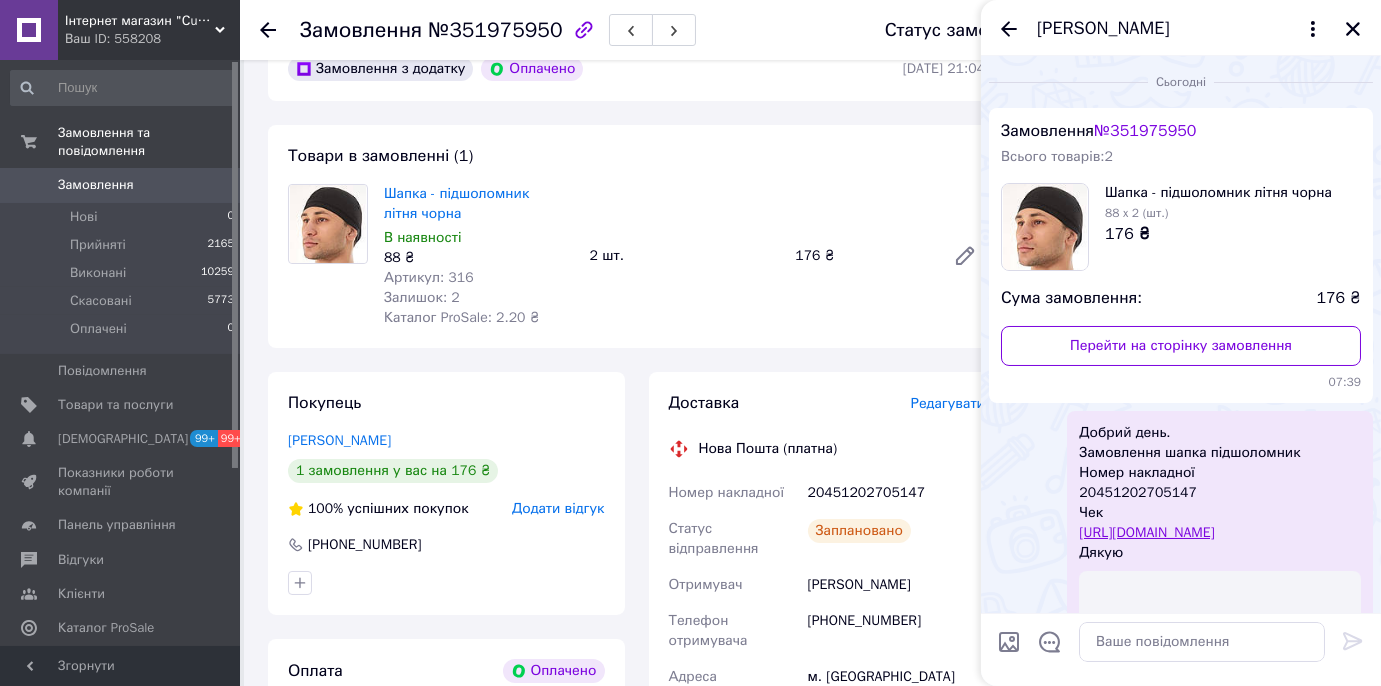 scroll, scrollTop: 0, scrollLeft: 0, axis: both 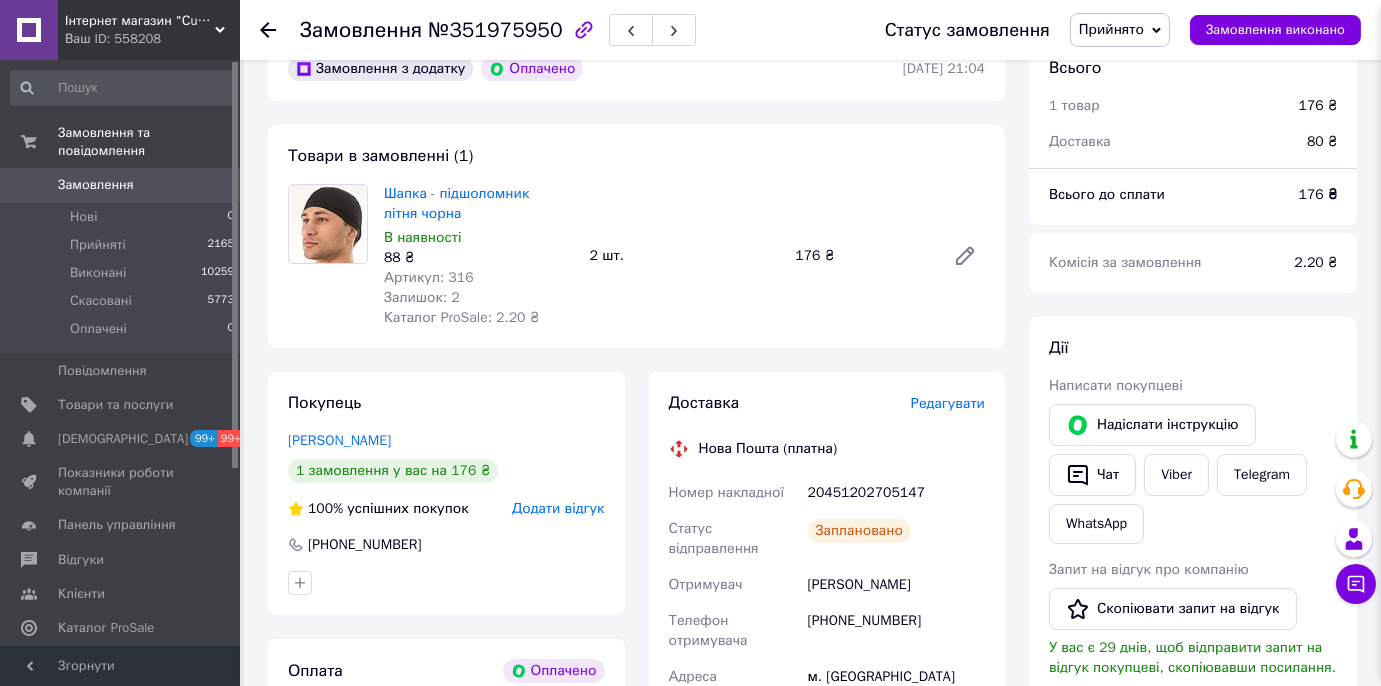 click on "Замовлення" at bounding box center (121, 185) 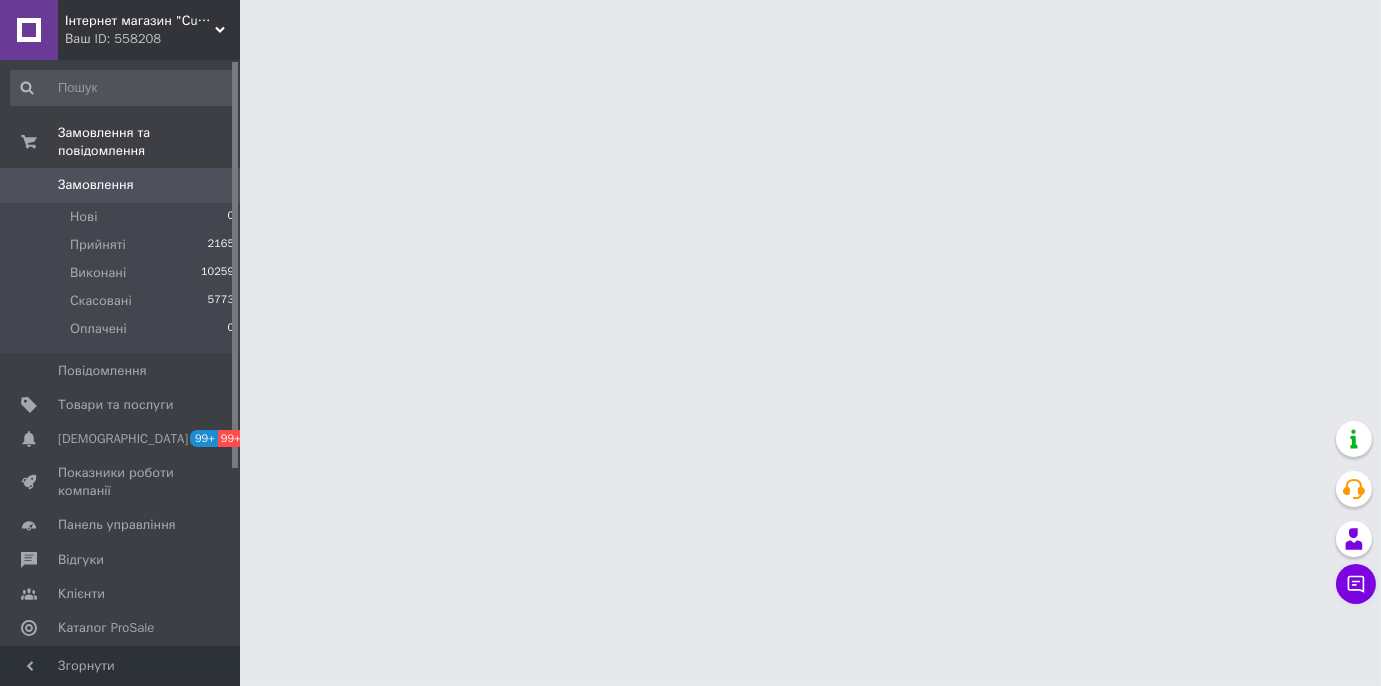 scroll, scrollTop: 0, scrollLeft: 0, axis: both 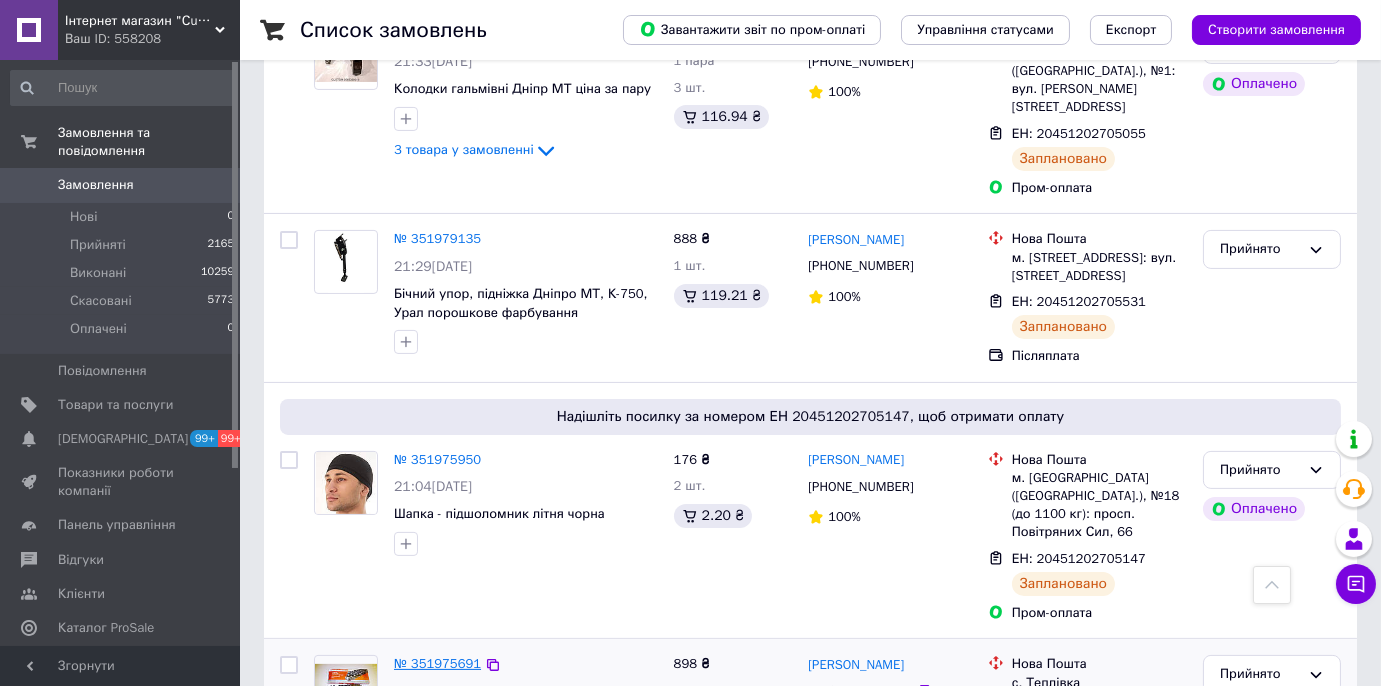 click on "№ 351975691" at bounding box center (437, 663) 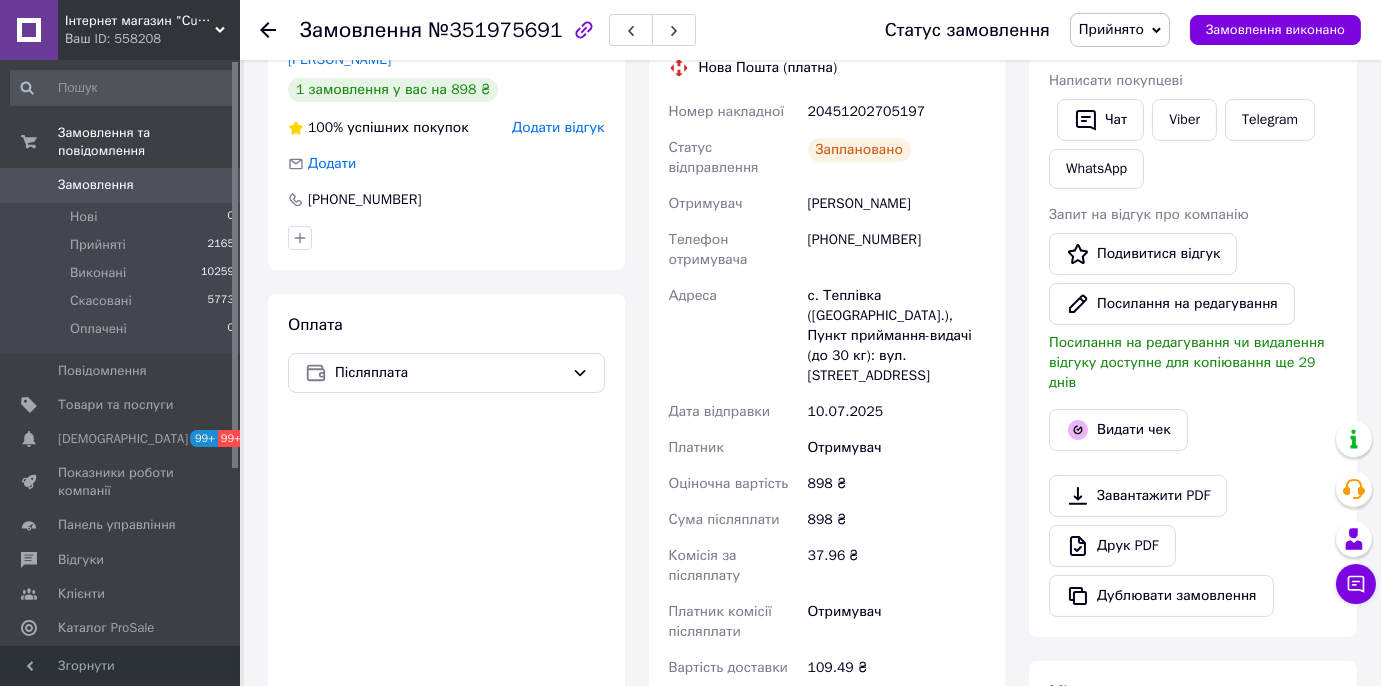 scroll, scrollTop: 276, scrollLeft: 0, axis: vertical 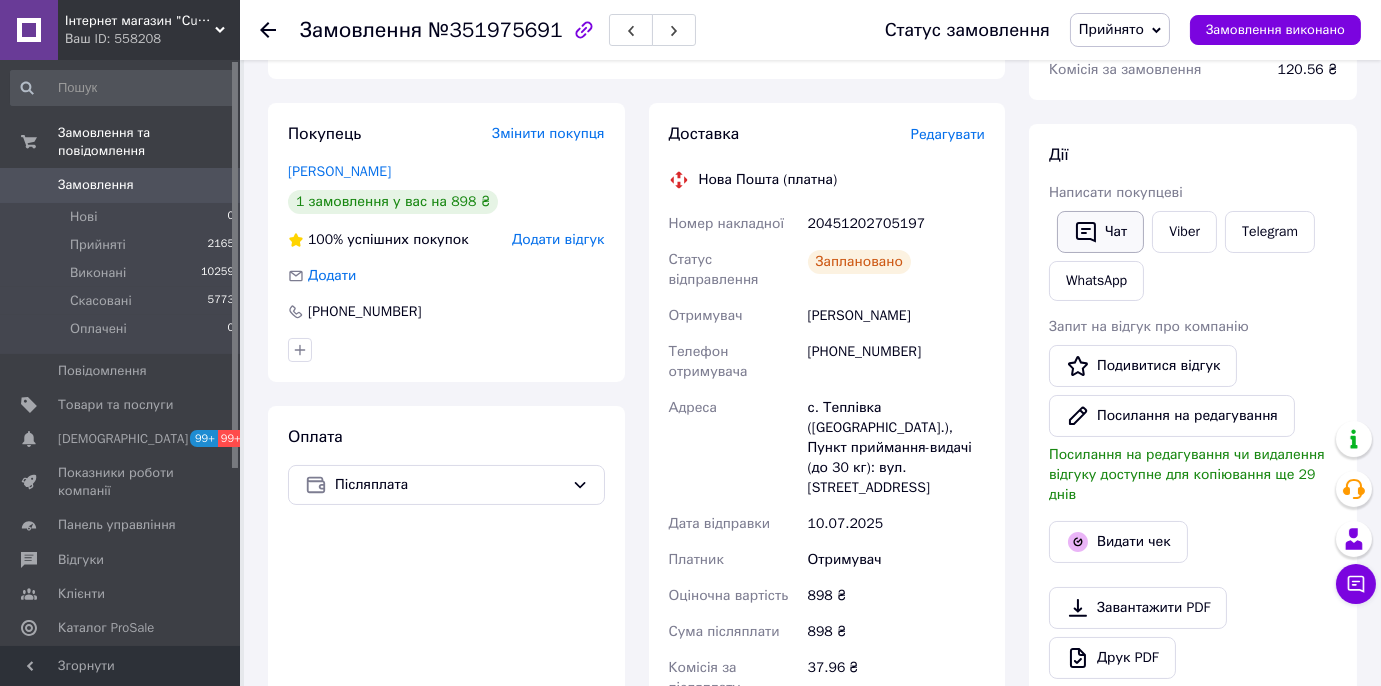 click on "Чат" at bounding box center [1100, 232] 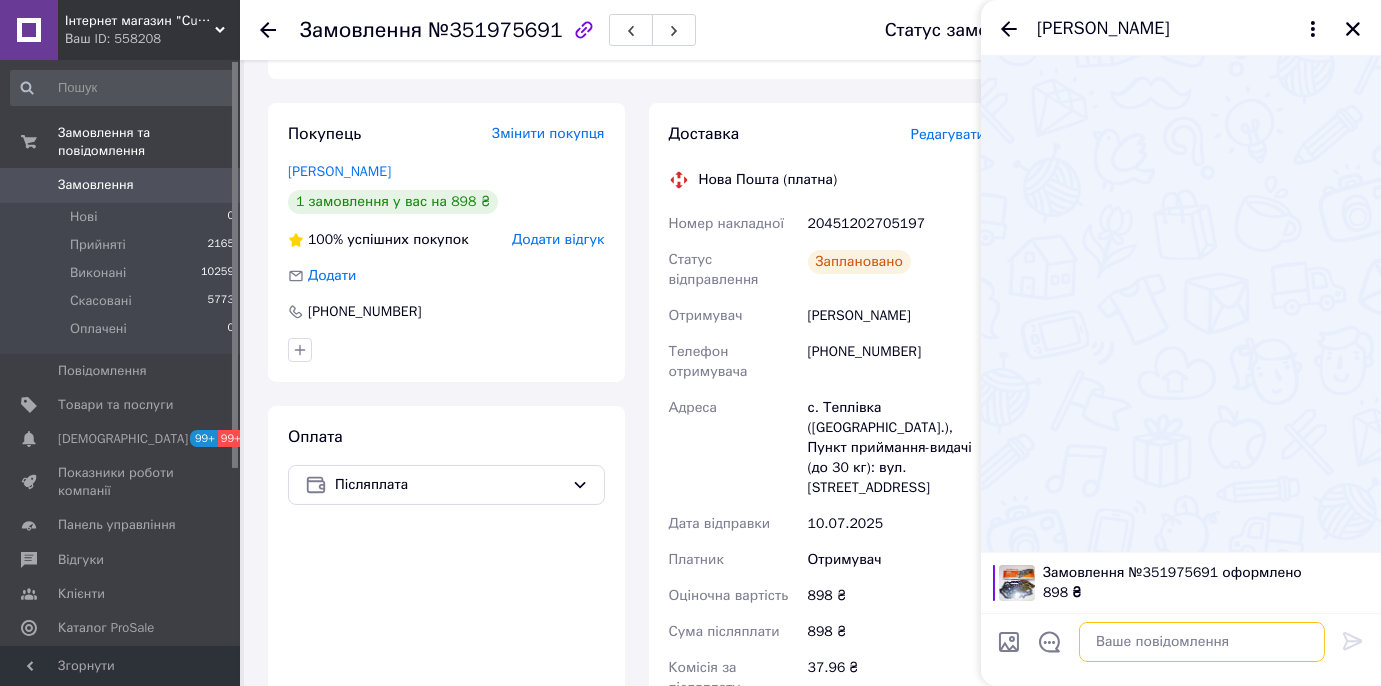 click at bounding box center [1202, 642] 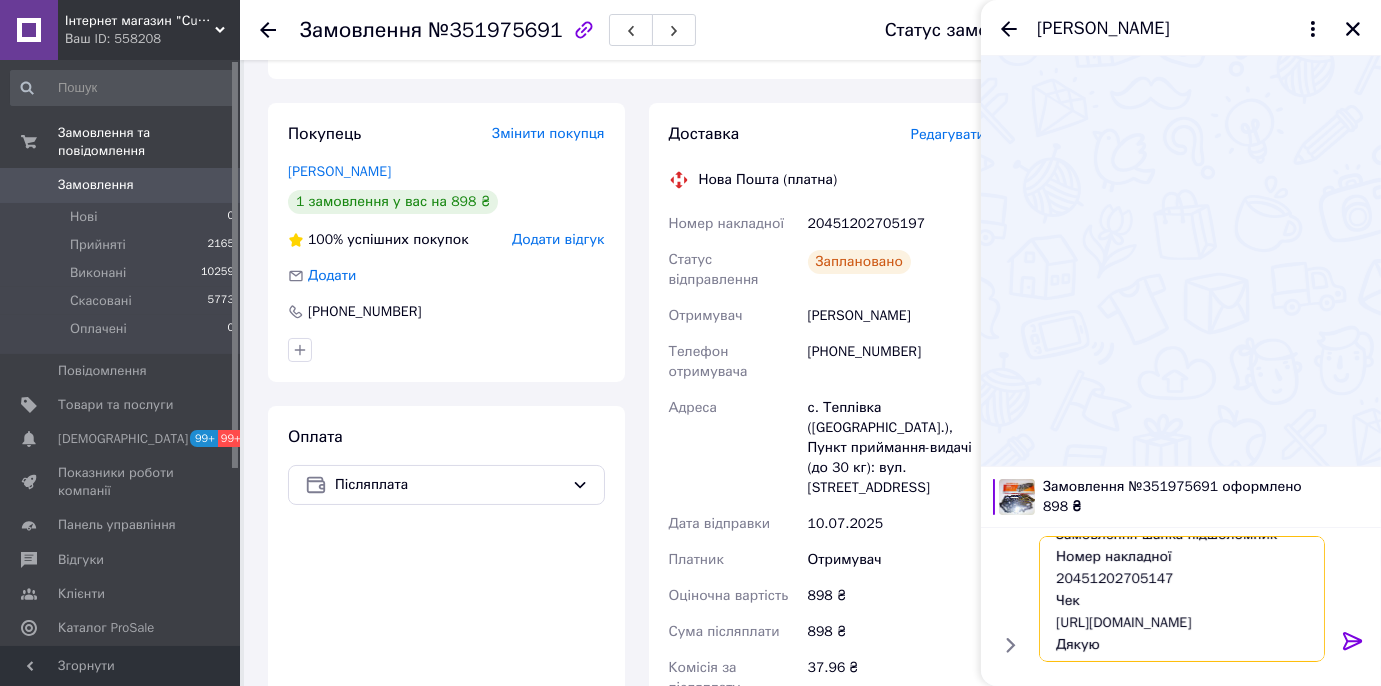 scroll, scrollTop: 0, scrollLeft: 0, axis: both 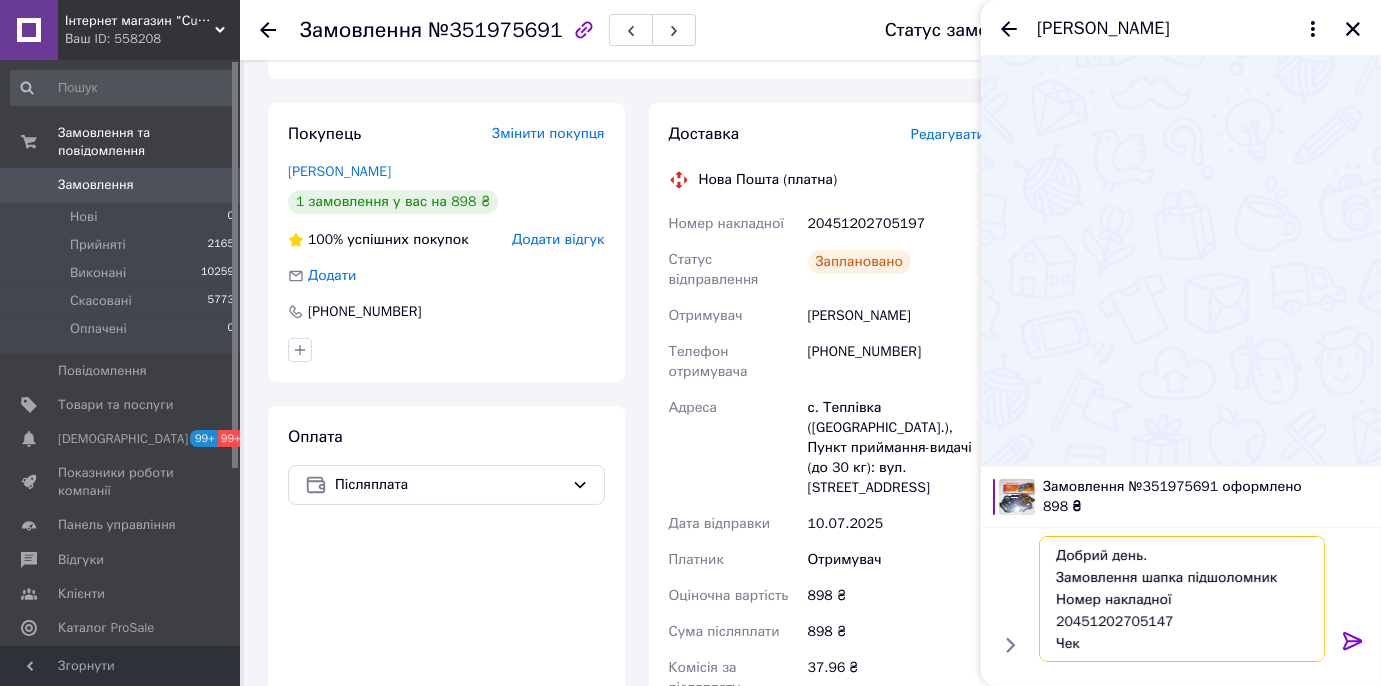 drag, startPoint x: 1147, startPoint y: 577, endPoint x: 1268, endPoint y: 578, distance: 121.004135 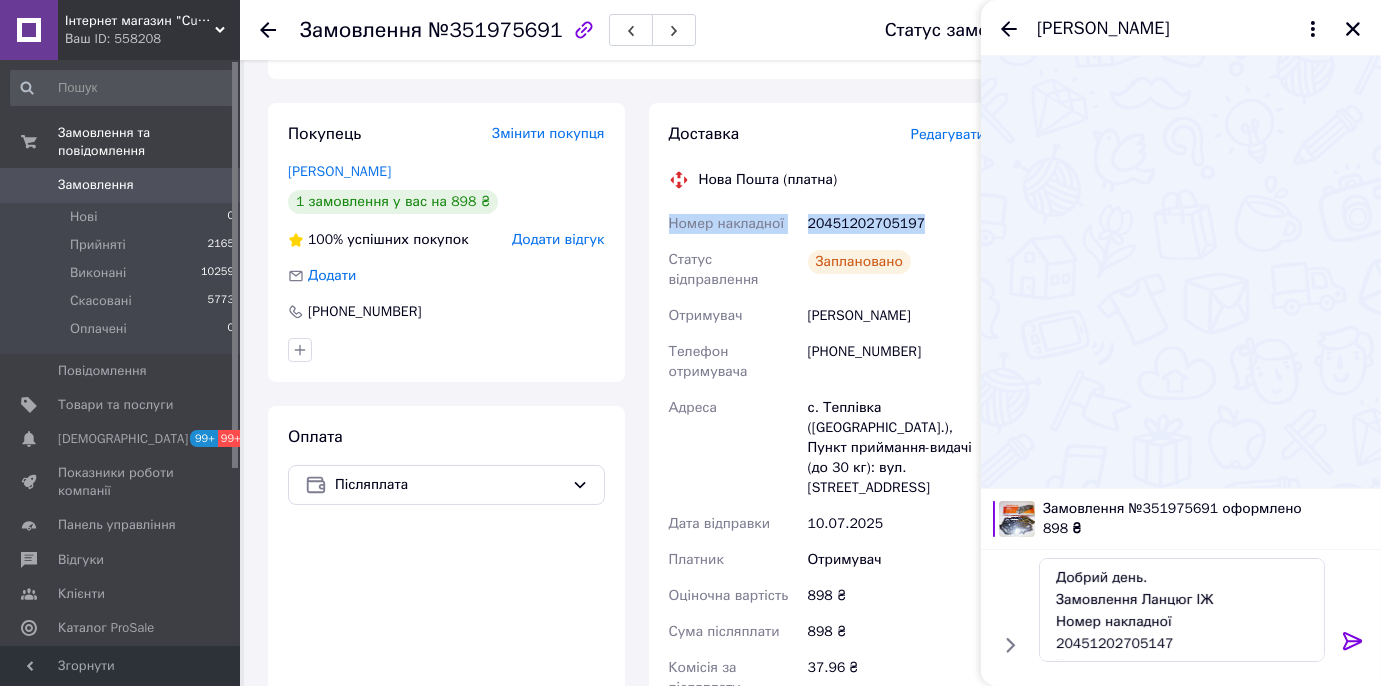 drag, startPoint x: 913, startPoint y: 222, endPoint x: 669, endPoint y: 222, distance: 244 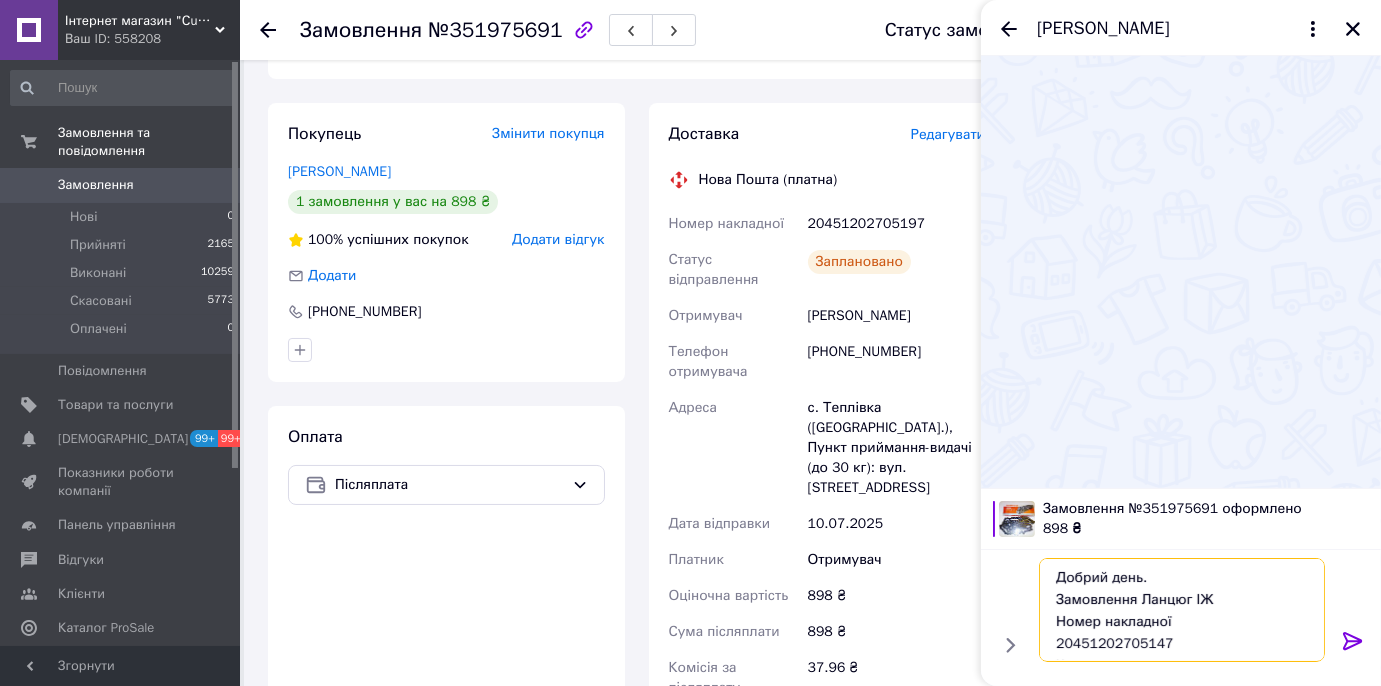 drag, startPoint x: 1173, startPoint y: 643, endPoint x: 1040, endPoint y: 620, distance: 134.97408 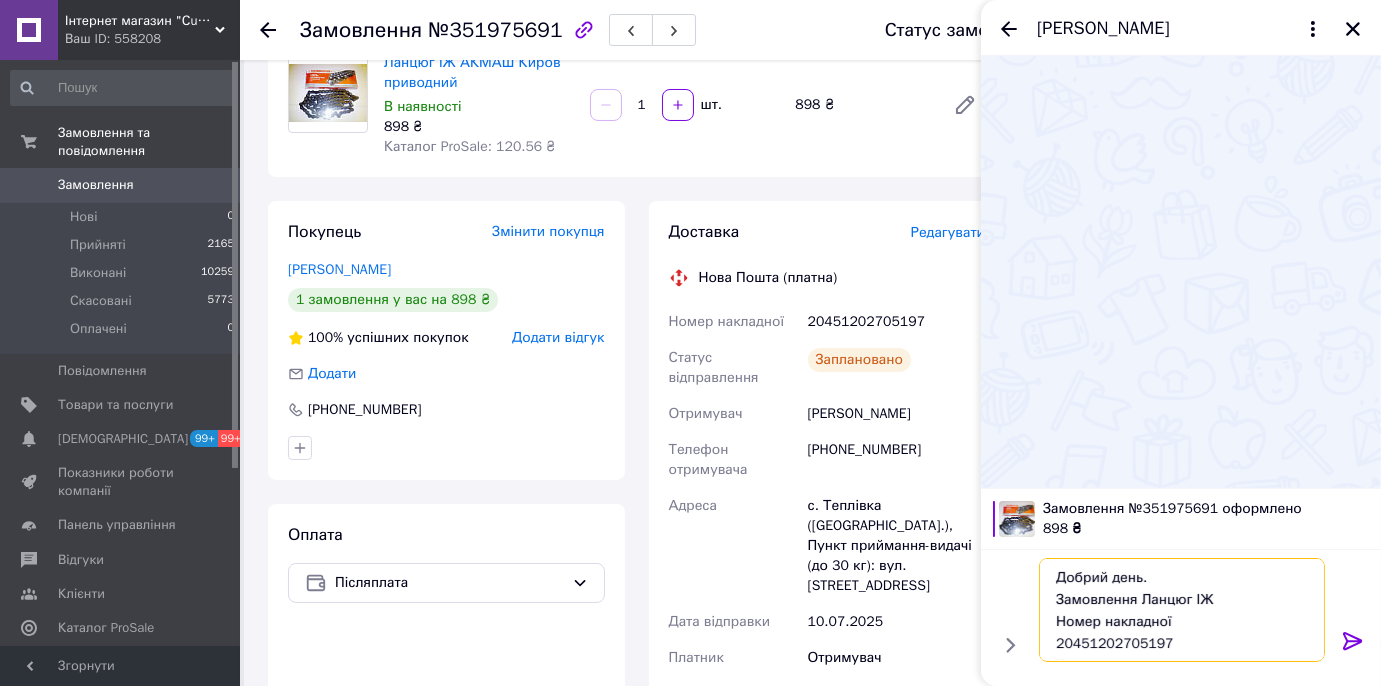 scroll, scrollTop: 3, scrollLeft: 0, axis: vertical 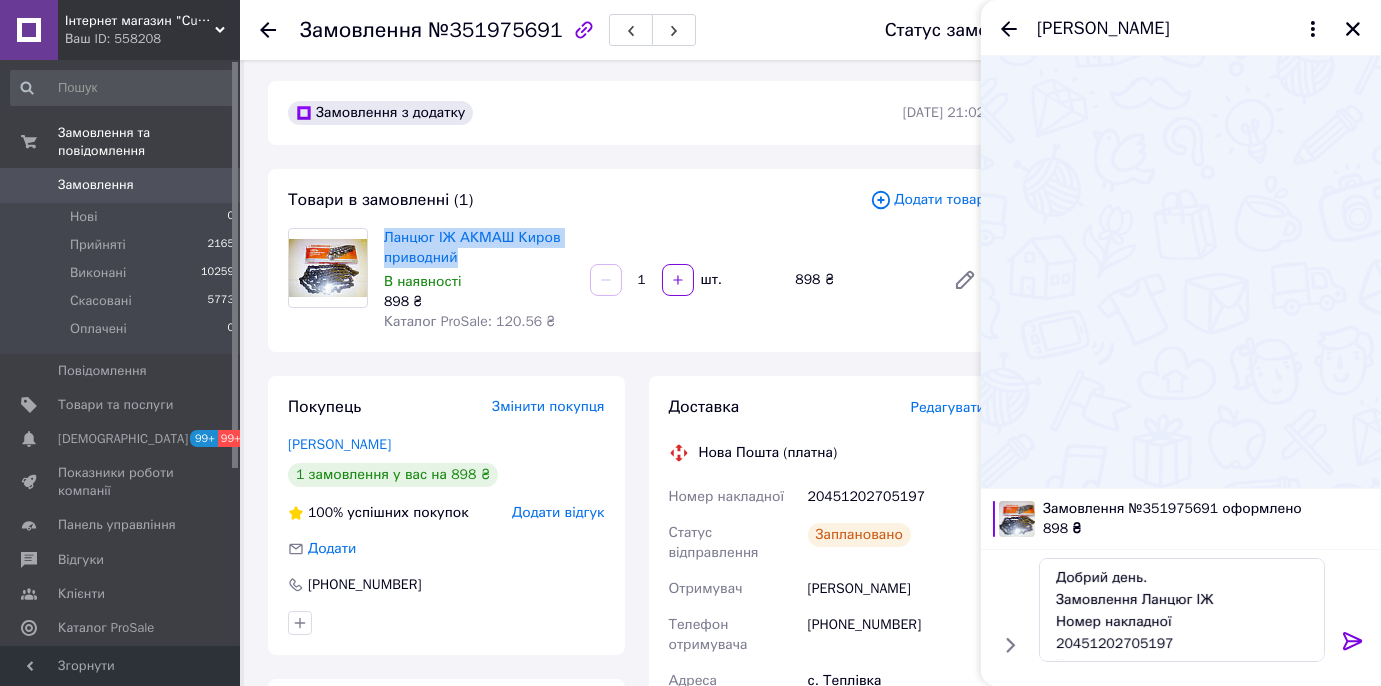 drag, startPoint x: 380, startPoint y: 229, endPoint x: 516, endPoint y: 267, distance: 141.20906 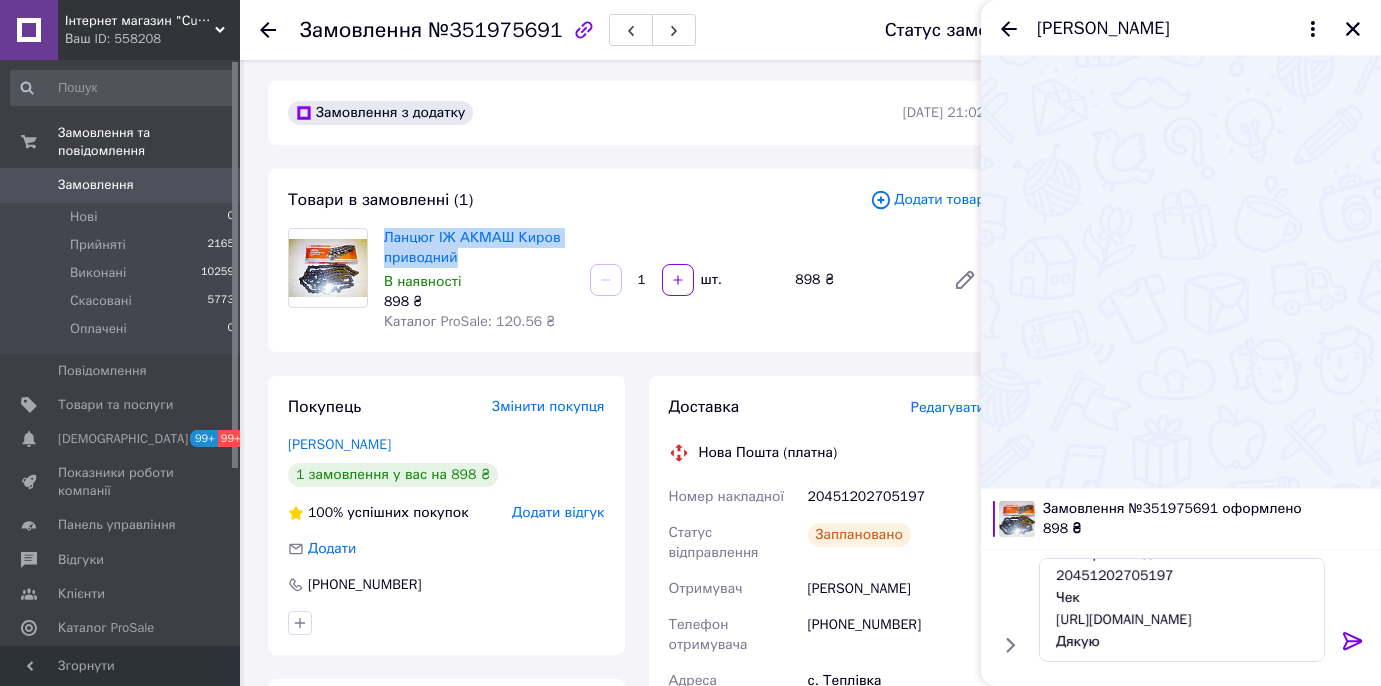 scroll, scrollTop: 89, scrollLeft: 0, axis: vertical 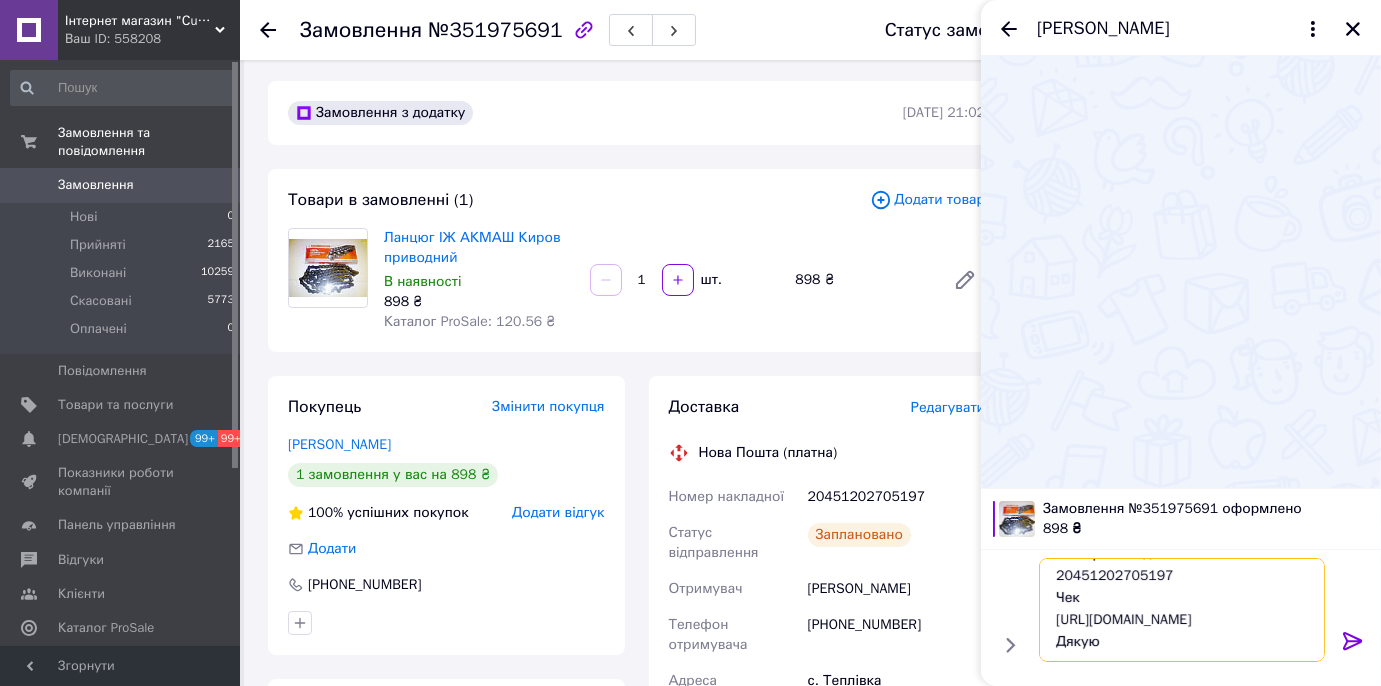 drag, startPoint x: 1051, startPoint y: 597, endPoint x: 1191, endPoint y: 617, distance: 141.42136 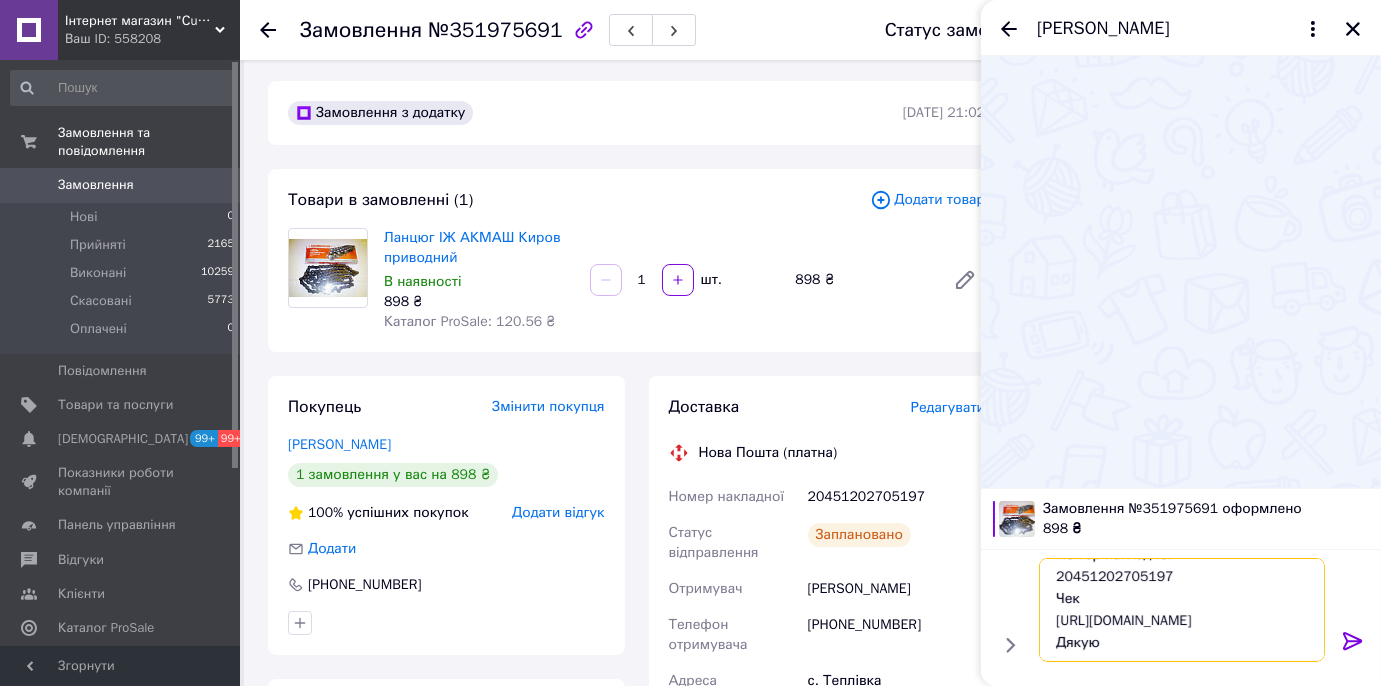 scroll, scrollTop: 0, scrollLeft: 0, axis: both 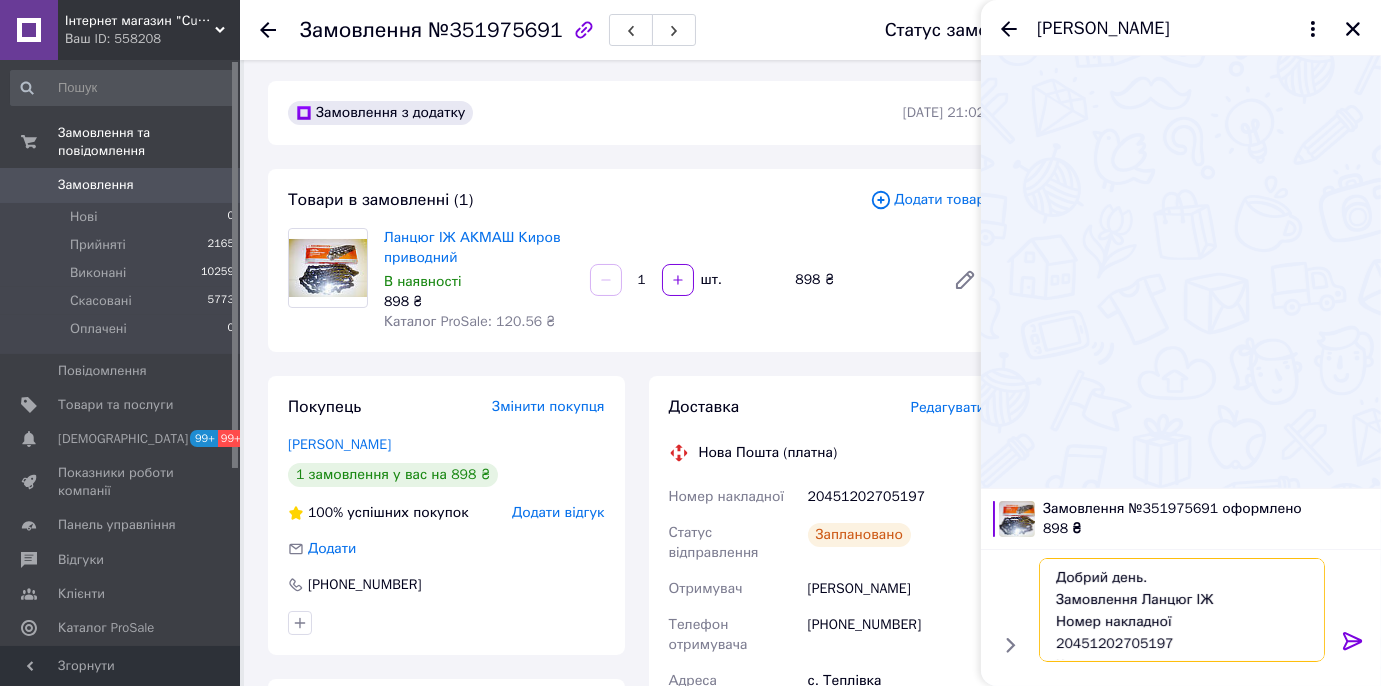 drag, startPoint x: 1142, startPoint y: 644, endPoint x: 1032, endPoint y: 562, distance: 137.20058 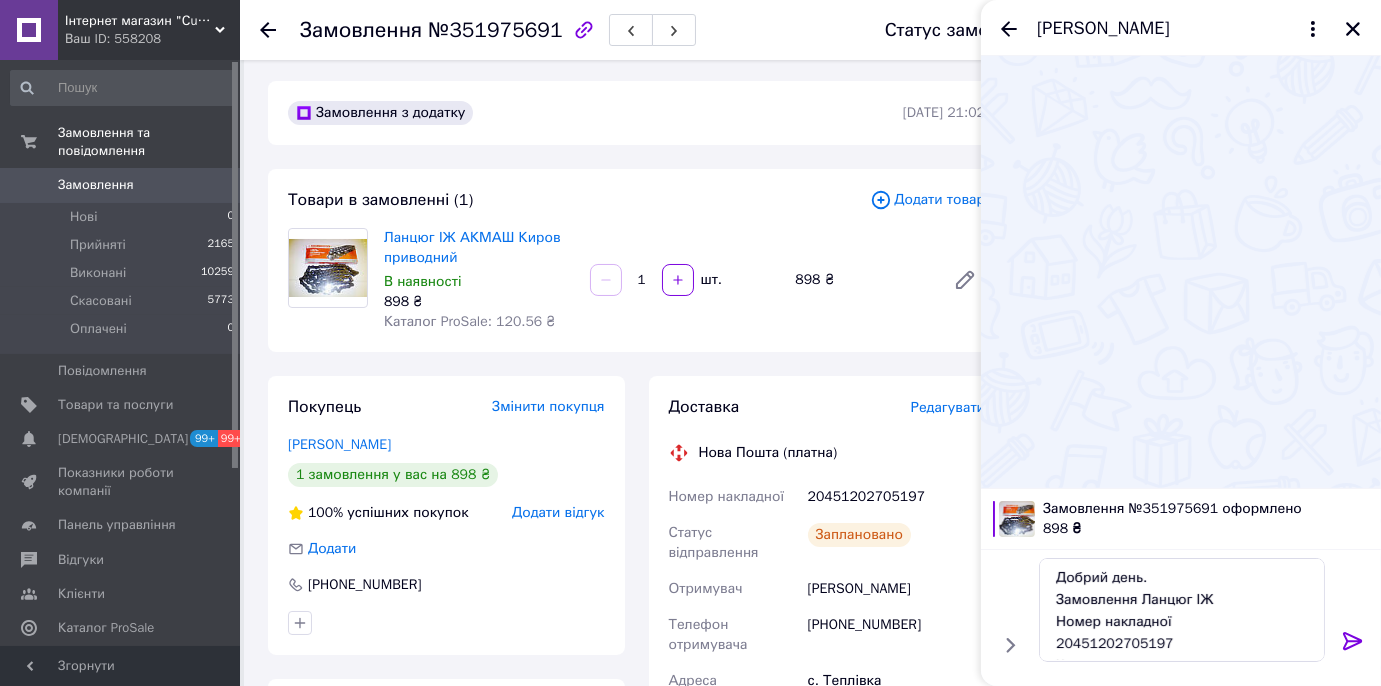 click 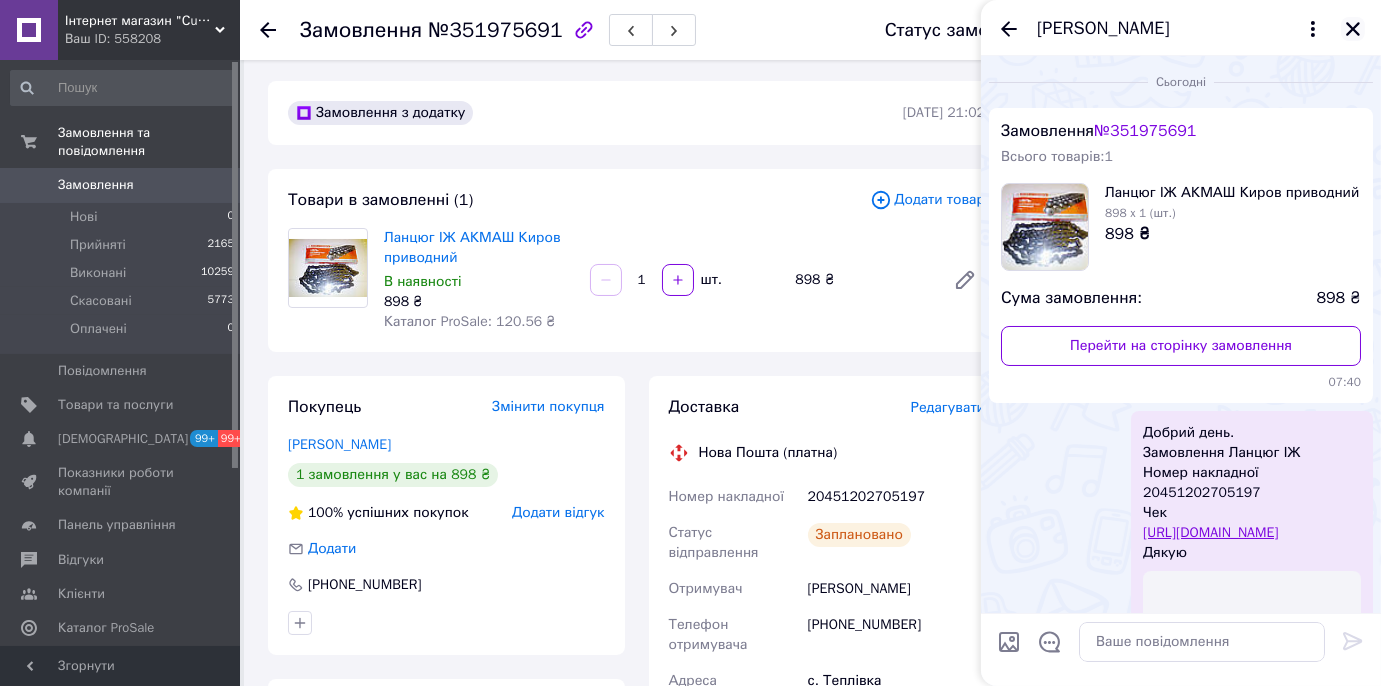 click 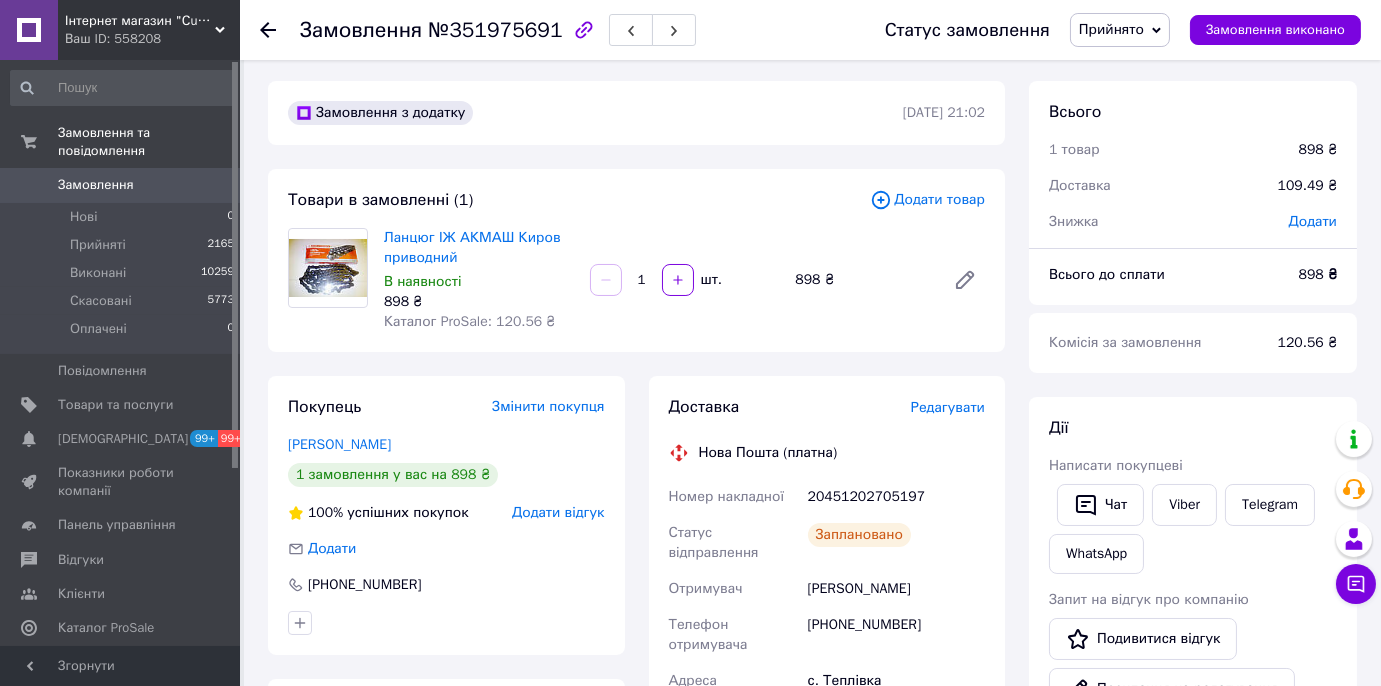 click on "Замовлення 0" at bounding box center (123, 185) 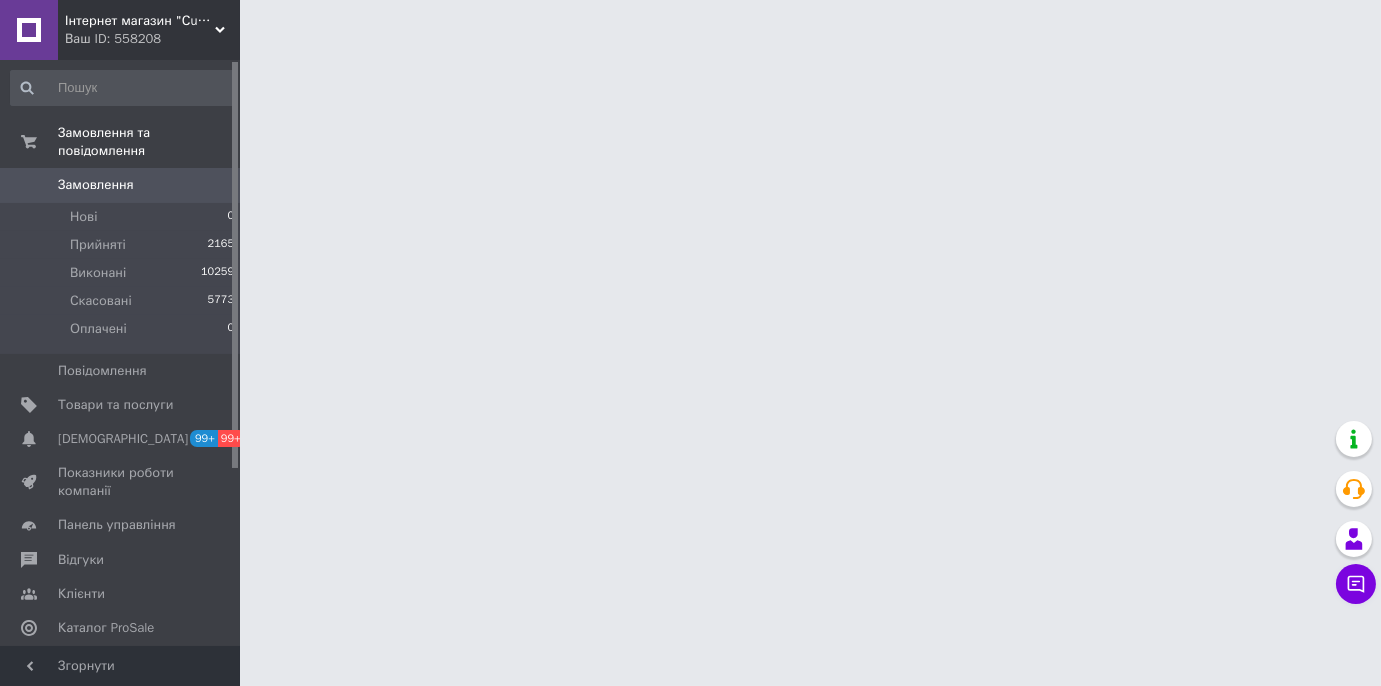 scroll, scrollTop: 0, scrollLeft: 0, axis: both 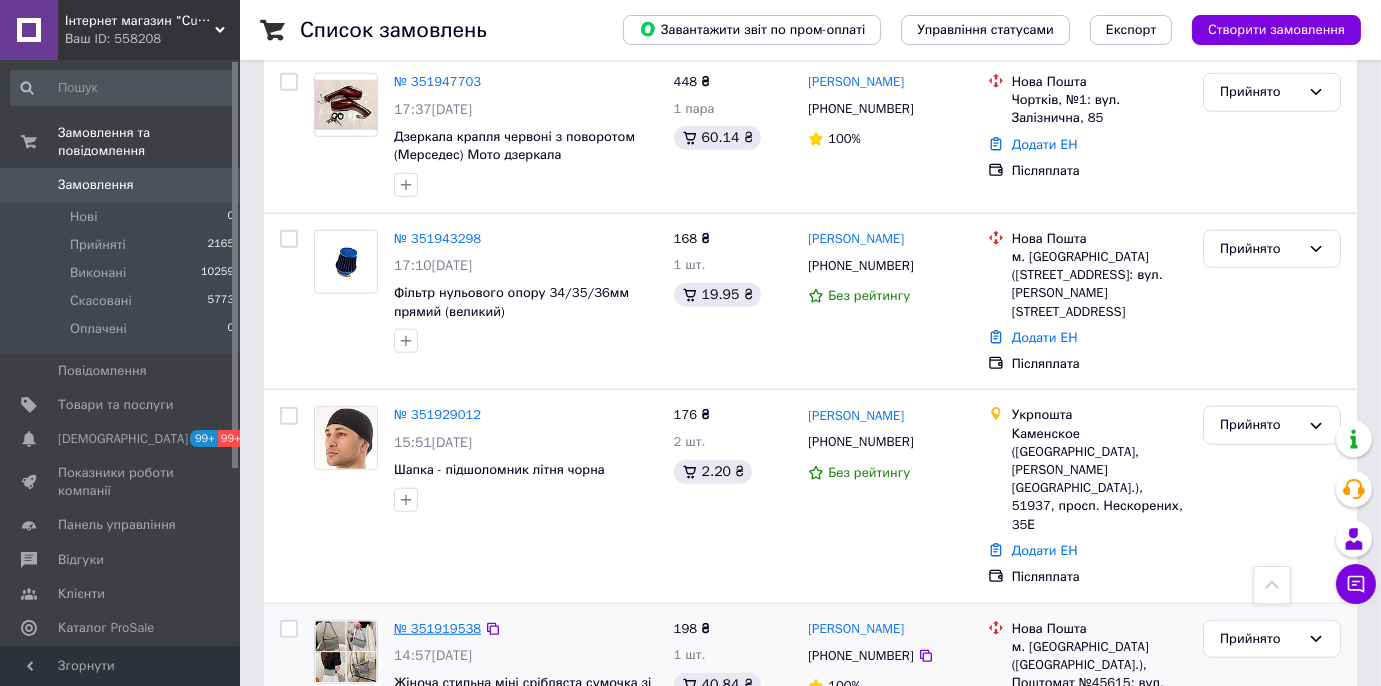 click on "№ 351919538" at bounding box center (437, 628) 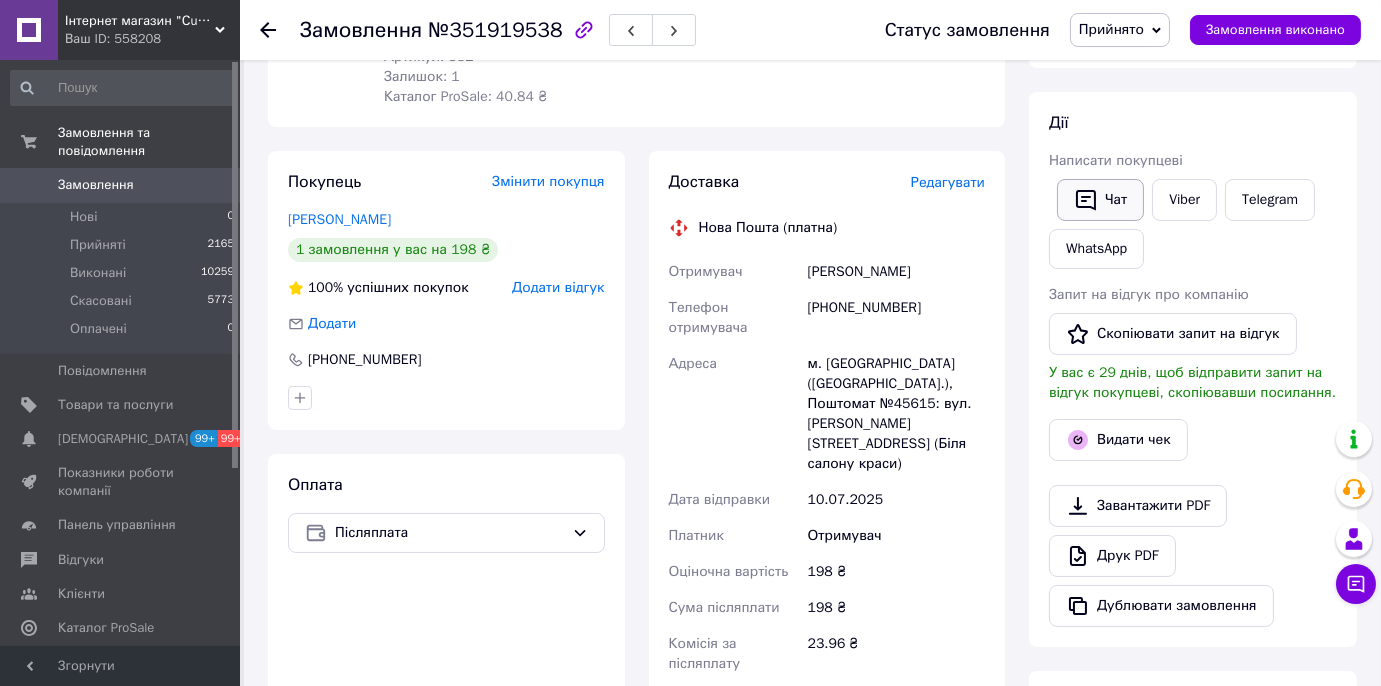 scroll, scrollTop: 206, scrollLeft: 0, axis: vertical 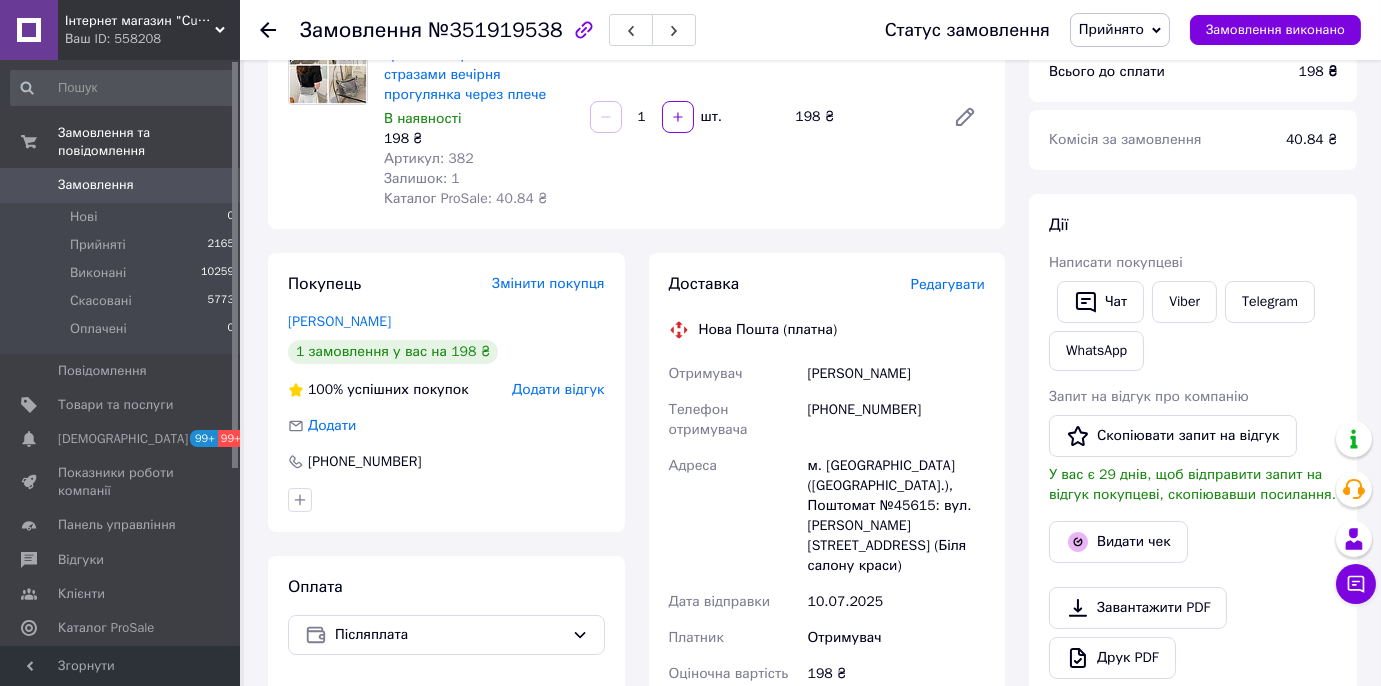 click on "Чат" at bounding box center [1100, 302] 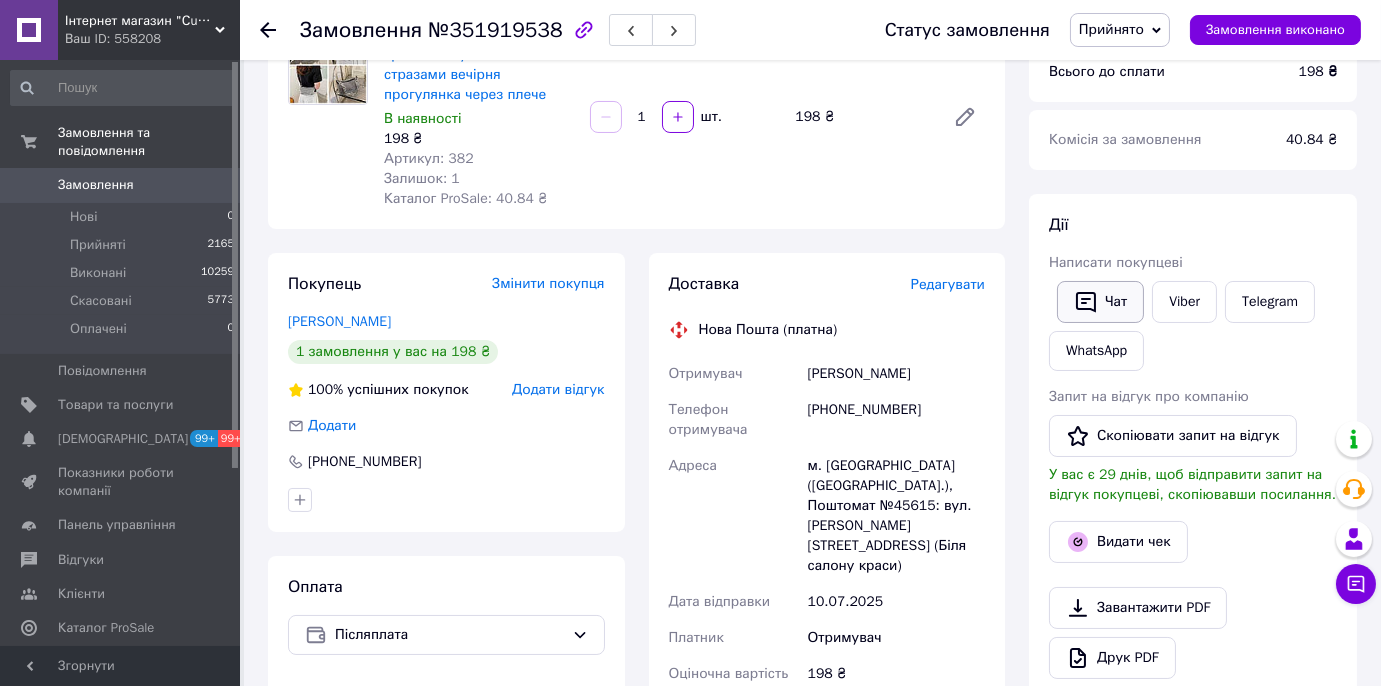click on "Чат" at bounding box center (1100, 302) 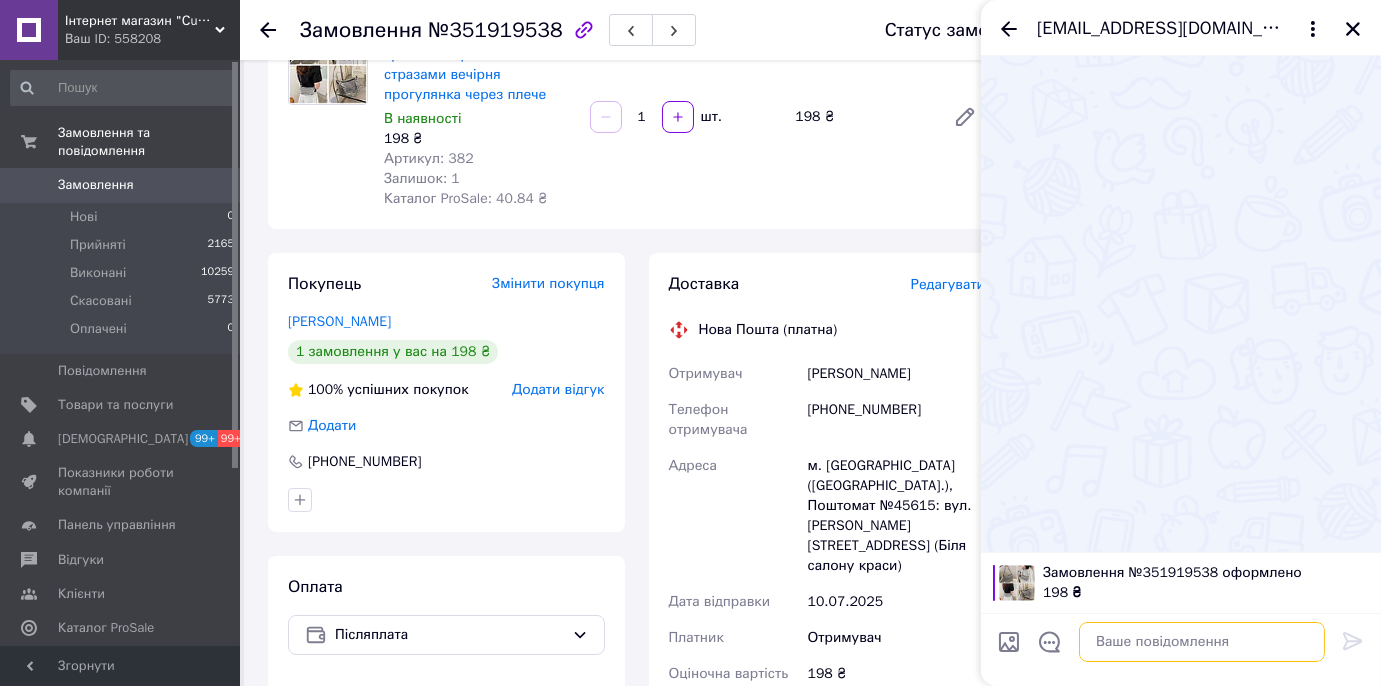 click at bounding box center (1202, 642) 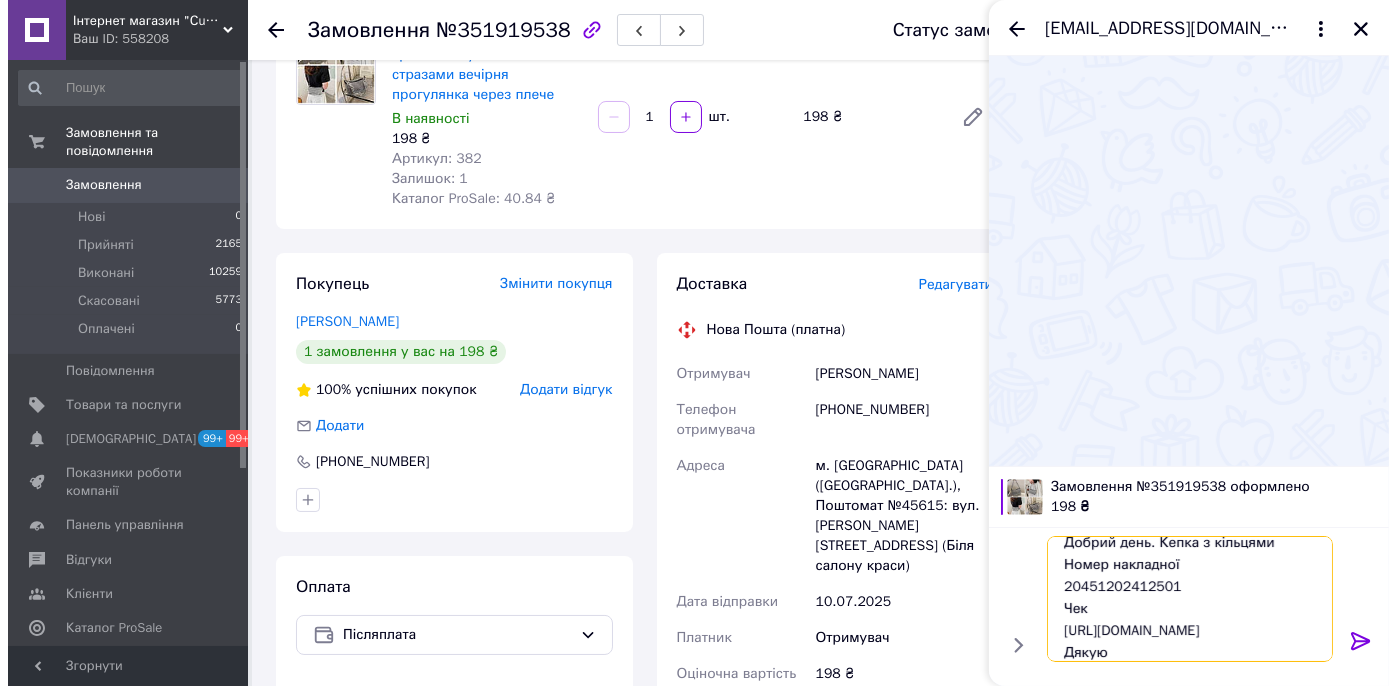 scroll, scrollTop: 0, scrollLeft: 0, axis: both 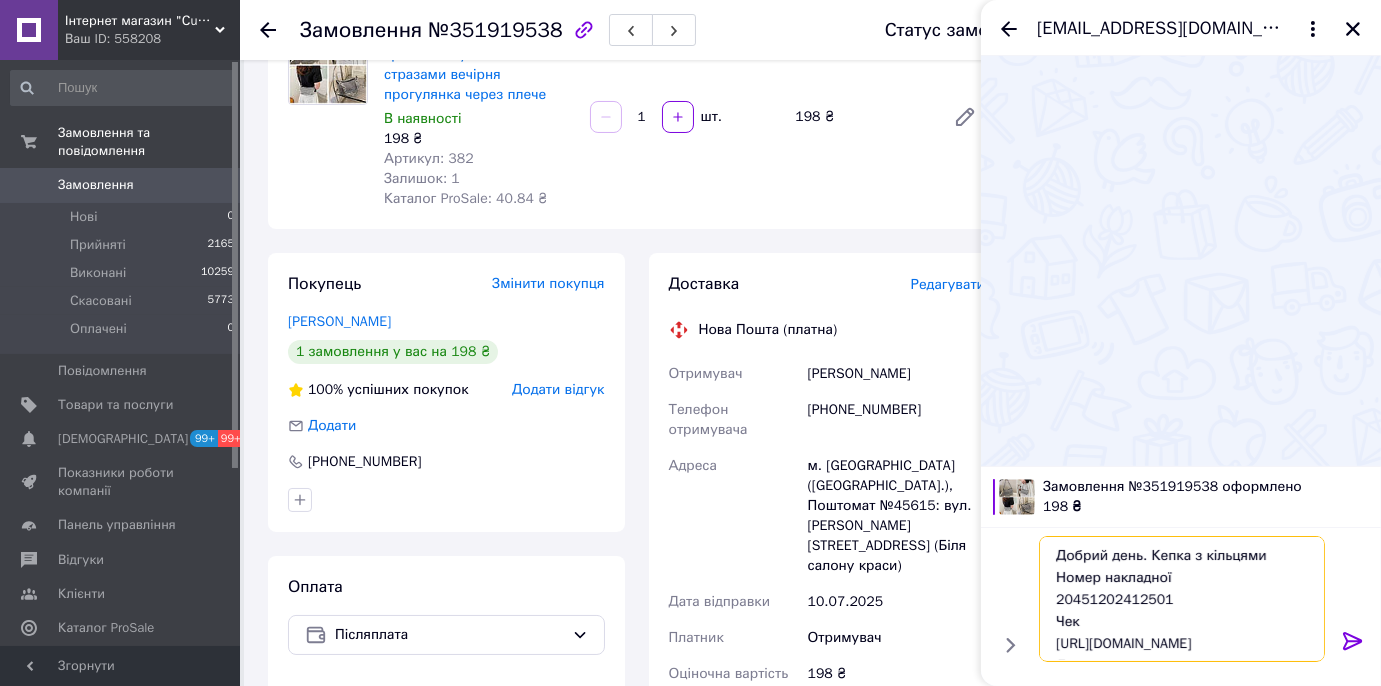 drag, startPoint x: 1149, startPoint y: 554, endPoint x: 1259, endPoint y: 554, distance: 110 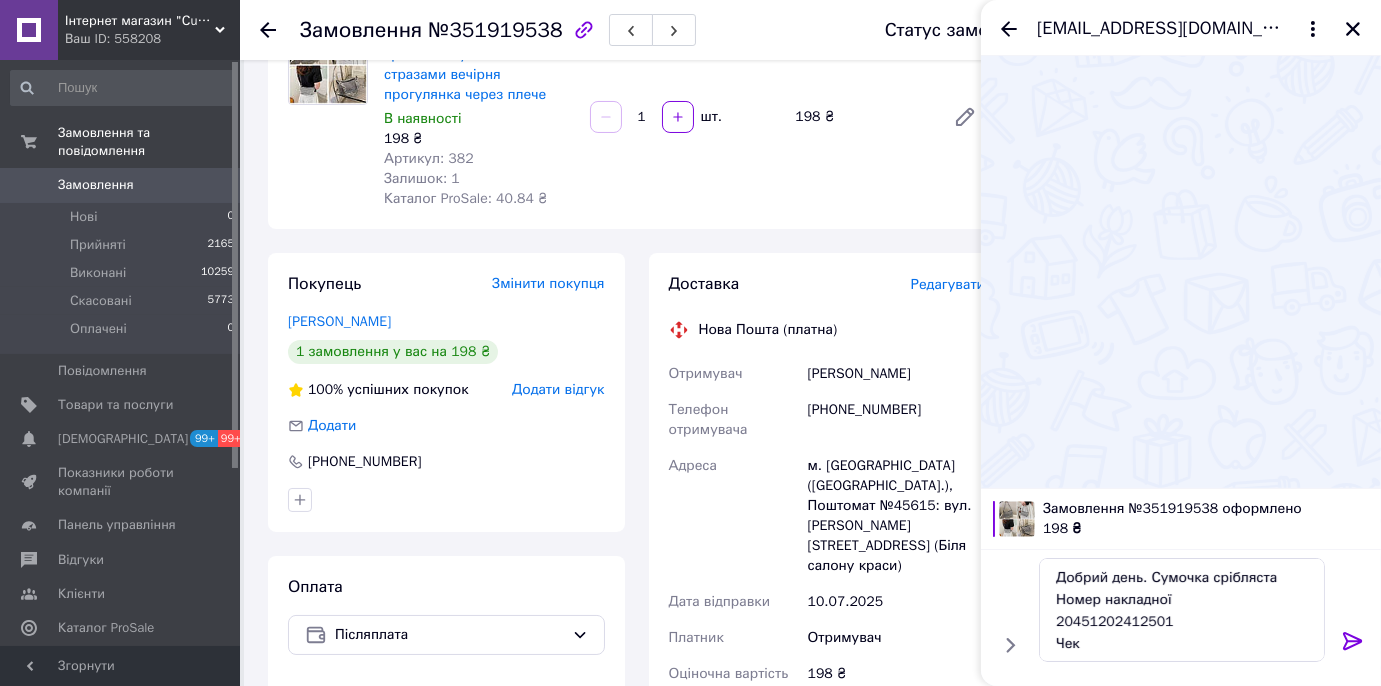 click on "Редагувати" at bounding box center [948, 284] 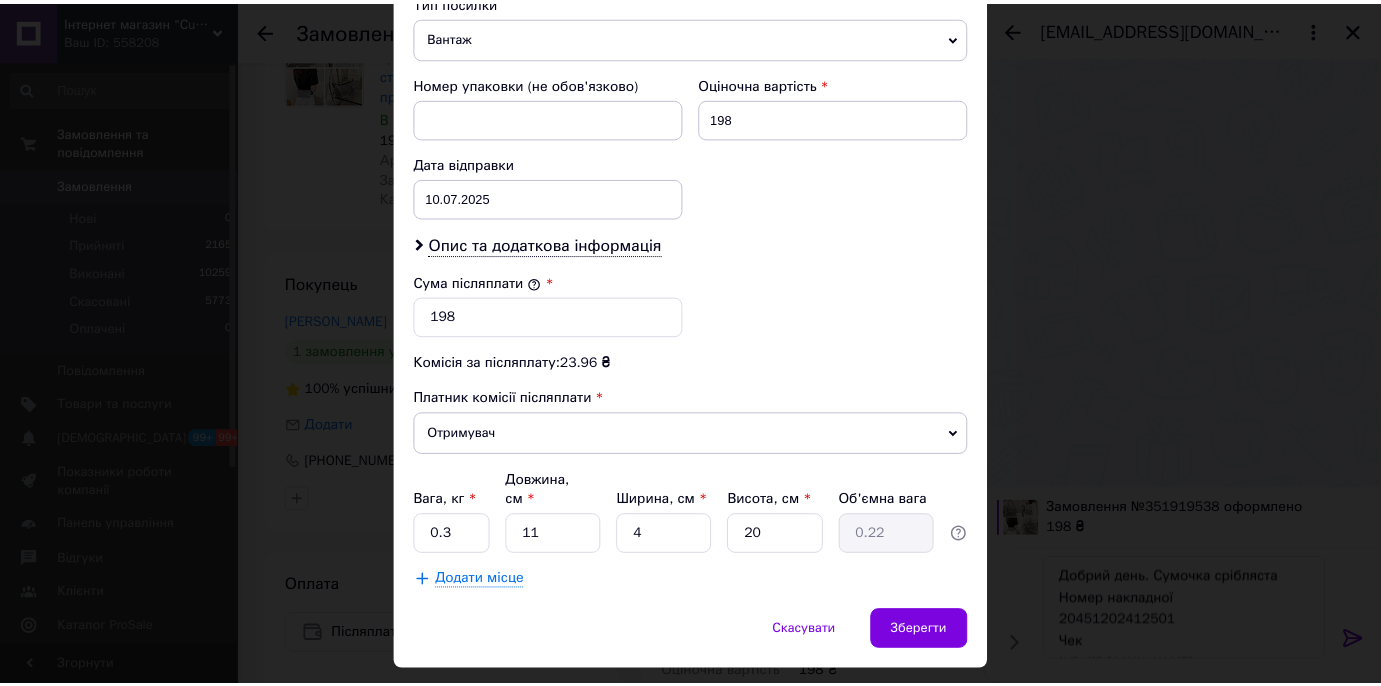 scroll, scrollTop: 830, scrollLeft: 0, axis: vertical 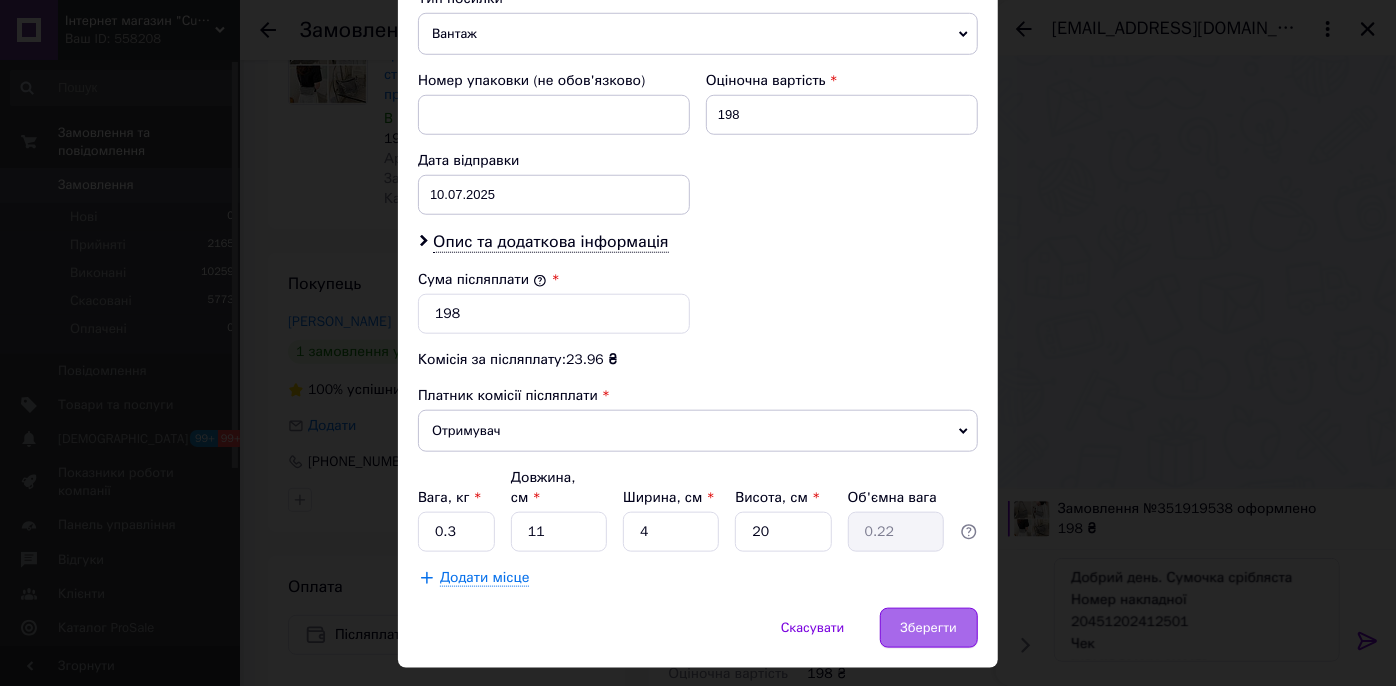 click on "Зберегти" at bounding box center [929, 628] 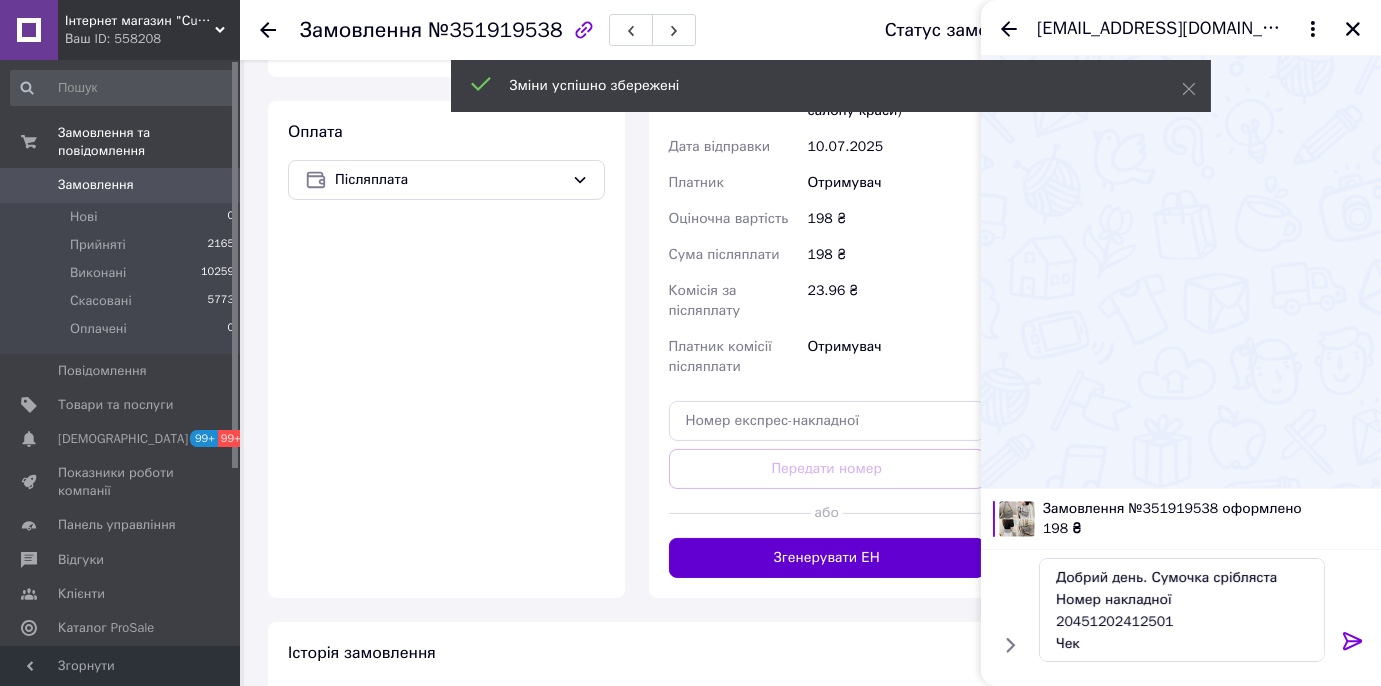 click on "Згенерувати ЕН" at bounding box center (827, 558) 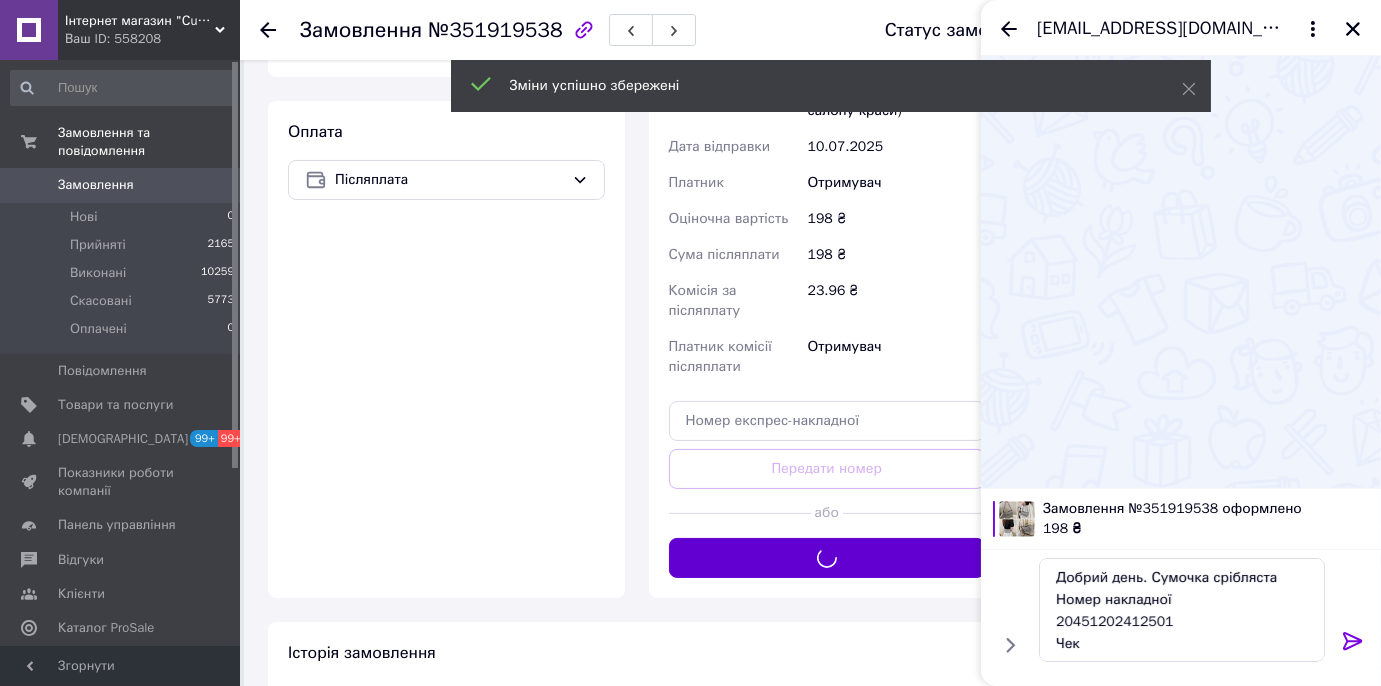 scroll, scrollTop: 297, scrollLeft: 0, axis: vertical 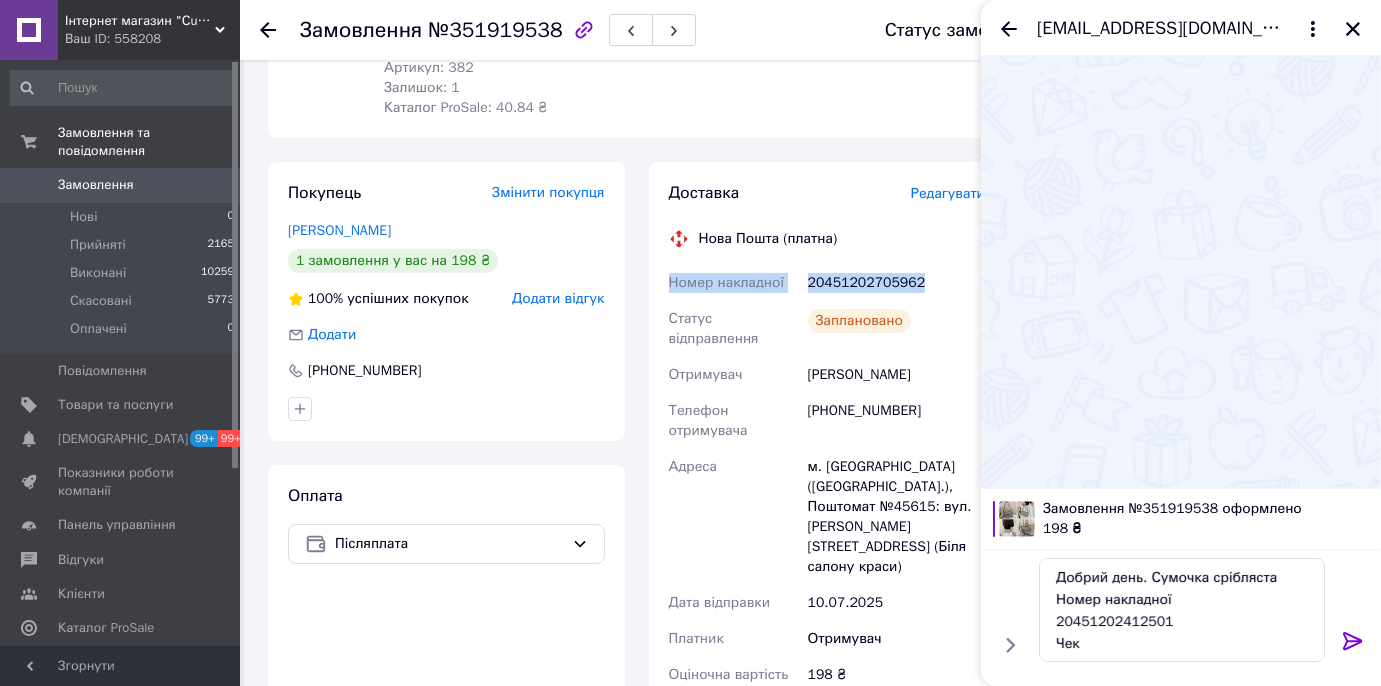 drag, startPoint x: 920, startPoint y: 278, endPoint x: 661, endPoint y: 285, distance: 259.09457 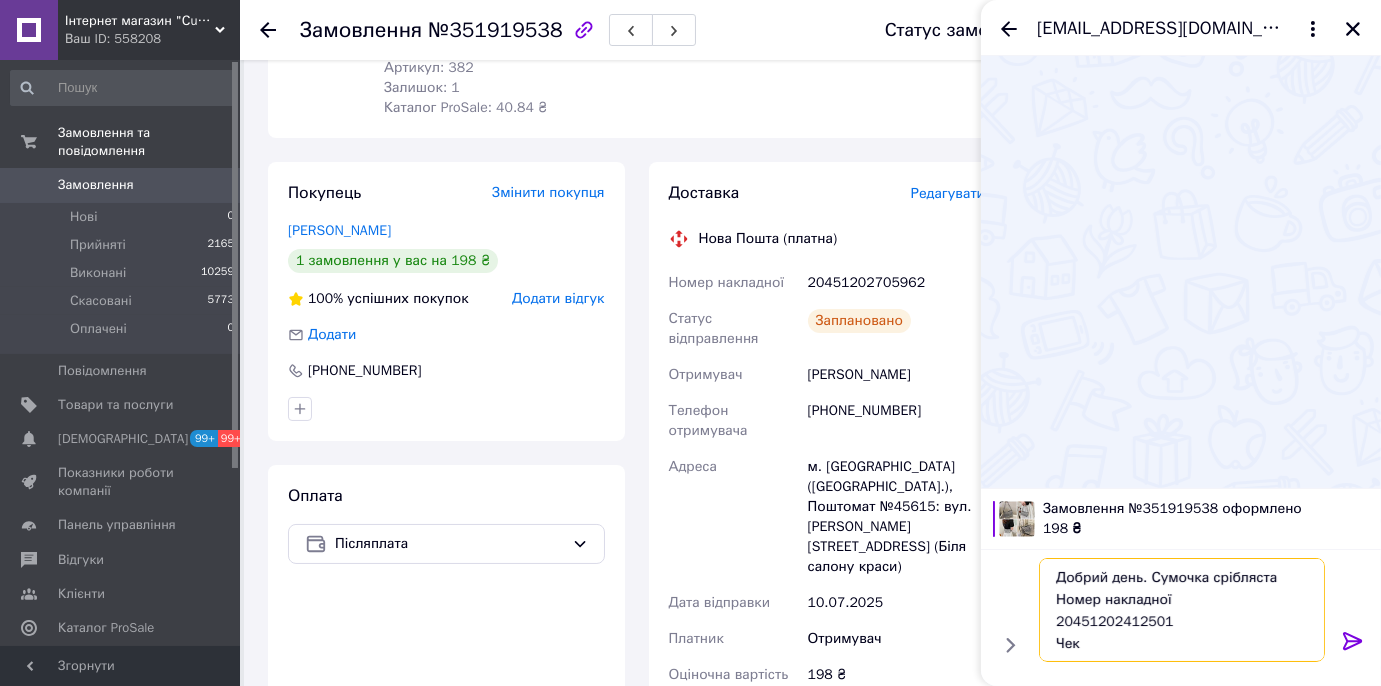 drag, startPoint x: 1163, startPoint y: 623, endPoint x: 1050, endPoint y: 595, distance: 116.41735 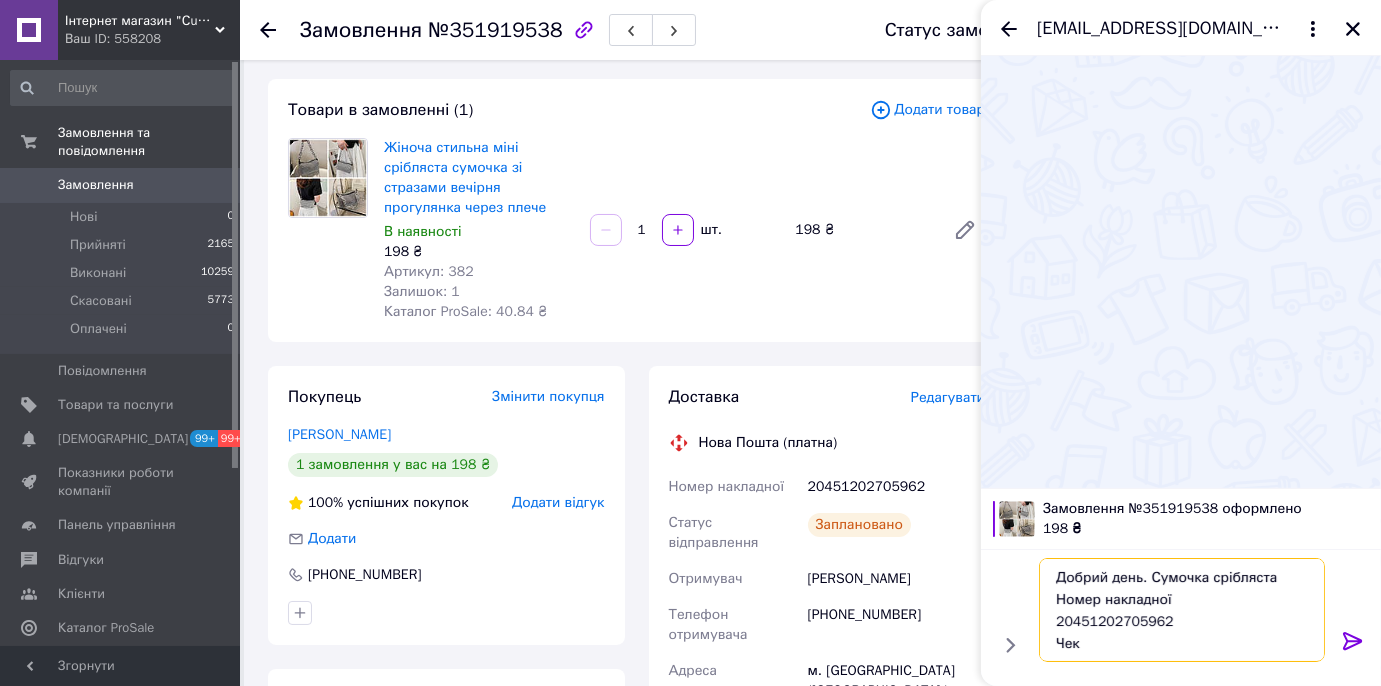scroll, scrollTop: 24, scrollLeft: 0, axis: vertical 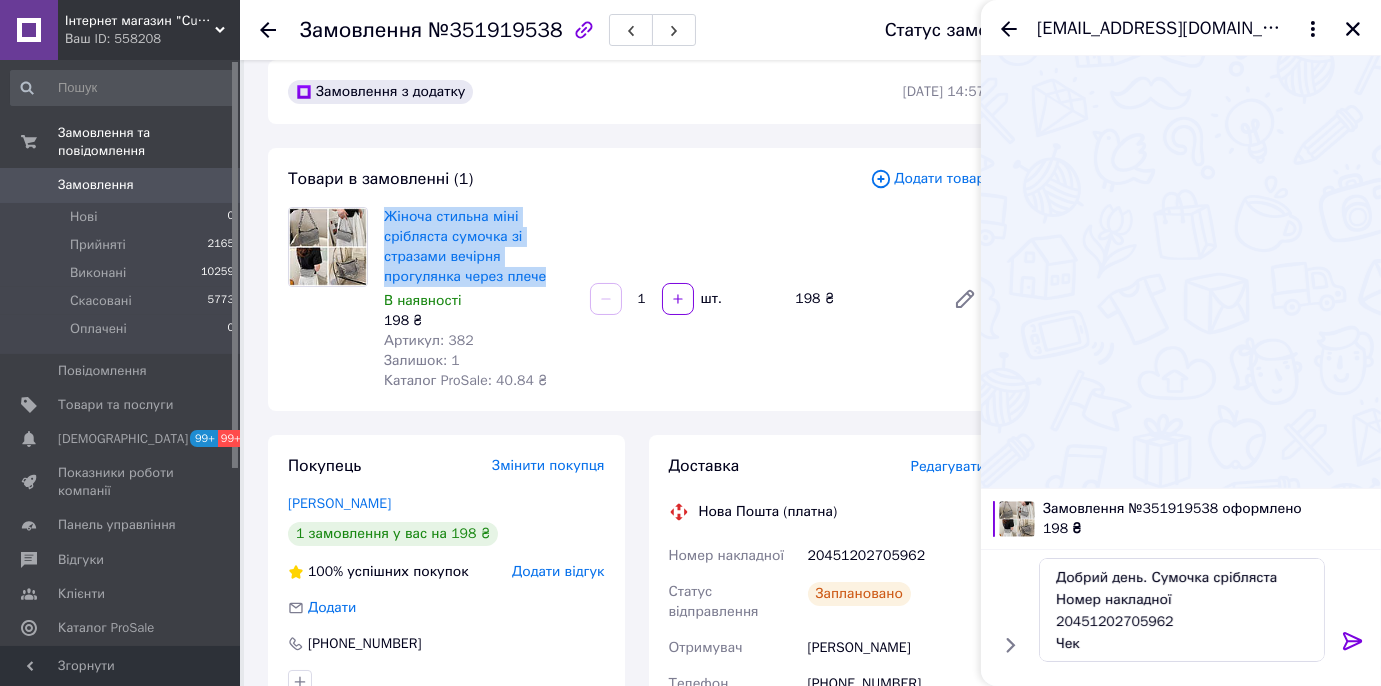 drag, startPoint x: 383, startPoint y: 212, endPoint x: 478, endPoint y: 278, distance: 115.67627 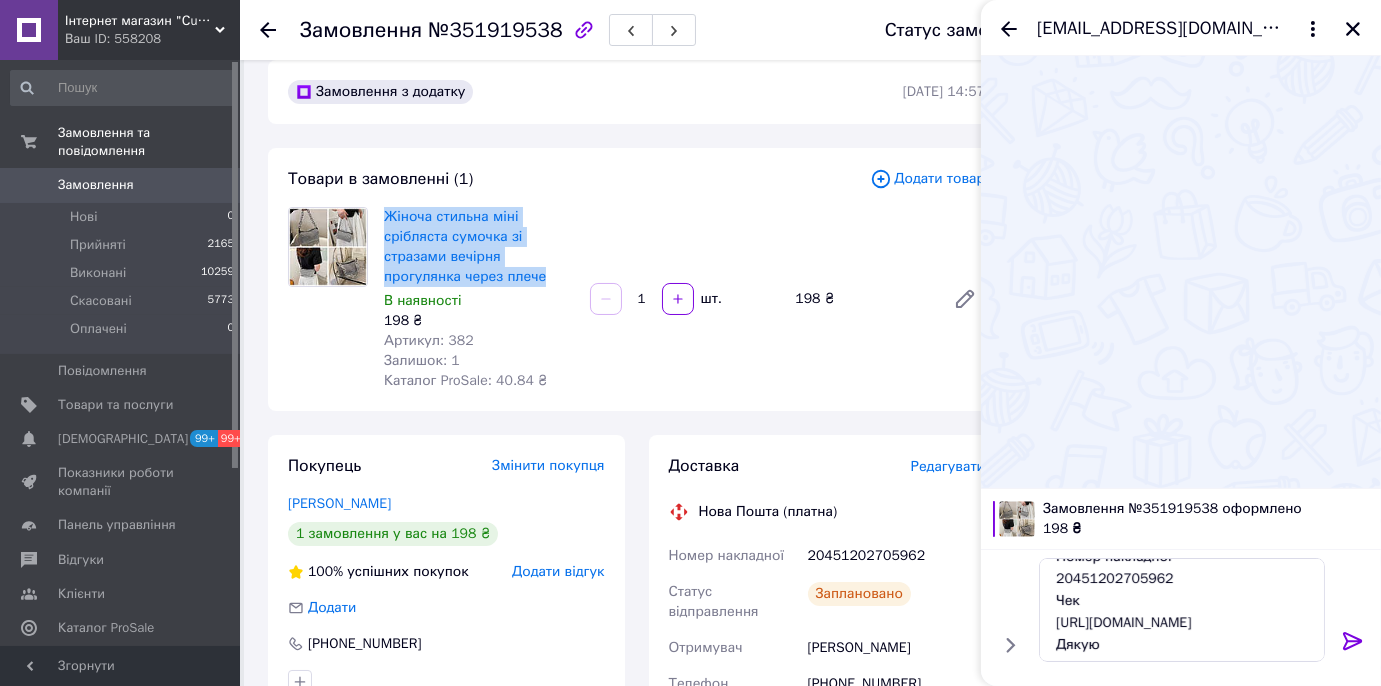 scroll, scrollTop: 67, scrollLeft: 0, axis: vertical 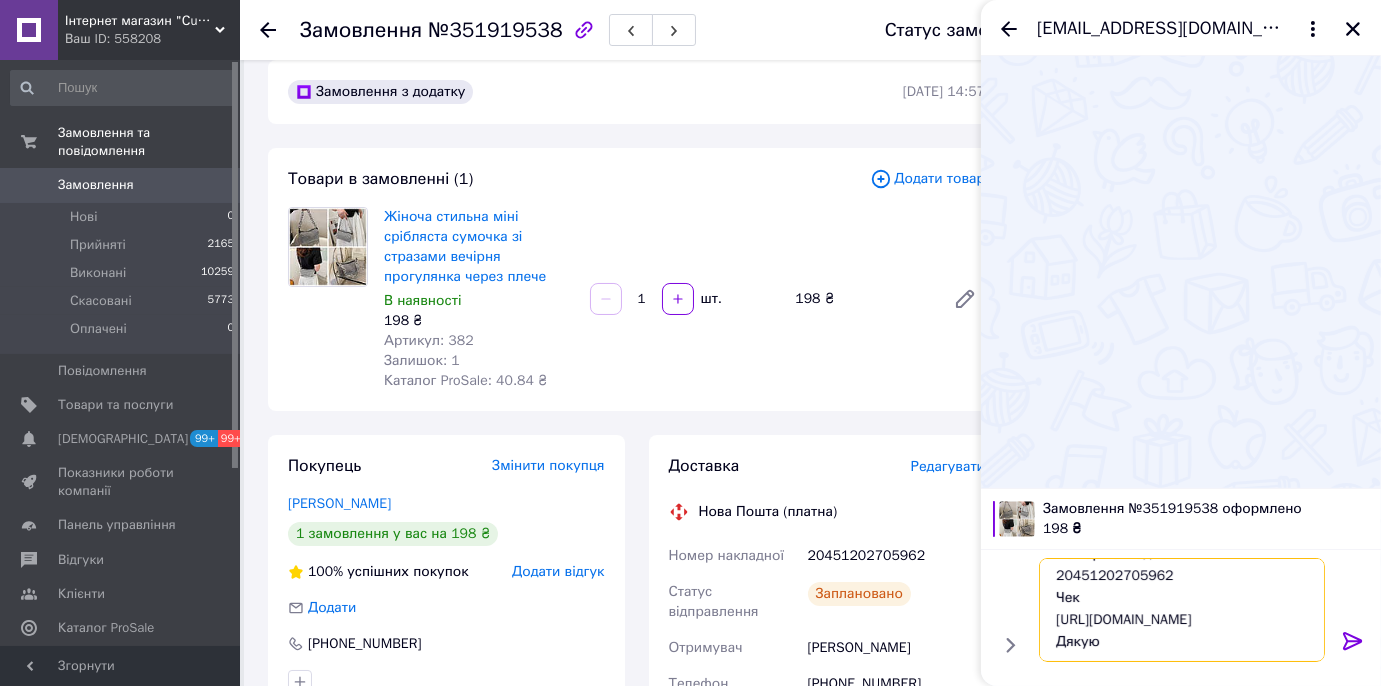drag, startPoint x: 1056, startPoint y: 600, endPoint x: 1194, endPoint y: 615, distance: 138.81282 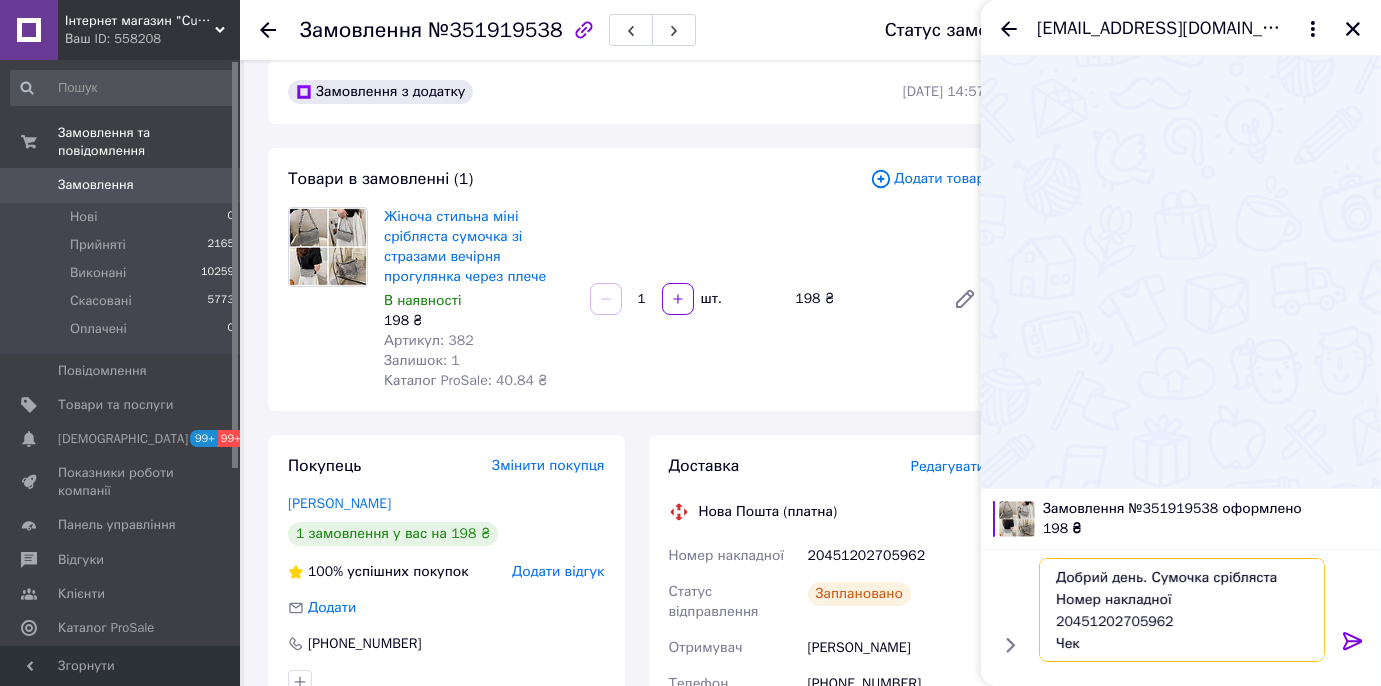 drag, startPoint x: 1089, startPoint y: 624, endPoint x: 1040, endPoint y: 533, distance: 103.35376 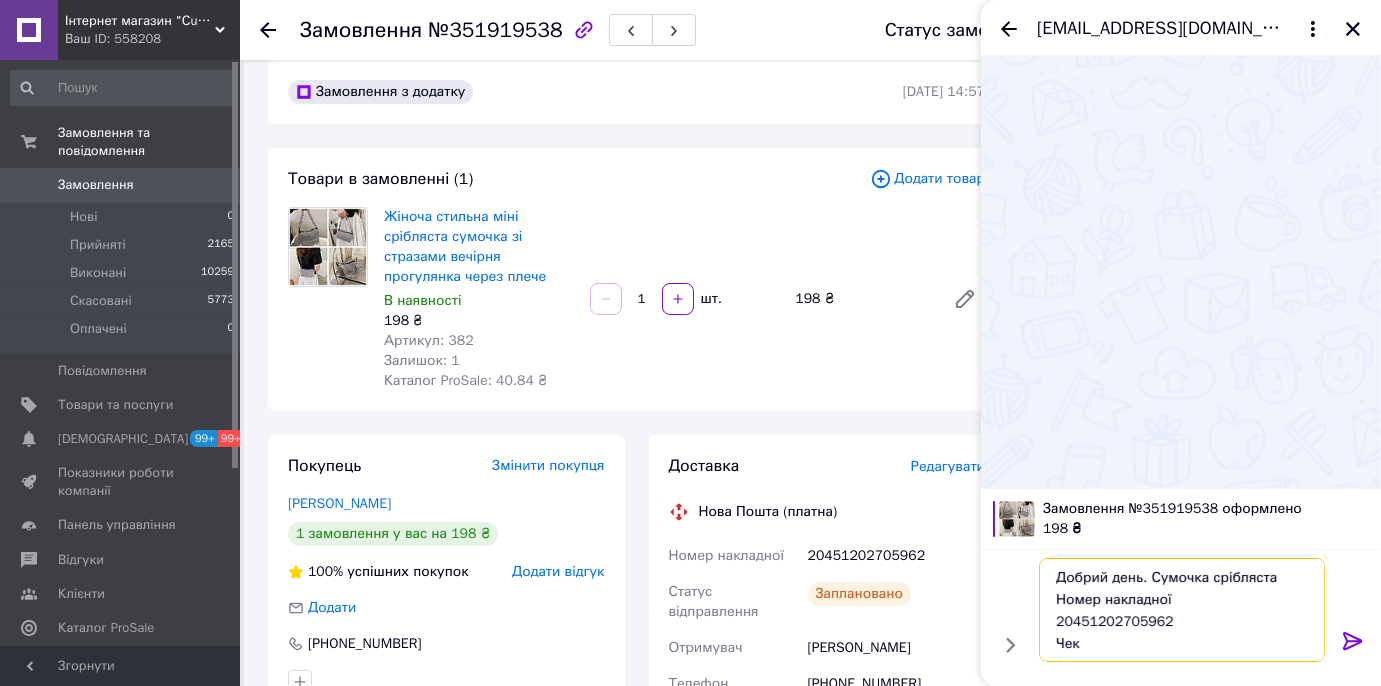 type on "Добрий день. Сумочка срібляста
Номер накладної
20451202705962
Чек
[URL][DOMAIN_NAME]
Дякую" 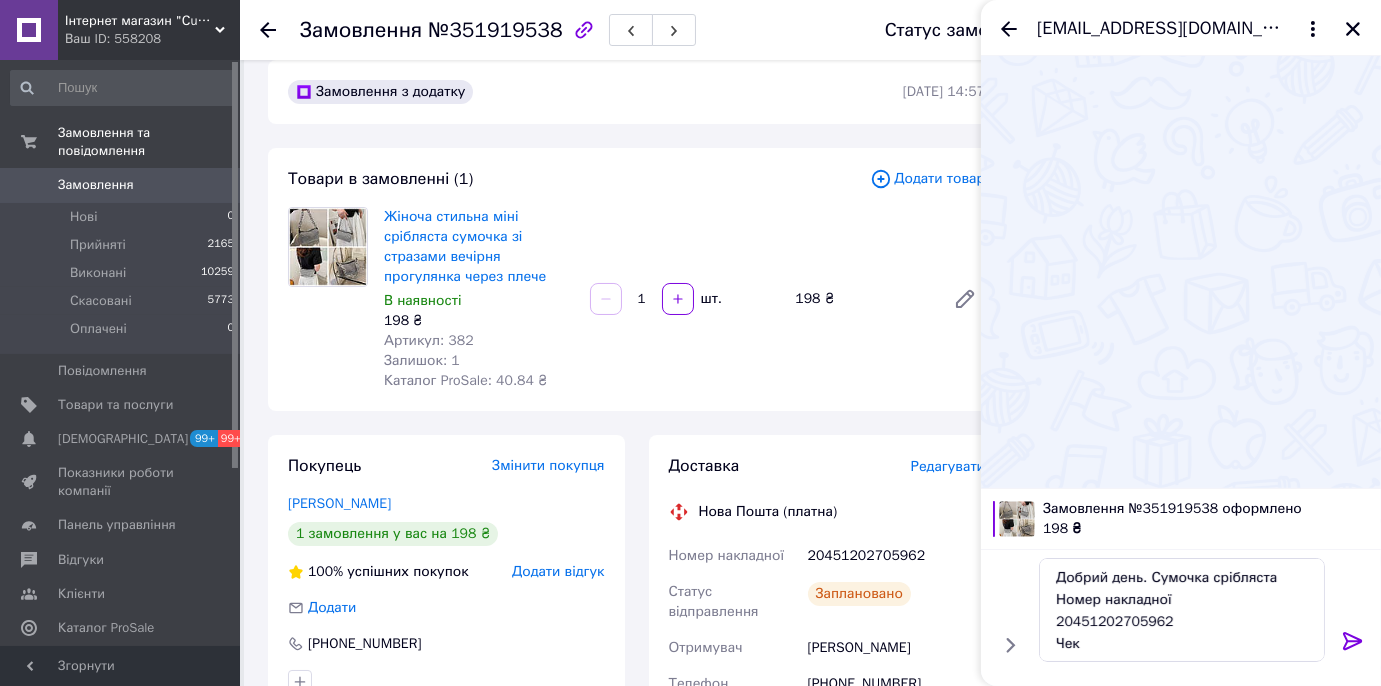 click 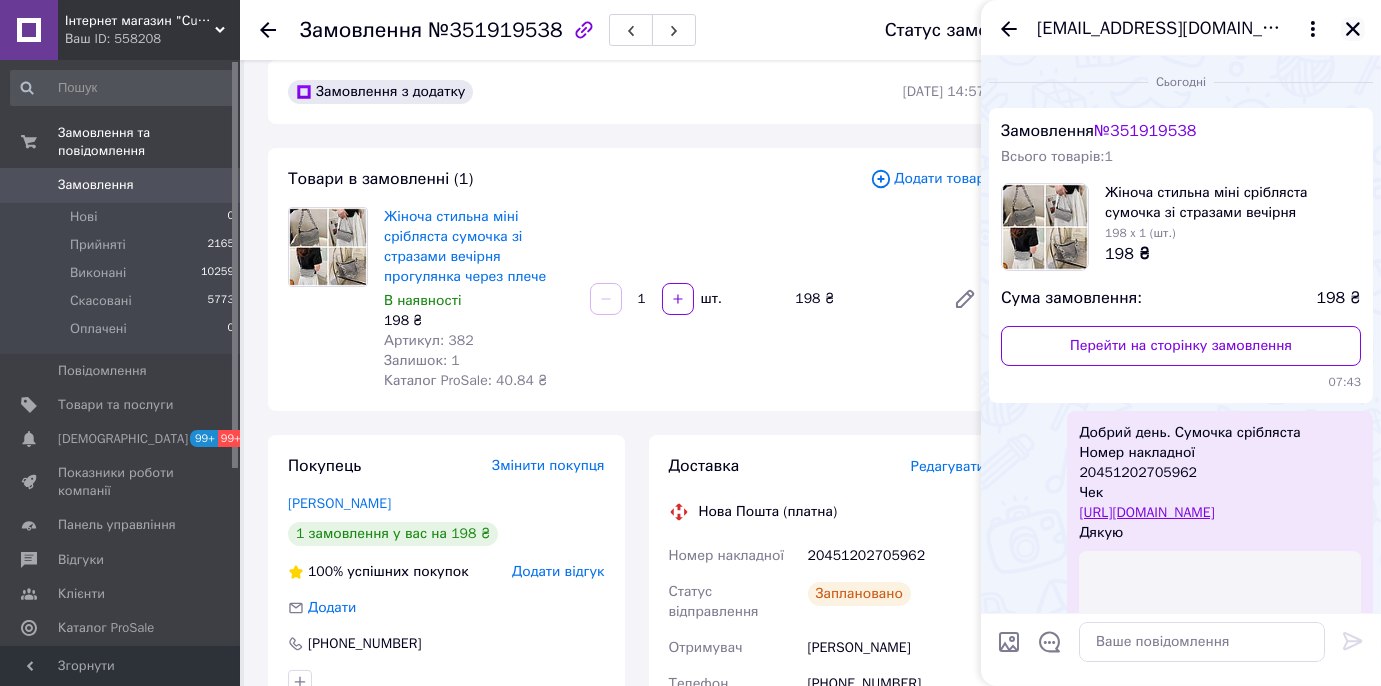 click 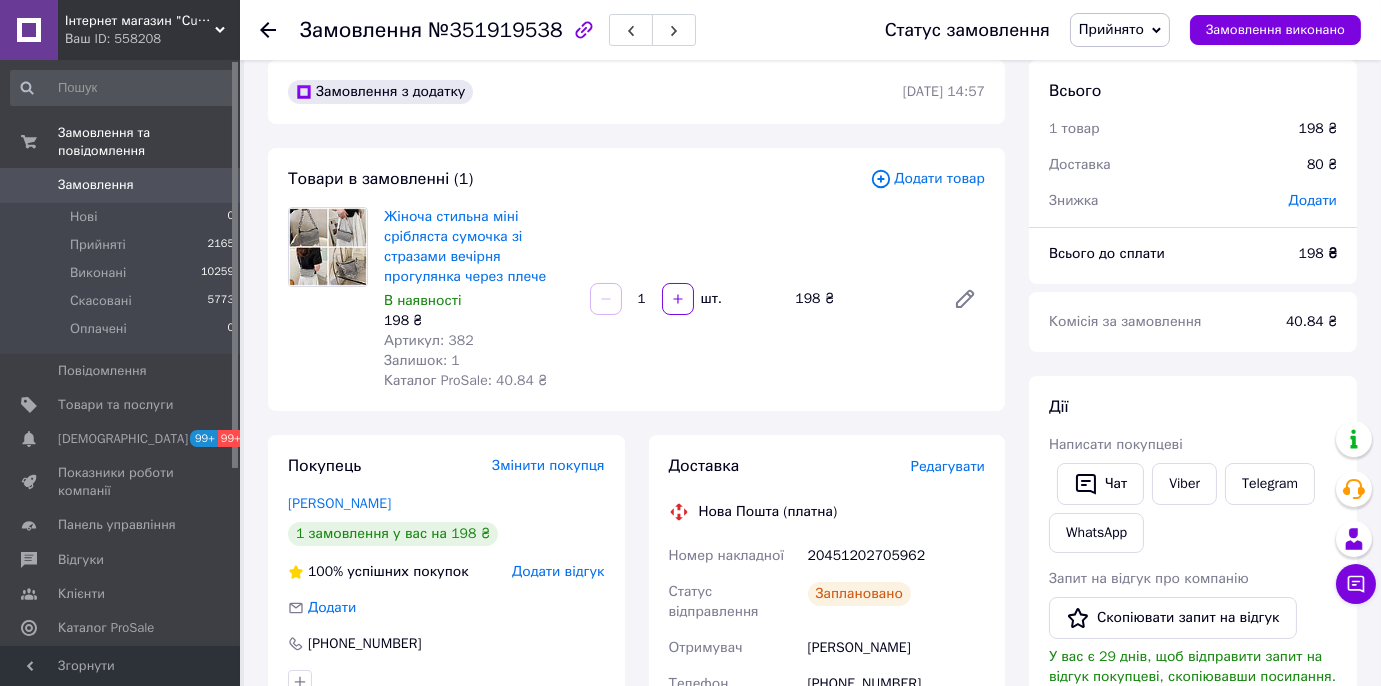 click on "Замовлення" at bounding box center [96, 185] 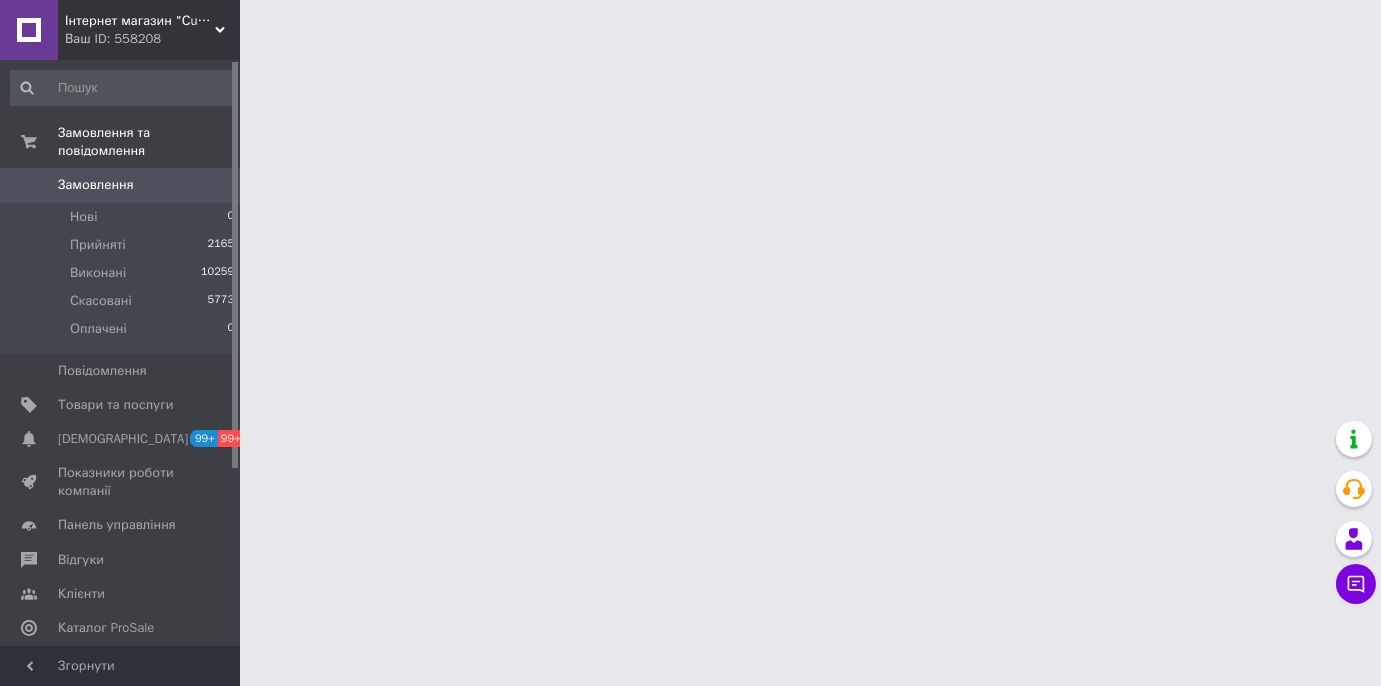scroll, scrollTop: 0, scrollLeft: 0, axis: both 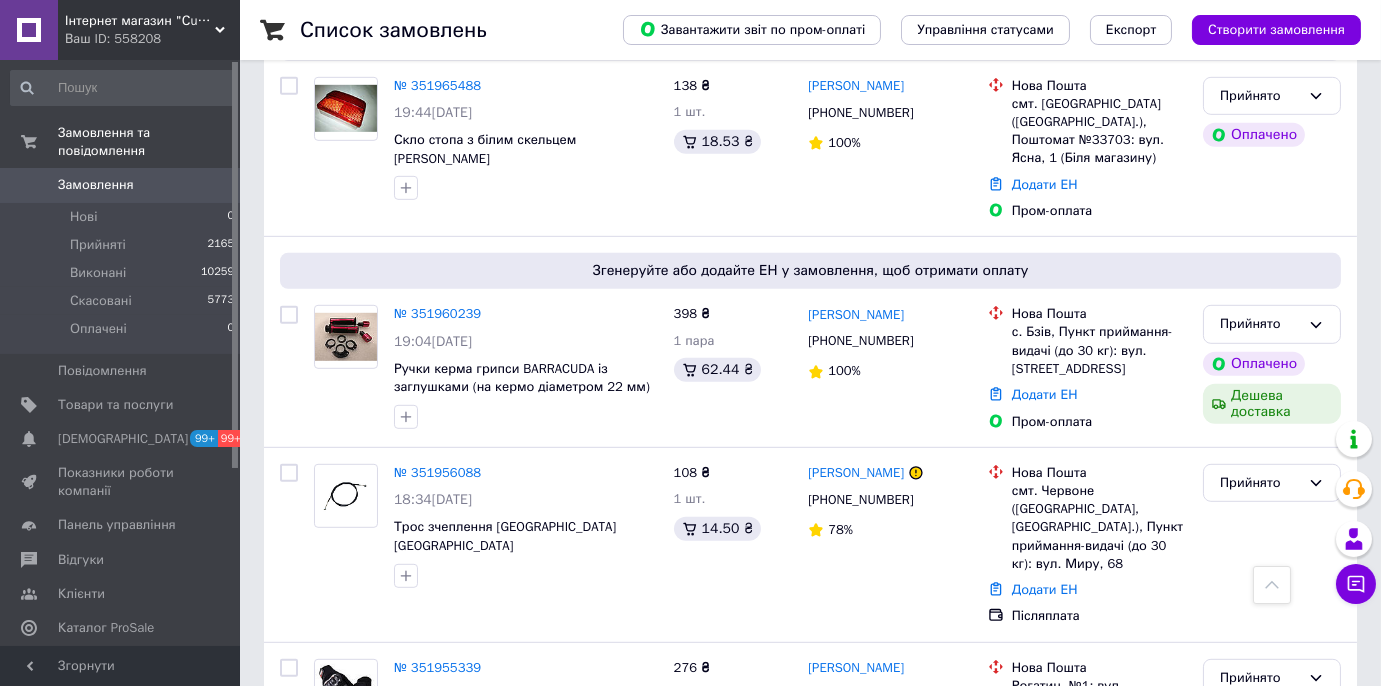 click on "№ 351947703" at bounding box center [437, 1224] 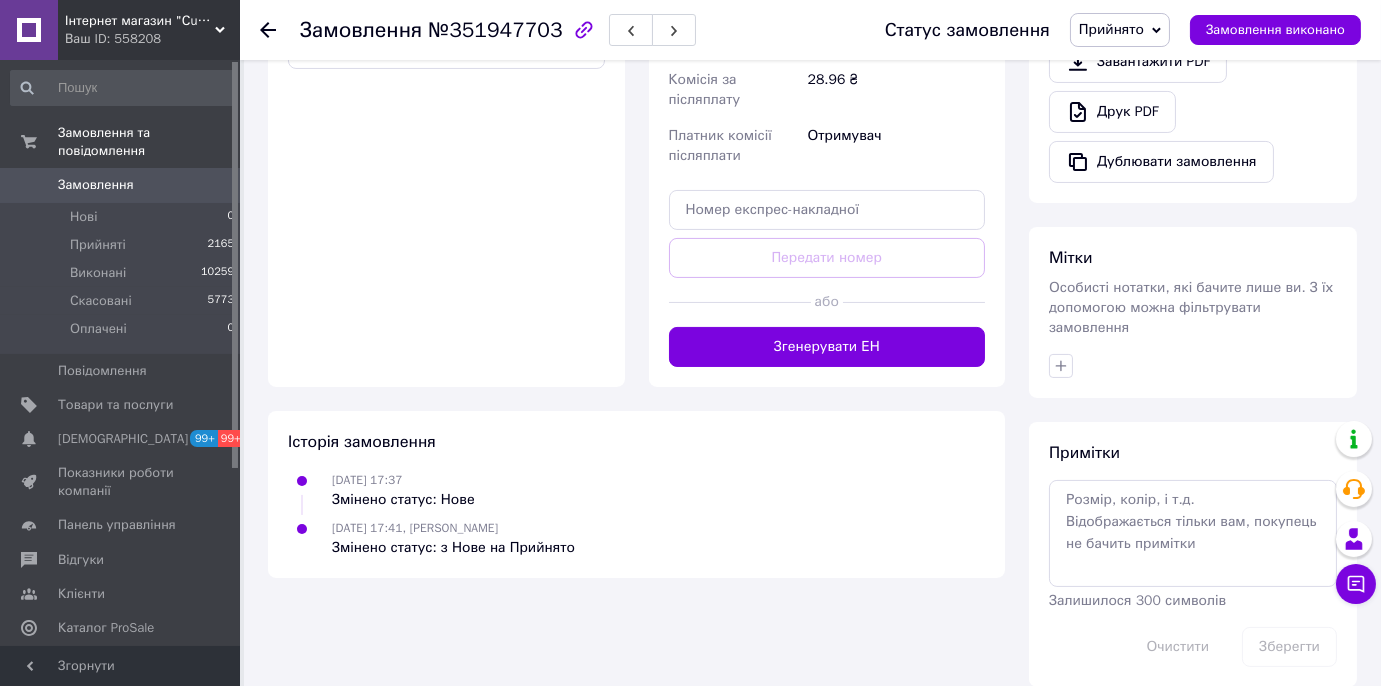 scroll, scrollTop: 568, scrollLeft: 0, axis: vertical 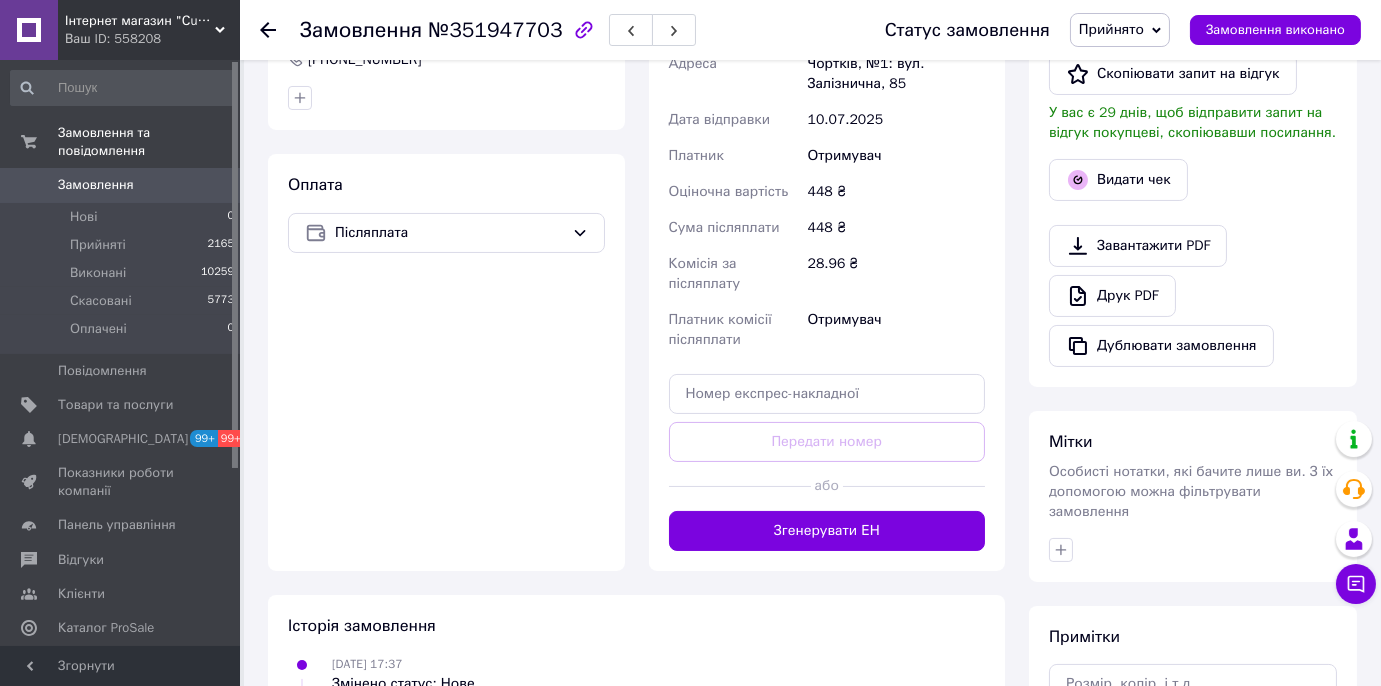 click on "Чат" at bounding box center [1100, -60] 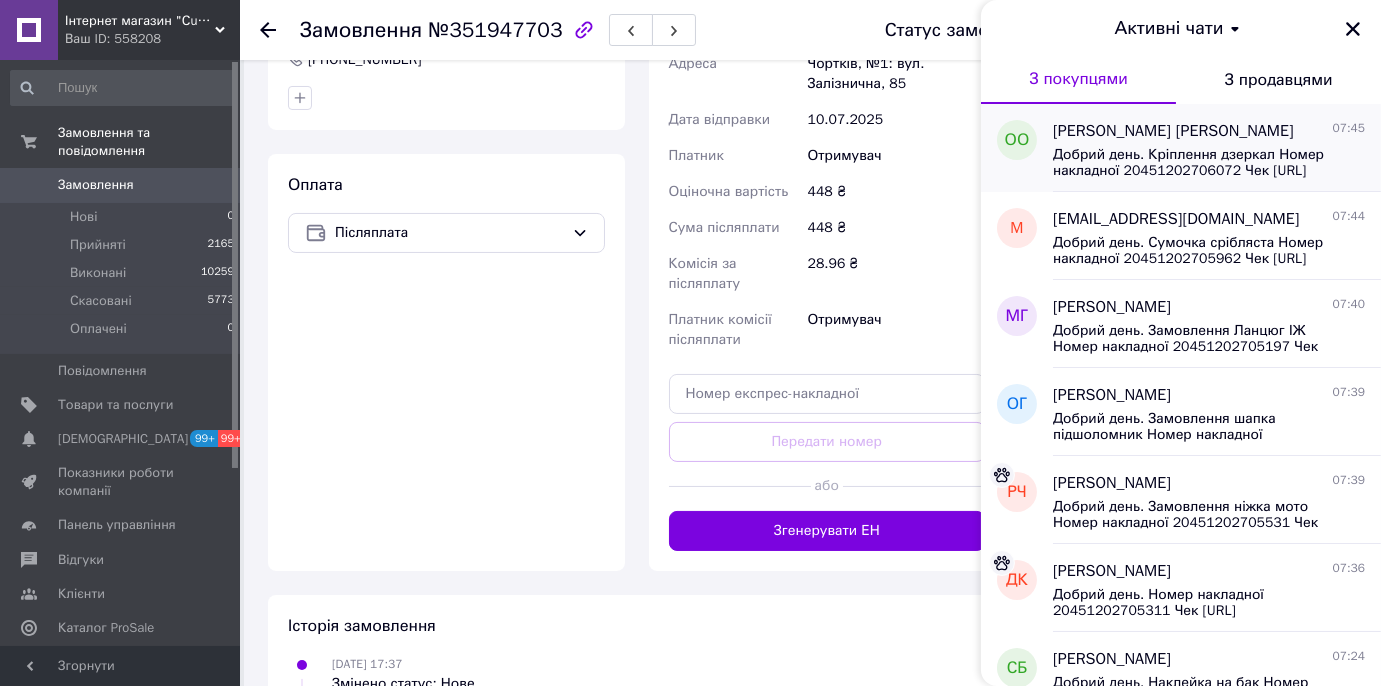 scroll, scrollTop: 388, scrollLeft: 0, axis: vertical 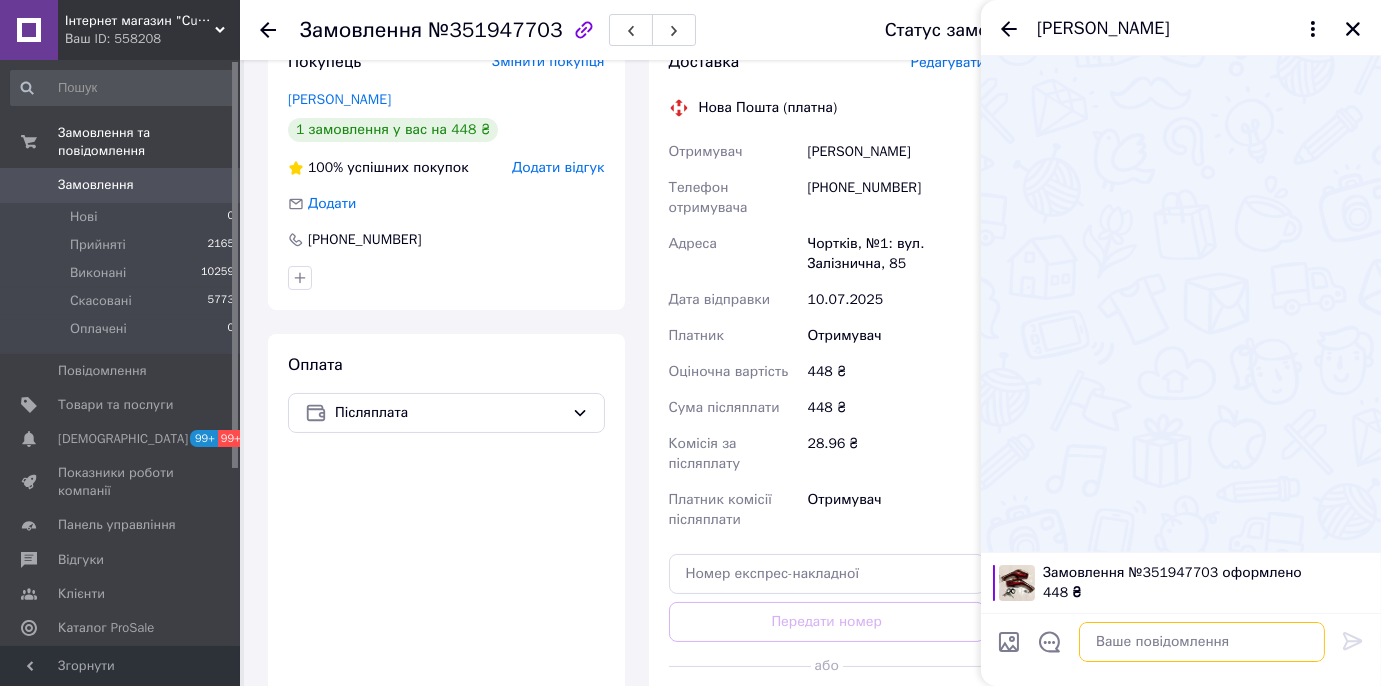 click at bounding box center (1202, 642) 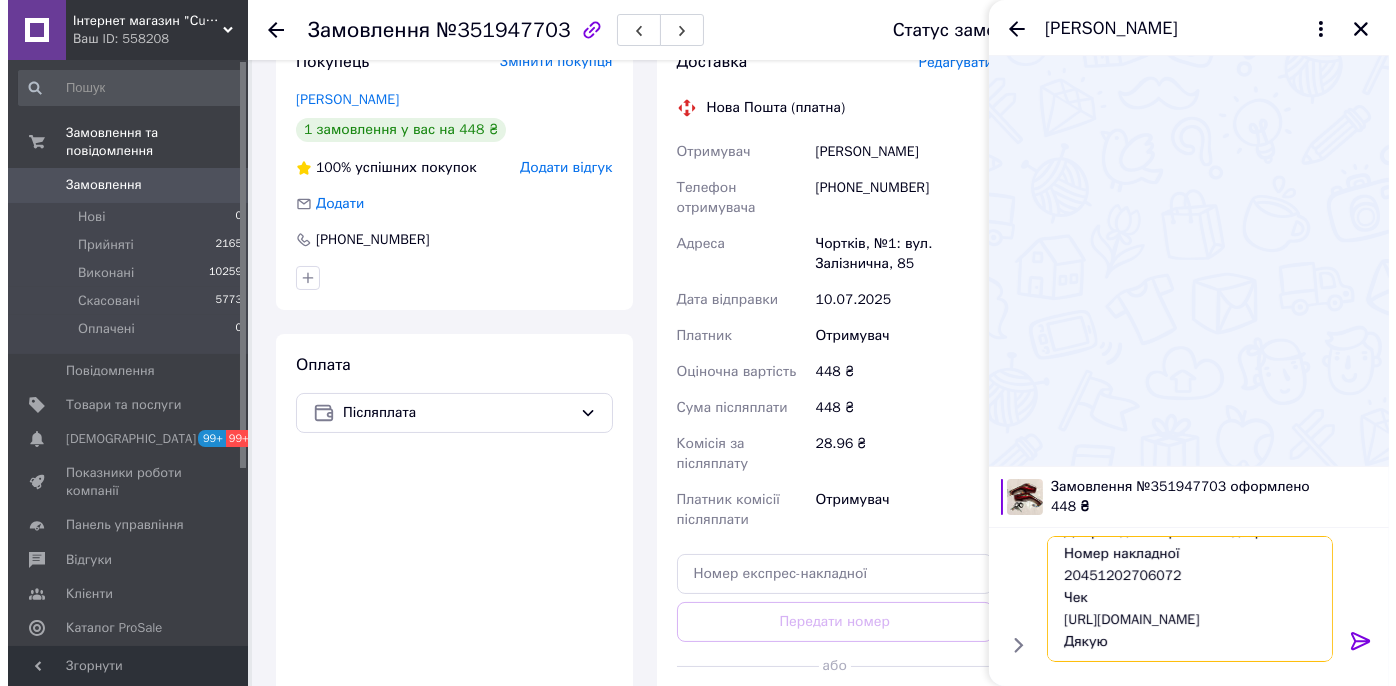 scroll, scrollTop: 0, scrollLeft: 0, axis: both 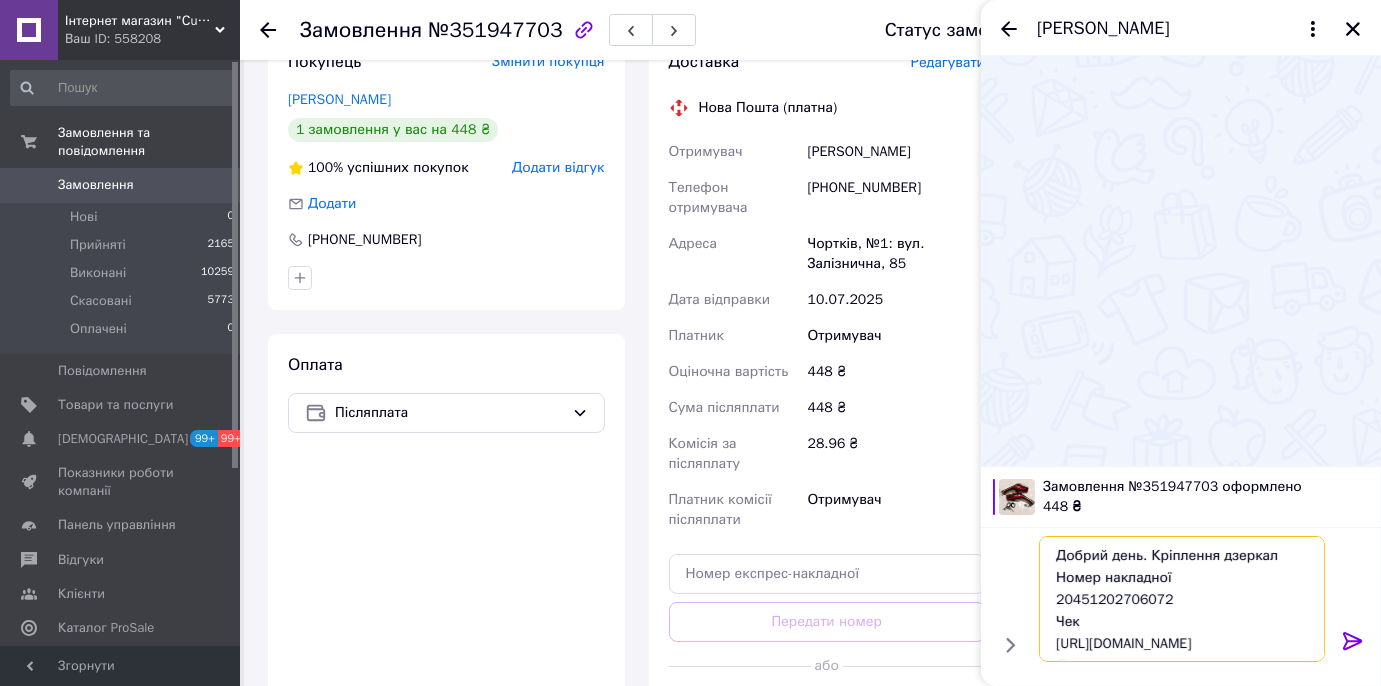 drag, startPoint x: 1148, startPoint y: 551, endPoint x: 1300, endPoint y: 553, distance: 152.01315 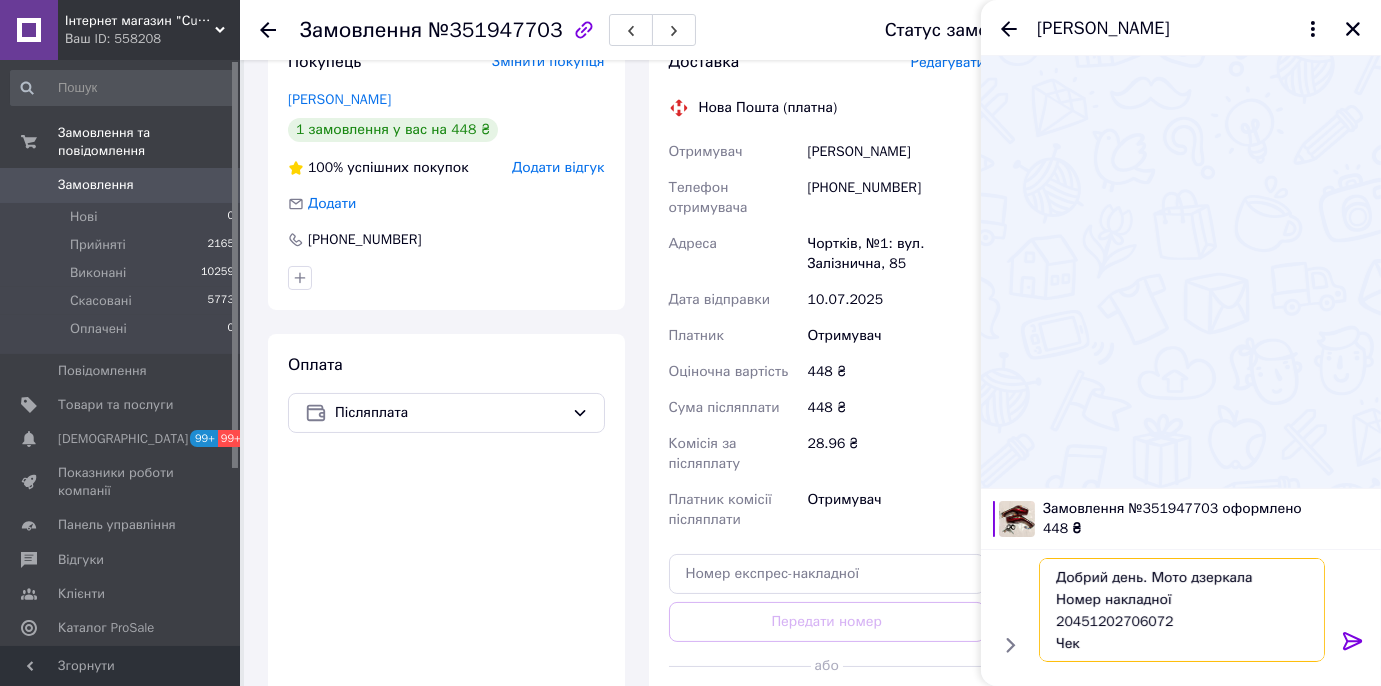 type on "Добрий день. Мото дзеркала
Номер накладної
20451202706072
Чек
[URL][DOMAIN_NAME]
Дякую" 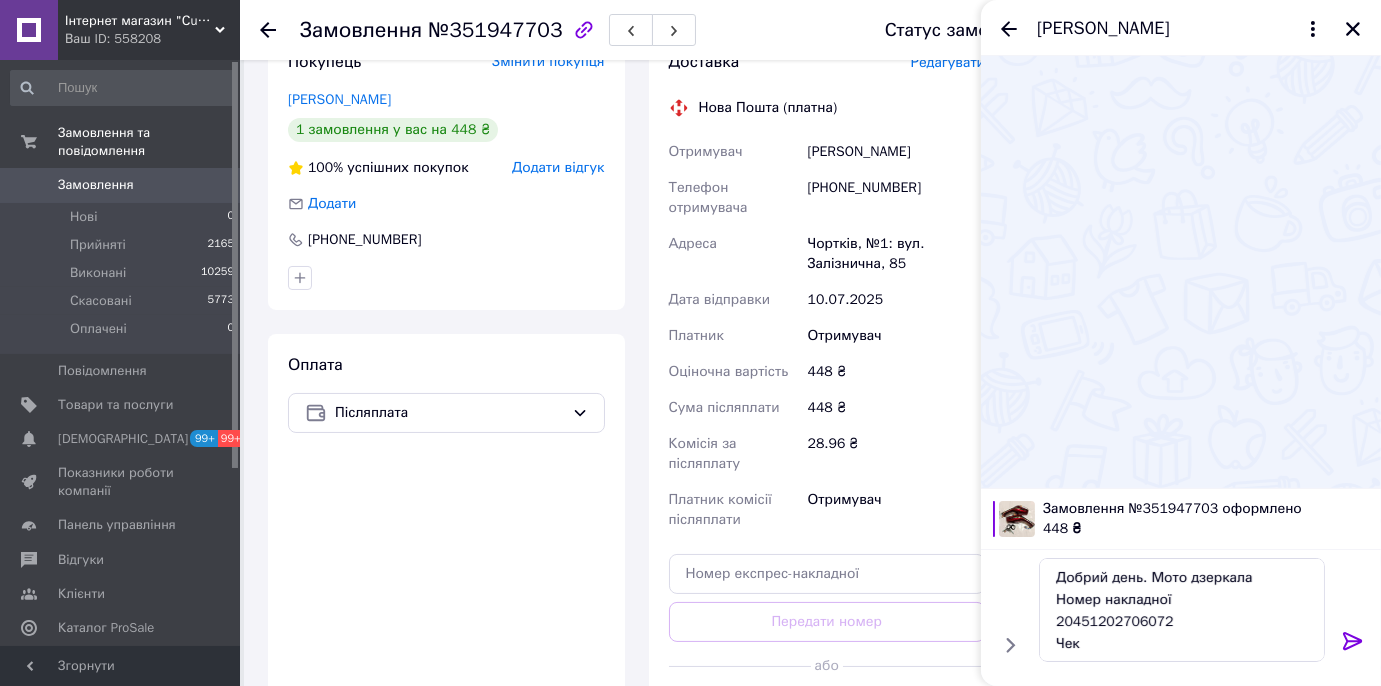 click on "Редагувати" at bounding box center [948, 63] 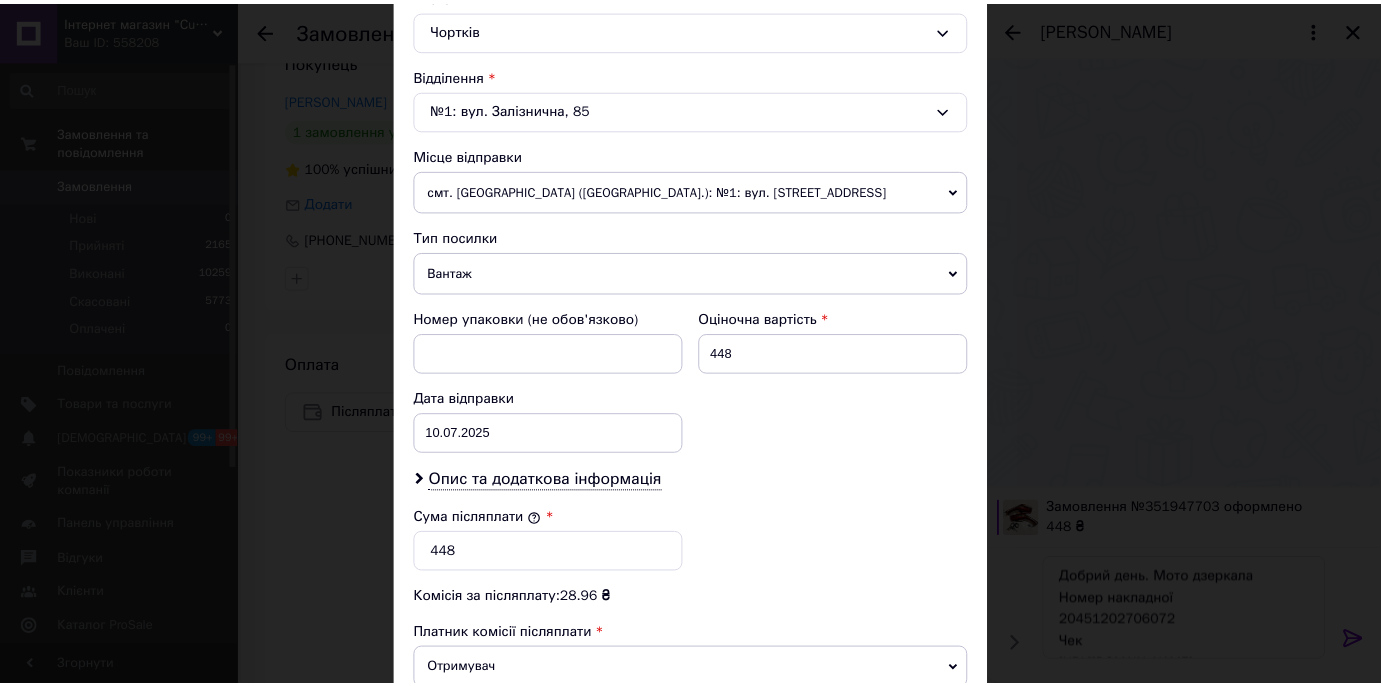 scroll, scrollTop: 818, scrollLeft: 0, axis: vertical 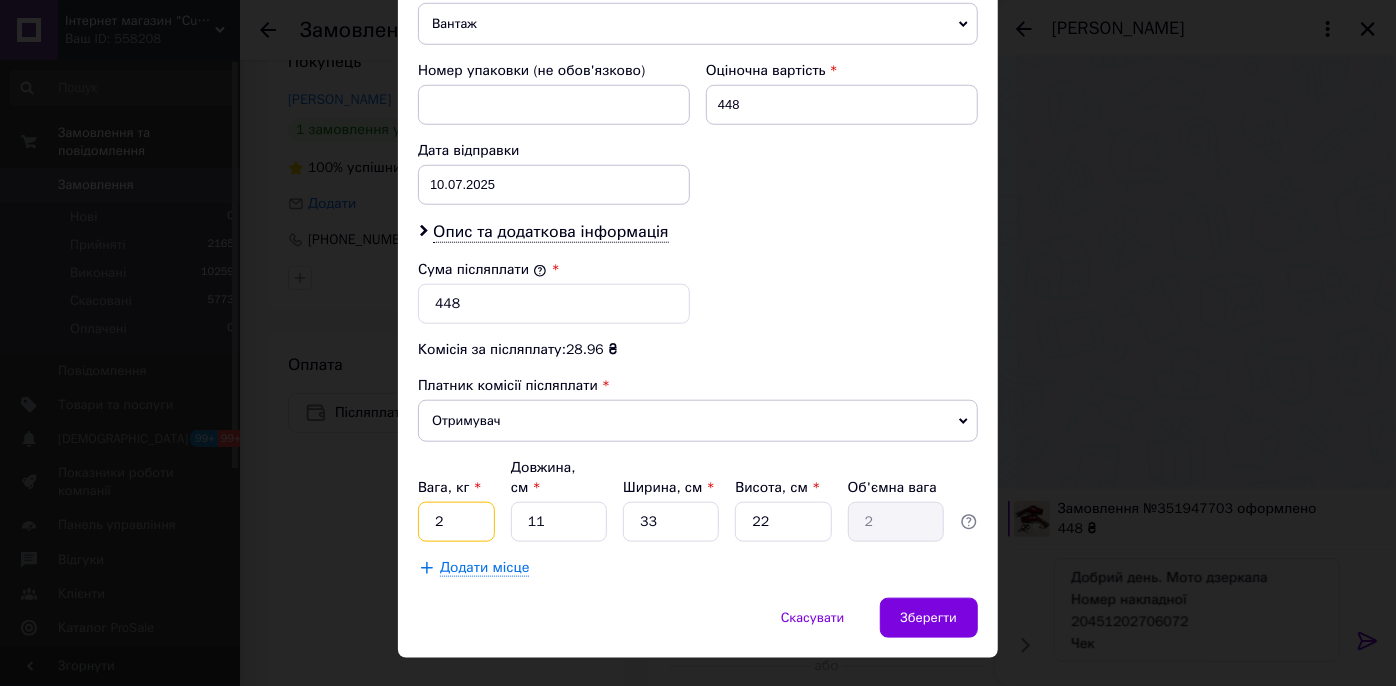 drag, startPoint x: 456, startPoint y: 493, endPoint x: 418, endPoint y: 488, distance: 38.327538 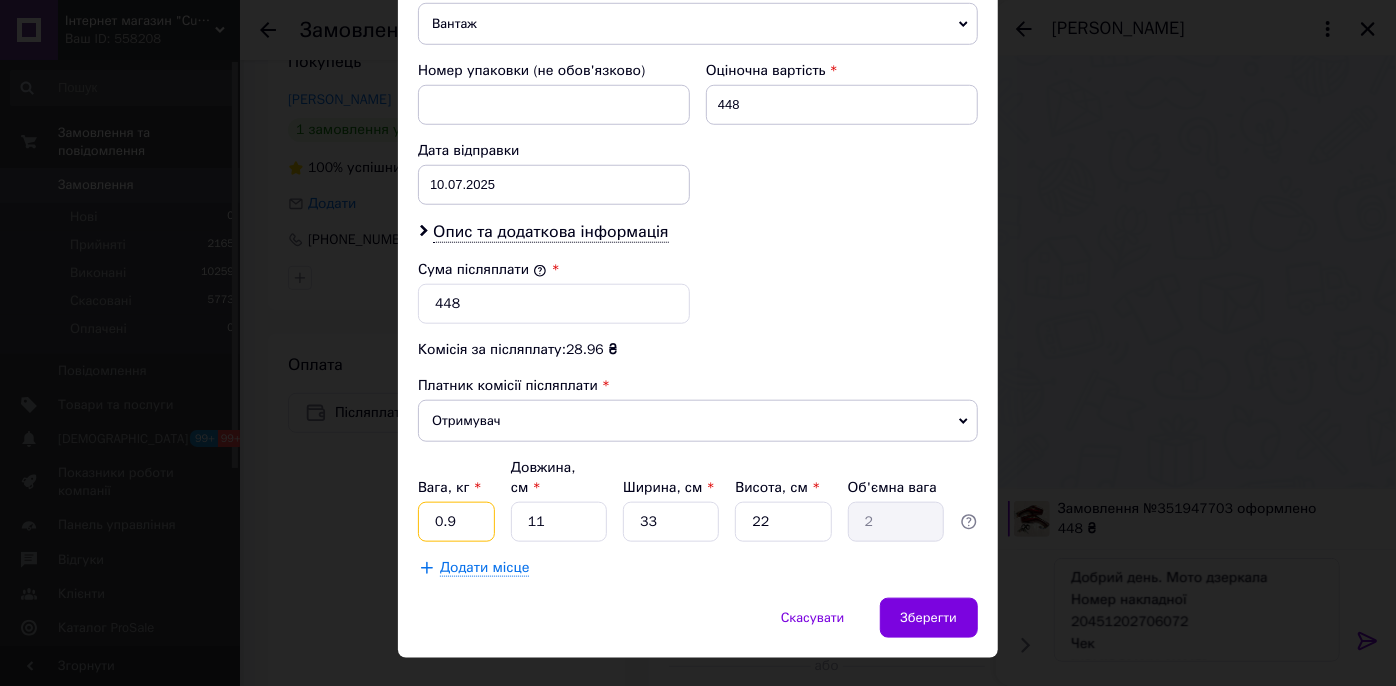 type on "0.9" 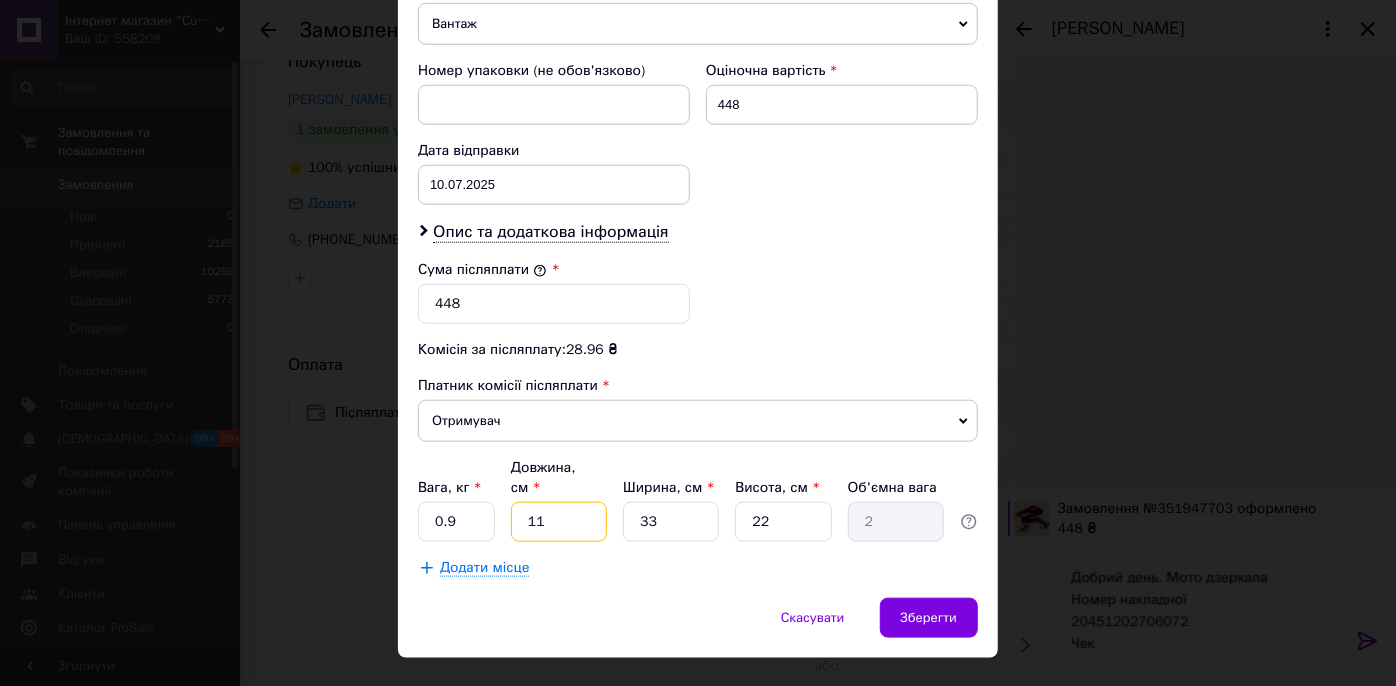 drag, startPoint x: 561, startPoint y: 495, endPoint x: 525, endPoint y: 496, distance: 36.013885 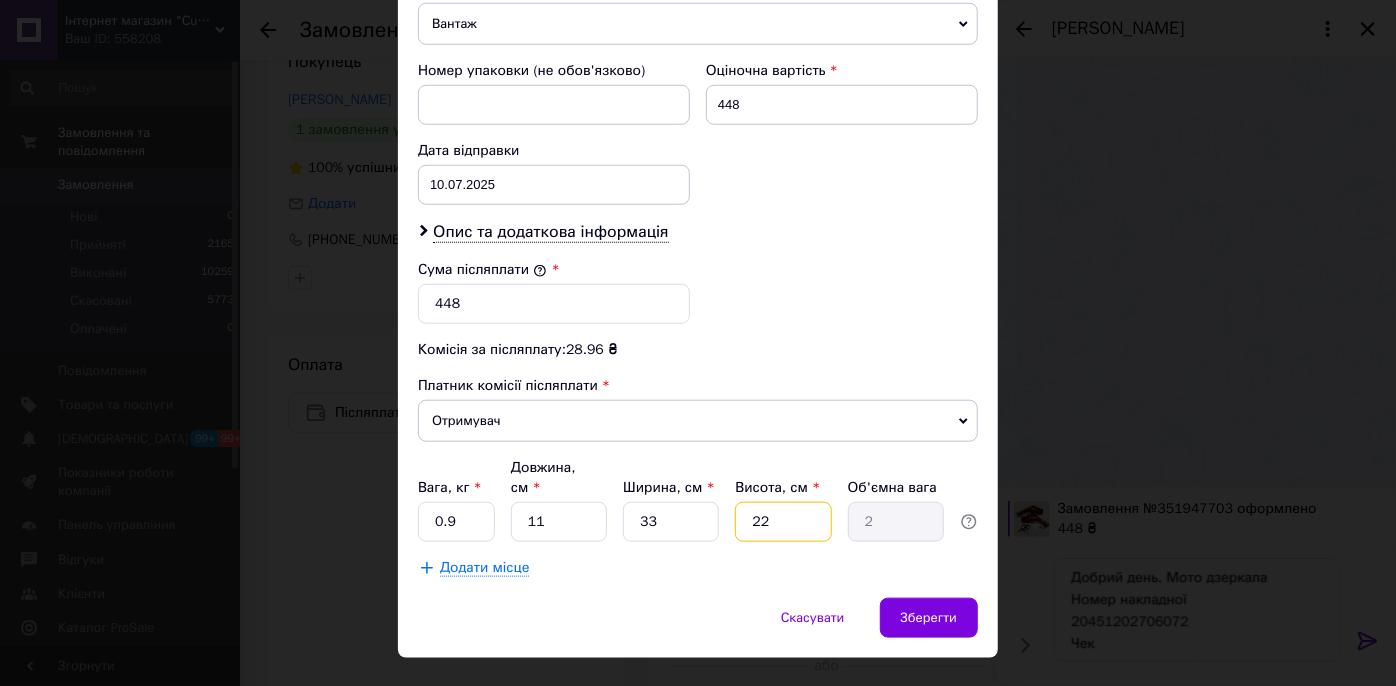 drag, startPoint x: 765, startPoint y: 496, endPoint x: 746, endPoint y: 498, distance: 19.104973 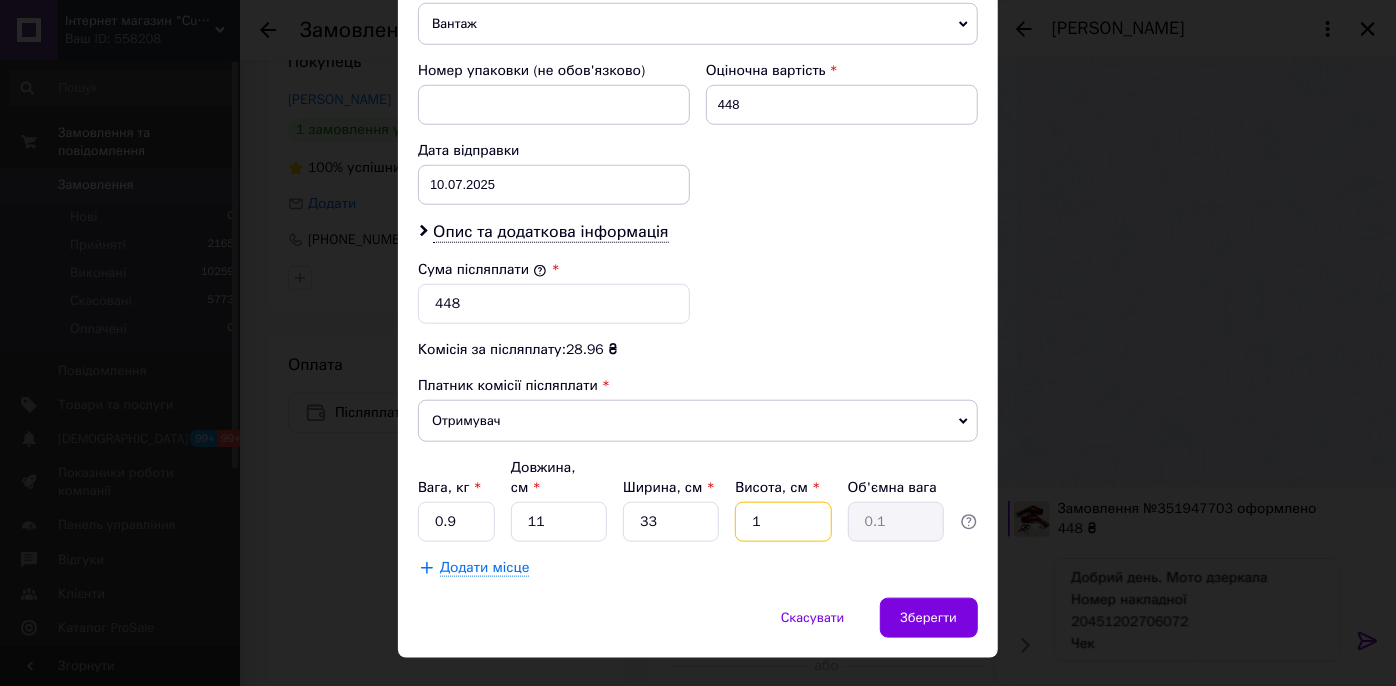 type on "11" 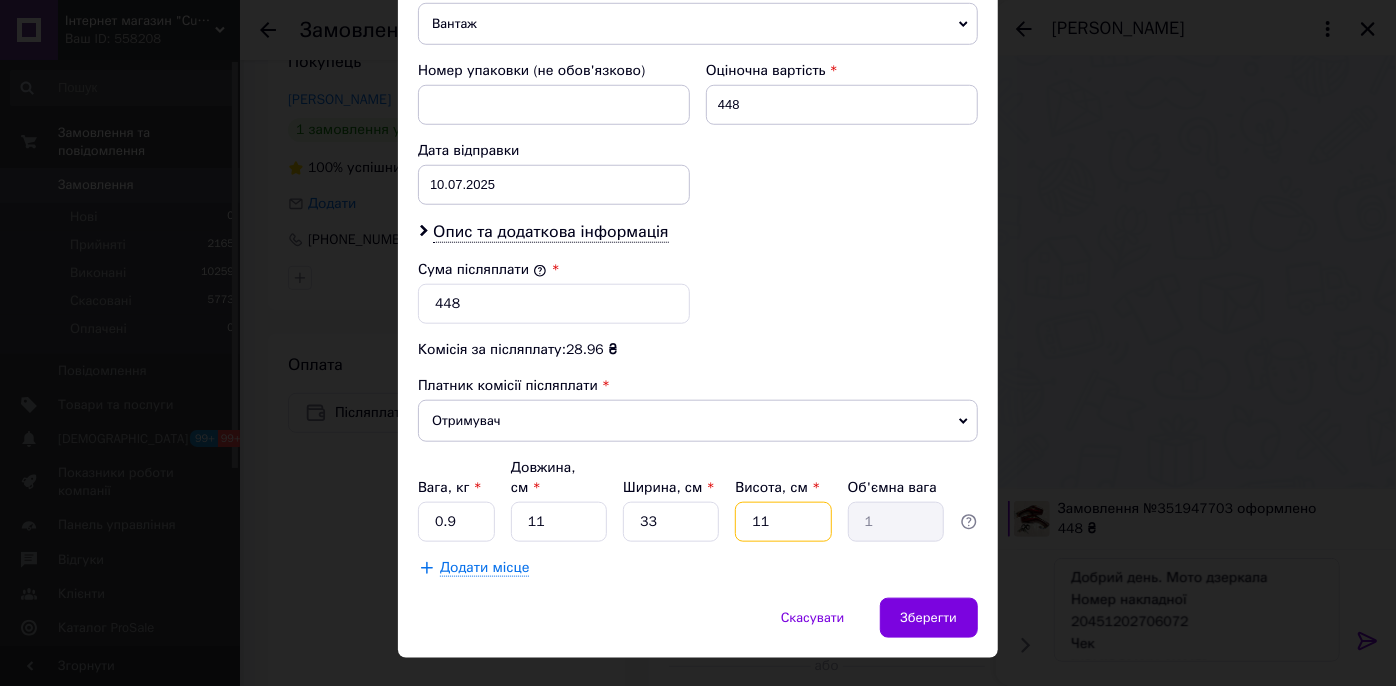 drag, startPoint x: 768, startPoint y: 498, endPoint x: 757, endPoint y: 498, distance: 11 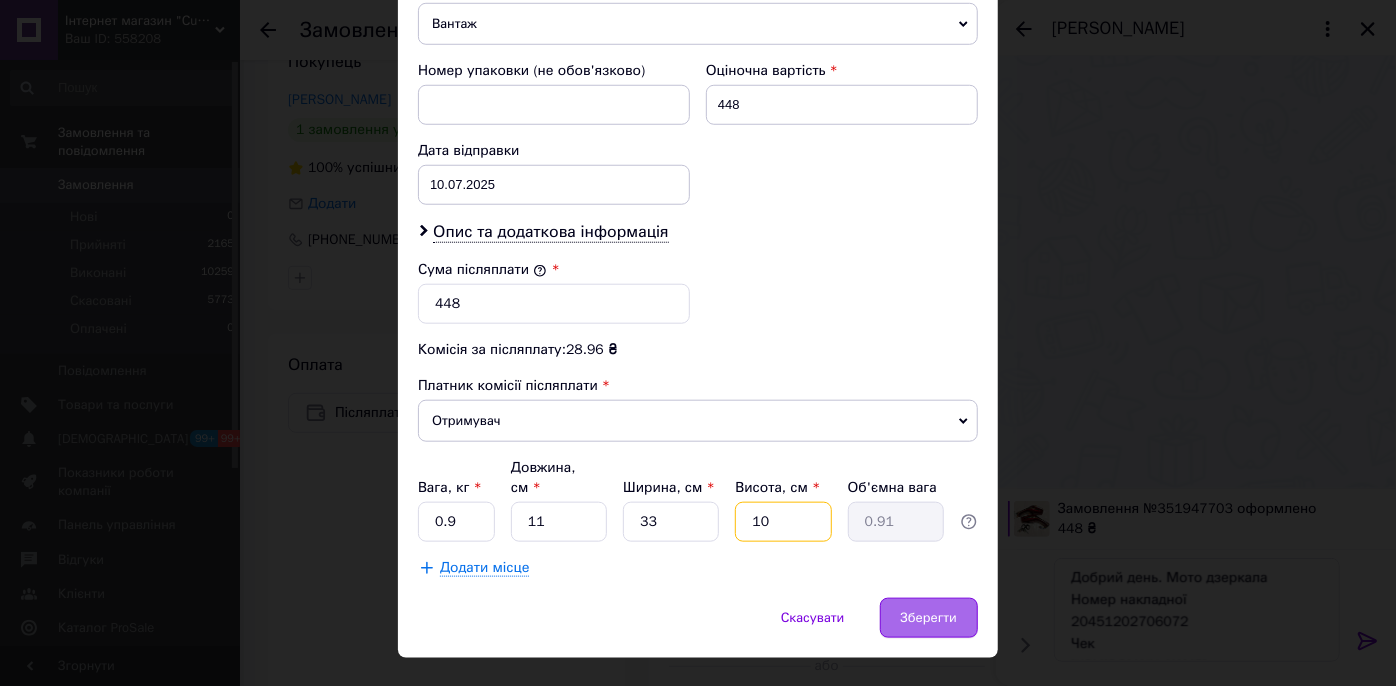 type on "10" 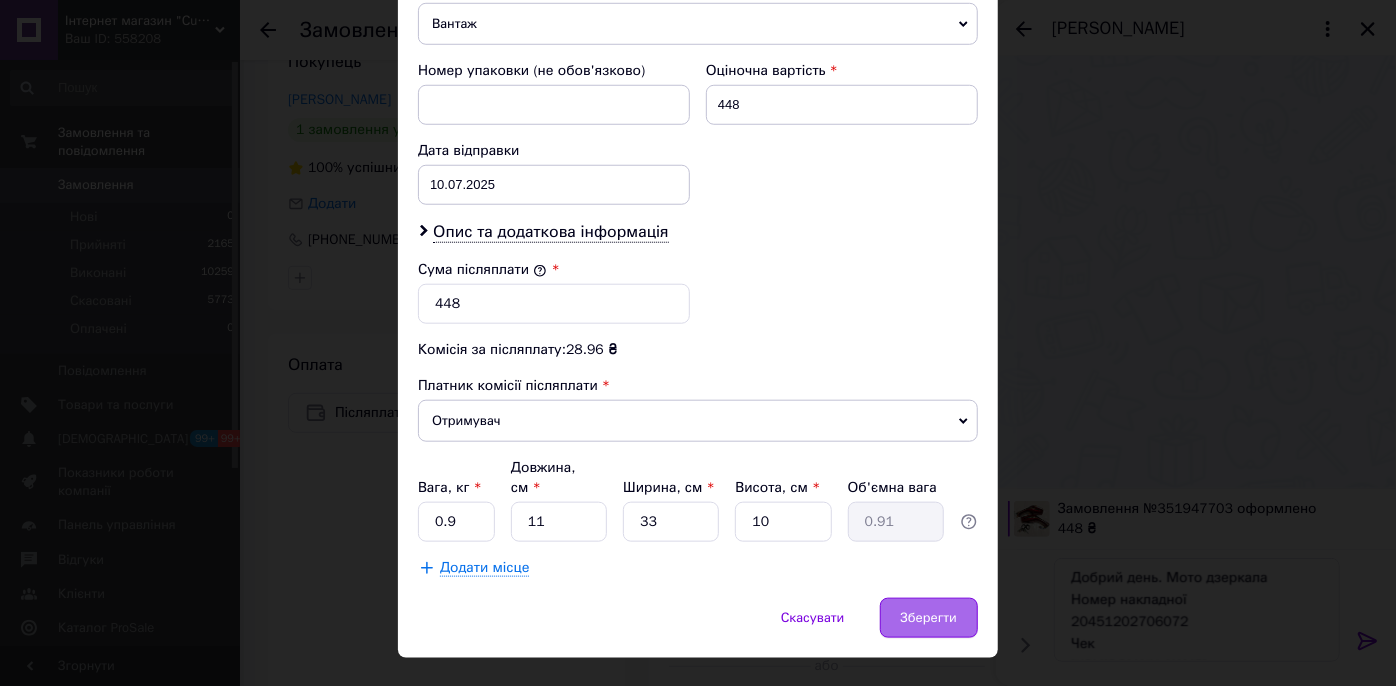 click on "Зберегти" at bounding box center [929, 618] 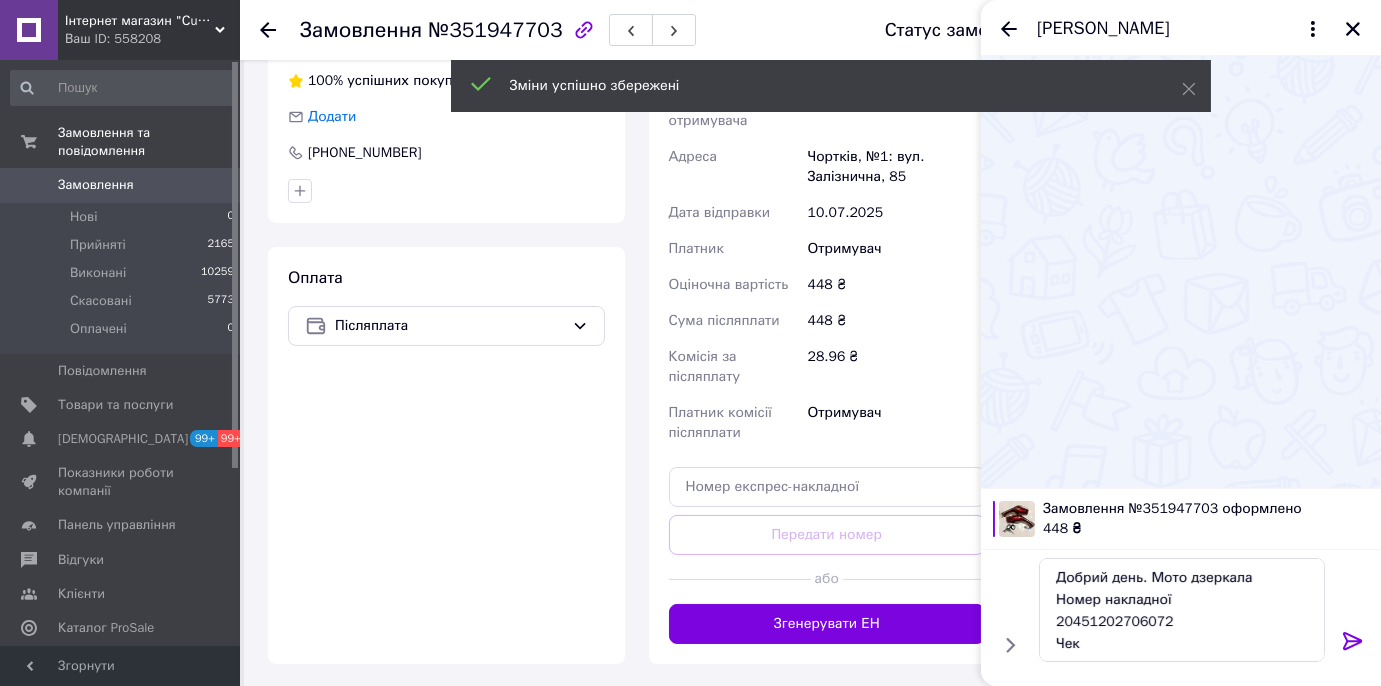 scroll, scrollTop: 479, scrollLeft: 0, axis: vertical 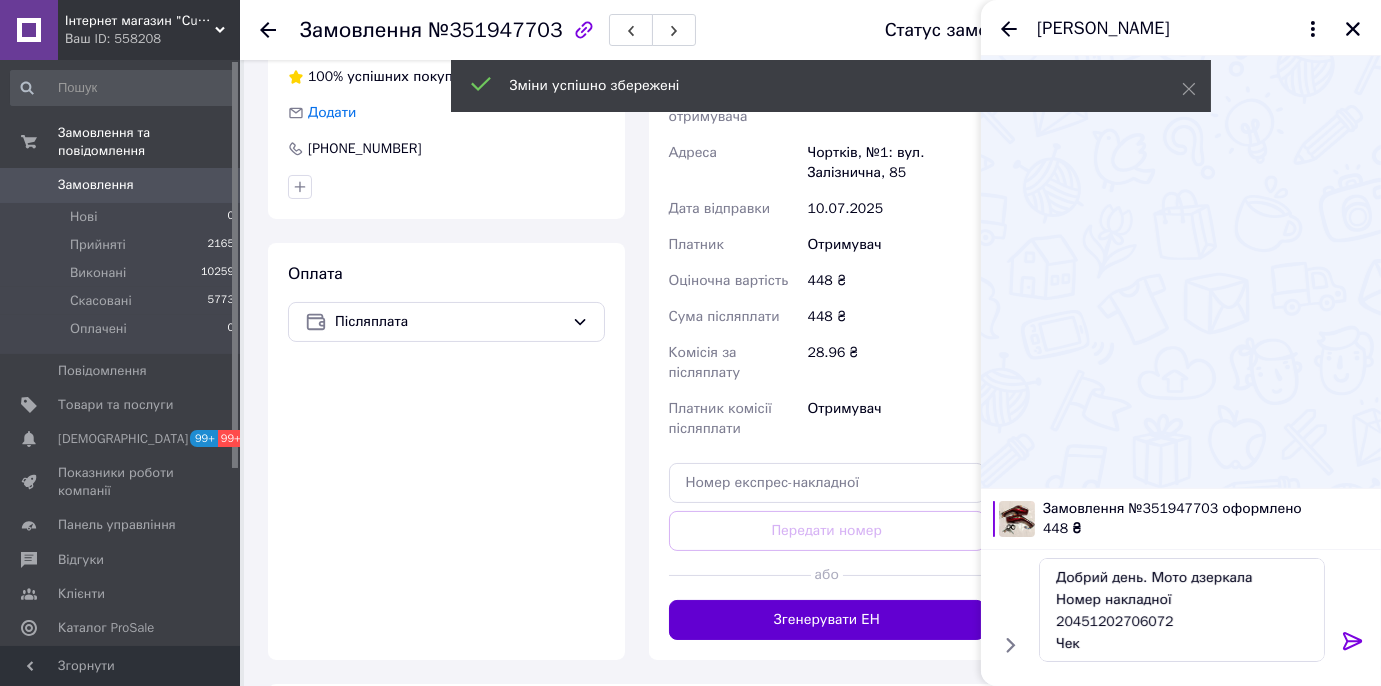 click on "Згенерувати ЕН" at bounding box center (827, 620) 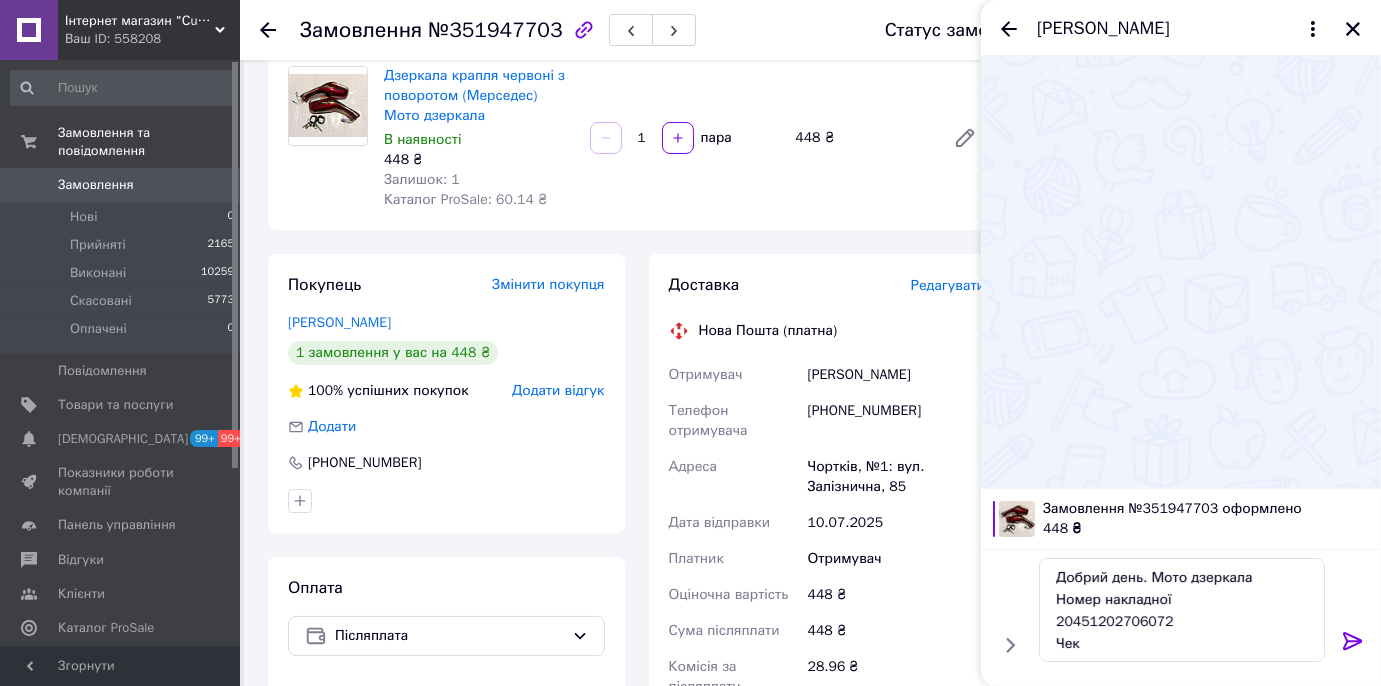 scroll, scrollTop: 115, scrollLeft: 0, axis: vertical 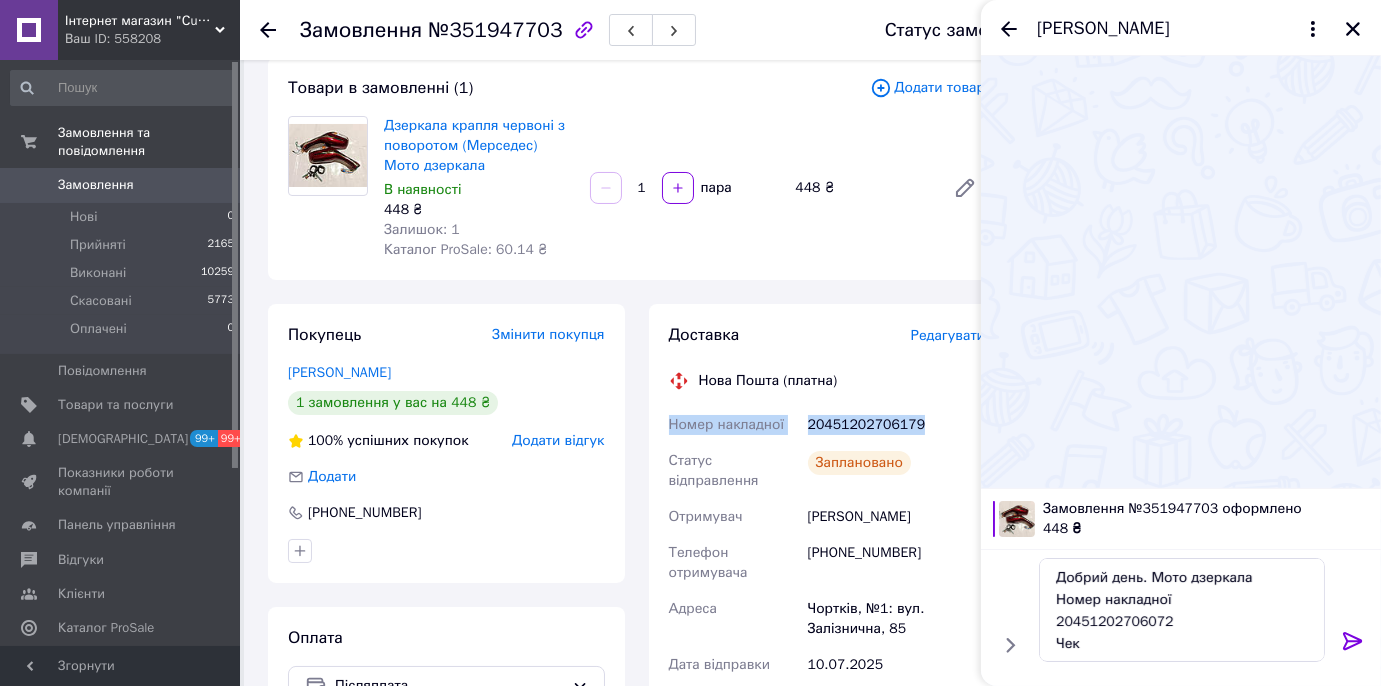 drag, startPoint x: 930, startPoint y: 422, endPoint x: 663, endPoint y: 424, distance: 267.00748 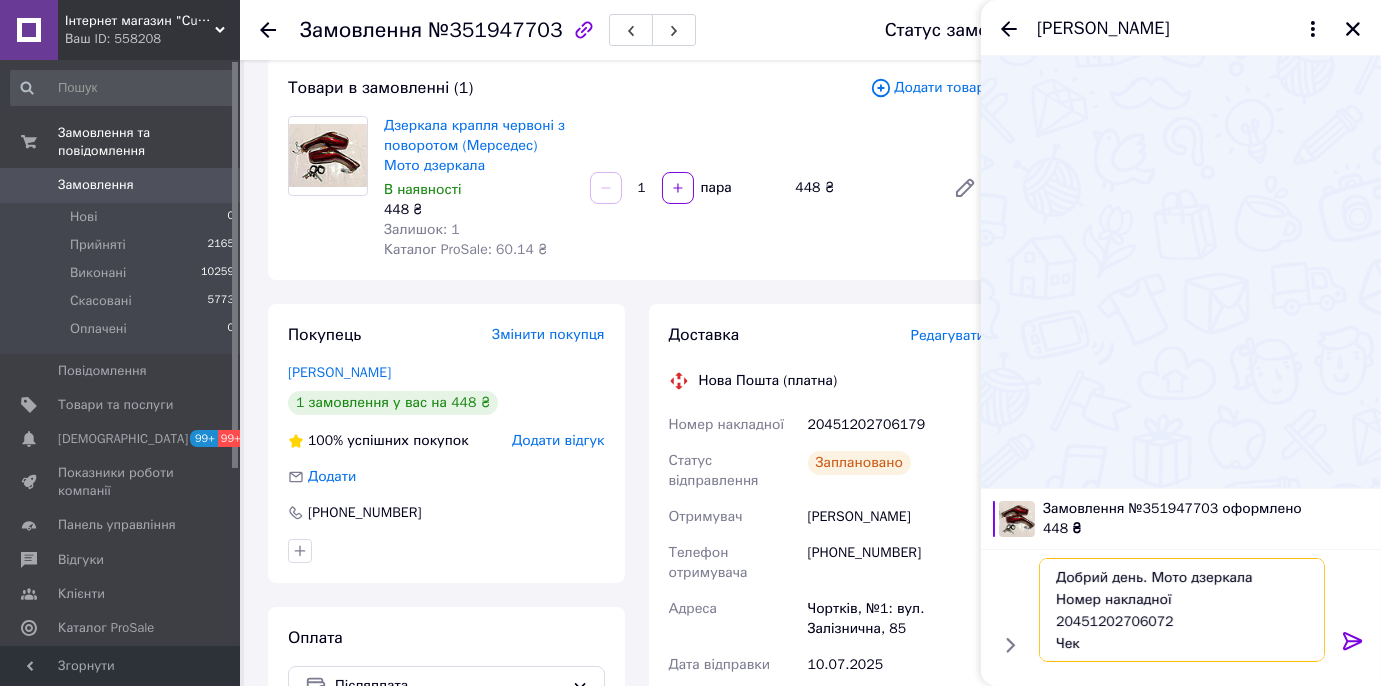 paste on "179" 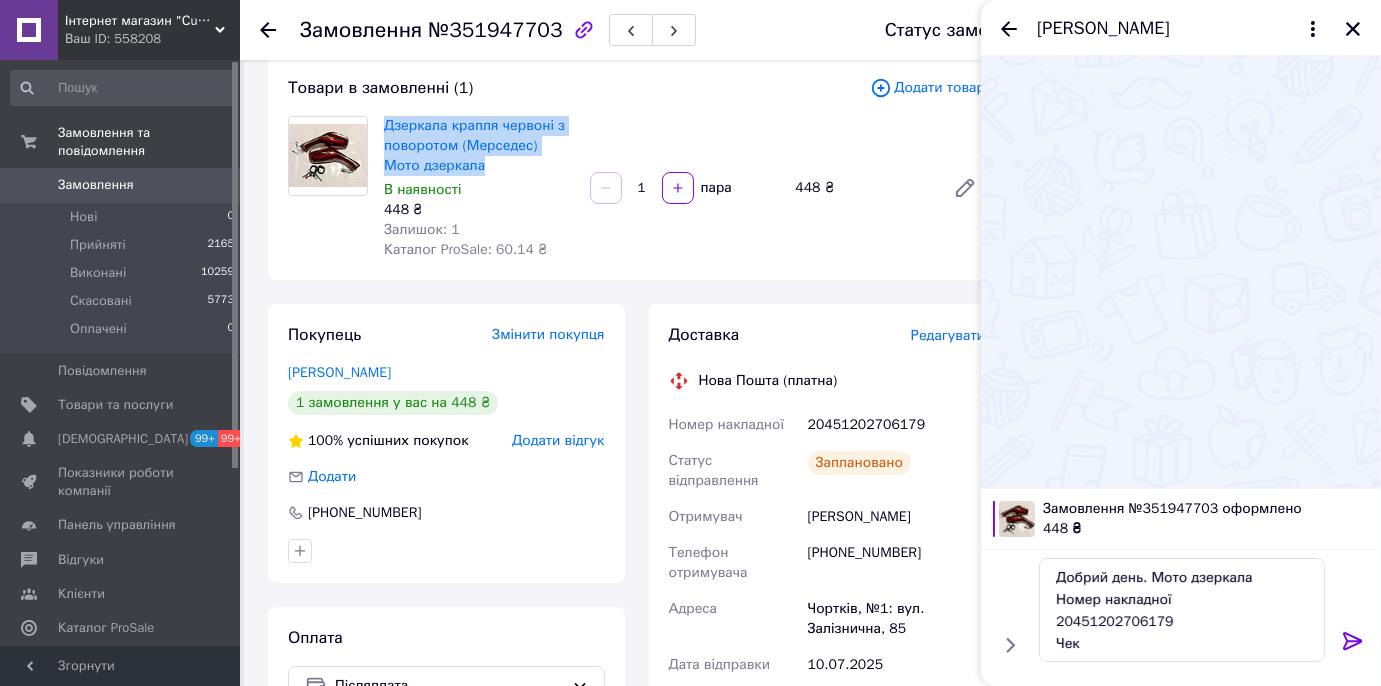 drag, startPoint x: 378, startPoint y: 119, endPoint x: 454, endPoint y: 164, distance: 88.32327 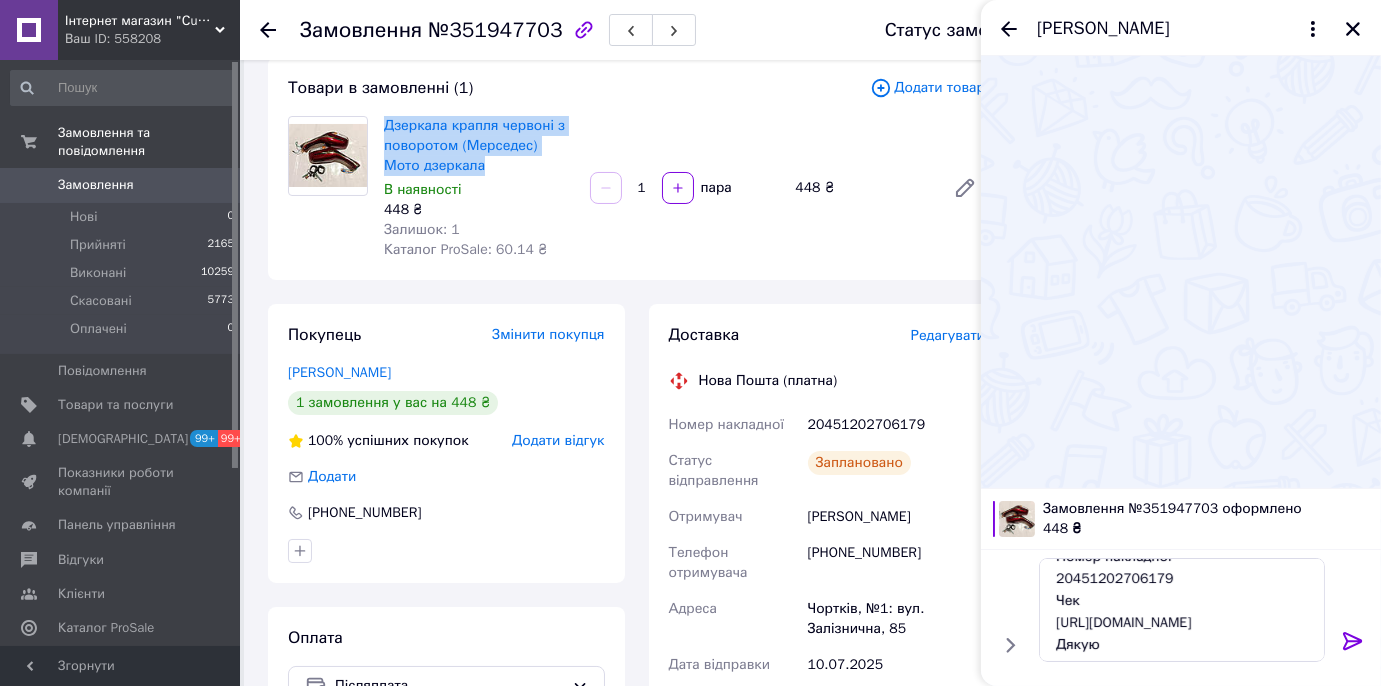 scroll, scrollTop: 67, scrollLeft: 0, axis: vertical 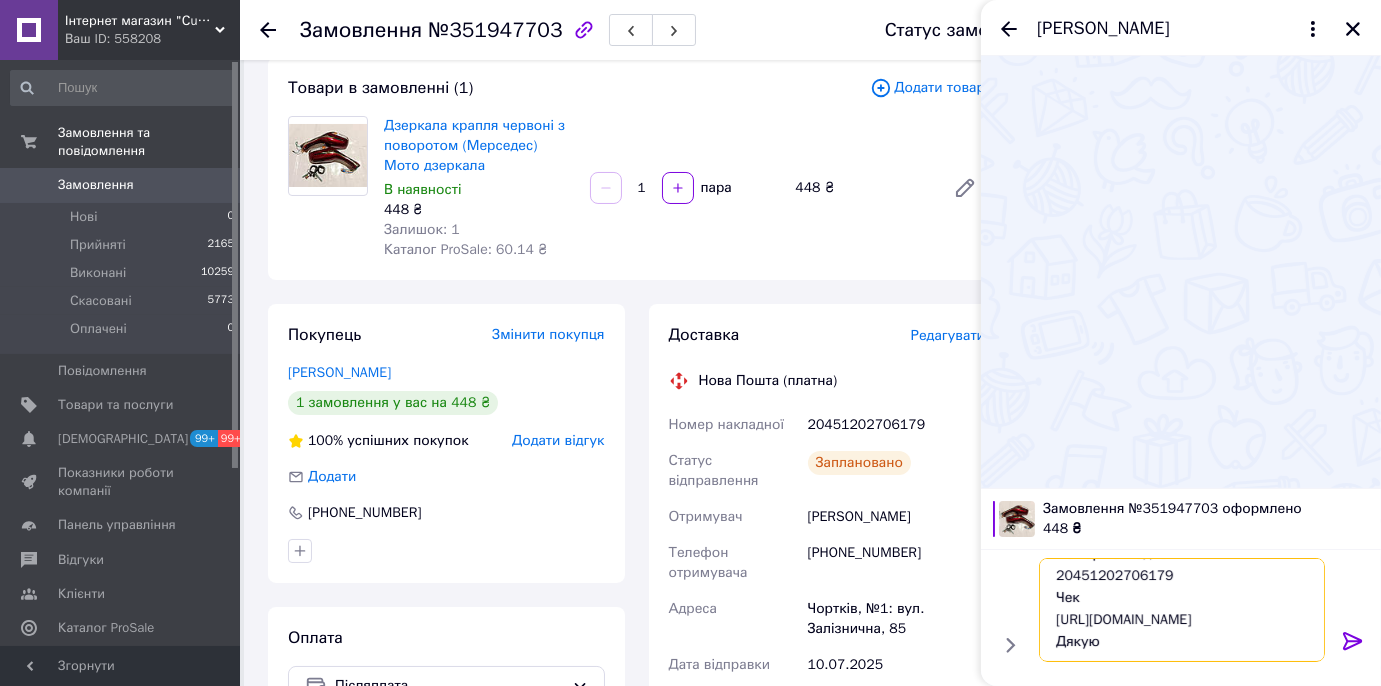 drag, startPoint x: 1052, startPoint y: 596, endPoint x: 1201, endPoint y: 630, distance: 152.82997 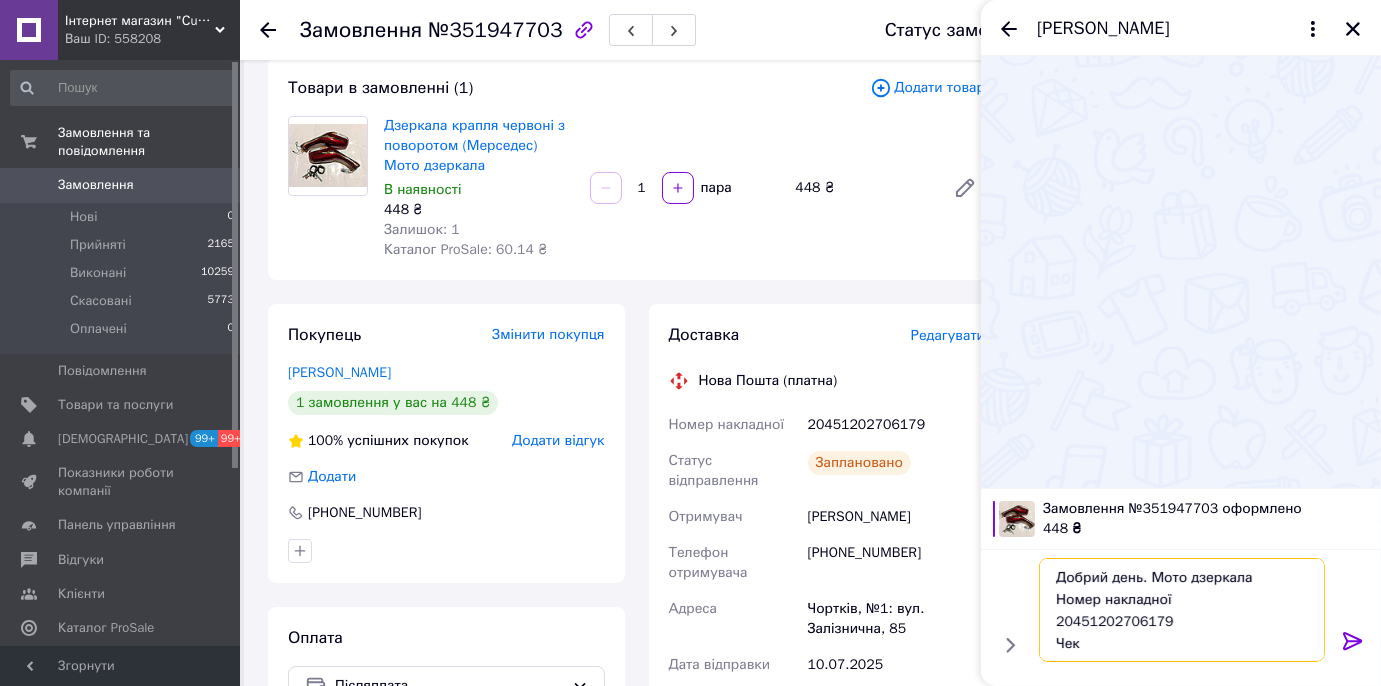 drag, startPoint x: 1126, startPoint y: 645, endPoint x: 999, endPoint y: 535, distance: 168.01488 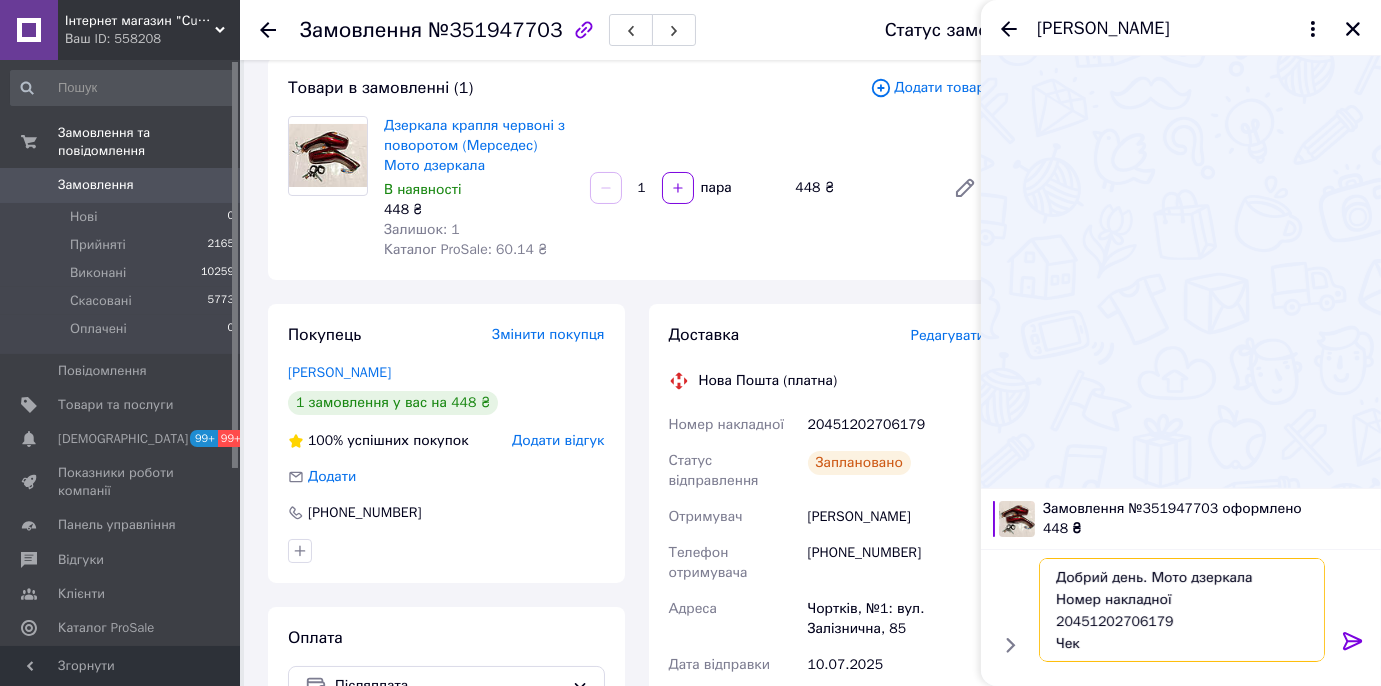 type on "Добрий день. Мото дзеркала
Номер накладної
20451202706179
Чек
[URL][DOMAIN_NAME]
Дякую" 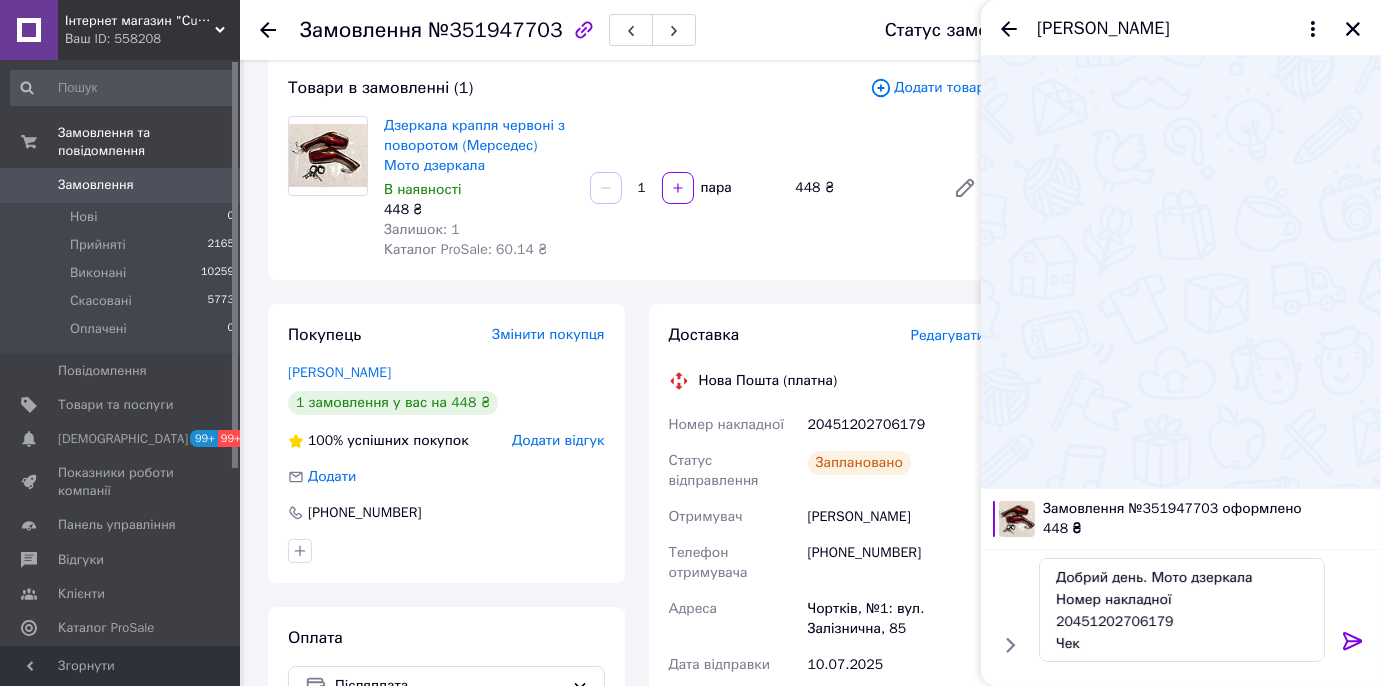 click at bounding box center (1353, 645) 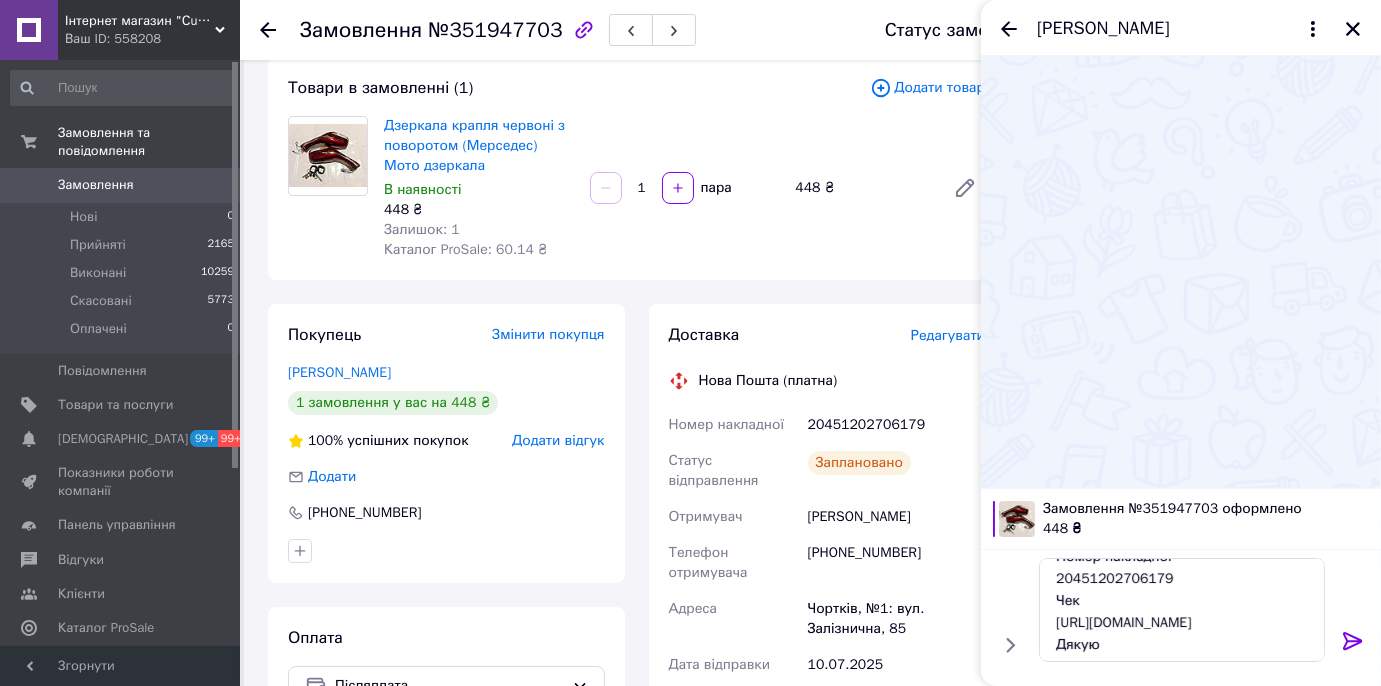 scroll, scrollTop: 67, scrollLeft: 0, axis: vertical 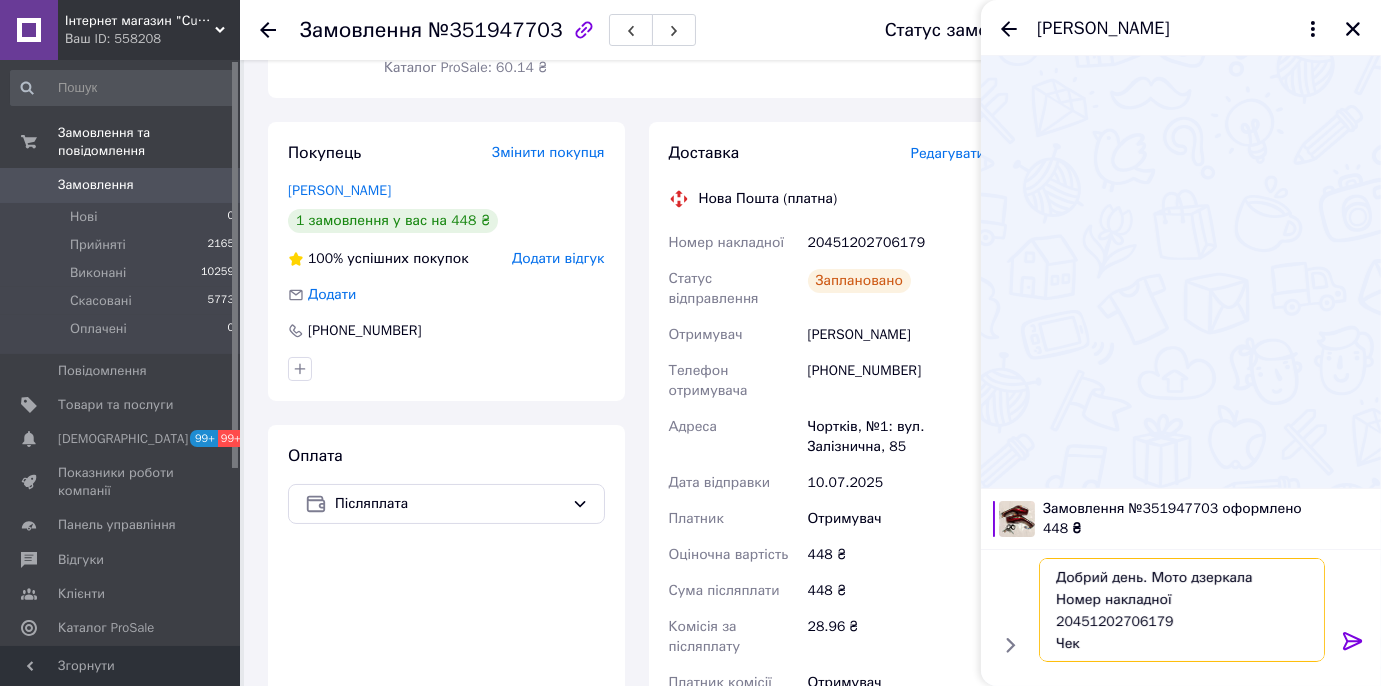 drag, startPoint x: 1111, startPoint y: 645, endPoint x: 1024, endPoint y: 569, distance: 115.52056 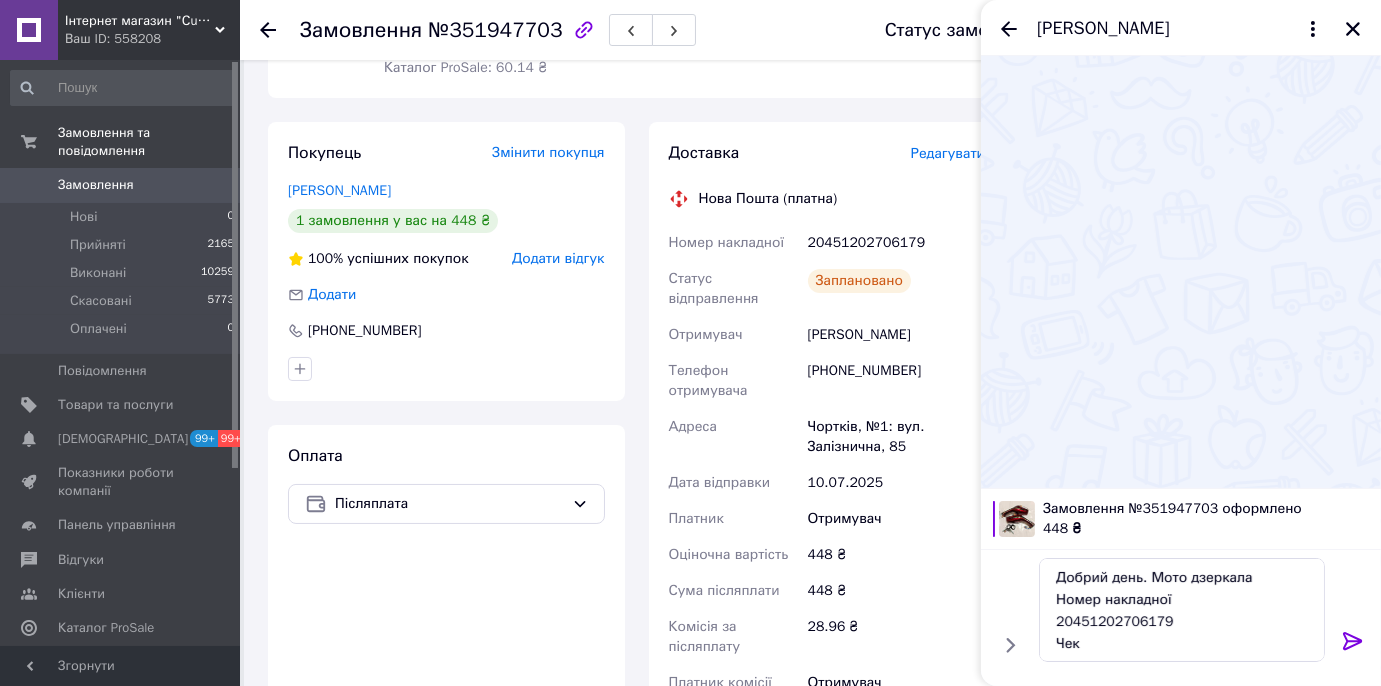click 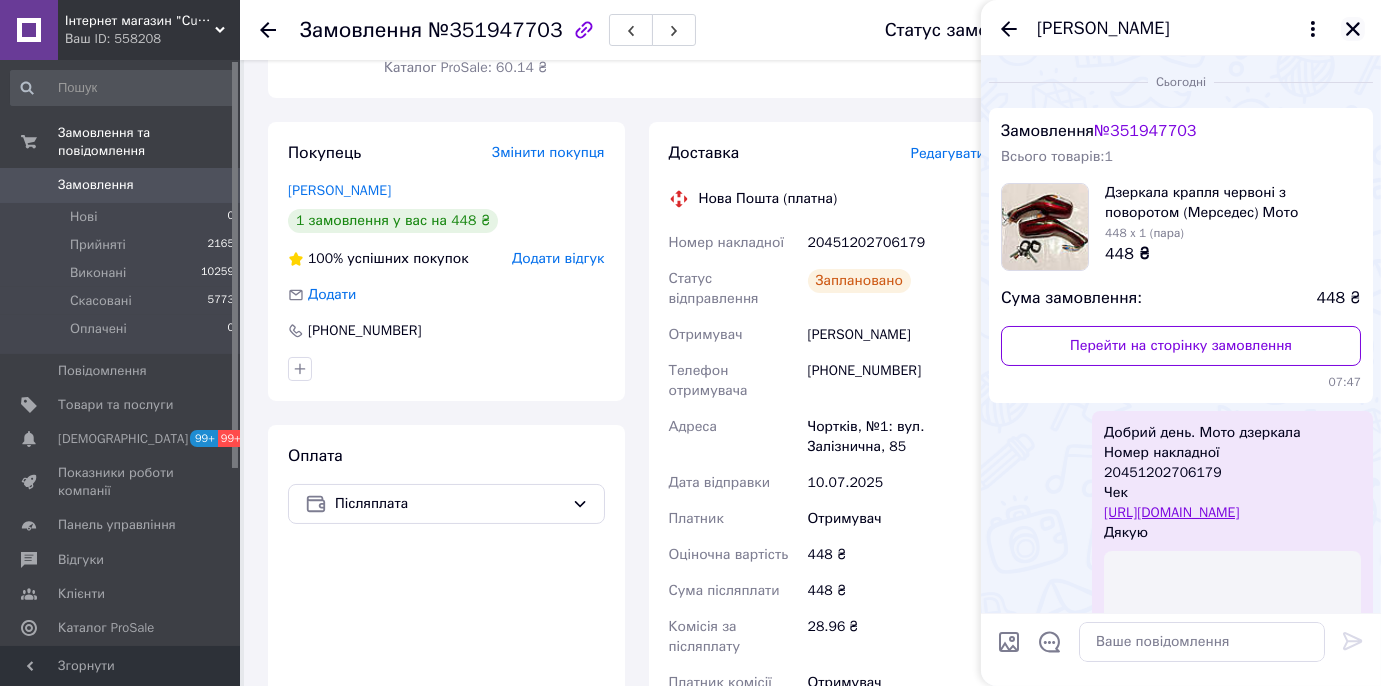 click 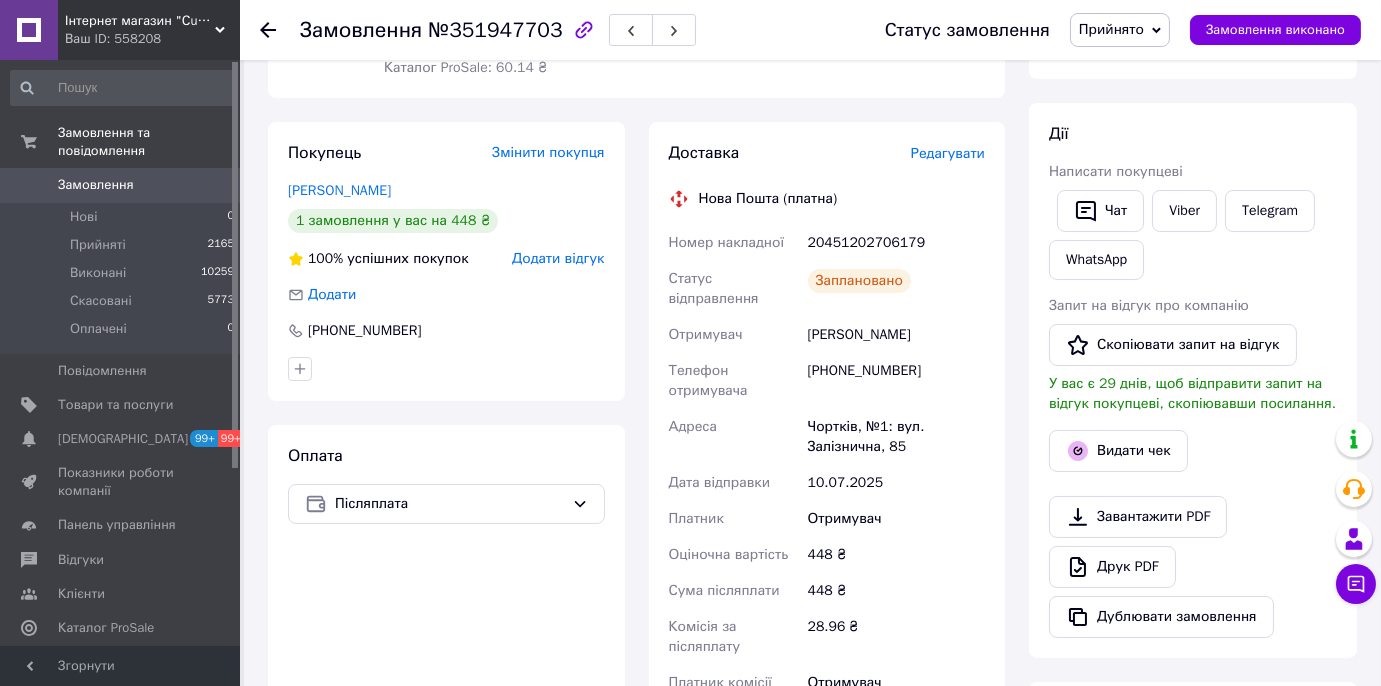 click on "Замовлення" at bounding box center (121, 185) 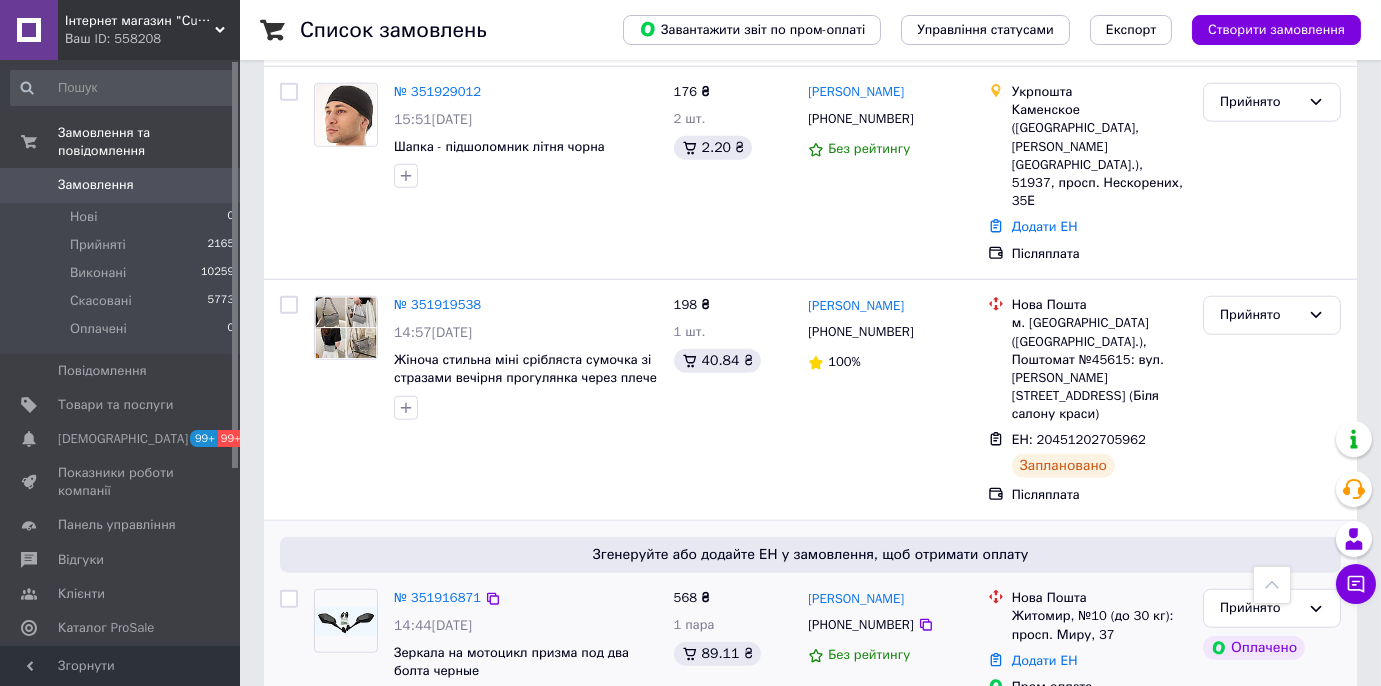 scroll, scrollTop: 4090, scrollLeft: 0, axis: vertical 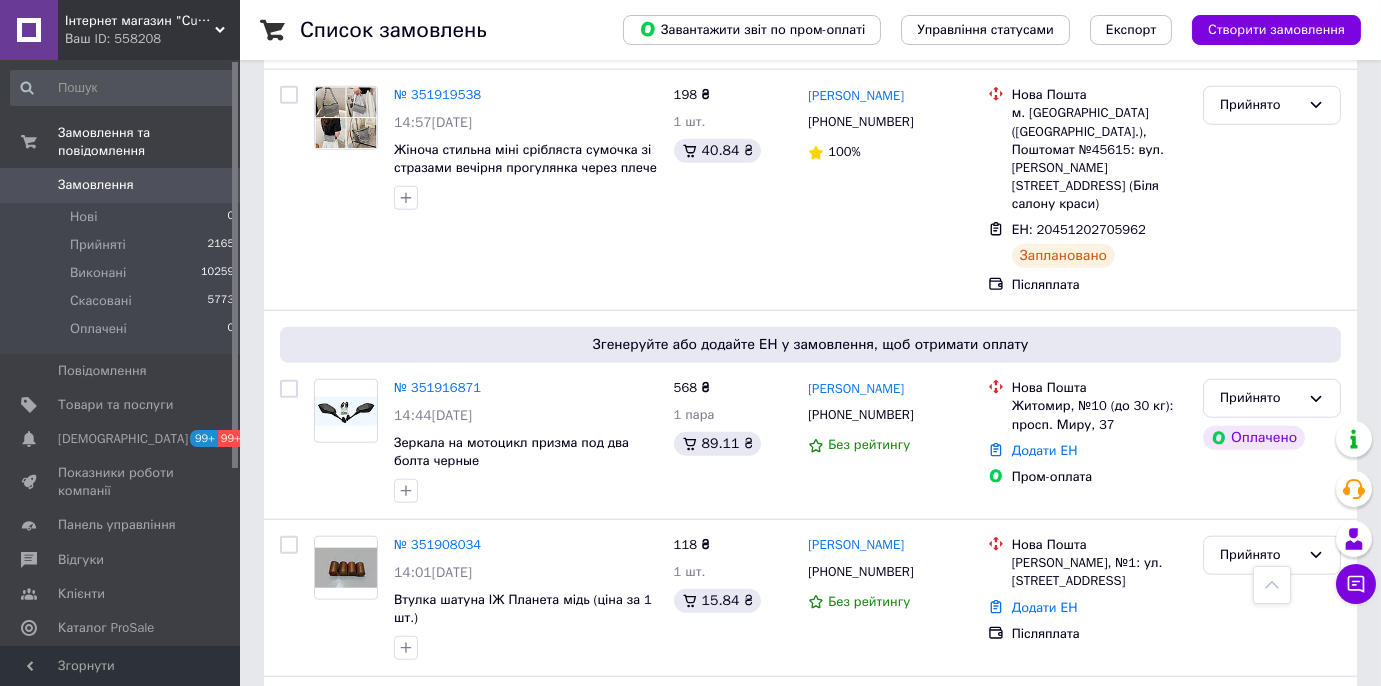 click on "№ 351892669" at bounding box center (437, 869) 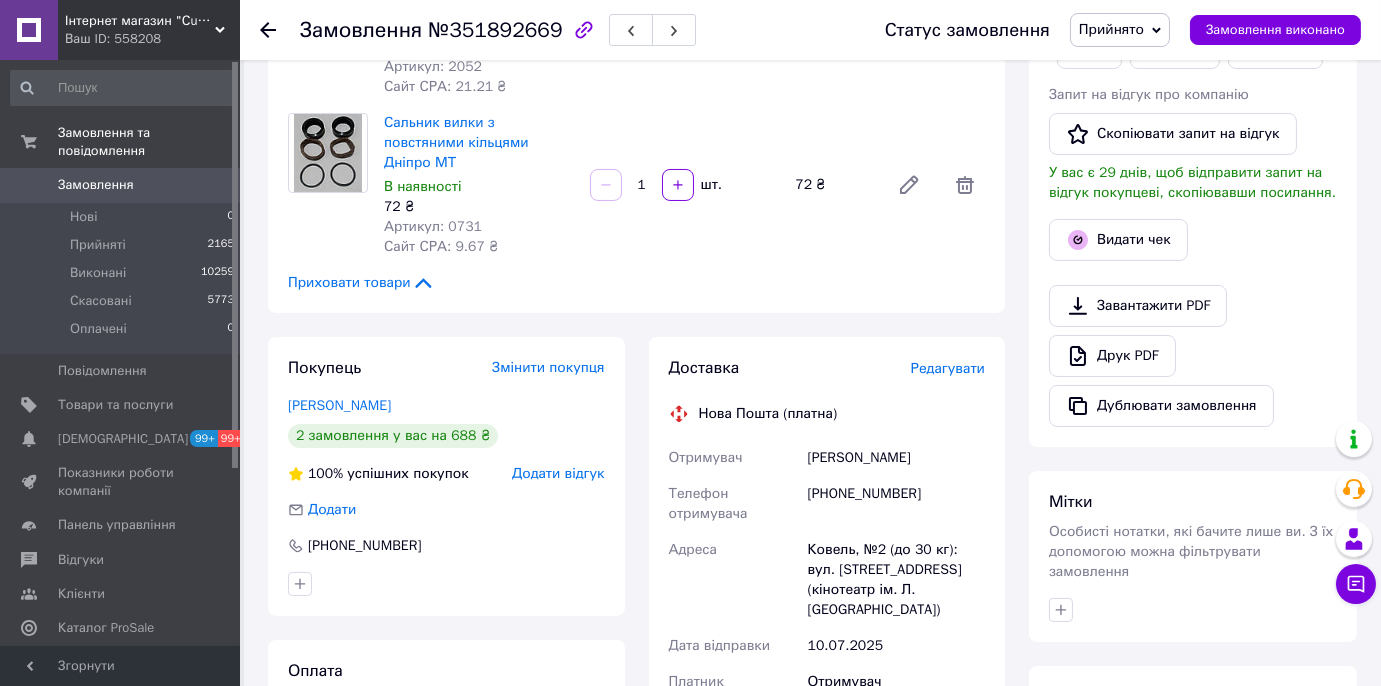 scroll, scrollTop: 384, scrollLeft: 0, axis: vertical 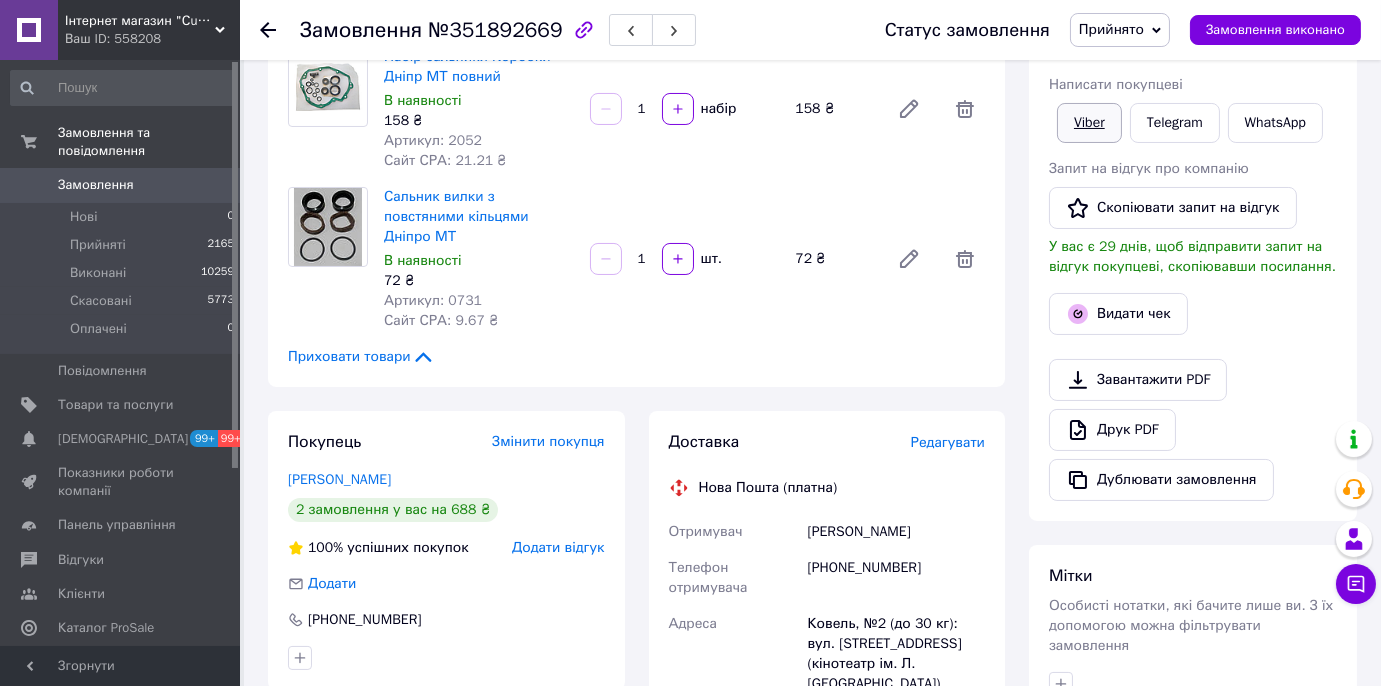 click on "Viber" at bounding box center (1089, 123) 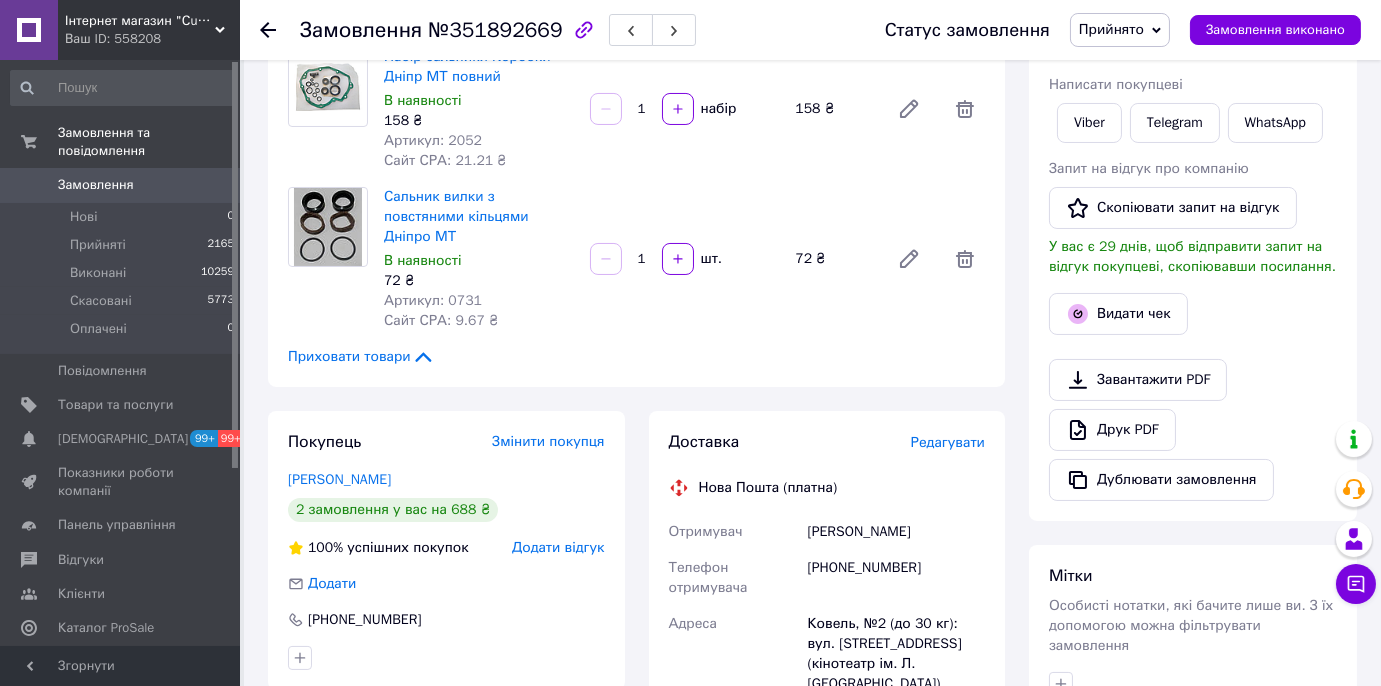 click on "Замовлення з сайту [DATE] 12:50 Товари в замовленні (3) Додати товар Набір сальників заднього мосту Дніпро МТ,[GEOGRAPHIC_DATA],К-750 повний Немає в наявності 178 ₴ Артикул: 2104 Залишок: 0 Сайт СРА: 23.90 ₴  1   набір 178 ₴ Набір сальники Коробки Дніпр МТ повний В наявності 158 ₴ Артикул: 2052 Сайт СРА: 21.21 ₴  1   набір 158 ₴ Сальник вилки з повстяними кільцями Дніпро МТ В наявності 72 ₴ Артикул: 0731 Сайт СРА: 9.67 ₴  1   шт. 72 ₴ Приховати товари Покупець Змінити покупця [PERSON_NAME] 2 замовлення у вас на 688 ₴ 100%   успішних покупок Додати відгук Додати [PHONE_NUMBER] Оплата Післяплата Доставка [PHONE_NUMBER]" at bounding box center (636, 531) 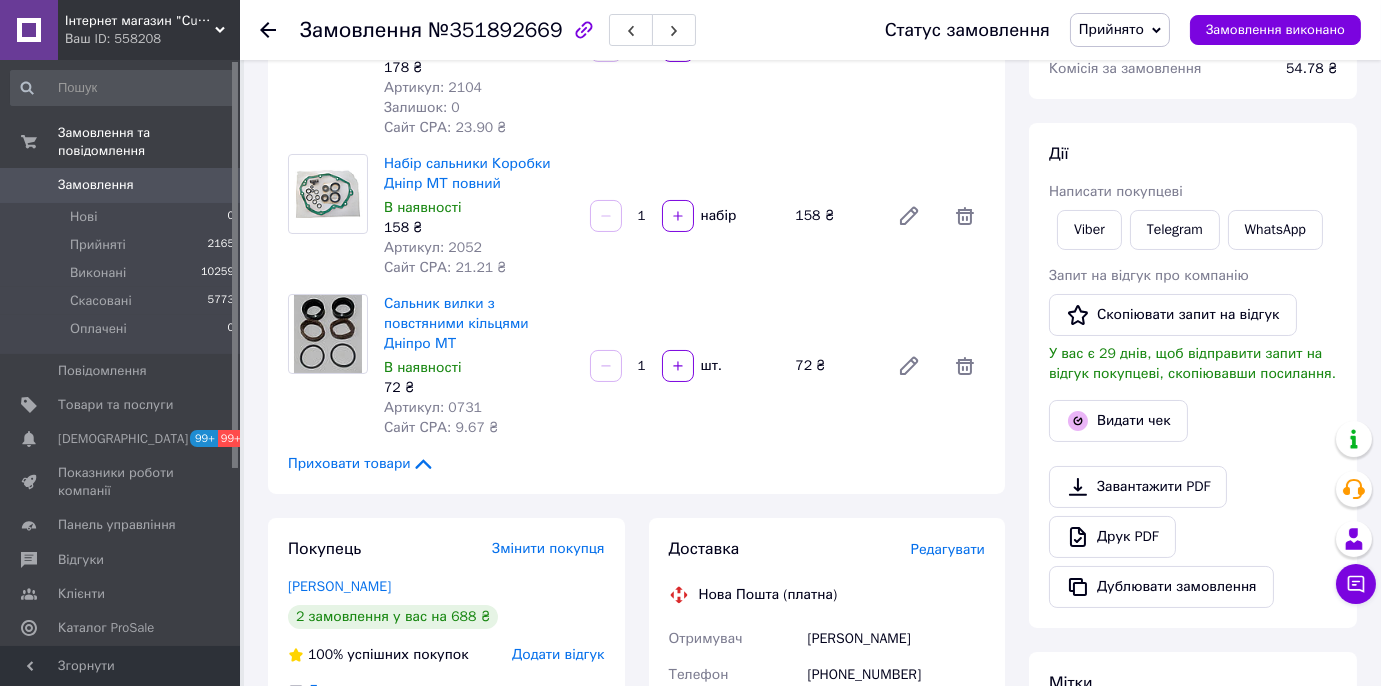 scroll, scrollTop: 202, scrollLeft: 0, axis: vertical 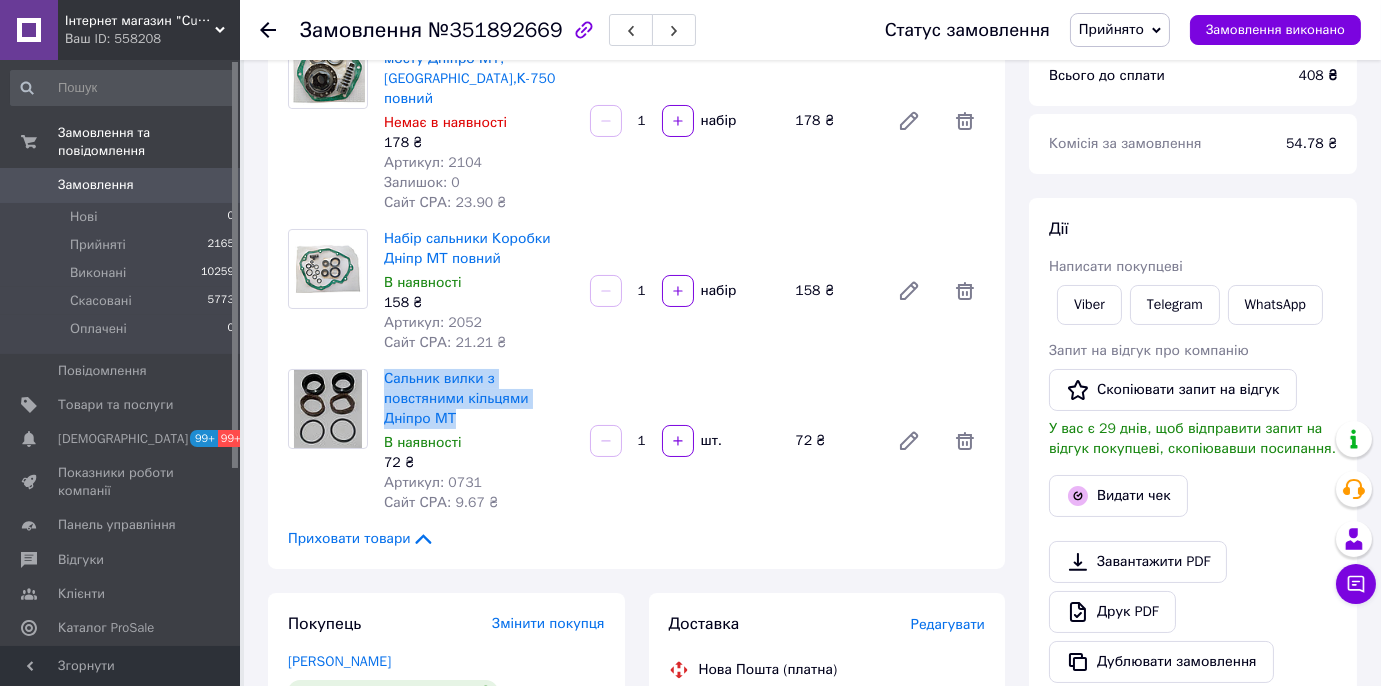 drag, startPoint x: 378, startPoint y: 358, endPoint x: 520, endPoint y: 379, distance: 143.54442 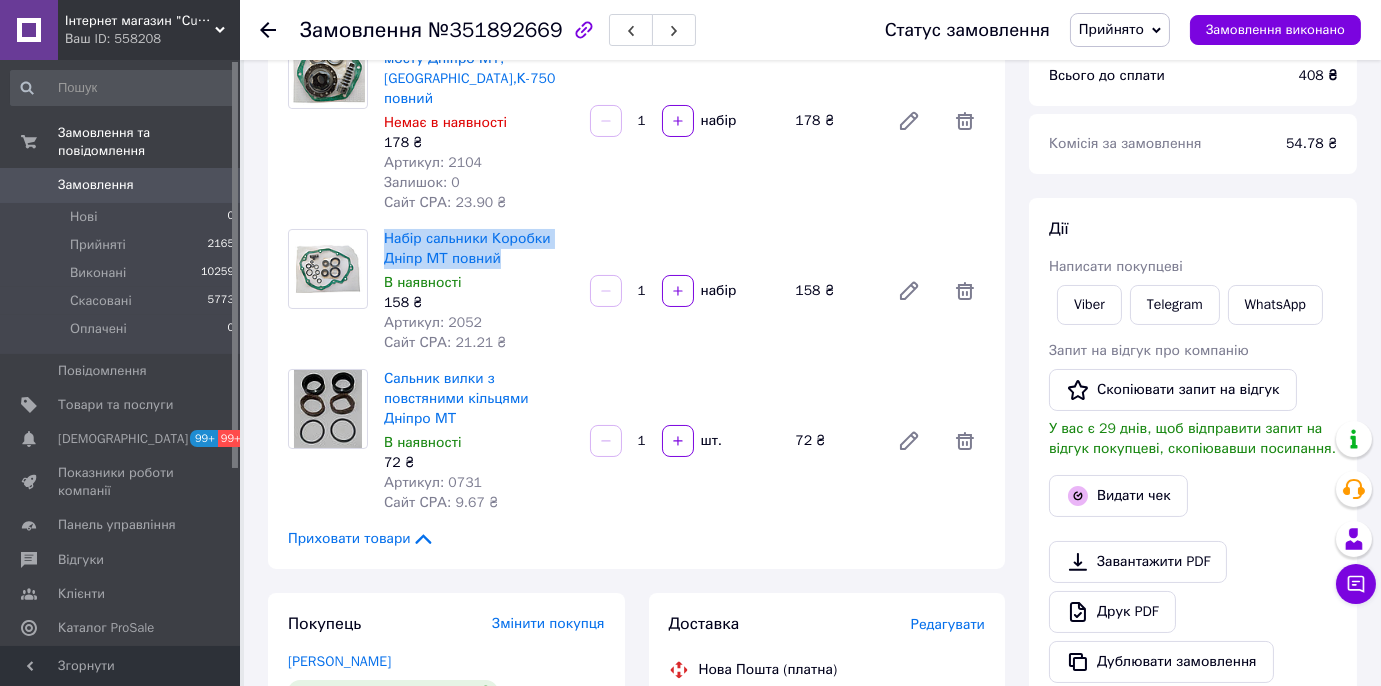 drag, startPoint x: 504, startPoint y: 238, endPoint x: 383, endPoint y: 214, distance: 123.35721 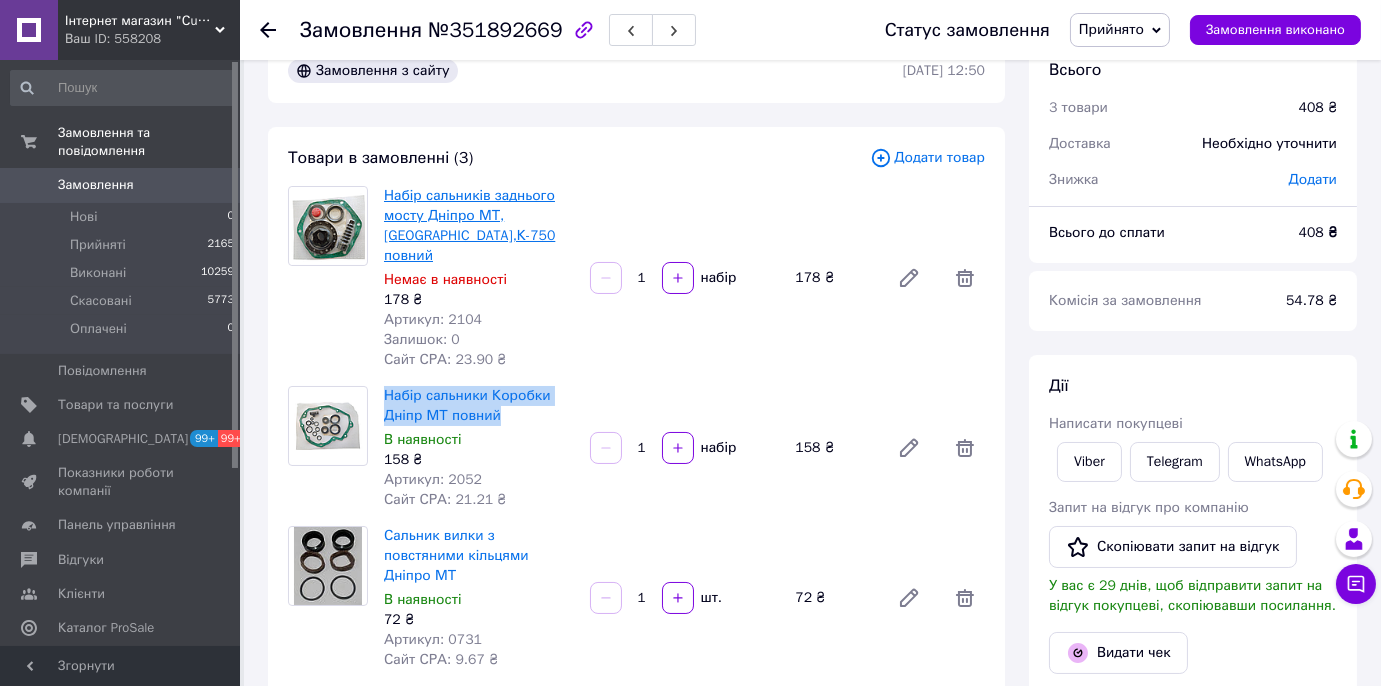 scroll, scrollTop: 21, scrollLeft: 0, axis: vertical 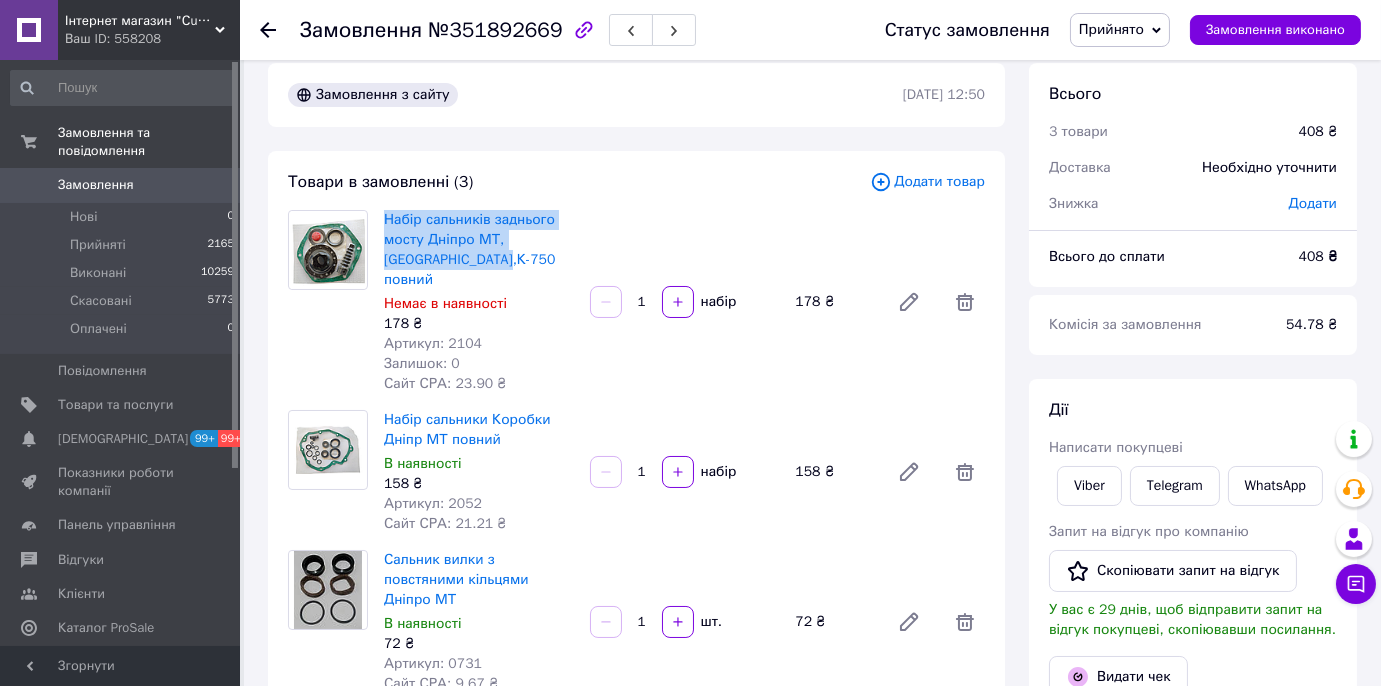drag, startPoint x: 381, startPoint y: 214, endPoint x: 440, endPoint y: 254, distance: 71.281136 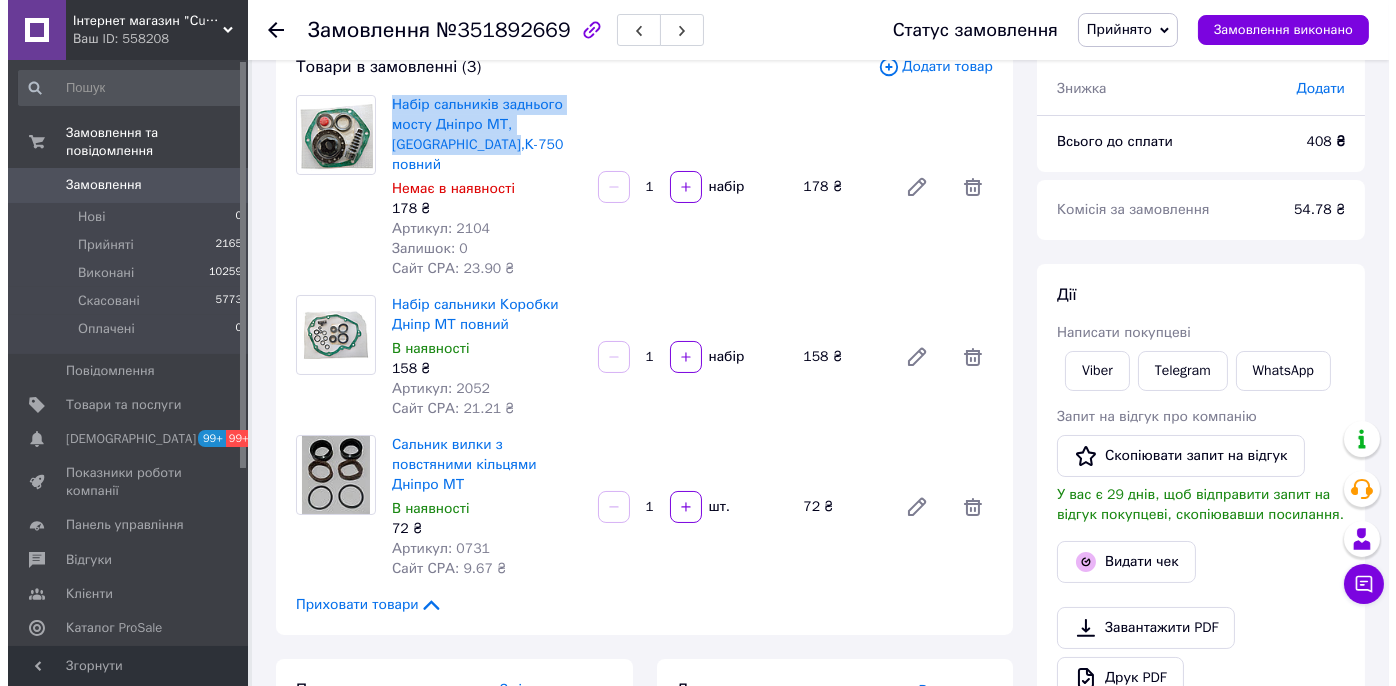 scroll, scrollTop: 384, scrollLeft: 0, axis: vertical 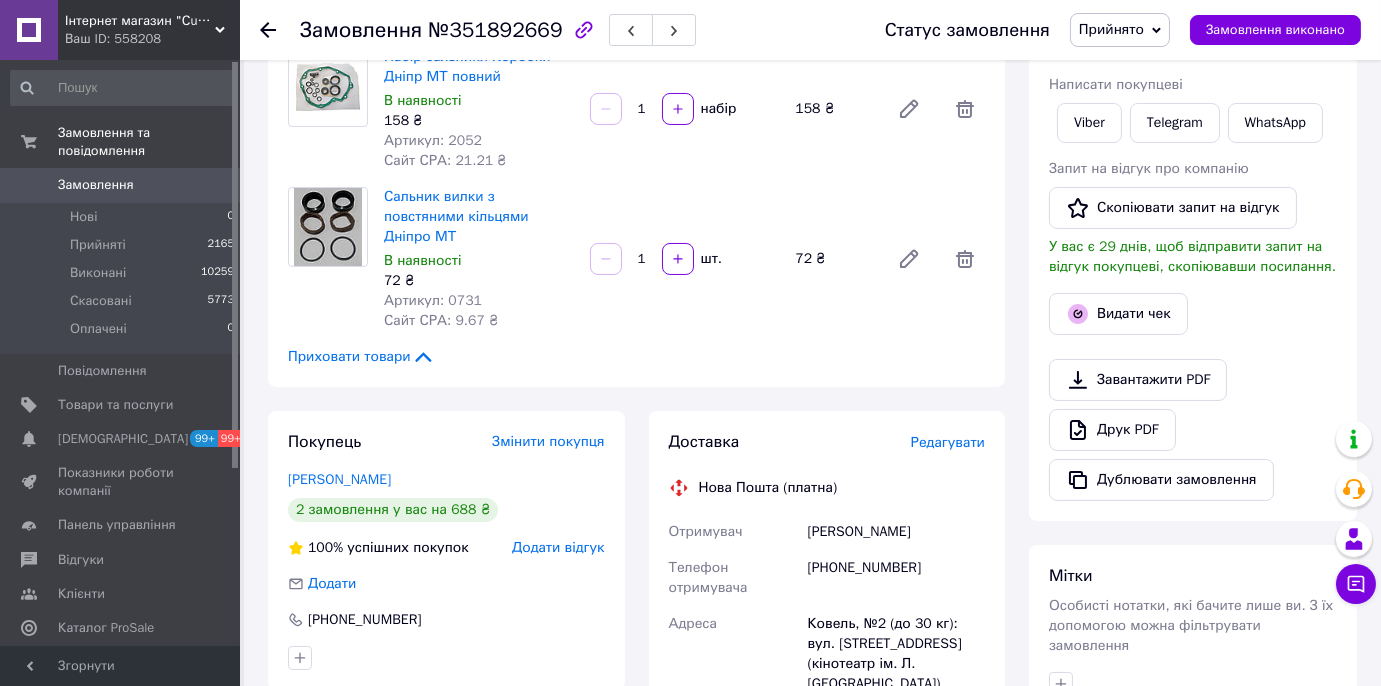click on "Адреса" at bounding box center [734, 654] 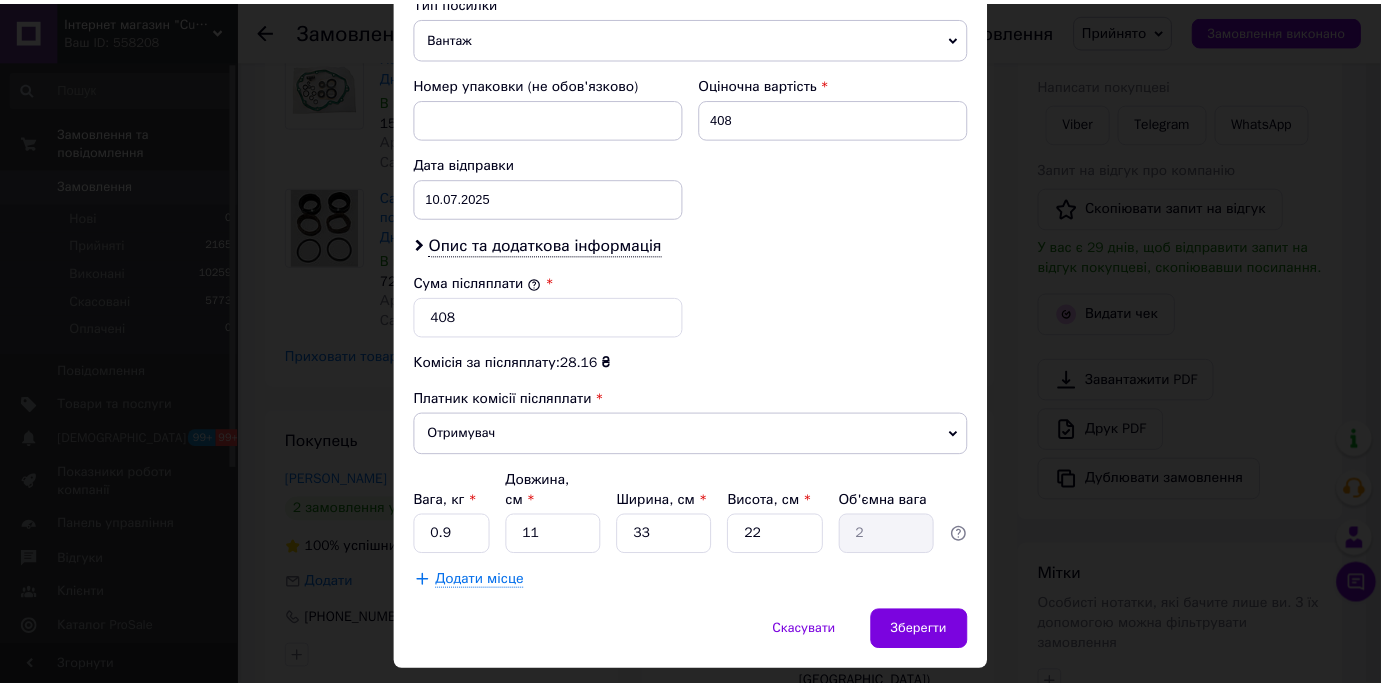 scroll, scrollTop: 830, scrollLeft: 0, axis: vertical 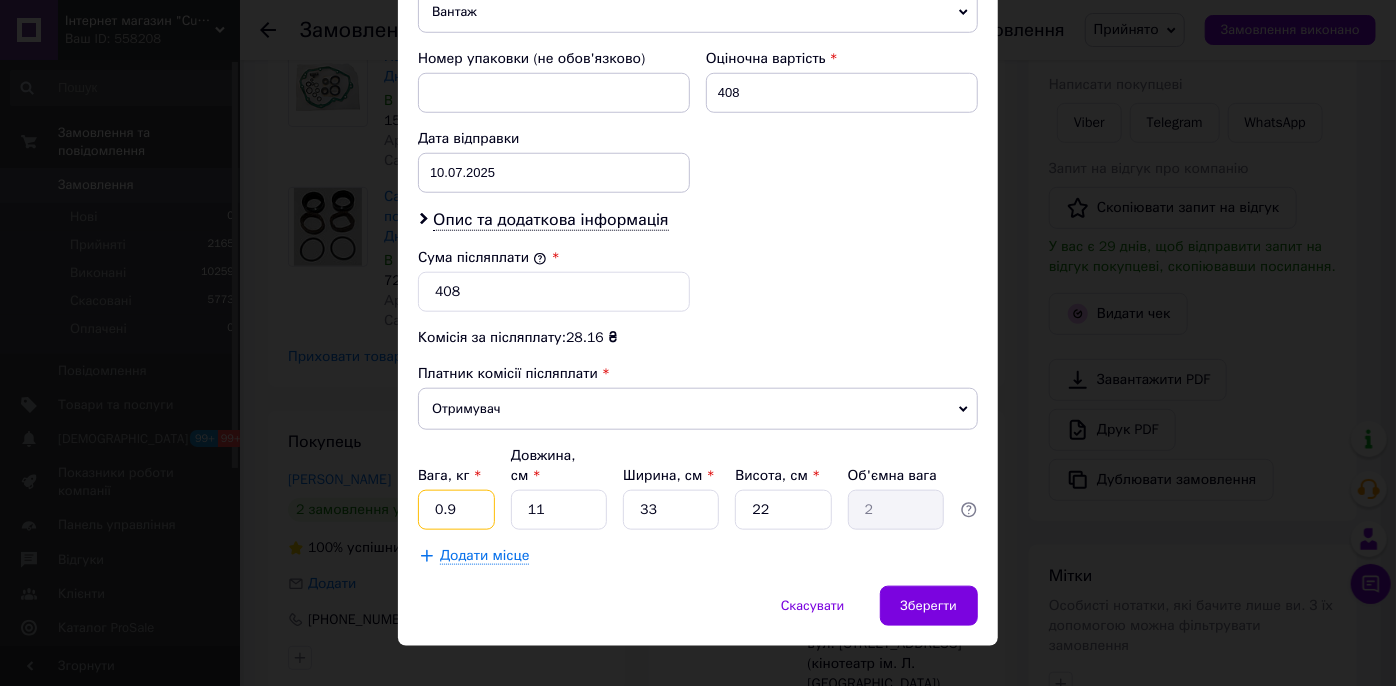 click on "0.9" at bounding box center [456, 510] 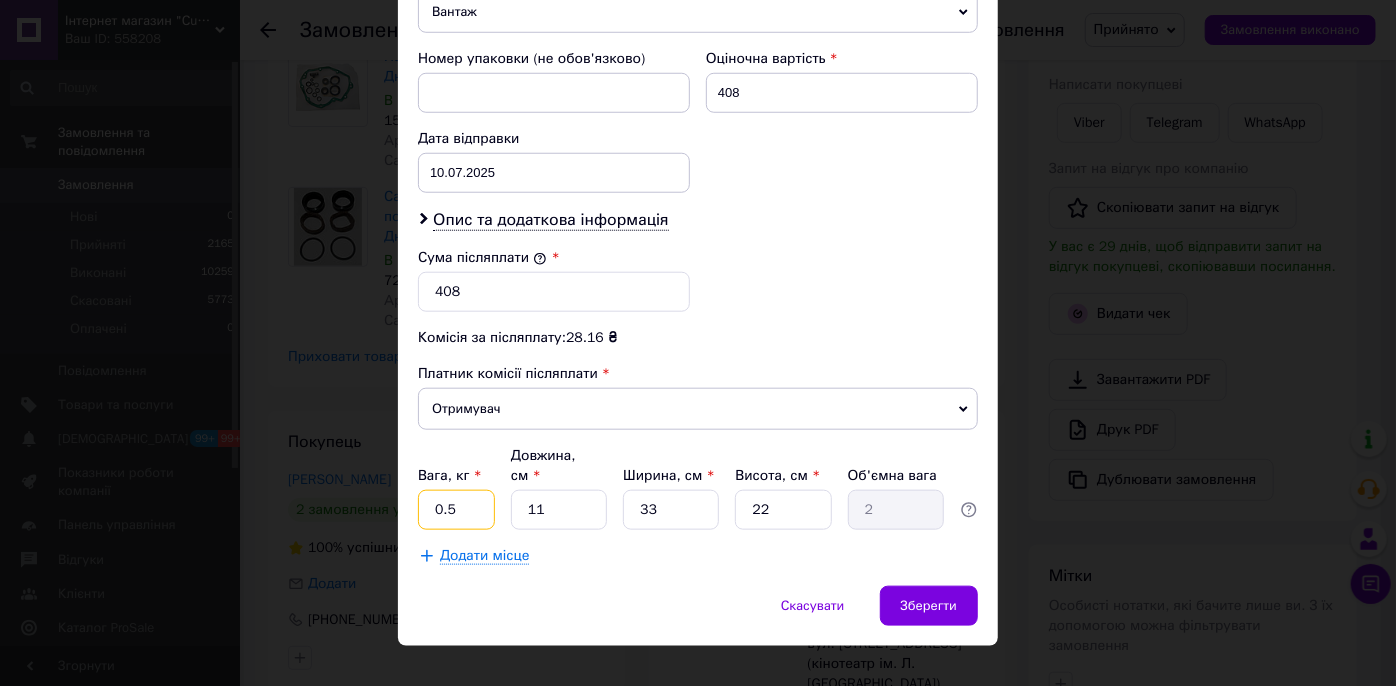 type on "0.5" 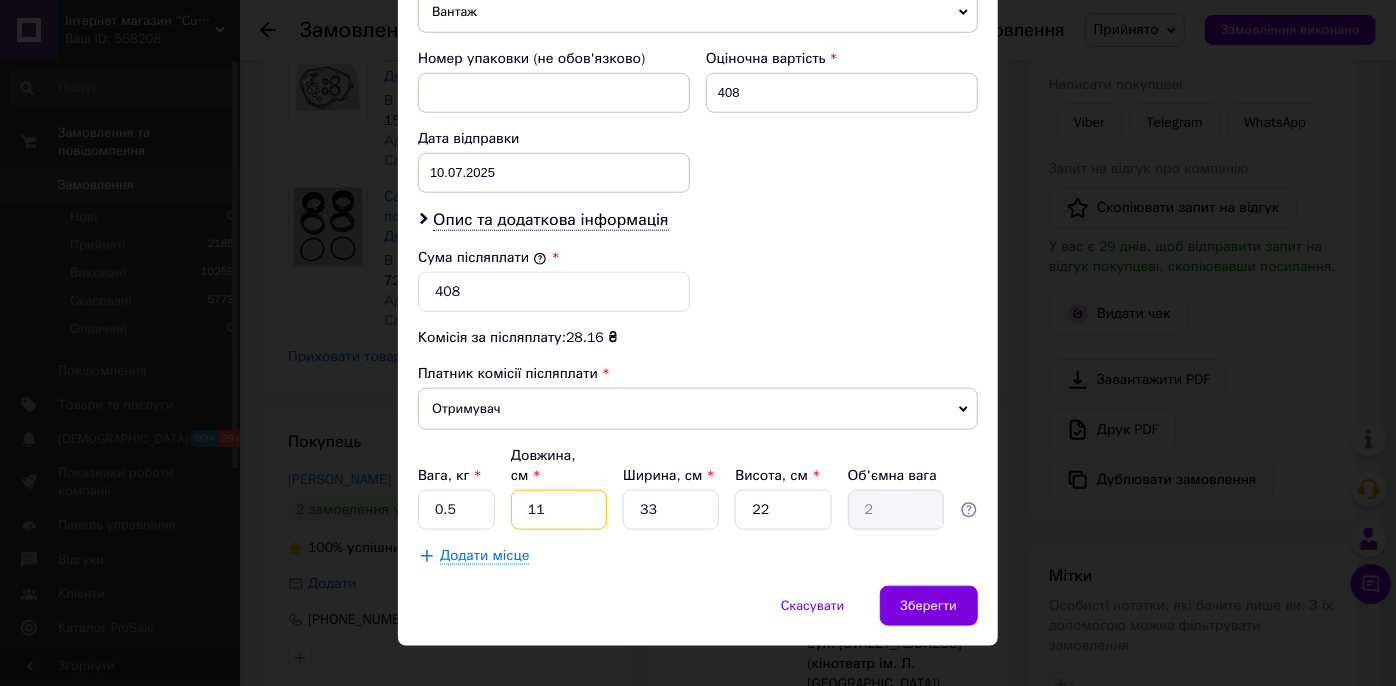 drag, startPoint x: 565, startPoint y: 485, endPoint x: 523, endPoint y: 486, distance: 42.0119 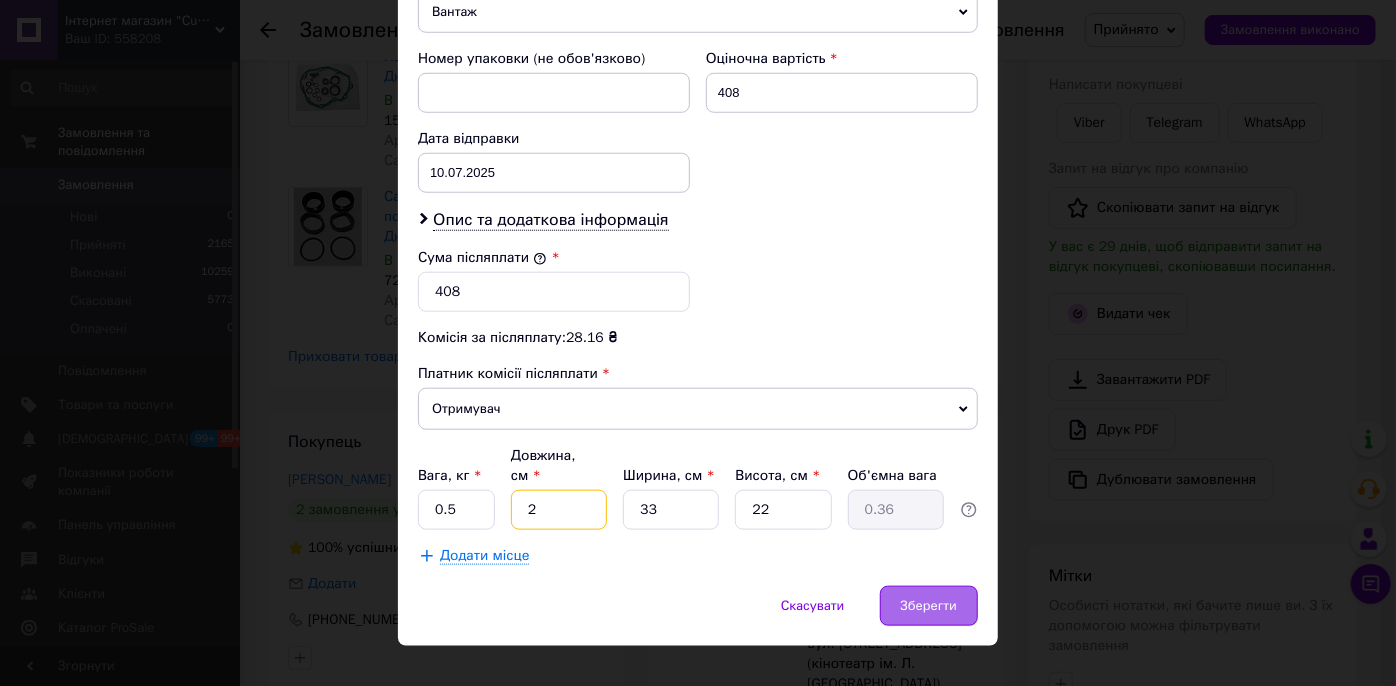 type on "2" 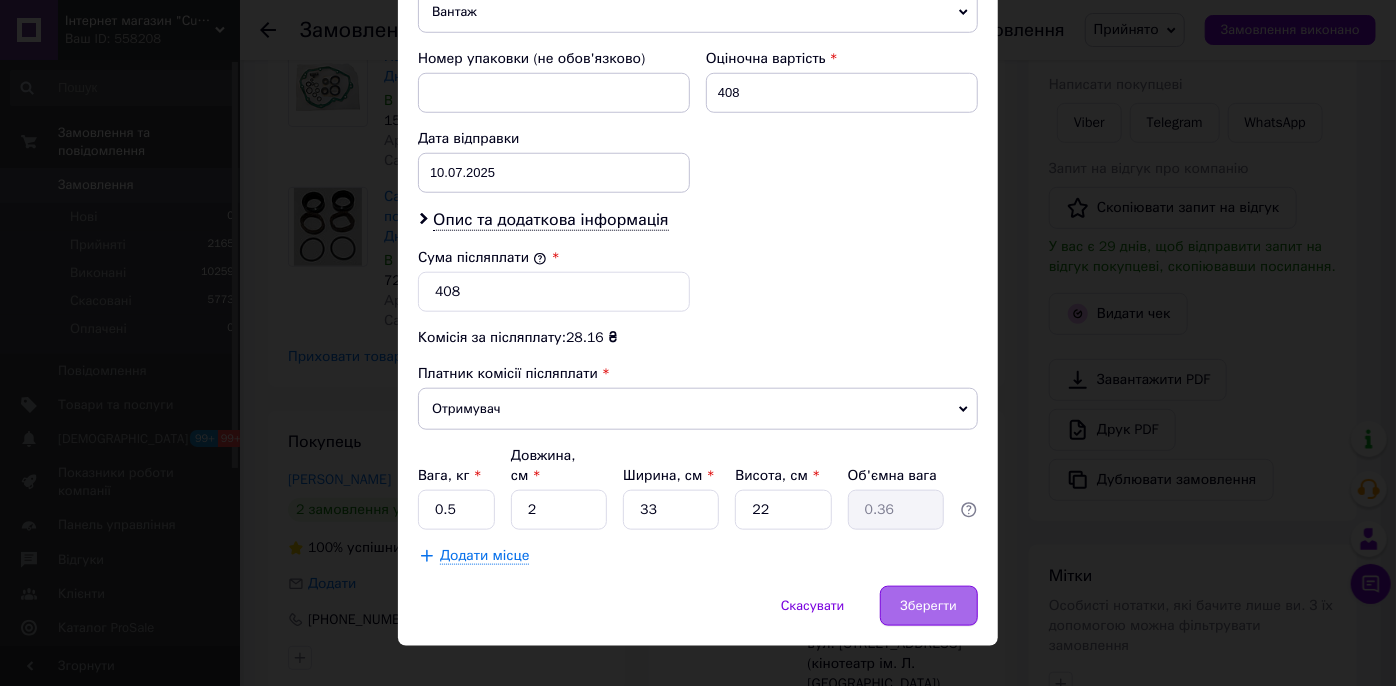 click on "Зберегти" at bounding box center [929, 606] 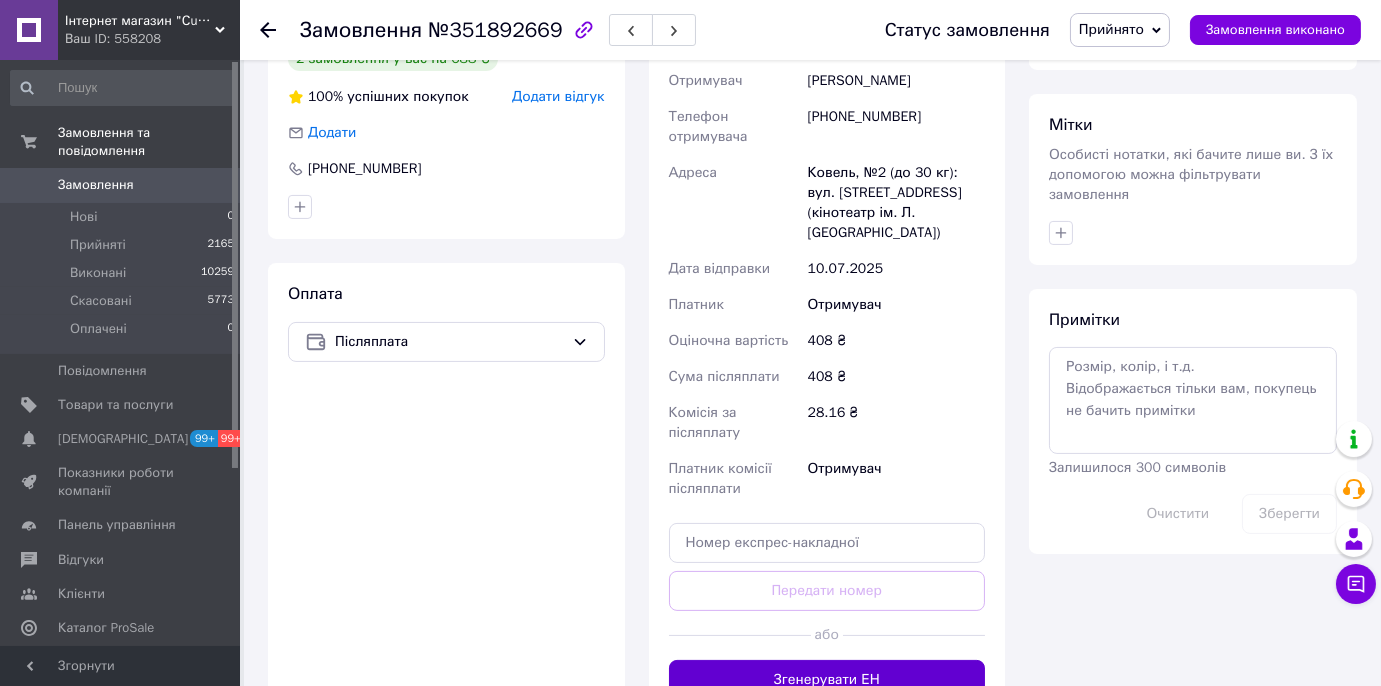 scroll, scrollTop: 839, scrollLeft: 0, axis: vertical 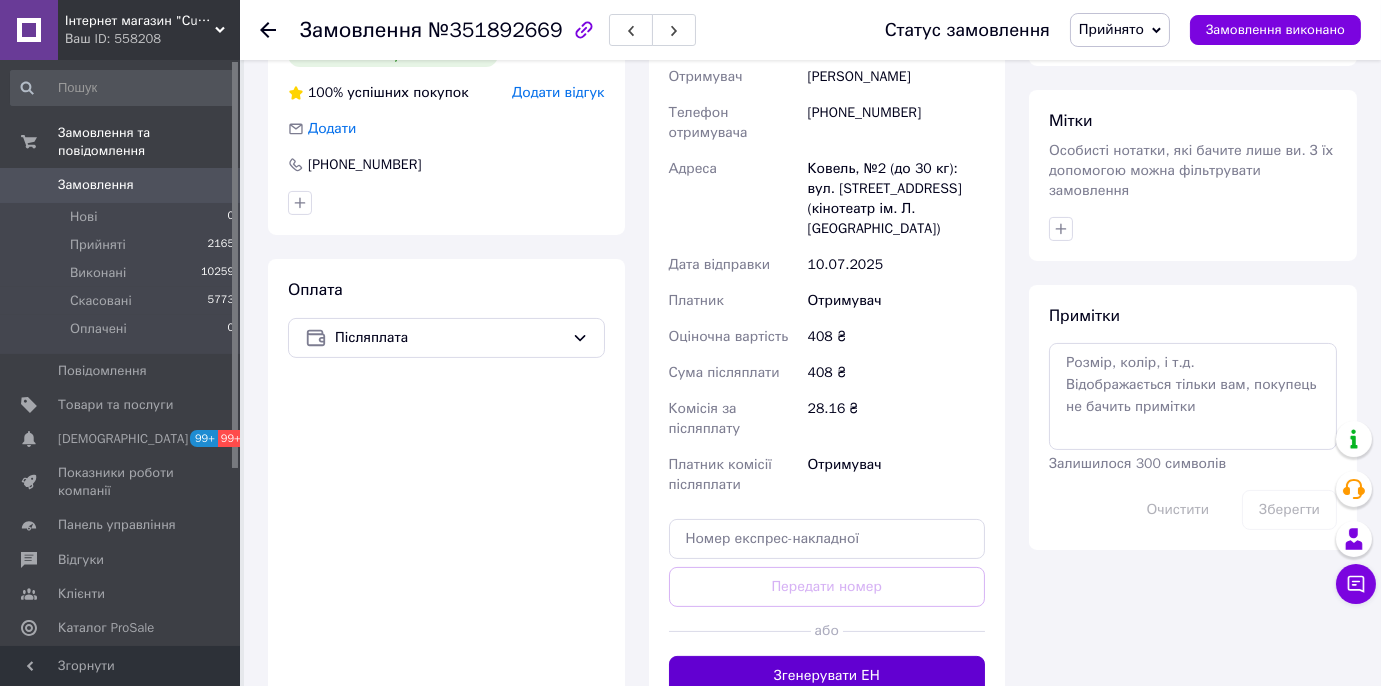 click on "Згенерувати ЕН" at bounding box center [827, 676] 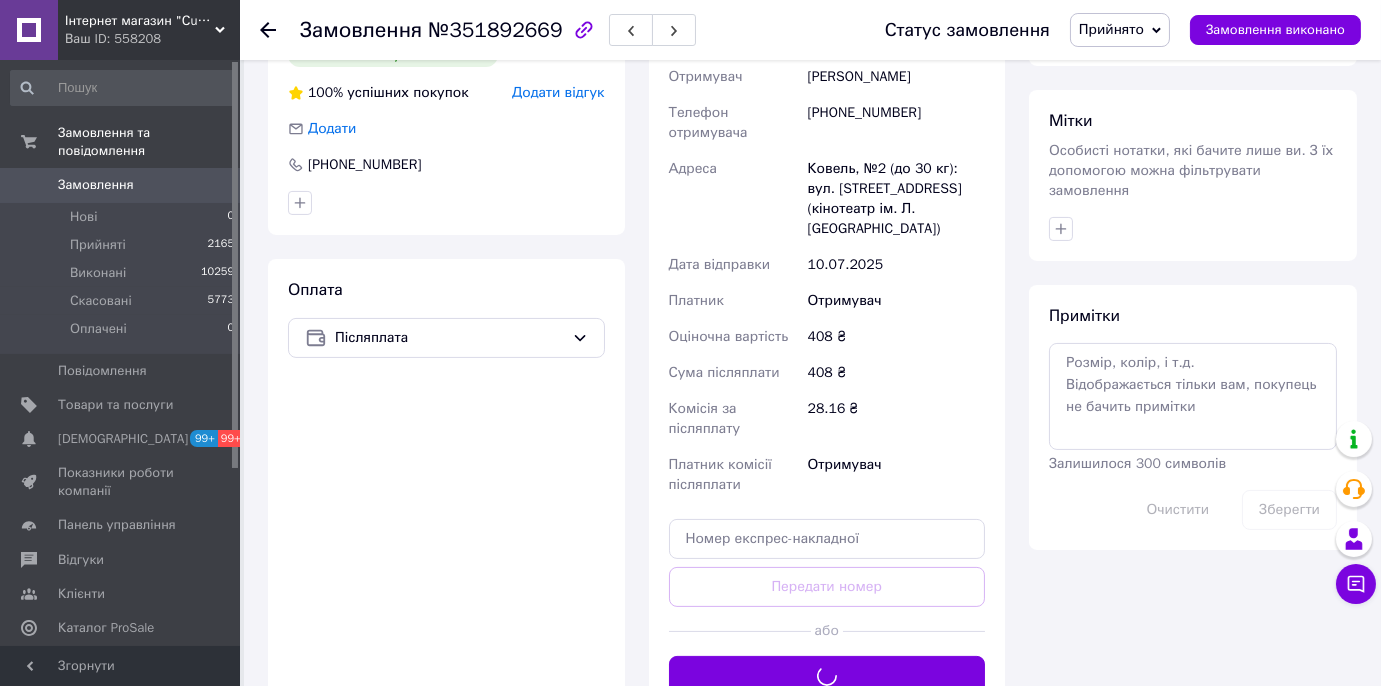 scroll, scrollTop: 566, scrollLeft: 0, axis: vertical 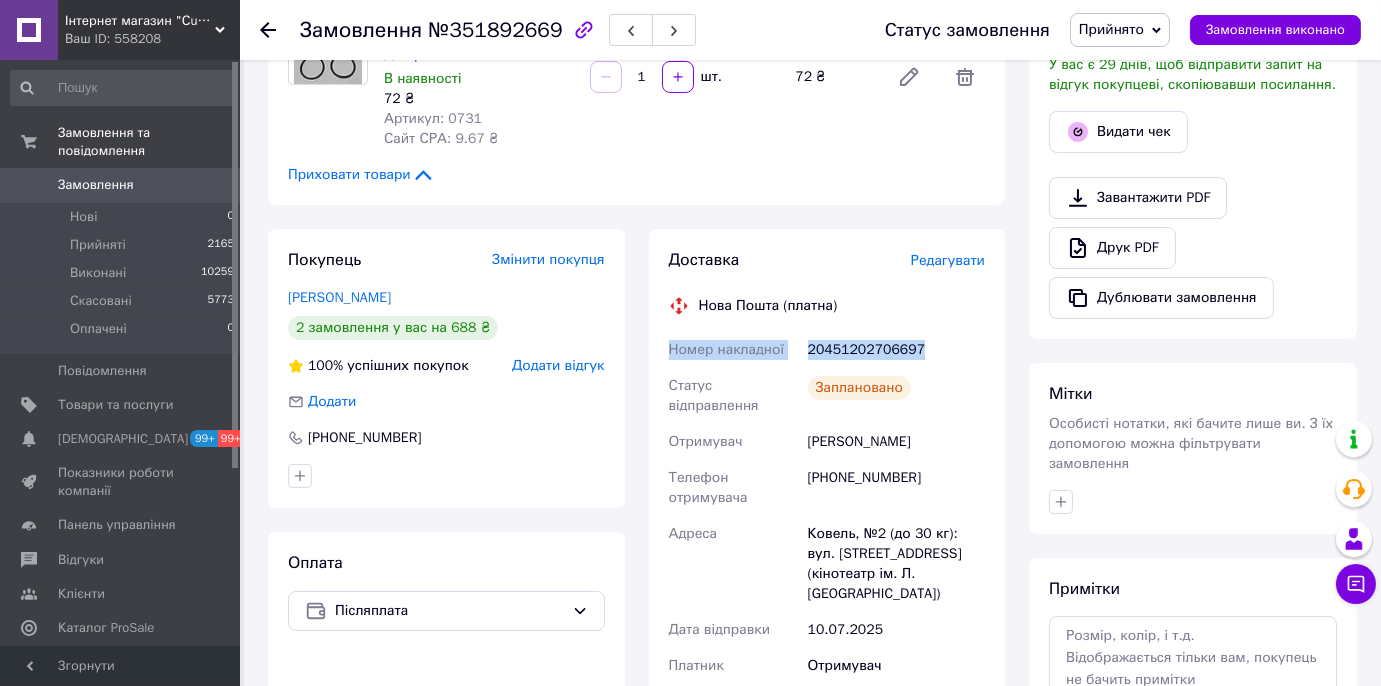 drag, startPoint x: 925, startPoint y: 303, endPoint x: 669, endPoint y: 312, distance: 256.15814 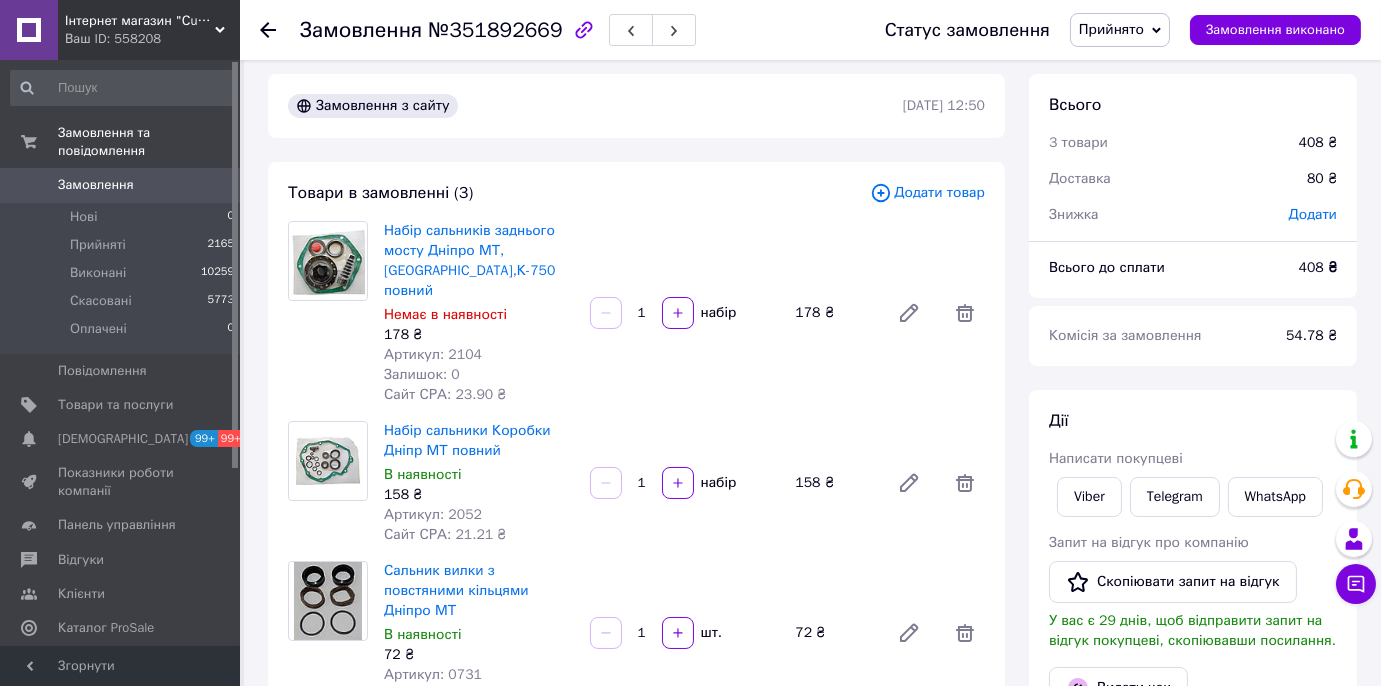 scroll, scrollTop: 0, scrollLeft: 0, axis: both 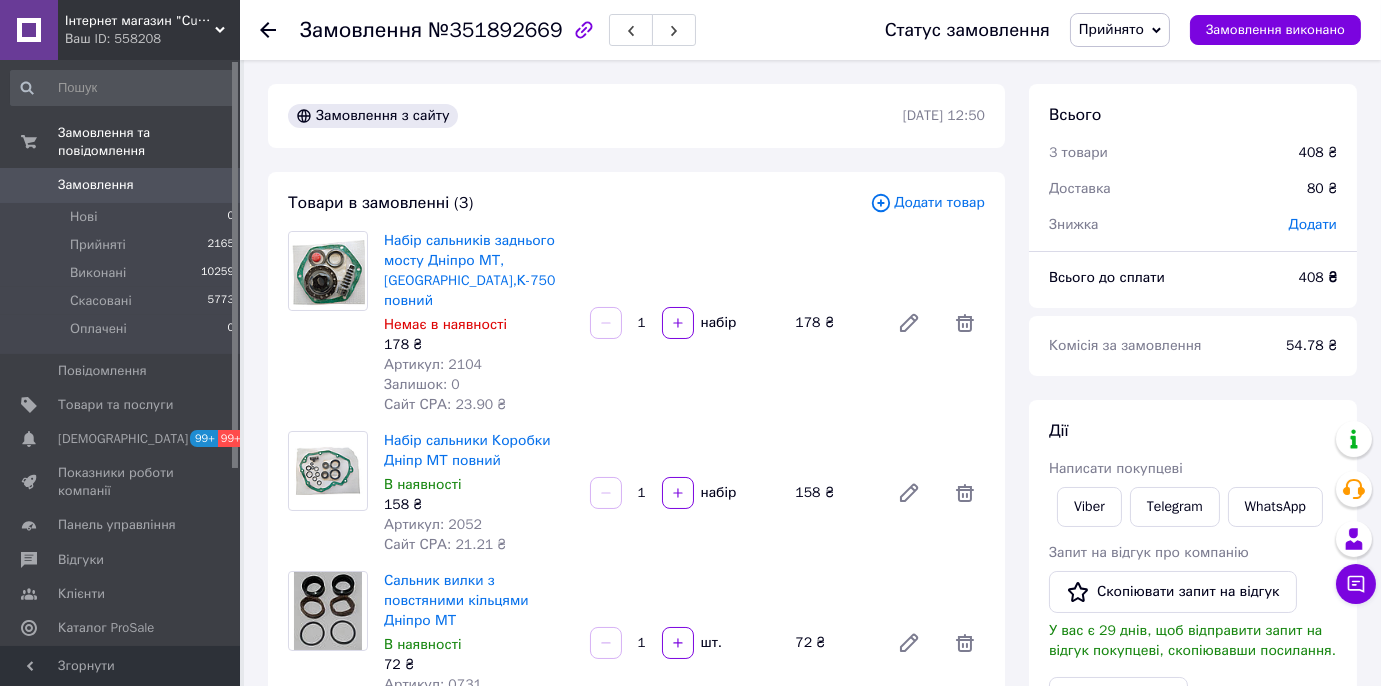 click on "Замовлення №351892669 Статус замовлення Прийнято Виконано Скасовано Оплачено Замовлення виконано Замовлення з сайту [DATE] 12:50 Товари в замовленні (3) Додати товар Набір сальників заднього мосту Дніпро МТ,[GEOGRAPHIC_DATA],К-750 повний Немає в наявності 178 ₴ Артикул: 2104 Залишок: 0 Сайт СРА: 23.90 ₴  1   набір 178 ₴ Набір сальники Коробки Дніпр МТ повний В наявності 158 ₴ Артикул: 2052 Сайт СРА: 21.21 ₴  1   набір 158 ₴ Сальник вилки з повстяними кільцями Дніпро МТ В наявності 72 ₴ Артикул: 0731 Сайт СРА: 9.67 ₴  1   шт. 72 ₴ Приховати товари Покупець Змінити покупця [PERSON_NAME] 100%   Додати 80 ₴" at bounding box center (812, 1042) 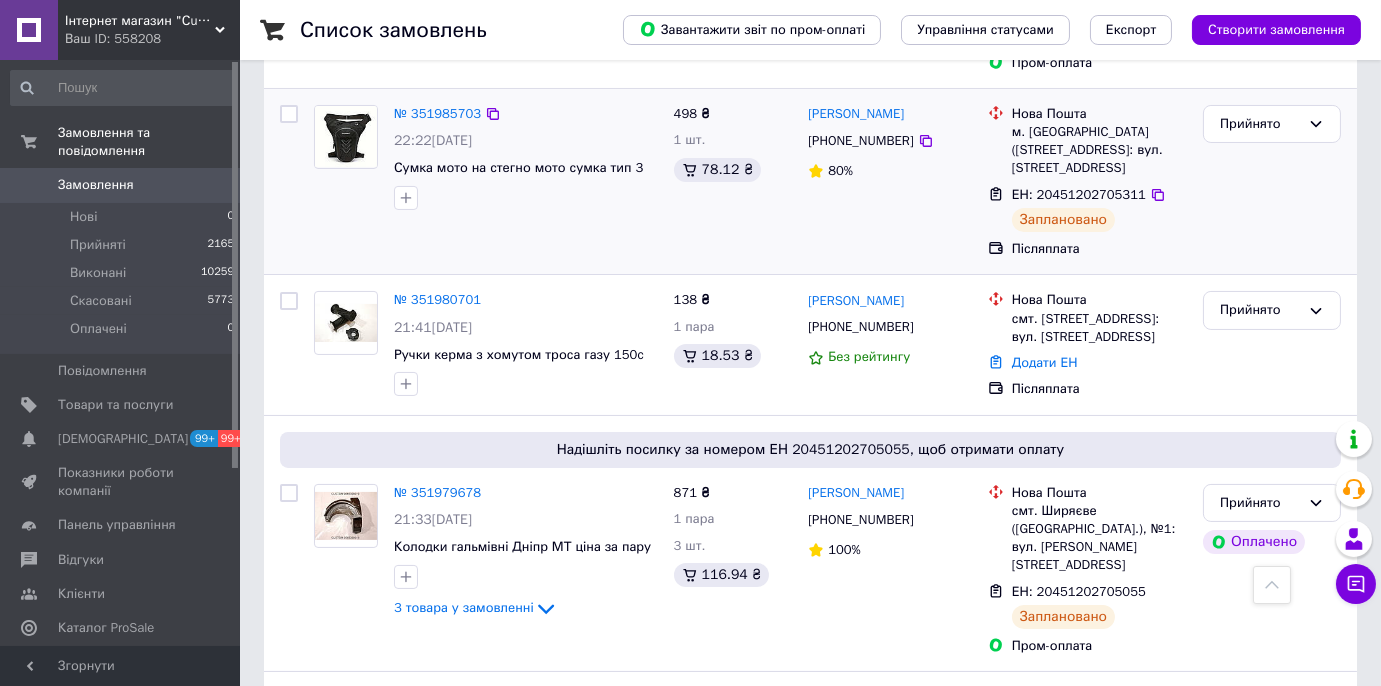 scroll, scrollTop: 454, scrollLeft: 0, axis: vertical 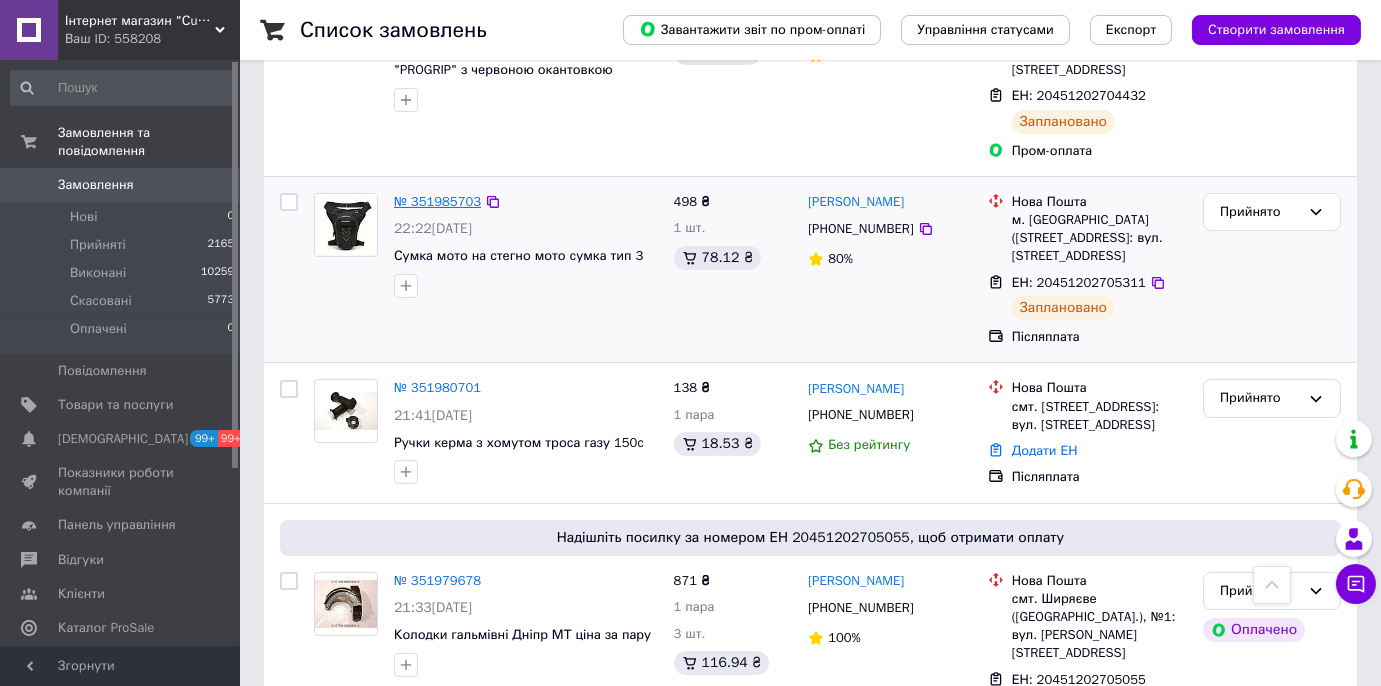 click on "№ 351985703" at bounding box center [437, 201] 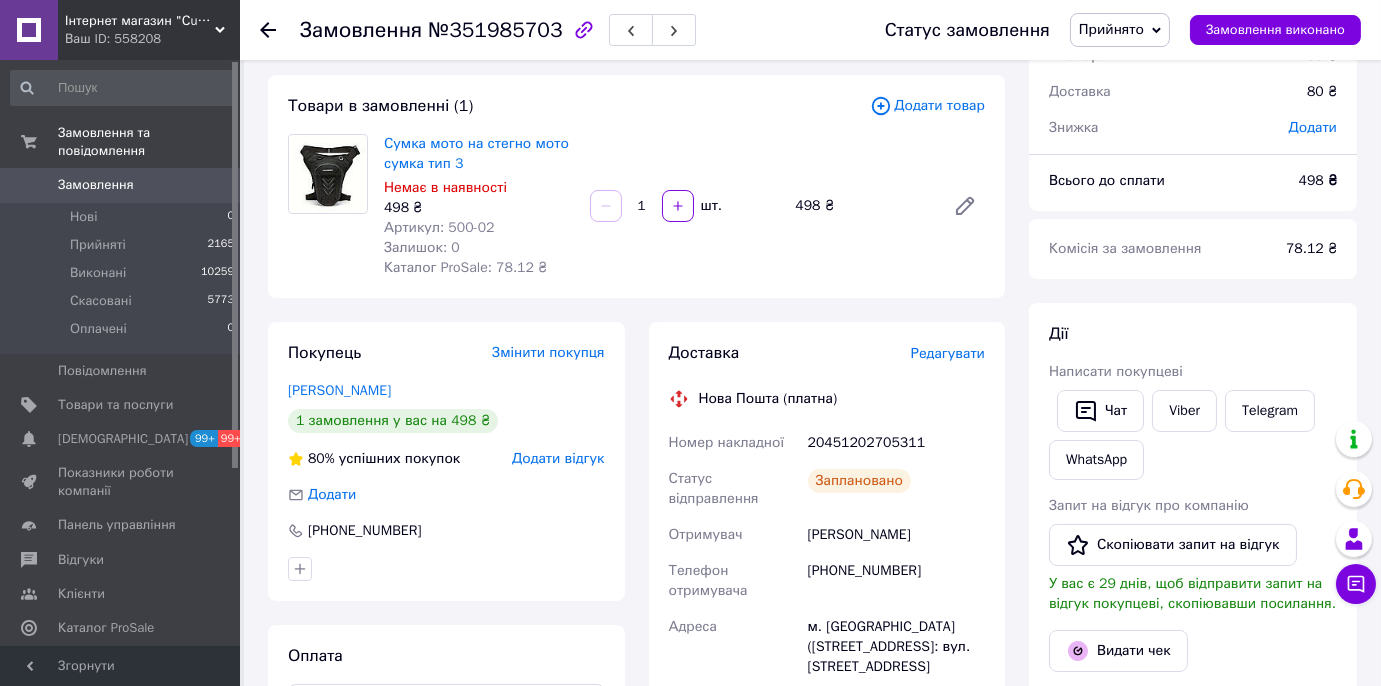 scroll, scrollTop: 0, scrollLeft: 0, axis: both 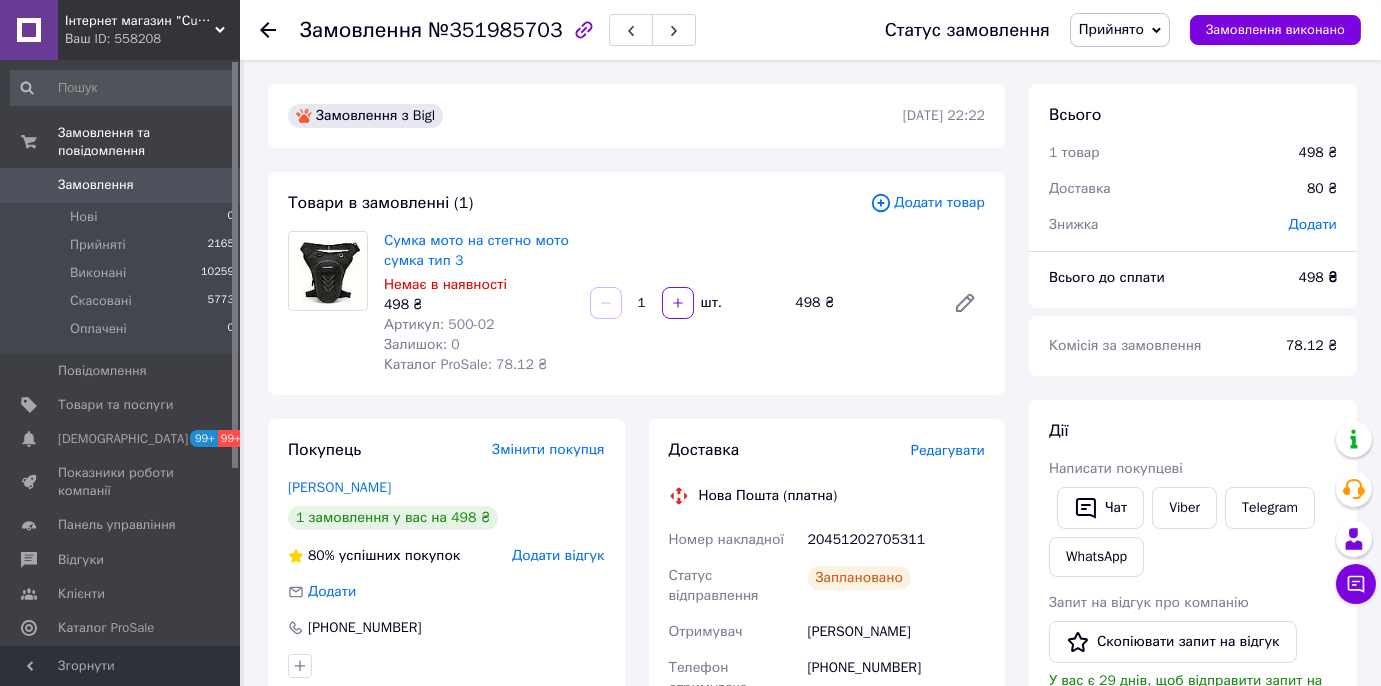 click on "Замовлення" at bounding box center [121, 185] 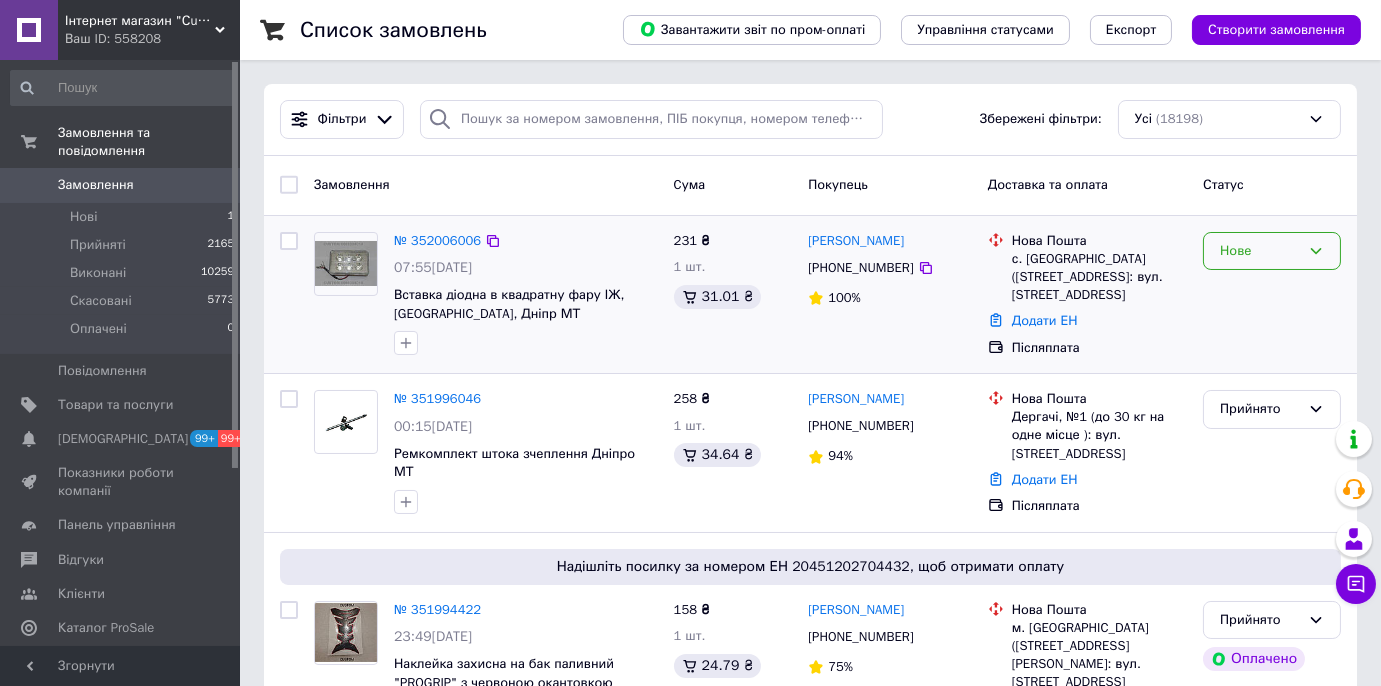 click on "Нове" at bounding box center [1272, 251] 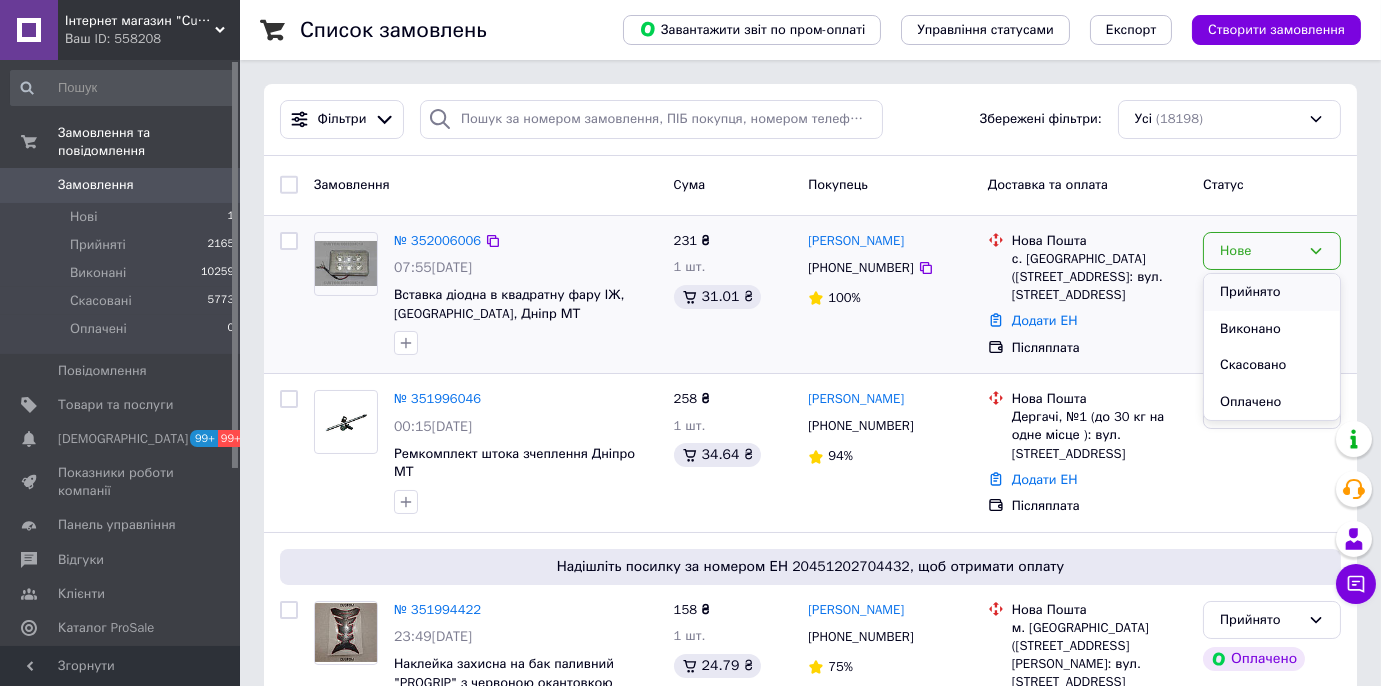 click on "Прийнято" at bounding box center (1272, 292) 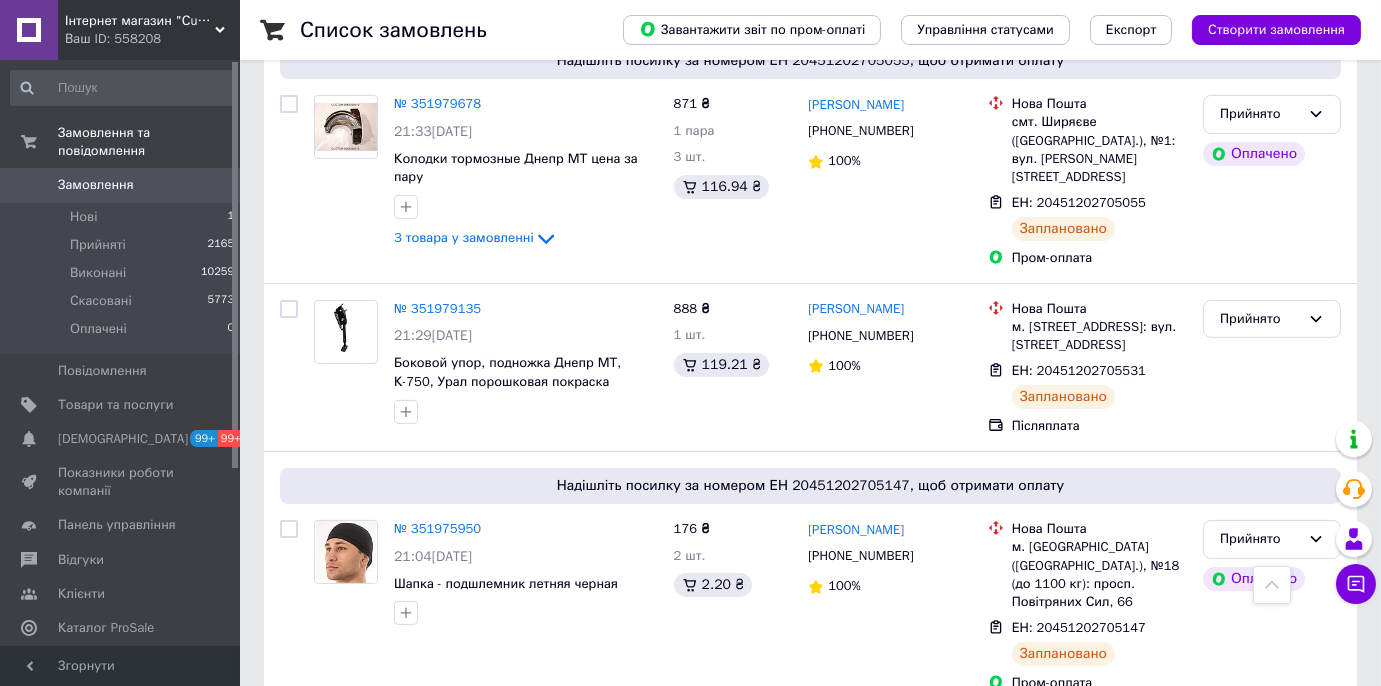scroll, scrollTop: 1363, scrollLeft: 0, axis: vertical 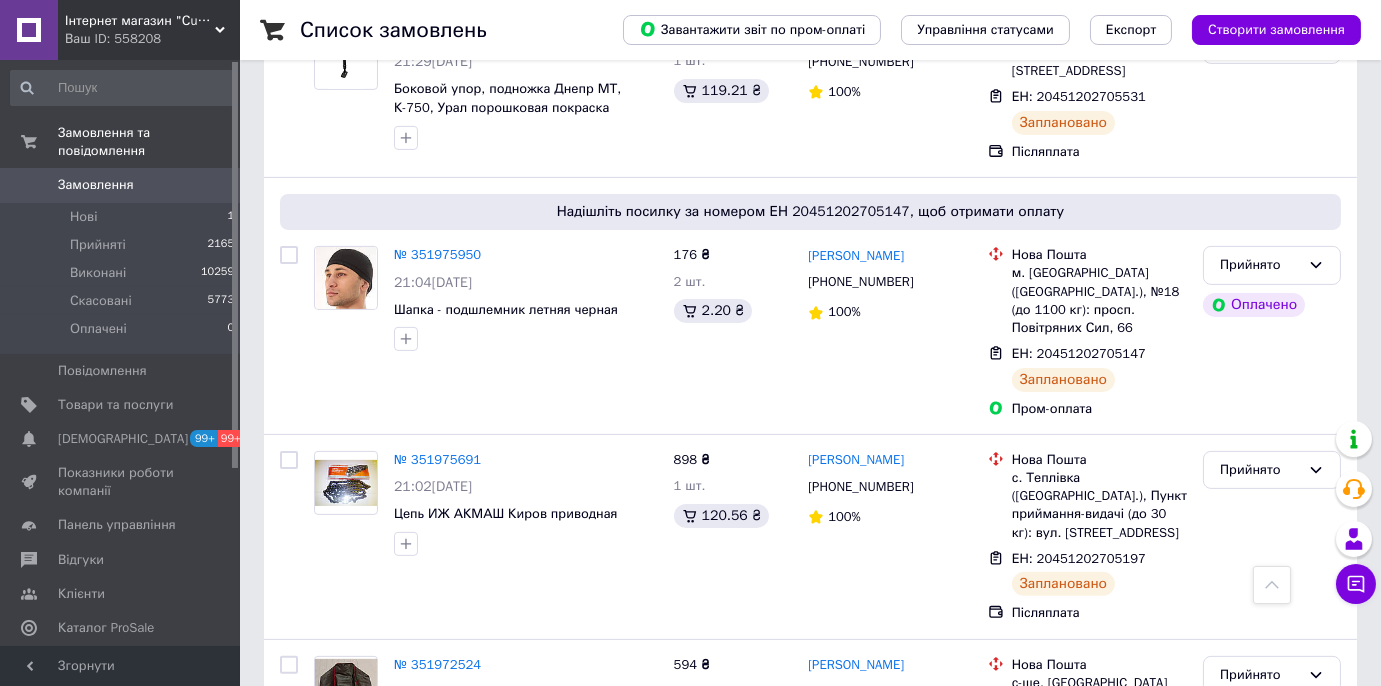 click on "№ 351967112" at bounding box center [437, 1053] 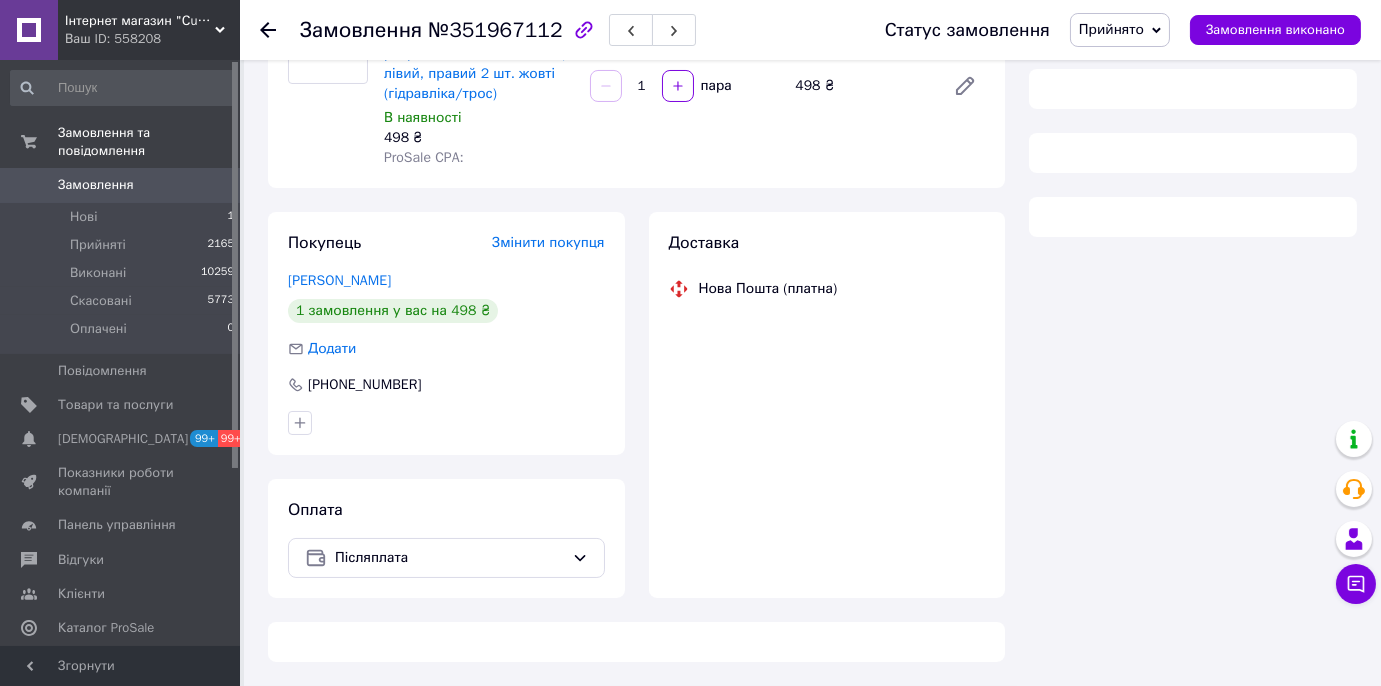 scroll, scrollTop: 0, scrollLeft: 0, axis: both 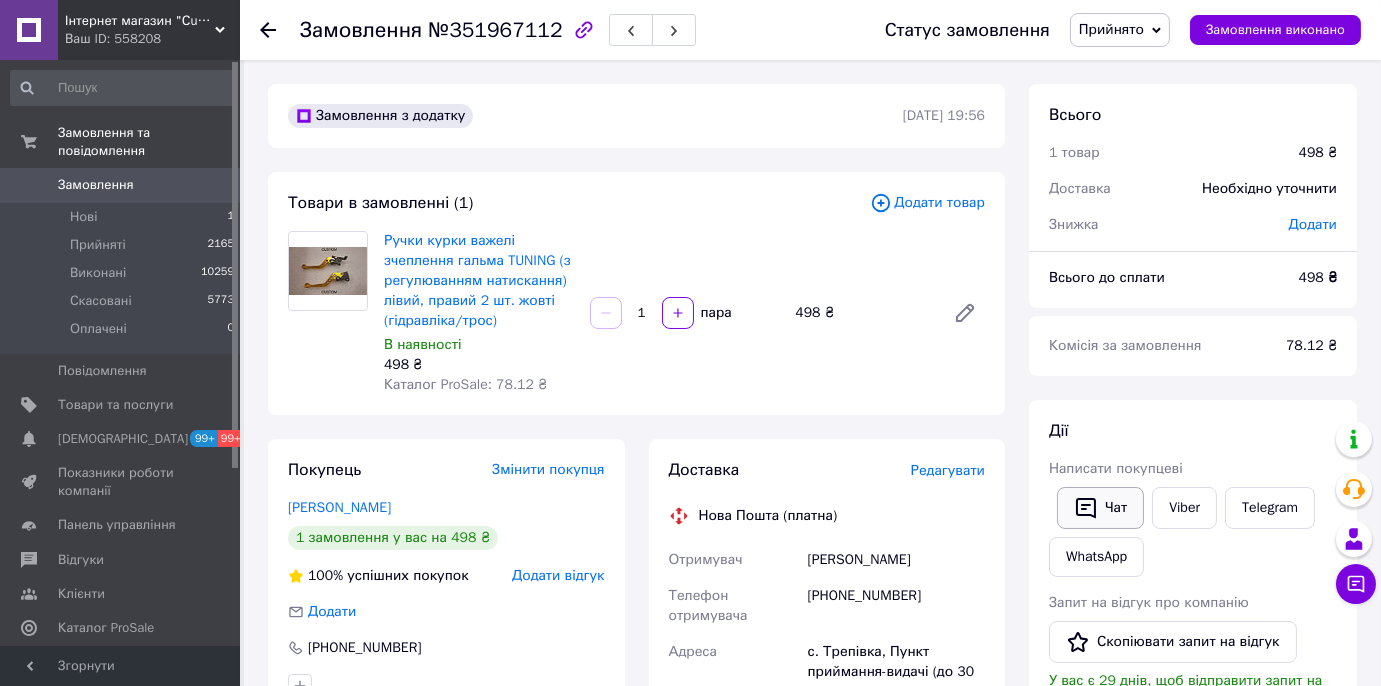 click on "Чат" at bounding box center [1100, 508] 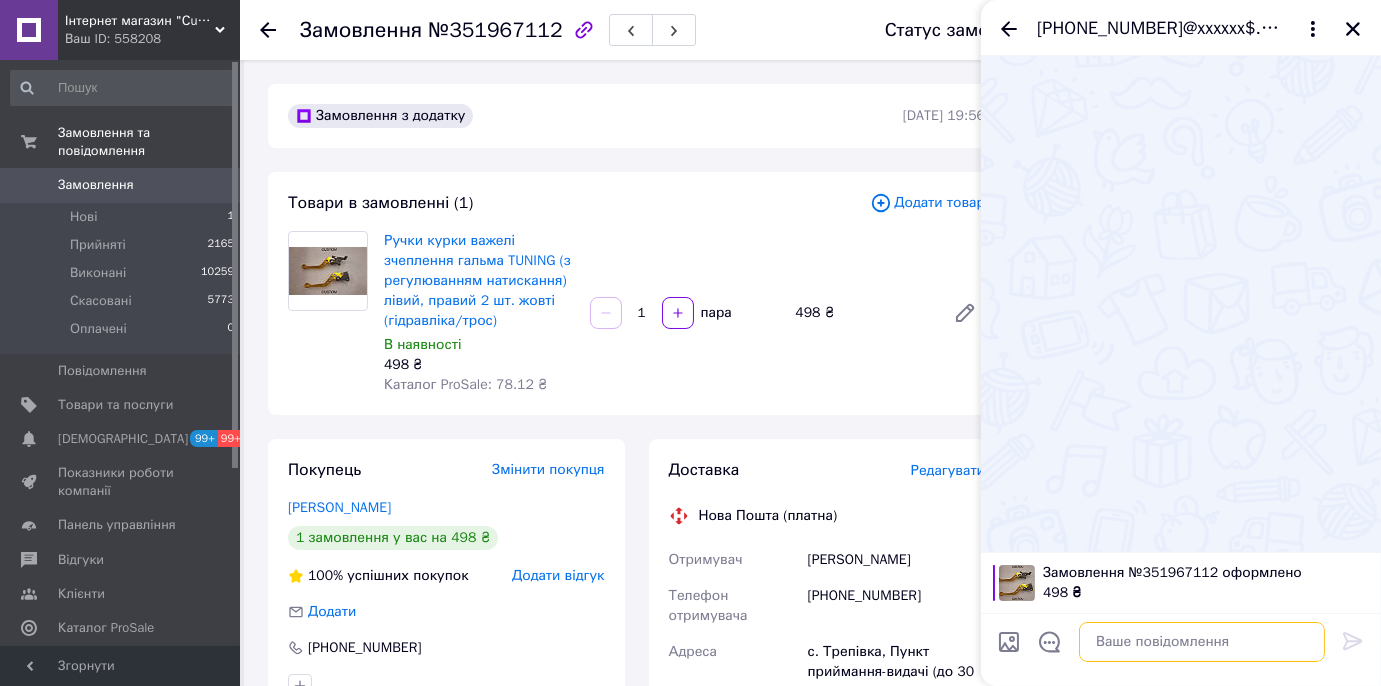 click at bounding box center (1202, 642) 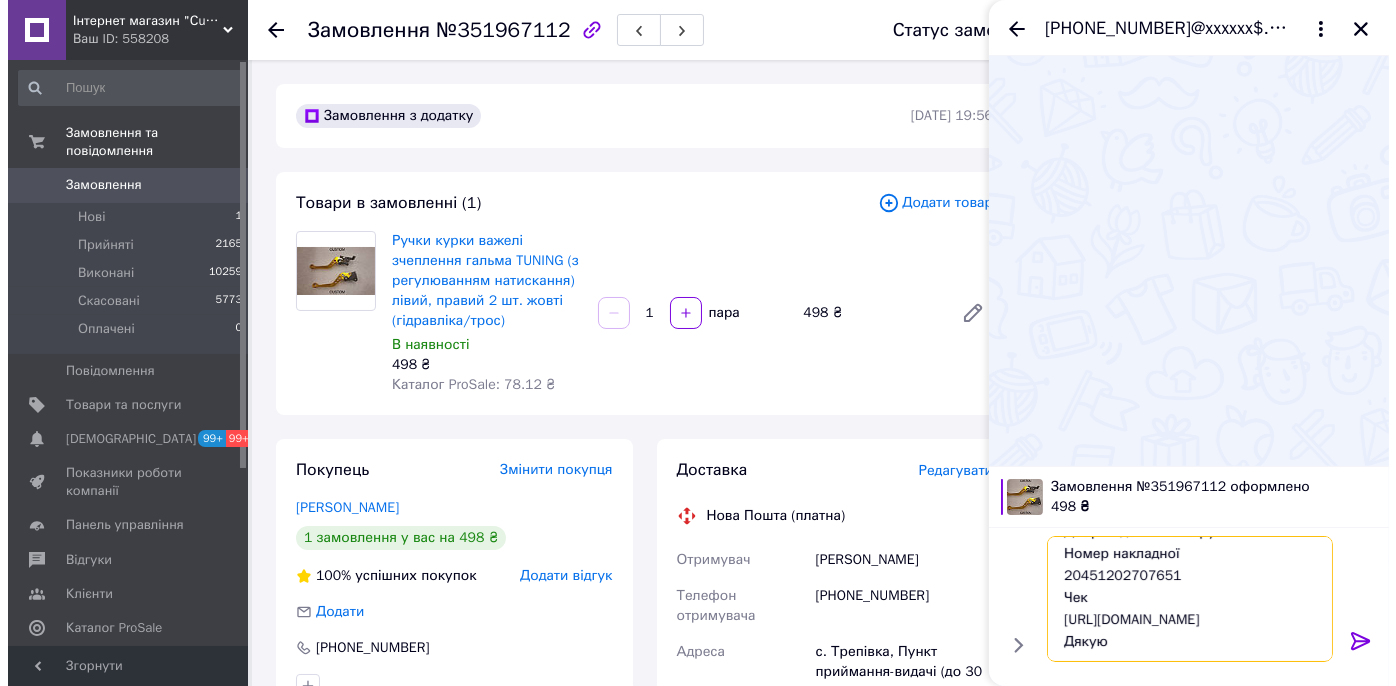 scroll, scrollTop: 0, scrollLeft: 0, axis: both 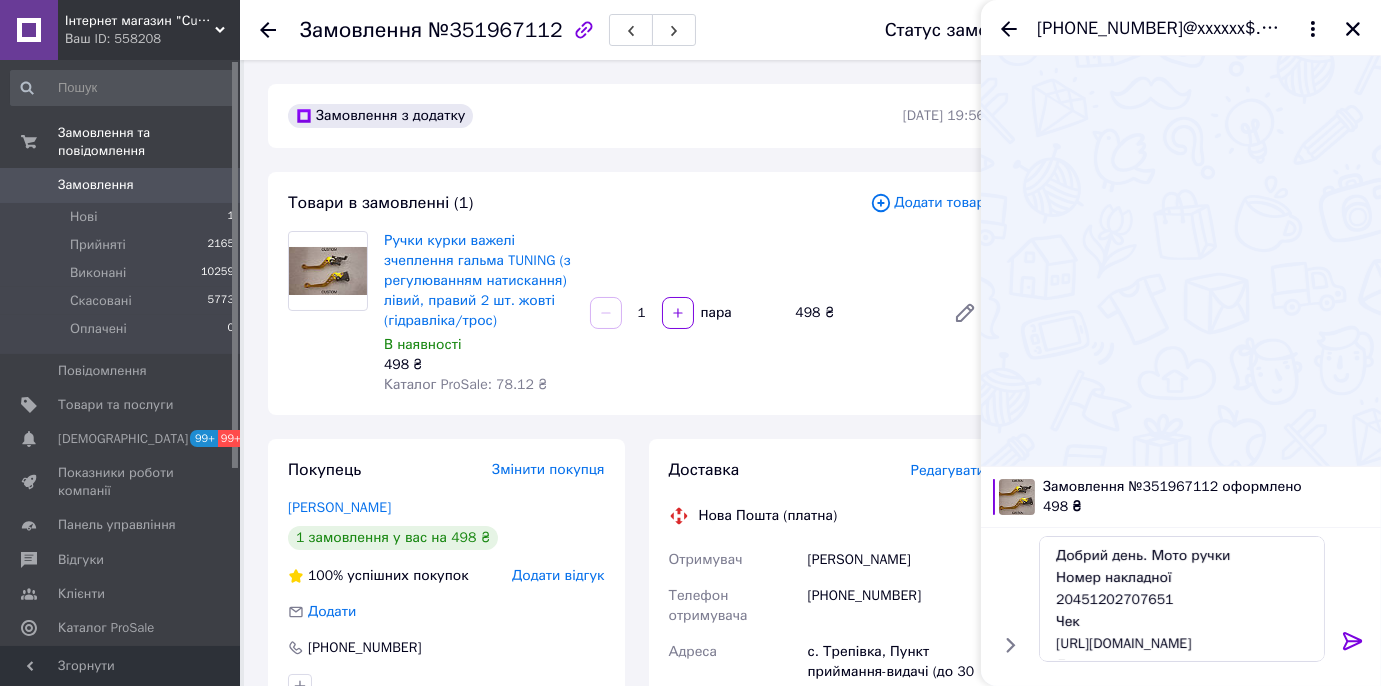 click on "Редагувати" at bounding box center [948, 470] 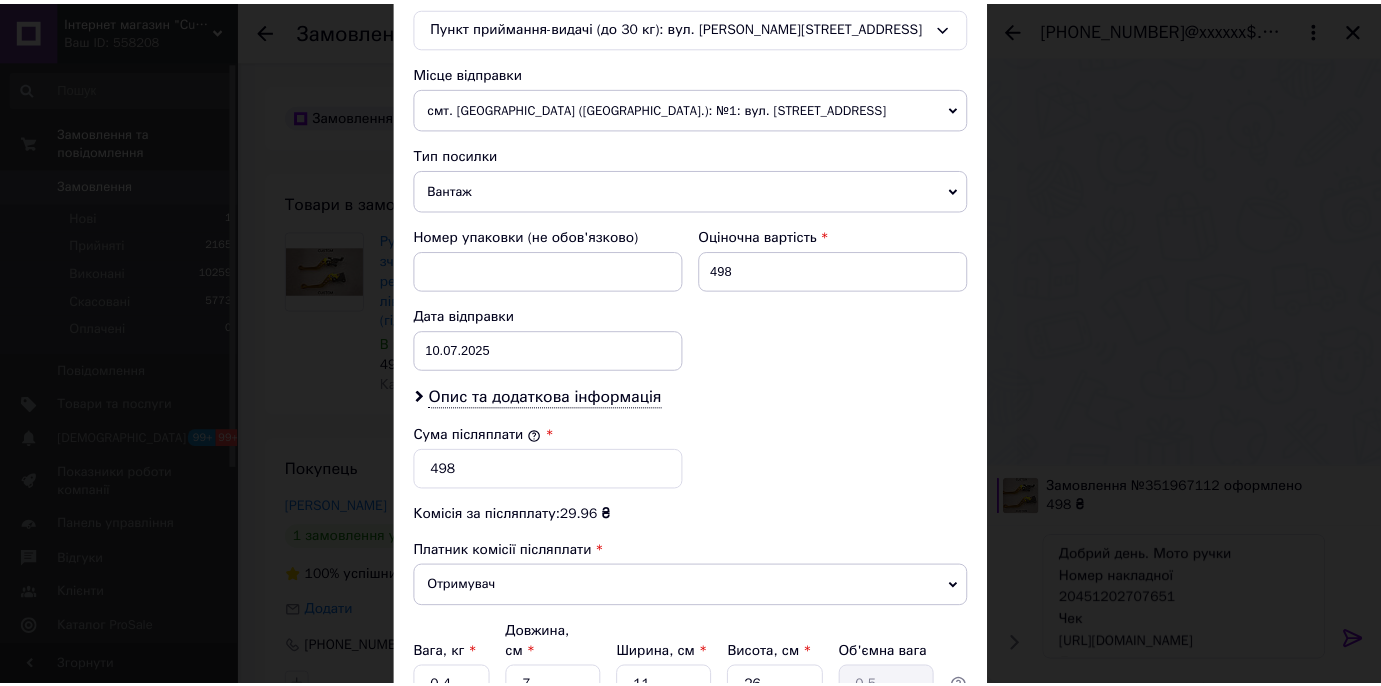 scroll, scrollTop: 830, scrollLeft: 0, axis: vertical 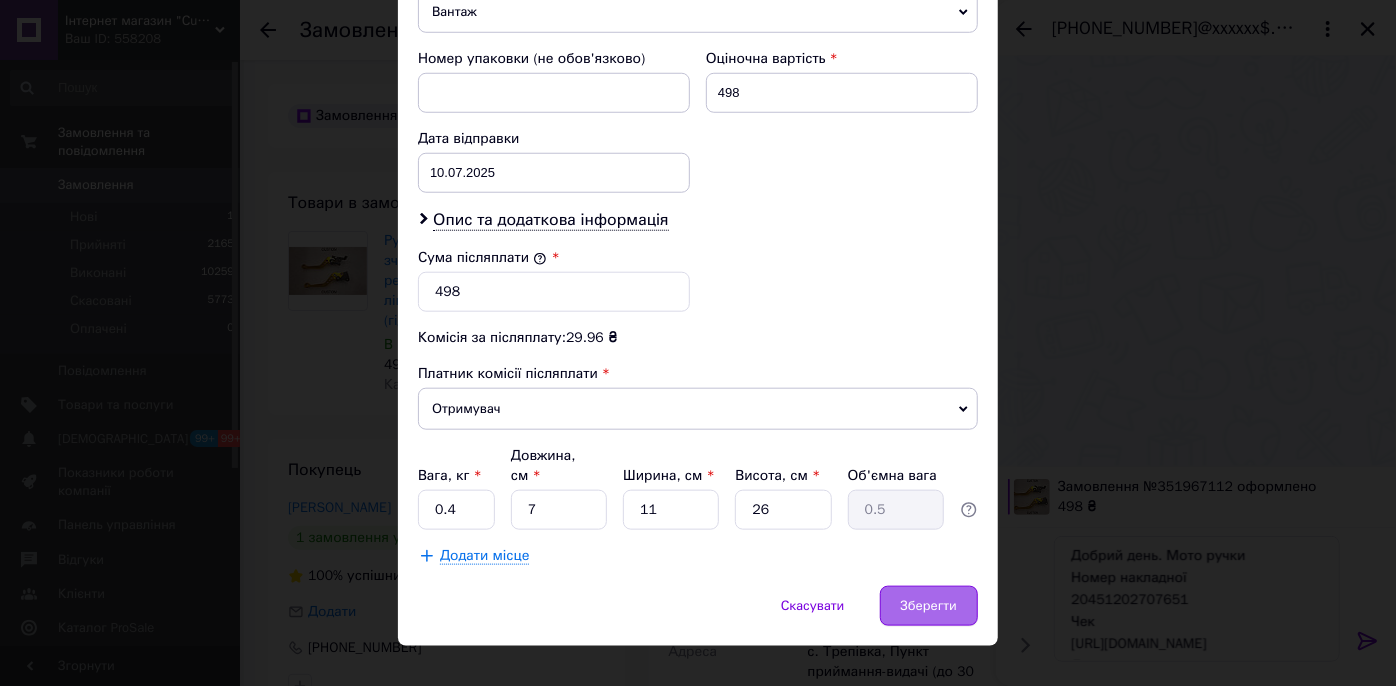 click on "Зберегти" at bounding box center (929, 606) 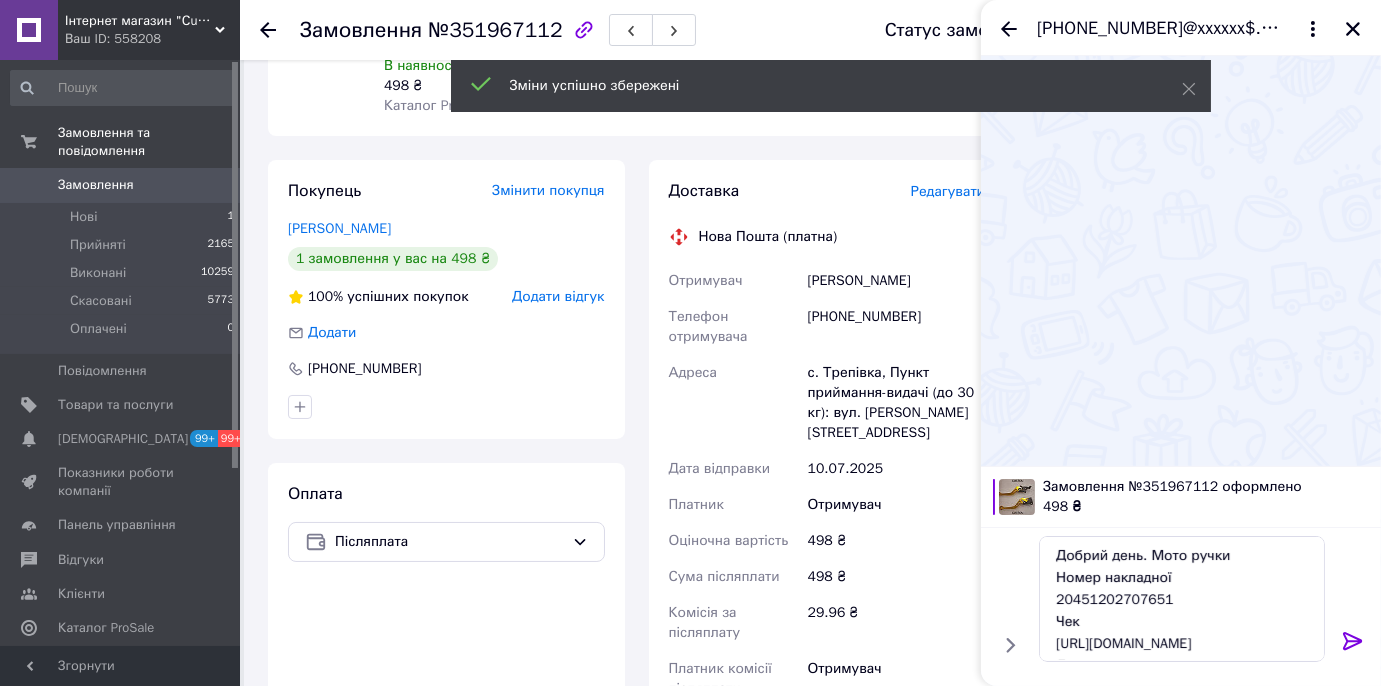 scroll, scrollTop: 454, scrollLeft: 0, axis: vertical 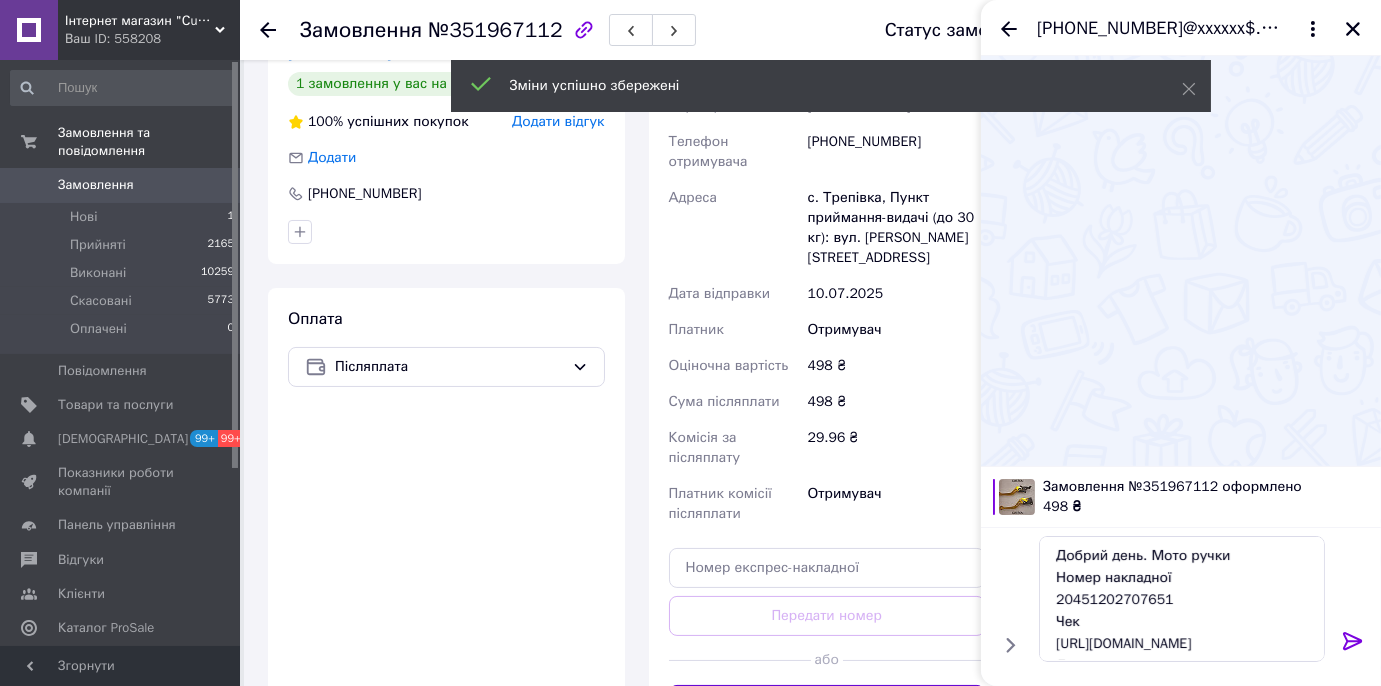 click on "Згенерувати ЕН" at bounding box center [827, 705] 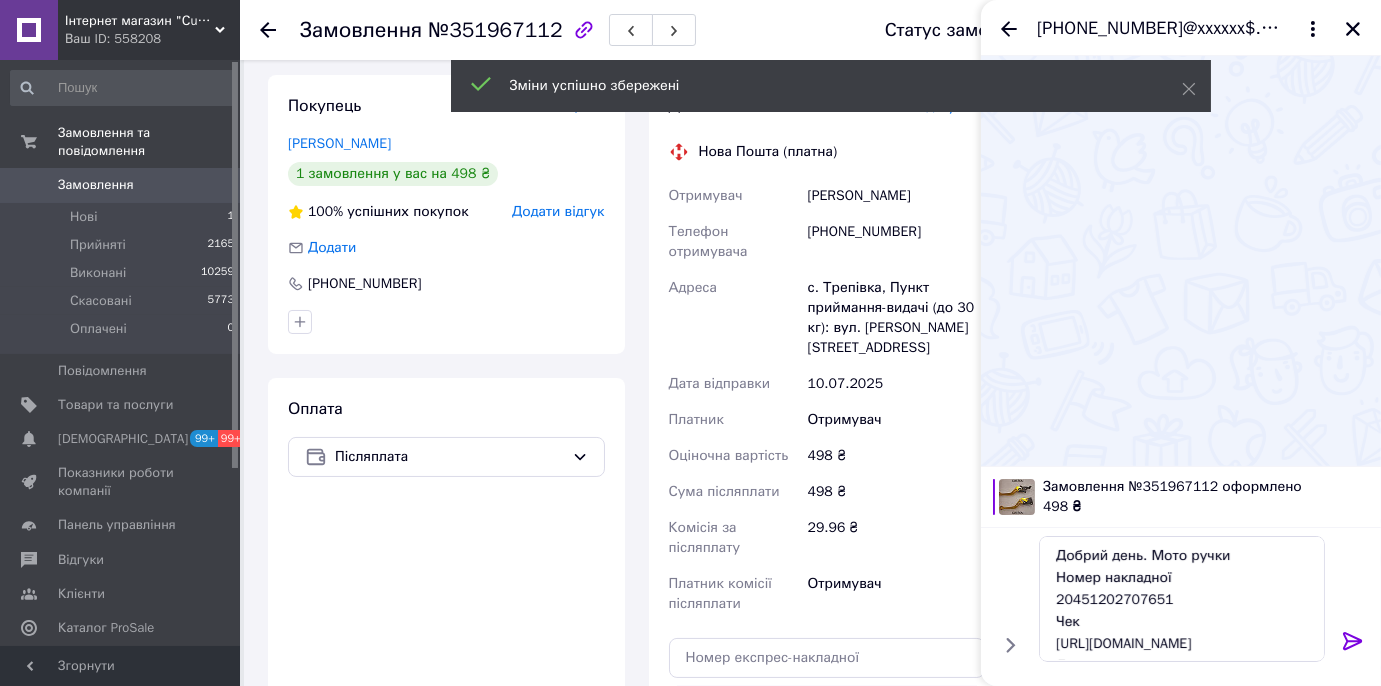 scroll, scrollTop: 272, scrollLeft: 0, axis: vertical 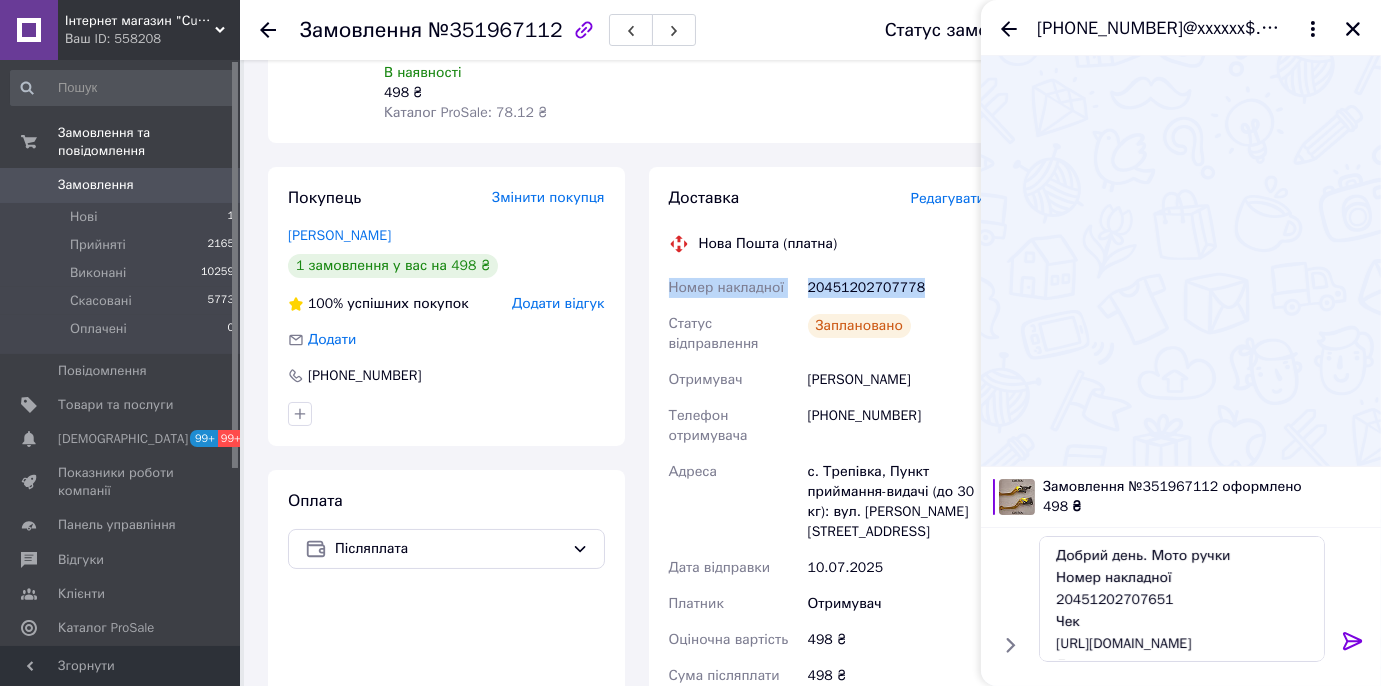 drag, startPoint x: 917, startPoint y: 288, endPoint x: 664, endPoint y: 294, distance: 253.07114 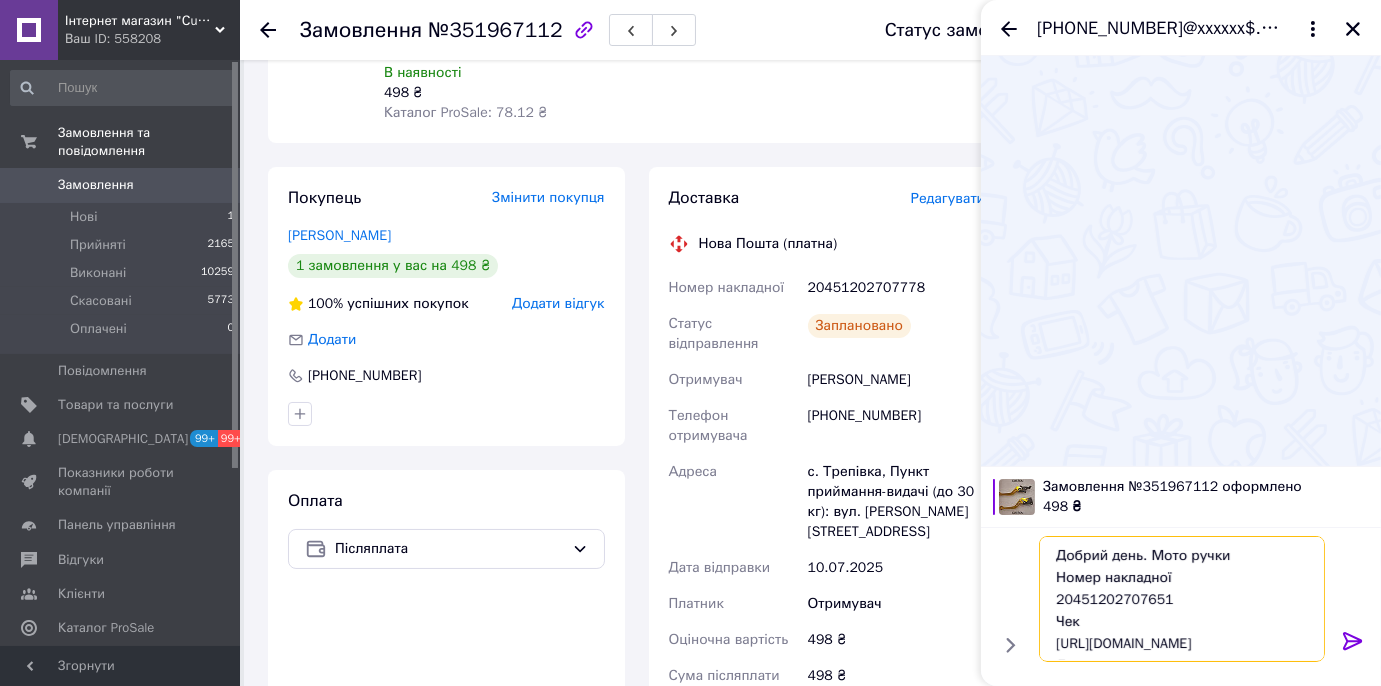 paste on "омер накладної
20451202707778" 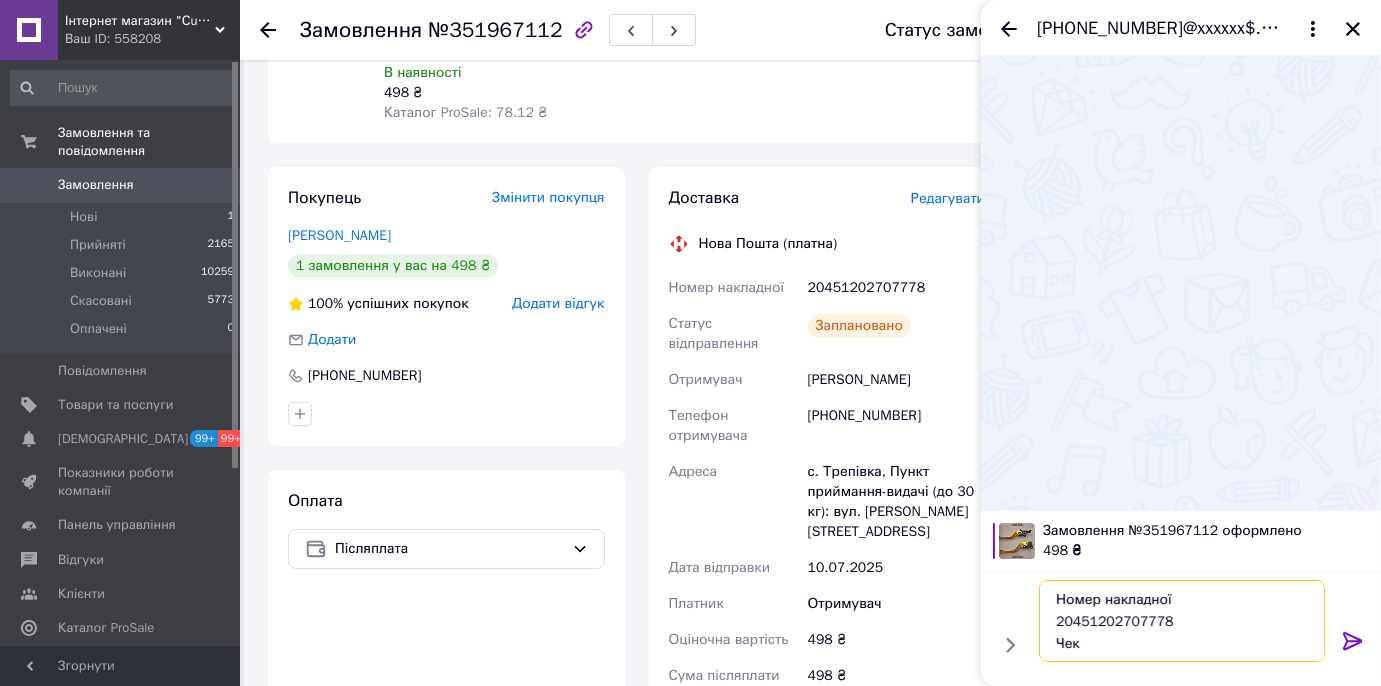 drag, startPoint x: 1175, startPoint y: 593, endPoint x: 1041, endPoint y: 565, distance: 136.89412 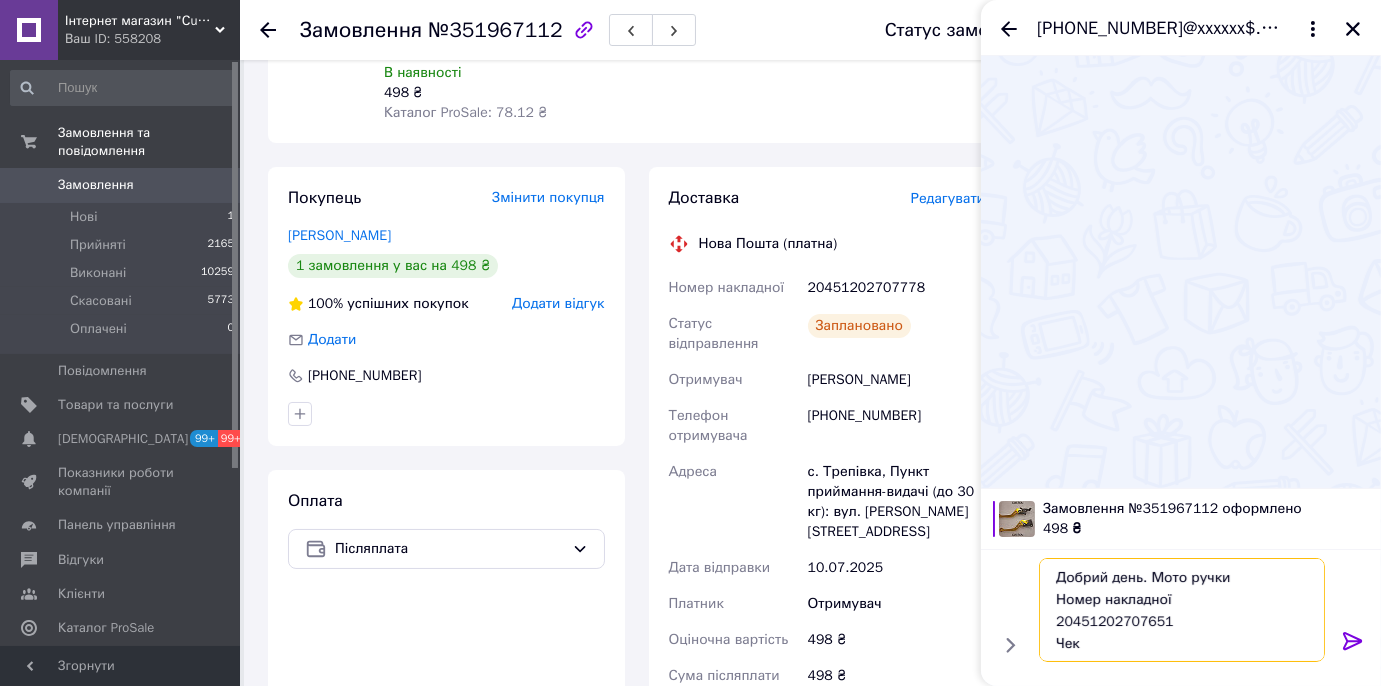 click on "Добрий день. Мото ручки
Номер накладної
20451202707651
Чек
[URL][DOMAIN_NAME]
Дякую" at bounding box center (1182, 610) 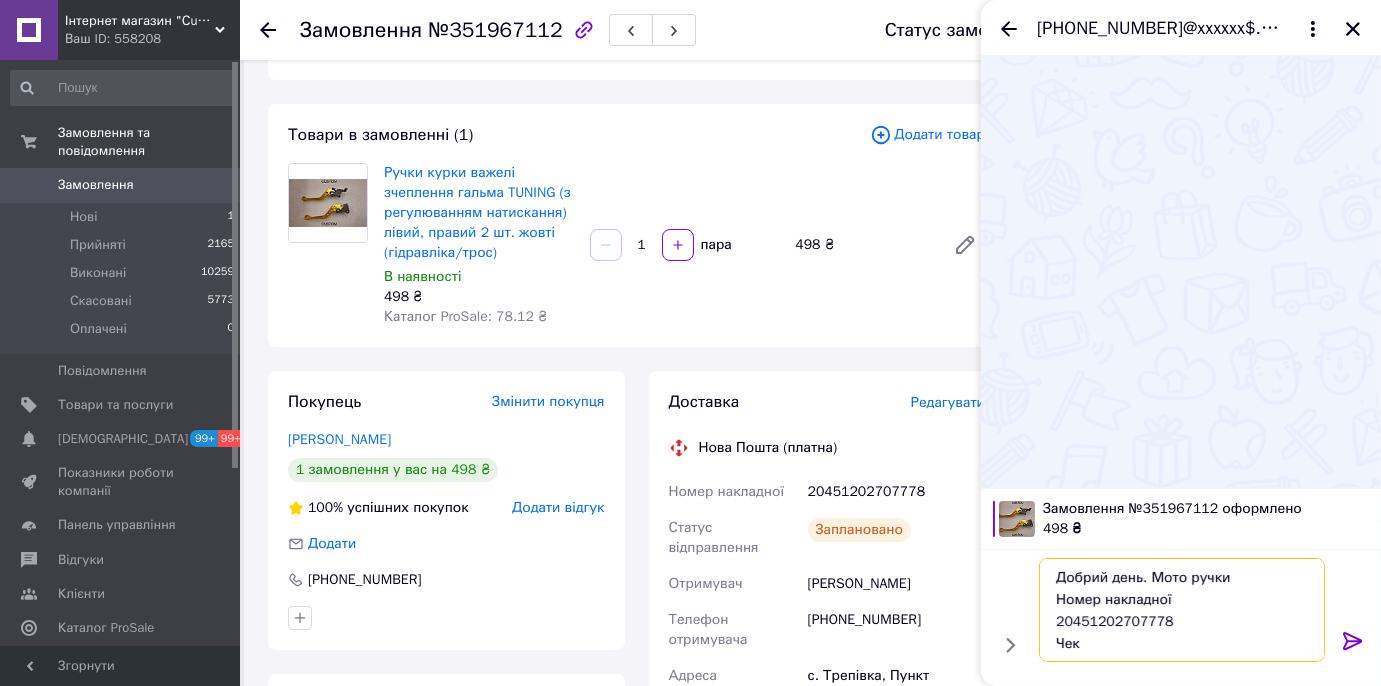 scroll, scrollTop: 0, scrollLeft: 0, axis: both 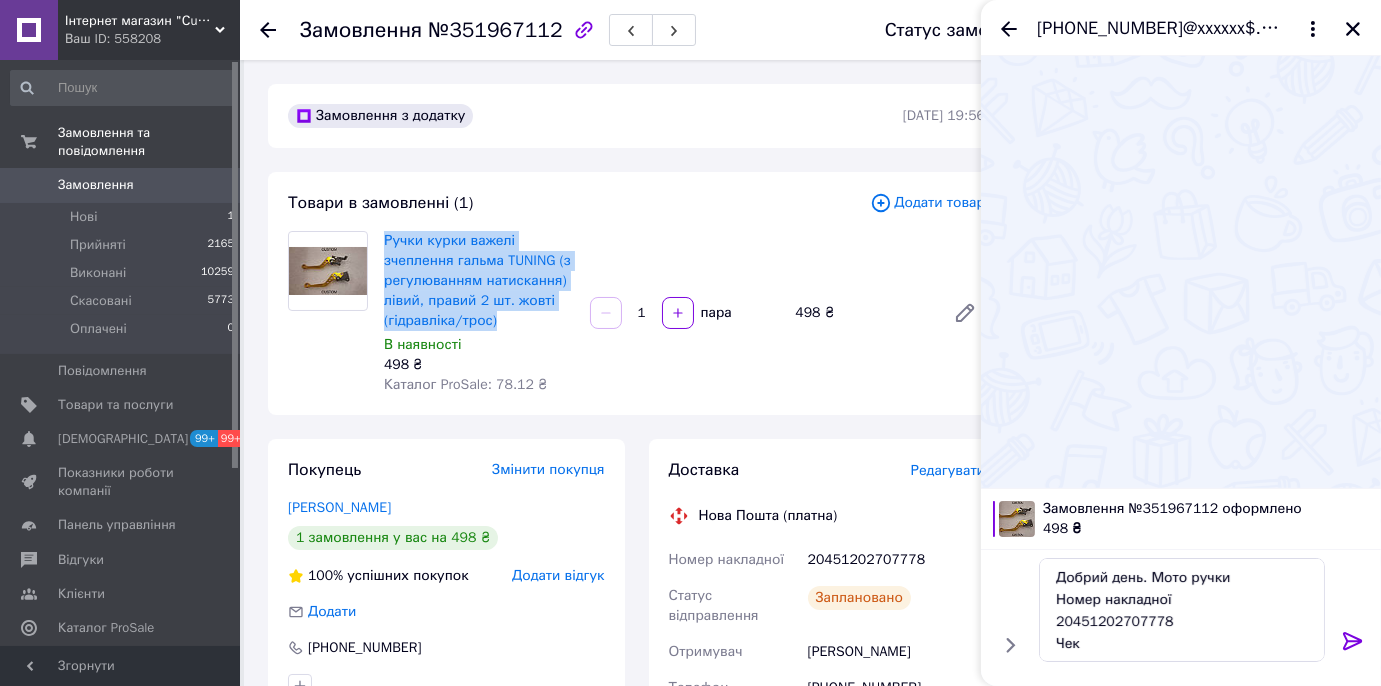 drag, startPoint x: 378, startPoint y: 237, endPoint x: 510, endPoint y: 326, distance: 159.20113 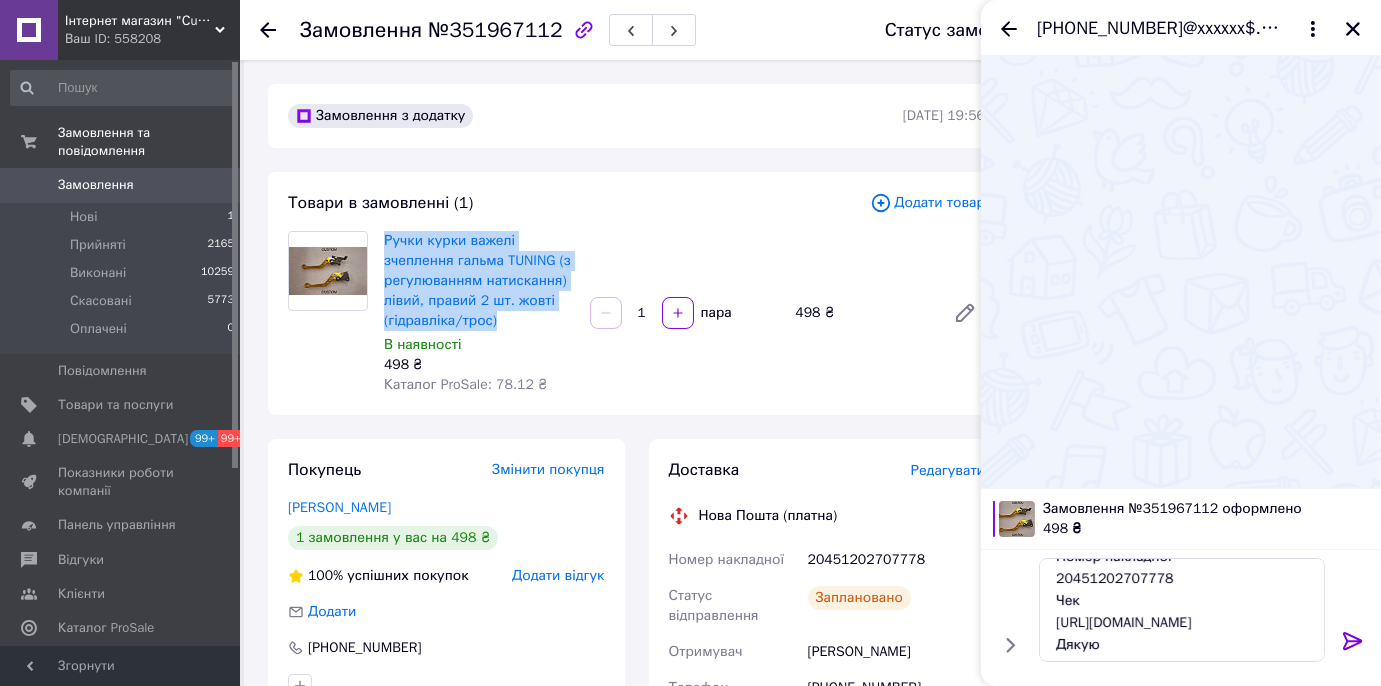 scroll, scrollTop: 67, scrollLeft: 0, axis: vertical 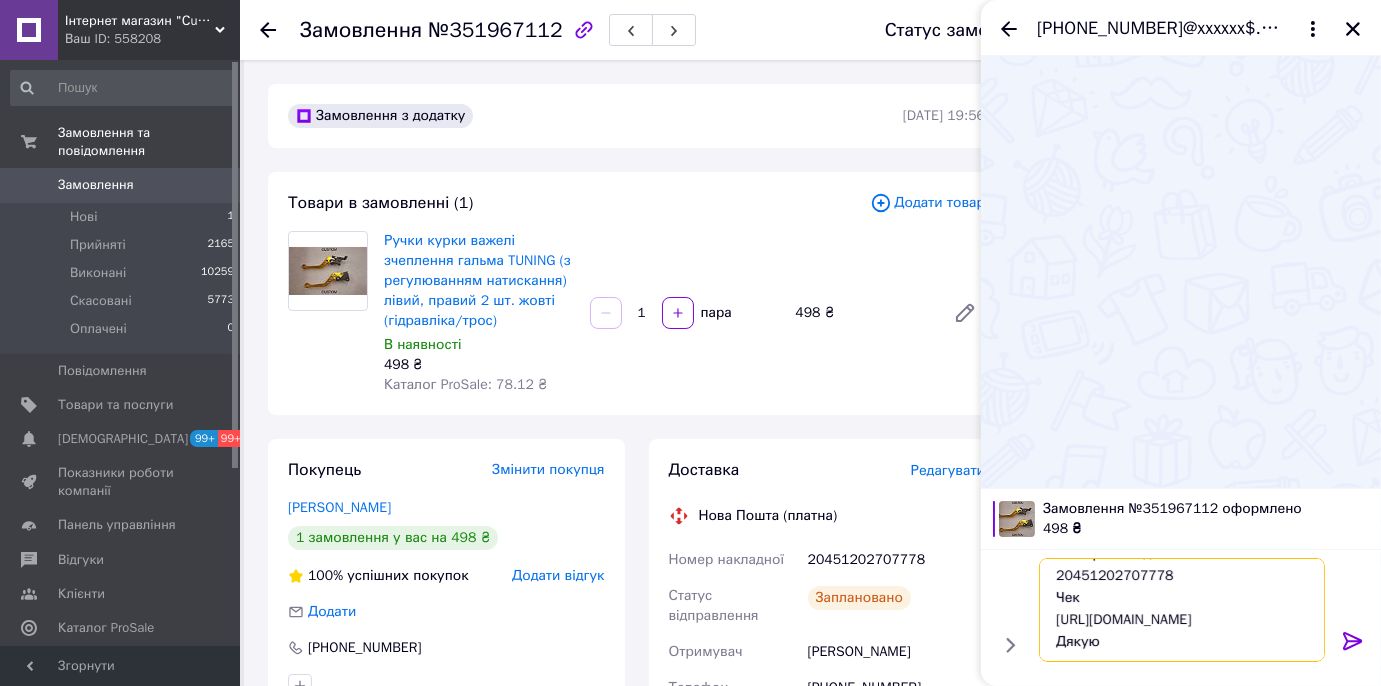 drag, startPoint x: 1055, startPoint y: 595, endPoint x: 1211, endPoint y: 625, distance: 158.85843 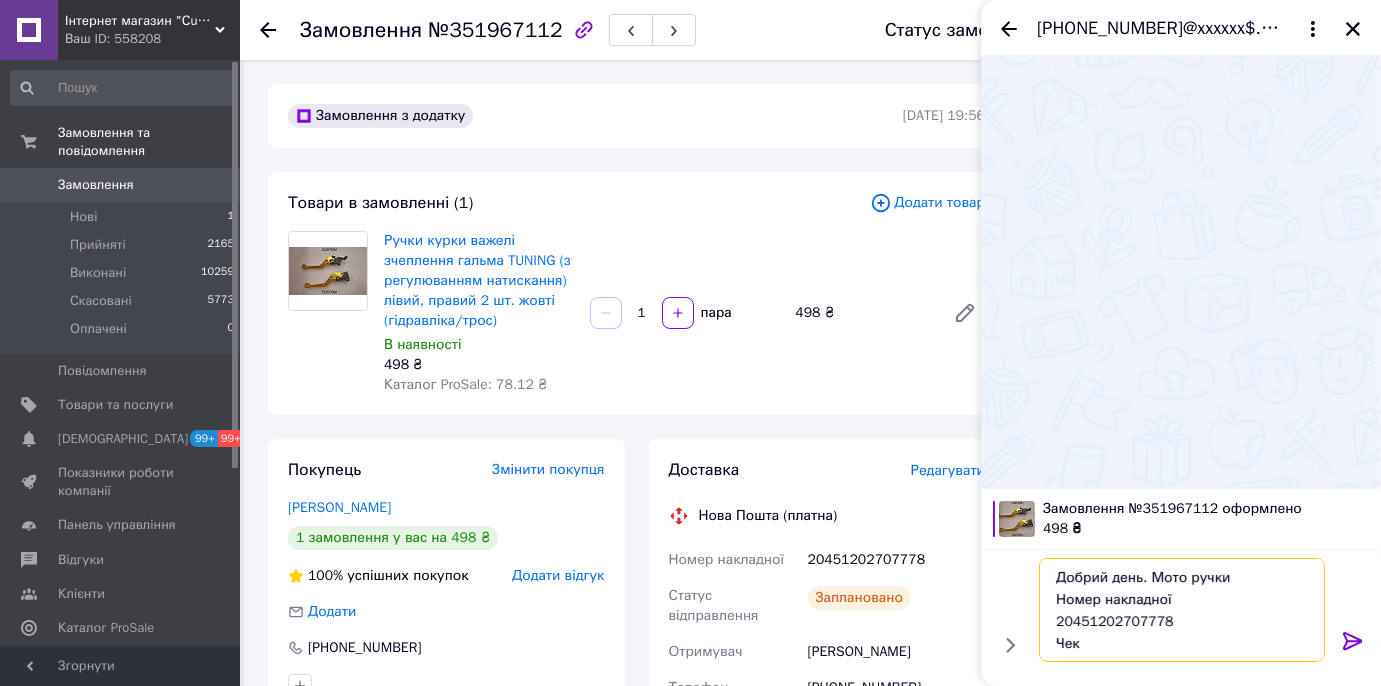 drag, startPoint x: 1124, startPoint y: 649, endPoint x: 1016, endPoint y: 551, distance: 145.83553 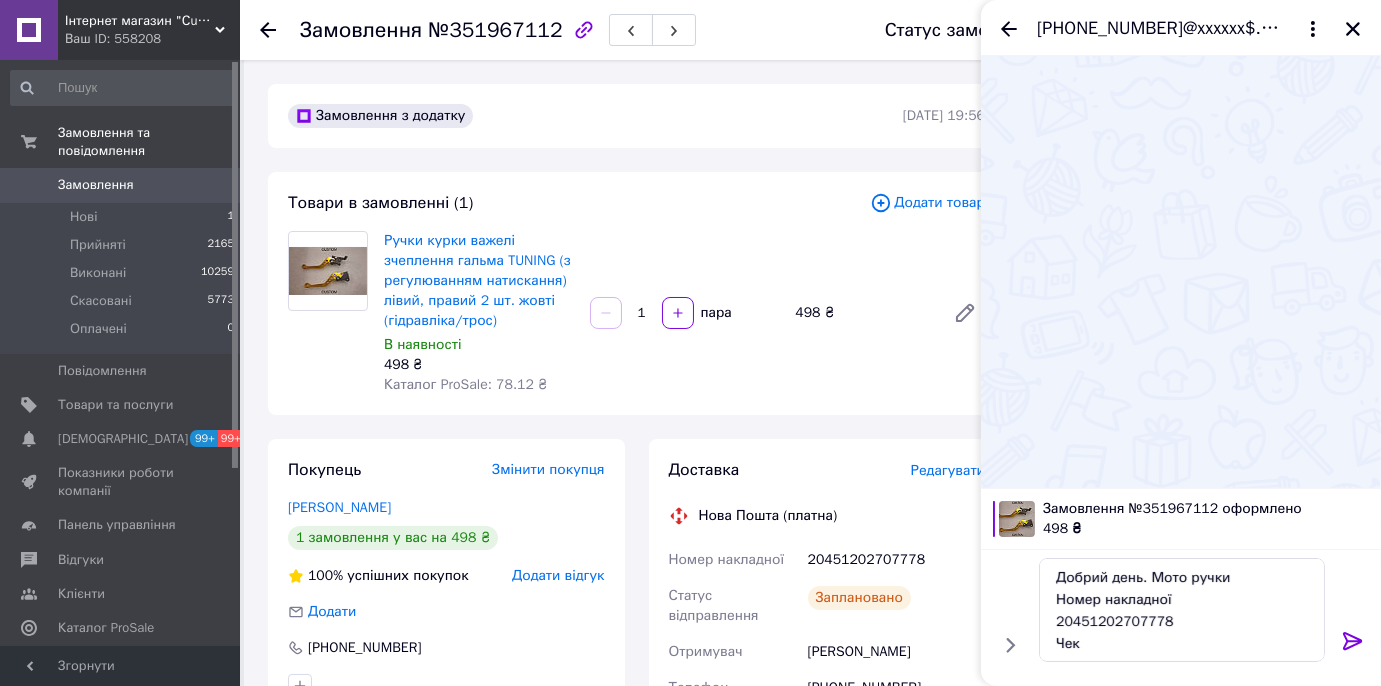 click 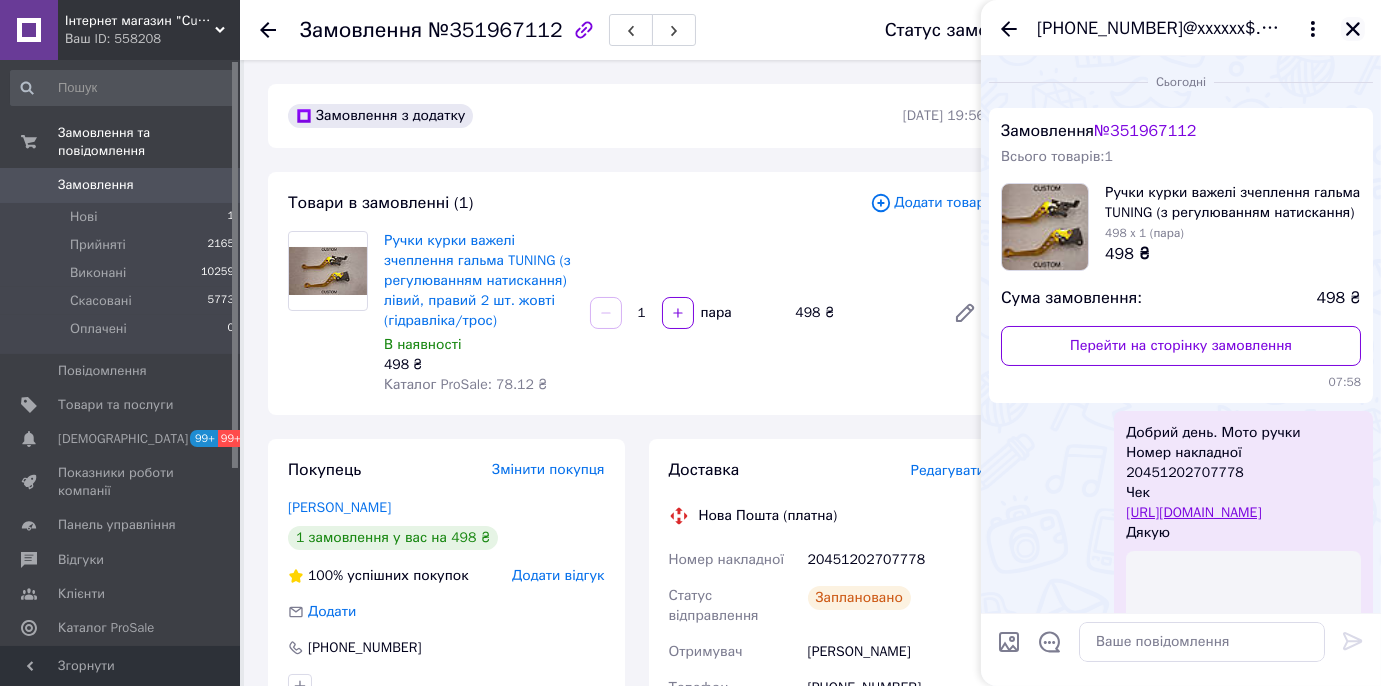 click 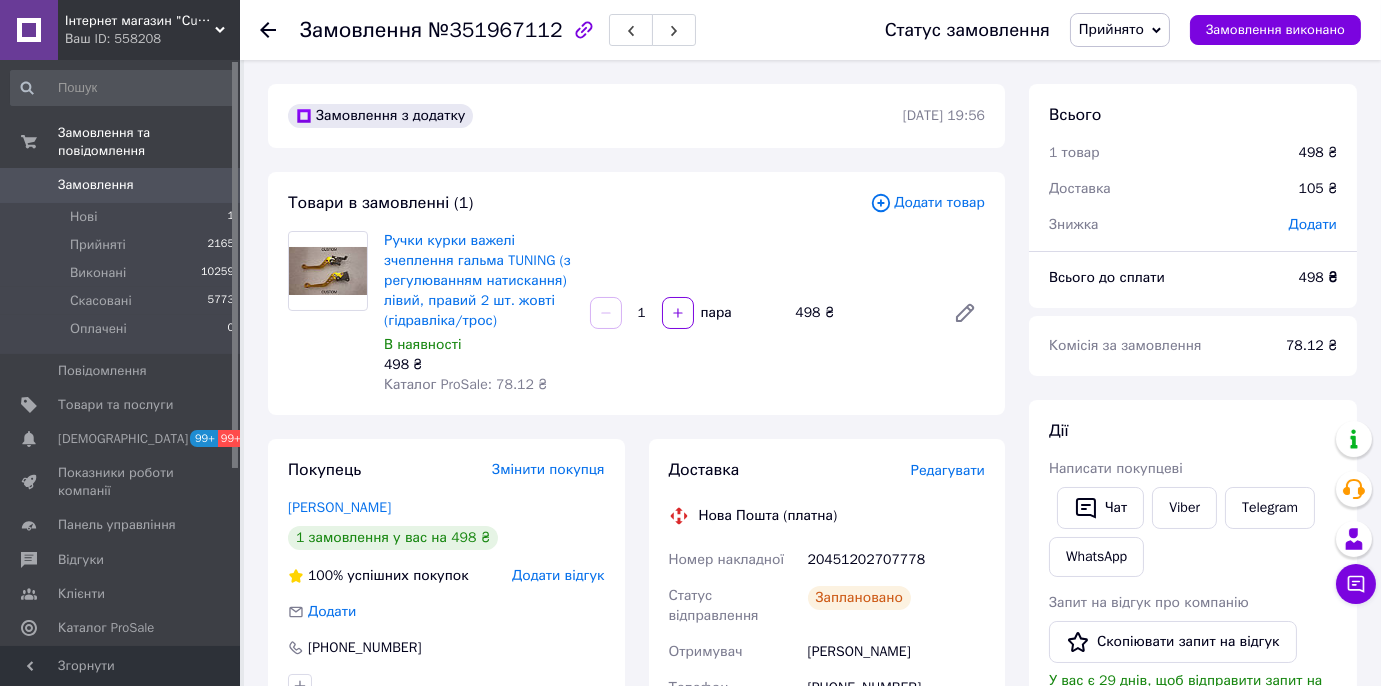 click on "Замовлення" at bounding box center [96, 185] 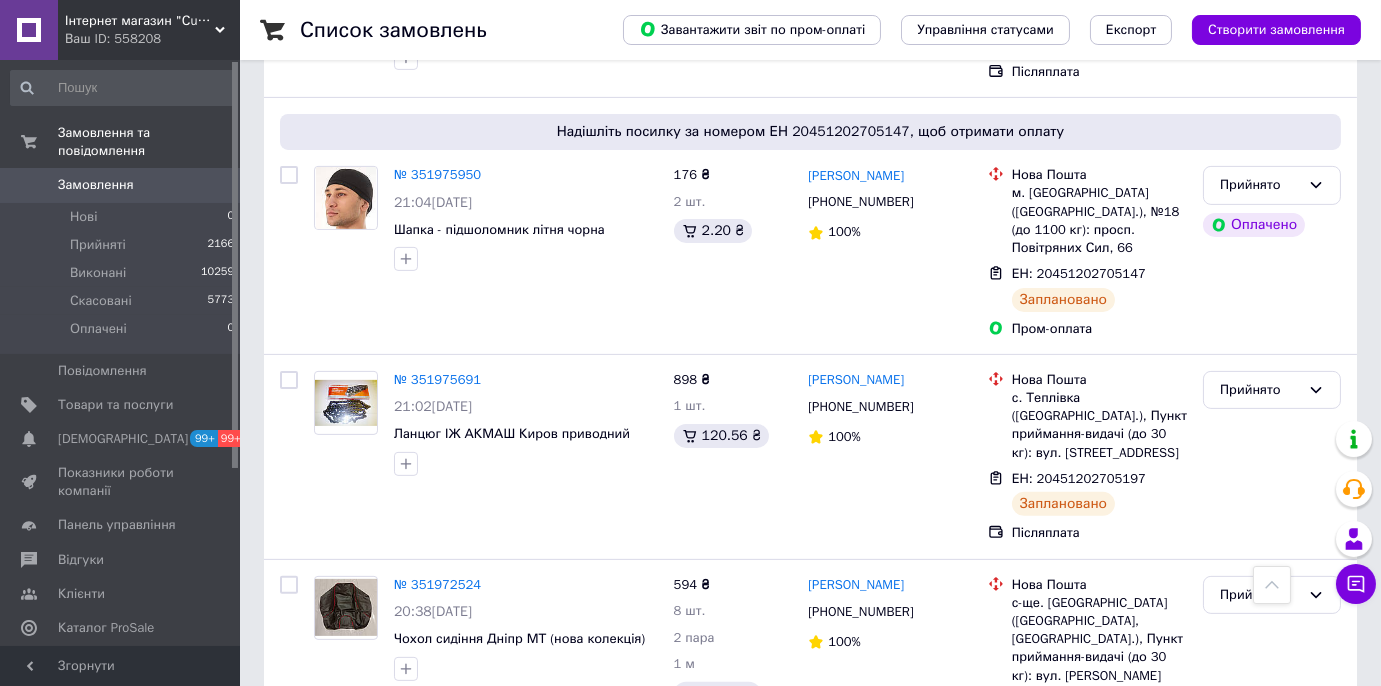 scroll, scrollTop: 1454, scrollLeft: 0, axis: vertical 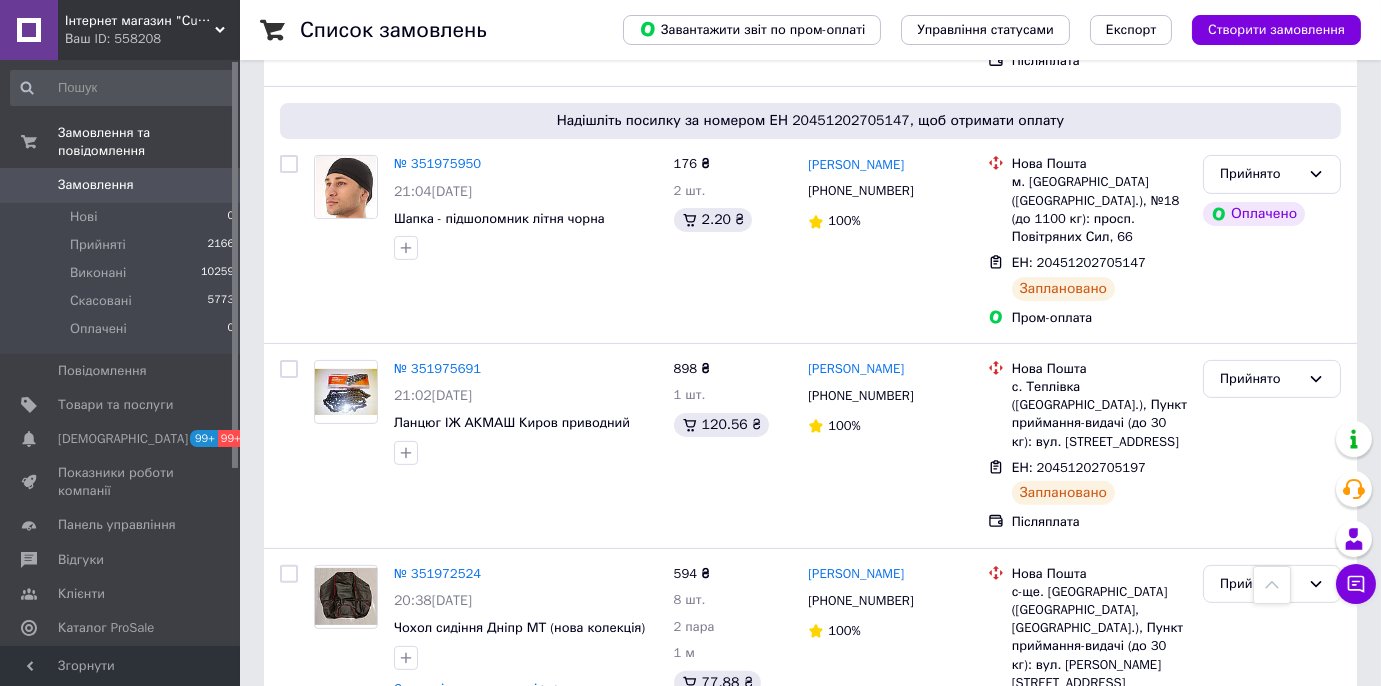 click on "№ 351965488" at bounding box center [437, 1219] 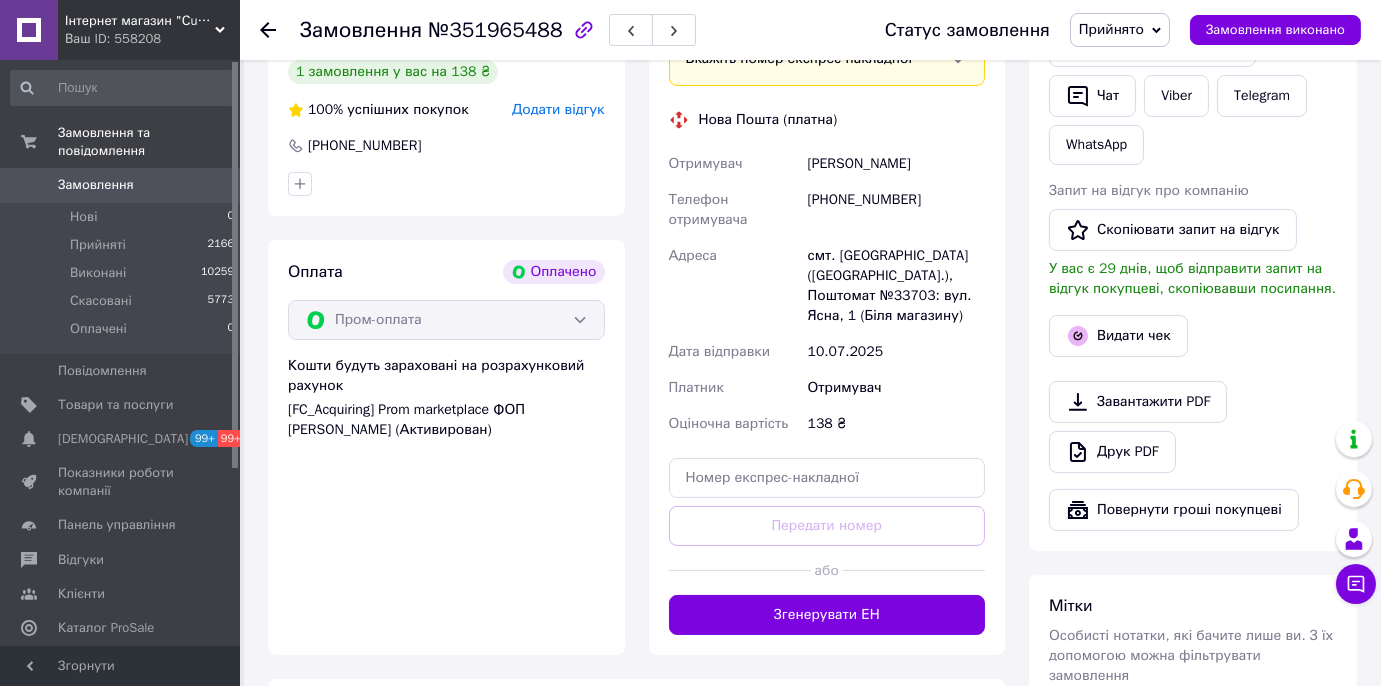 scroll, scrollTop: 290, scrollLeft: 0, axis: vertical 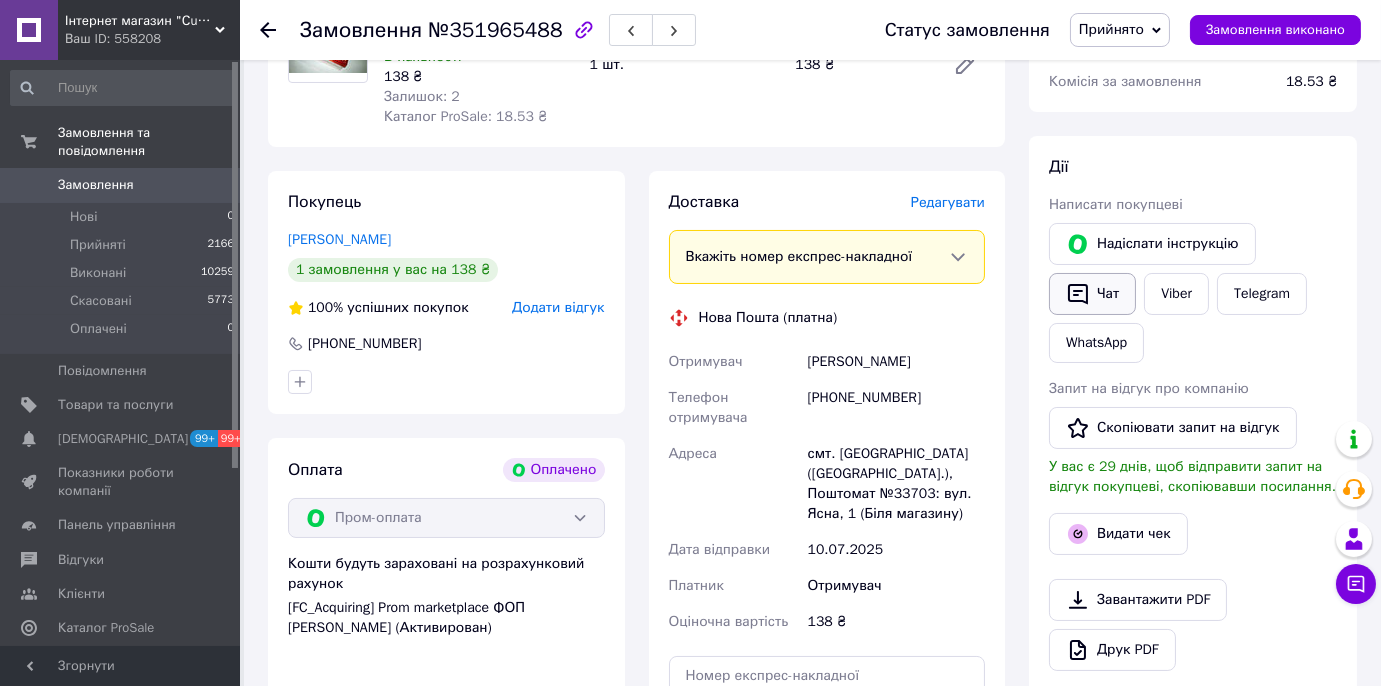 click 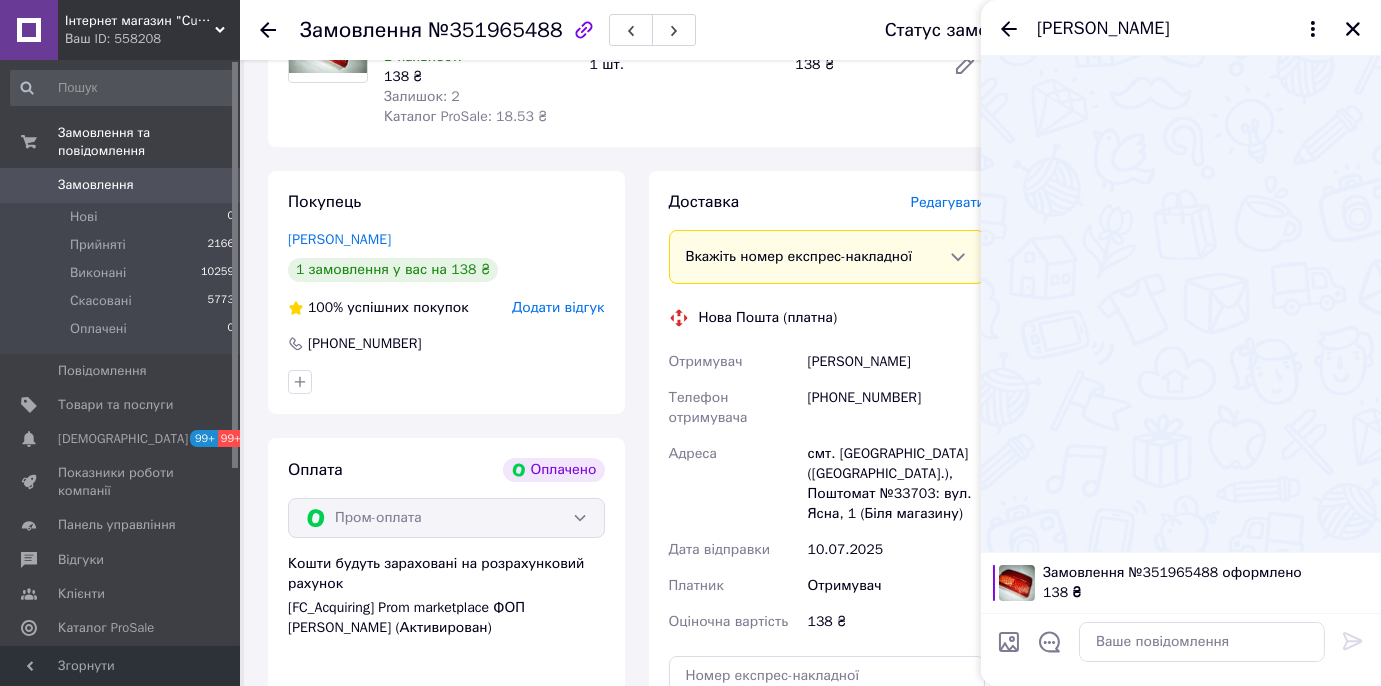 click at bounding box center [1202, 642] 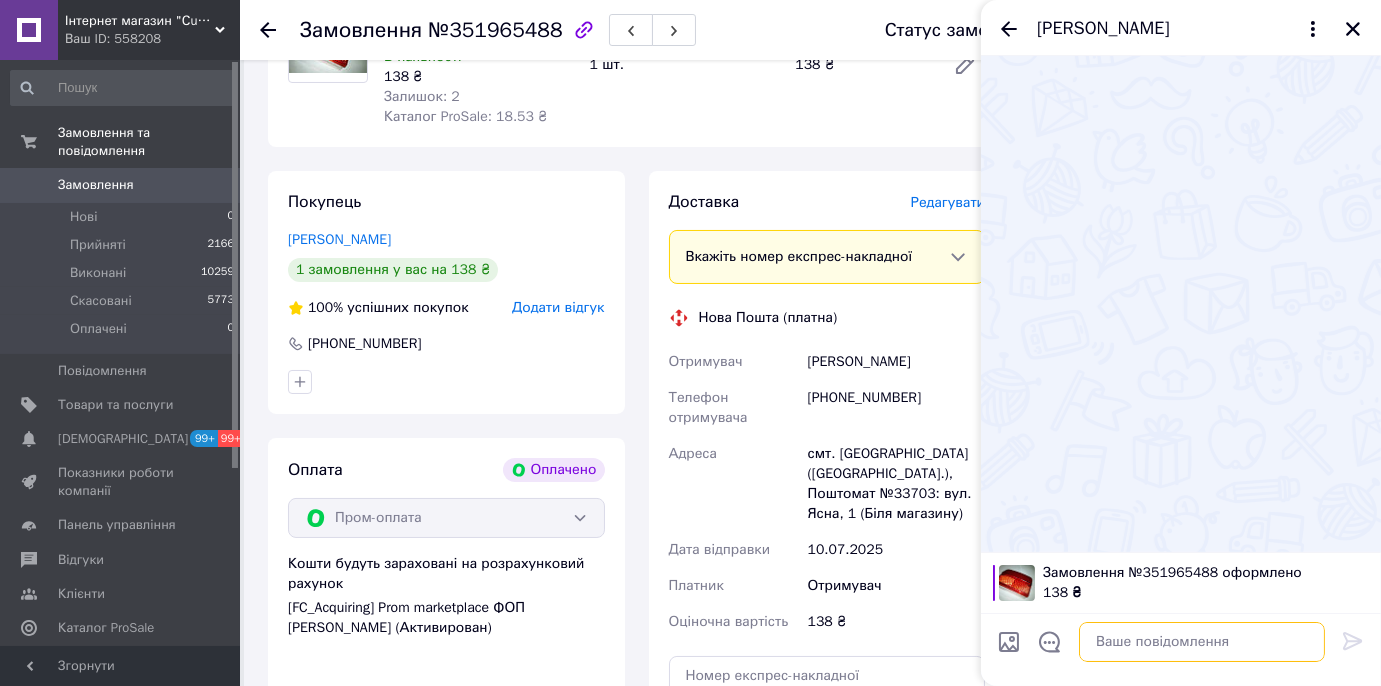 click at bounding box center [1202, 642] 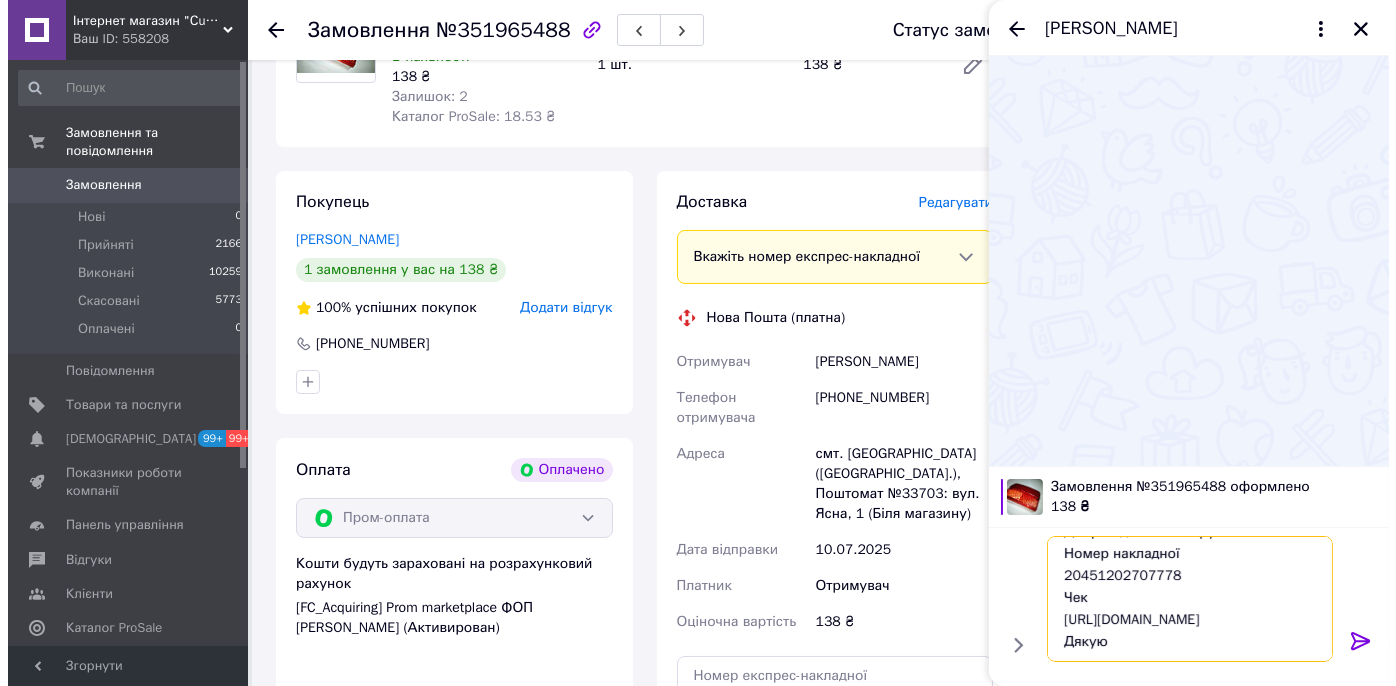 scroll, scrollTop: 0, scrollLeft: 0, axis: both 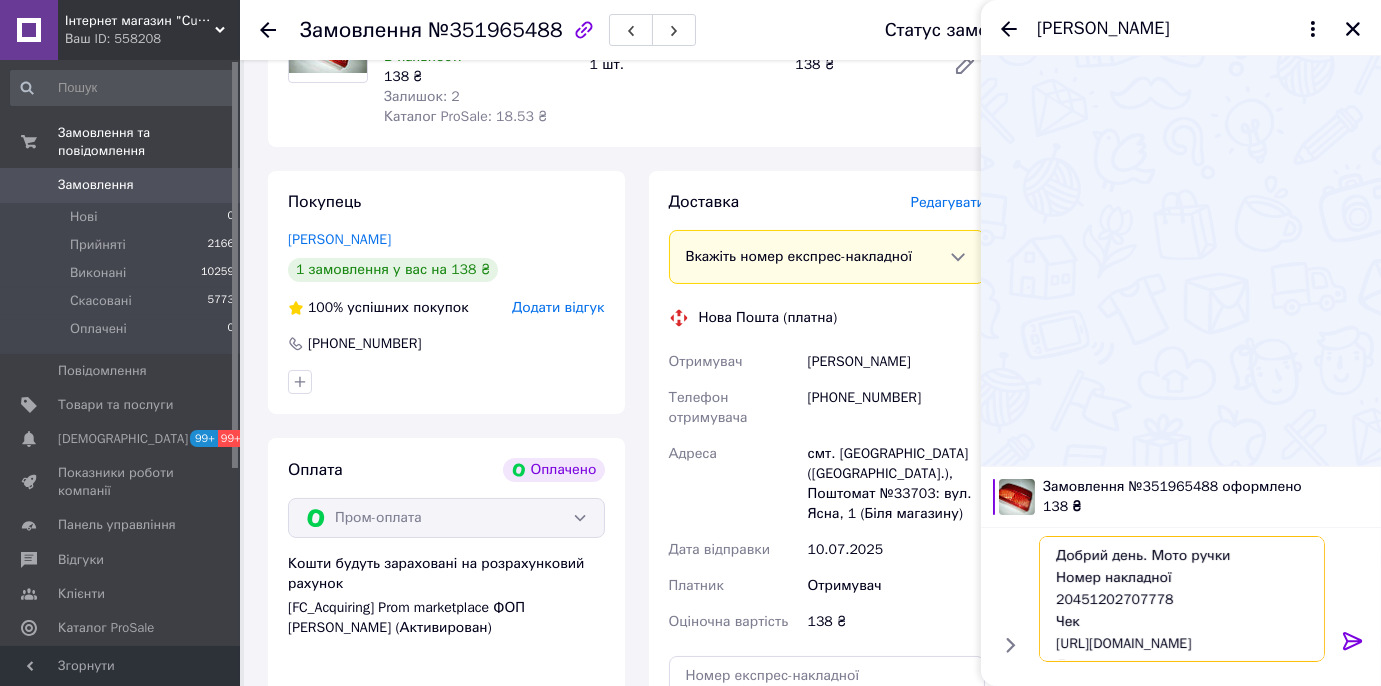 drag, startPoint x: 1149, startPoint y: 555, endPoint x: 1238, endPoint y: 556, distance: 89.005615 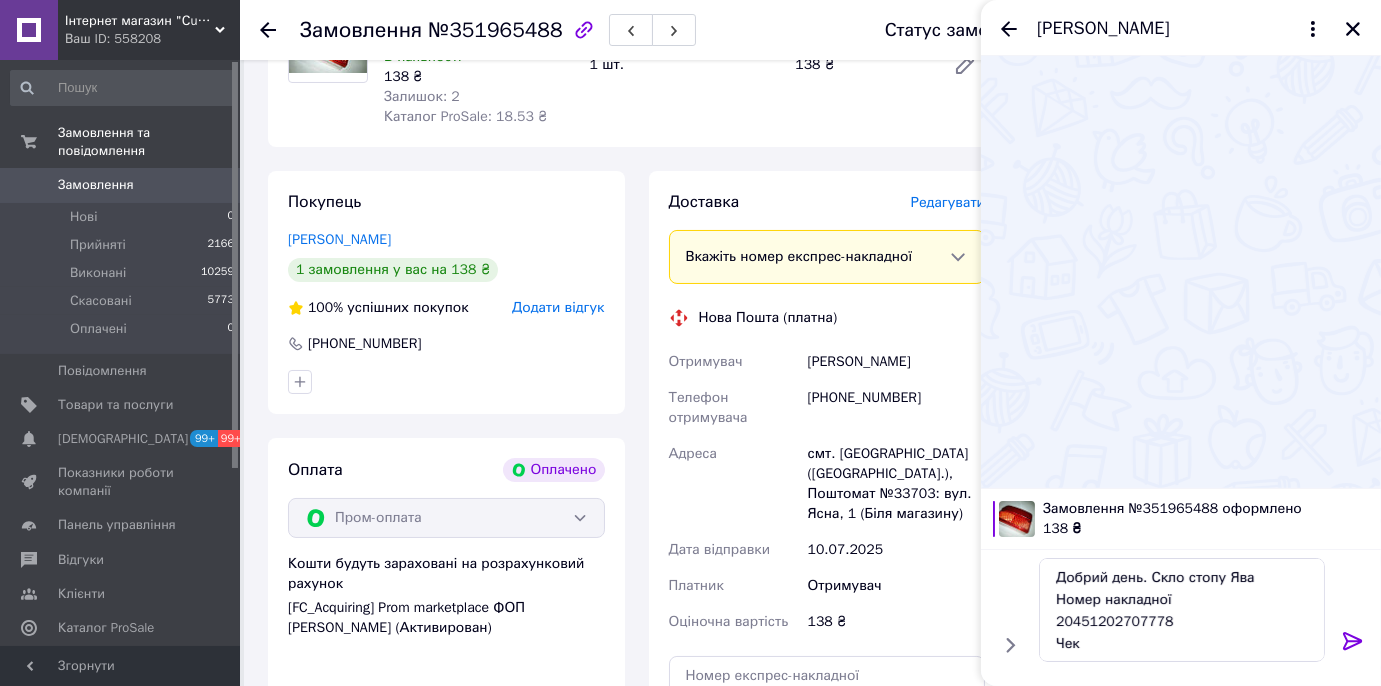 click on "Редагувати" at bounding box center [948, 202] 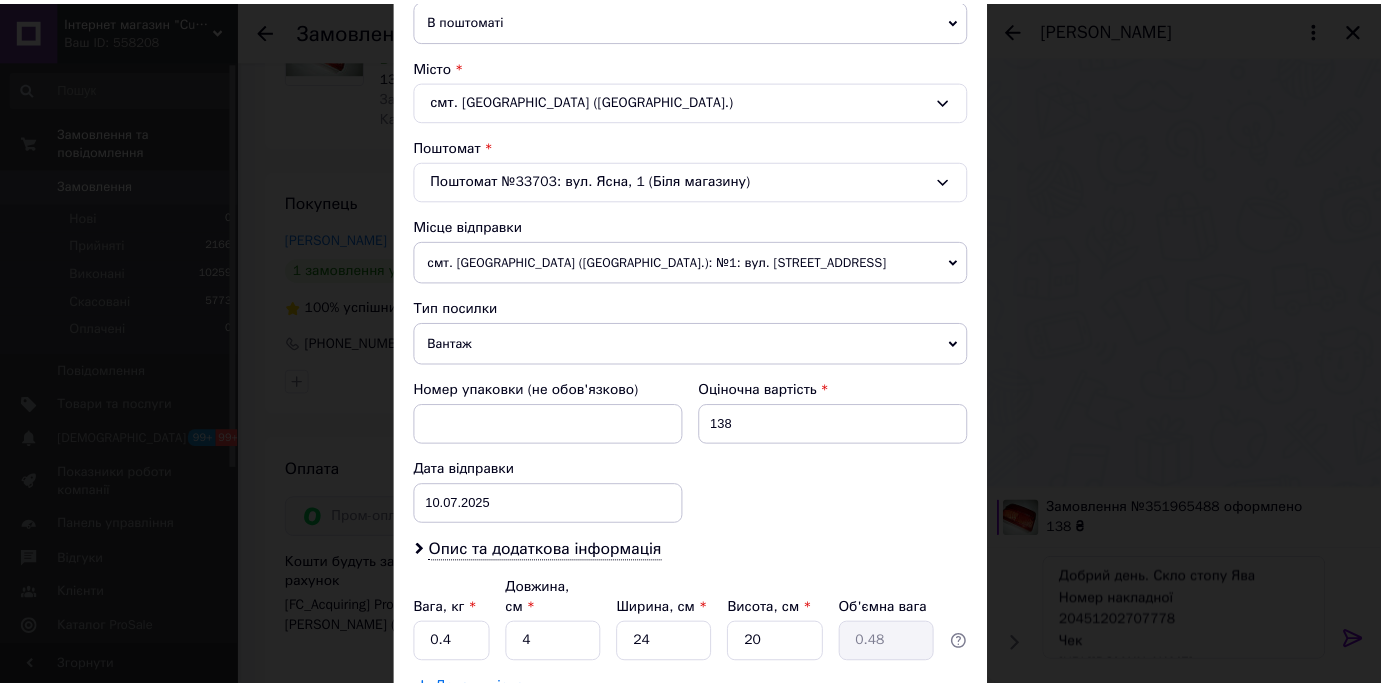 scroll, scrollTop: 634, scrollLeft: 0, axis: vertical 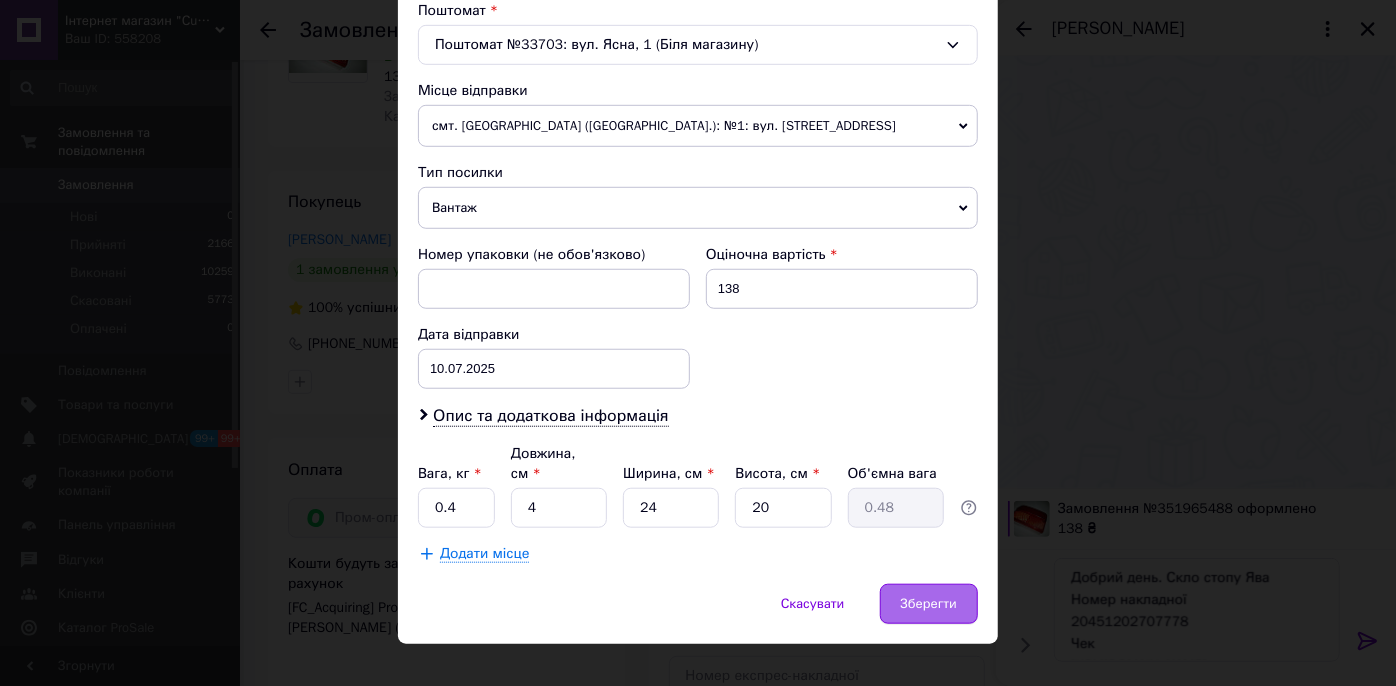 click on "Зберегти" at bounding box center [929, 604] 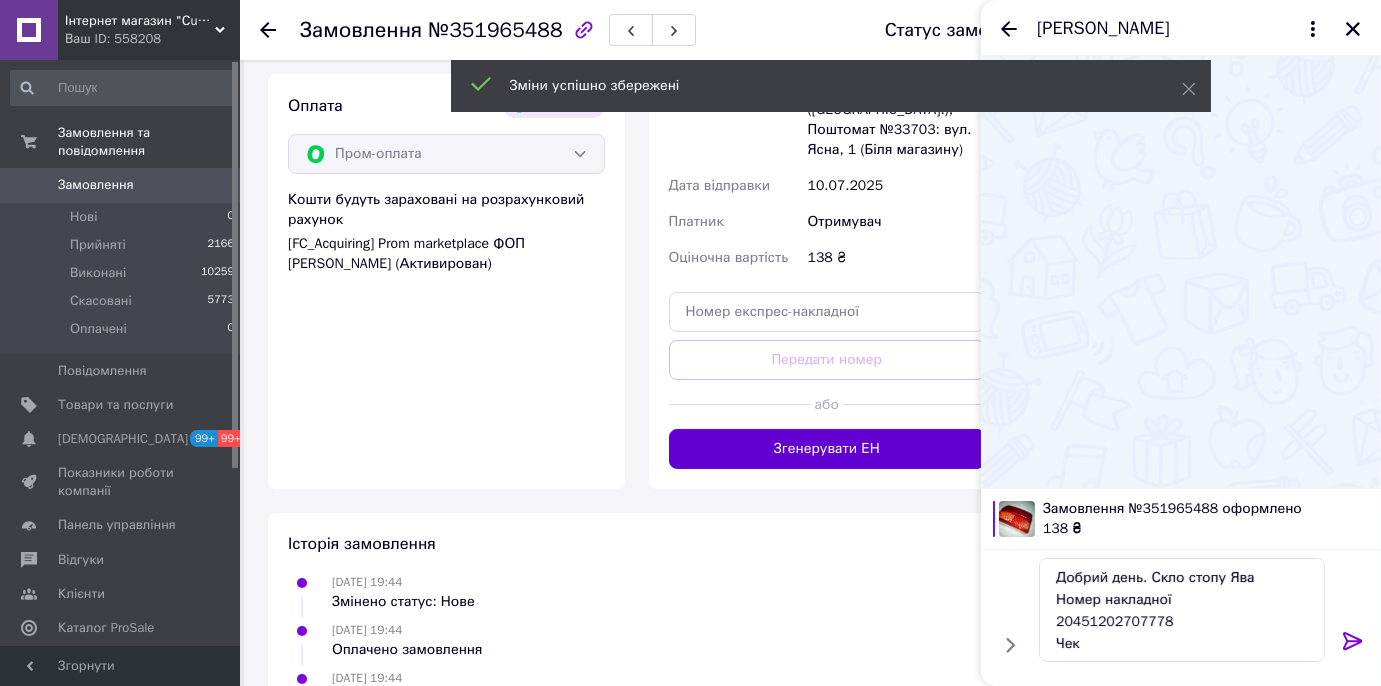 click on "Згенерувати ЕН" at bounding box center (827, 449) 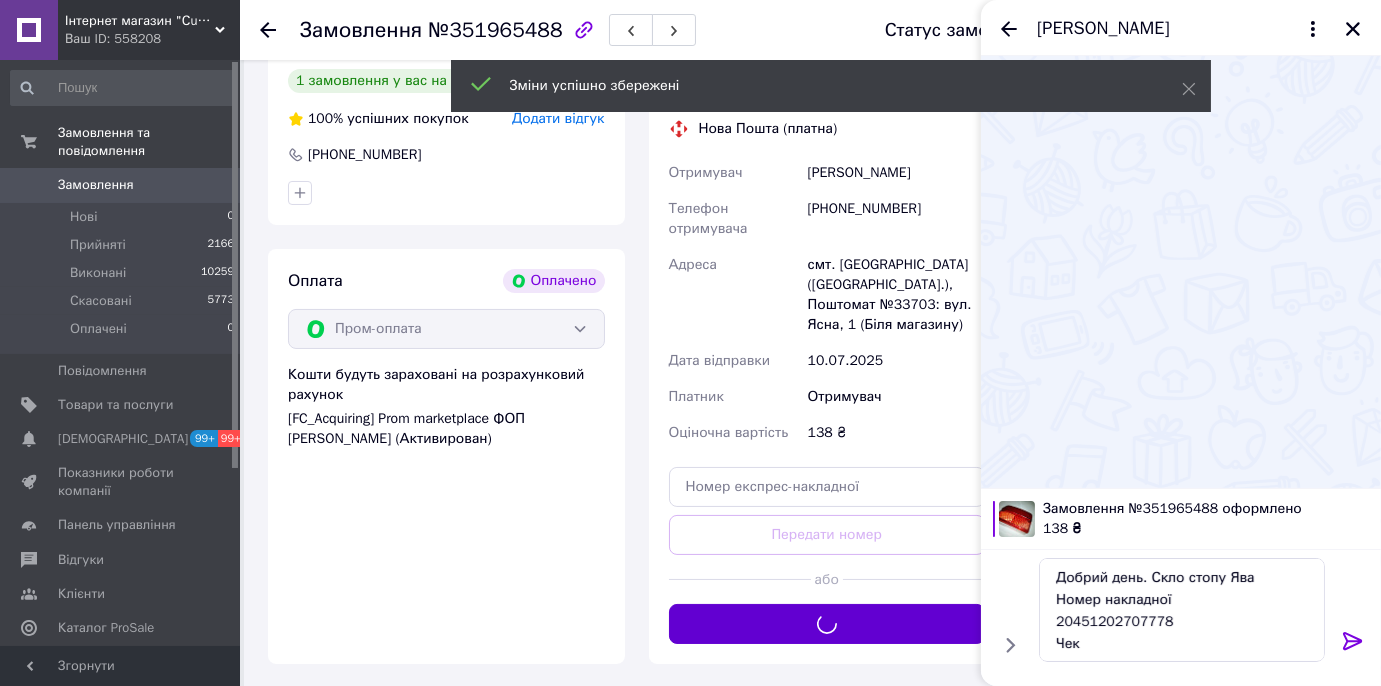 scroll, scrollTop: 290, scrollLeft: 0, axis: vertical 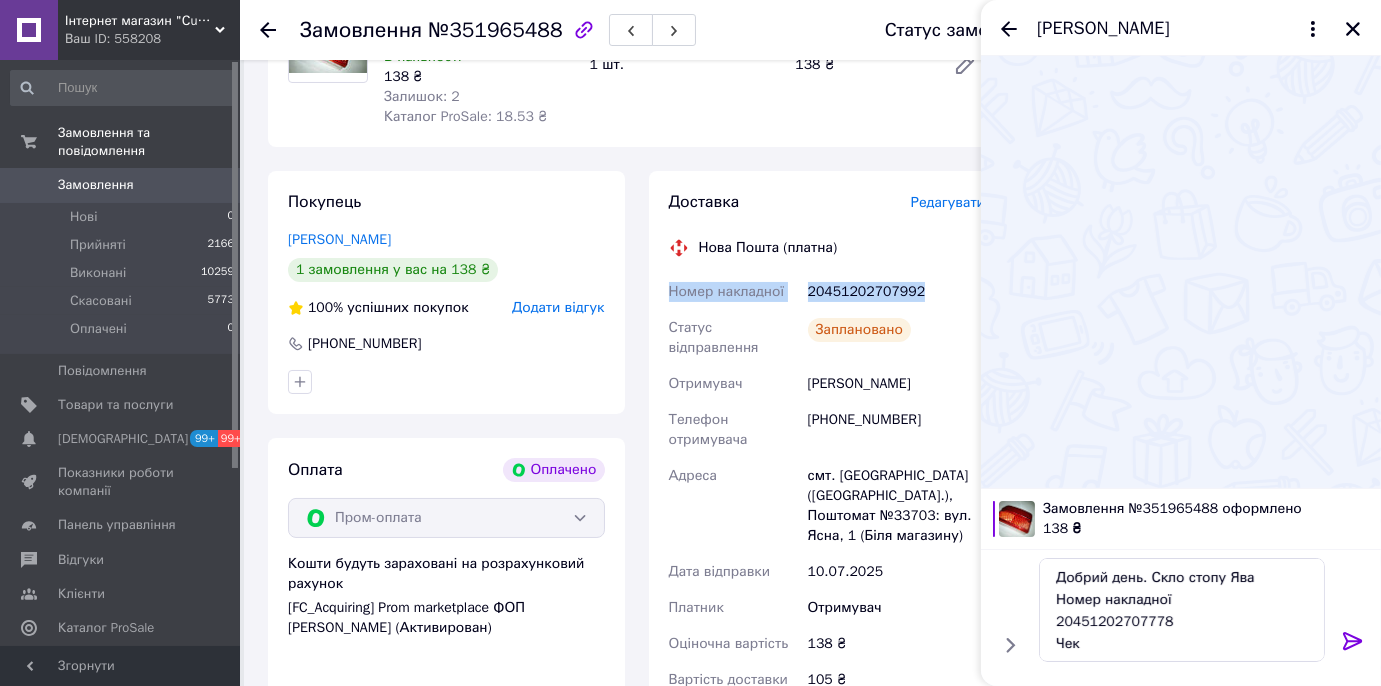drag, startPoint x: 928, startPoint y: 292, endPoint x: 661, endPoint y: 302, distance: 267.1872 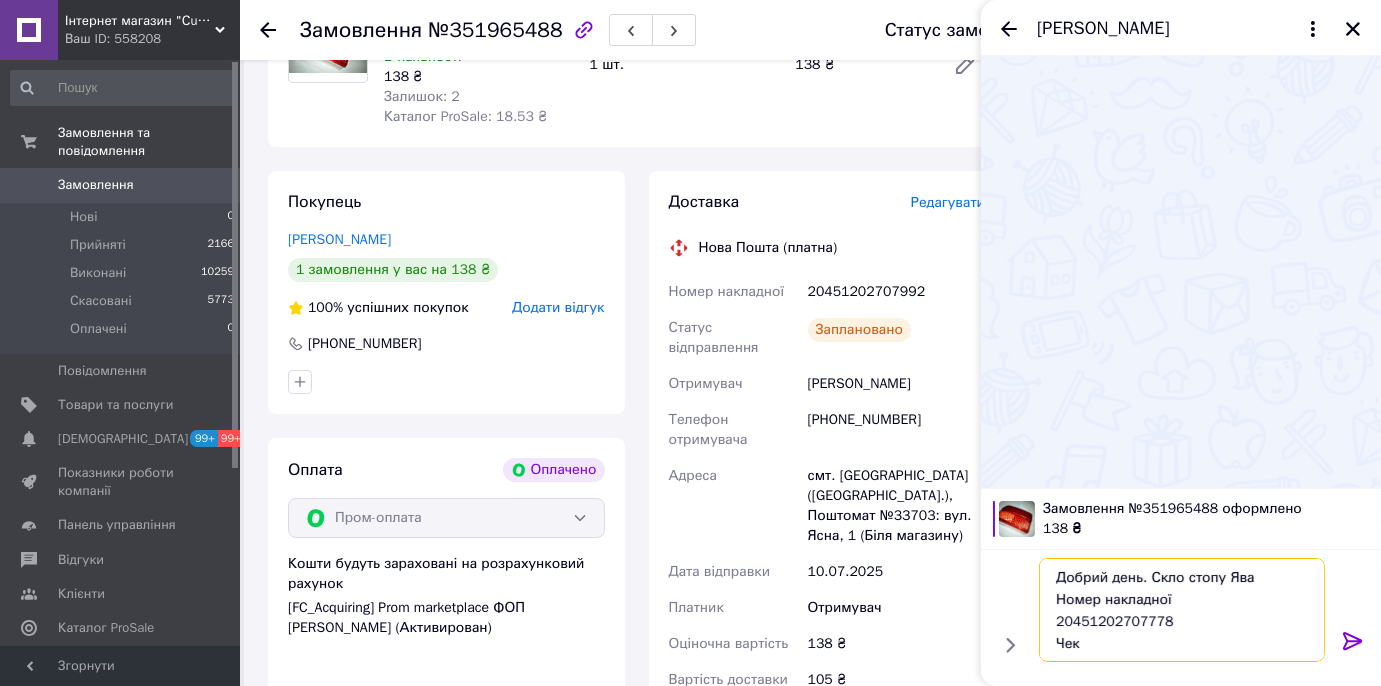 drag, startPoint x: 1168, startPoint y: 622, endPoint x: 1025, endPoint y: 595, distance: 145.52663 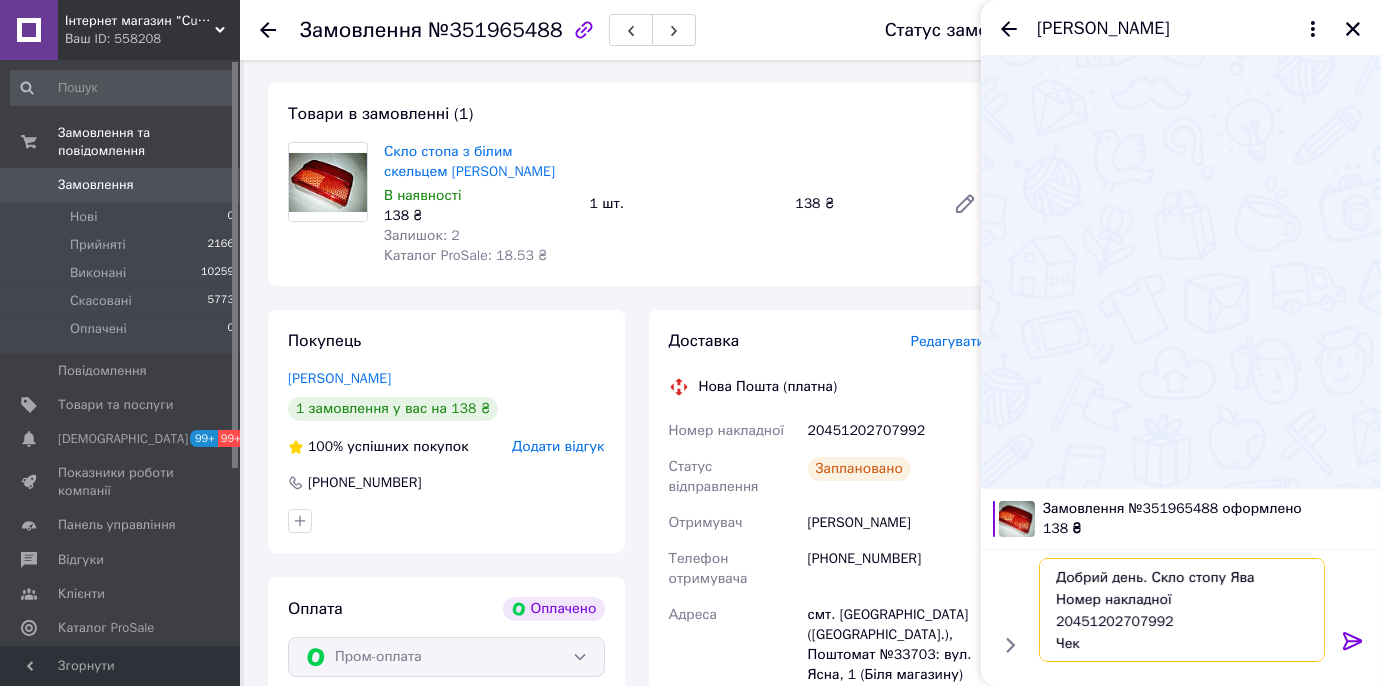 scroll, scrollTop: 18, scrollLeft: 0, axis: vertical 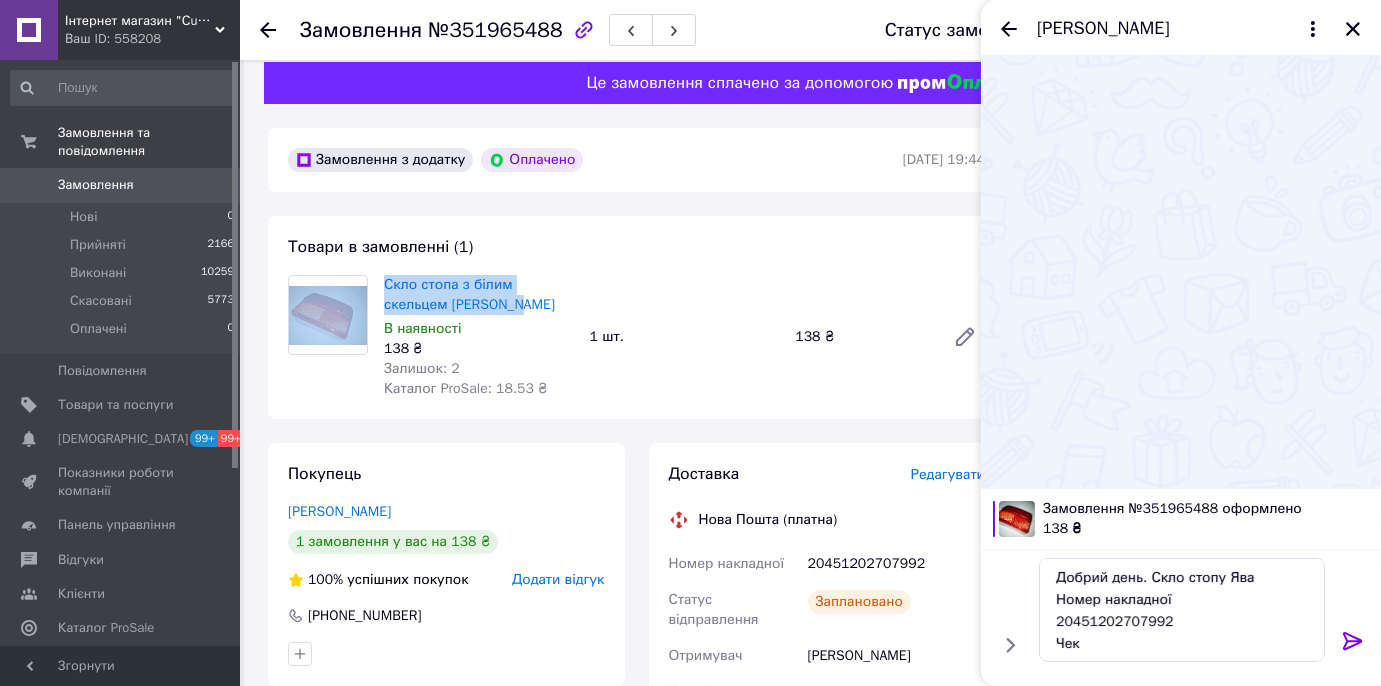 drag, startPoint x: 375, startPoint y: 281, endPoint x: 483, endPoint y: 307, distance: 111.085556 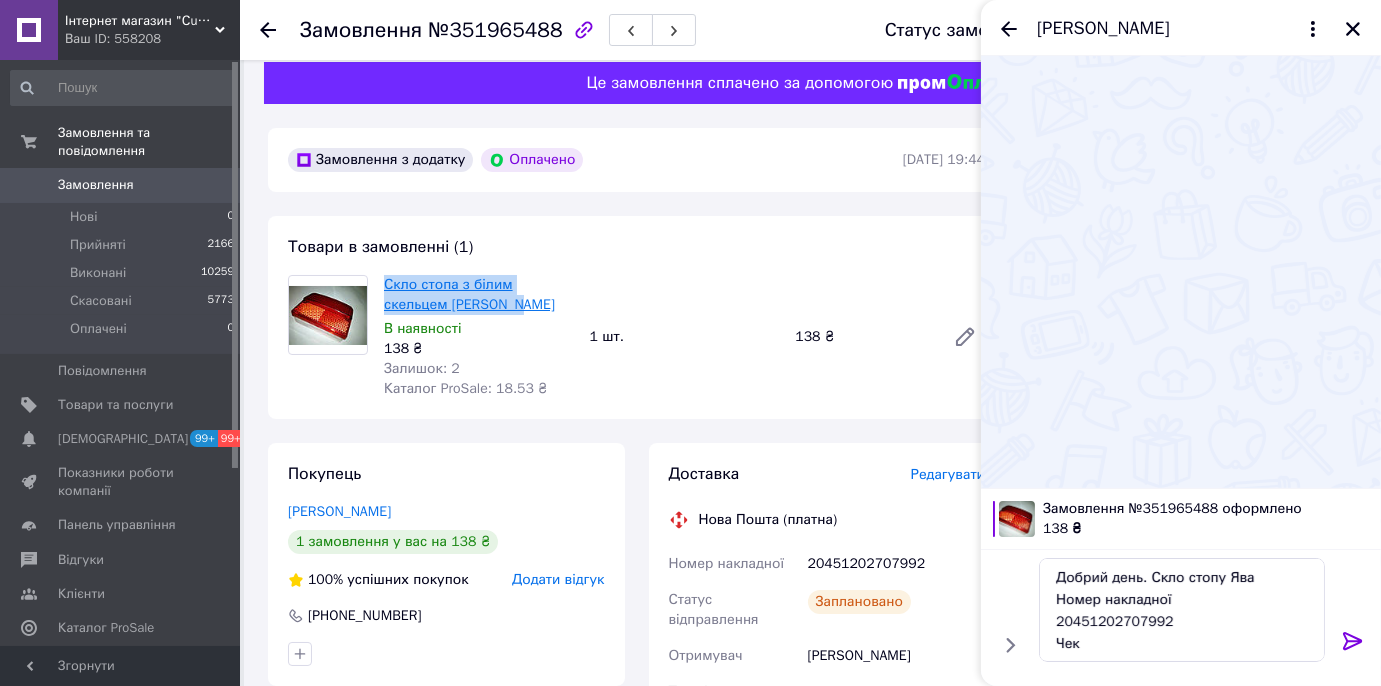 drag, startPoint x: 455, startPoint y: 306, endPoint x: 385, endPoint y: 281, distance: 74.330345 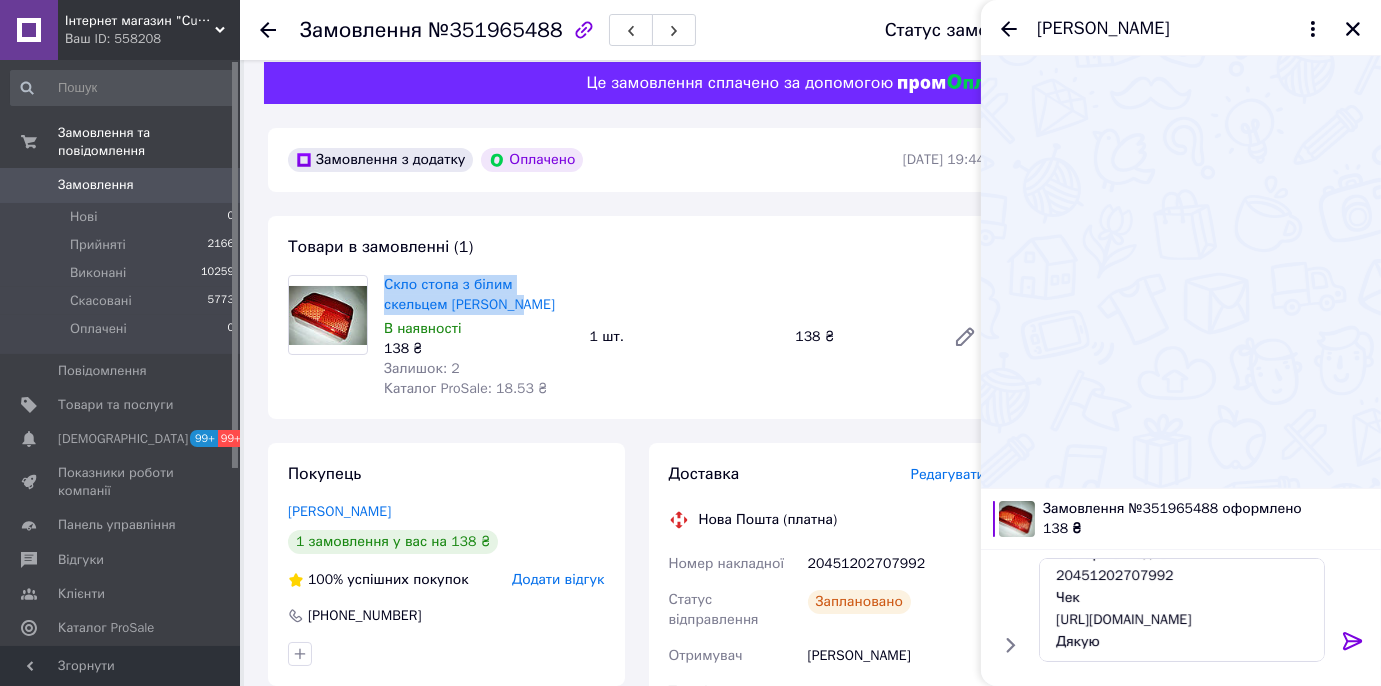 scroll, scrollTop: 67, scrollLeft: 0, axis: vertical 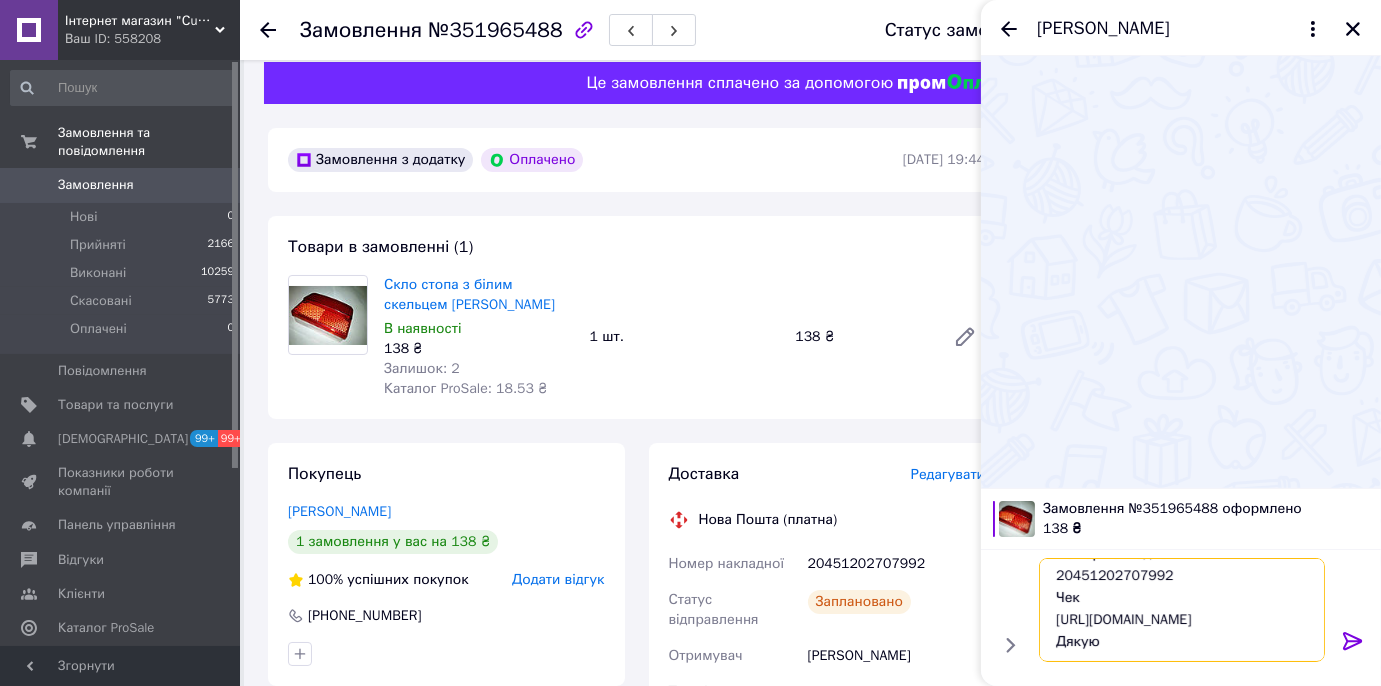 drag, startPoint x: 1050, startPoint y: 599, endPoint x: 1202, endPoint y: 618, distance: 153.18289 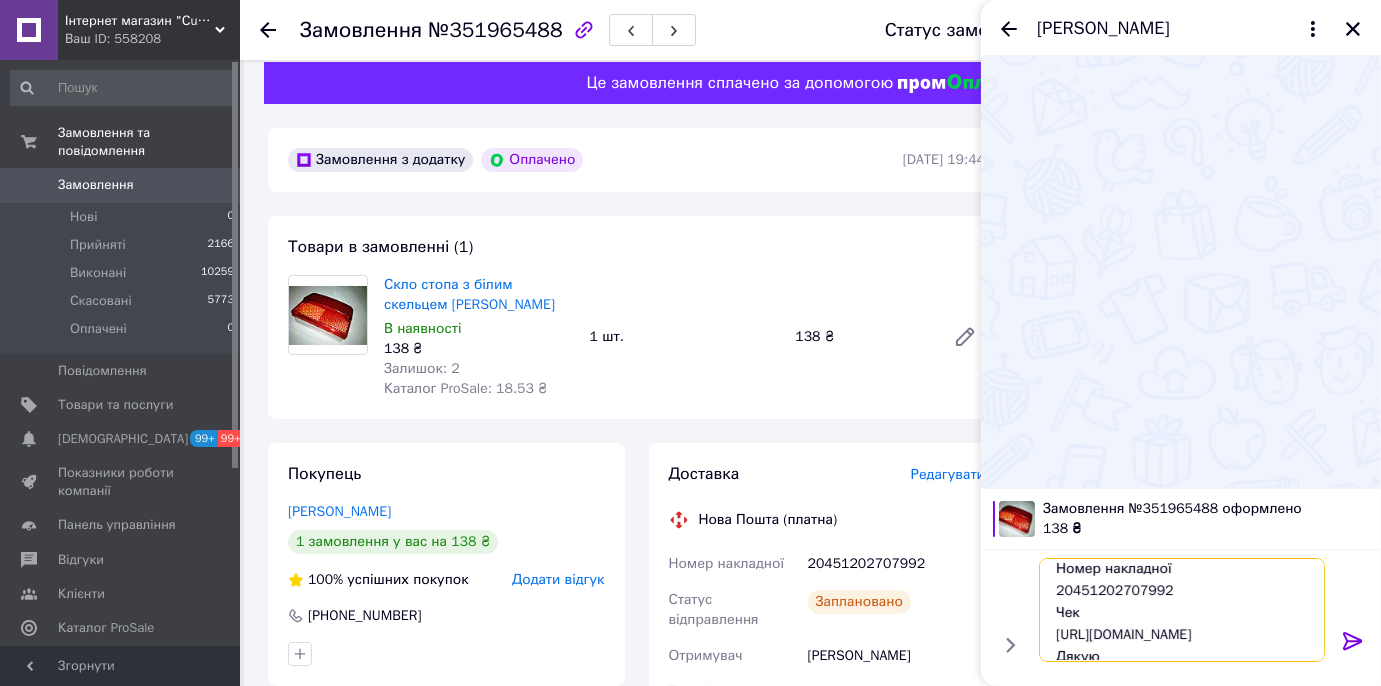 scroll, scrollTop: 0, scrollLeft: 0, axis: both 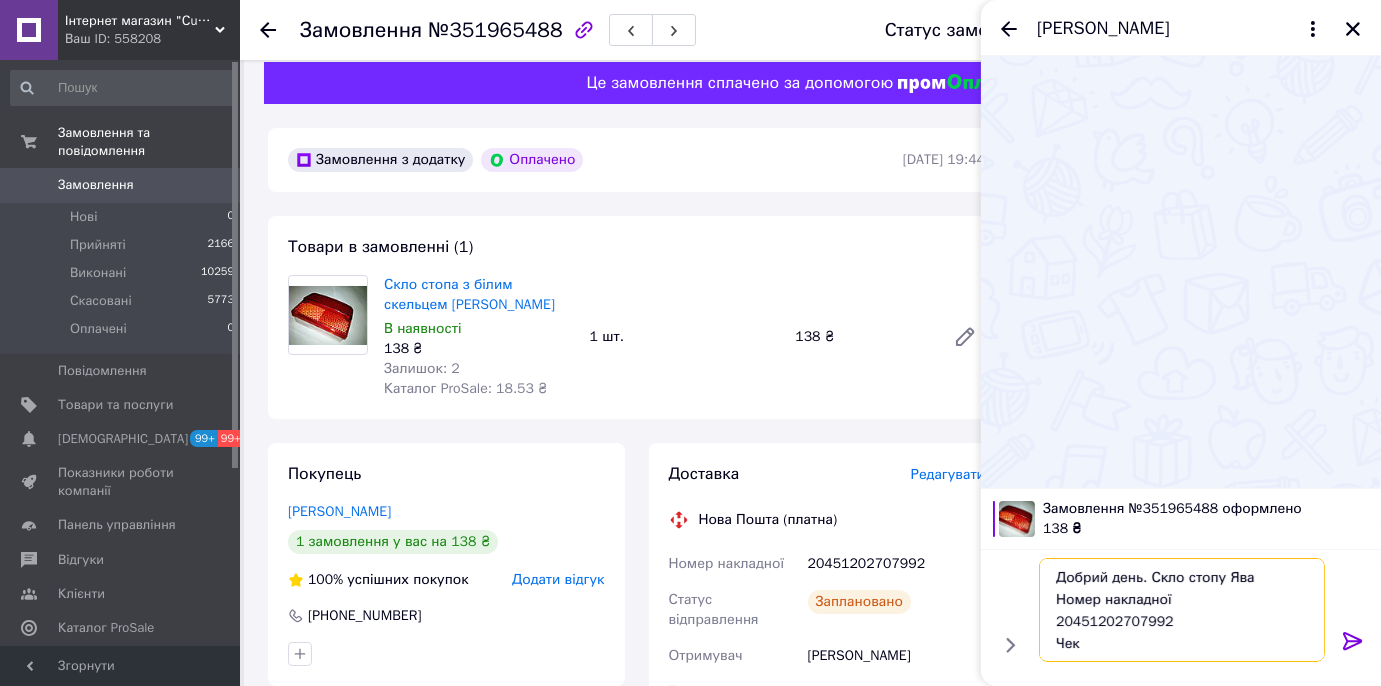 drag, startPoint x: 1119, startPoint y: 638, endPoint x: 1034, endPoint y: 564, distance: 112.698715 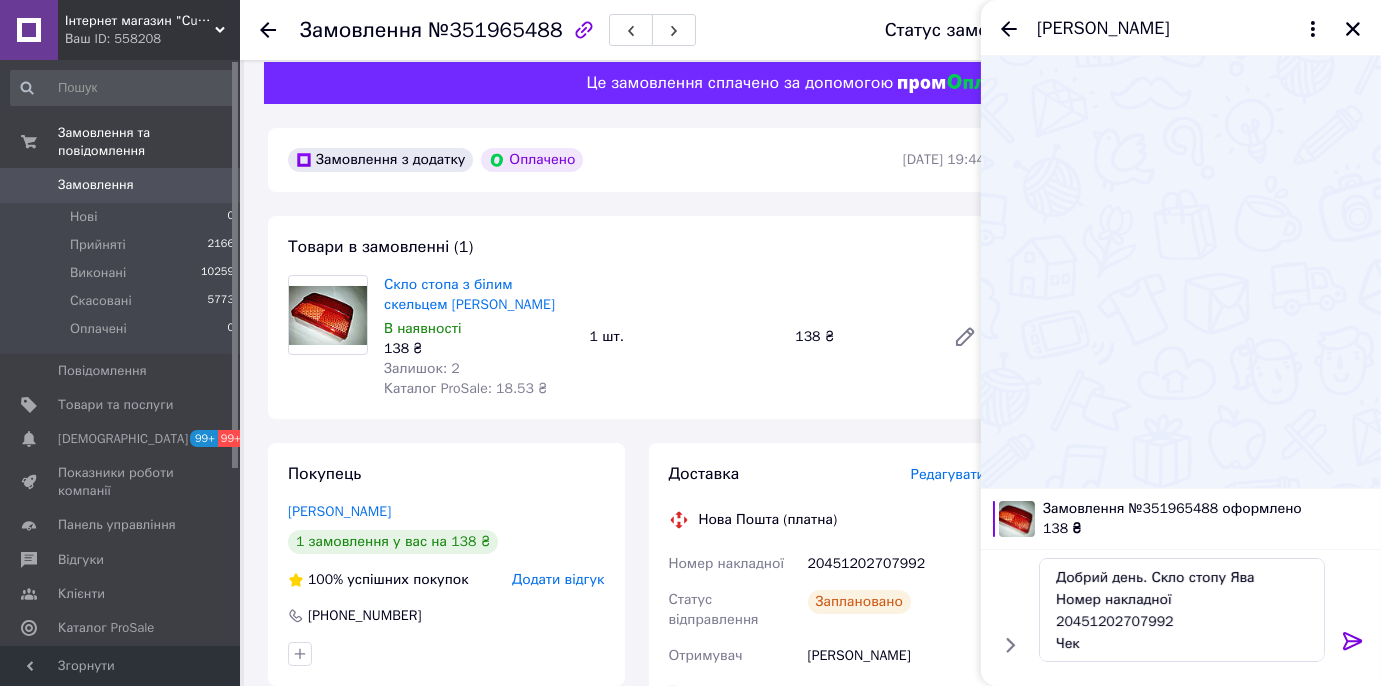 click 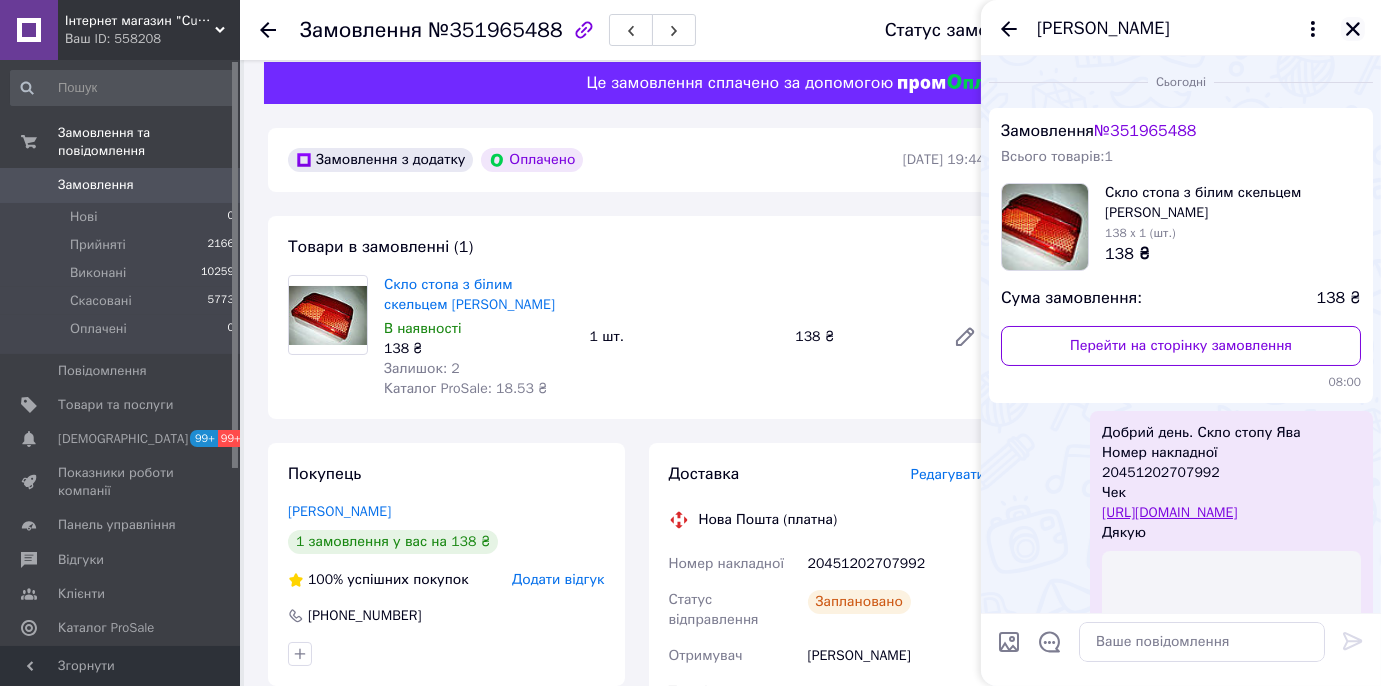 click 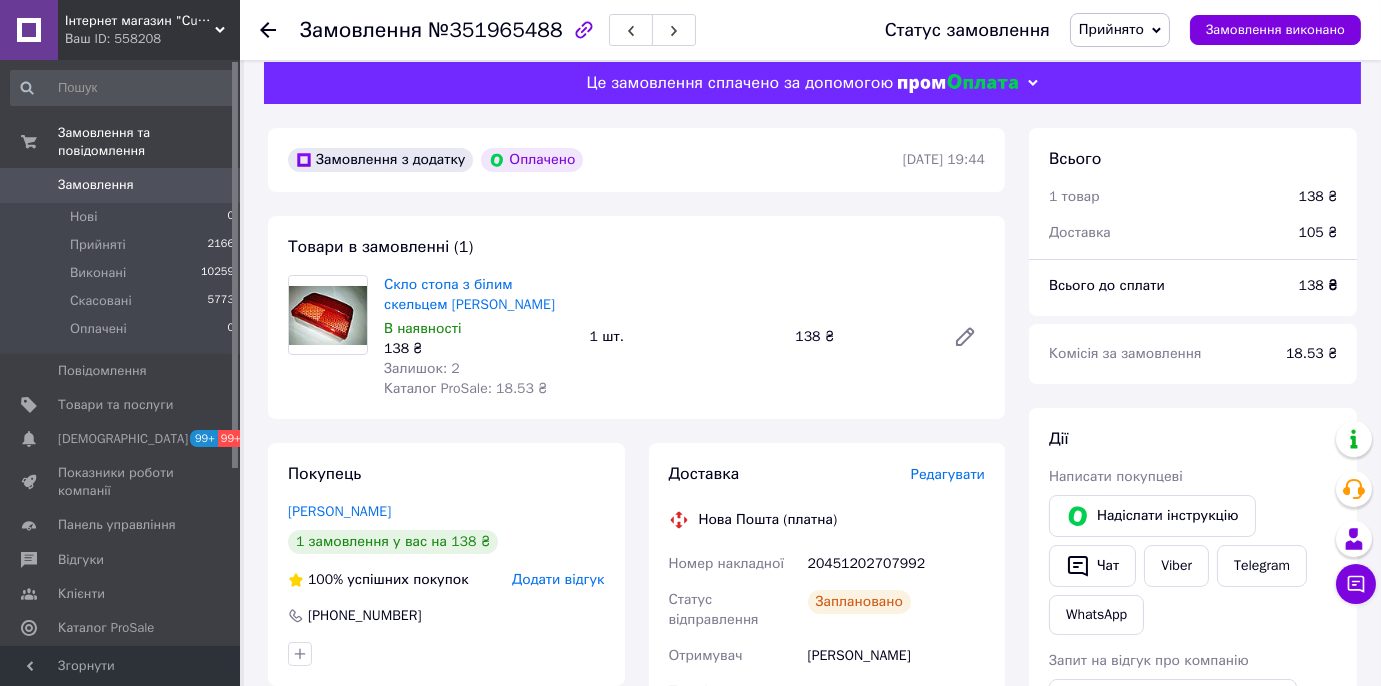 click on "Замовлення 0" at bounding box center (123, 185) 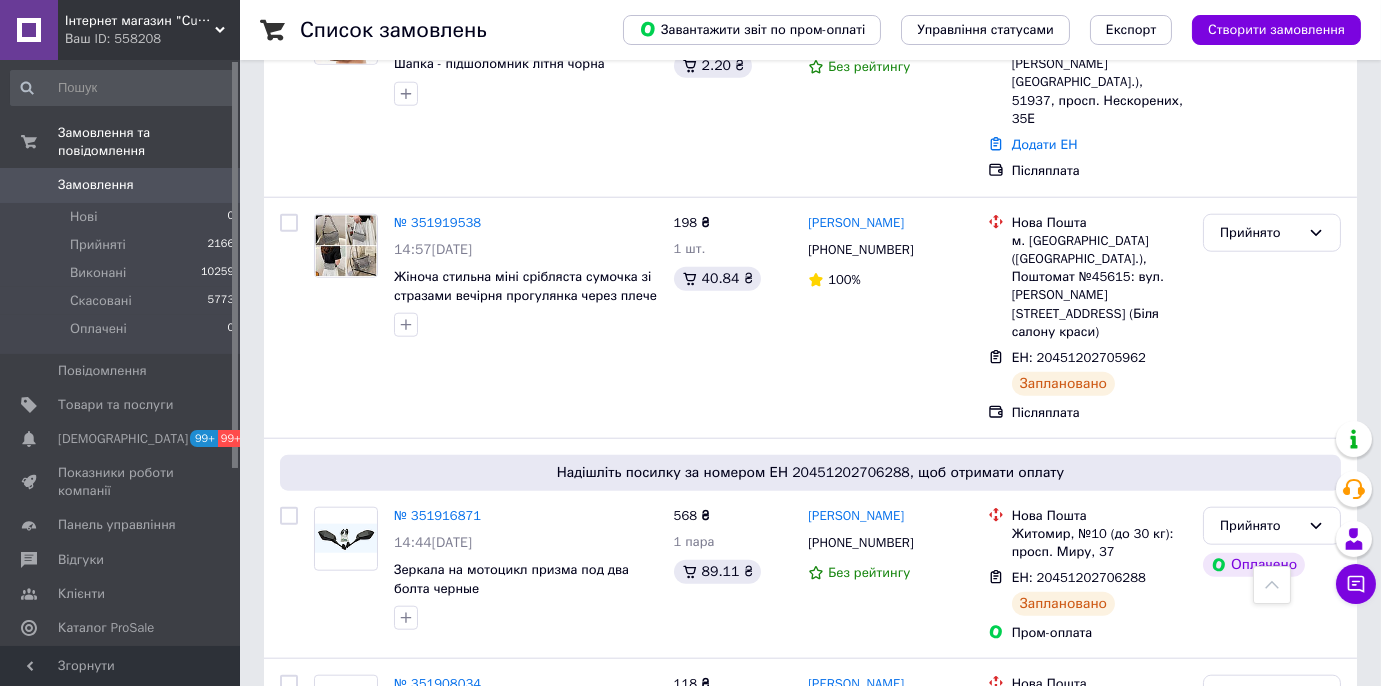 scroll, scrollTop: 4805, scrollLeft: 0, axis: vertical 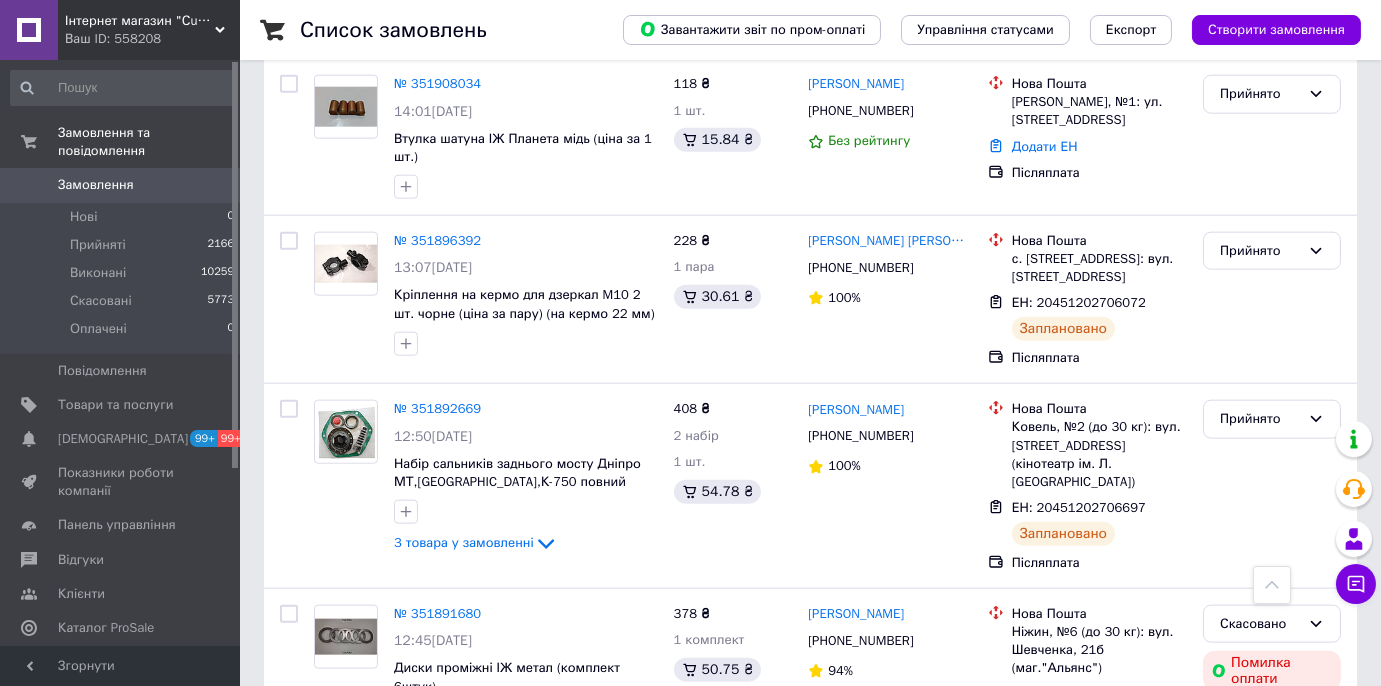 click on "№ 351878152" at bounding box center (437, 770) 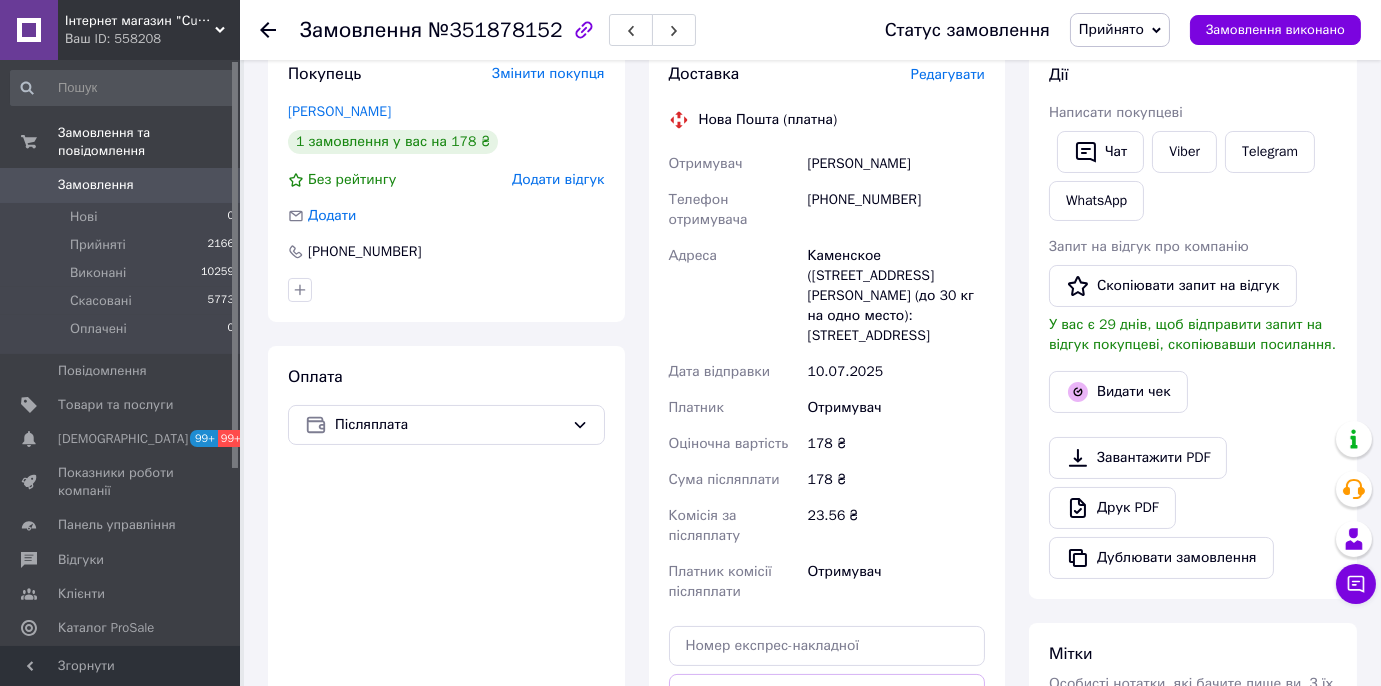 scroll, scrollTop: 301, scrollLeft: 0, axis: vertical 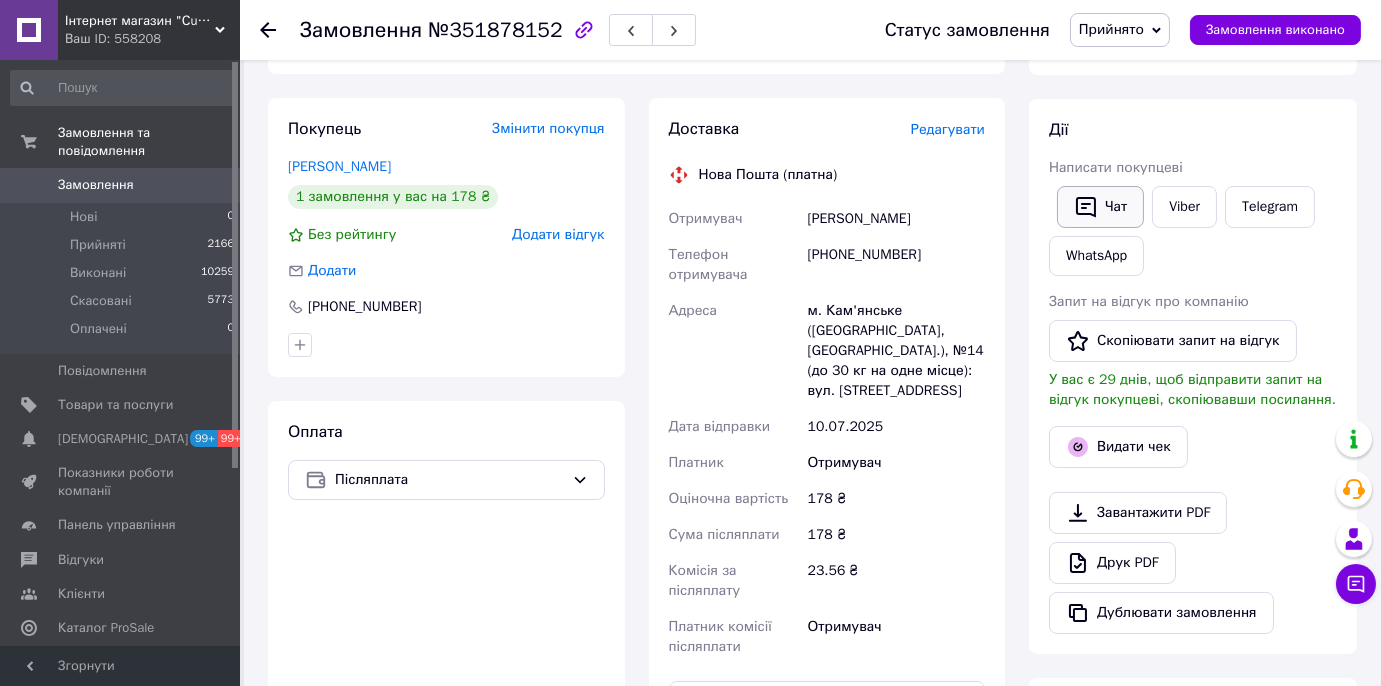 click on "Чат" at bounding box center (1100, 207) 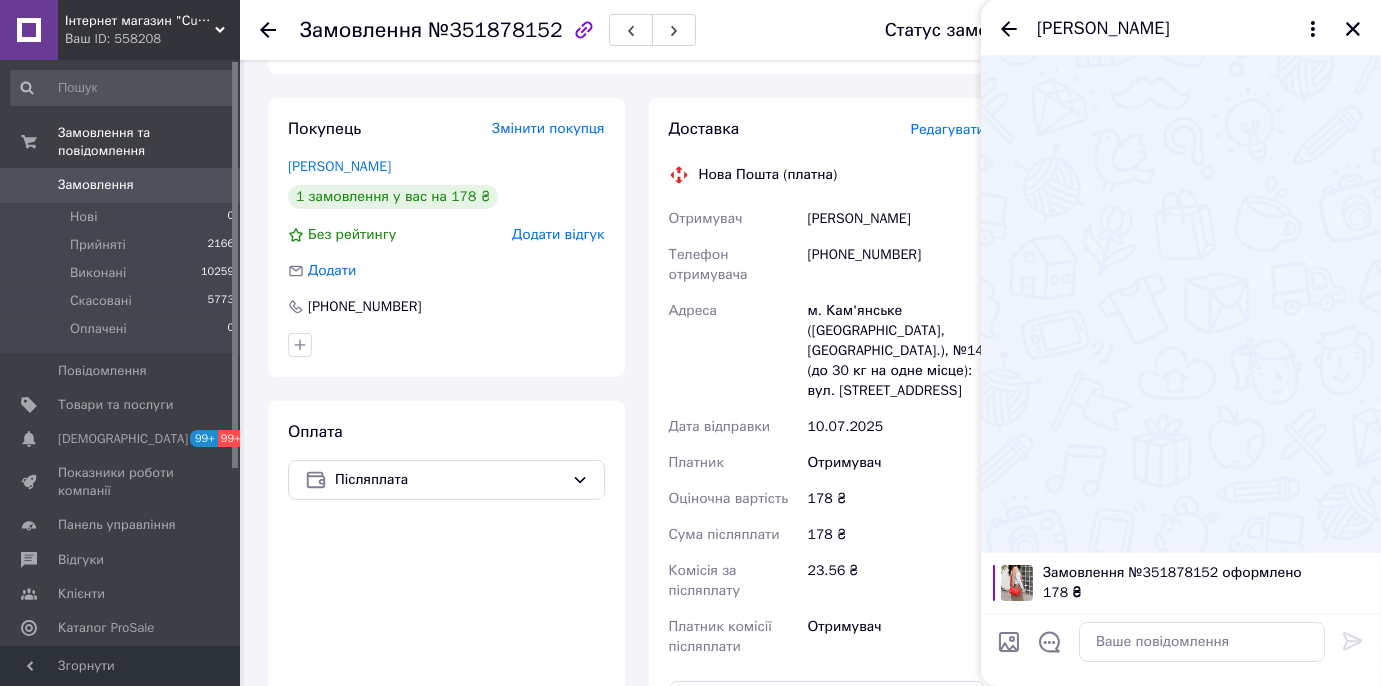 click on "23.56 ₴" at bounding box center [896, 581] 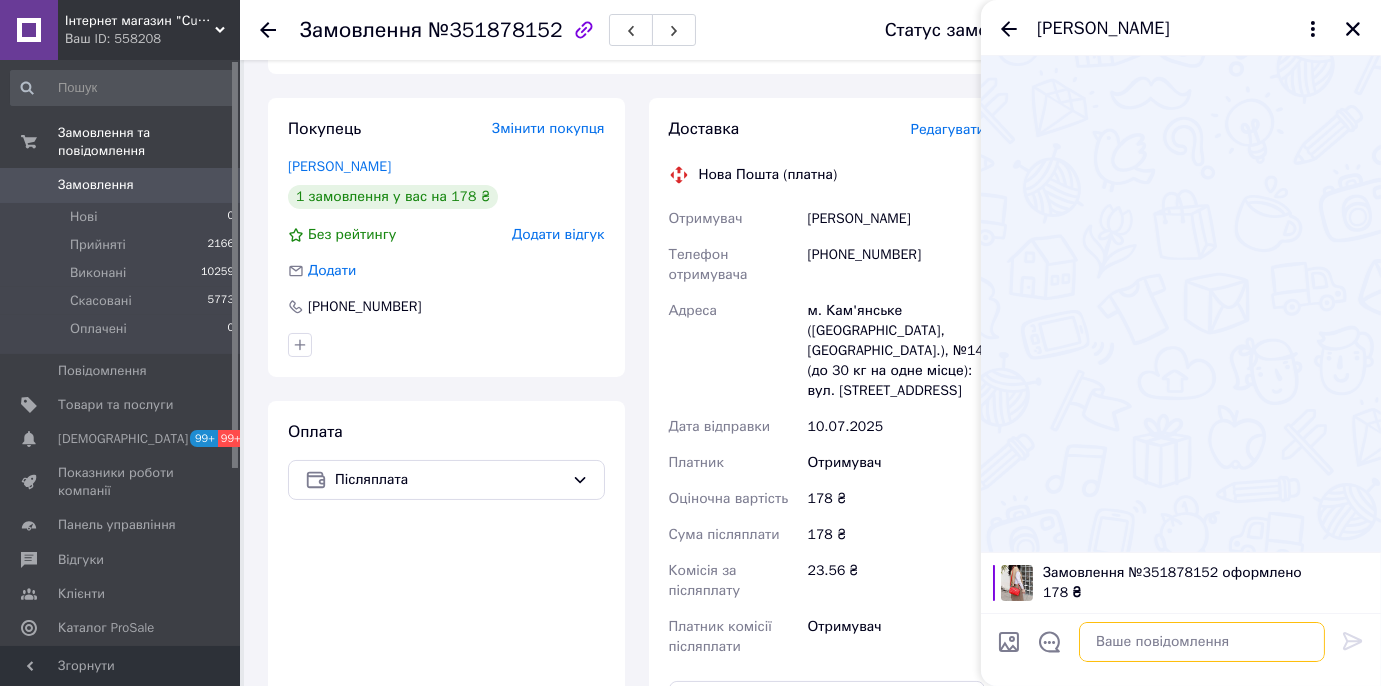 click at bounding box center (1202, 642) 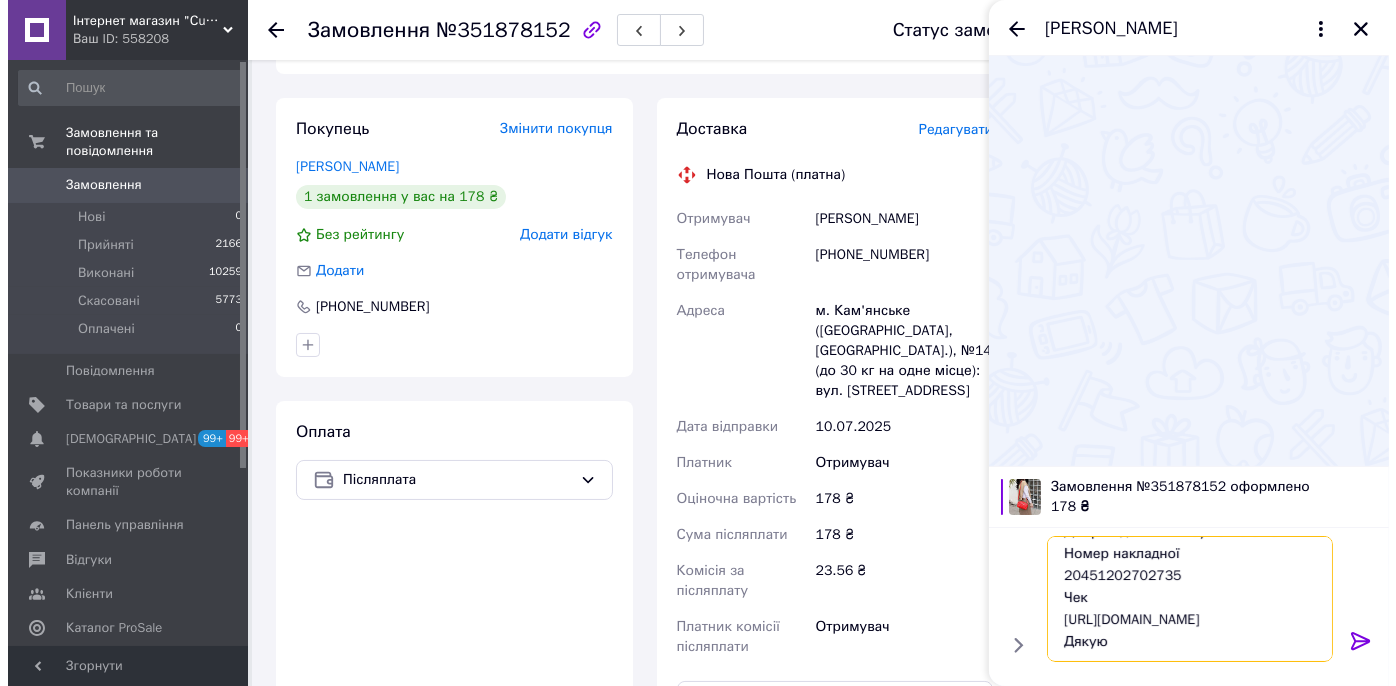scroll, scrollTop: 0, scrollLeft: 0, axis: both 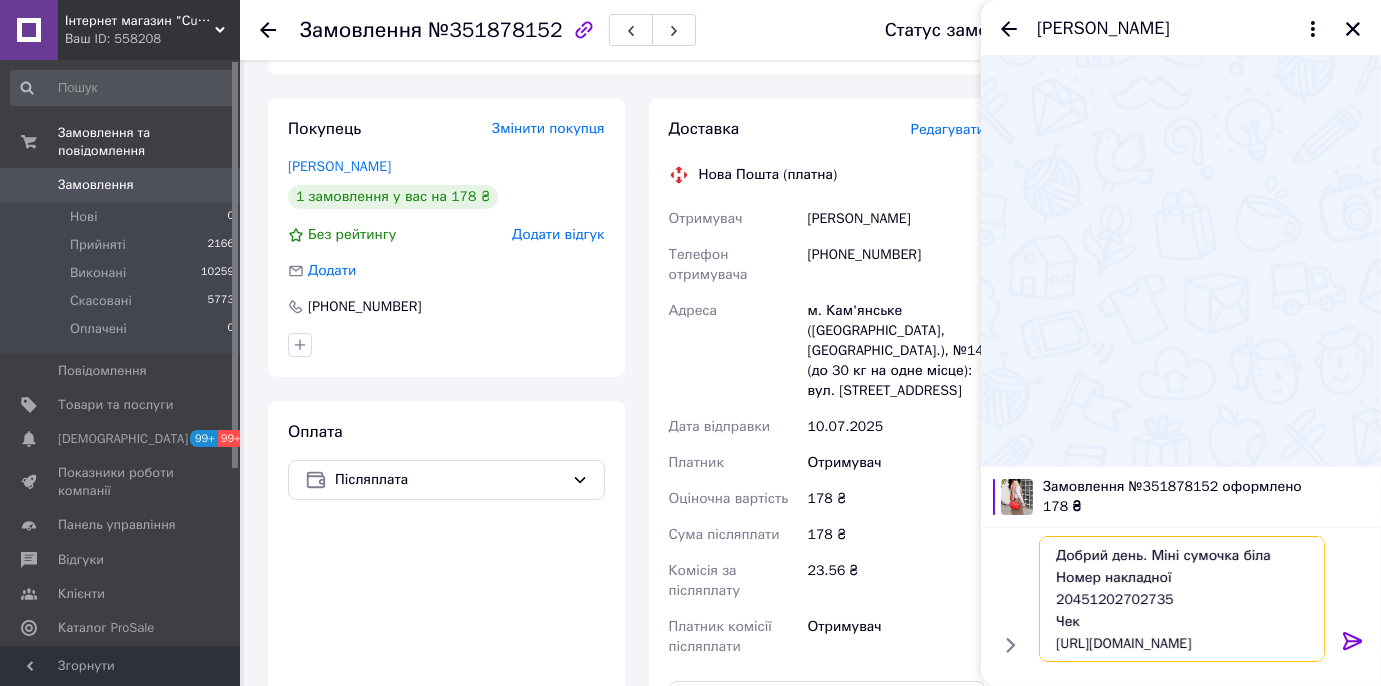 drag, startPoint x: 1229, startPoint y: 556, endPoint x: 1272, endPoint y: 560, distance: 43.185646 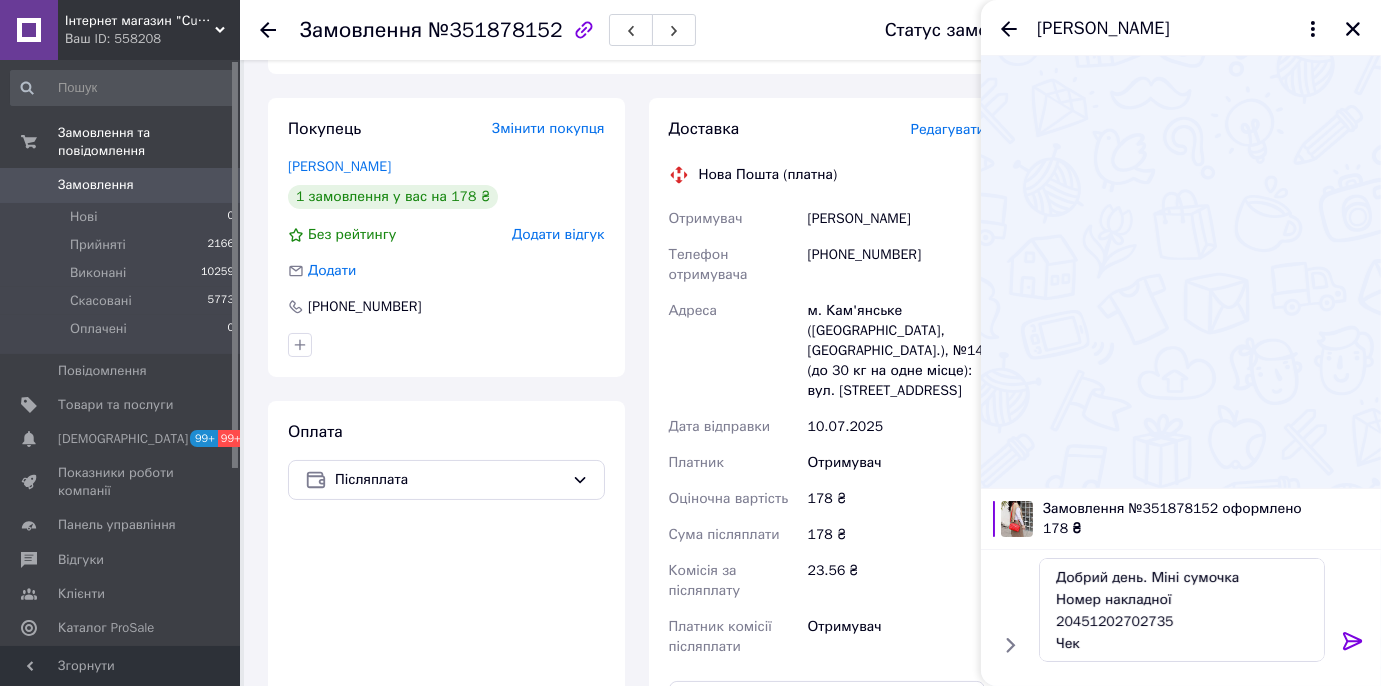 click on "Редагувати" at bounding box center (948, 129) 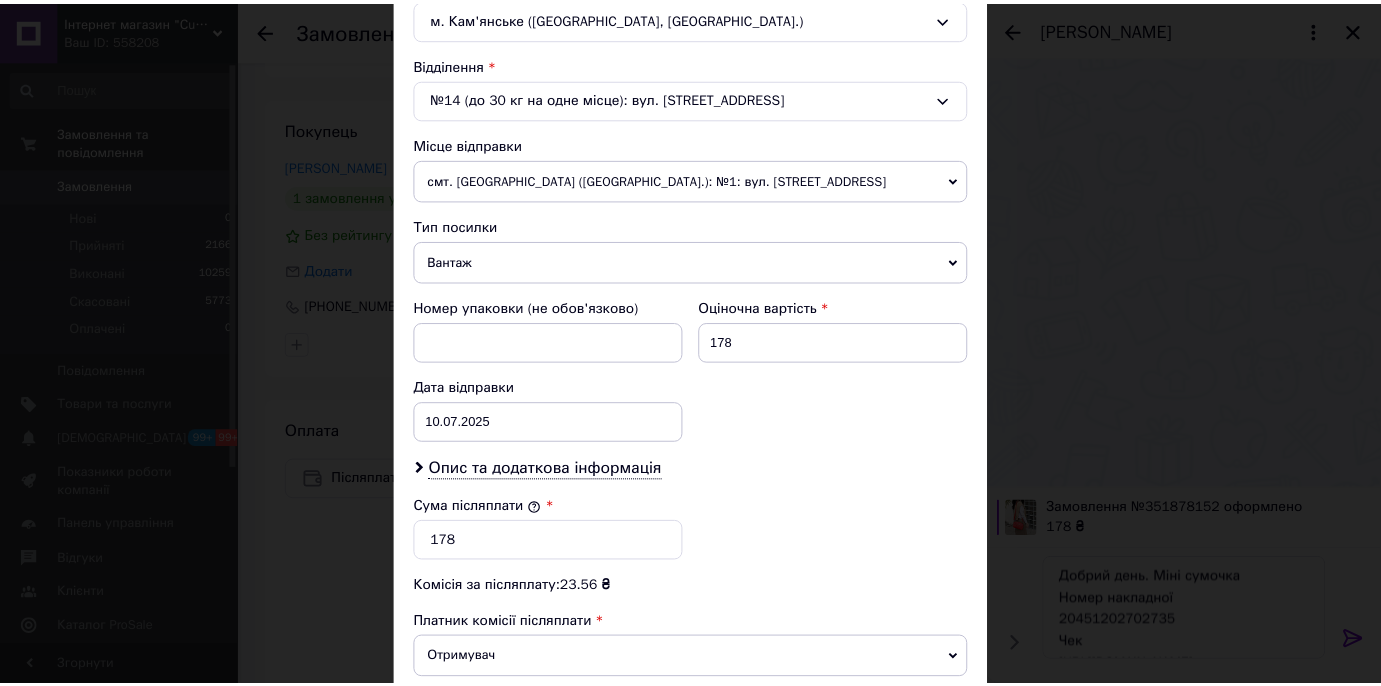 scroll, scrollTop: 818, scrollLeft: 0, axis: vertical 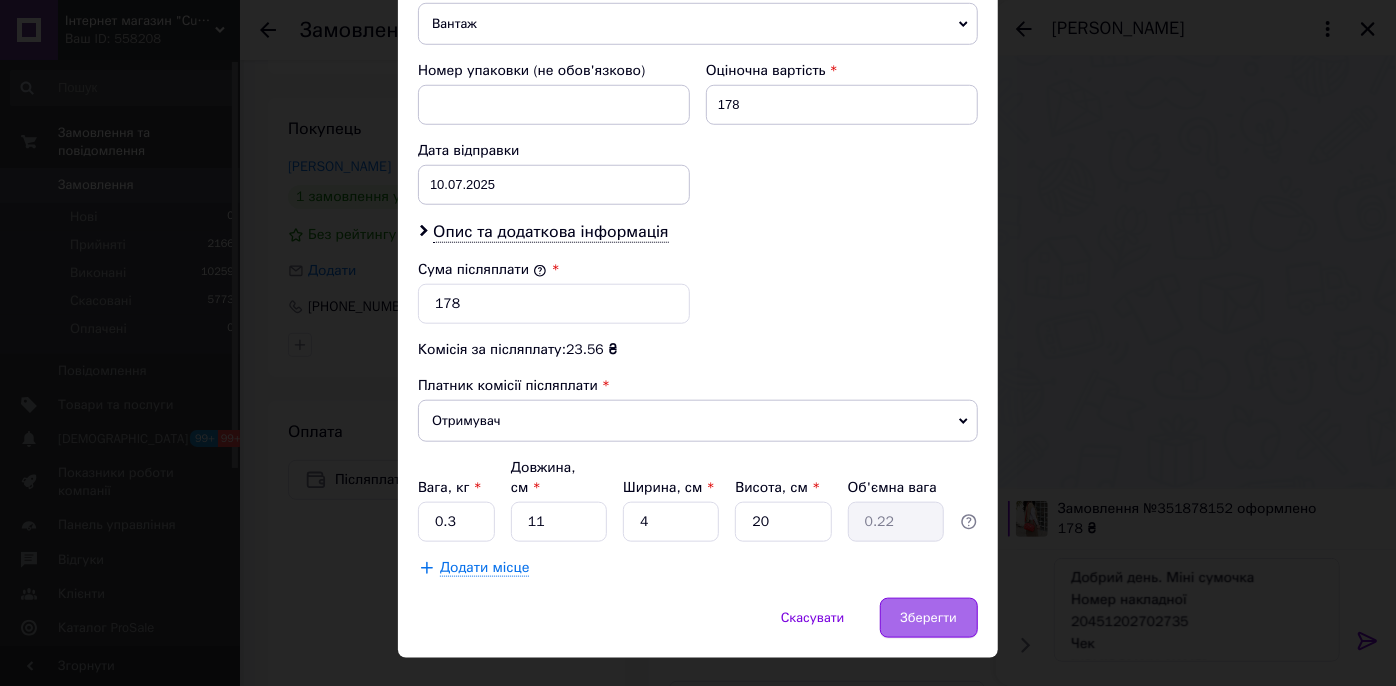 click on "Зберегти" at bounding box center (929, 618) 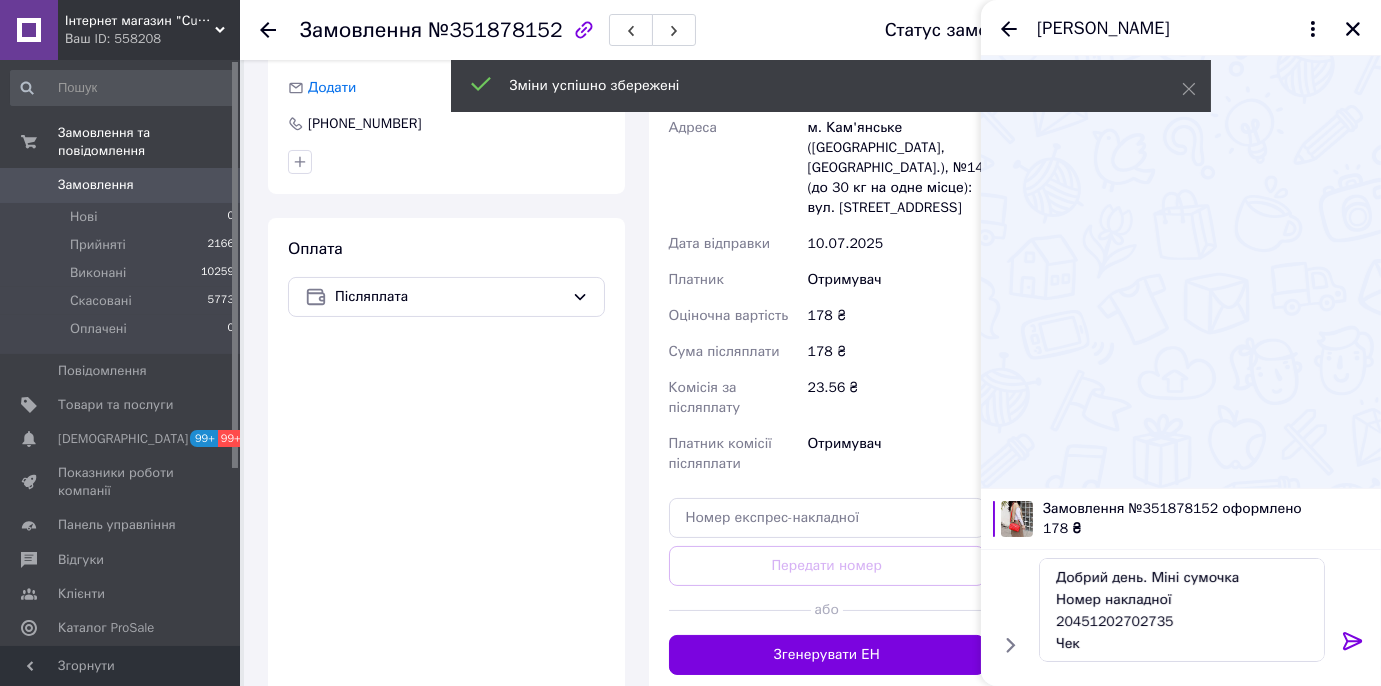 scroll, scrollTop: 483, scrollLeft: 0, axis: vertical 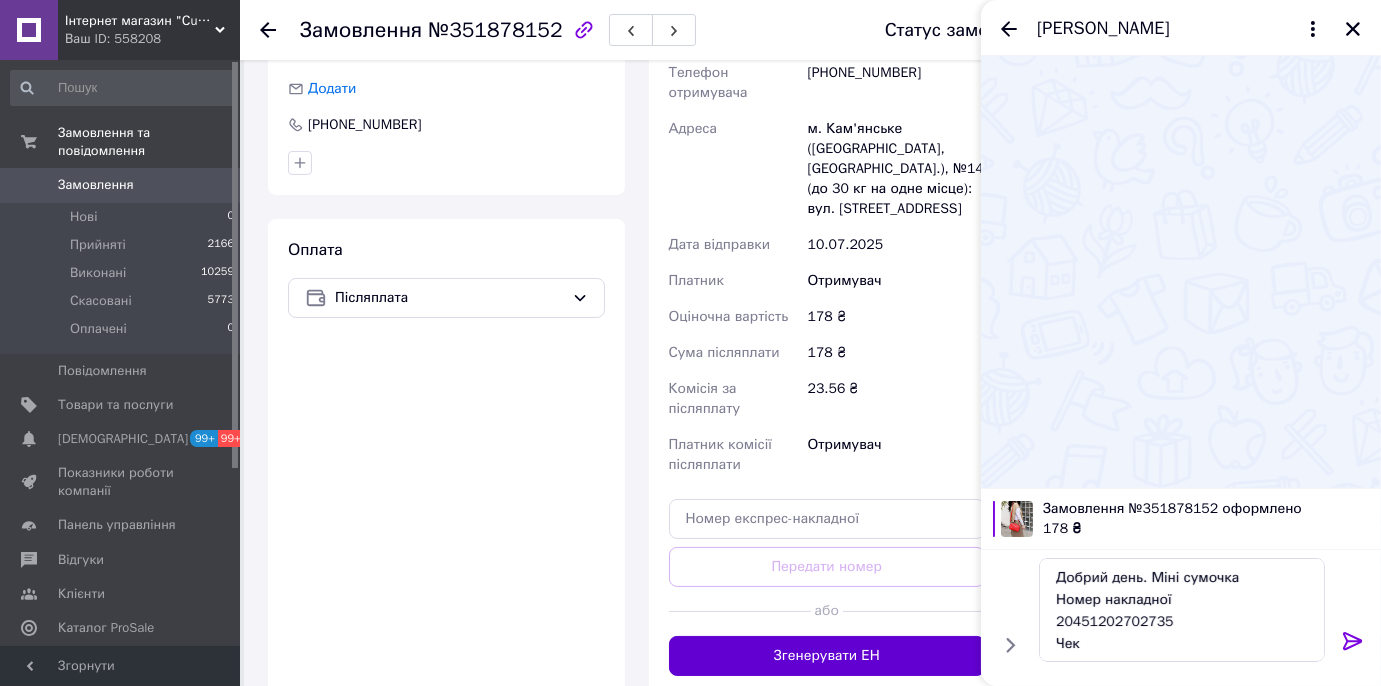 click on "Згенерувати ЕН" at bounding box center (827, 656) 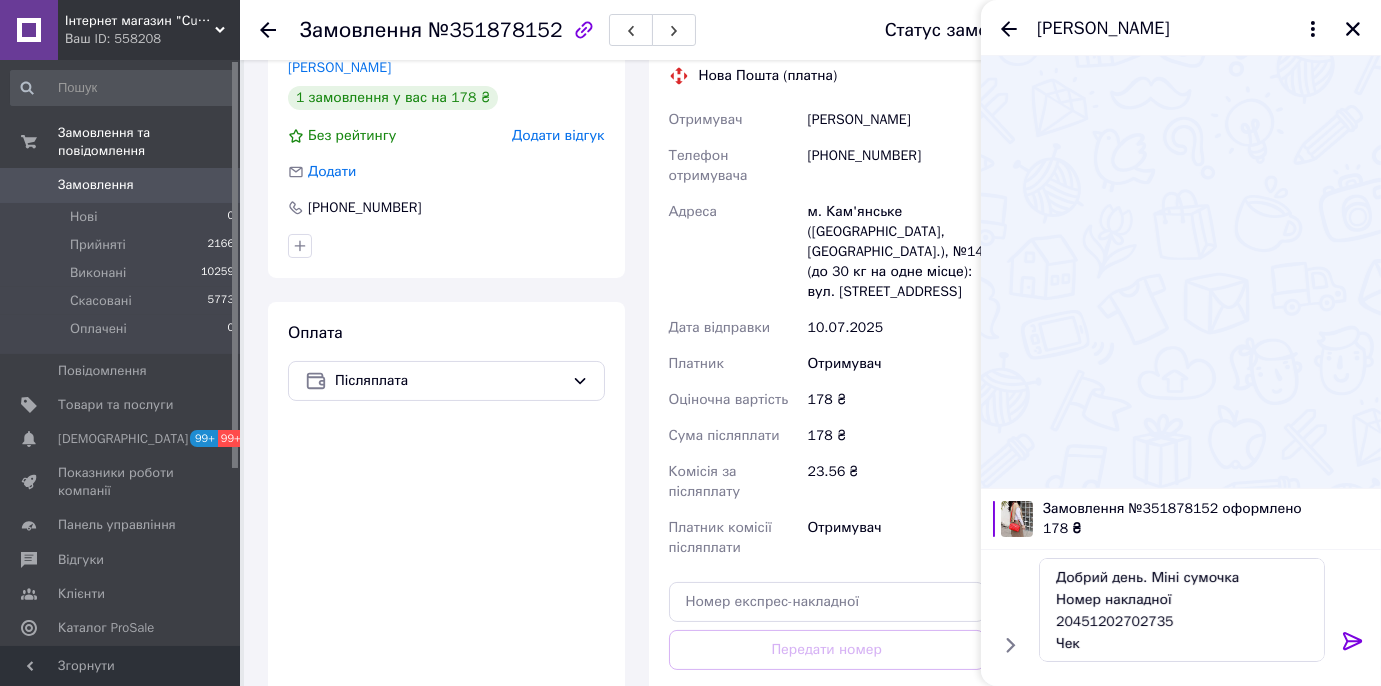 scroll, scrollTop: 210, scrollLeft: 0, axis: vertical 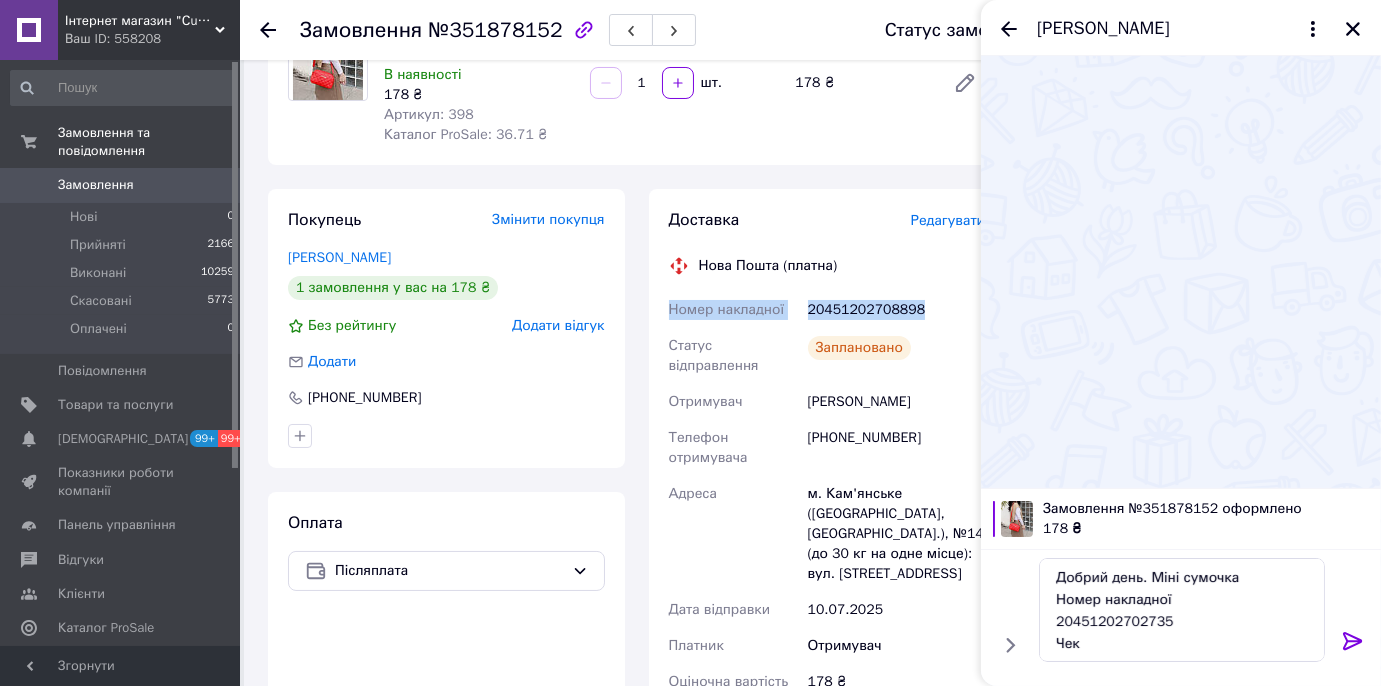 drag, startPoint x: 920, startPoint y: 308, endPoint x: 664, endPoint y: 314, distance: 256.0703 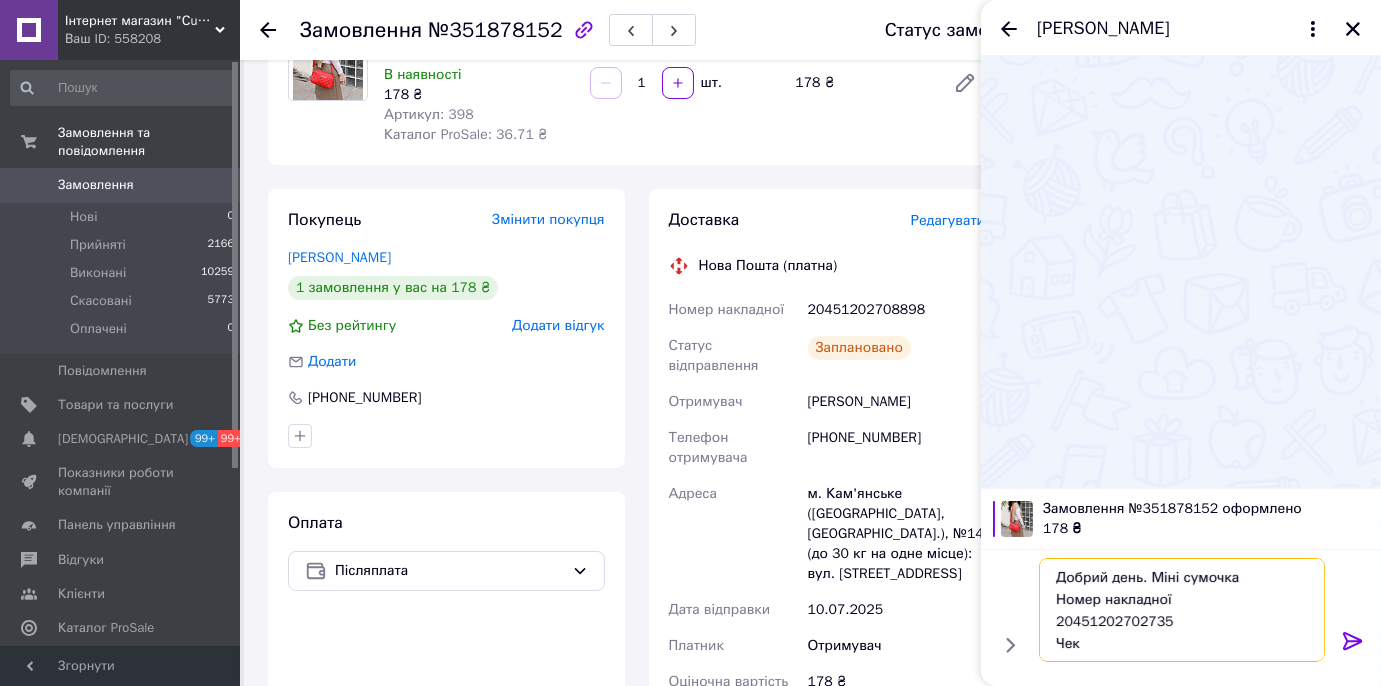 paste on "8898" 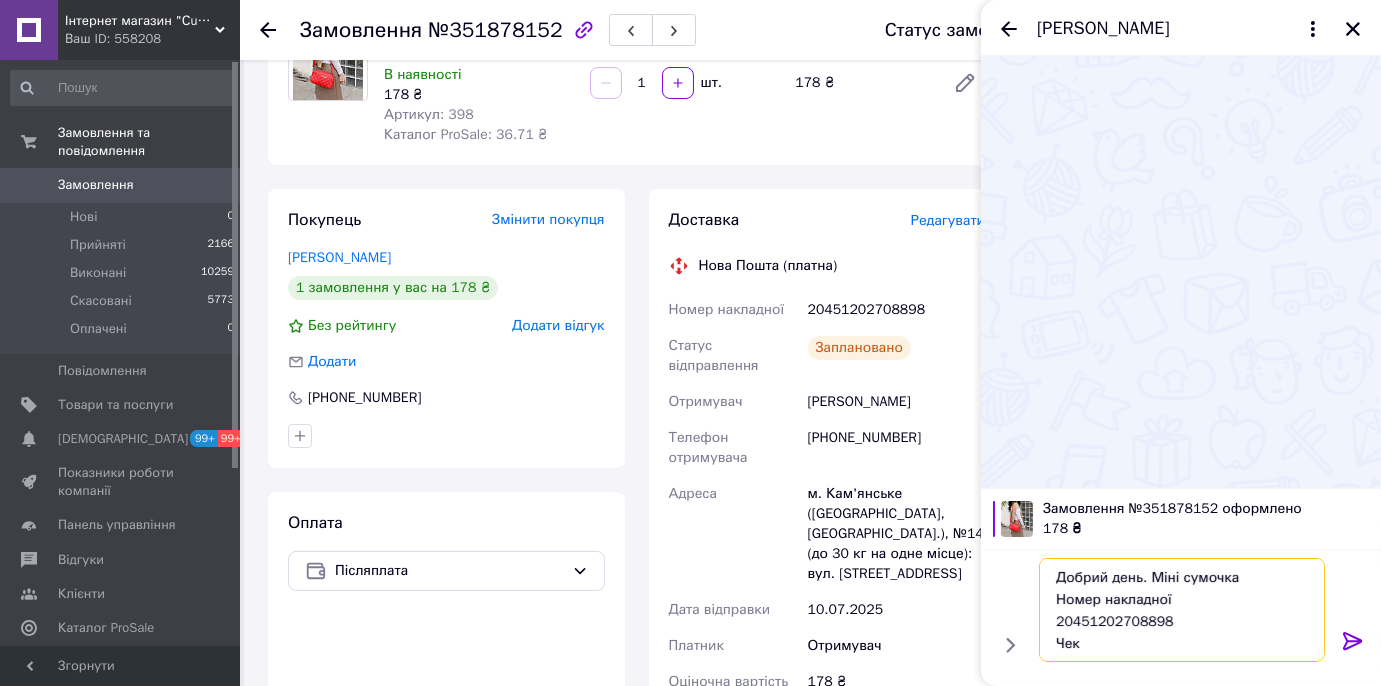 drag, startPoint x: 1172, startPoint y: 617, endPoint x: 1040, endPoint y: 593, distance: 134.16408 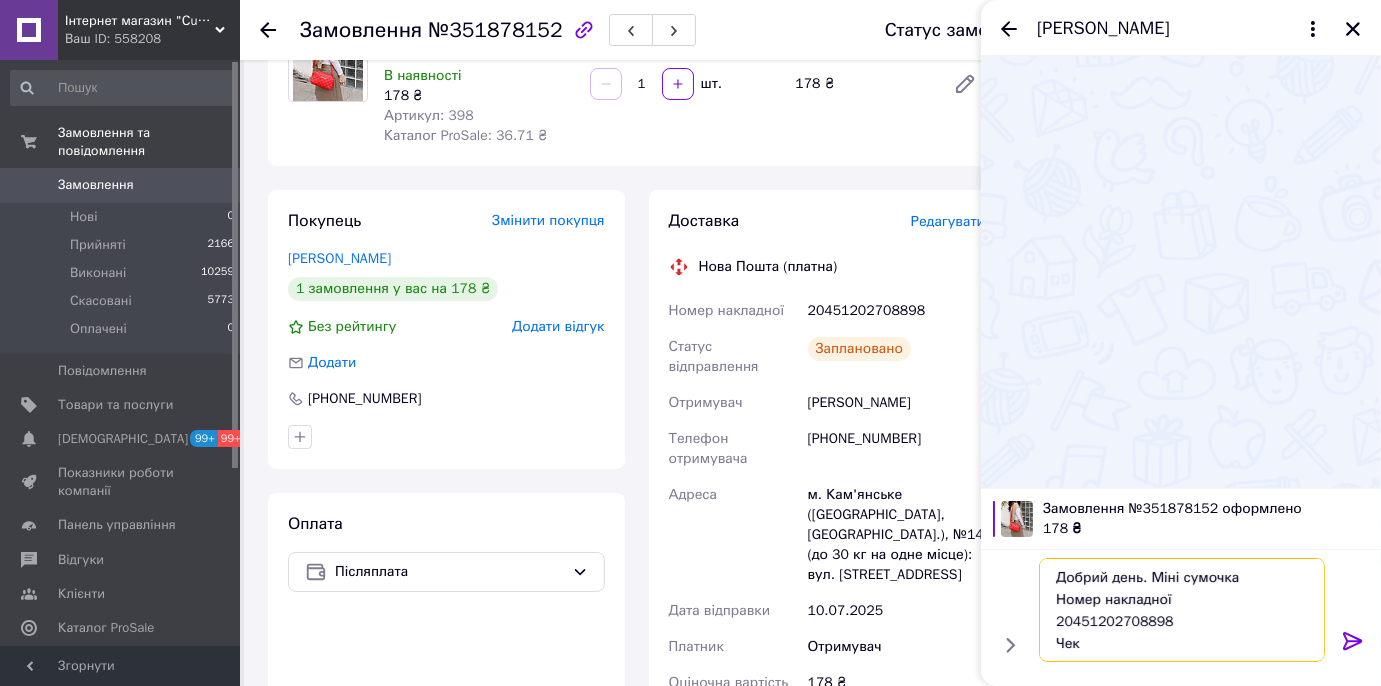 scroll, scrollTop: 29, scrollLeft: 0, axis: vertical 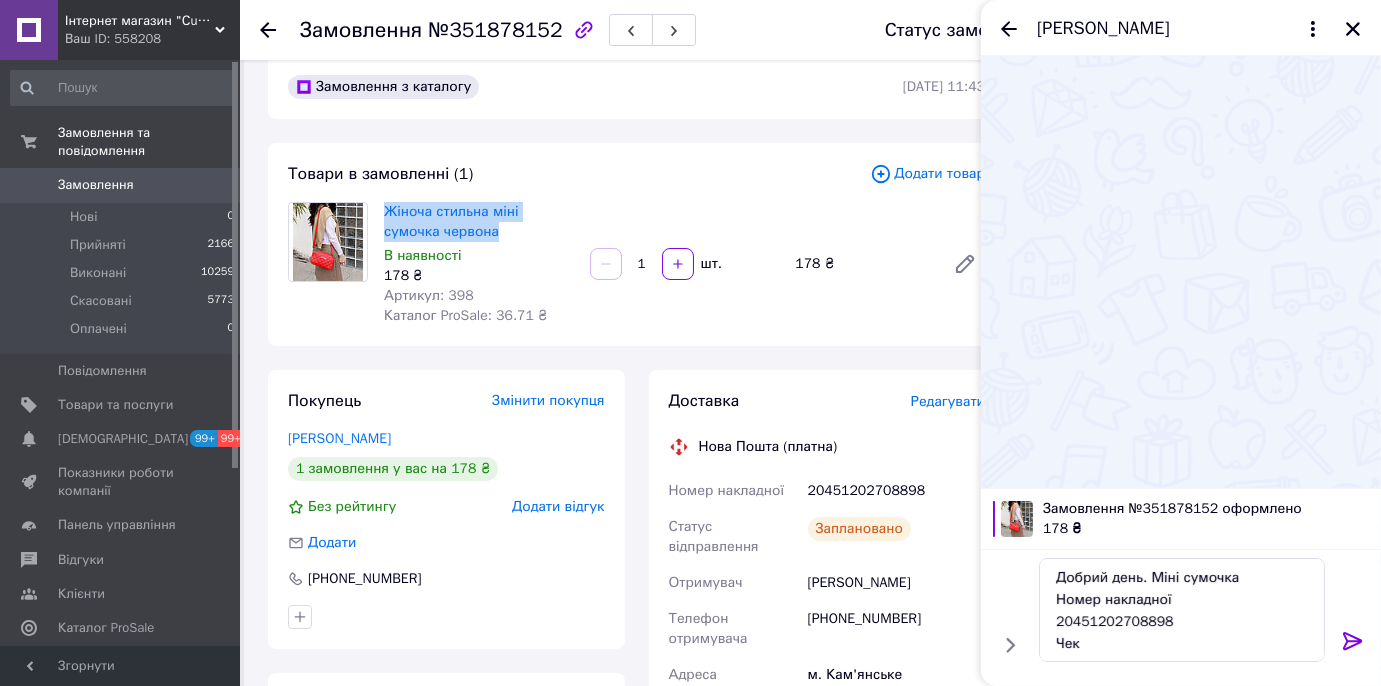drag, startPoint x: 382, startPoint y: 206, endPoint x: 455, endPoint y: 233, distance: 77.83315 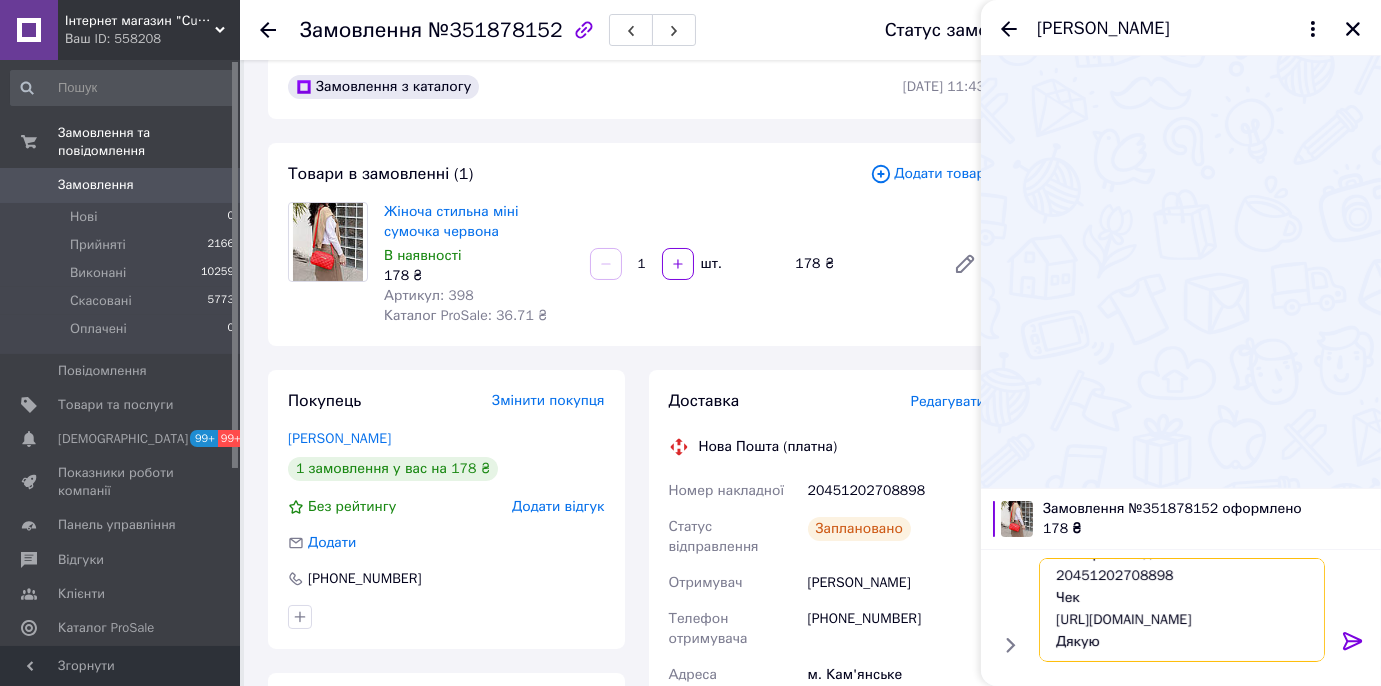 paste on "g4qGFa5qR0E" 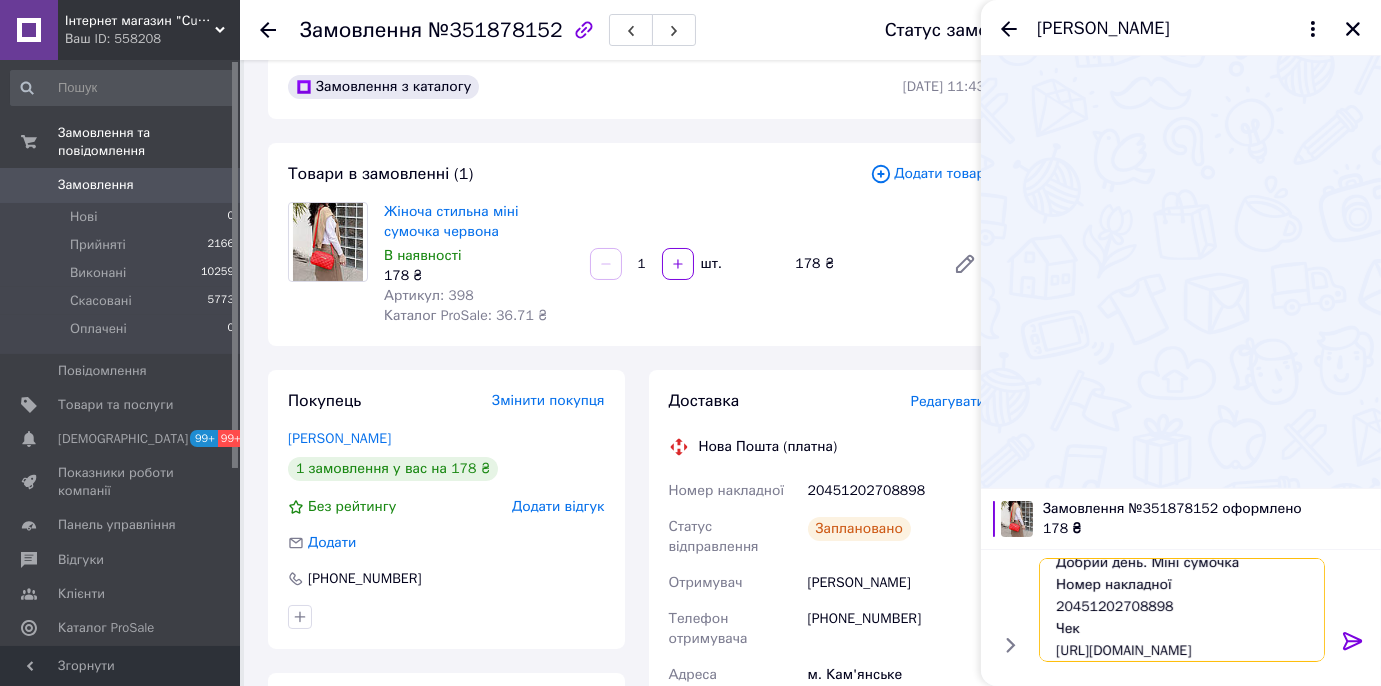 scroll, scrollTop: 0, scrollLeft: 0, axis: both 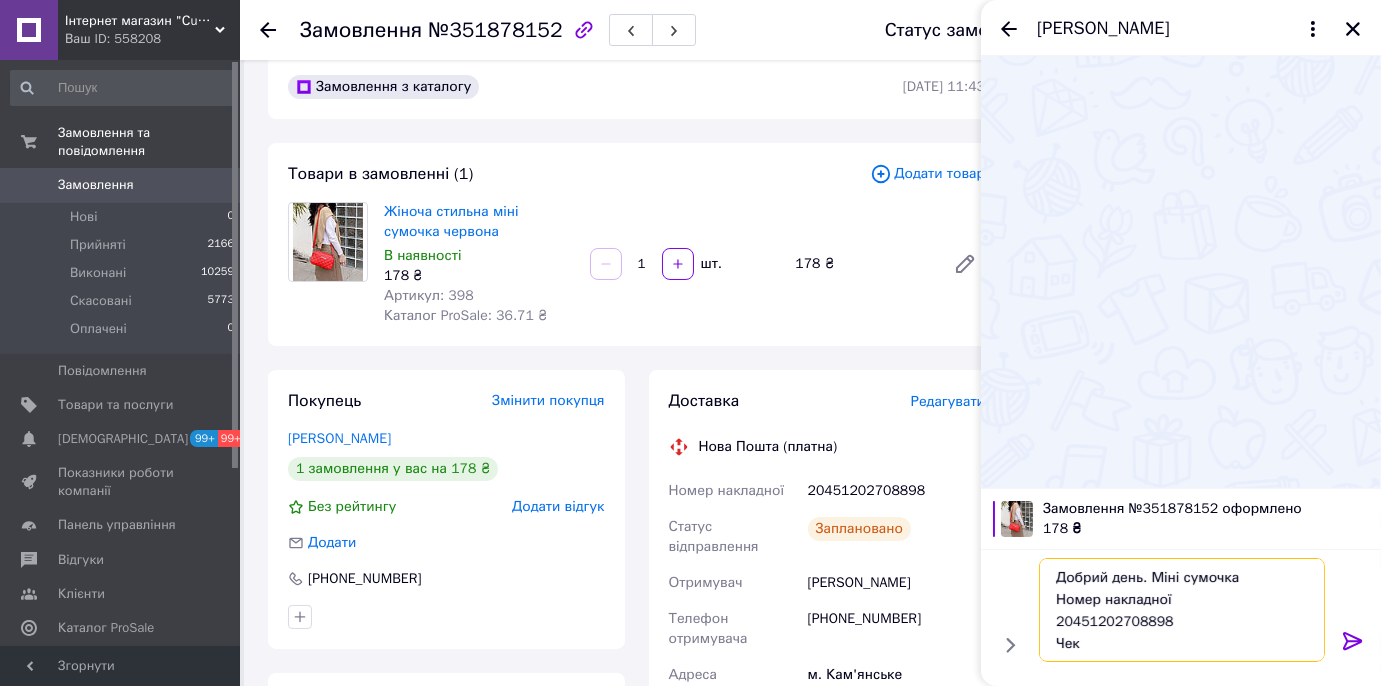 drag, startPoint x: 1114, startPoint y: 652, endPoint x: 1051, endPoint y: 559, distance: 112.32987 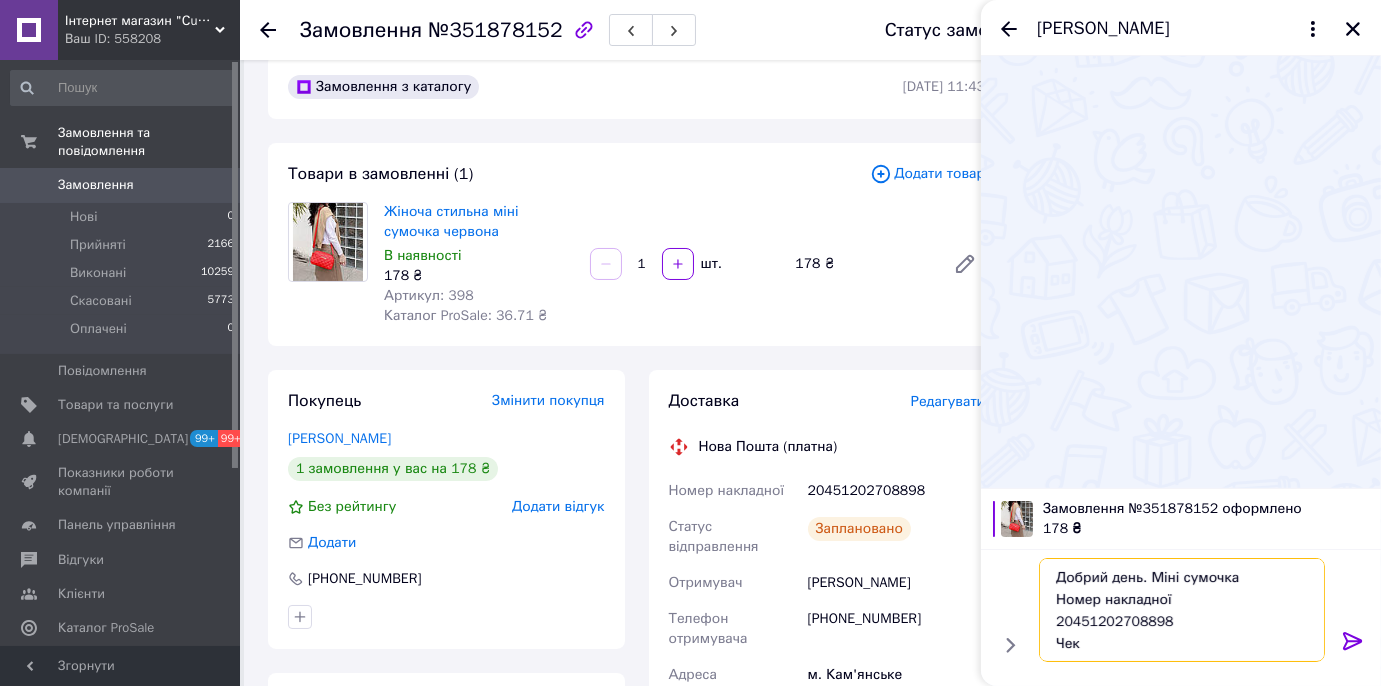 type on "Добрий день. Міні сумочка
Номер накладної
20451202708898
Чек
[URL][DOMAIN_NAME]
Дякую" 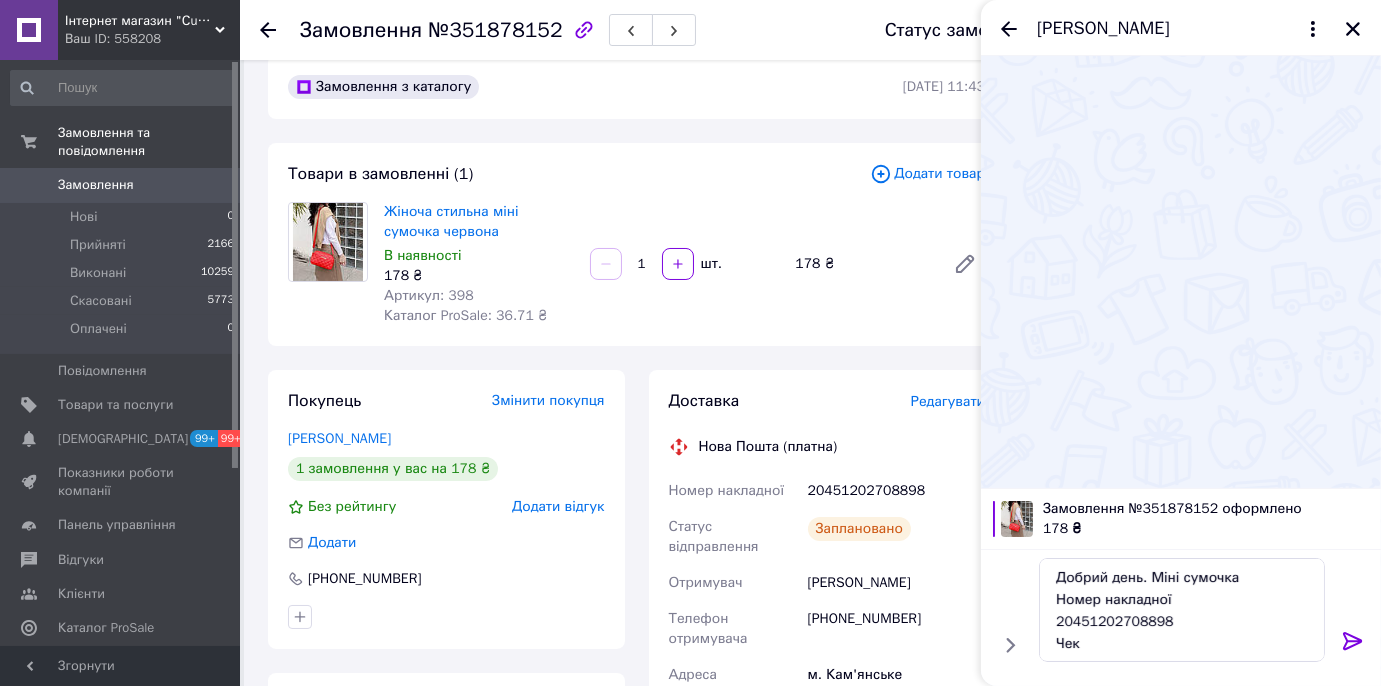 click 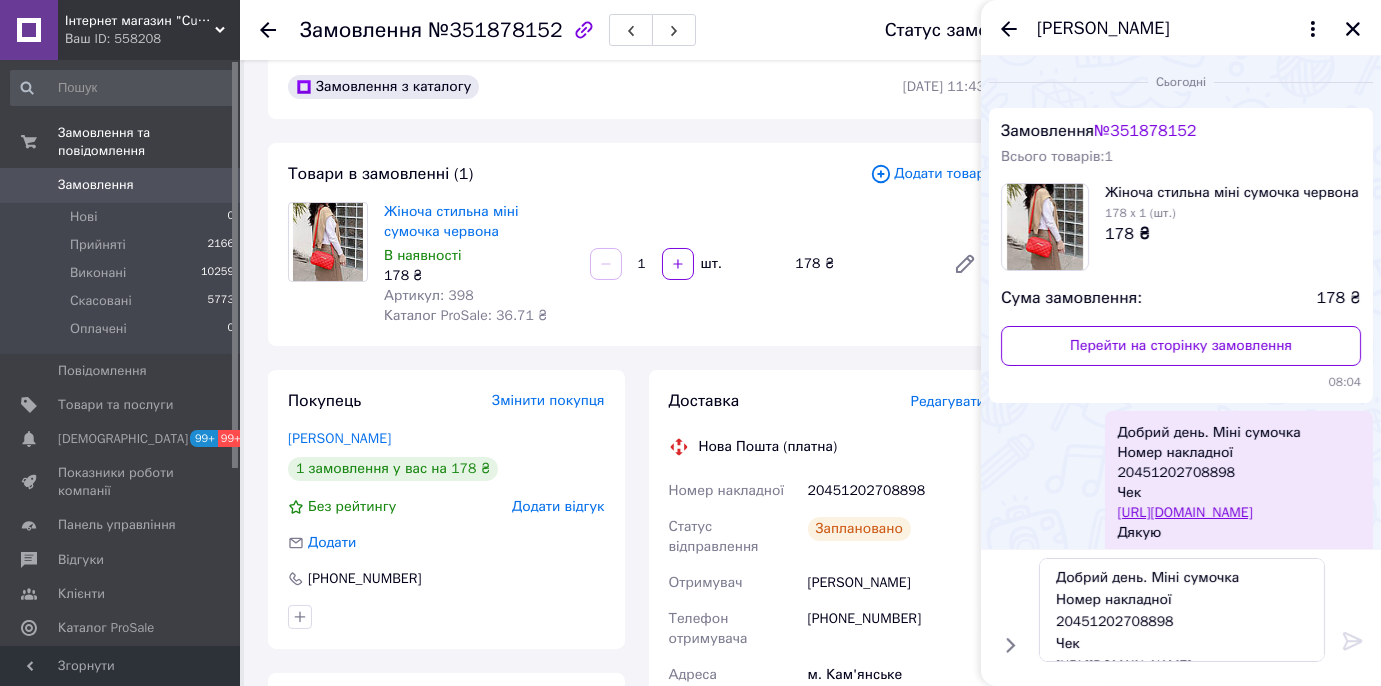 type 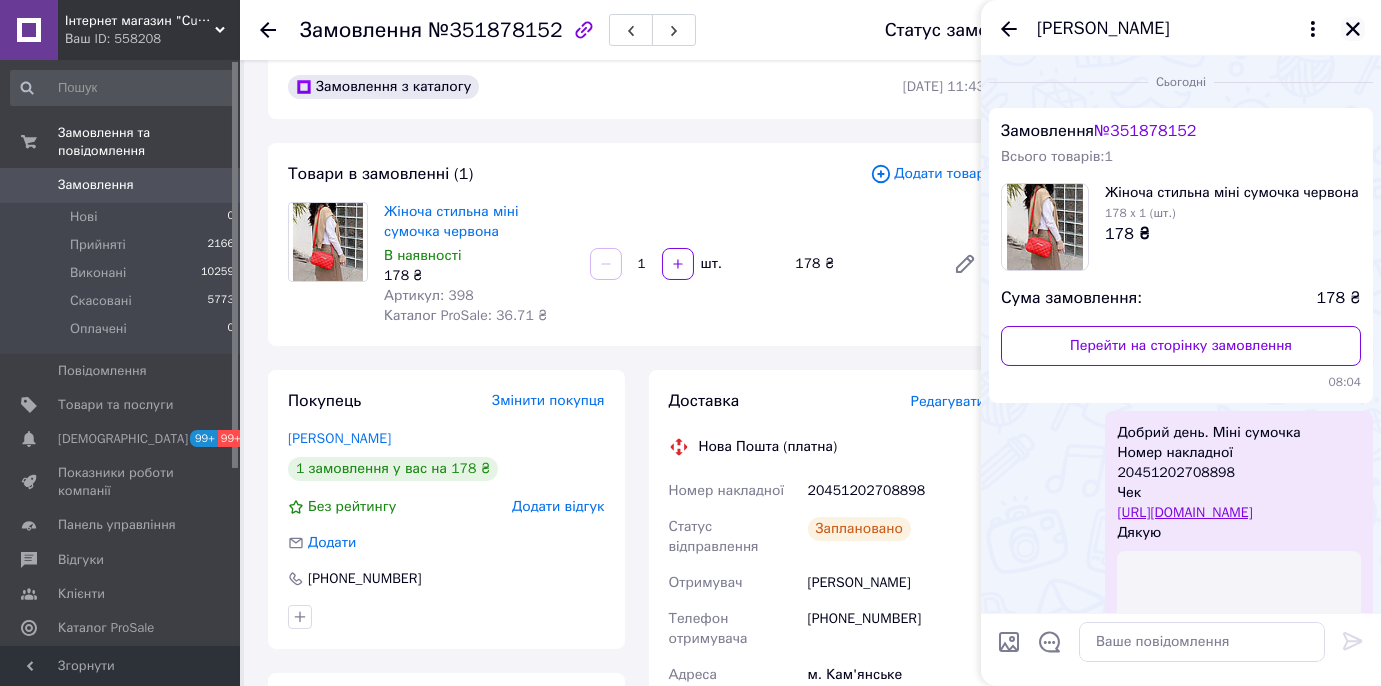 click 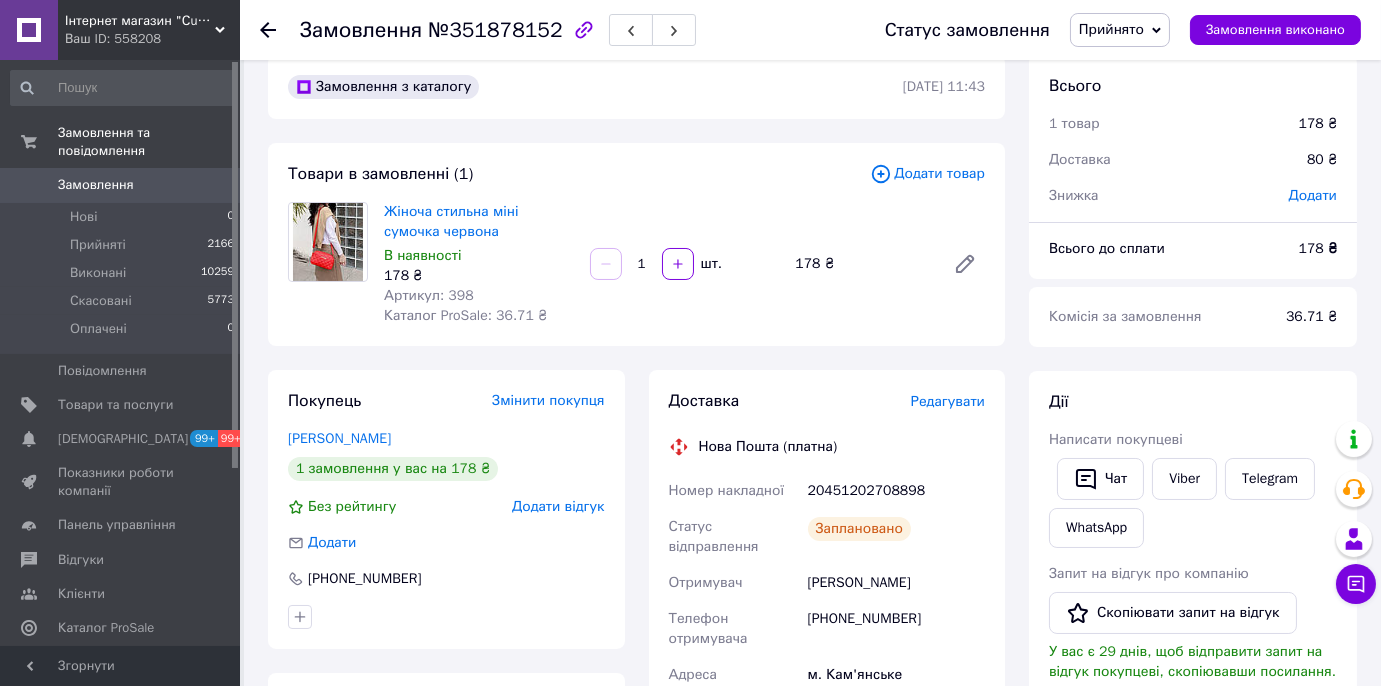 click on "Замовлення" at bounding box center (96, 185) 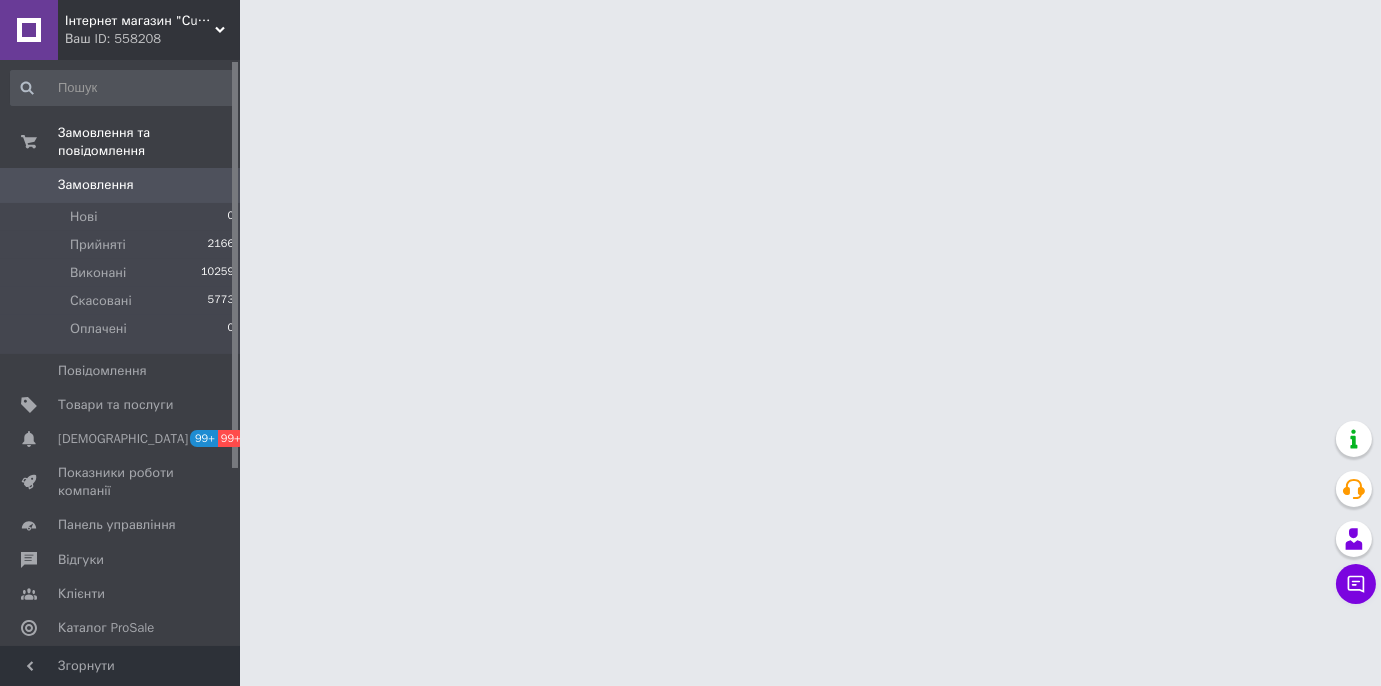 scroll, scrollTop: 0, scrollLeft: 0, axis: both 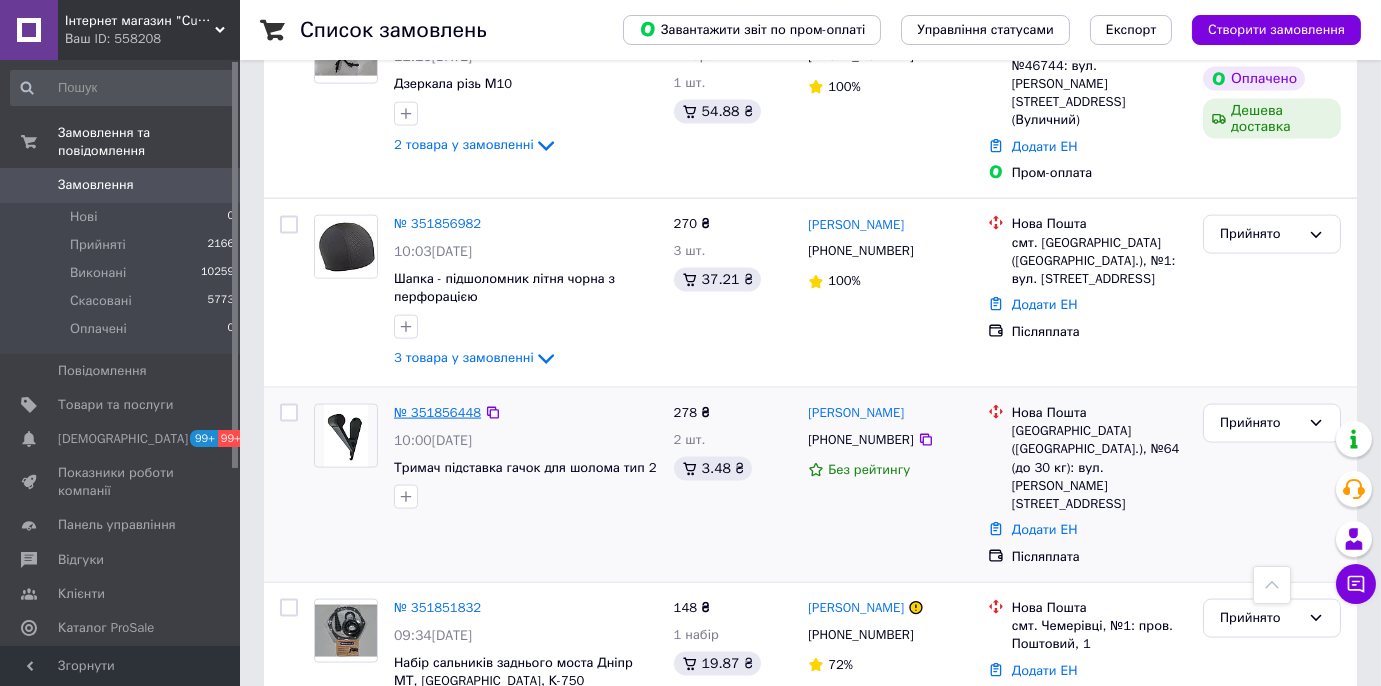 click on "№ 351856448" at bounding box center (437, 412) 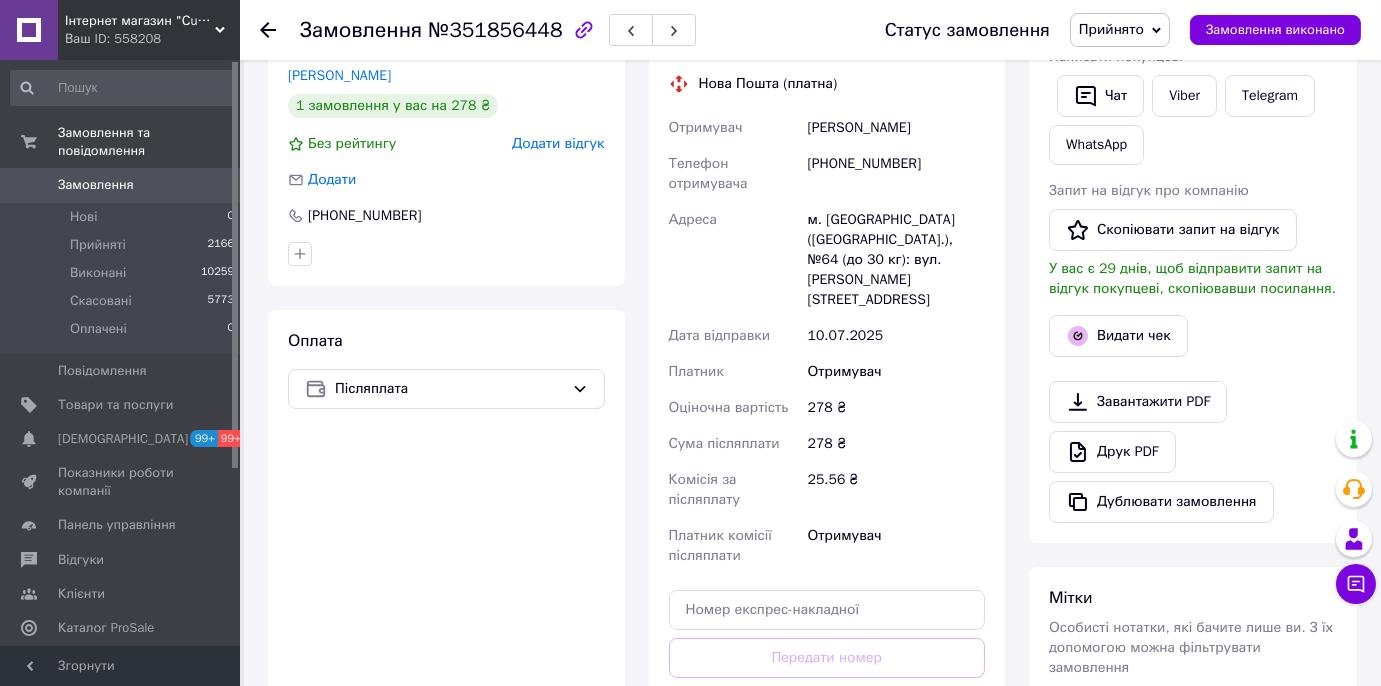 scroll, scrollTop: 388, scrollLeft: 0, axis: vertical 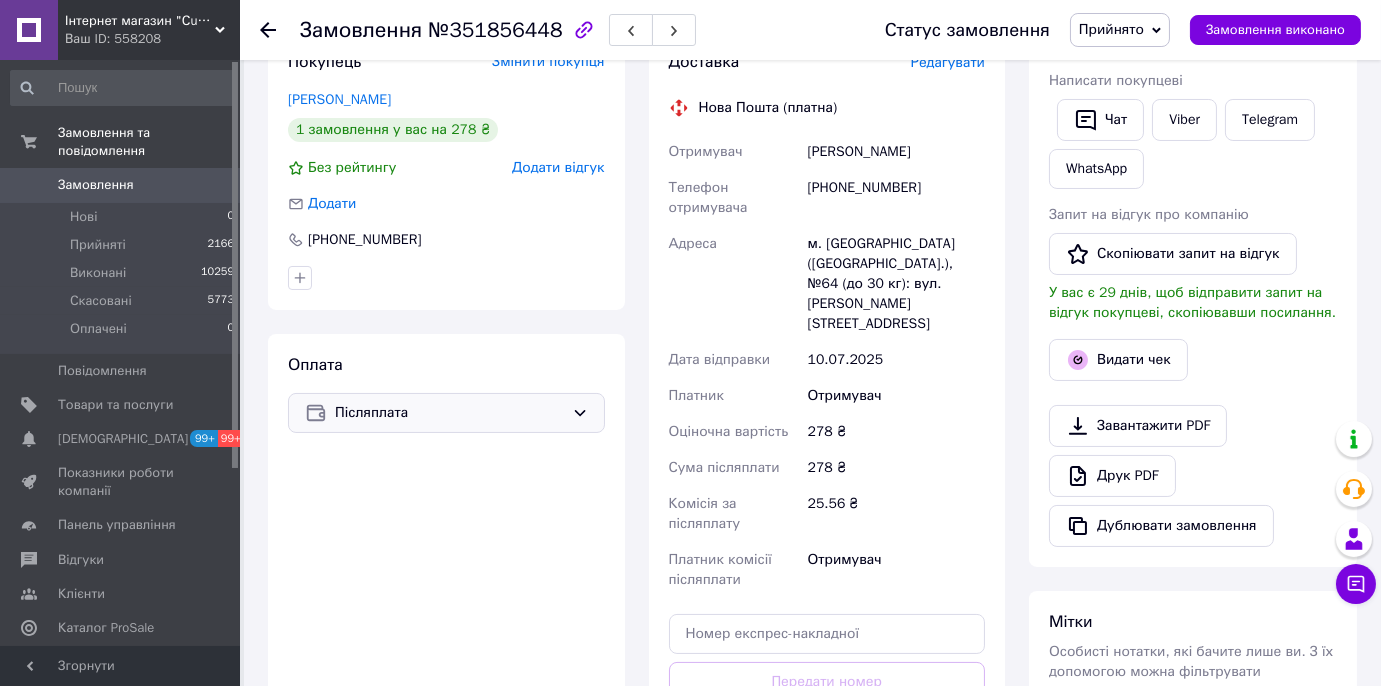 click on "Післяплата" at bounding box center (446, 413) 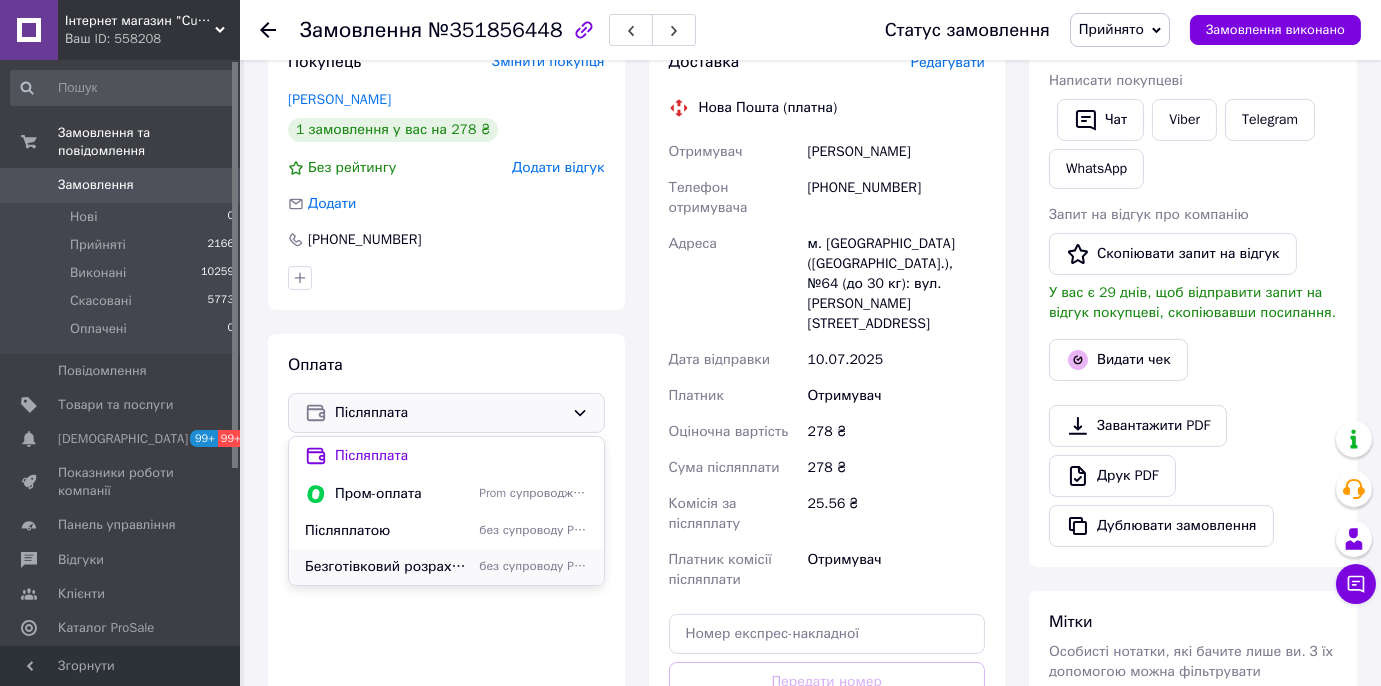 click on "Безготівковий розрахунок - передоплата на карту Приват Банку" at bounding box center [388, 567] 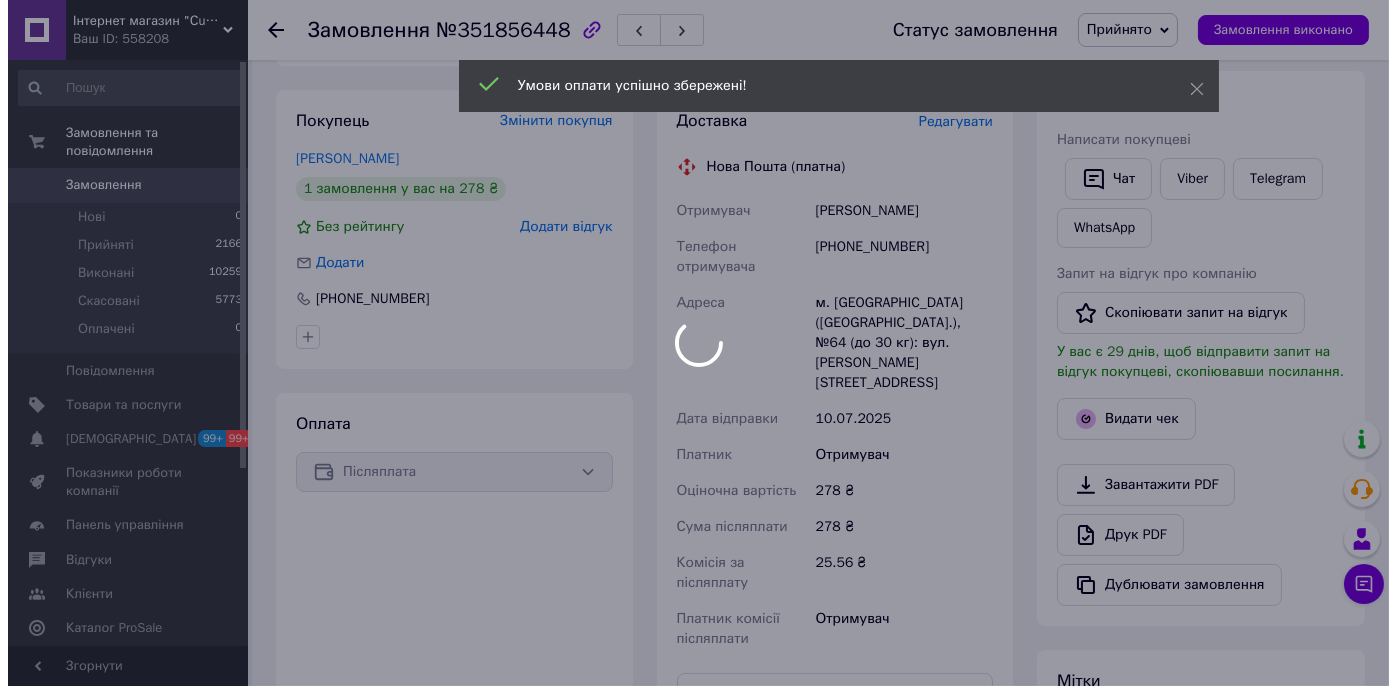 scroll, scrollTop: 297, scrollLeft: 0, axis: vertical 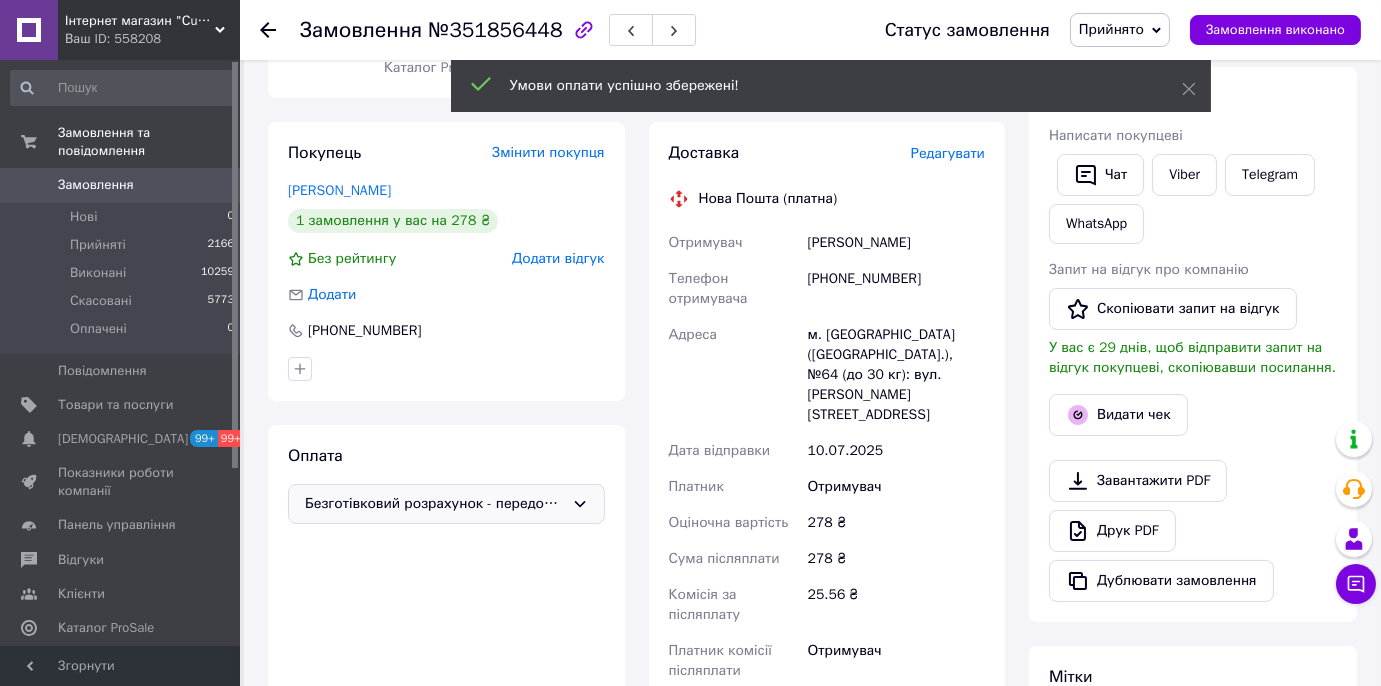 click on "Чат Viber Telegram WhatsApp" at bounding box center [1193, 199] 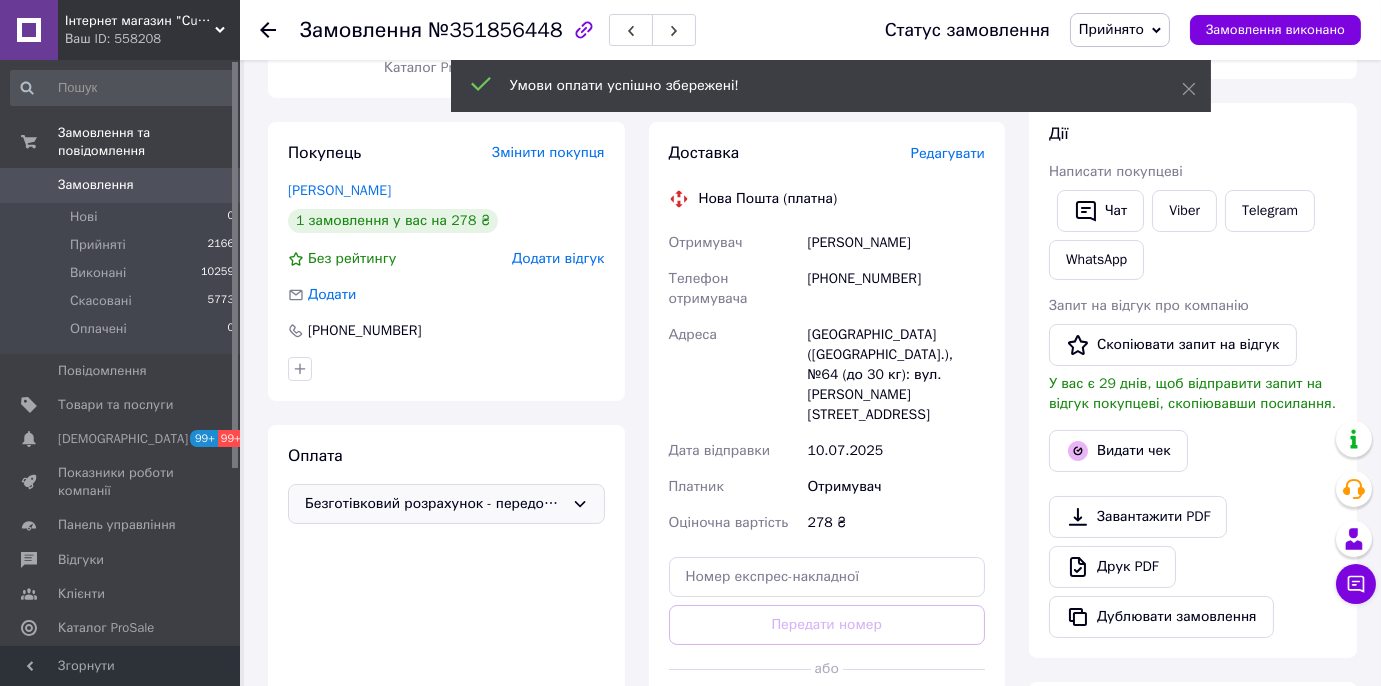 click on "Написати покупцеві" at bounding box center [1193, 172] 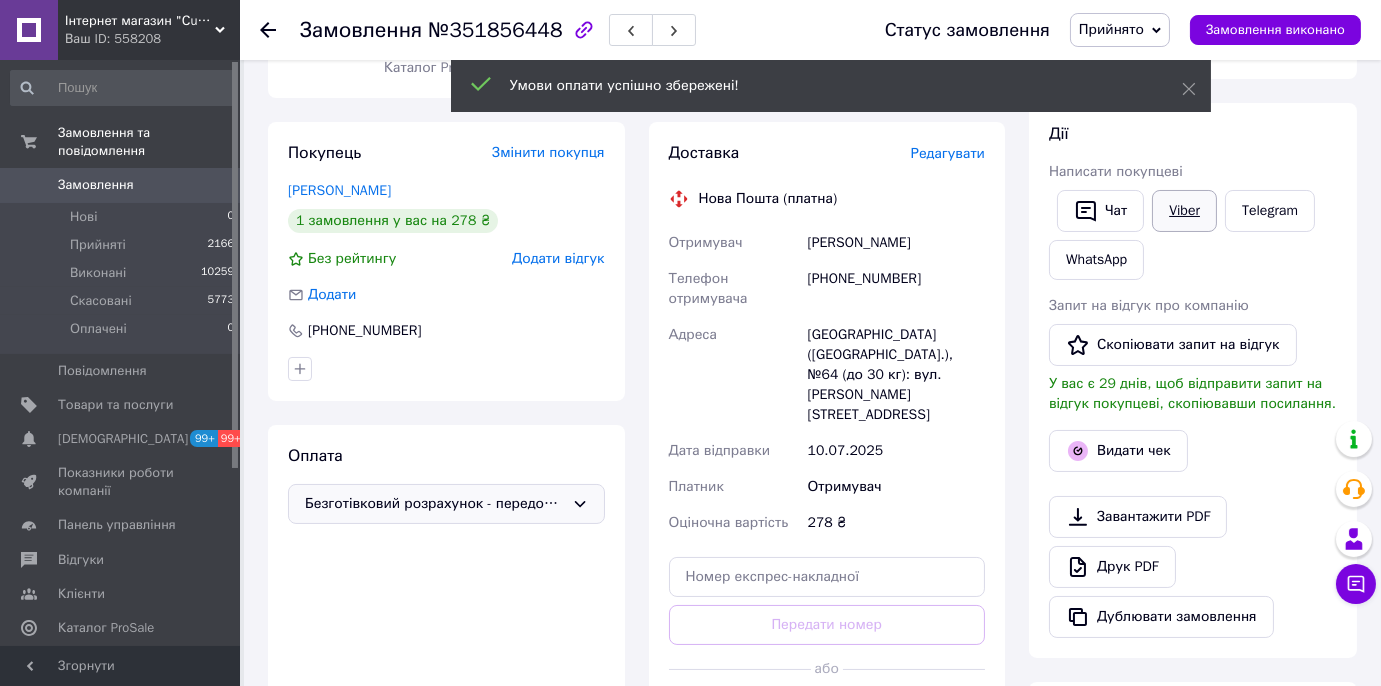 click on "Viber" at bounding box center [1184, 211] 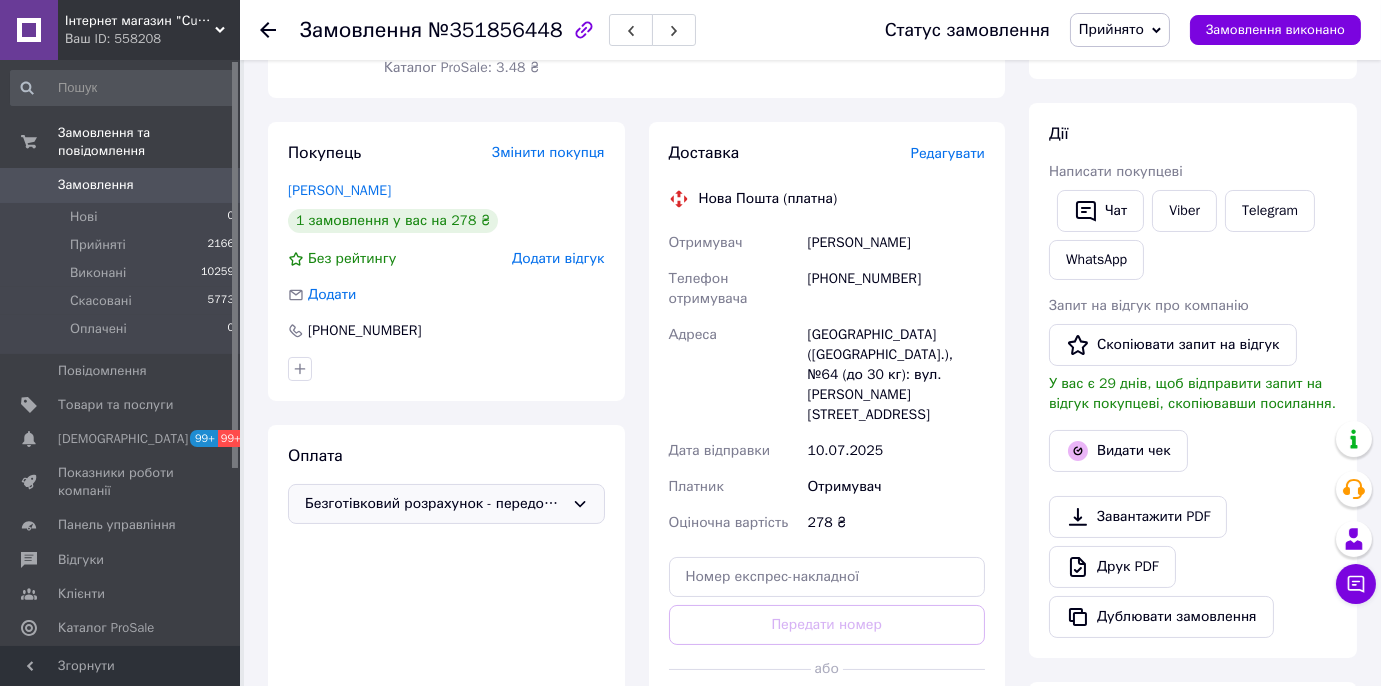 click on "Всього 1 товар 278 ₴ Доставка Необхідно уточнити Знижка Додати Всього до сплати 278 ₴ Комісія за замовлення 3.48 ₴ Дії Написати покупцеві   Чат Viber Telegram WhatsApp Запит на відгук про компанію   Скопіювати запит на відгук У вас є 29 днів, щоб відправити запит на відгук покупцеві, скопіювавши посилання.   Видати чек   Завантажити PDF   Друк PDF   Дублювати замовлення Мітки Особисті нотатки, які бачите лише ви. З їх допомогою можна фільтрувати замовлення Примітки Залишилося 300 символів Очистити Зберегти" at bounding box center [1193, 464] 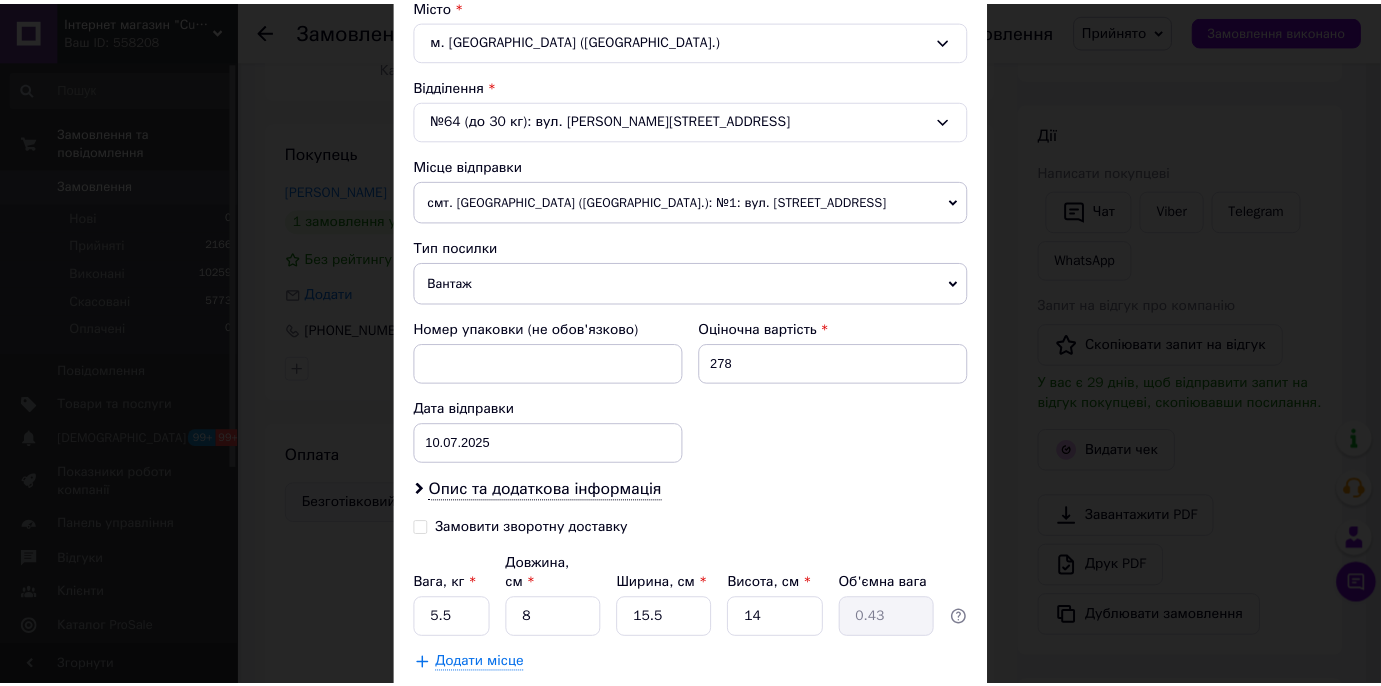 scroll, scrollTop: 669, scrollLeft: 0, axis: vertical 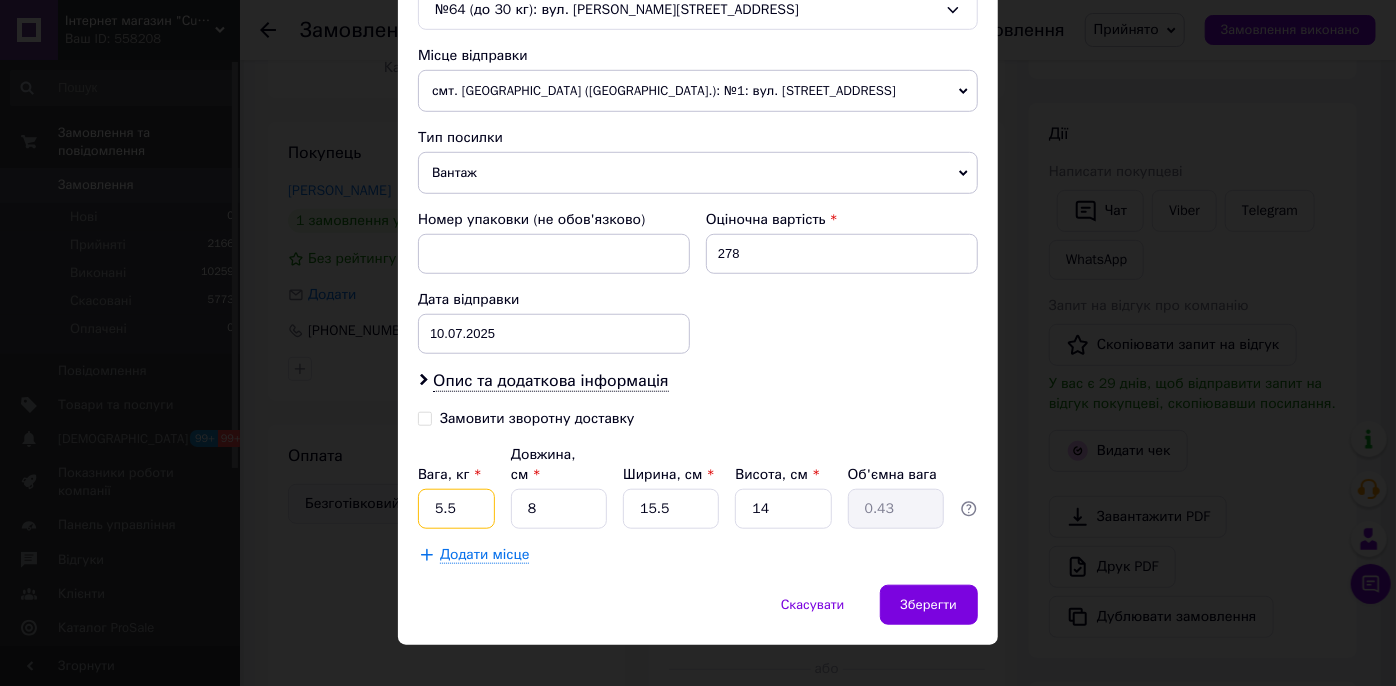 drag, startPoint x: 454, startPoint y: 490, endPoint x: 428, endPoint y: 482, distance: 27.202942 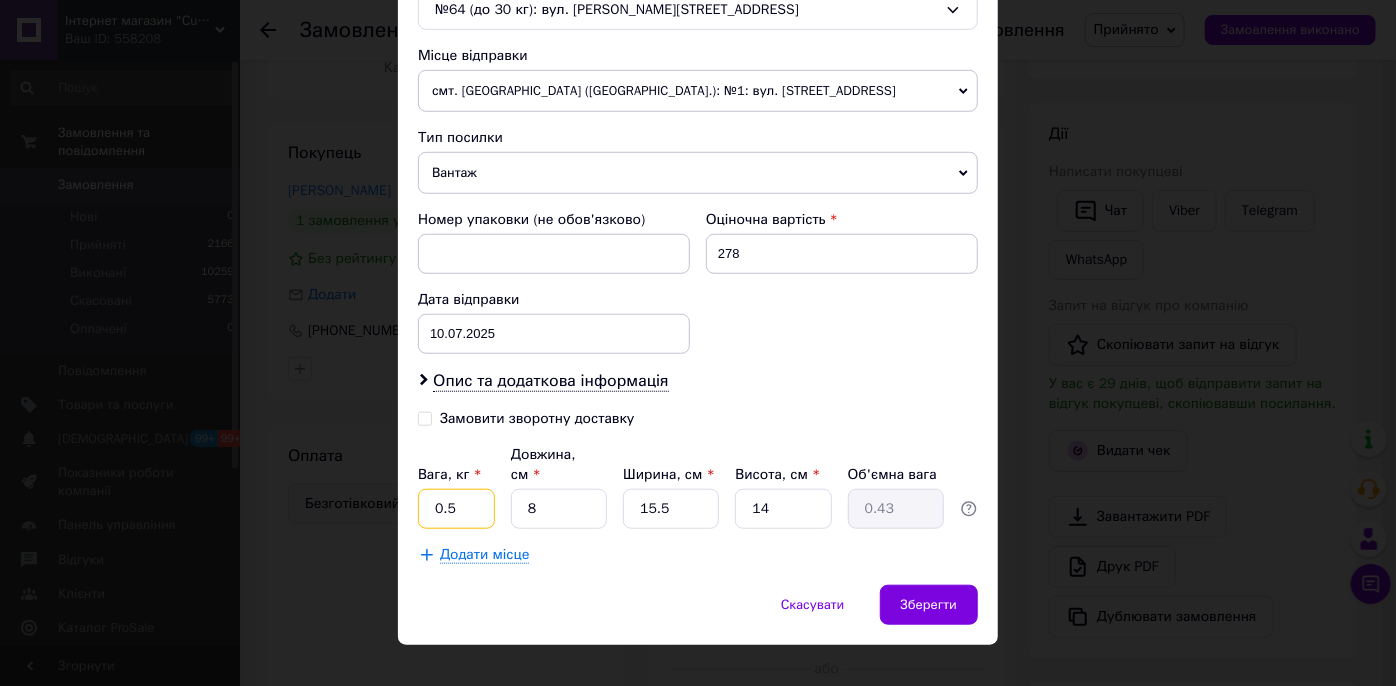 type on "0.5" 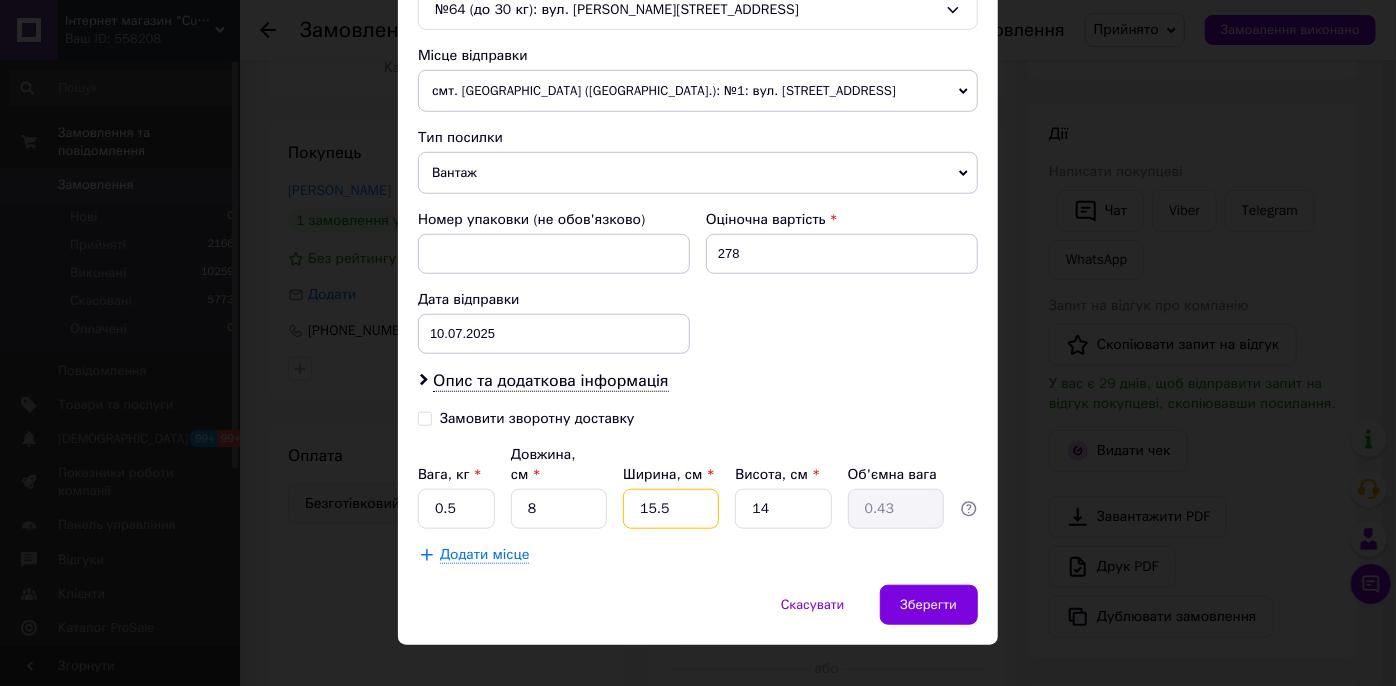 click on "15.5" at bounding box center [671, 509] 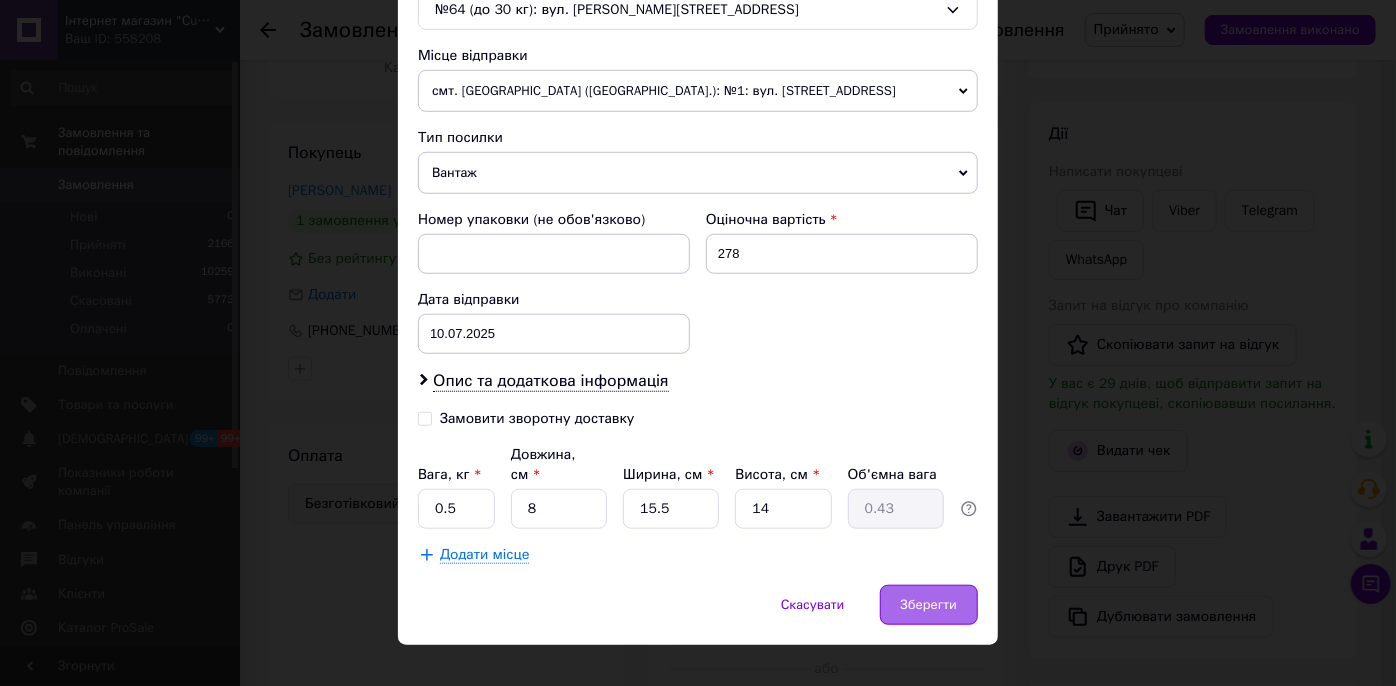 click on "Зберегти" at bounding box center [929, 605] 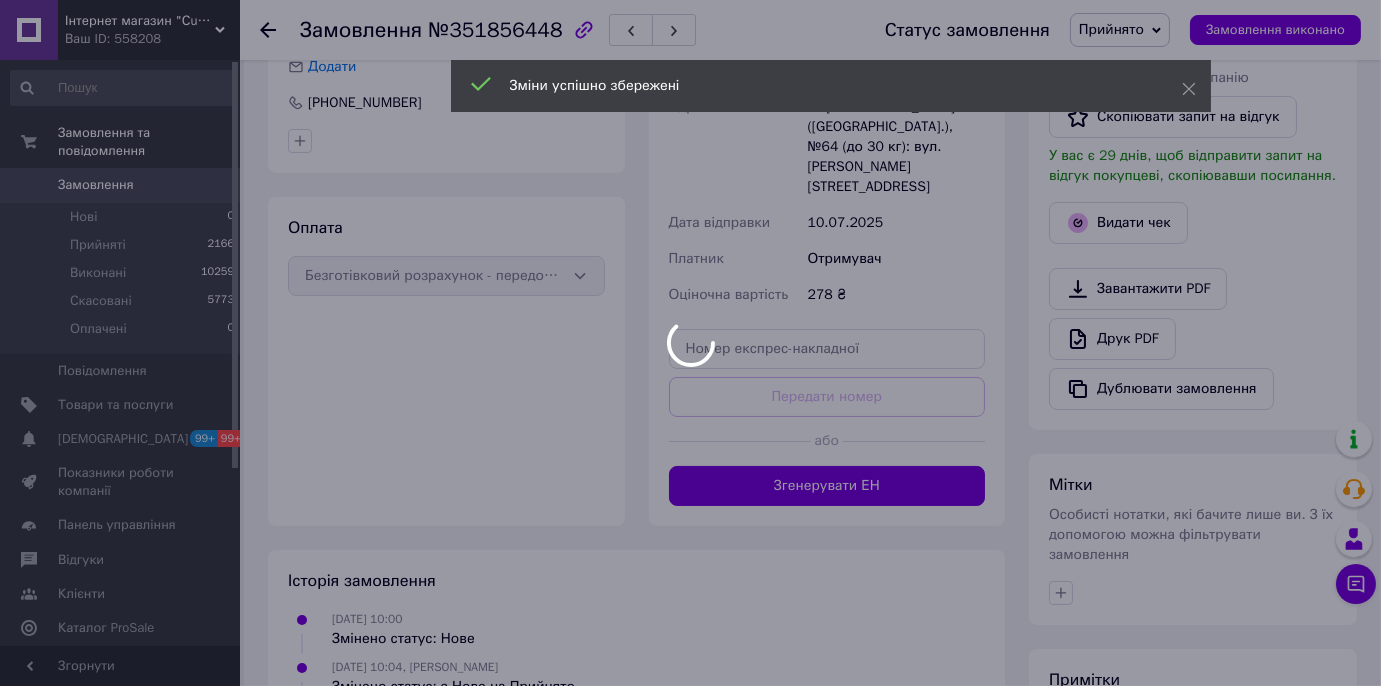 scroll, scrollTop: 661, scrollLeft: 0, axis: vertical 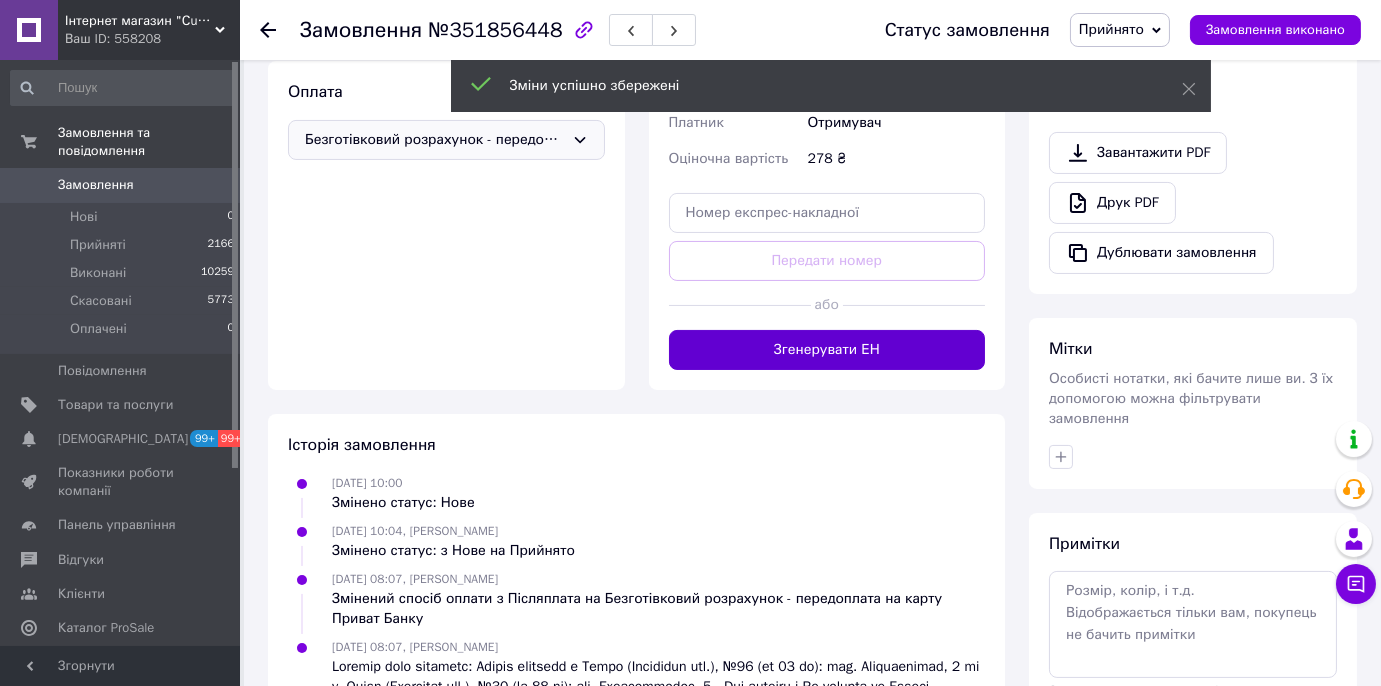 click on "Згенерувати ЕН" at bounding box center [827, 350] 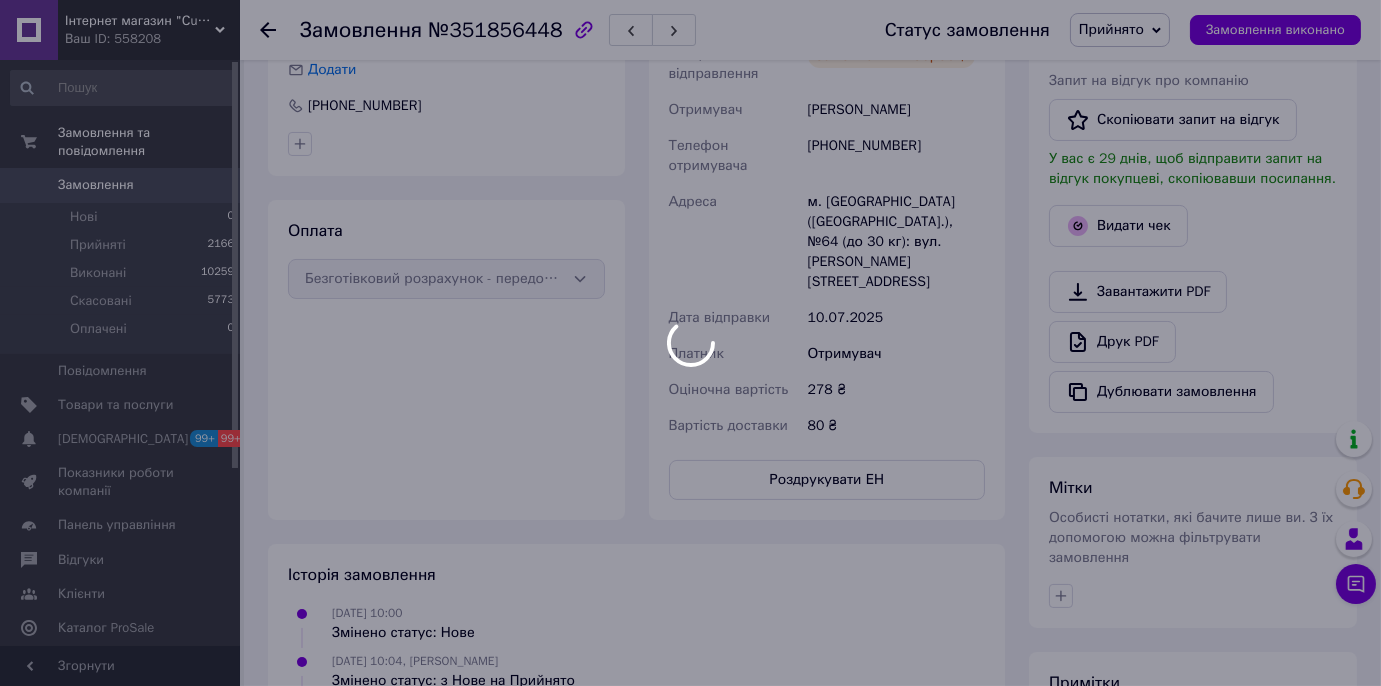scroll, scrollTop: 297, scrollLeft: 0, axis: vertical 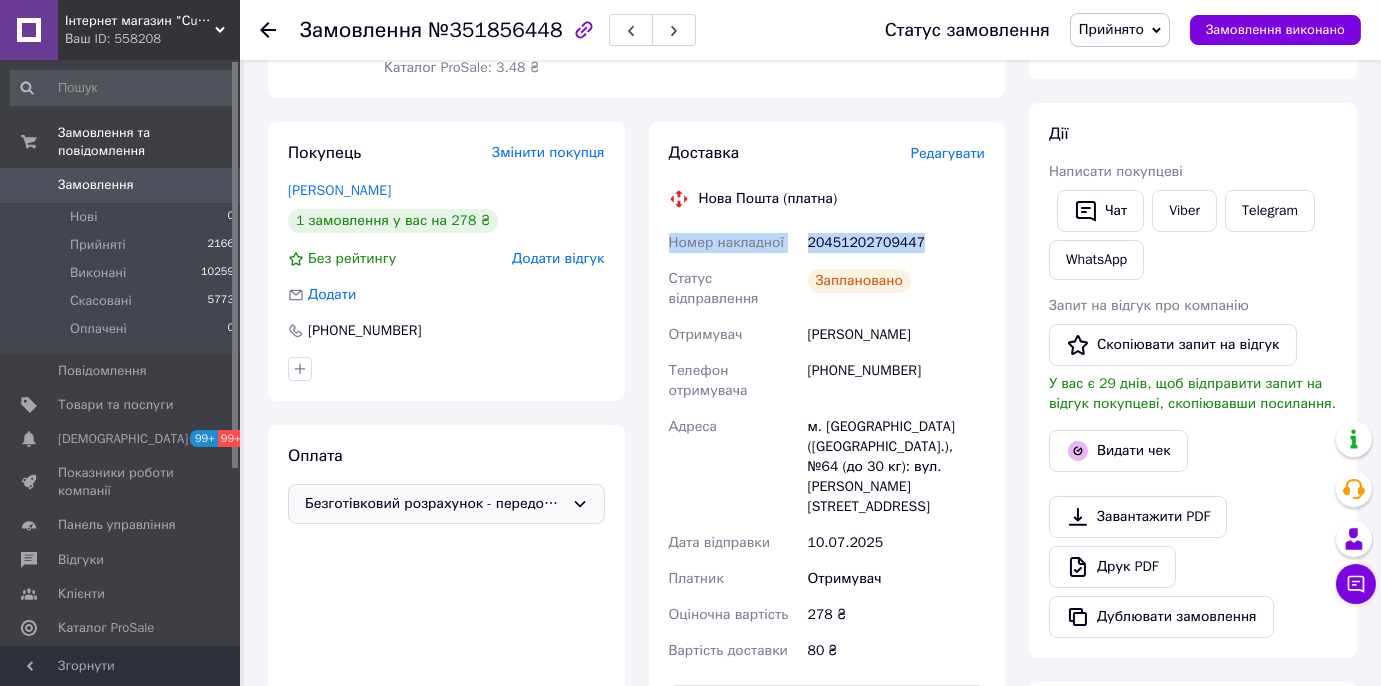 drag, startPoint x: 914, startPoint y: 241, endPoint x: 650, endPoint y: 243, distance: 264.00757 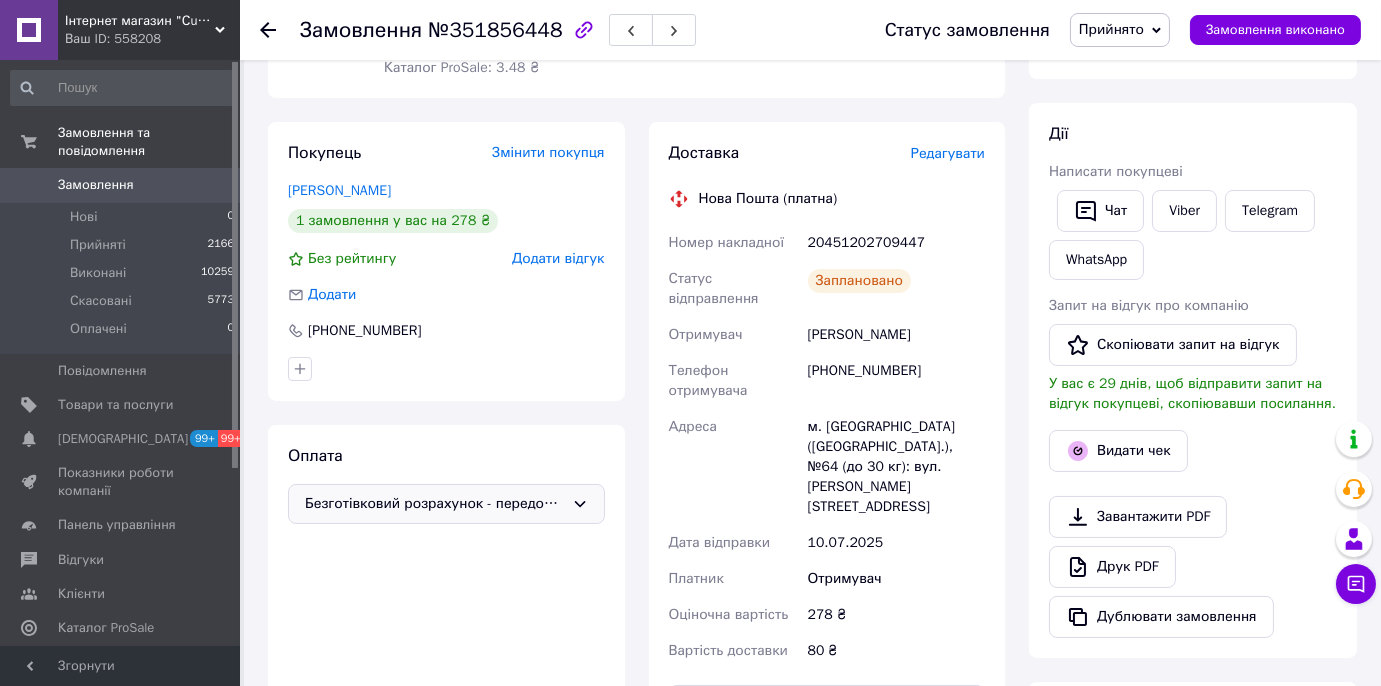 click on "Покупець Змінити покупця [PERSON_NAME] 1 замовлення у вас на 278 ₴ Без рейтингу   Додати відгук Додати [PHONE_NUMBER] Оплата Безготівковий розрахунок - передоплата на карту Приват Банку" at bounding box center [446, 433] 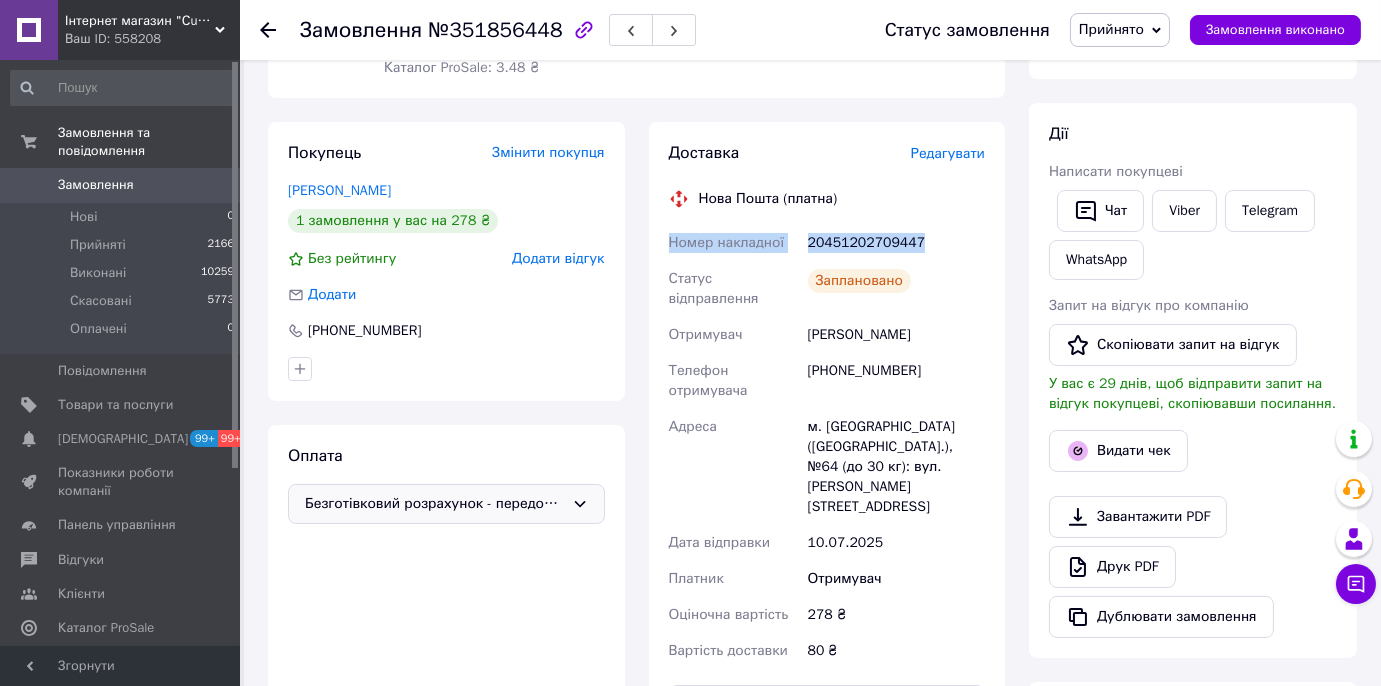 drag, startPoint x: 916, startPoint y: 243, endPoint x: 671, endPoint y: 244, distance: 245.00204 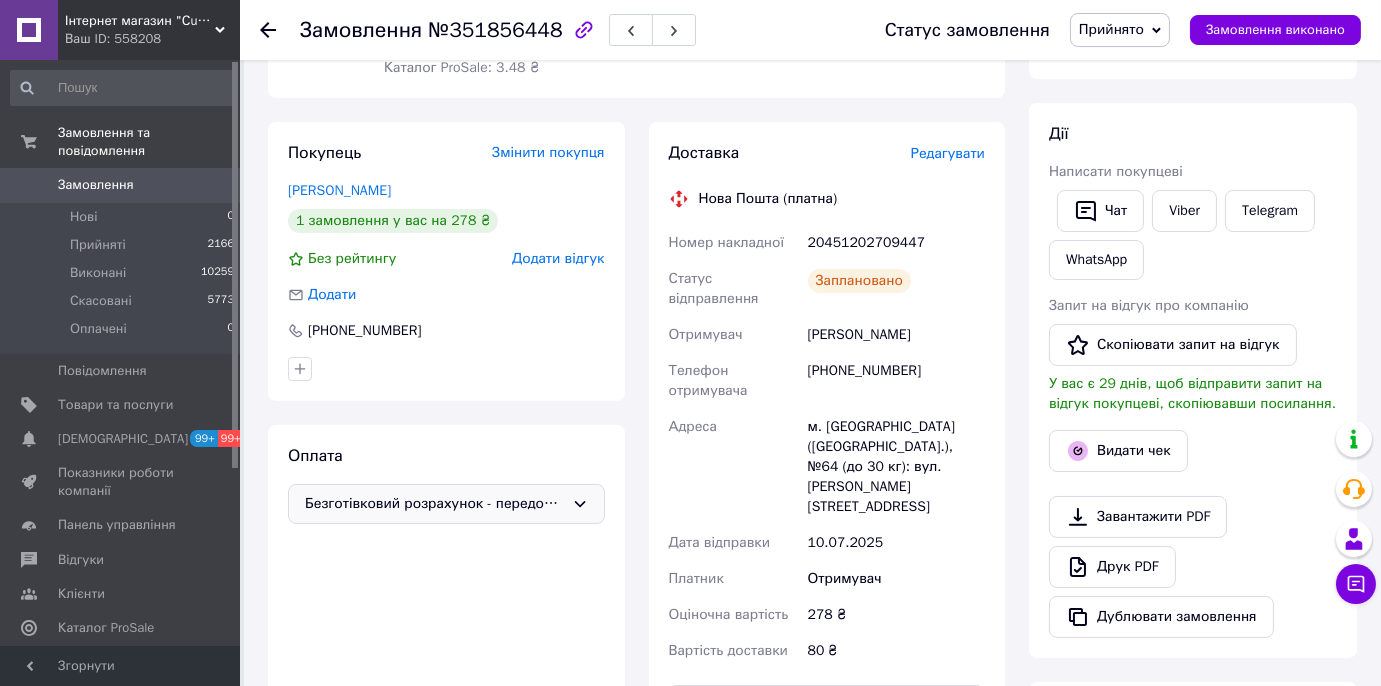 drag, startPoint x: 294, startPoint y: 408, endPoint x: 384, endPoint y: 196, distance: 230.31284 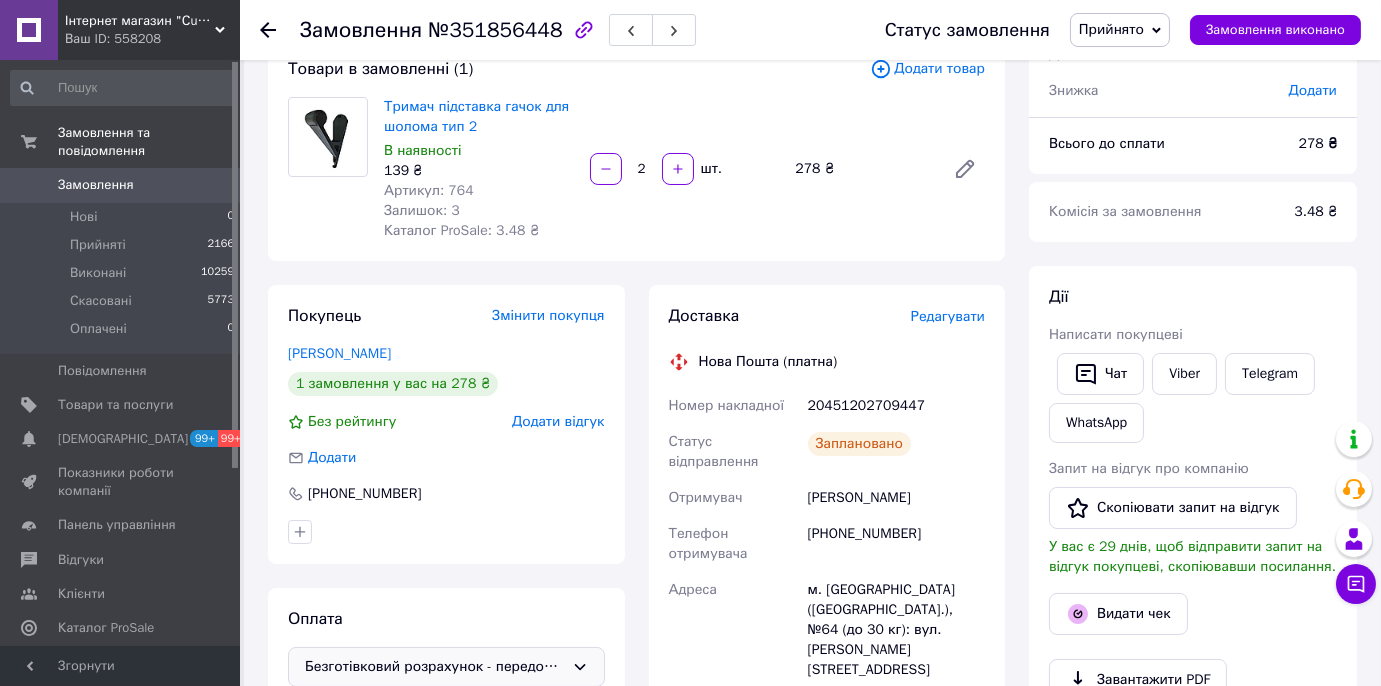 scroll, scrollTop: 24, scrollLeft: 0, axis: vertical 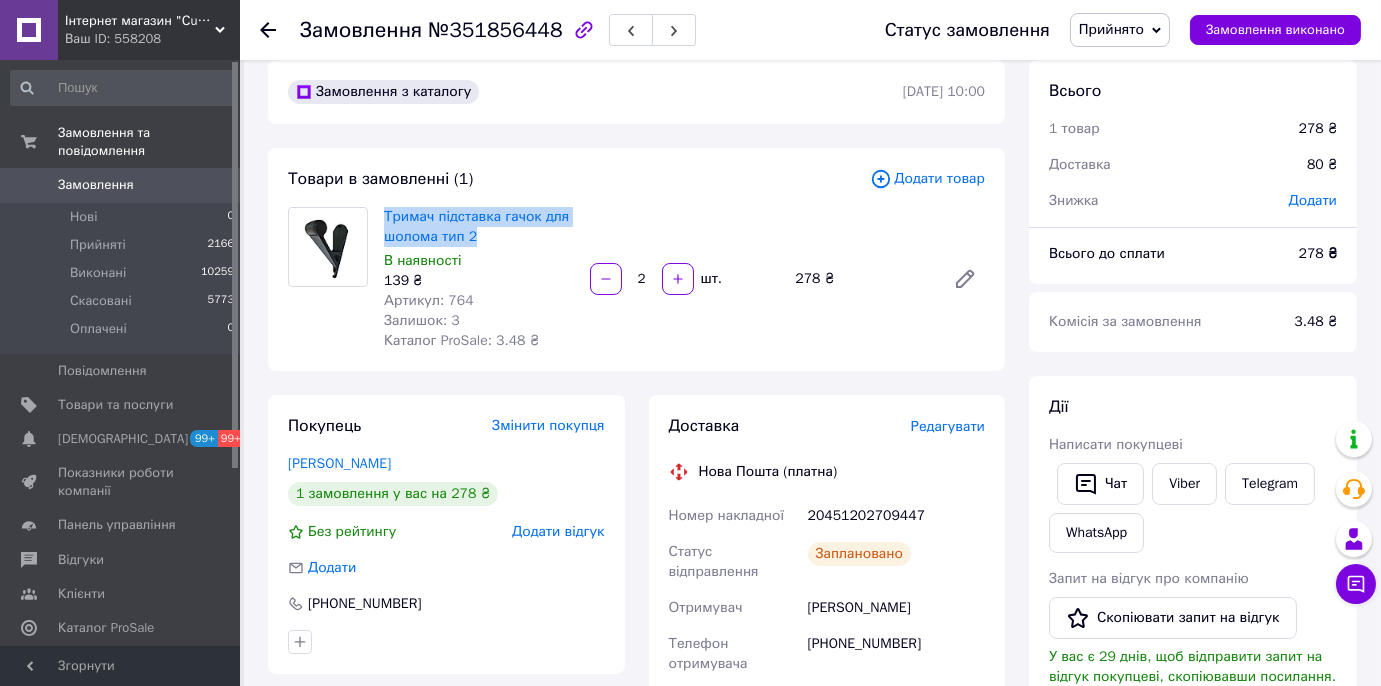 drag, startPoint x: 380, startPoint y: 209, endPoint x: 489, endPoint y: 230, distance: 111.0045 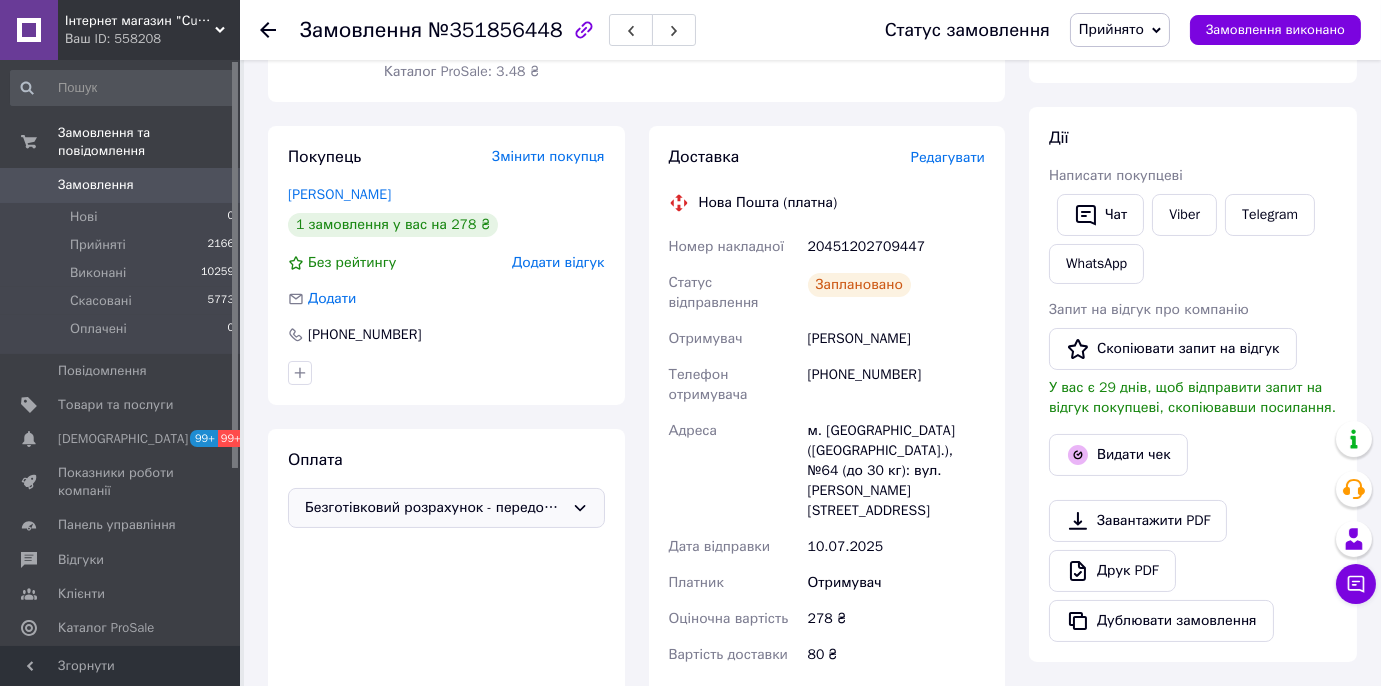 scroll, scrollTop: 297, scrollLeft: 0, axis: vertical 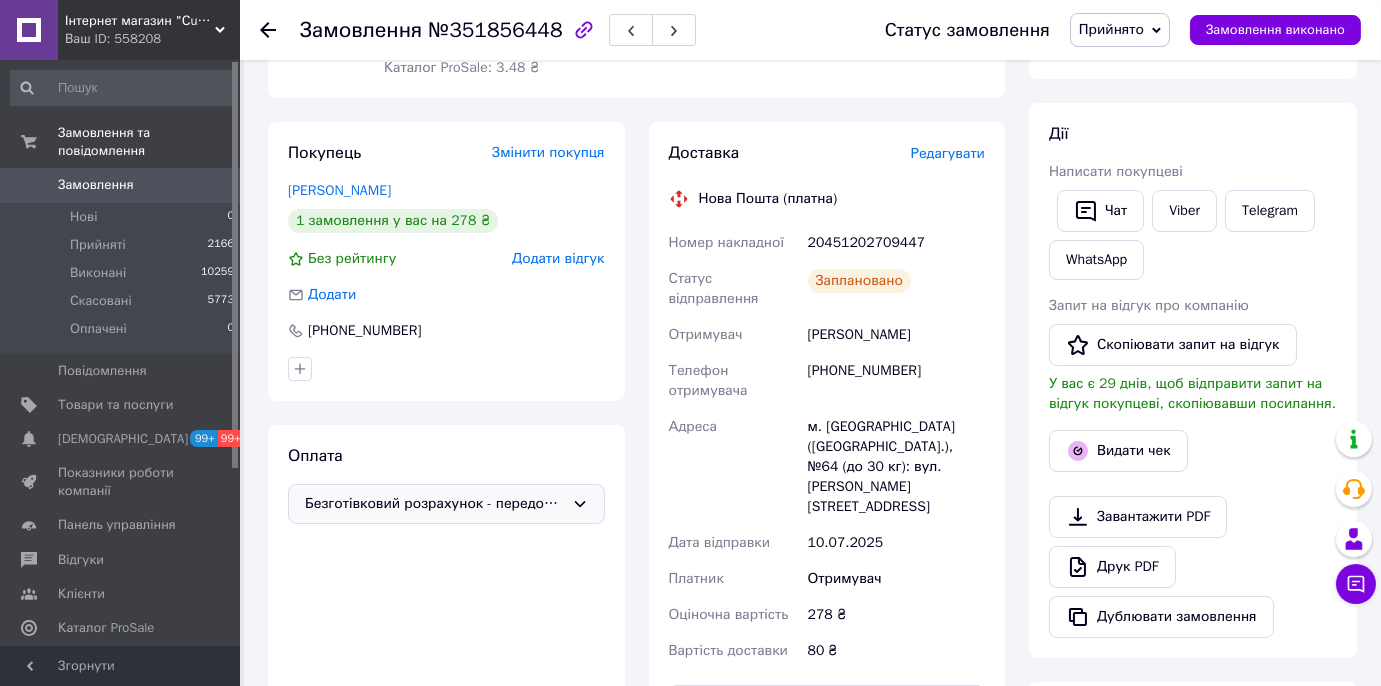 click on "Замовлення 0" at bounding box center [123, 185] 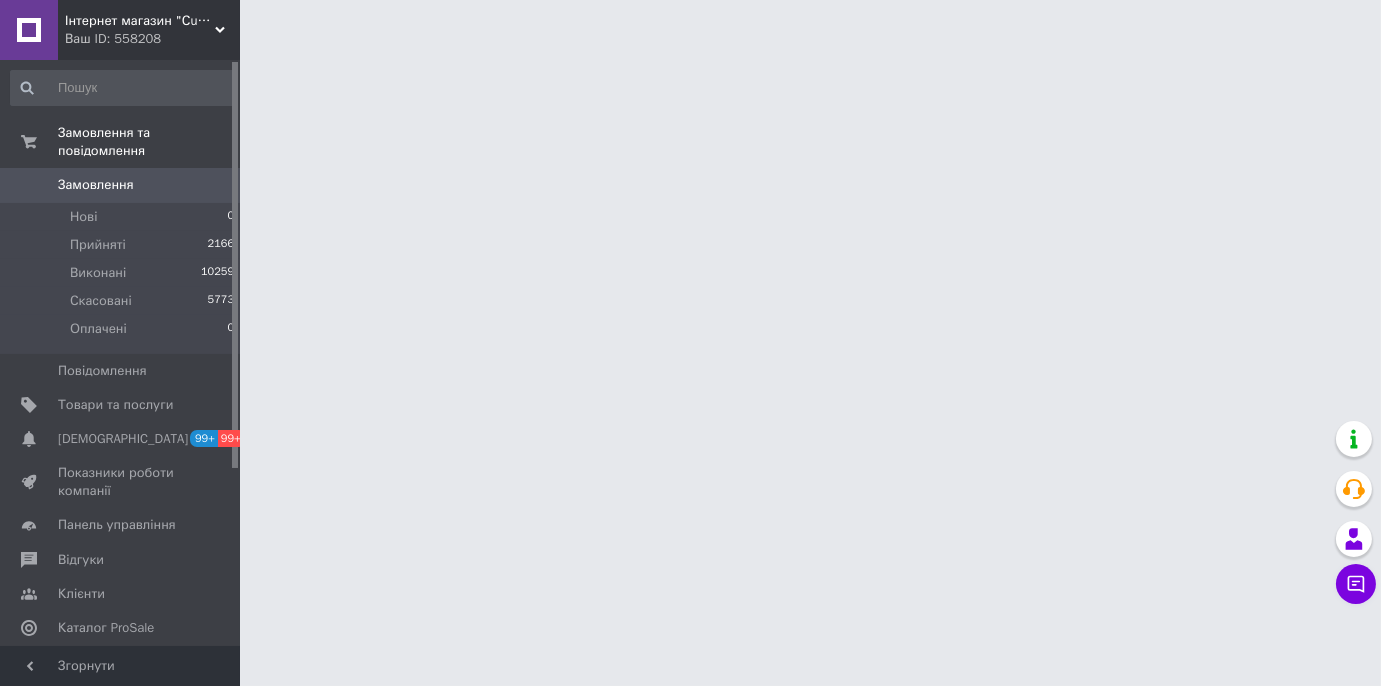 scroll, scrollTop: 0, scrollLeft: 0, axis: both 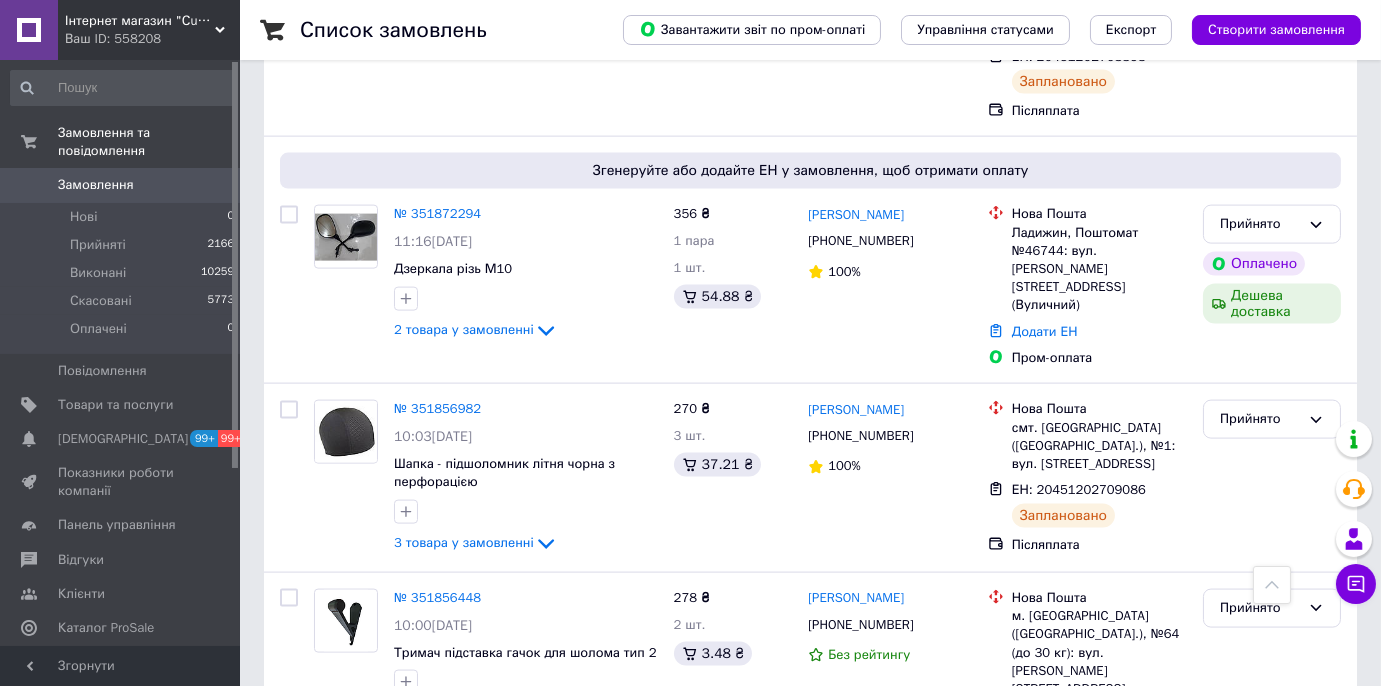 click on "№ 351851832" at bounding box center [437, 856] 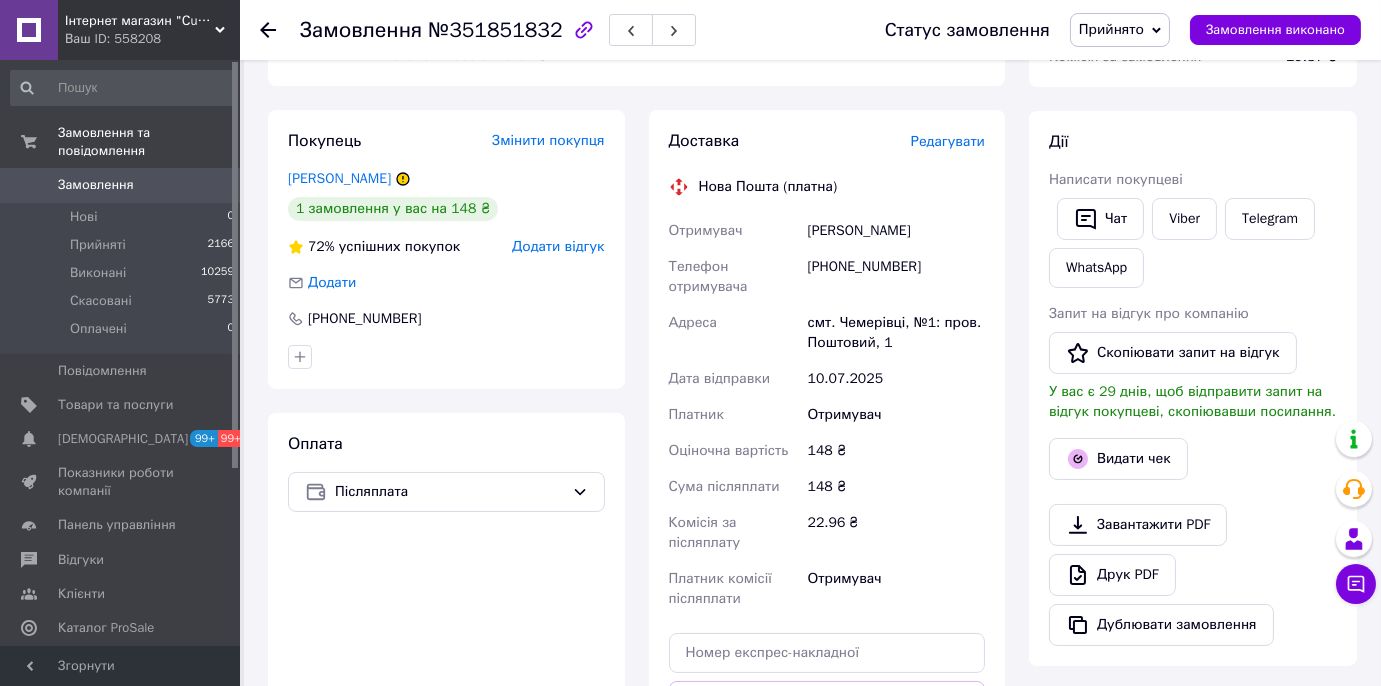 scroll, scrollTop: 115, scrollLeft: 0, axis: vertical 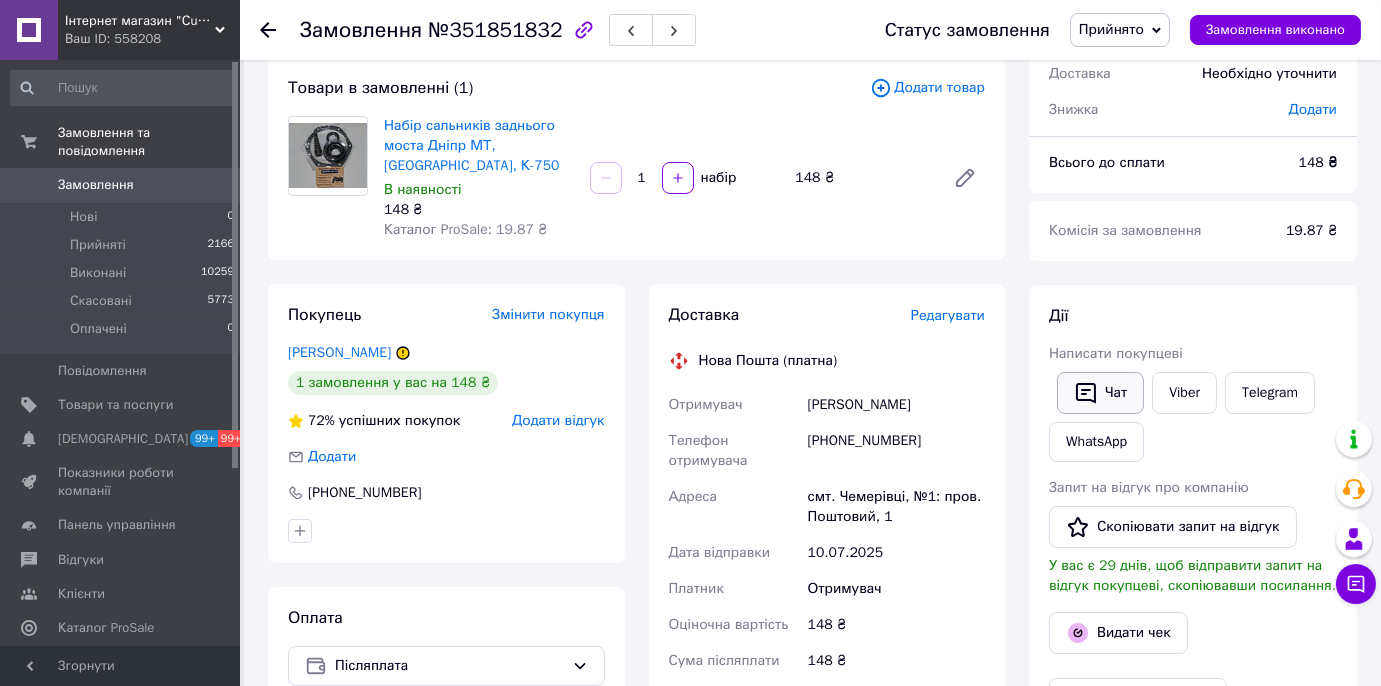 click 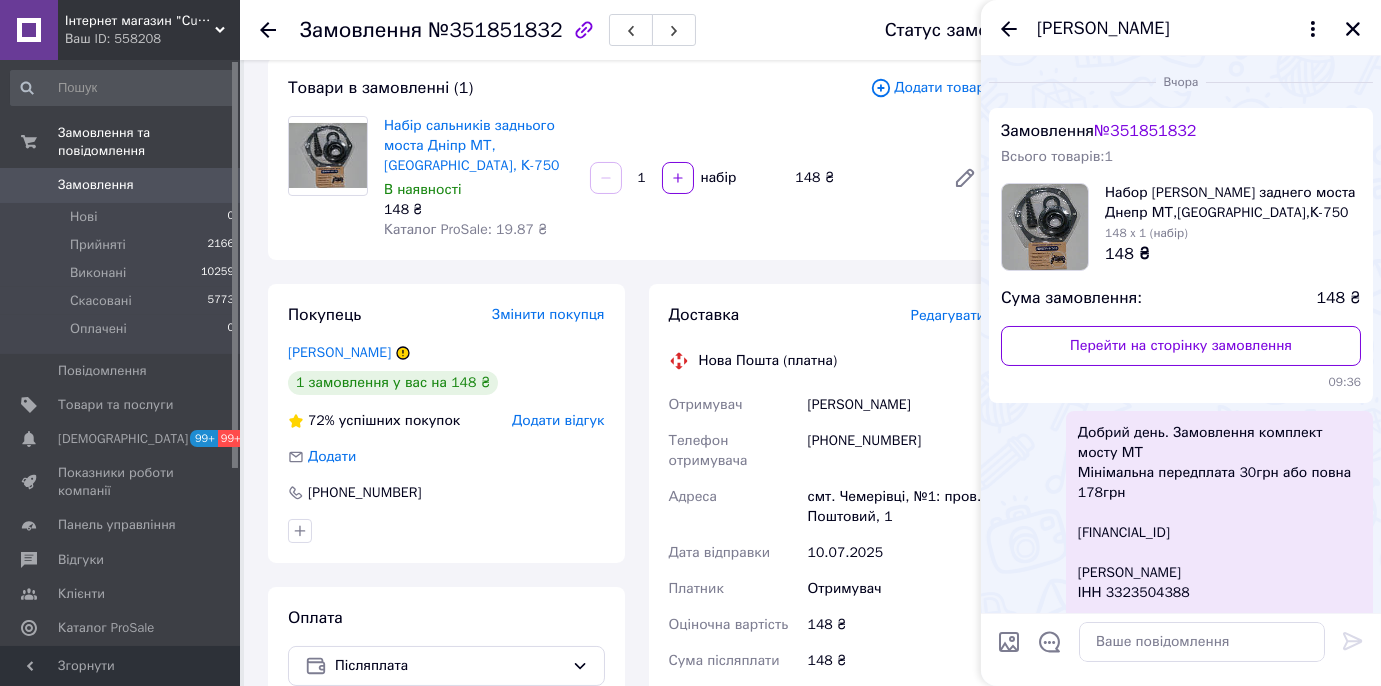 scroll, scrollTop: 69, scrollLeft: 0, axis: vertical 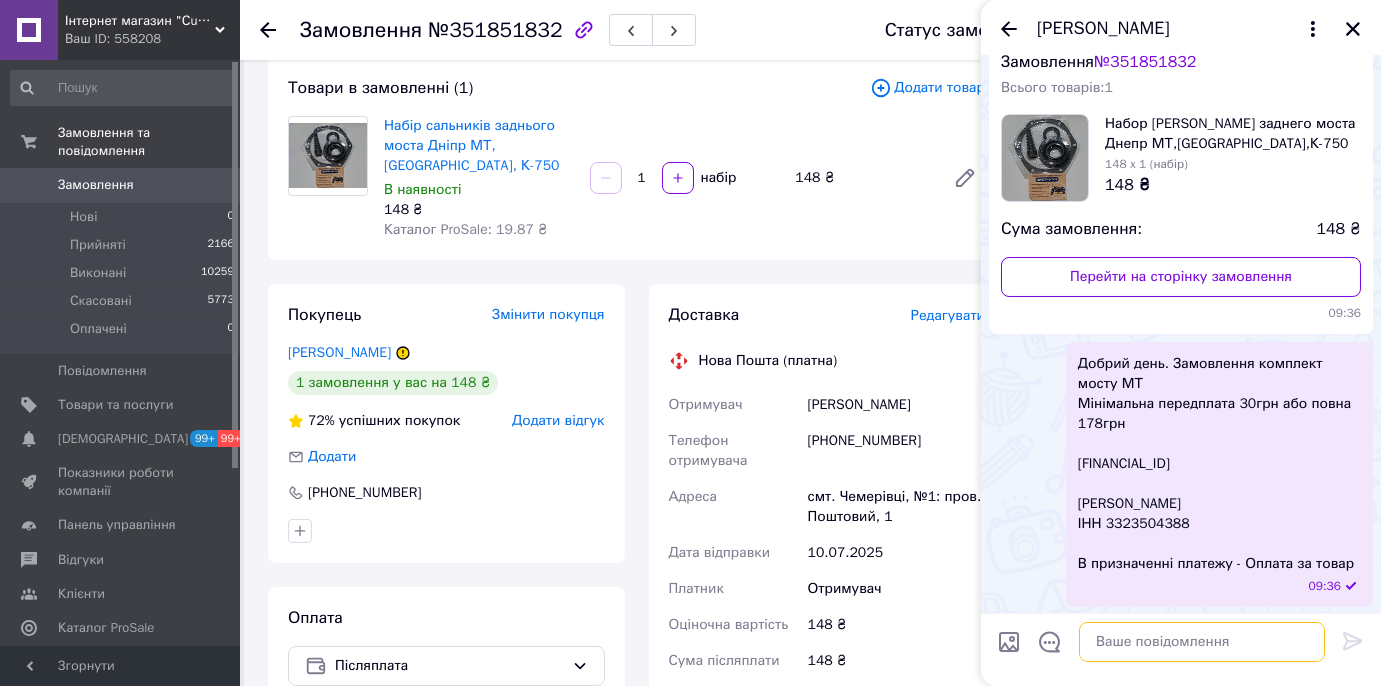 click at bounding box center (1202, 642) 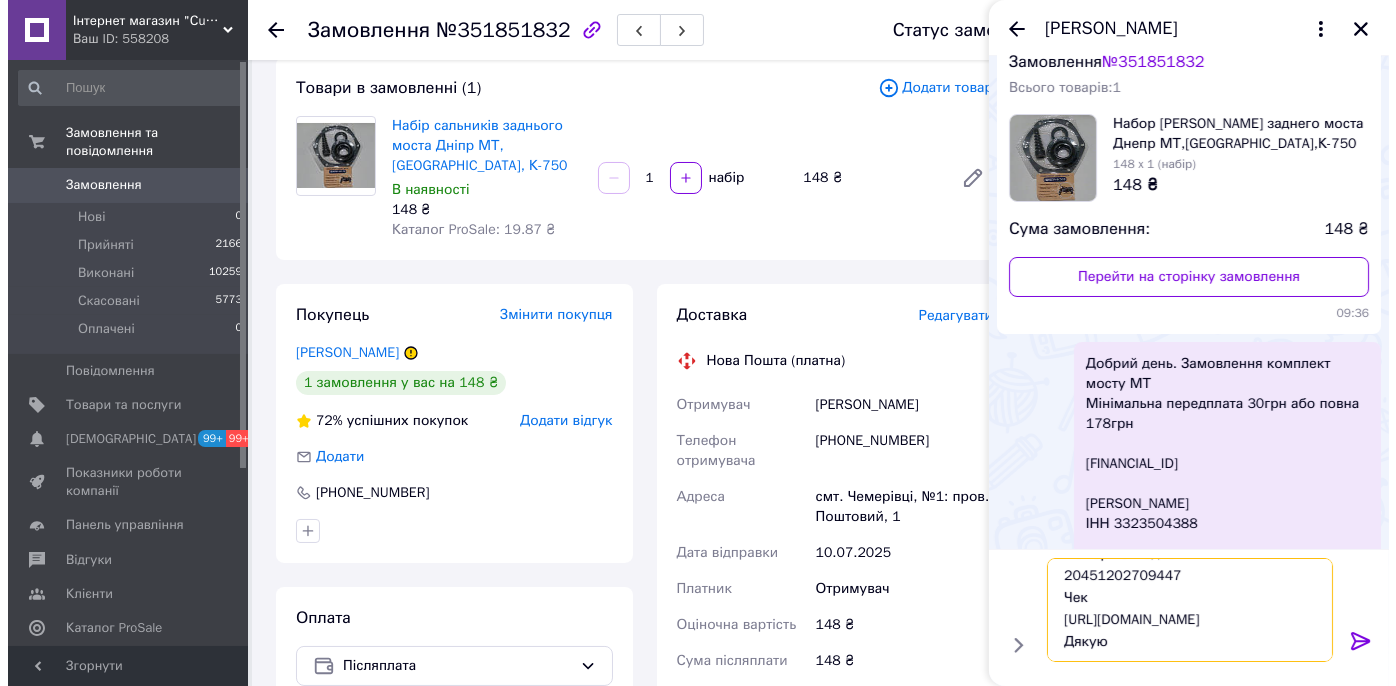 scroll, scrollTop: 0, scrollLeft: 0, axis: both 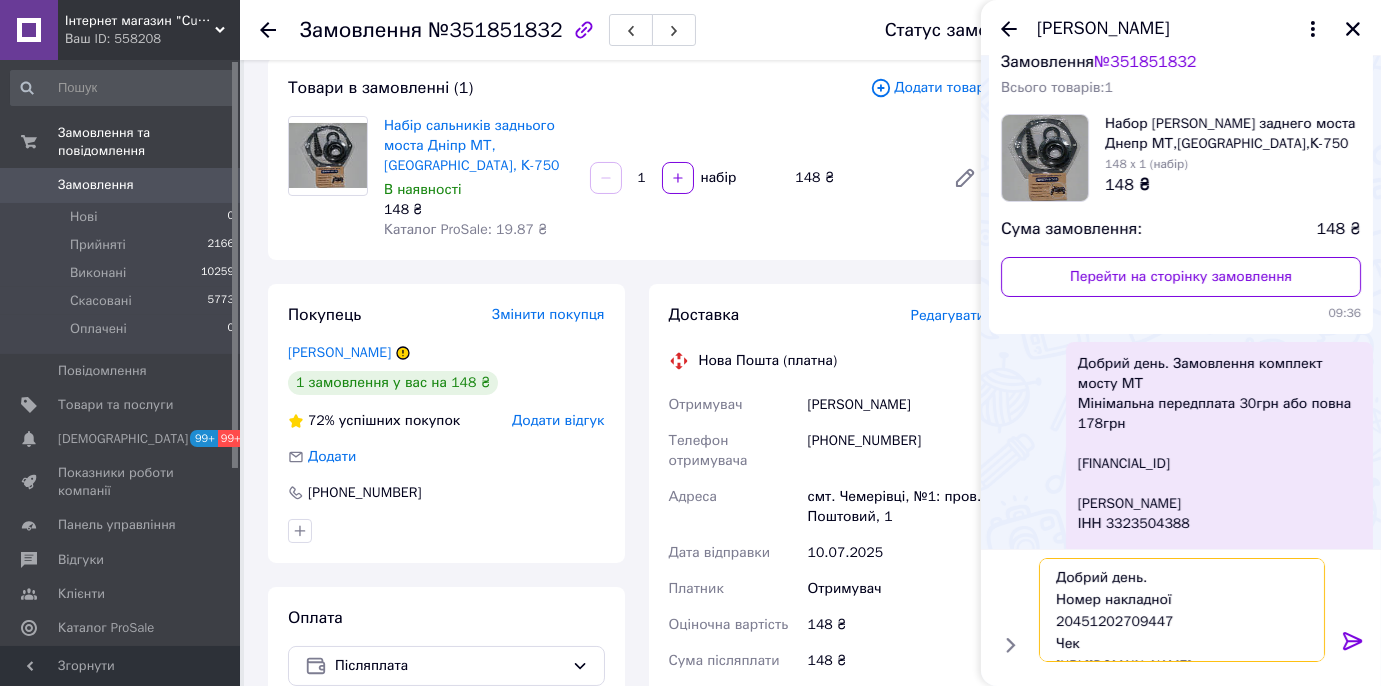 click on "Добрий день.
Номер накладної
20451202709447
Чек
[URL][DOMAIN_NAME]
Дякую" at bounding box center (1182, 610) 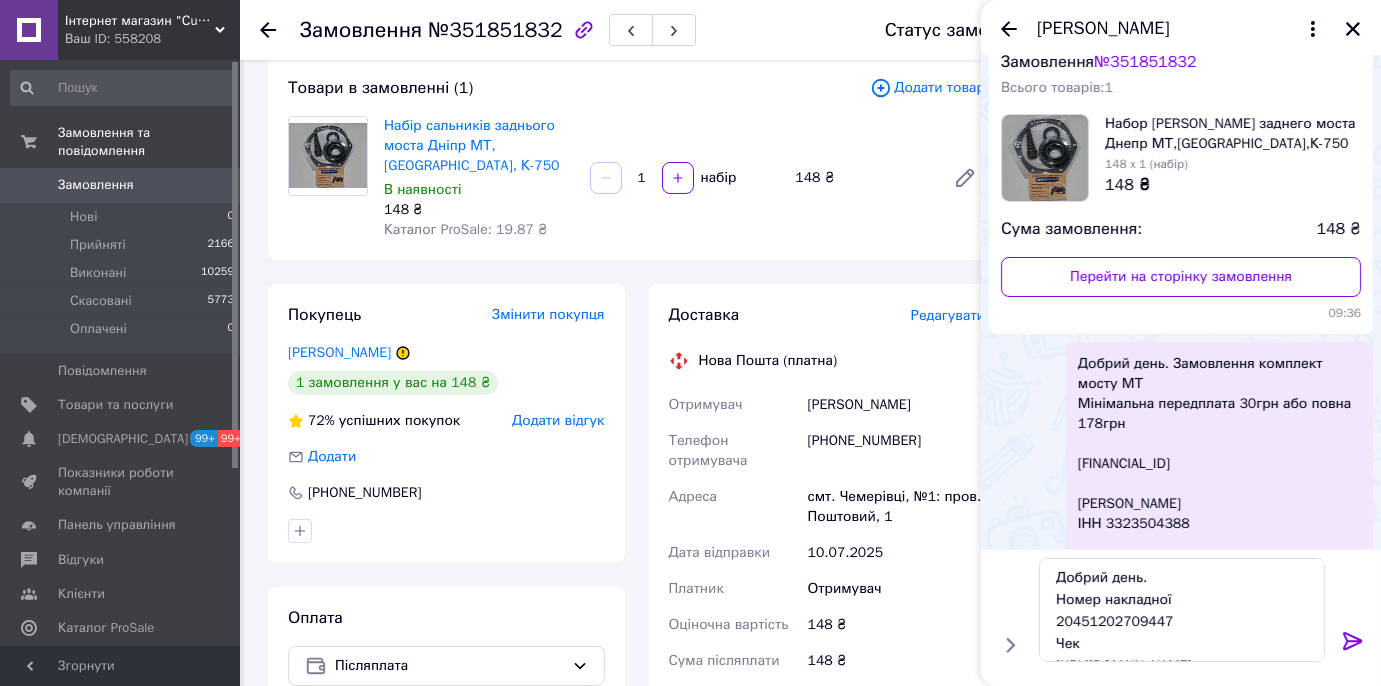 click on "Редагувати" at bounding box center [948, 315] 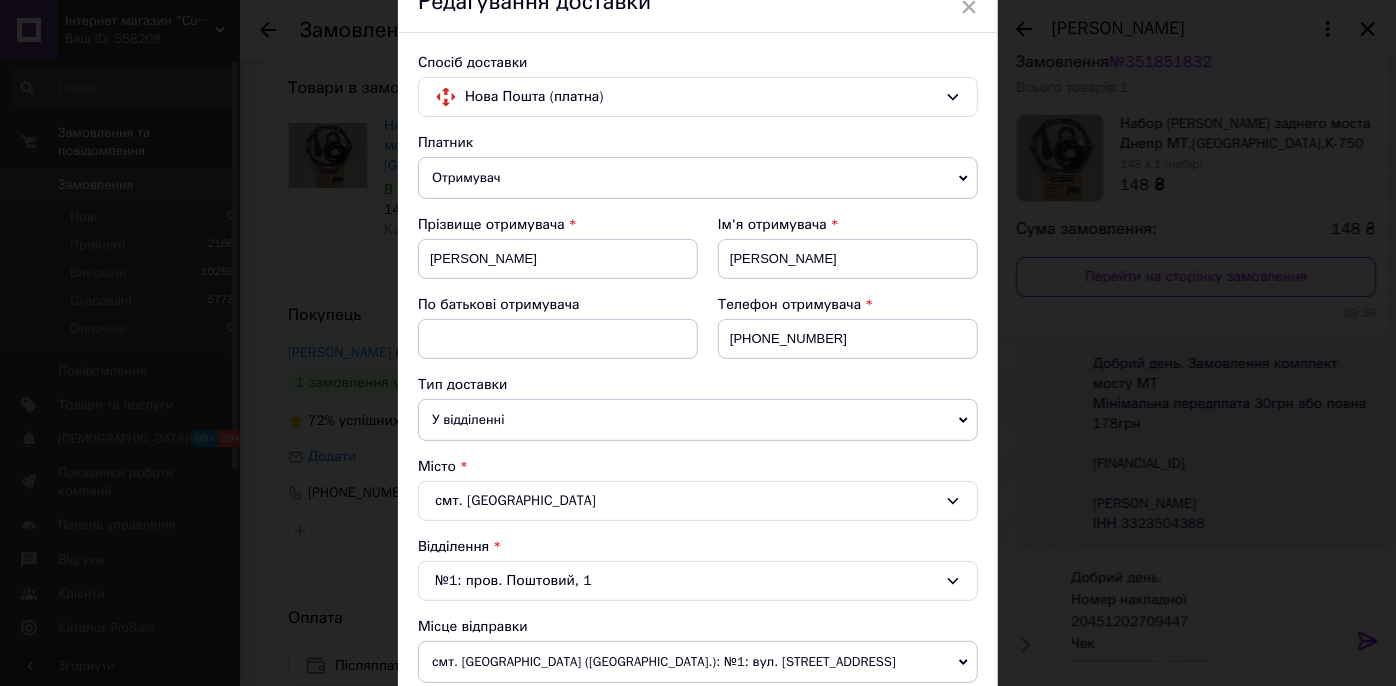 scroll, scrollTop: 363, scrollLeft: 0, axis: vertical 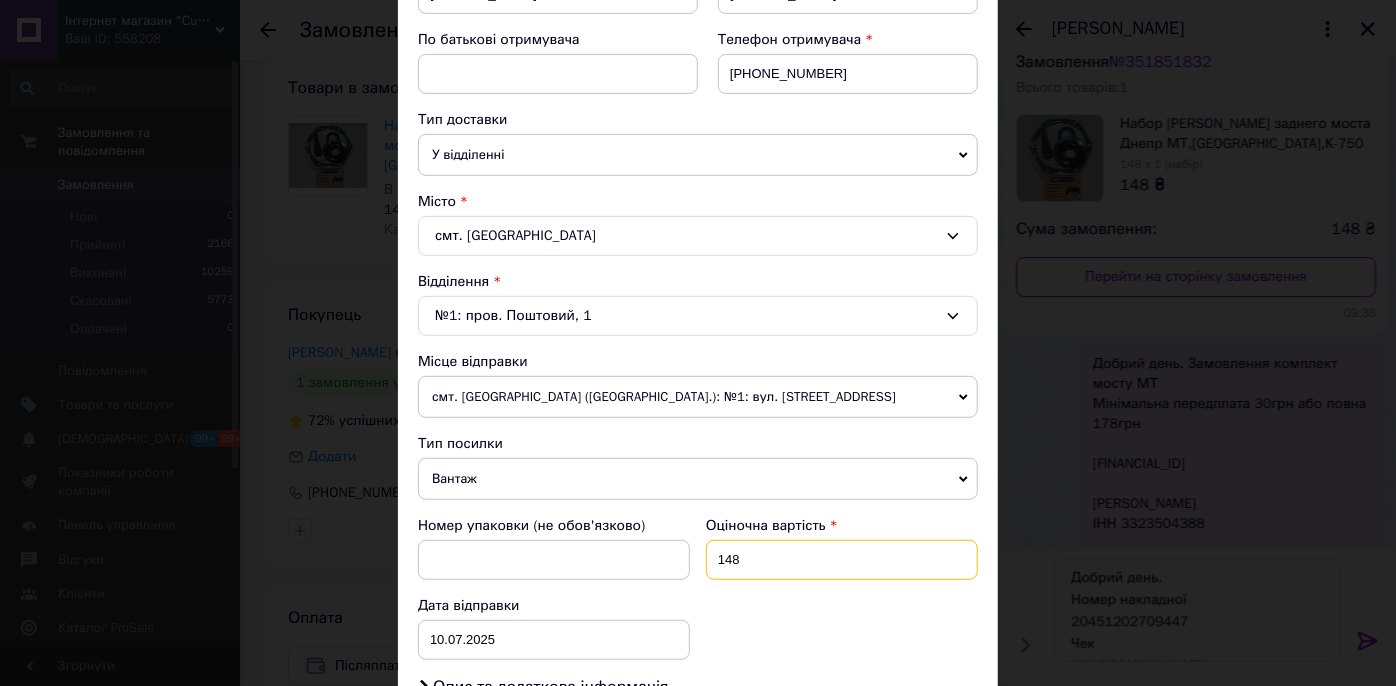 drag, startPoint x: 722, startPoint y: 552, endPoint x: 741, endPoint y: 551, distance: 19.026299 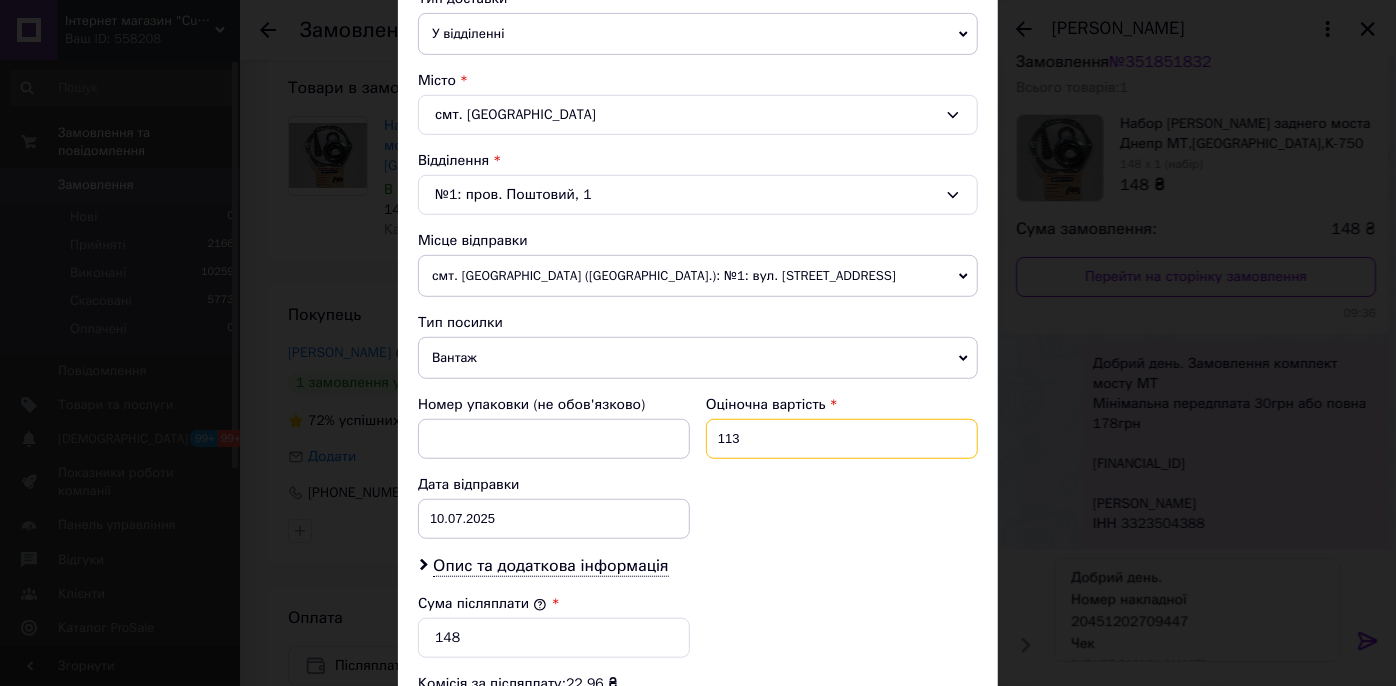 scroll, scrollTop: 636, scrollLeft: 0, axis: vertical 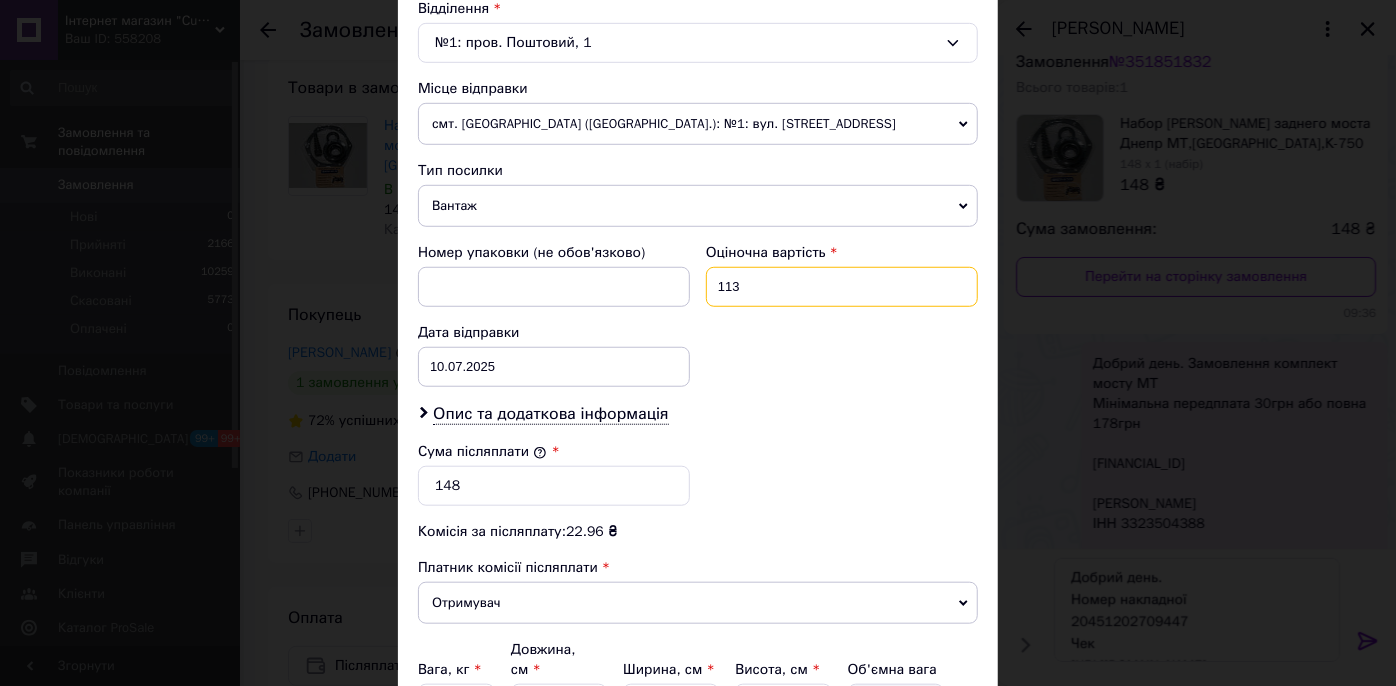 type on "113" 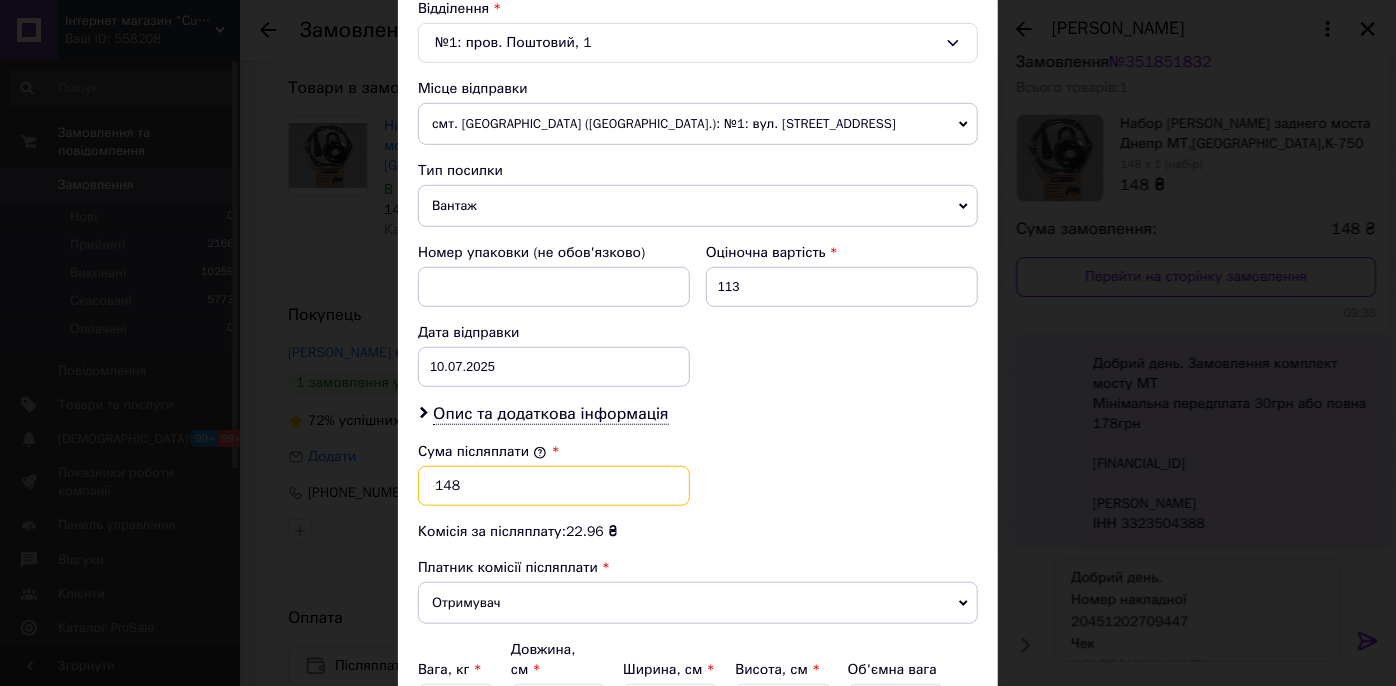 drag, startPoint x: 436, startPoint y: 477, endPoint x: 472, endPoint y: 479, distance: 36.05551 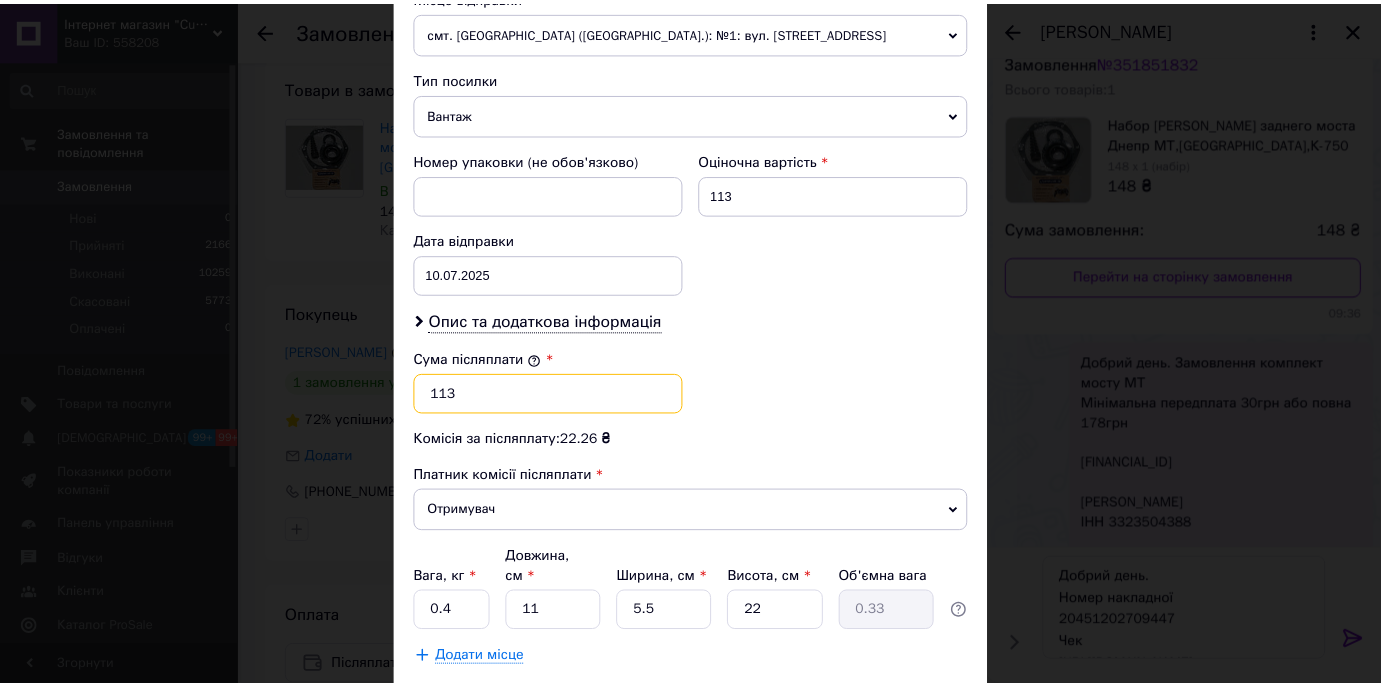 scroll, scrollTop: 830, scrollLeft: 0, axis: vertical 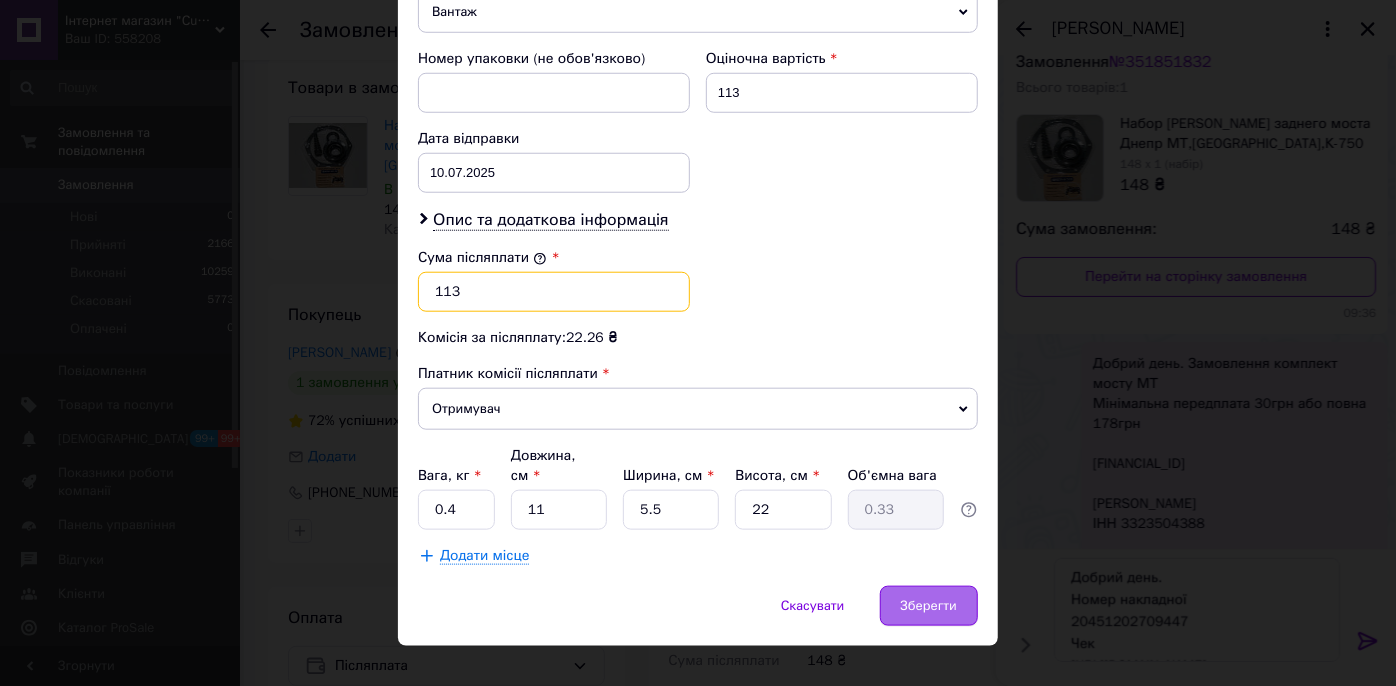 type on "113" 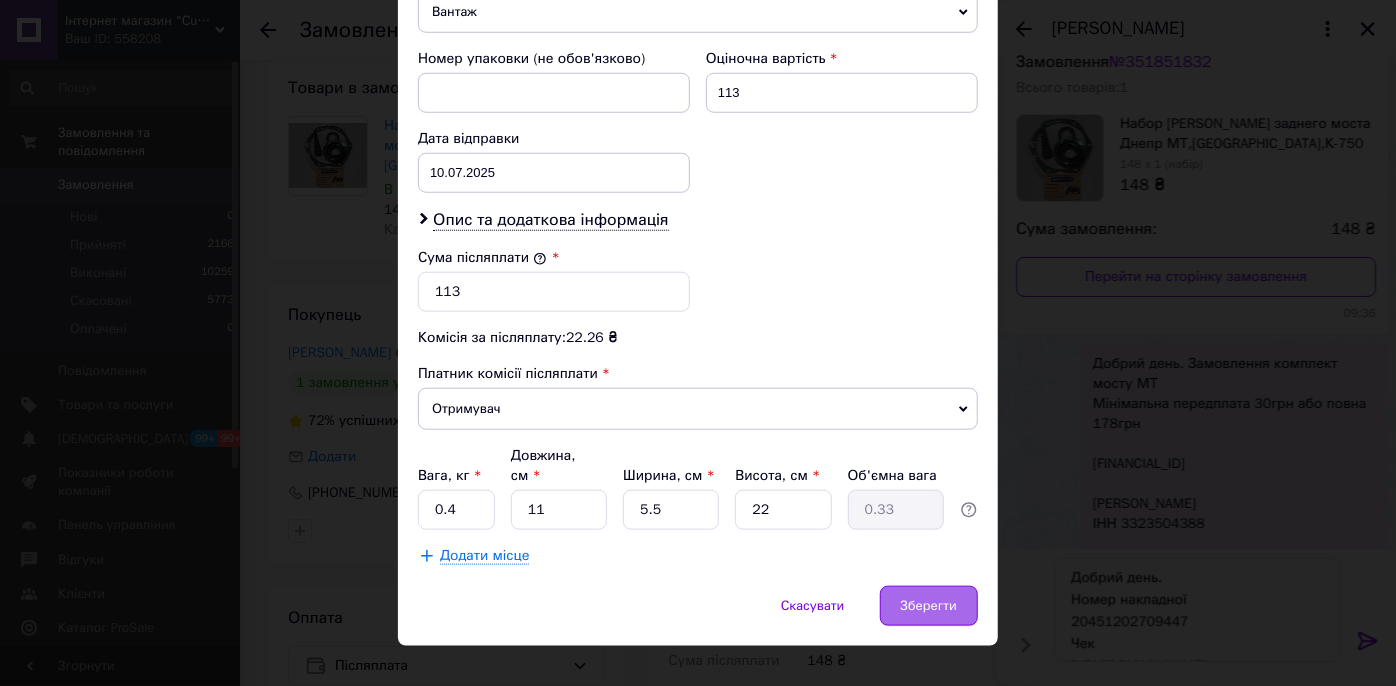 click on "Зберегти" at bounding box center (929, 606) 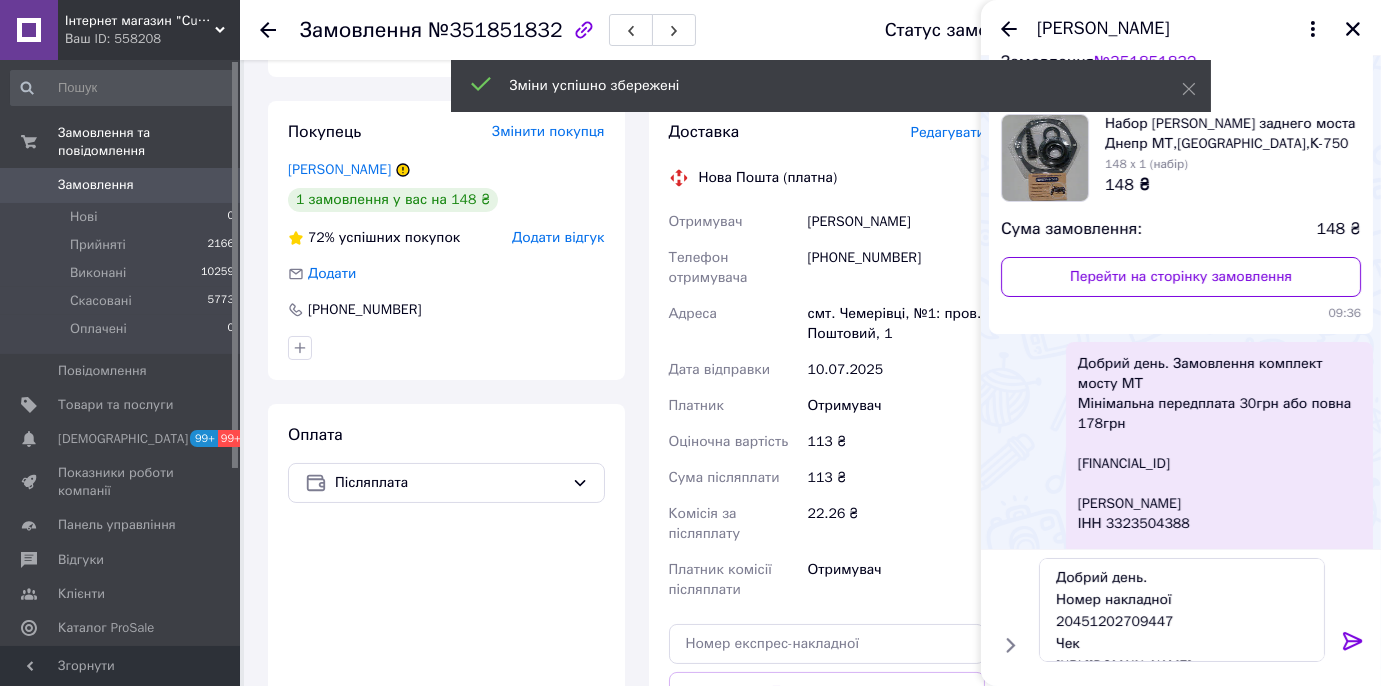 scroll, scrollTop: 479, scrollLeft: 0, axis: vertical 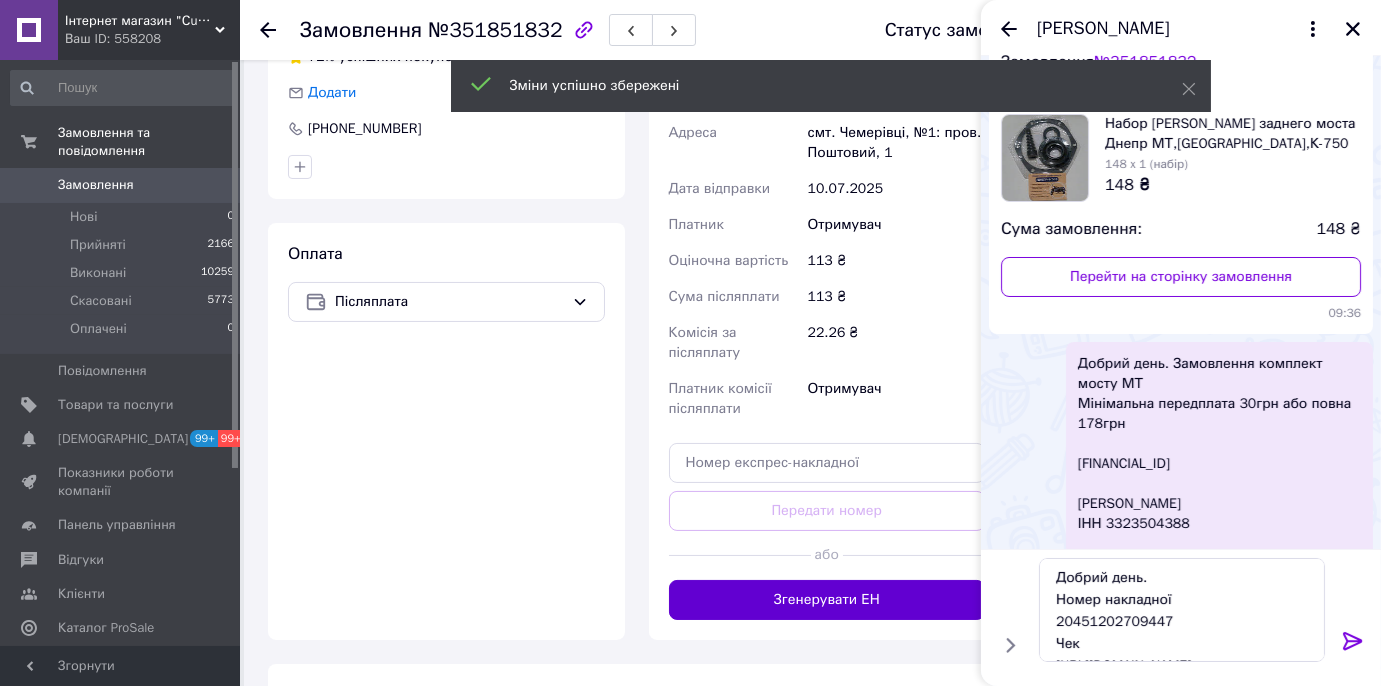 click on "Згенерувати ЕН" at bounding box center [827, 600] 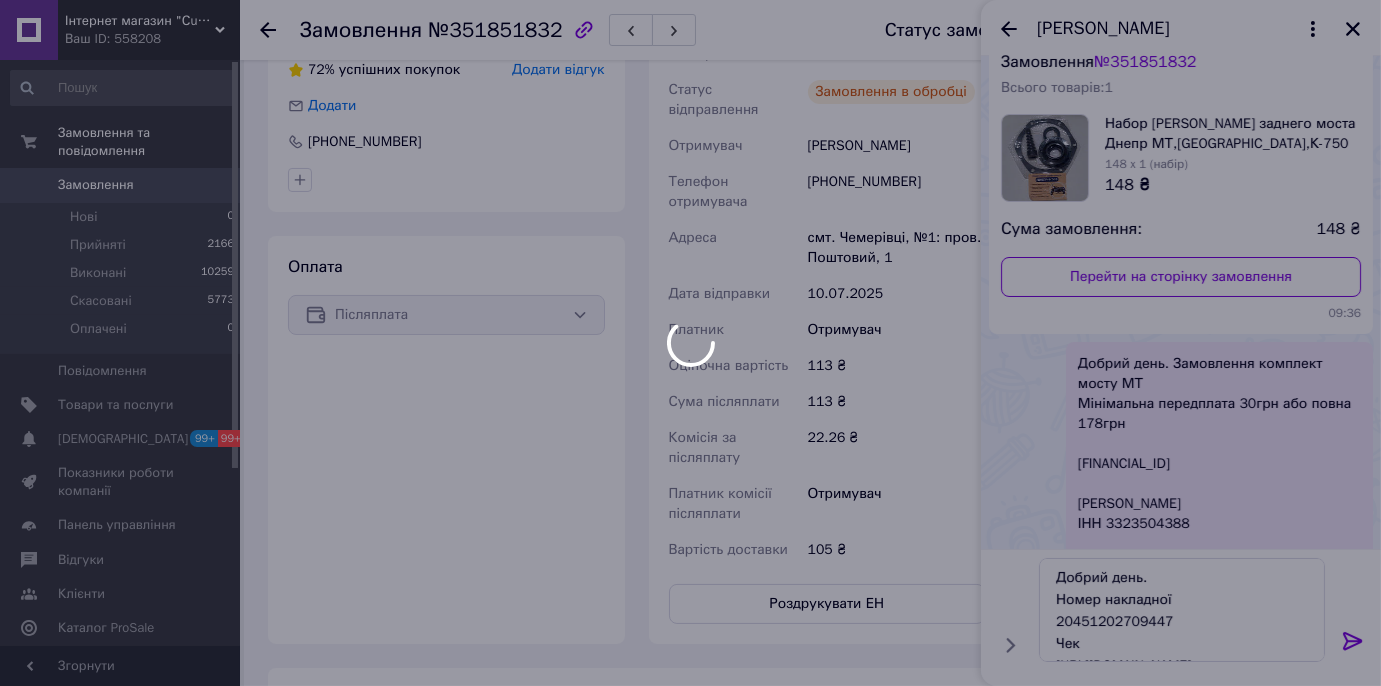 scroll, scrollTop: 297, scrollLeft: 0, axis: vertical 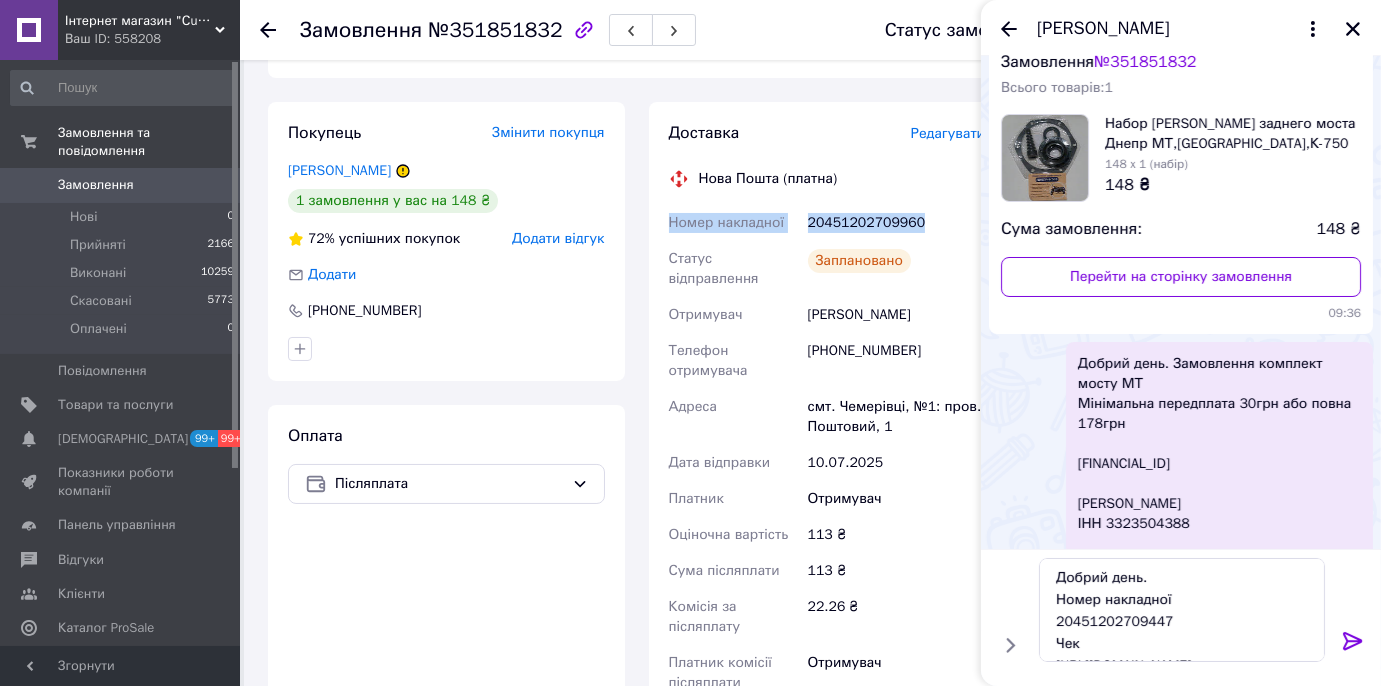 drag, startPoint x: 922, startPoint y: 206, endPoint x: 667, endPoint y: 214, distance: 255.12546 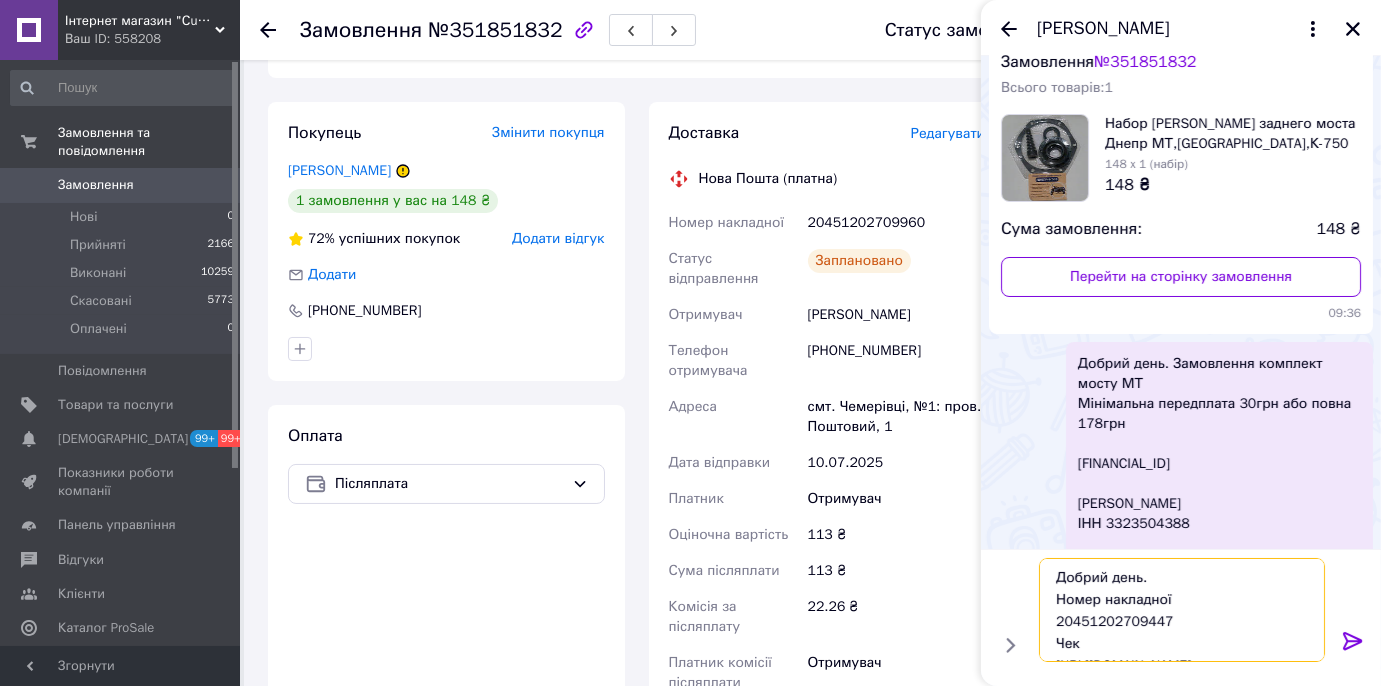 paste on "960" 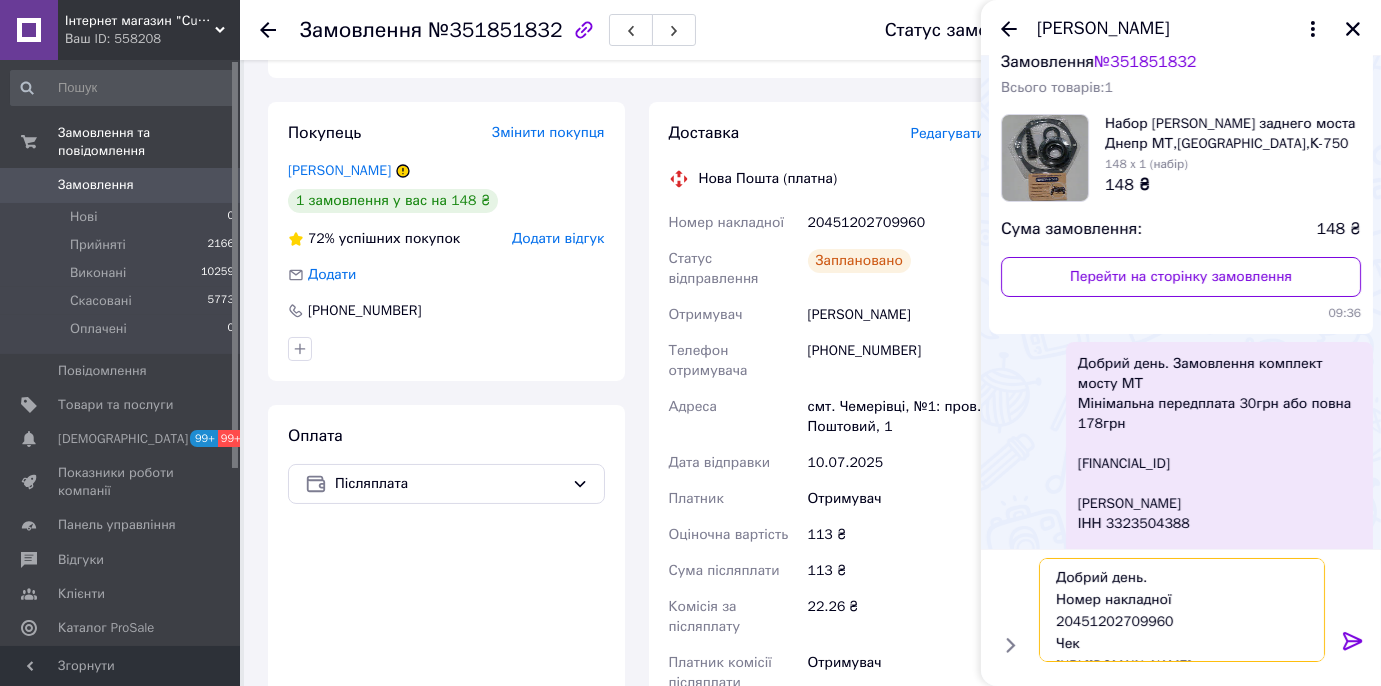 drag, startPoint x: 1168, startPoint y: 617, endPoint x: 1048, endPoint y: 593, distance: 122.376465 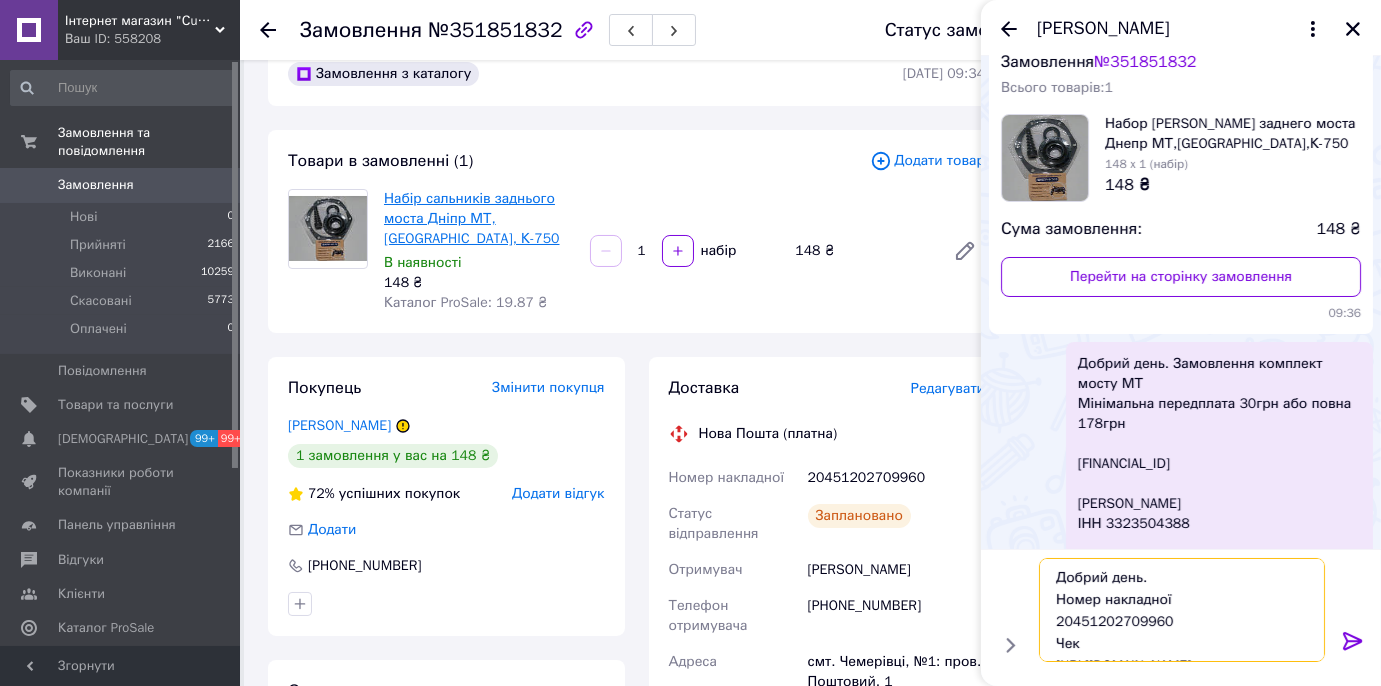 scroll, scrollTop: 0, scrollLeft: 0, axis: both 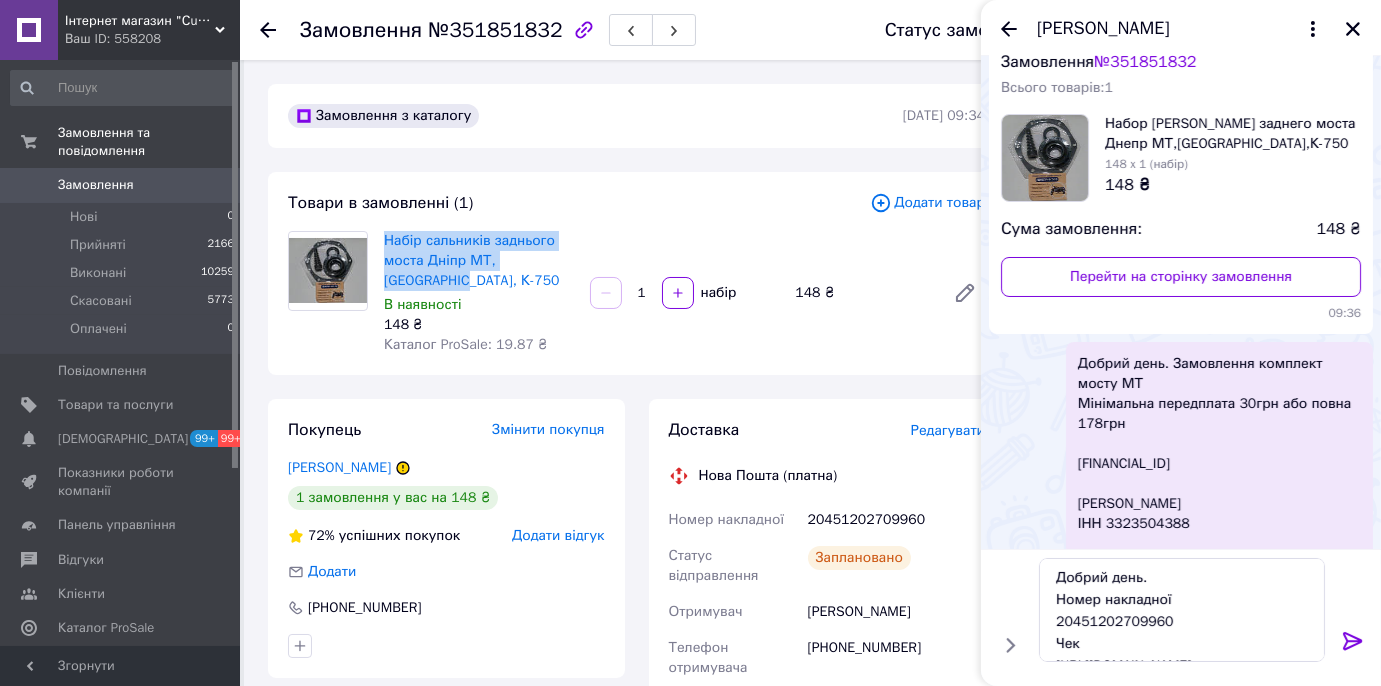 drag, startPoint x: 380, startPoint y: 239, endPoint x: 572, endPoint y: 262, distance: 193.3727 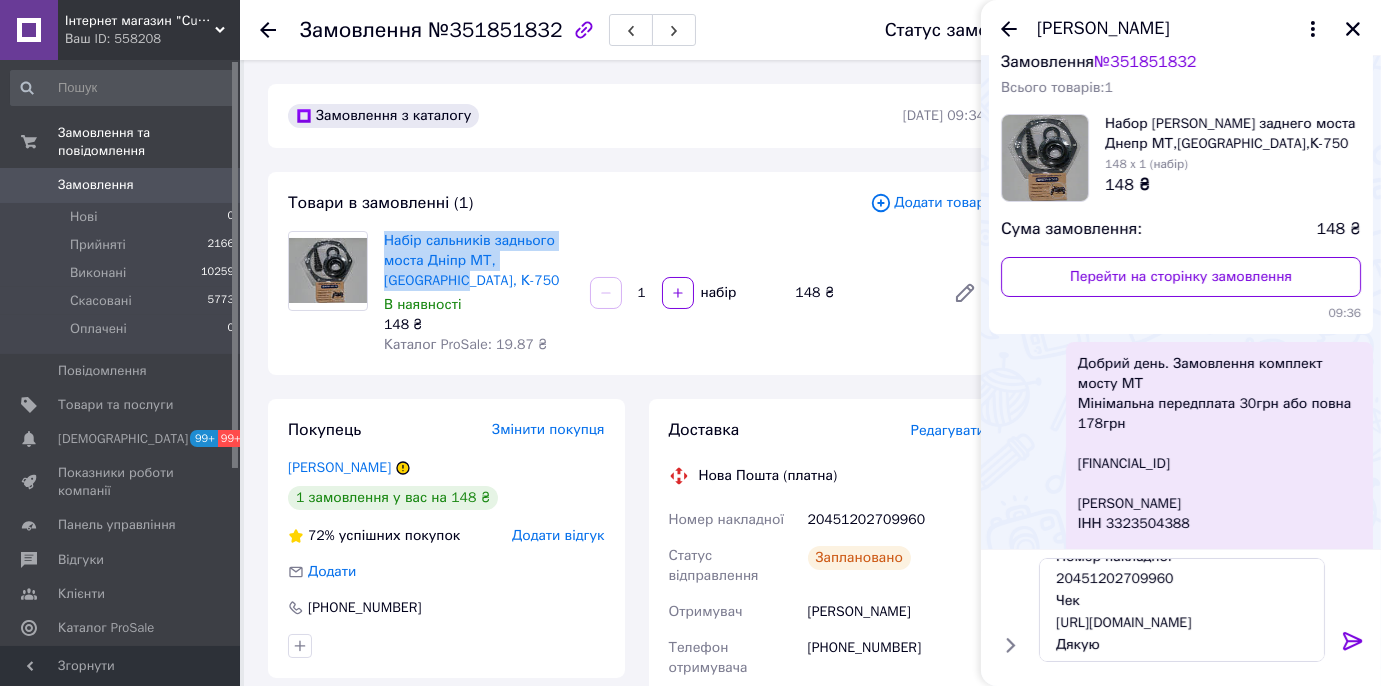 scroll, scrollTop: 67, scrollLeft: 0, axis: vertical 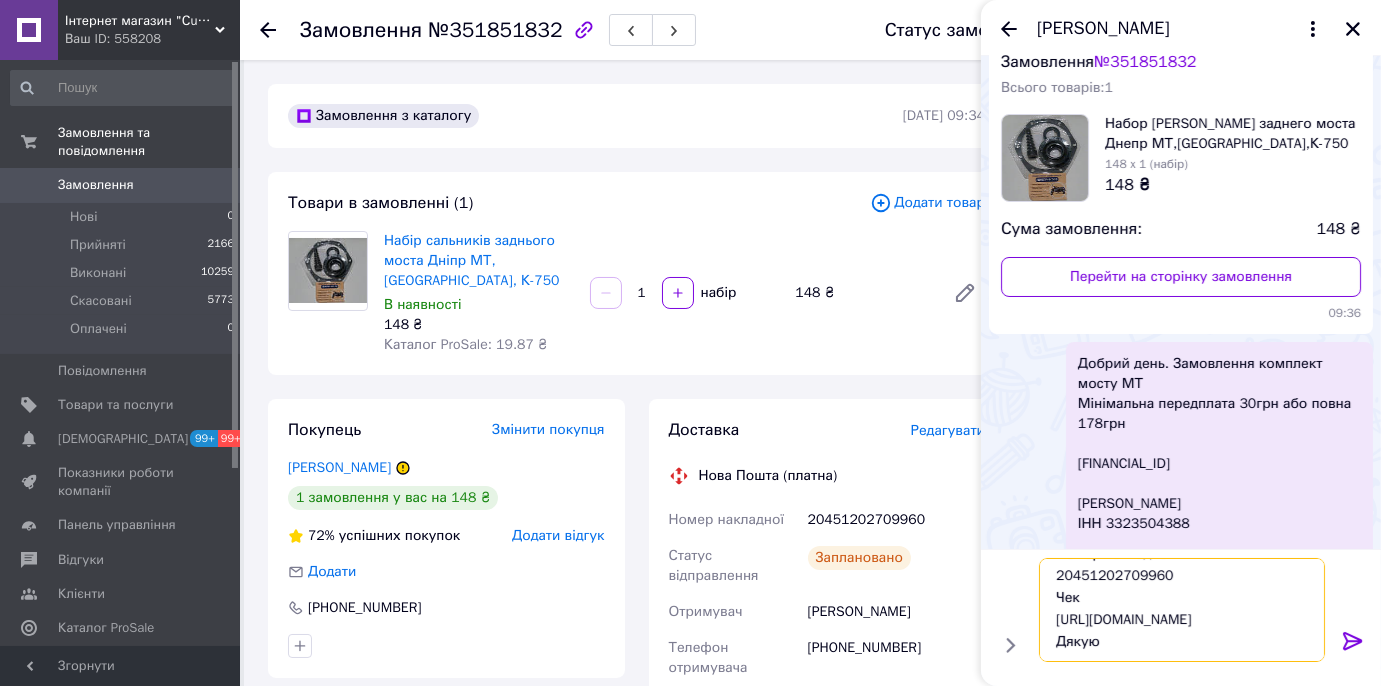 drag, startPoint x: 1055, startPoint y: 603, endPoint x: 1231, endPoint y: 618, distance: 176.63805 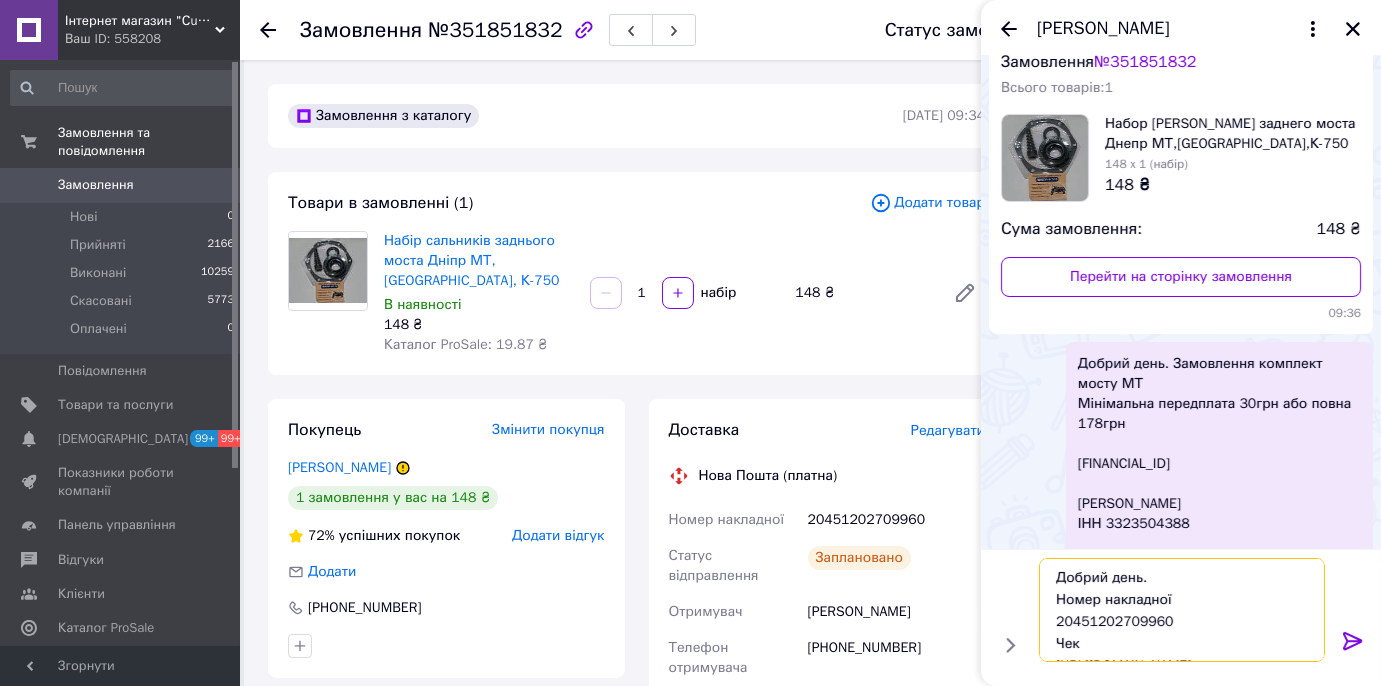 drag, startPoint x: 1067, startPoint y: 609, endPoint x: 1022, endPoint y: 534, distance: 87.46428 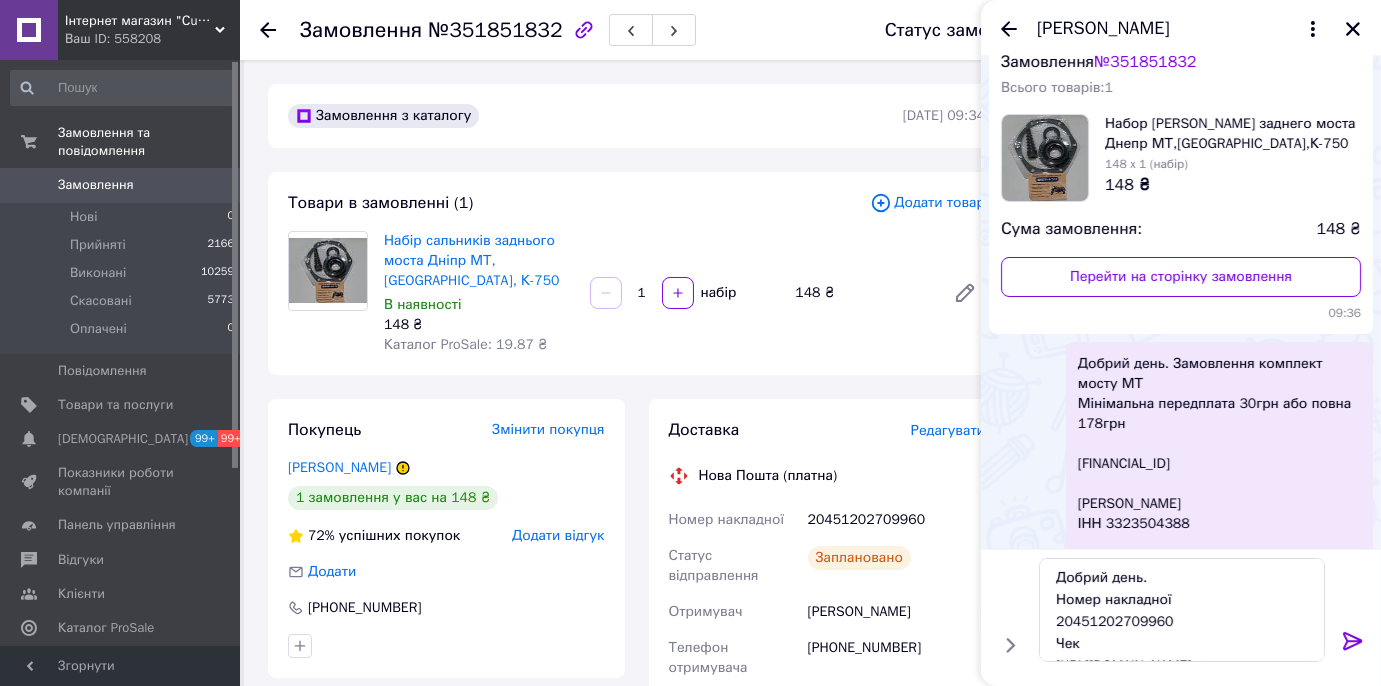 click 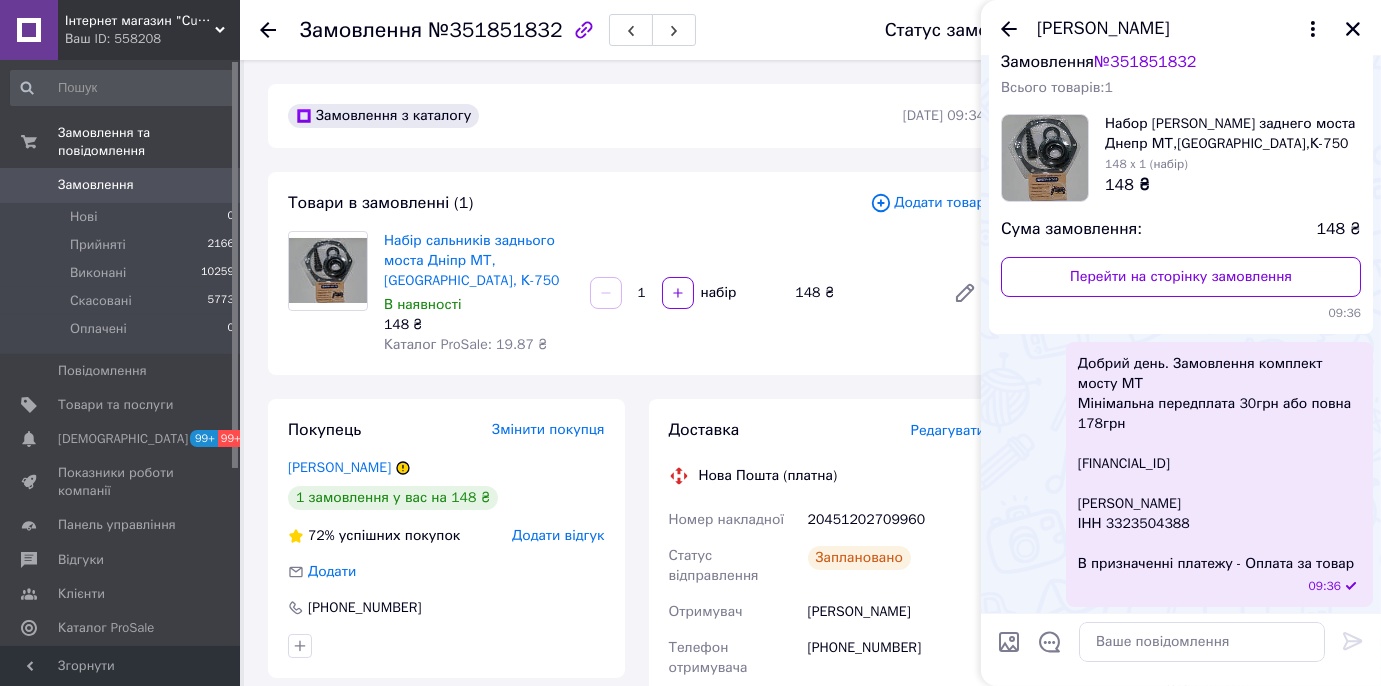 scroll, scrollTop: 562, scrollLeft: 0, axis: vertical 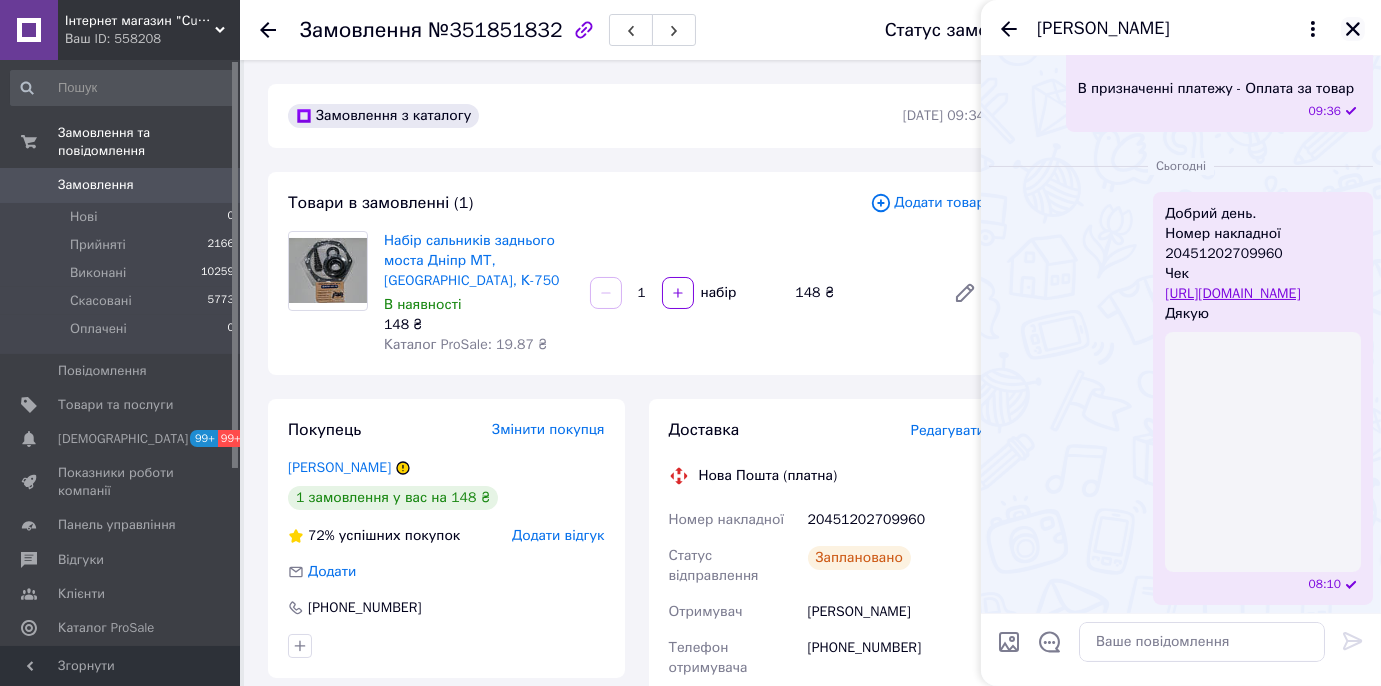click at bounding box center [1353, 29] 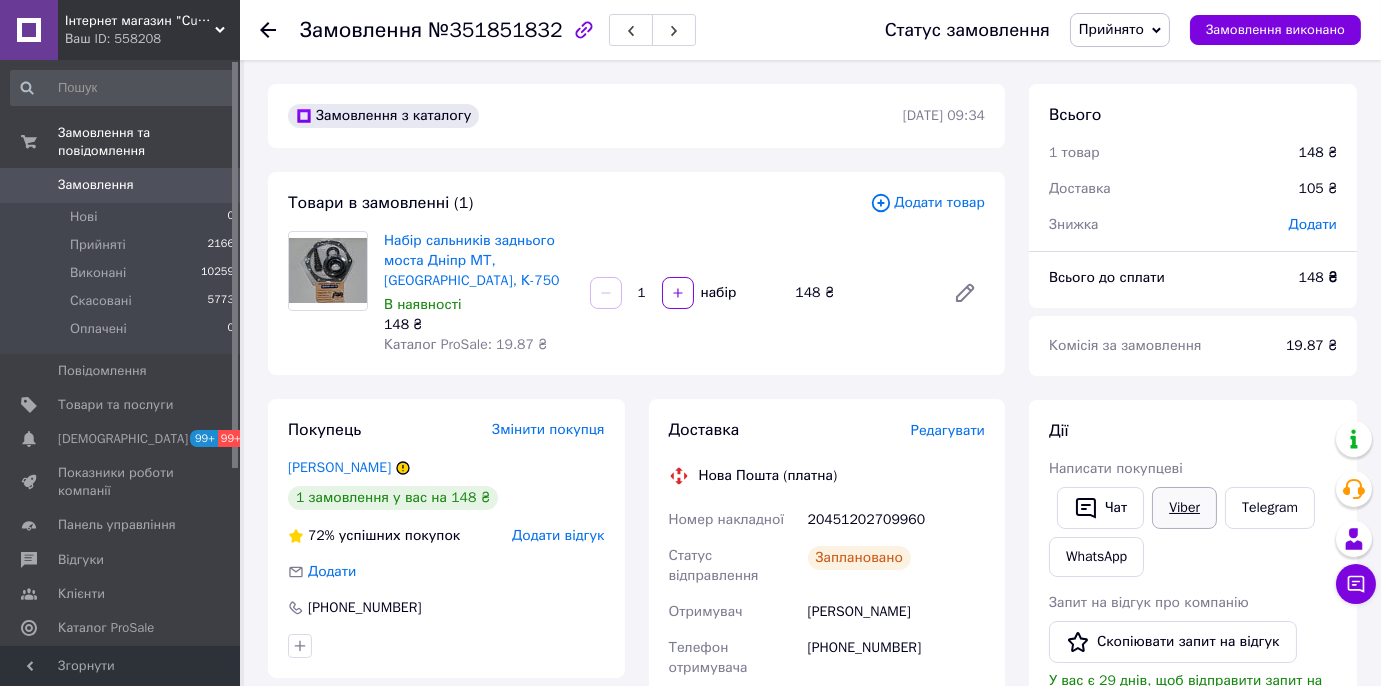 click on "Viber" at bounding box center (1184, 508) 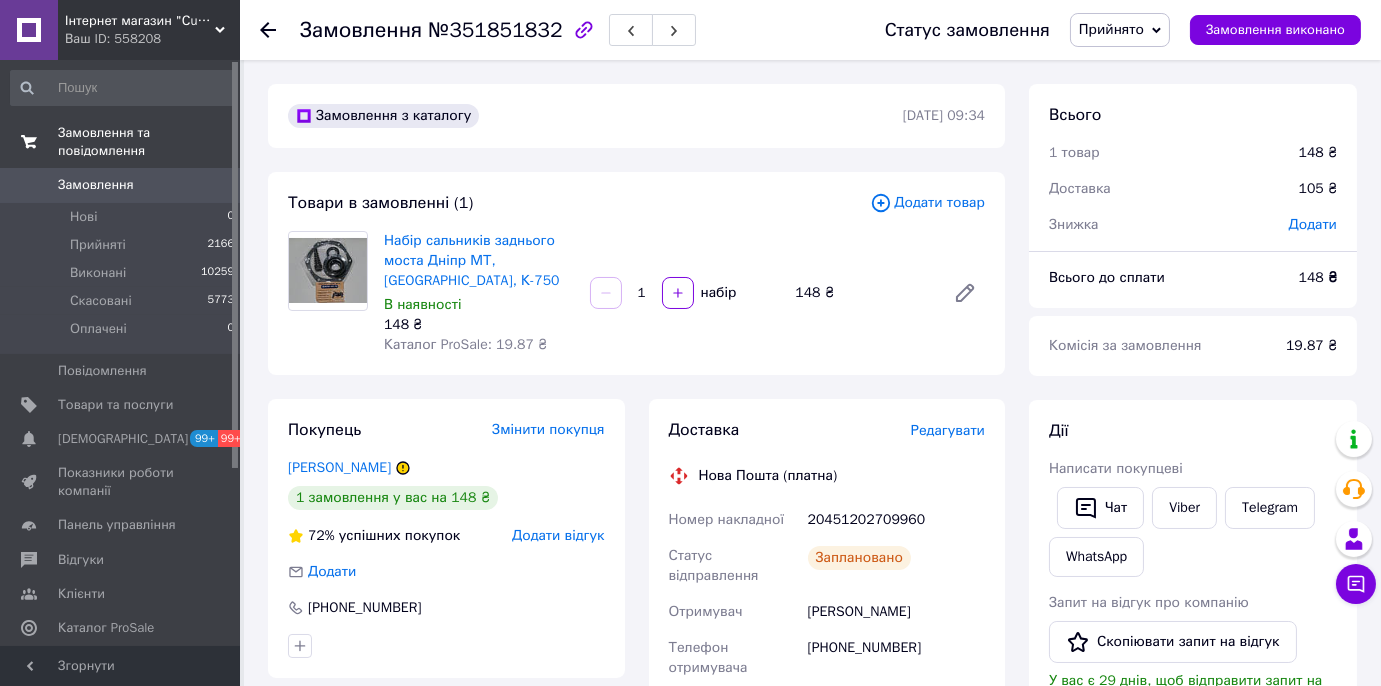 drag, startPoint x: 130, startPoint y: 156, endPoint x: 167, endPoint y: 118, distance: 53.037724 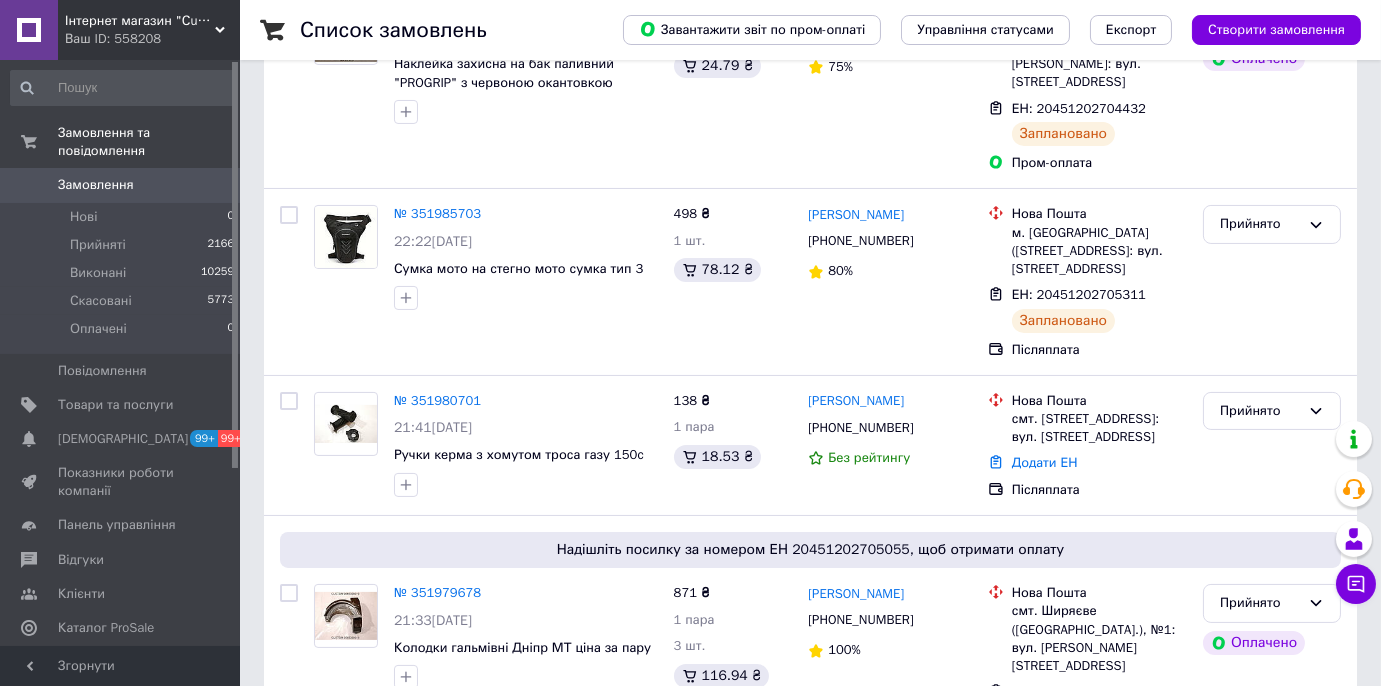 scroll, scrollTop: 1201, scrollLeft: 0, axis: vertical 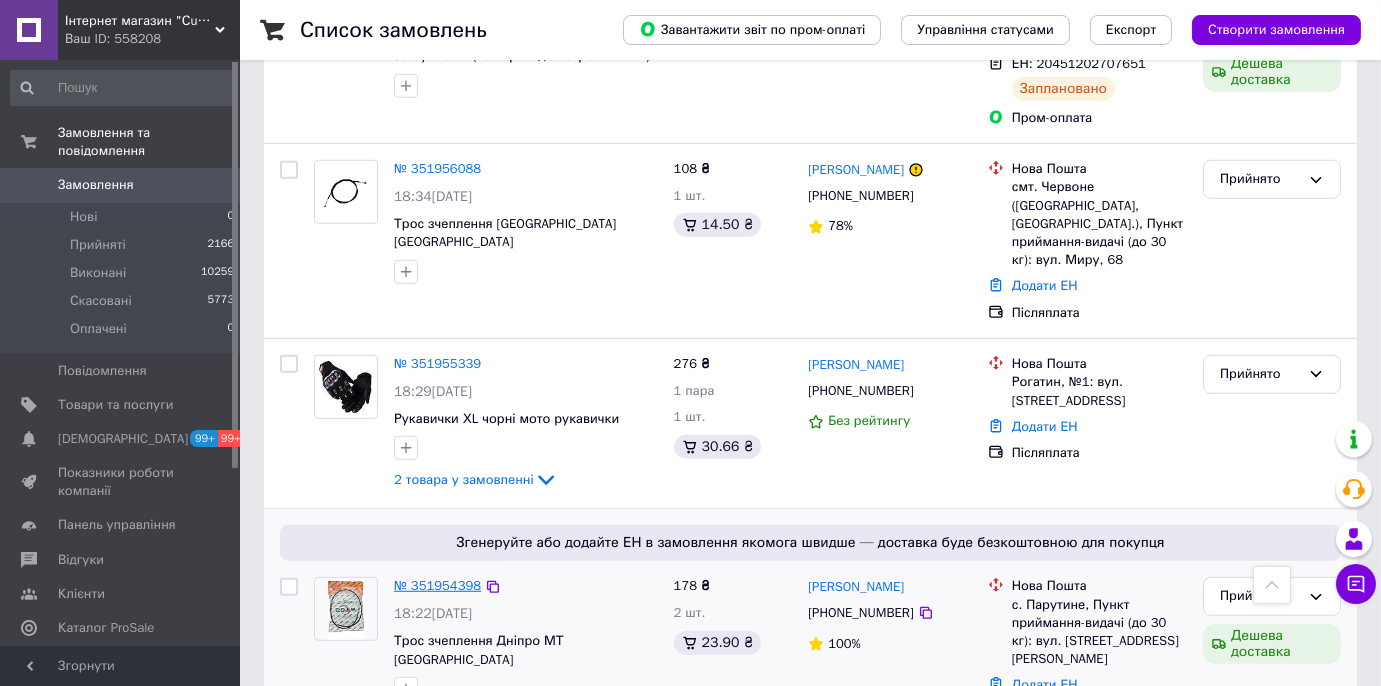 click on "№ 351954398" at bounding box center [437, 585] 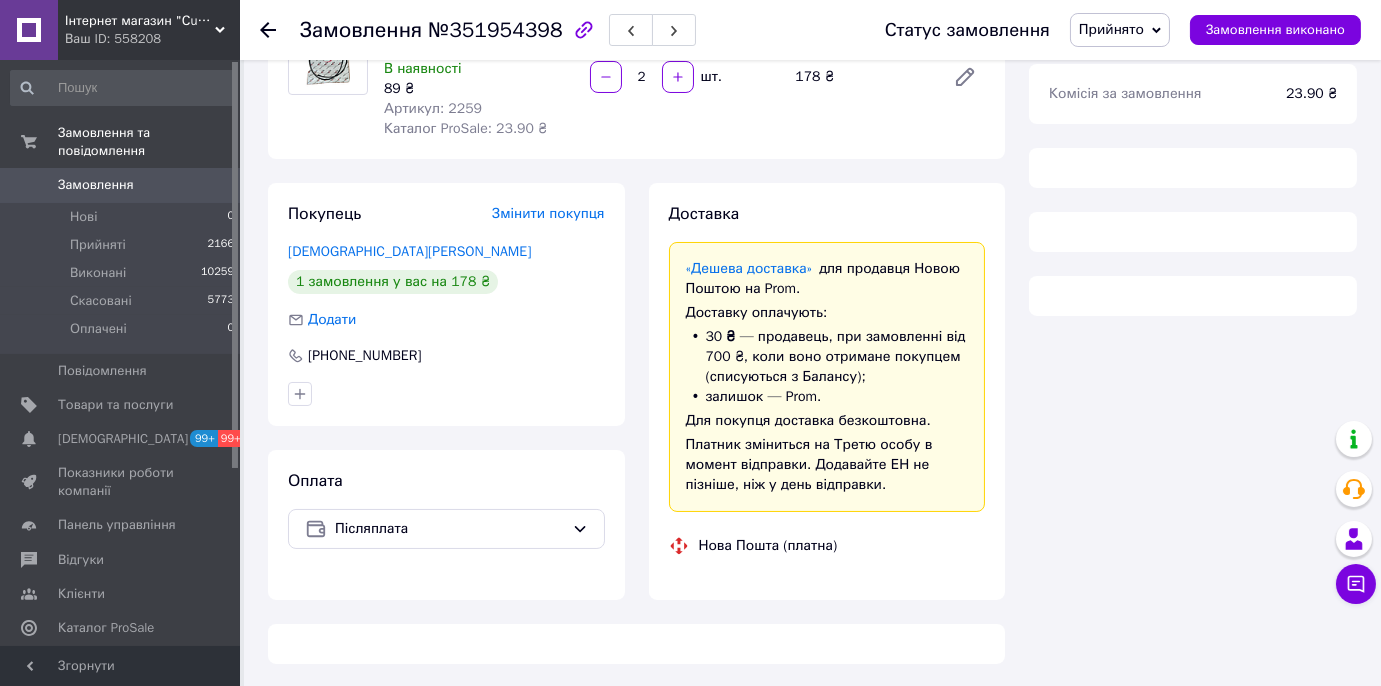 scroll, scrollTop: 0, scrollLeft: 0, axis: both 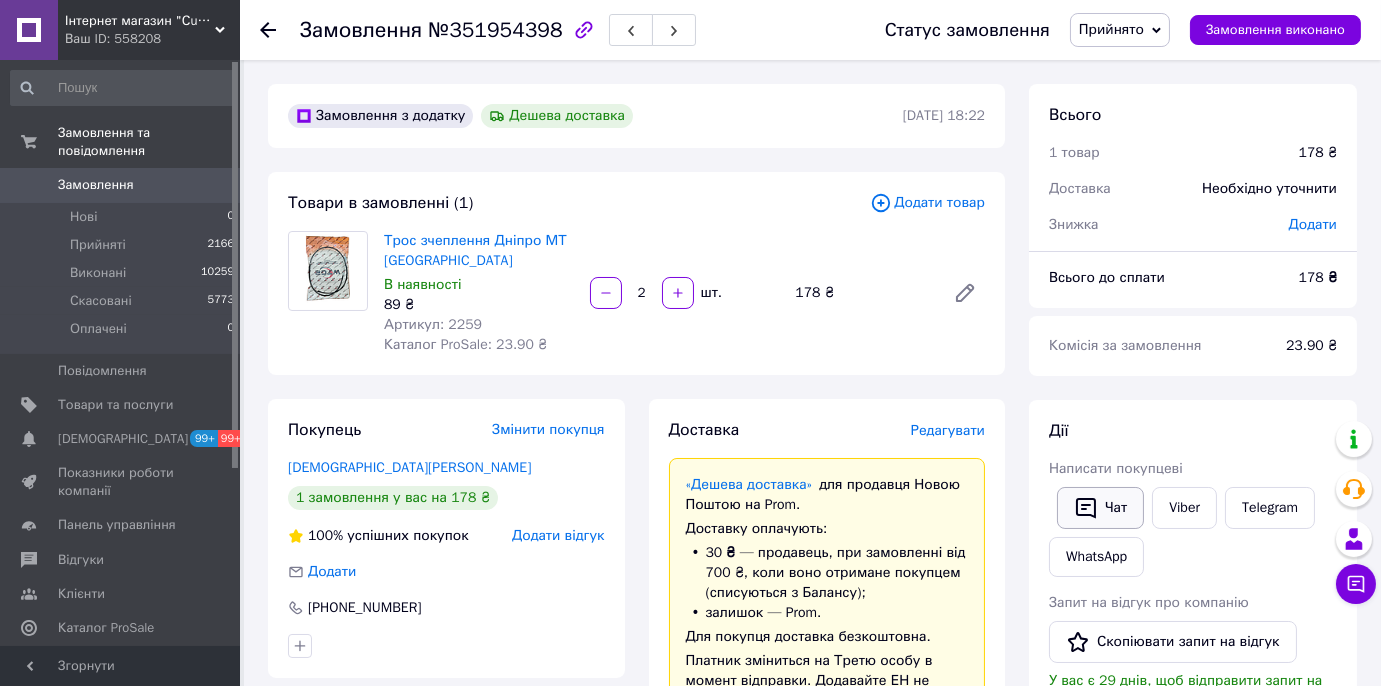 click 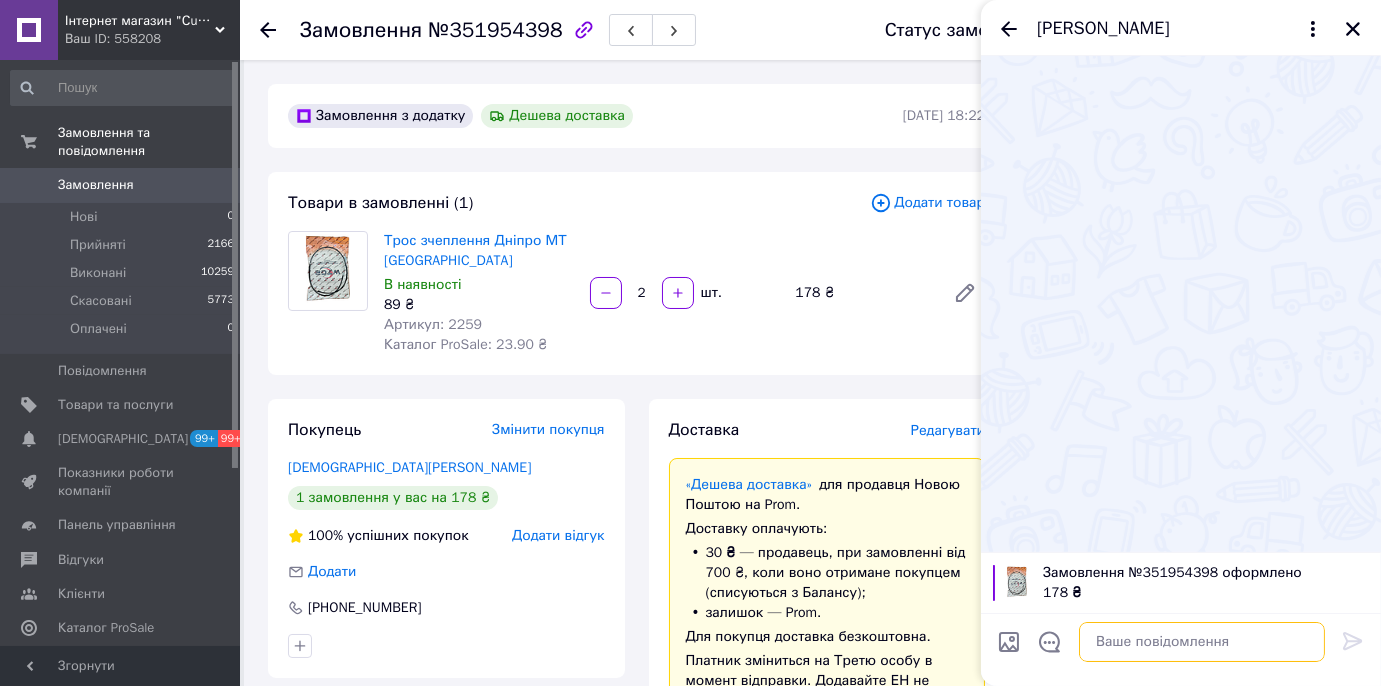 click at bounding box center [1202, 642] 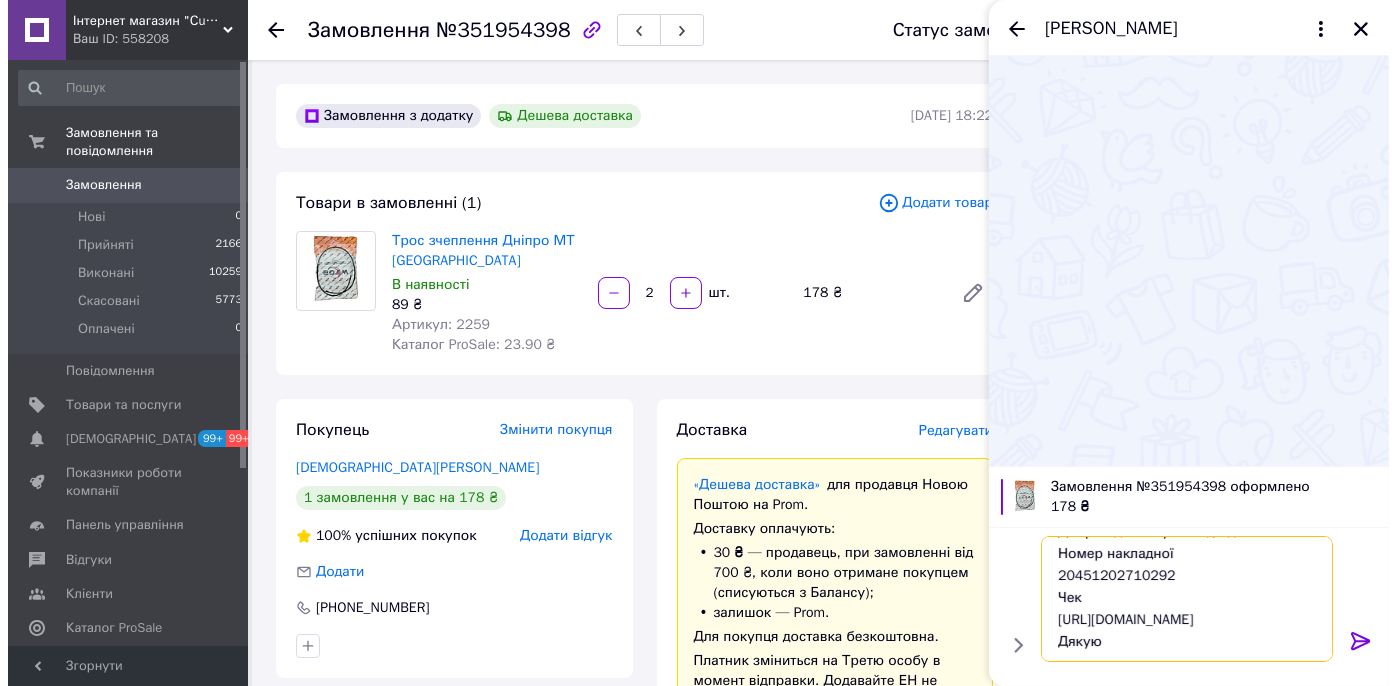 scroll, scrollTop: 0, scrollLeft: 0, axis: both 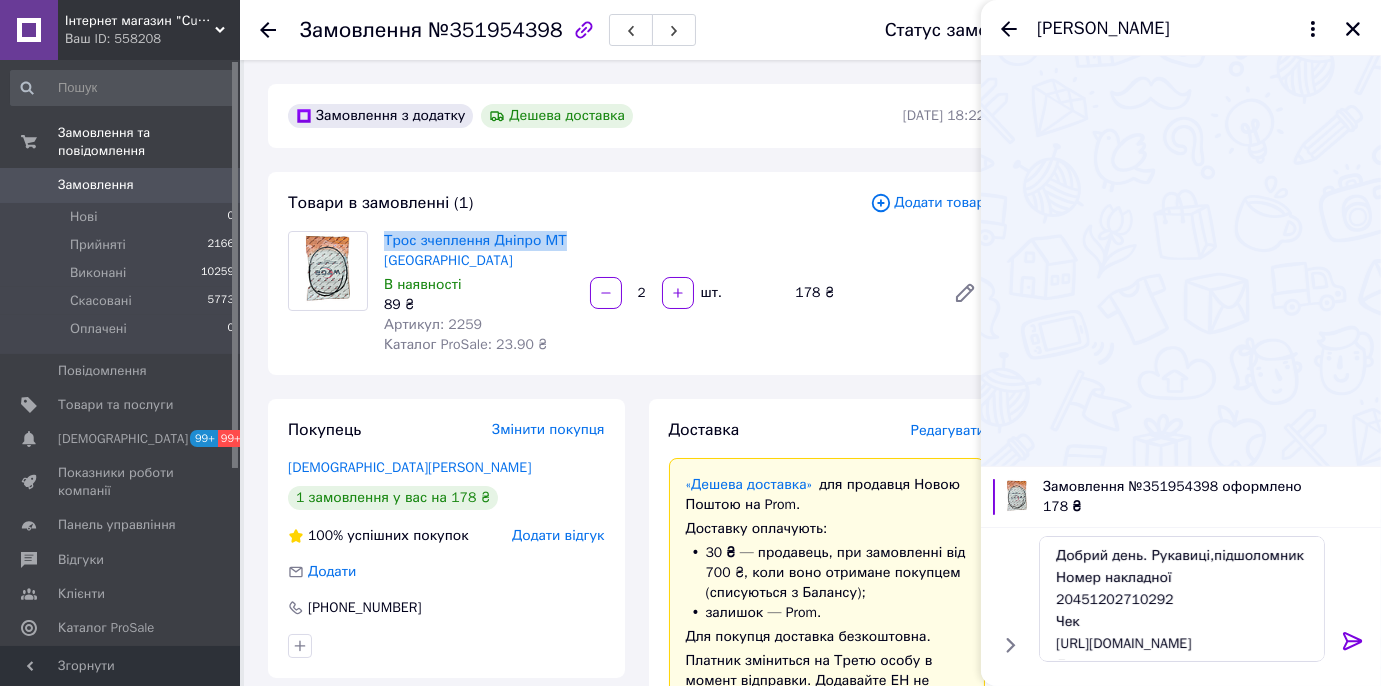 drag, startPoint x: 381, startPoint y: 236, endPoint x: 569, endPoint y: 240, distance: 188.04254 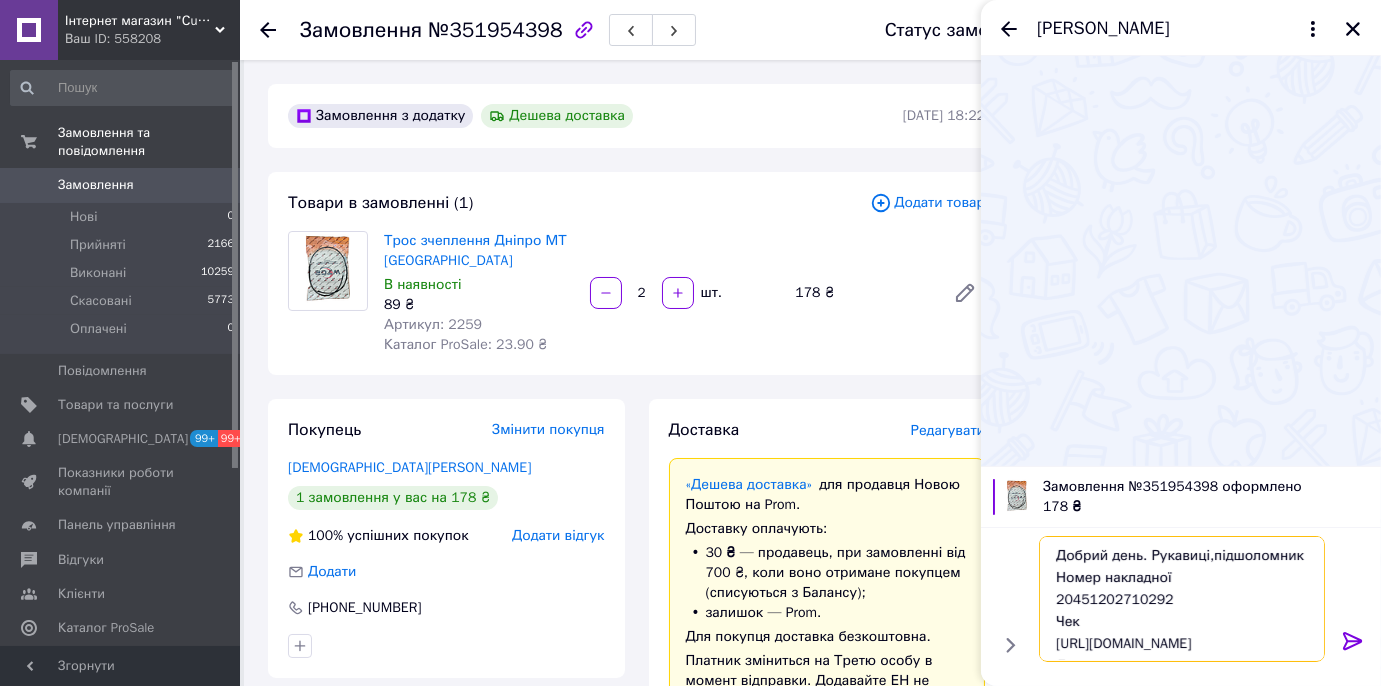 drag, startPoint x: 1154, startPoint y: 561, endPoint x: 1312, endPoint y: 558, distance: 158.02847 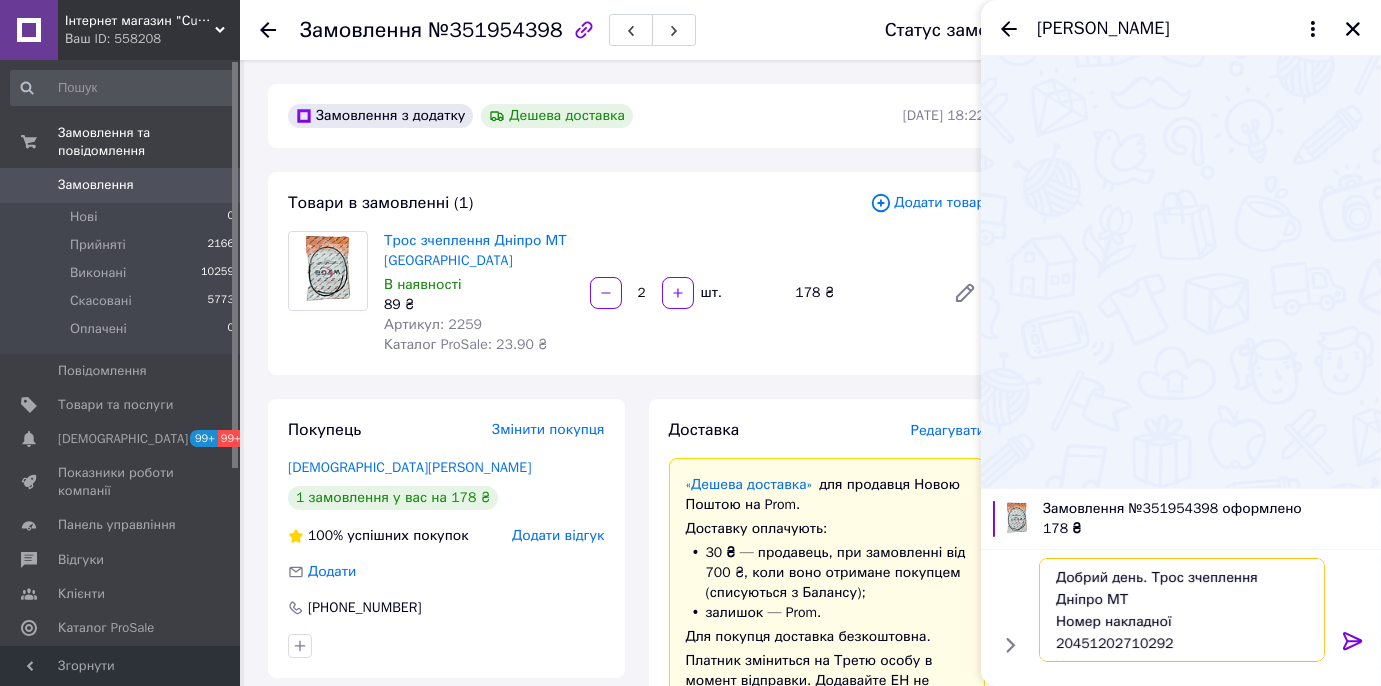 click on "Добрий день. Трос зчеплення Дніпро МТ
Номер накладної
20451202710292
Чек
[URL][DOMAIN_NAME]
Дякую" at bounding box center (1182, 610) 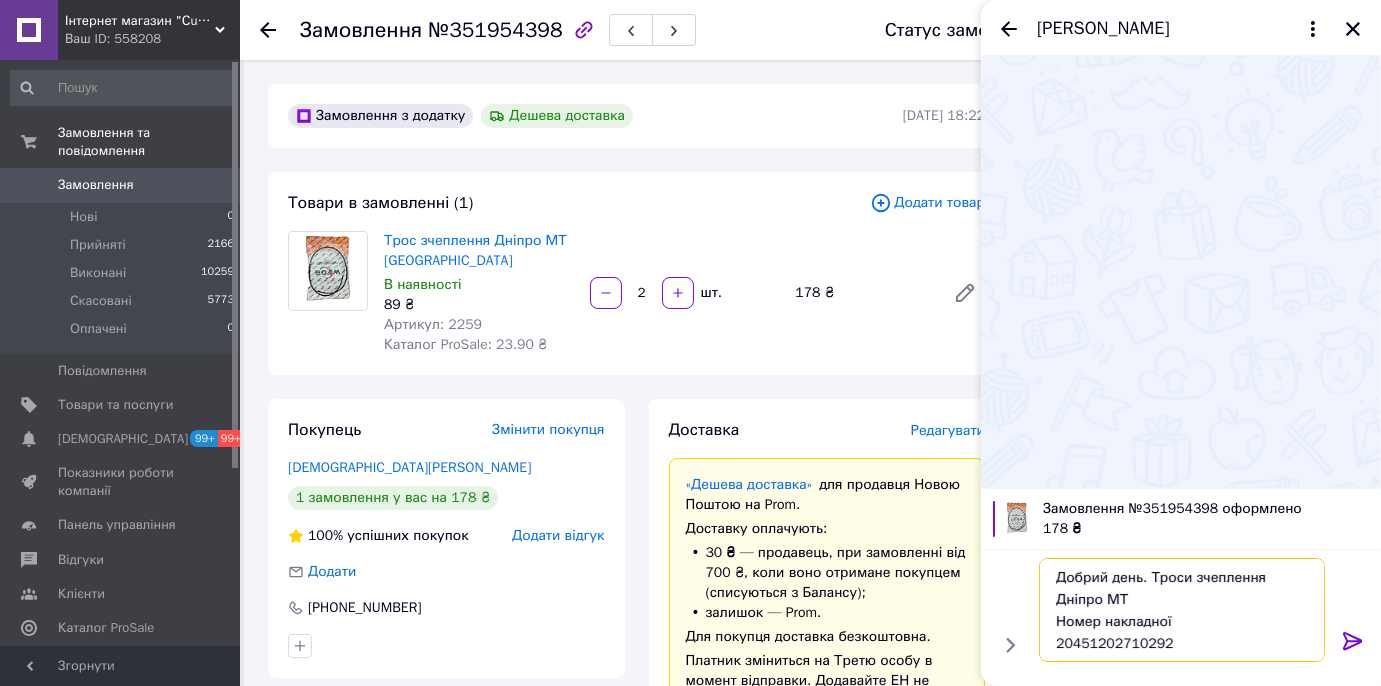 type on "Добрий день. Троси зчеплення Дніпро МТ
Номер накладної
20451202710292
Чек
[URL][DOMAIN_NAME]
Дякую" 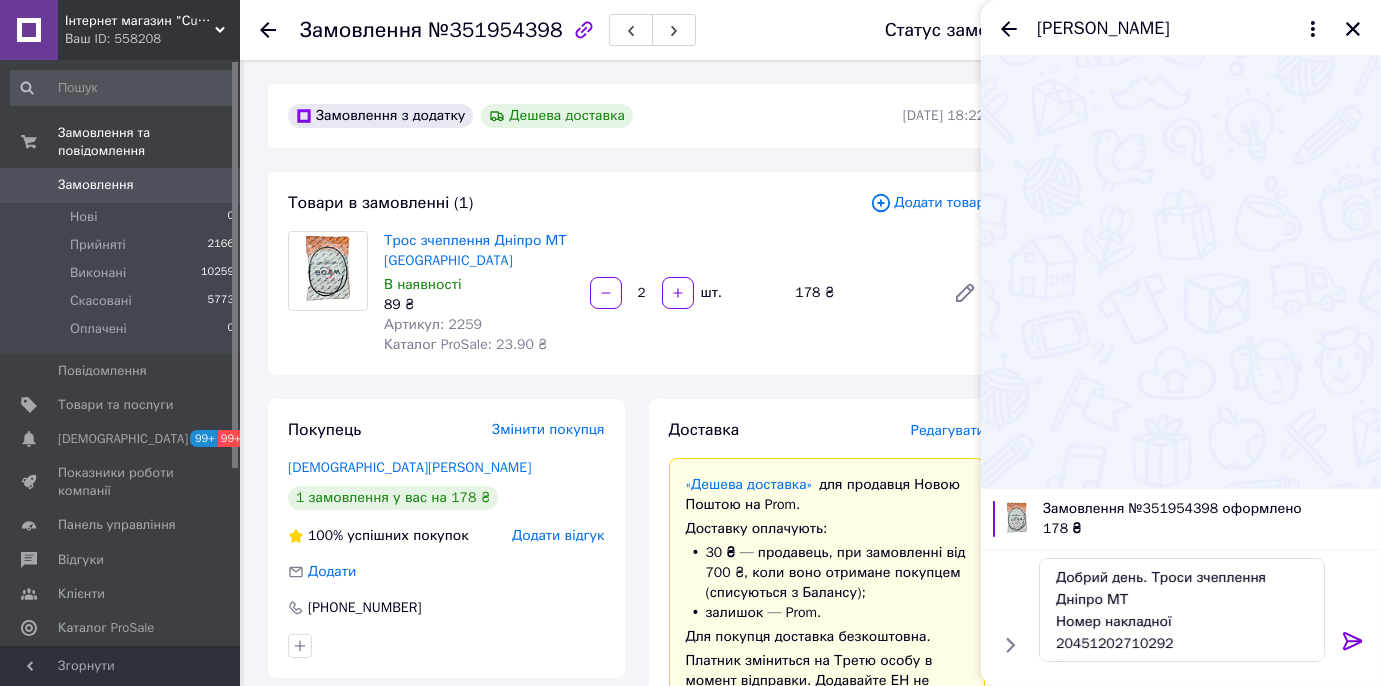 click on "Редагувати" at bounding box center [948, 430] 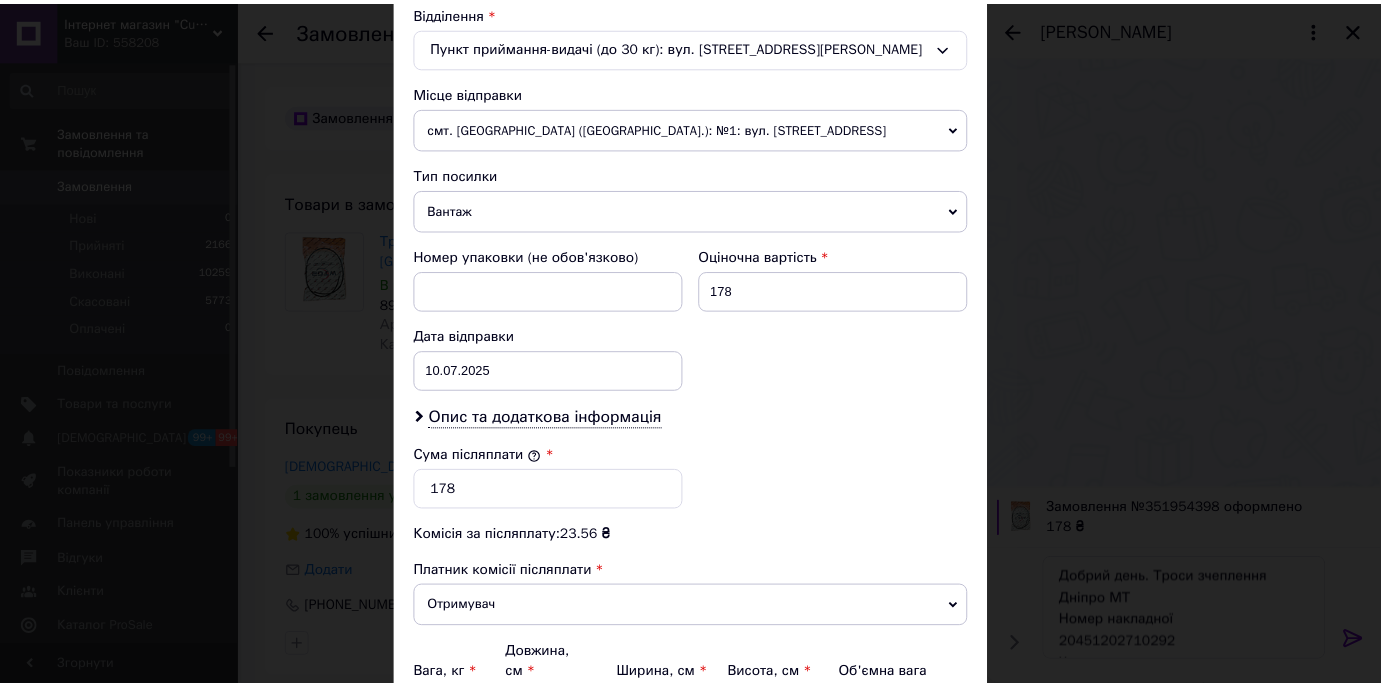 scroll, scrollTop: 830, scrollLeft: 0, axis: vertical 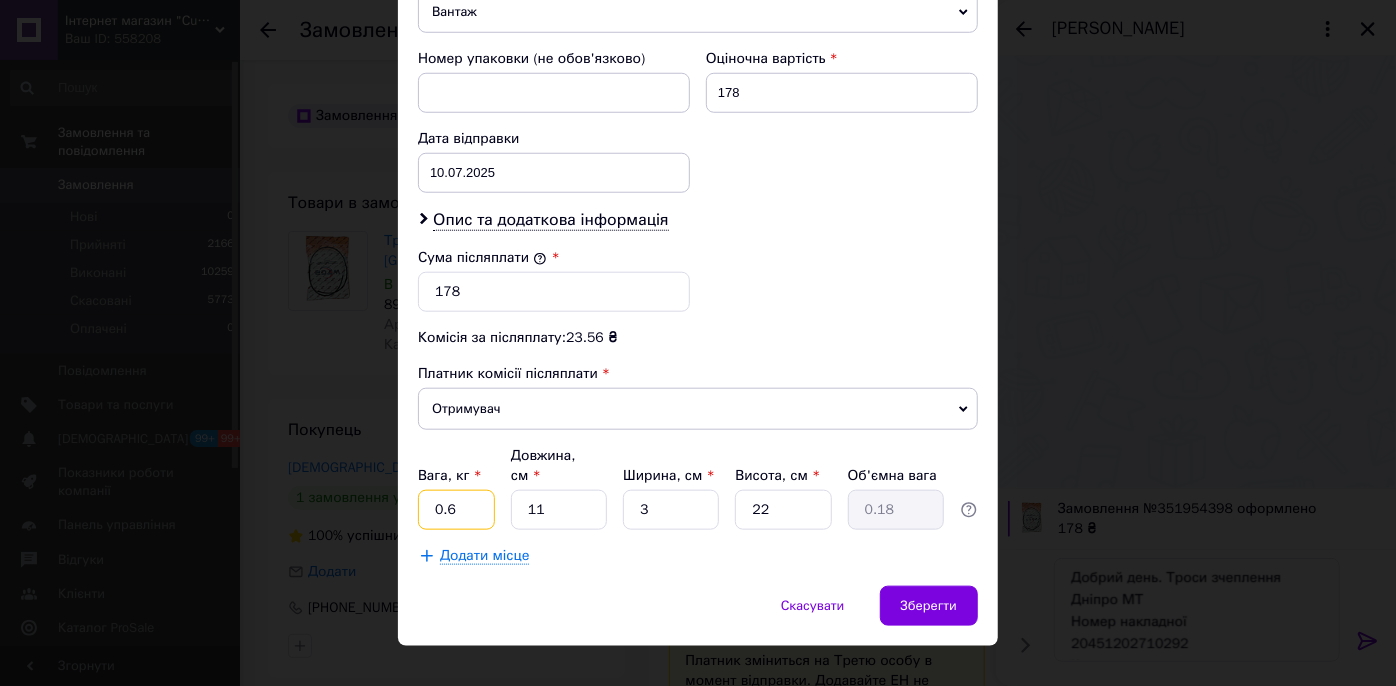 click on "0.6" at bounding box center [456, 510] 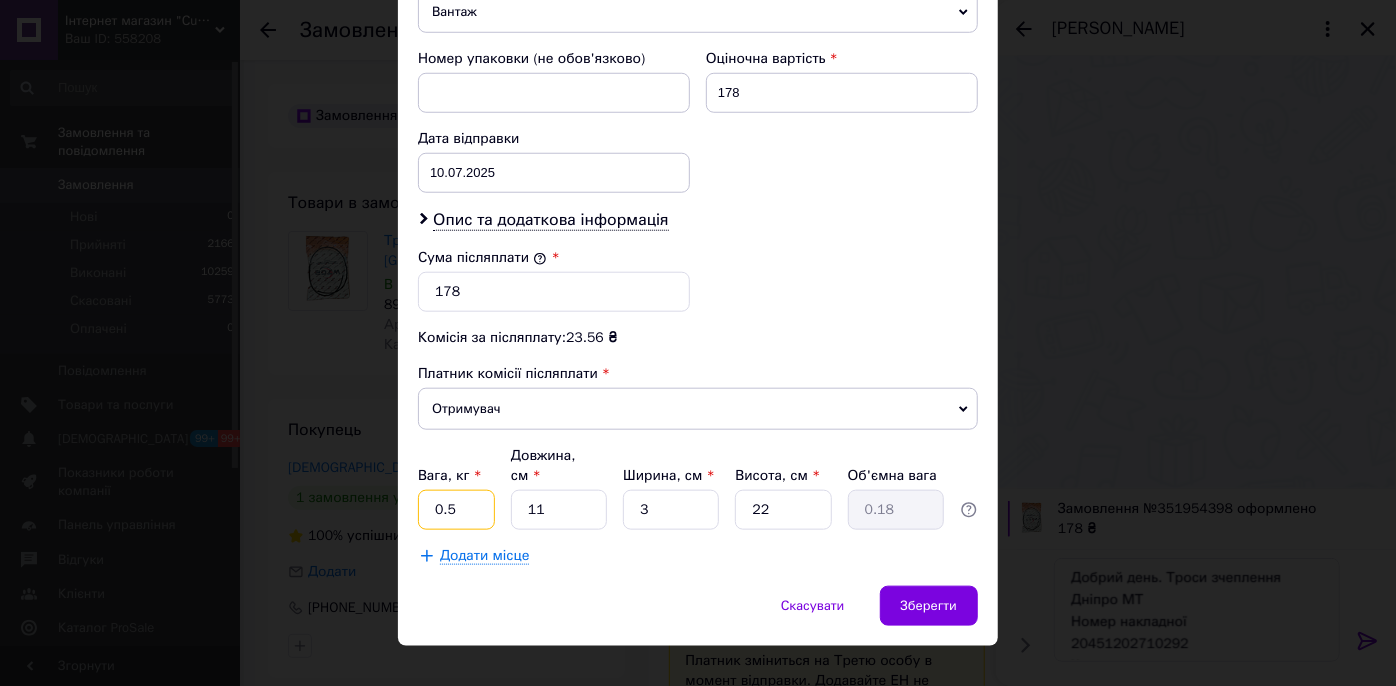 type on "0.5" 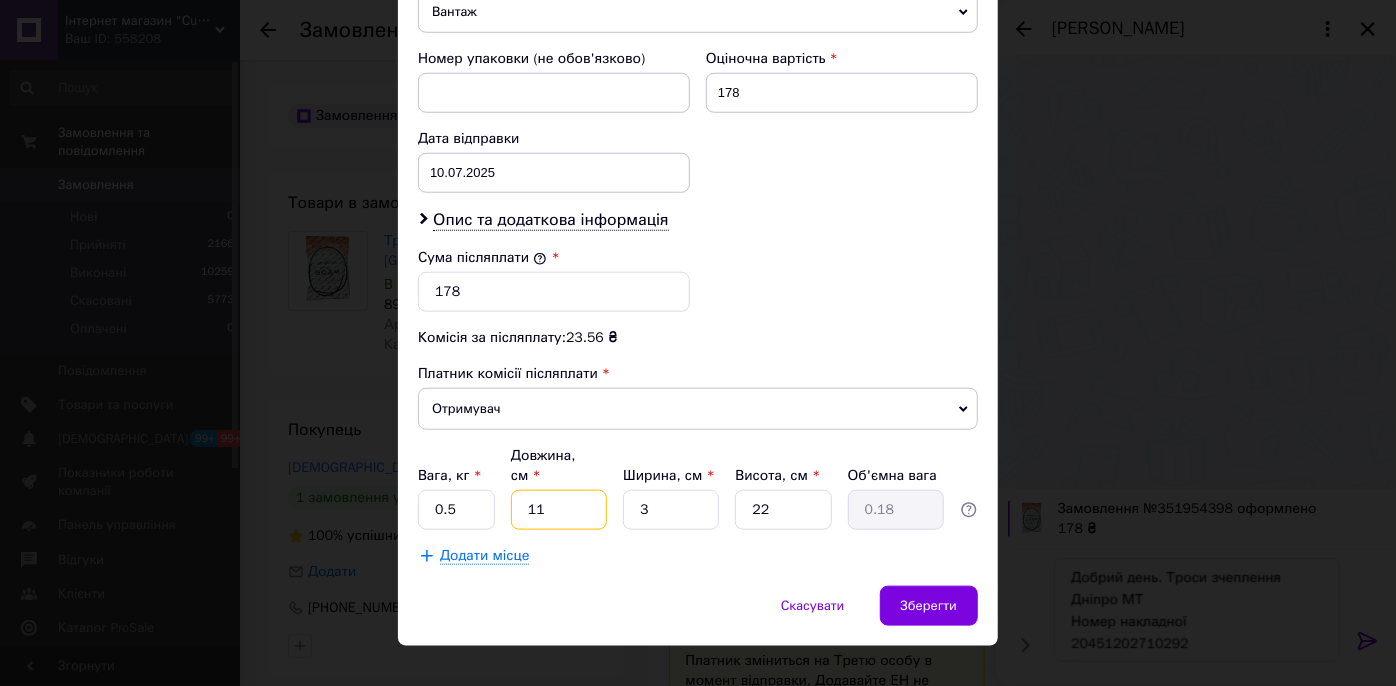 click on "11" at bounding box center [559, 510] 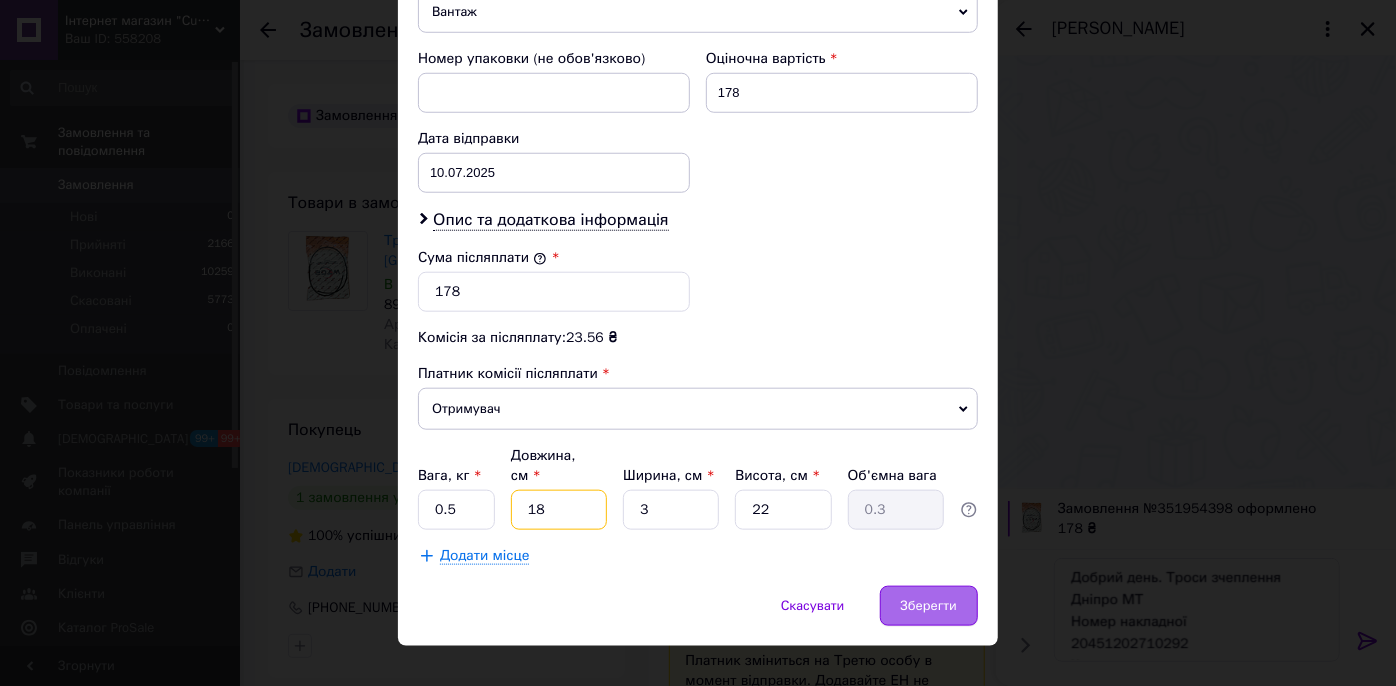 type on "18" 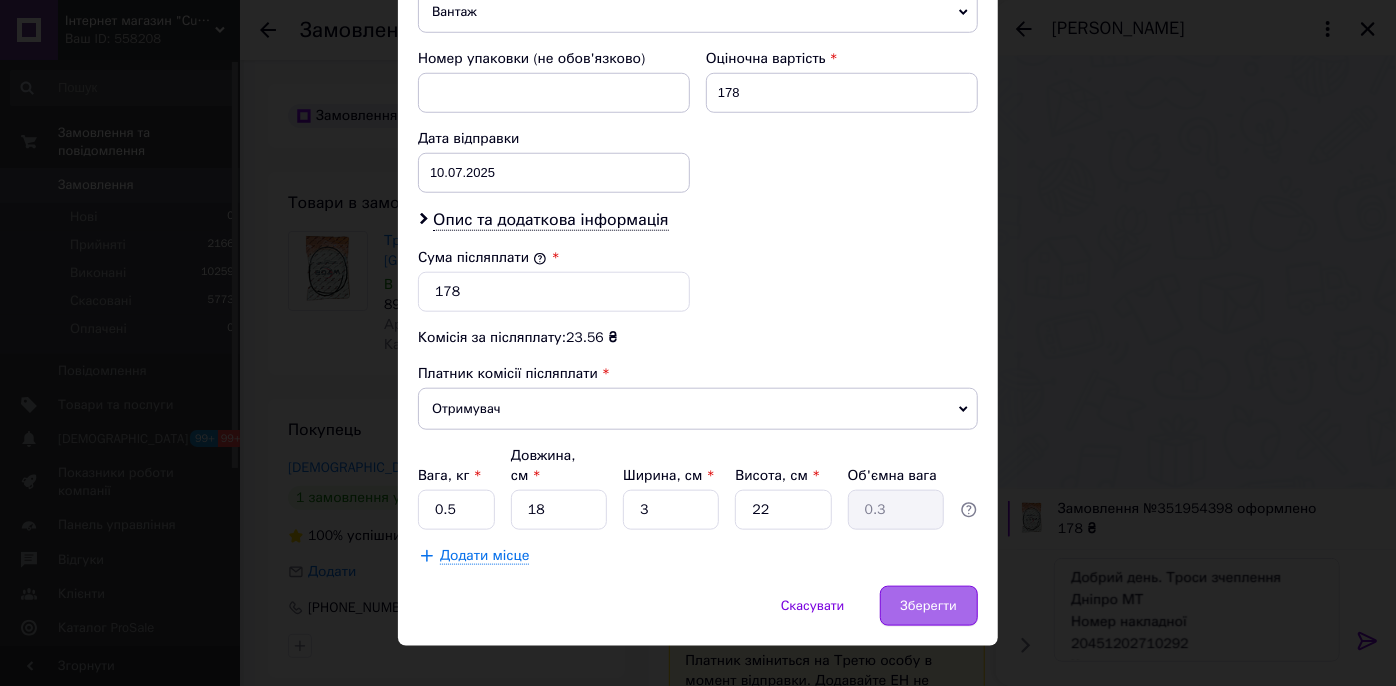 click on "Зберегти" at bounding box center (929, 606) 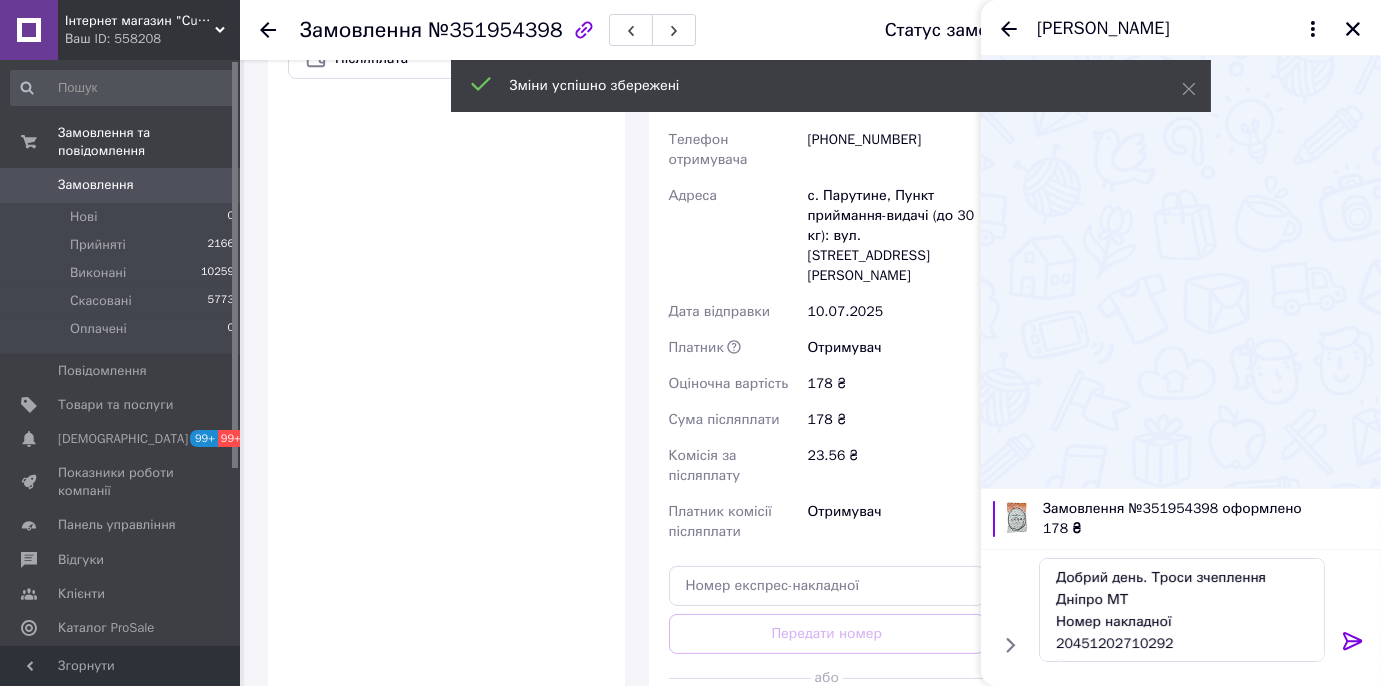 scroll, scrollTop: 818, scrollLeft: 0, axis: vertical 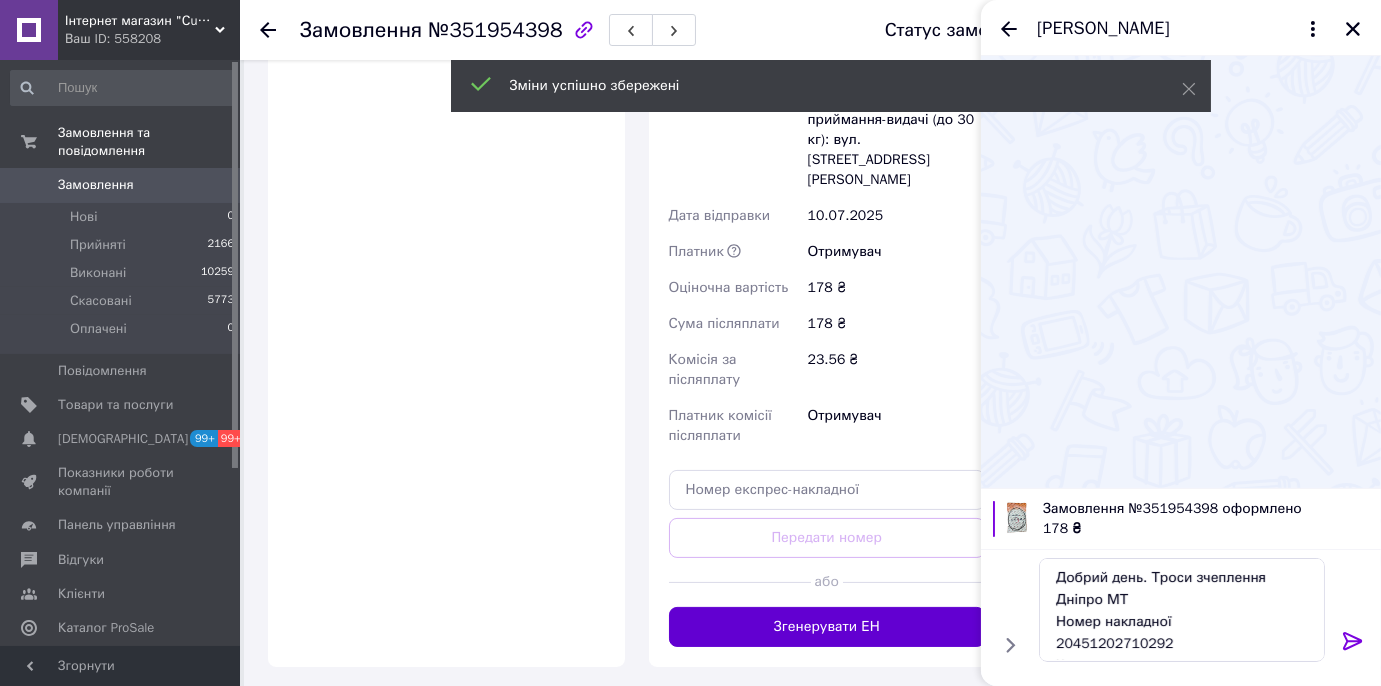 click on "Згенерувати ЕН" at bounding box center [827, 627] 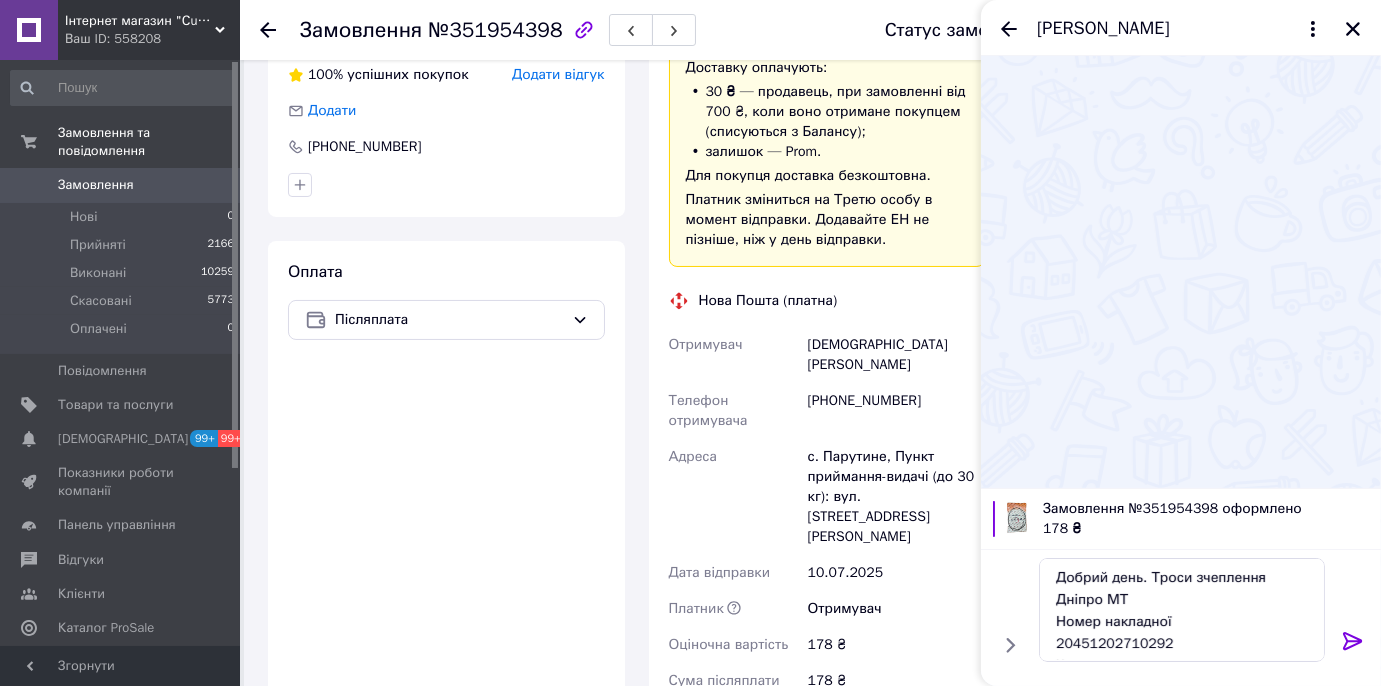 scroll, scrollTop: 454, scrollLeft: 0, axis: vertical 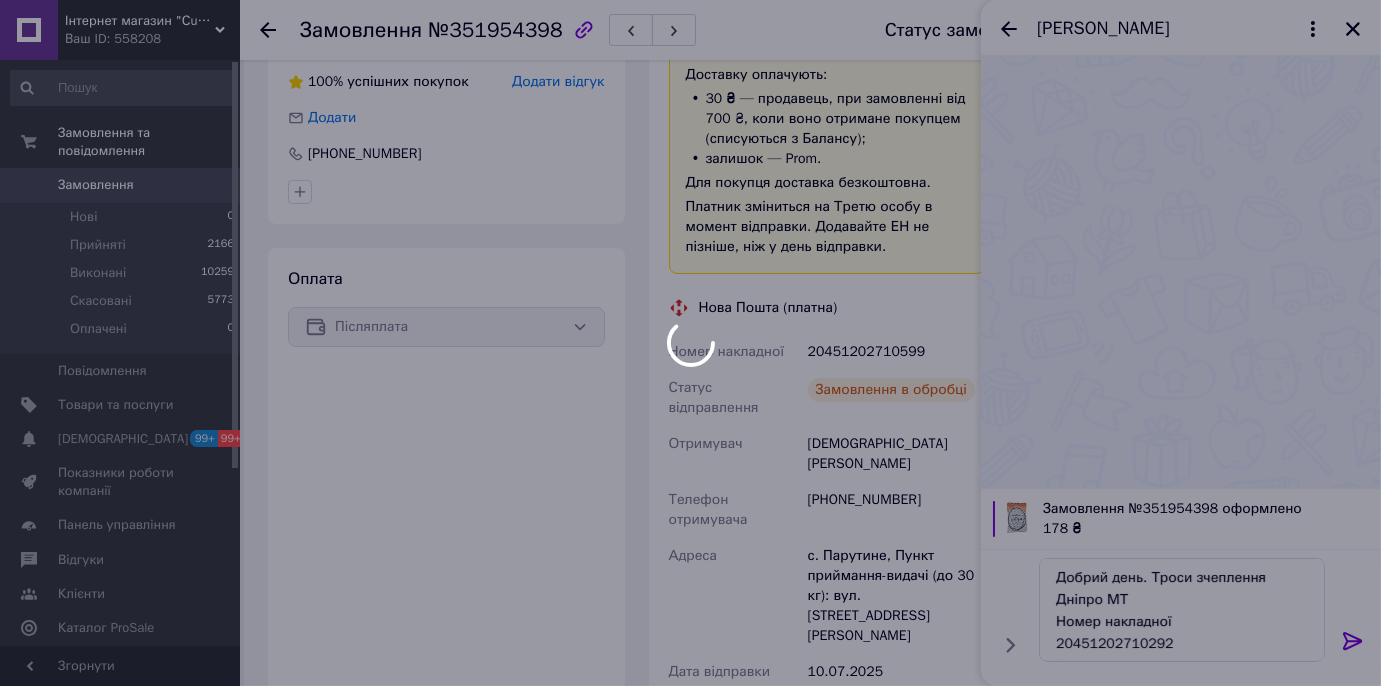 click on "Інтернет магазин "Сustom" Ваш ID: 558208 Сайт Інтернет магазин "Сustom" Кабінет покупця Перевірити стан системи Сторінка на порталі Довідка Вийти Замовлення та повідомлення Замовлення 0 Нові 0 Прийняті 2166 Виконані 10259 Скасовані 5773 Оплачені 0 Повідомлення 0 Товари та послуги Сповіщення 99+ 99+ Показники роботи компанії Панель управління Відгуки Клієнти Каталог ProSale Аналітика Інструменти веб-майстра та SEO Управління сайтом Гаманець компанії [PERSON_NAME] Тарифи та рахунки Prom топ Згорнути
Замовлення 89 ₴" at bounding box center [690, 481] 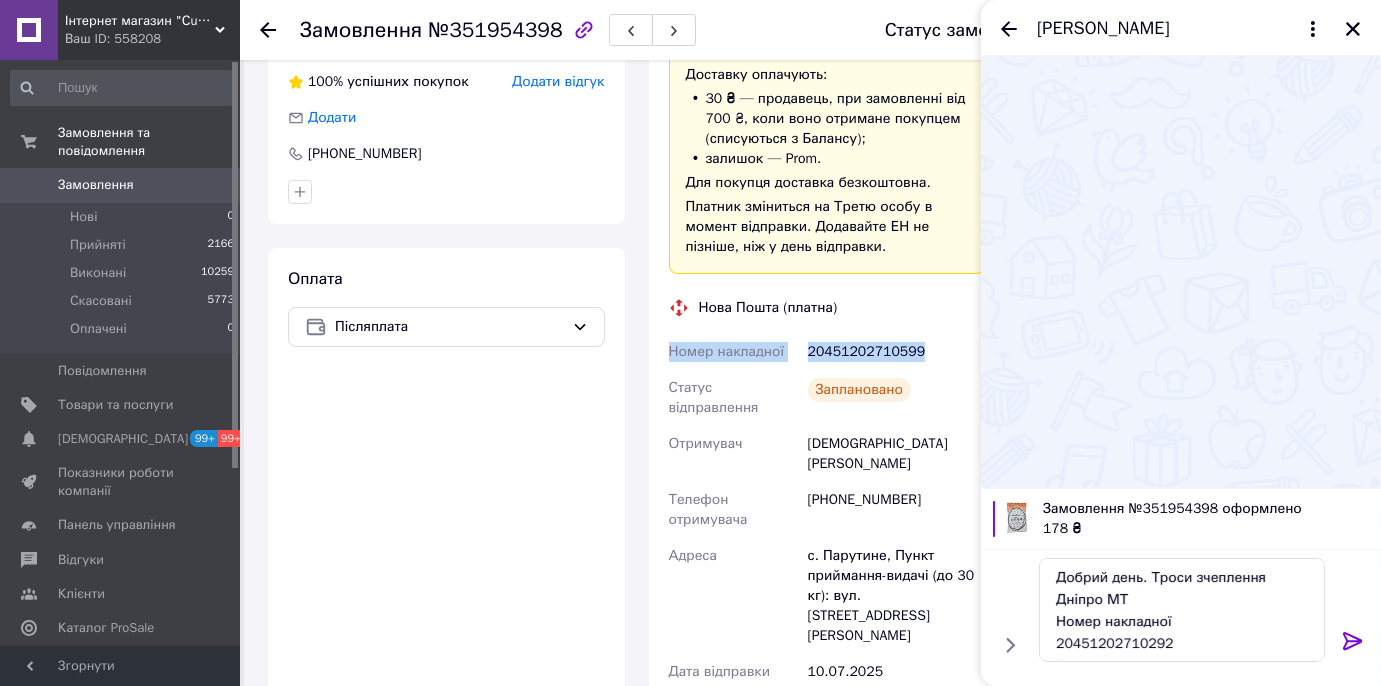 drag, startPoint x: 912, startPoint y: 351, endPoint x: 689, endPoint y: 368, distance: 223.64705 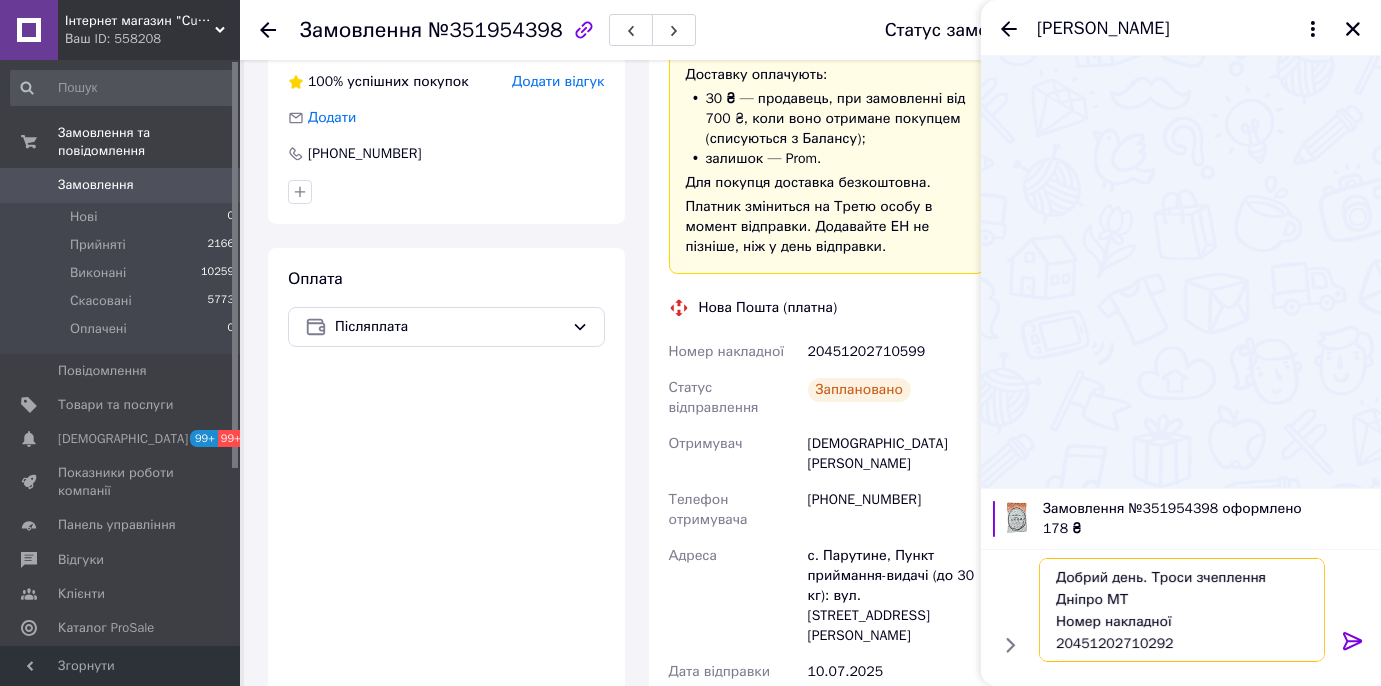 drag, startPoint x: 1162, startPoint y: 636, endPoint x: 1024, endPoint y: 619, distance: 139.04315 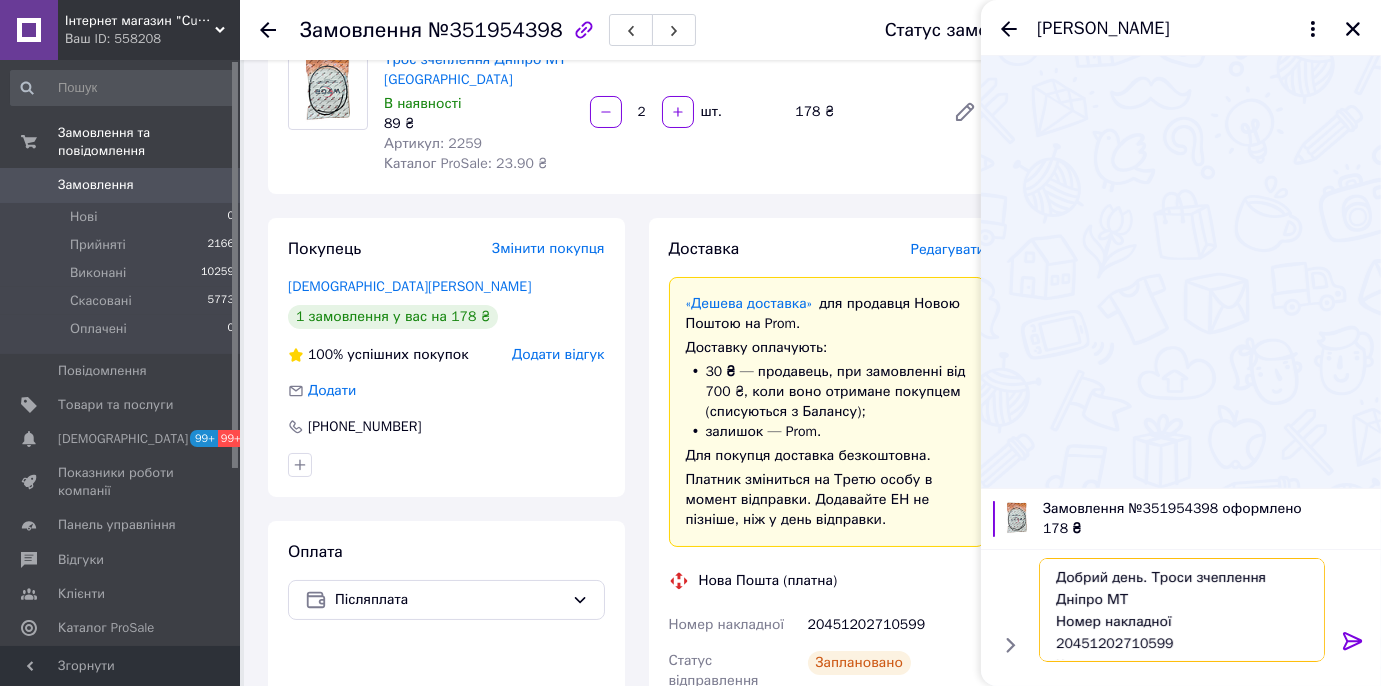scroll, scrollTop: 0, scrollLeft: 0, axis: both 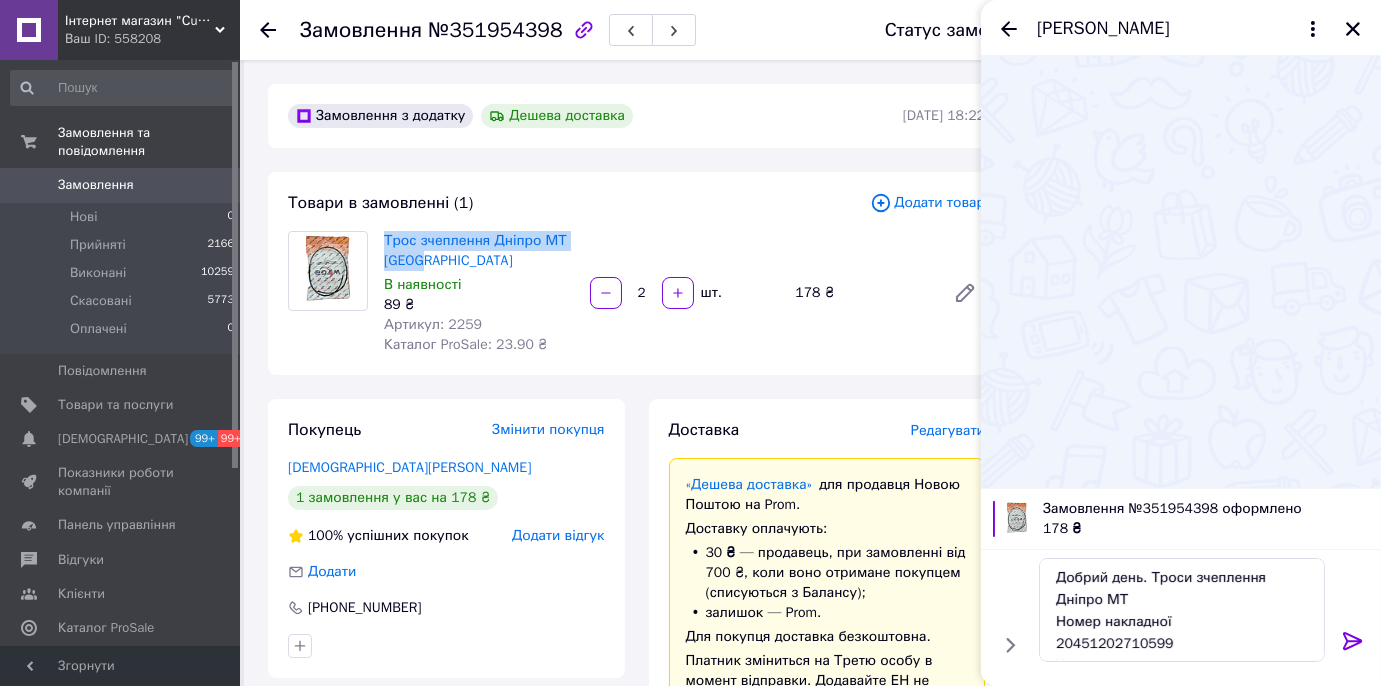 drag, startPoint x: 427, startPoint y: 259, endPoint x: 380, endPoint y: 233, distance: 53.712196 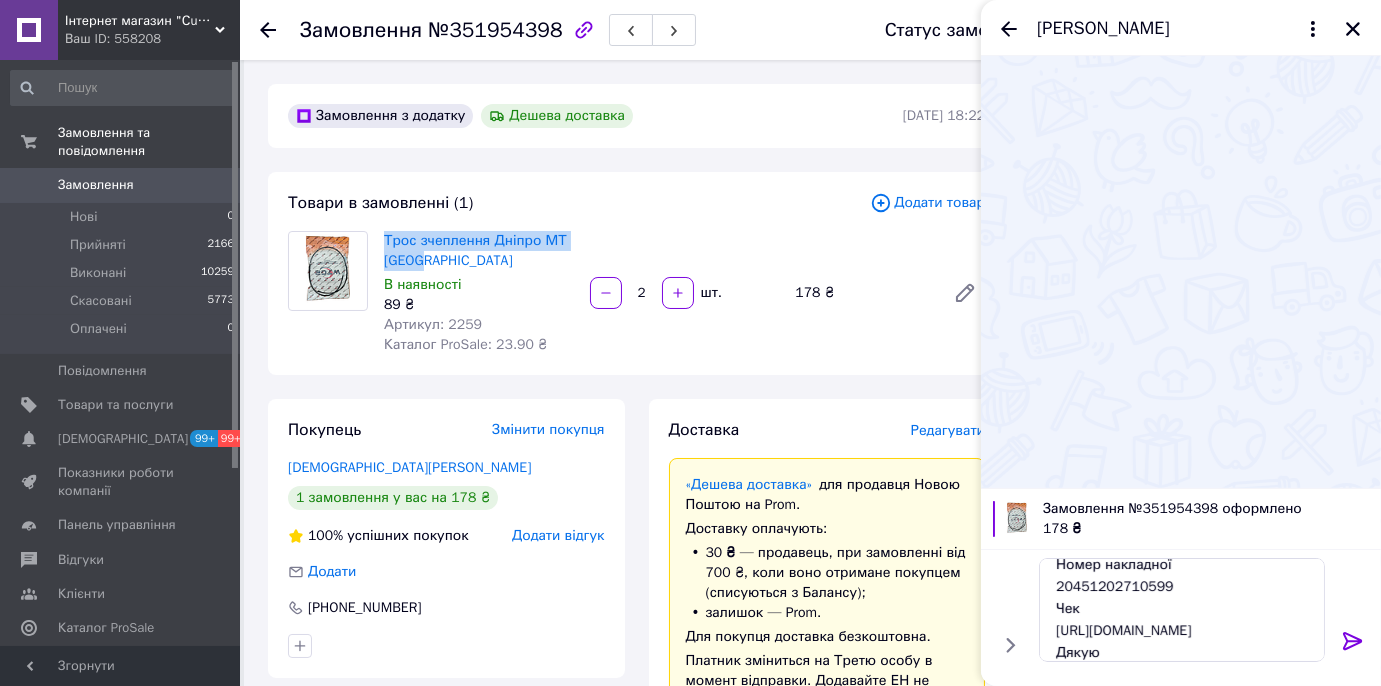 scroll, scrollTop: 89, scrollLeft: 0, axis: vertical 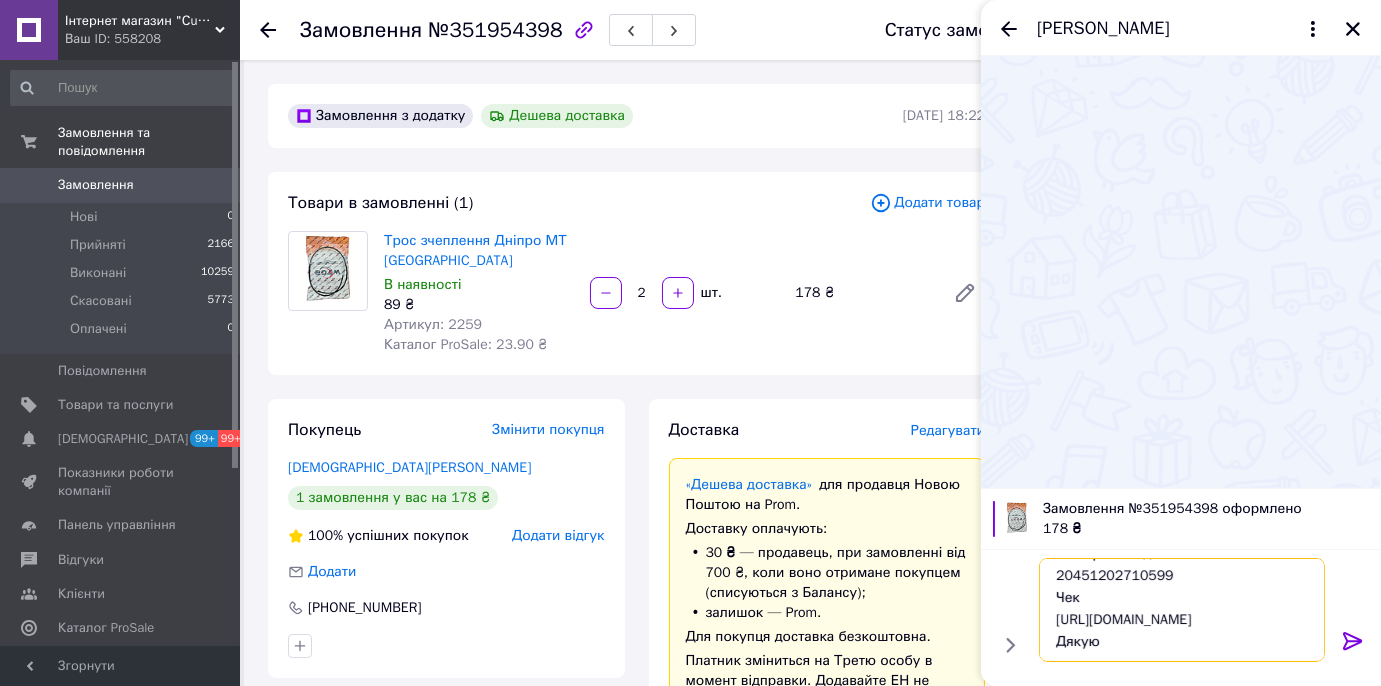 paste on "WUsbzaFHrJM" 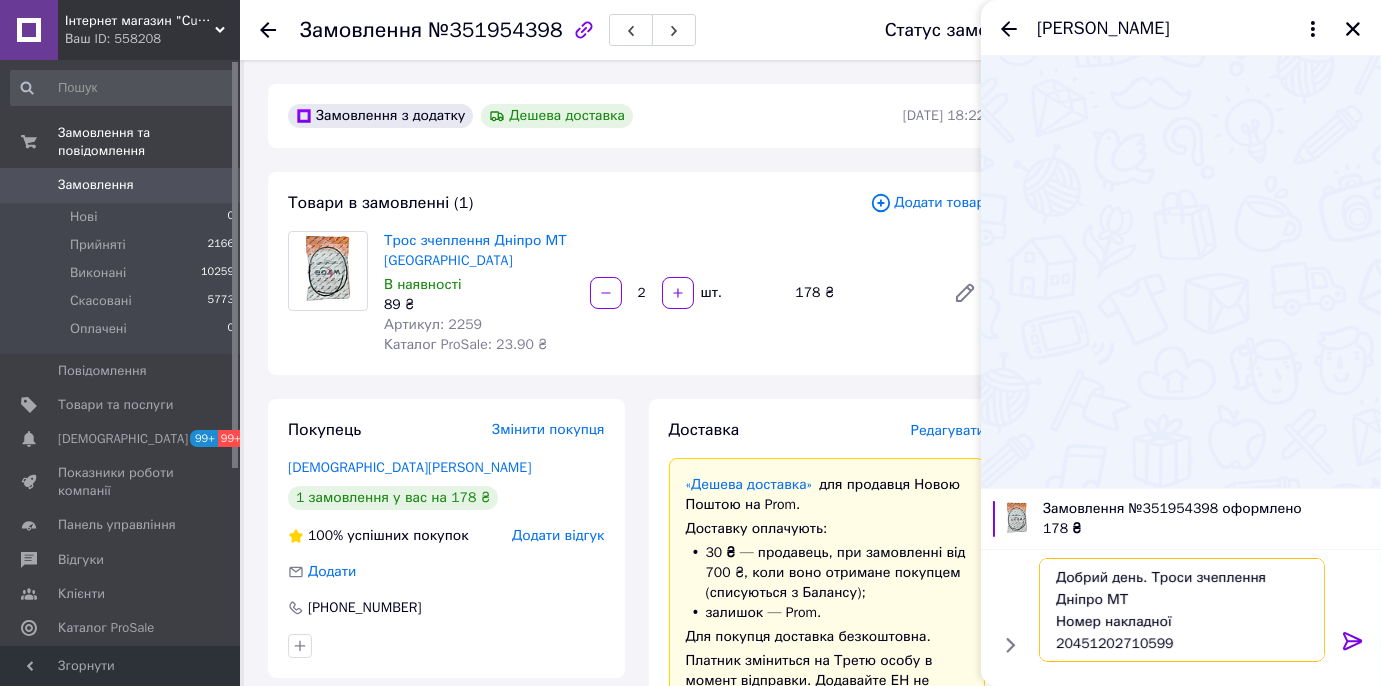 drag, startPoint x: 1125, startPoint y: 649, endPoint x: 1026, endPoint y: 552, distance: 138.60014 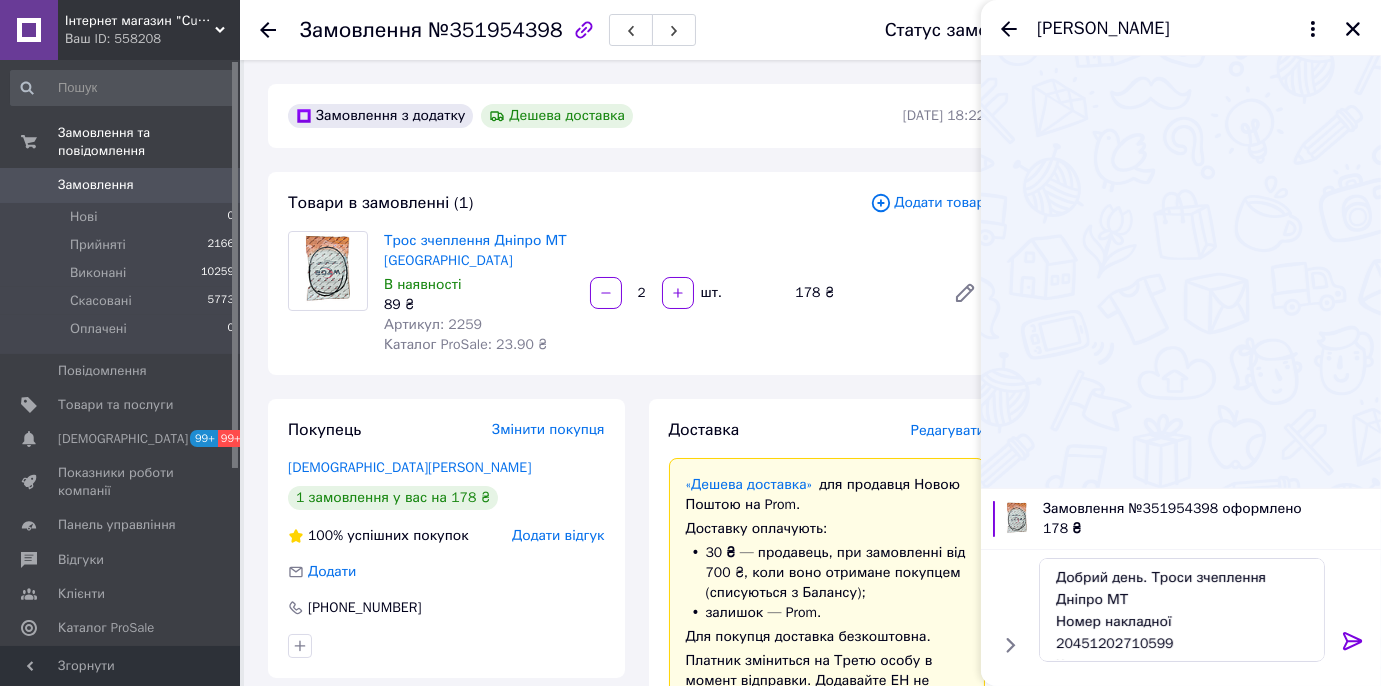 click 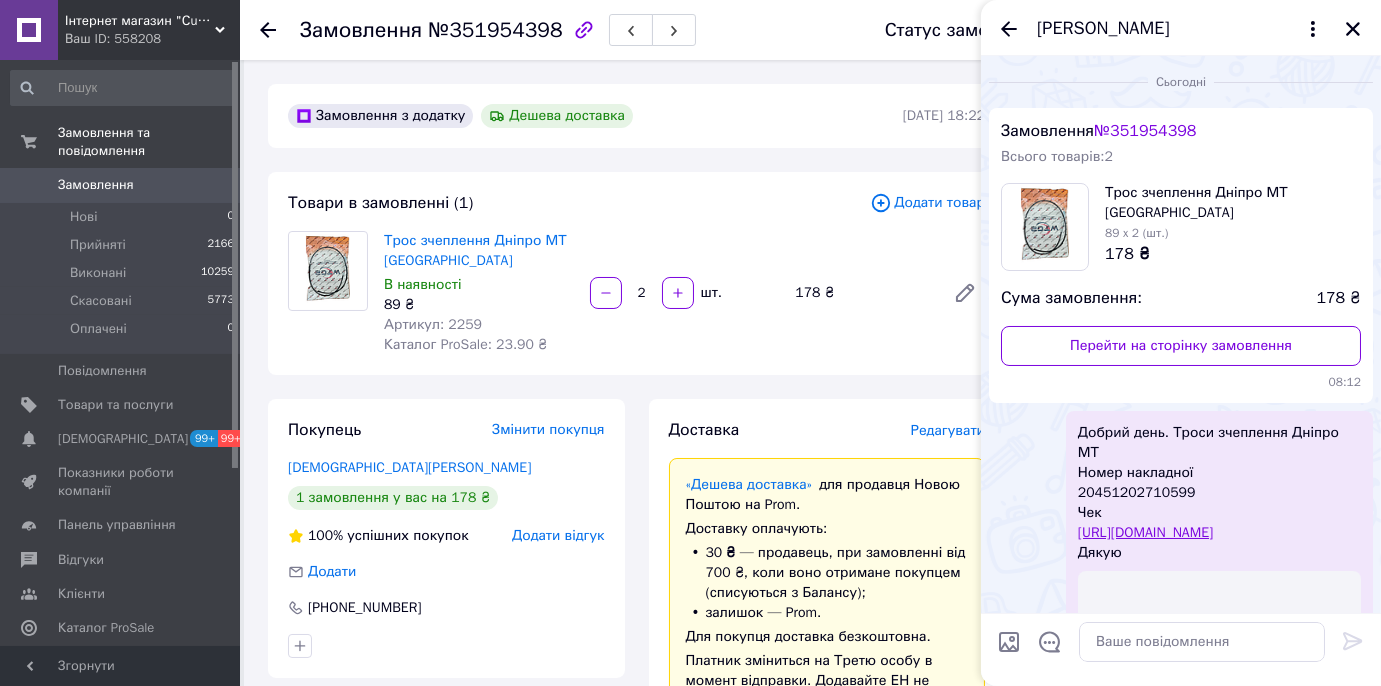 scroll, scrollTop: 363, scrollLeft: 0, axis: vertical 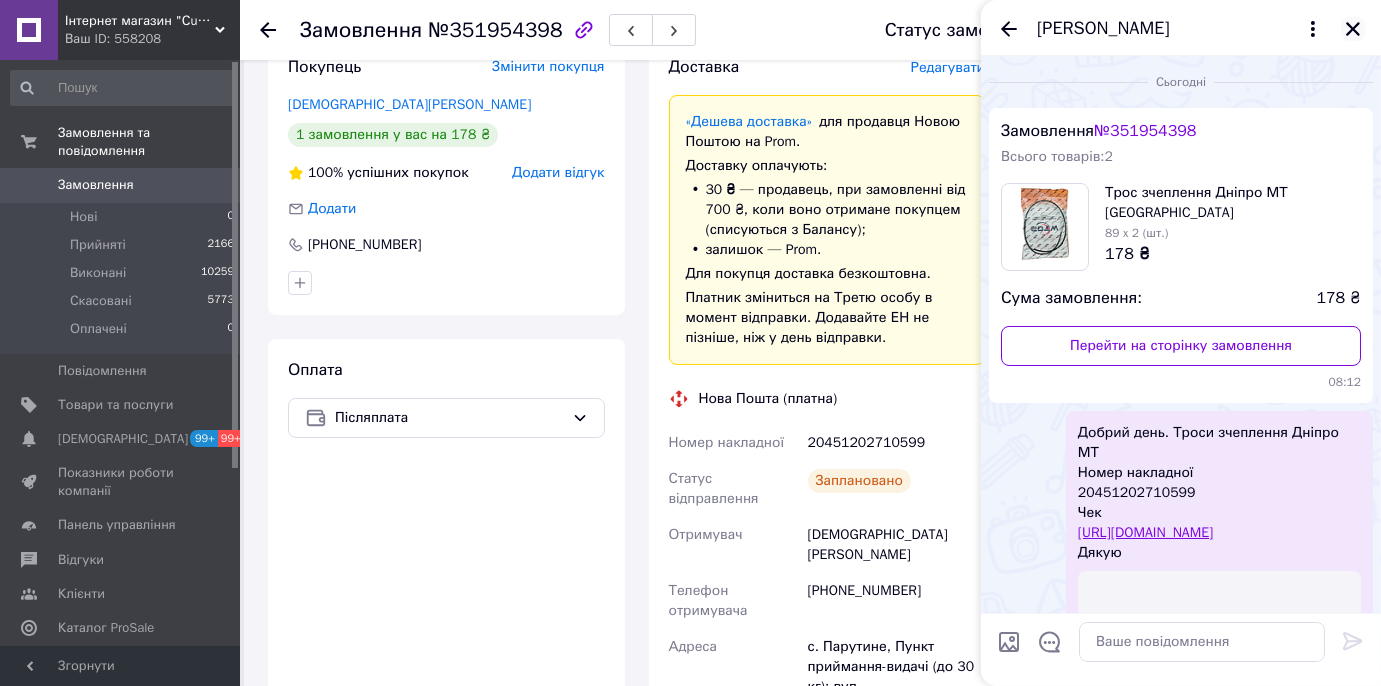 click 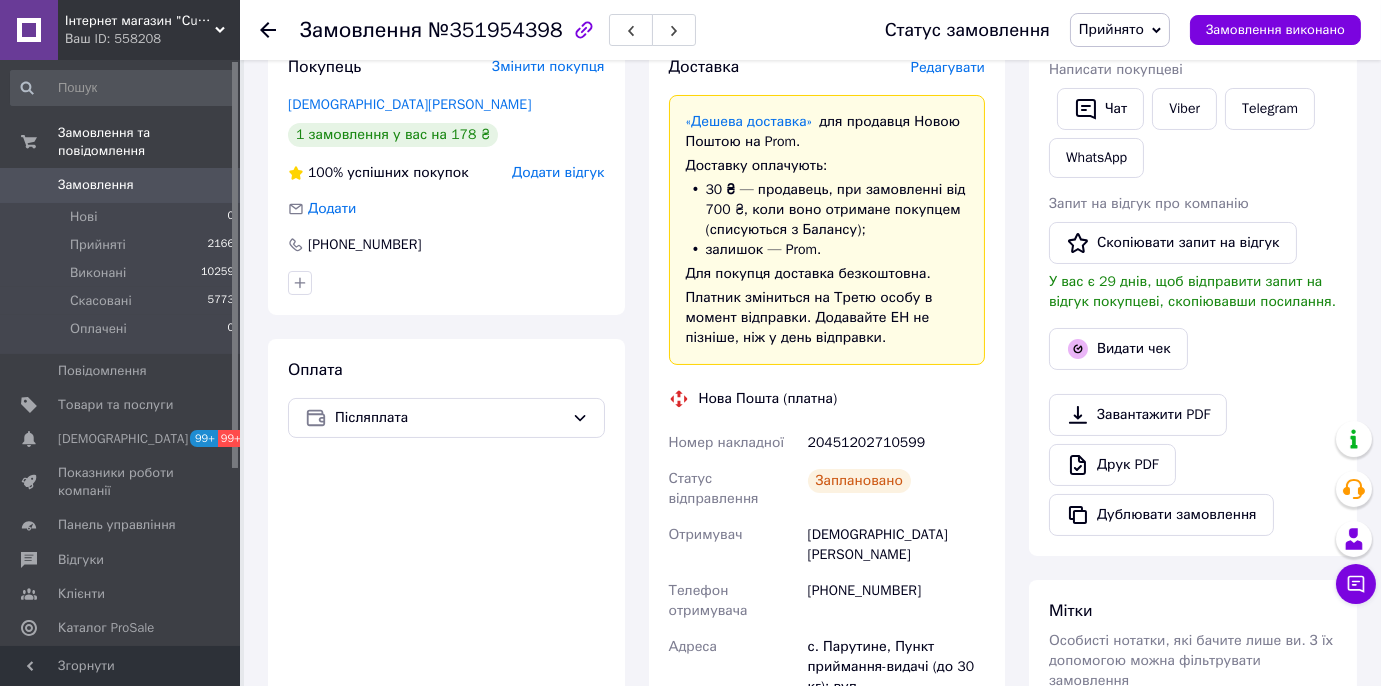 click on "Замовлення" at bounding box center [121, 185] 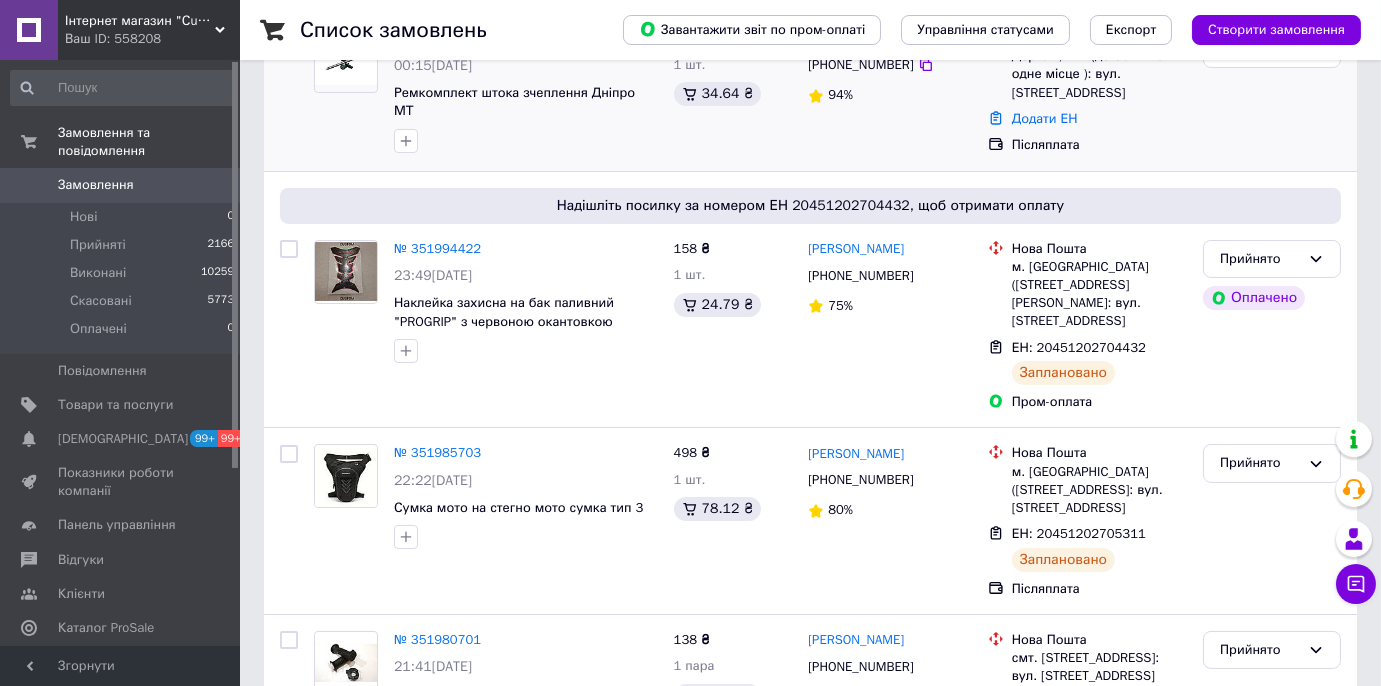 scroll, scrollTop: 363, scrollLeft: 0, axis: vertical 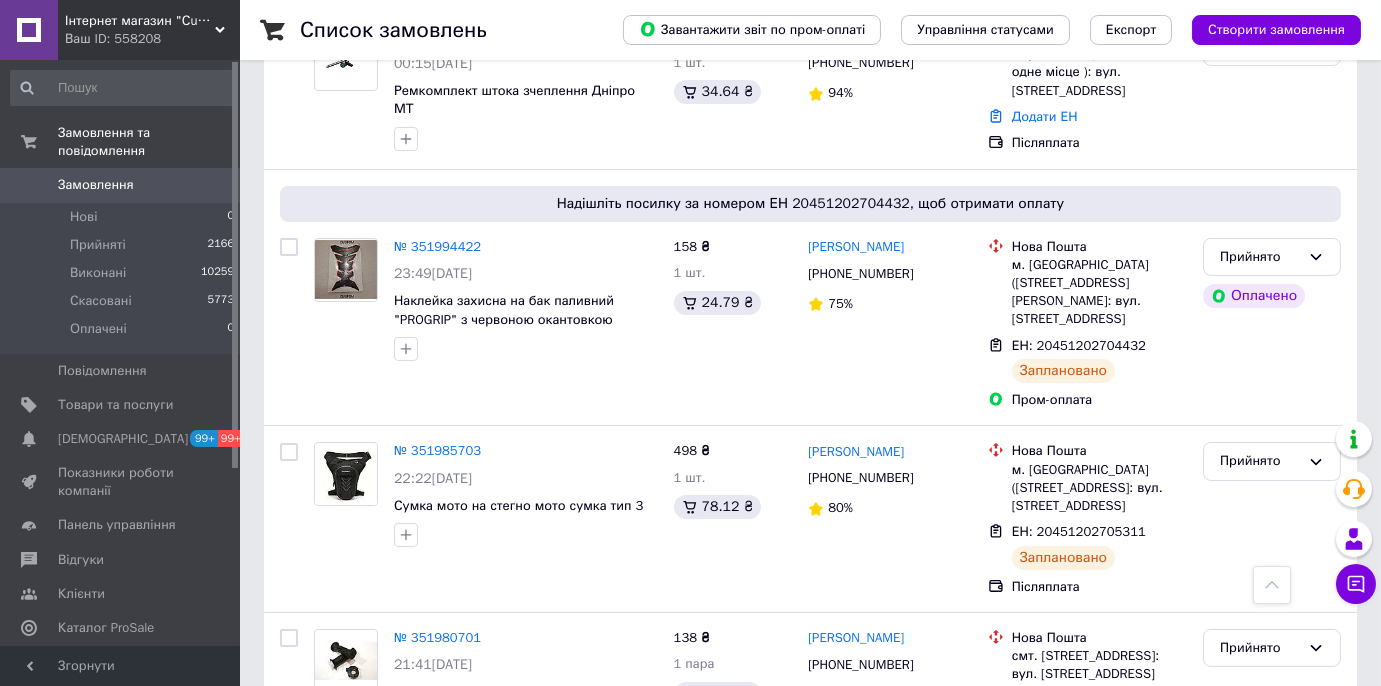click on "Список замовлень   Завантажити звіт по пром-оплаті Управління статусами Експорт Створити замовлення Фільтри Збережені фільтри: Усі (18198) Замовлення Cума Покупець Доставка та оплата Статус № 352006006 07:55[DATE] Вставка діодна в квадратну фару ІЖ, [GEOGRAPHIC_DATA], Дніпр МТ 231 ₴ 1 шт. 31.01 ₴ [PERSON_NAME] [PHONE_NUMBER] 100% Нова Пошта с. [GEOGRAPHIC_DATA] ([STREET_ADDRESS]: вул. [STREET_ADDRESS] Додати ЕН Післяплата Прийнято № 351996046 00:15[DATE] Ремкомплект штока зчеплення Дніпро МТ 258 ₴ 1 шт. 34.64 ₴ [PERSON_NAME] [PHONE_NUMBER] 94% [GEOGRAPHIC_DATA], №1 (до 30 кг на одне місце ): вул. Привокзальна, 4 158 ₴" at bounding box center [810, 9829] 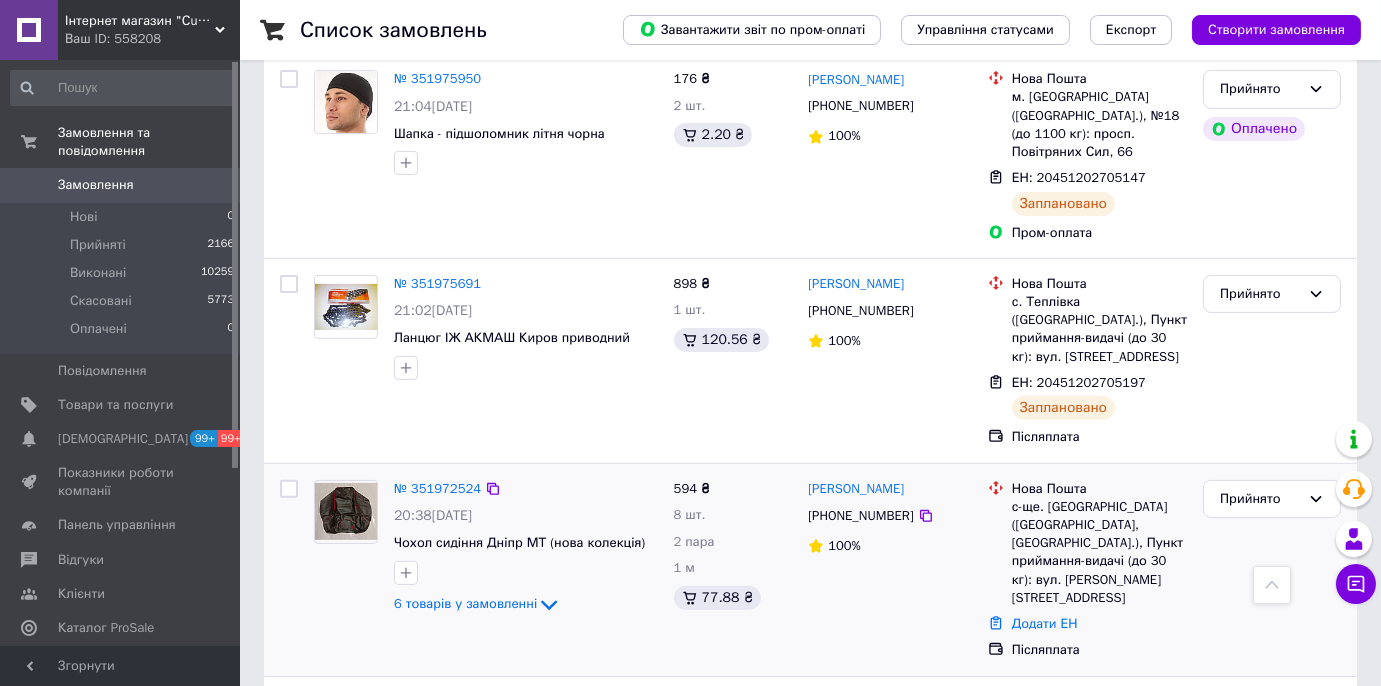 scroll, scrollTop: 1636, scrollLeft: 0, axis: vertical 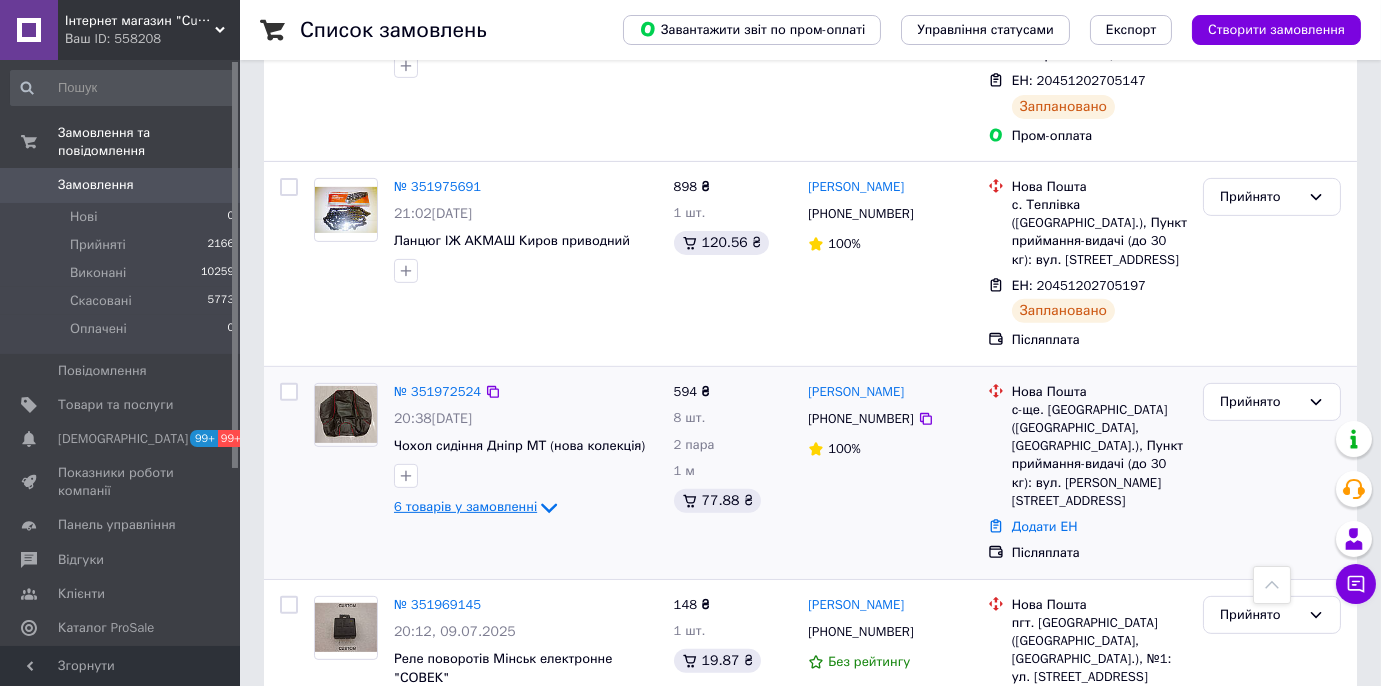 click 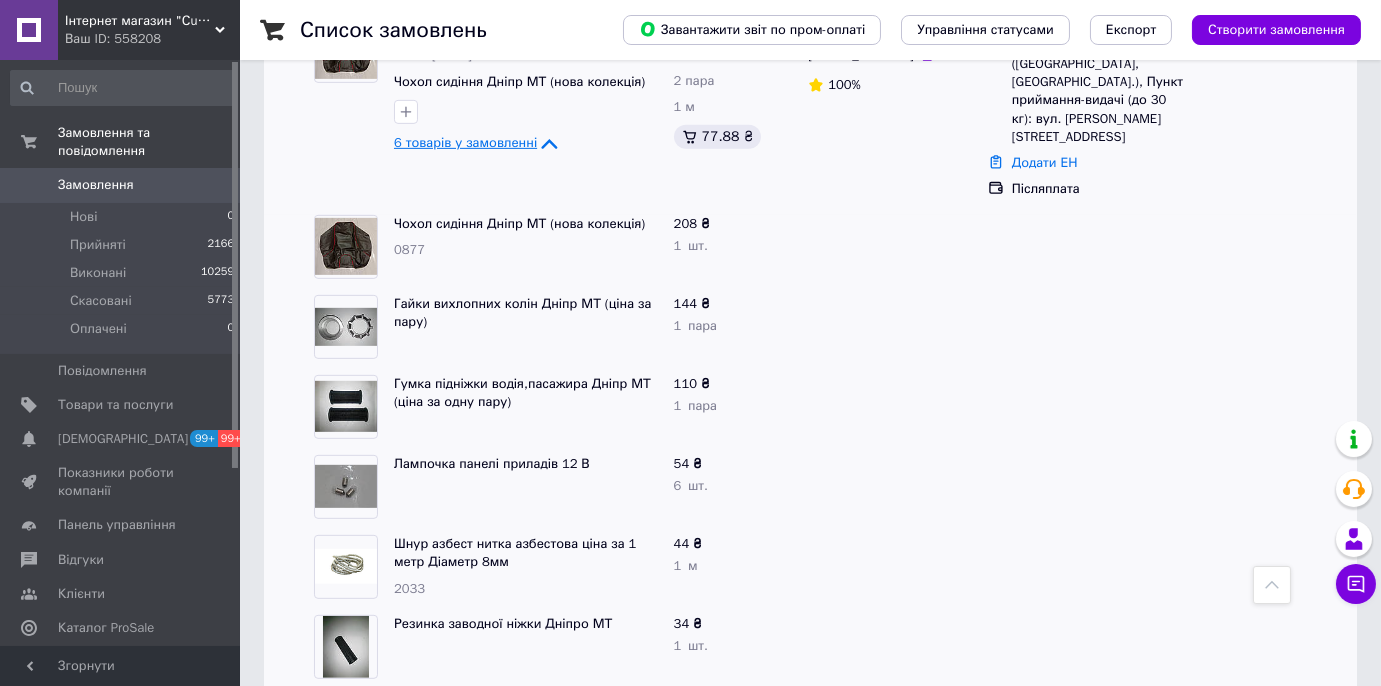 scroll, scrollTop: 1818, scrollLeft: 0, axis: vertical 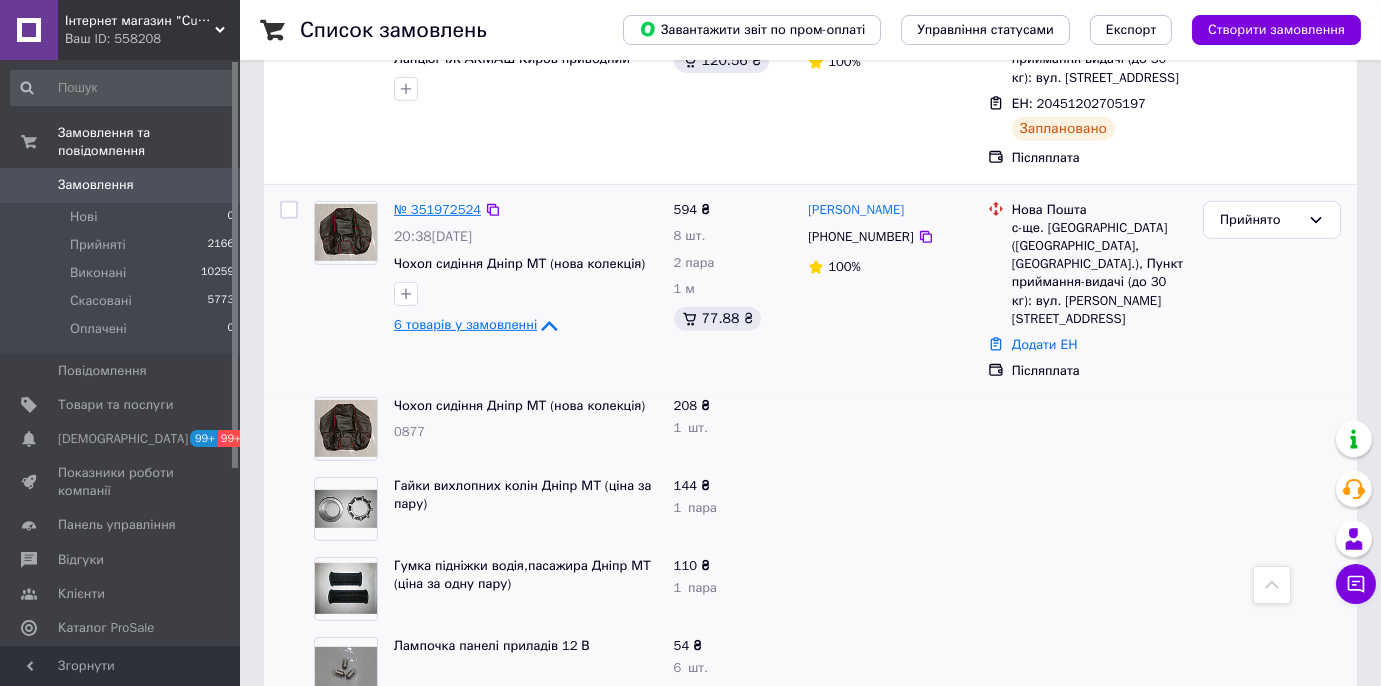 click on "№ 351972524" at bounding box center (437, 209) 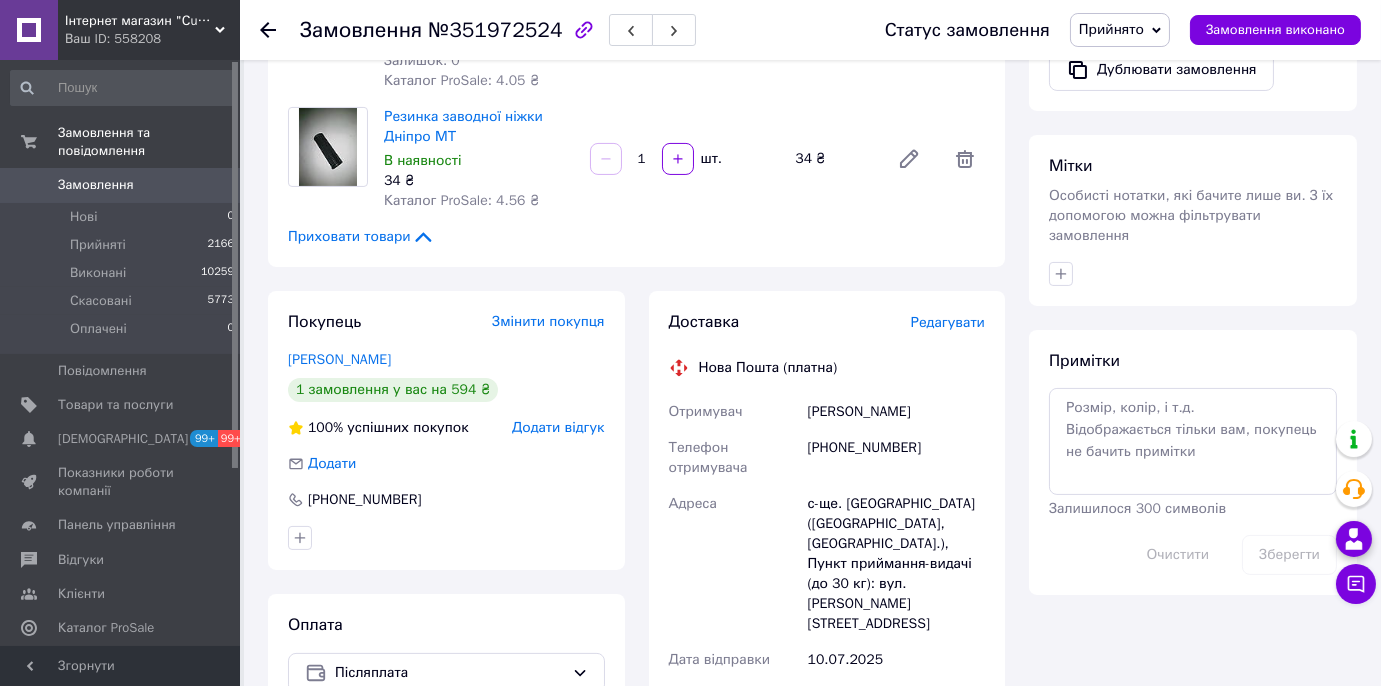 scroll, scrollTop: 765, scrollLeft: 0, axis: vertical 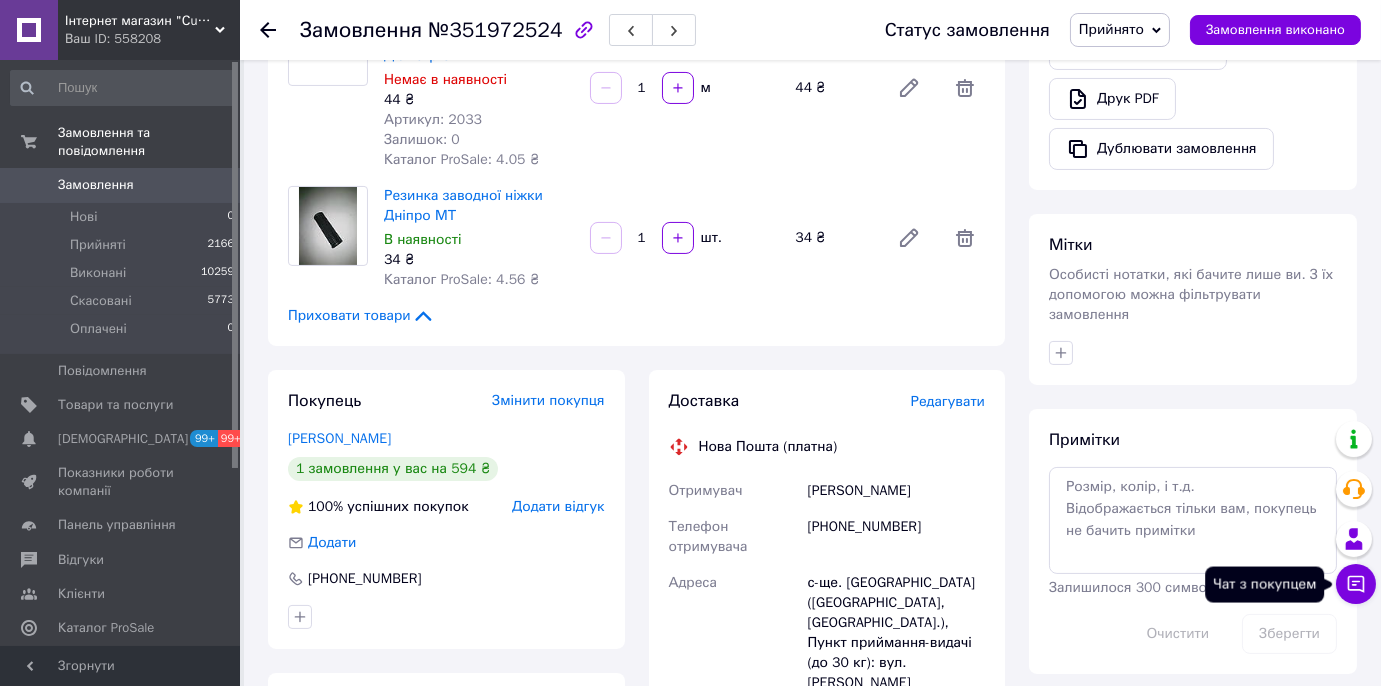 click 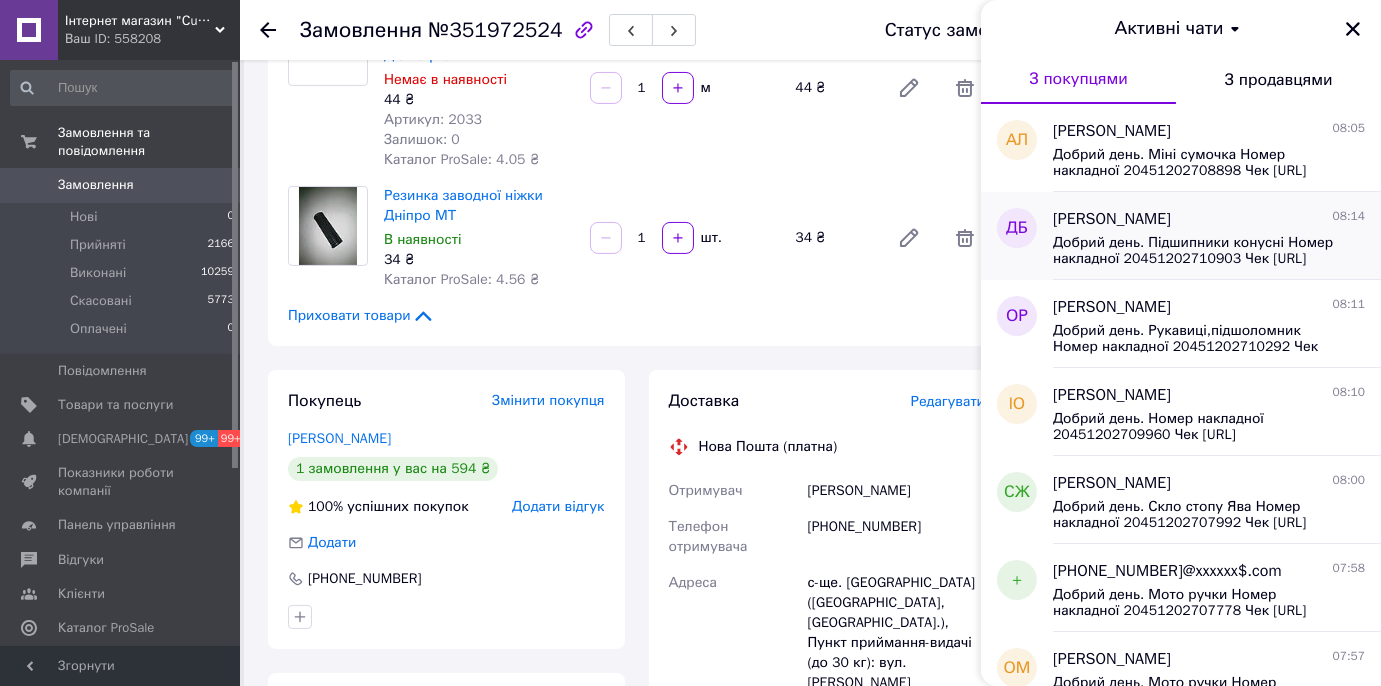 click on "Добрий день. Підшипники конусні
Номер накладної
20451202710903
Чек
[URL][DOMAIN_NAME]
Дякую" at bounding box center [1195, 251] 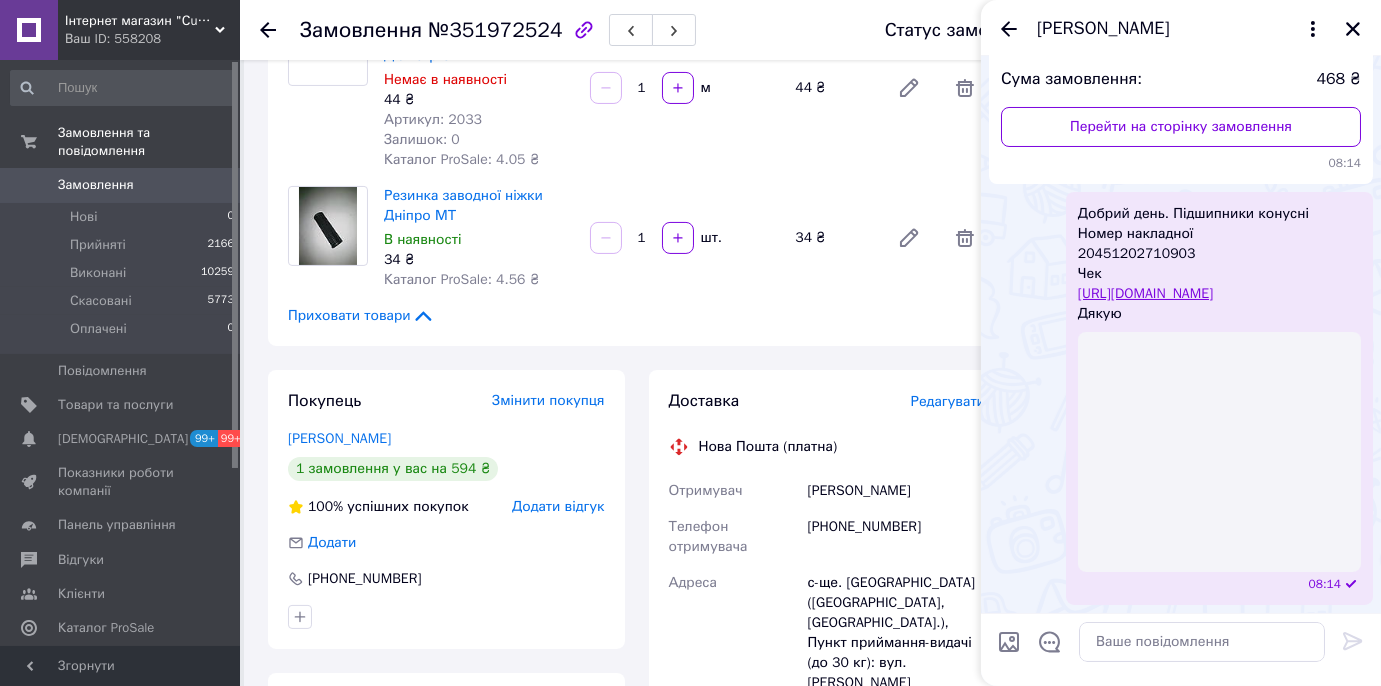 scroll, scrollTop: 233, scrollLeft: 0, axis: vertical 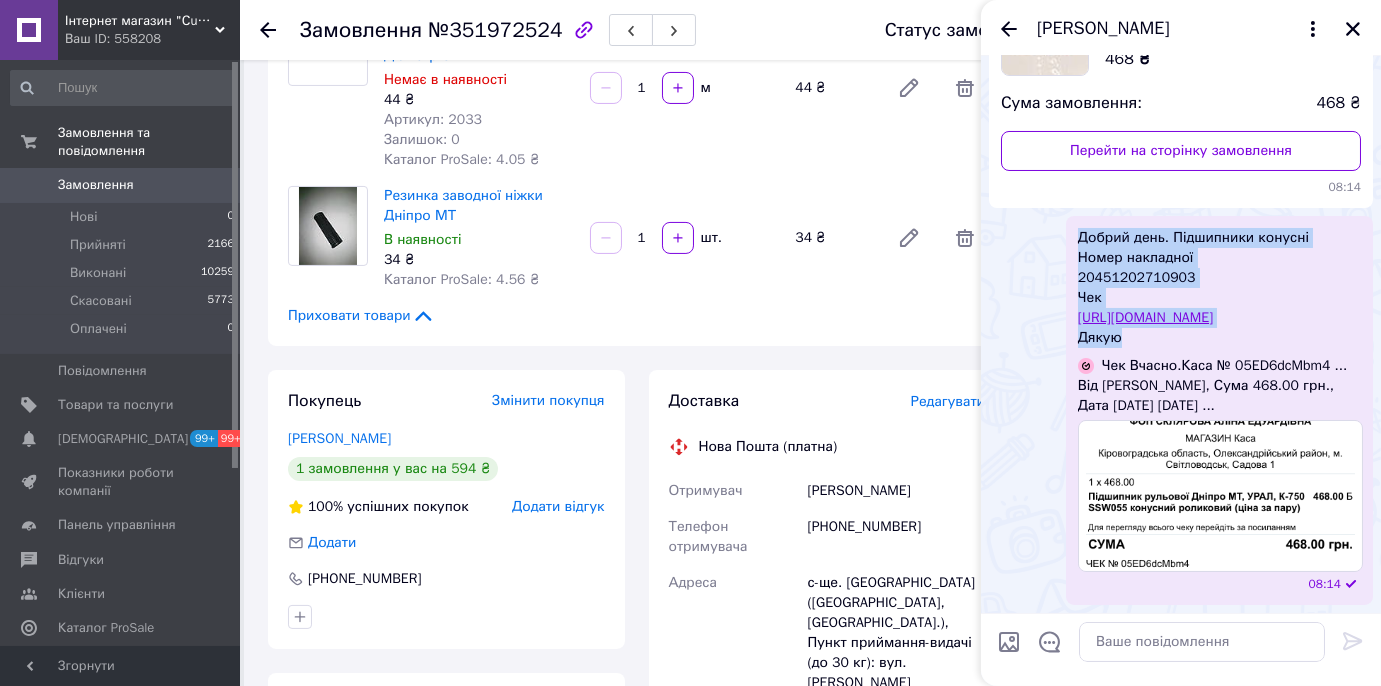 drag, startPoint x: 1080, startPoint y: 194, endPoint x: 1178, endPoint y: 310, distance: 151.8552 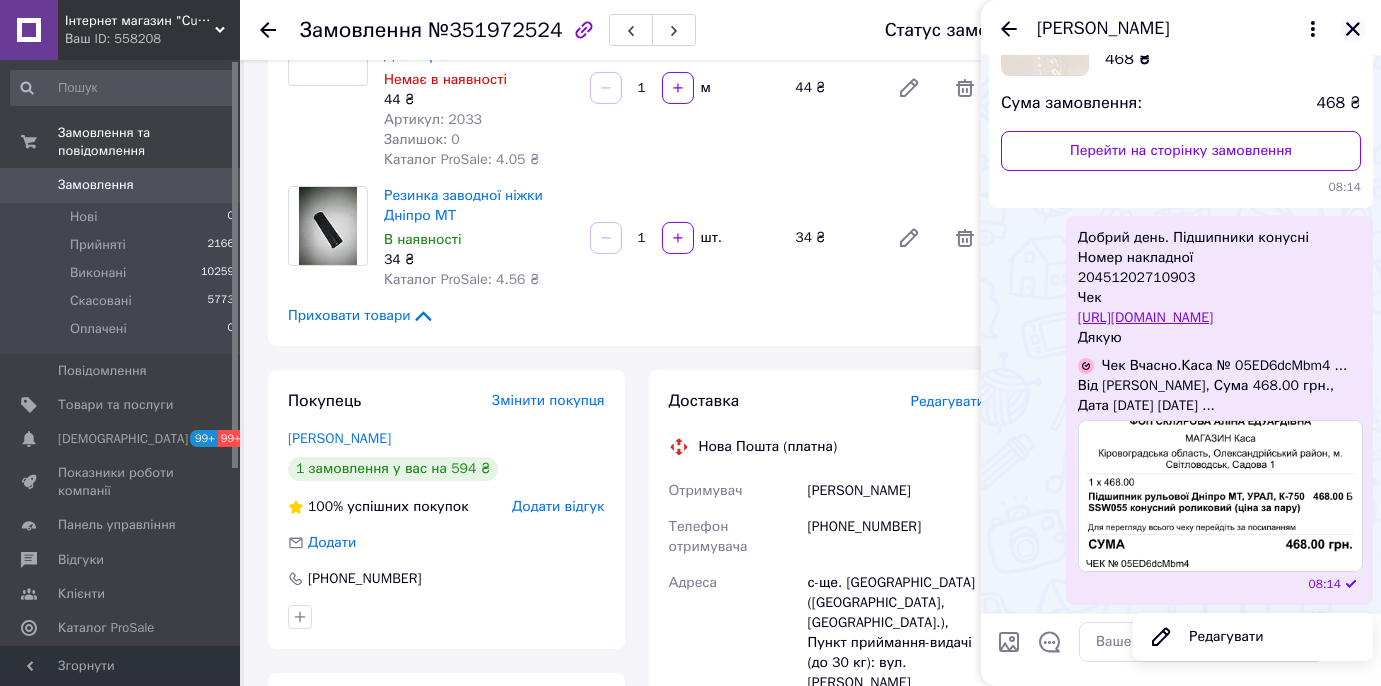 click on "[PERSON_NAME]" at bounding box center [1181, 28] 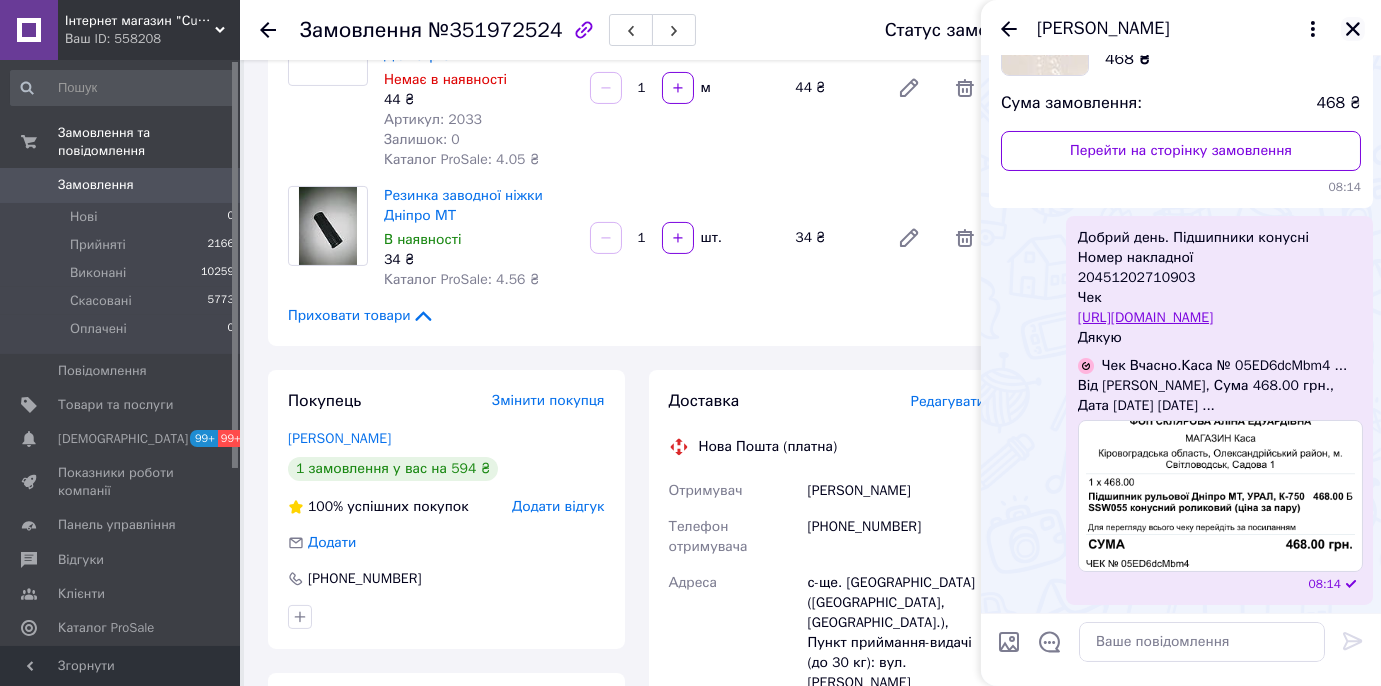 click 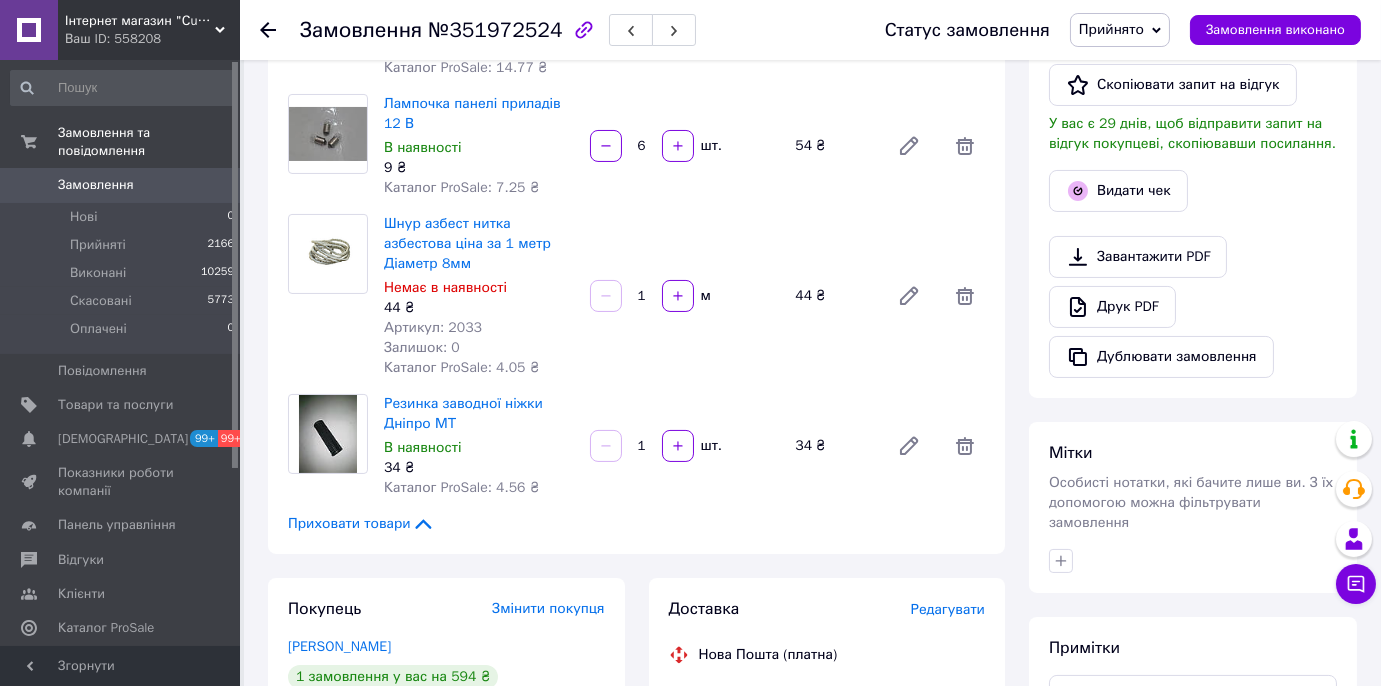 scroll, scrollTop: 310, scrollLeft: 0, axis: vertical 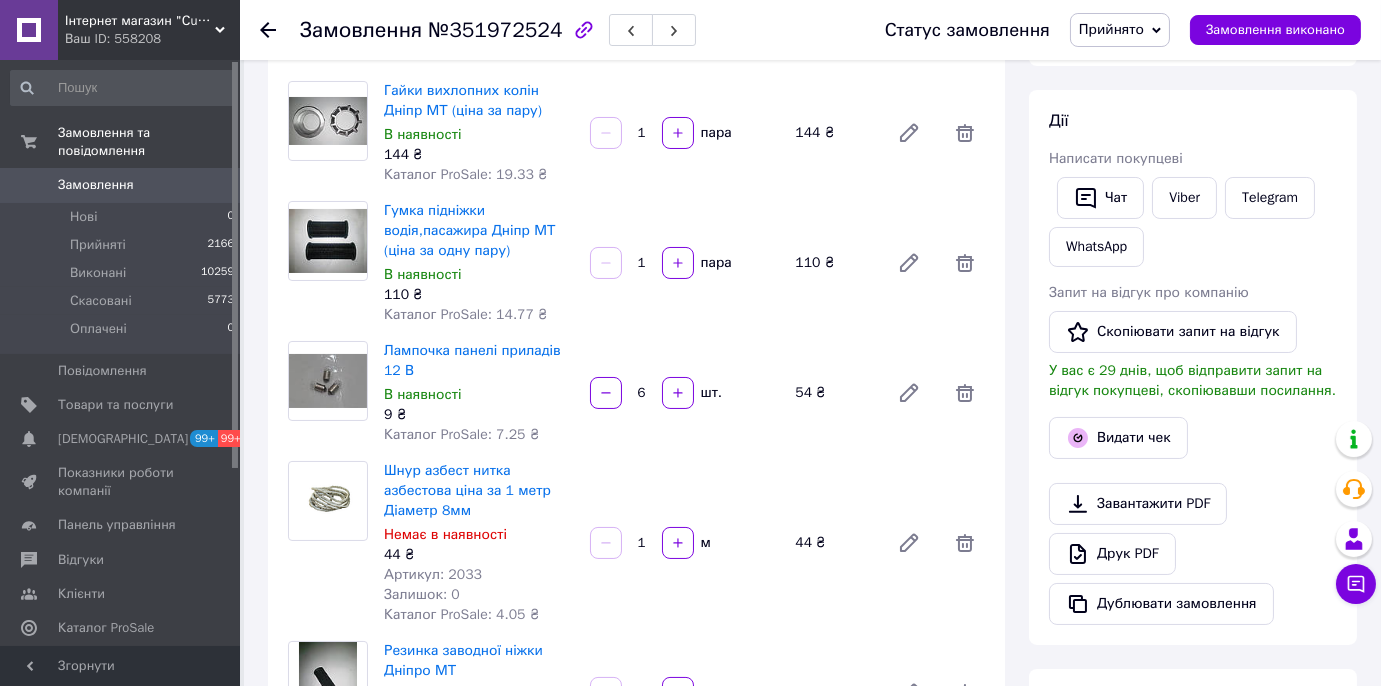 drag, startPoint x: 1111, startPoint y: 192, endPoint x: 1201, endPoint y: 422, distance: 246.98178 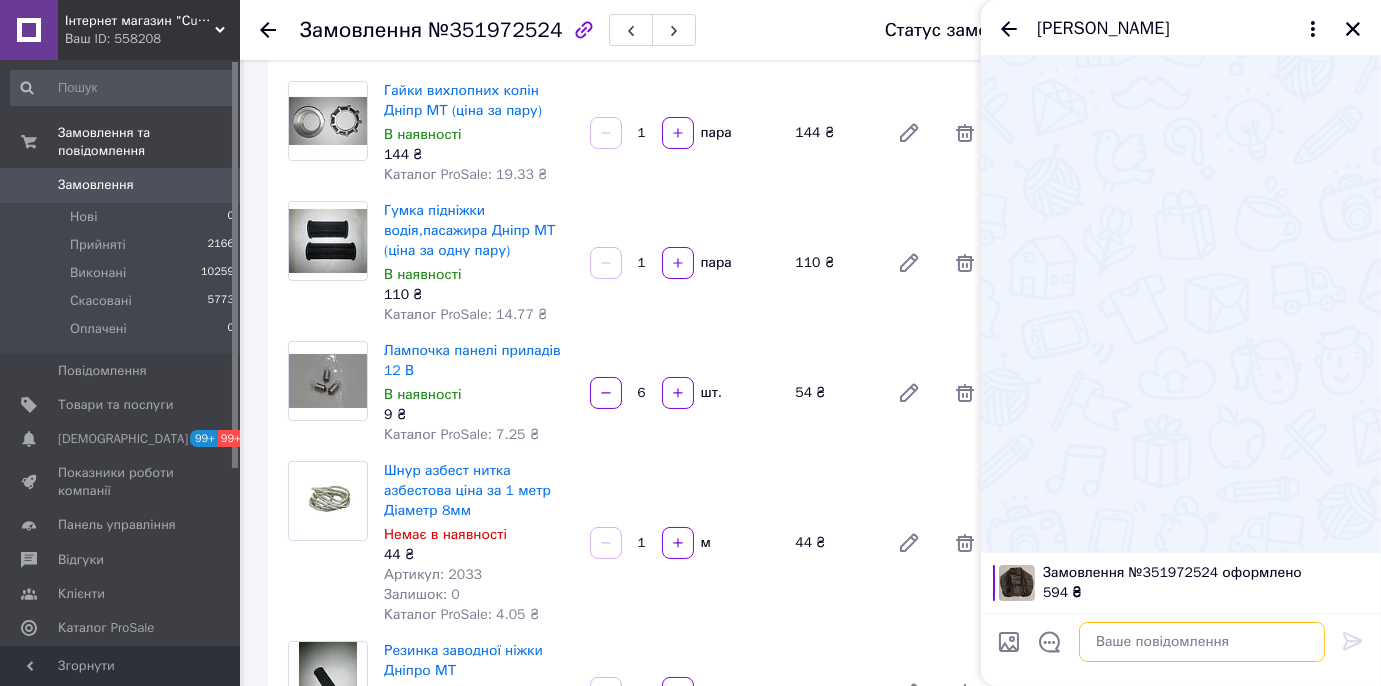 click at bounding box center (1202, 642) 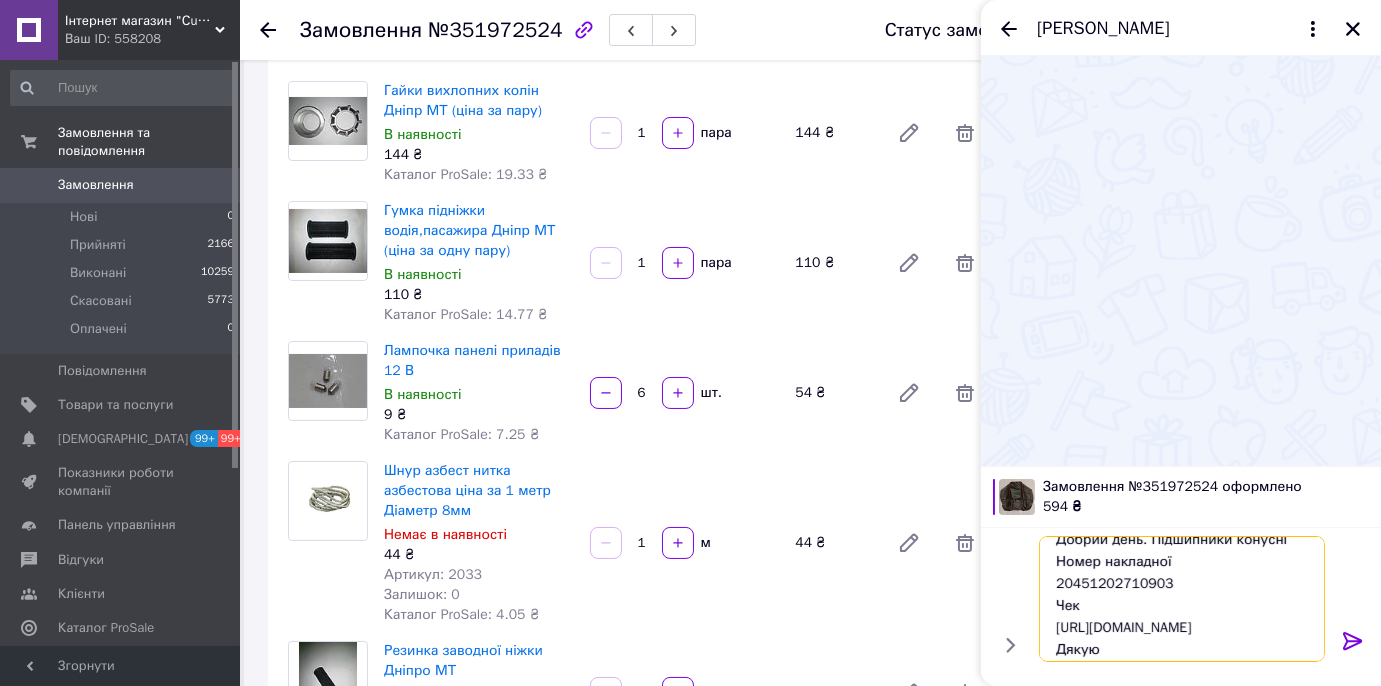 scroll, scrollTop: 0, scrollLeft: 0, axis: both 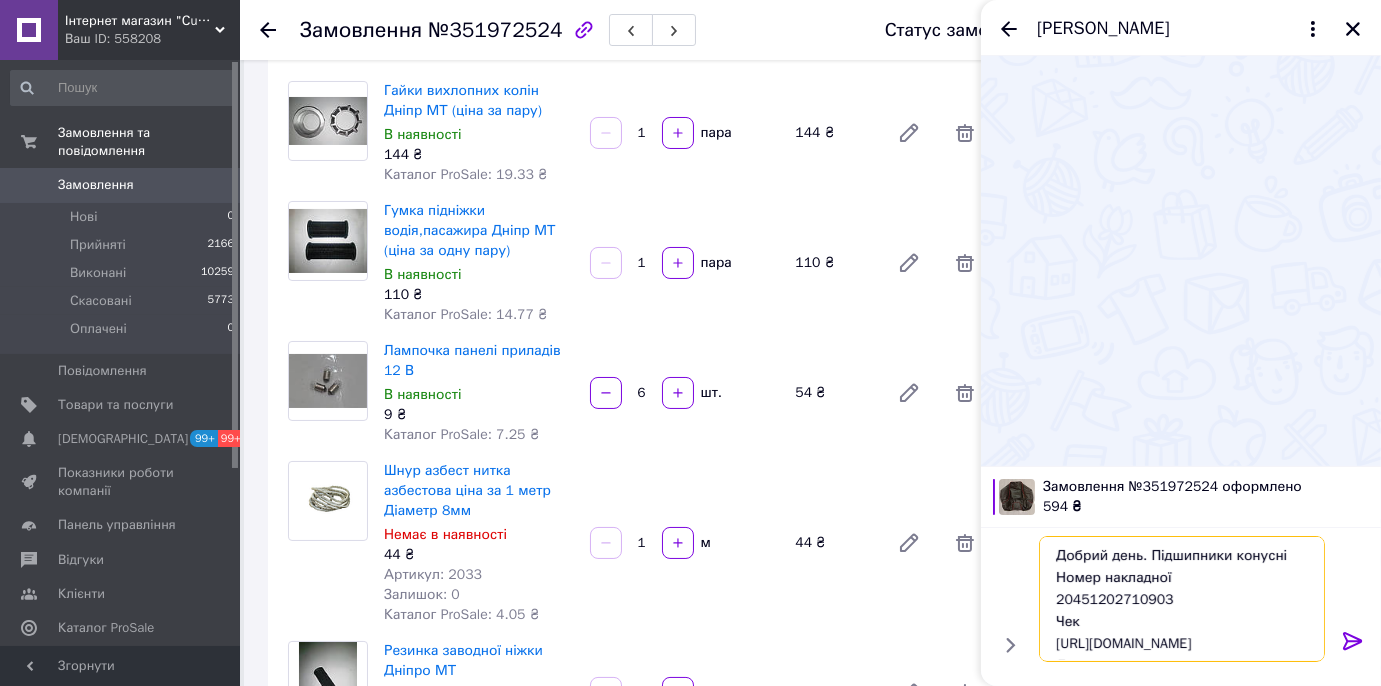 drag, startPoint x: 1149, startPoint y: 555, endPoint x: 1274, endPoint y: 556, distance: 125.004 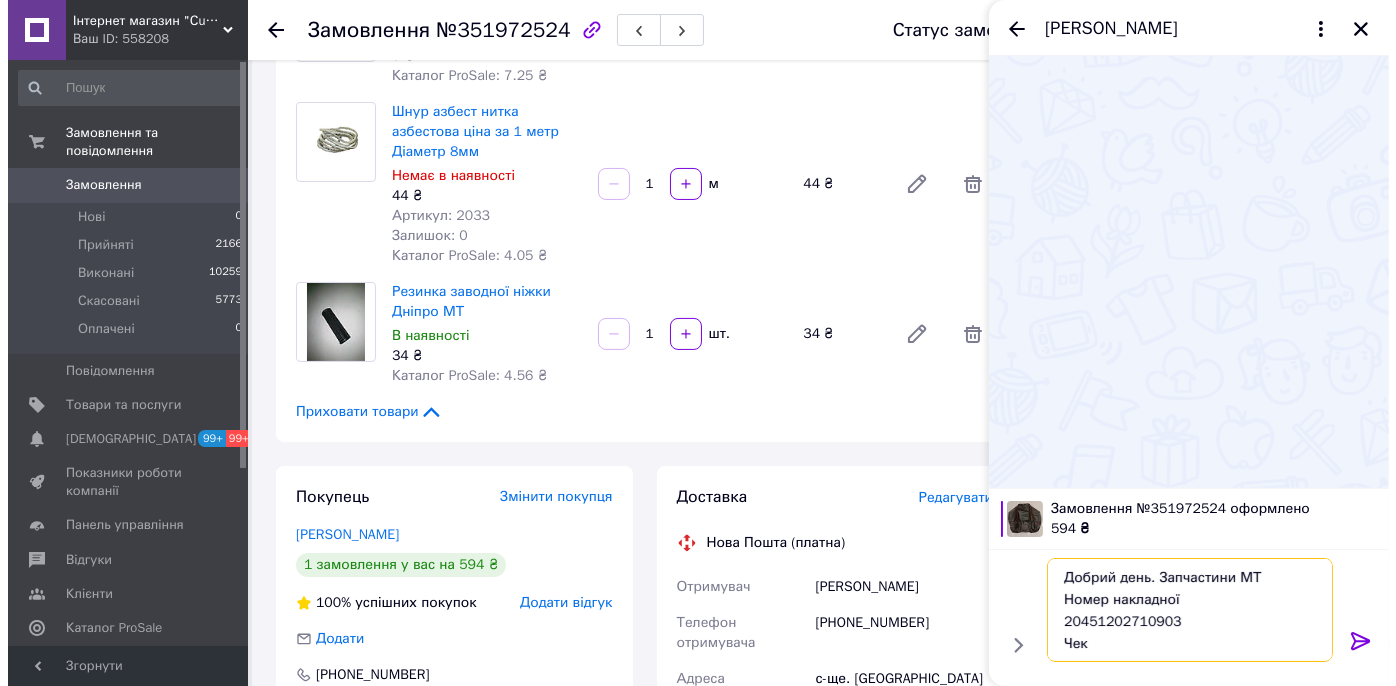 scroll, scrollTop: 674, scrollLeft: 0, axis: vertical 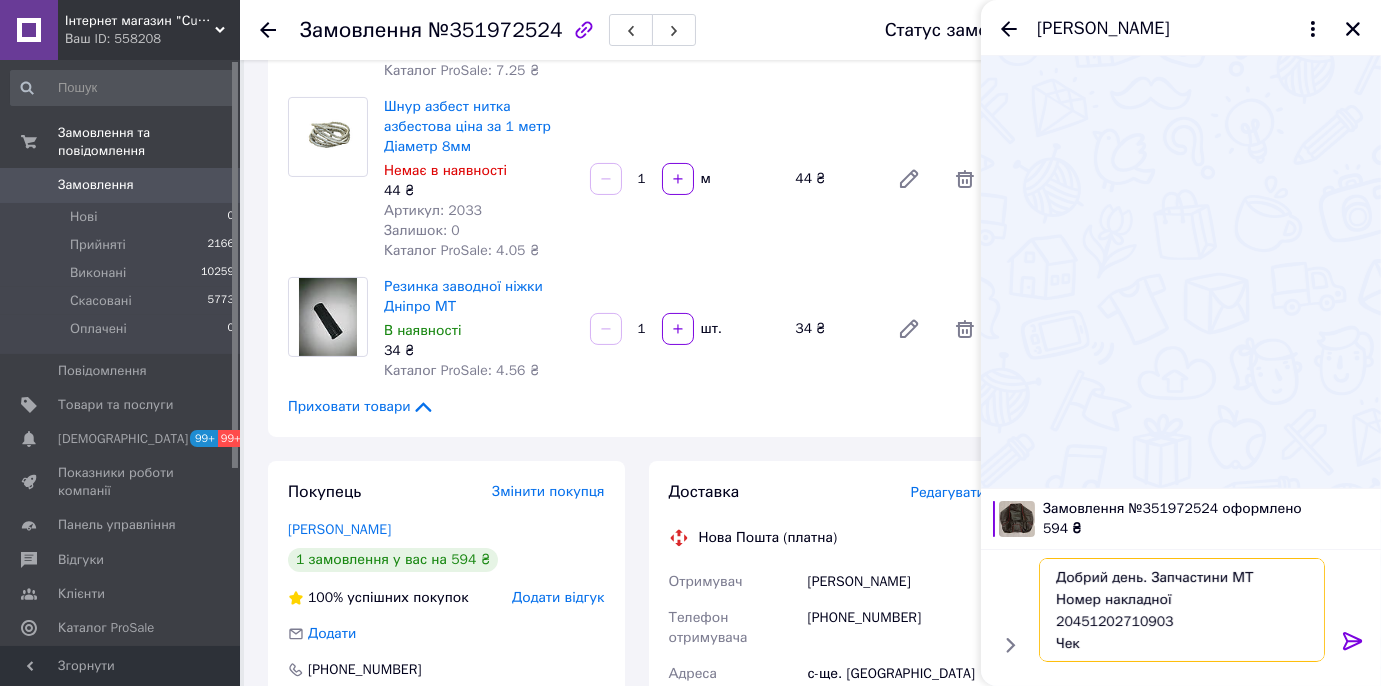 type on "Добрий день. Запчастини МТ
Номер накладної
20451202710903
Чек
[URL][DOMAIN_NAME]
Дякую" 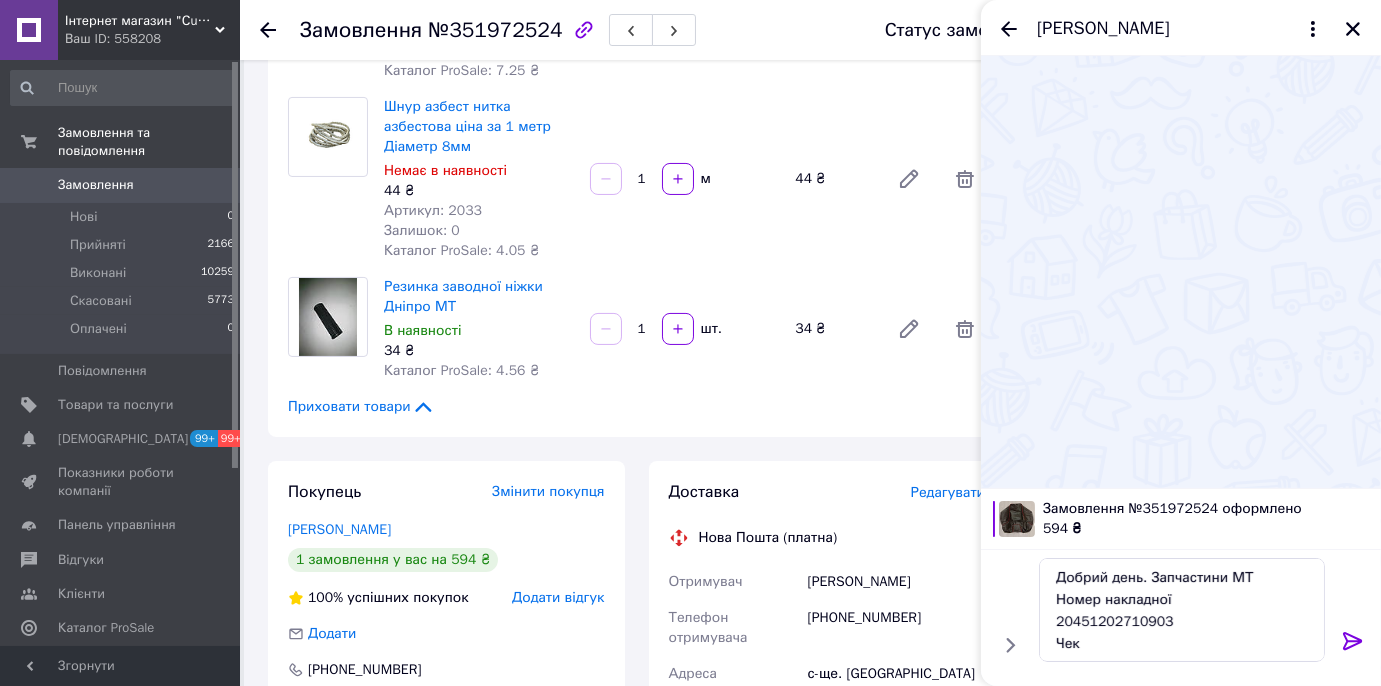 click on "Редагувати" at bounding box center [948, 492] 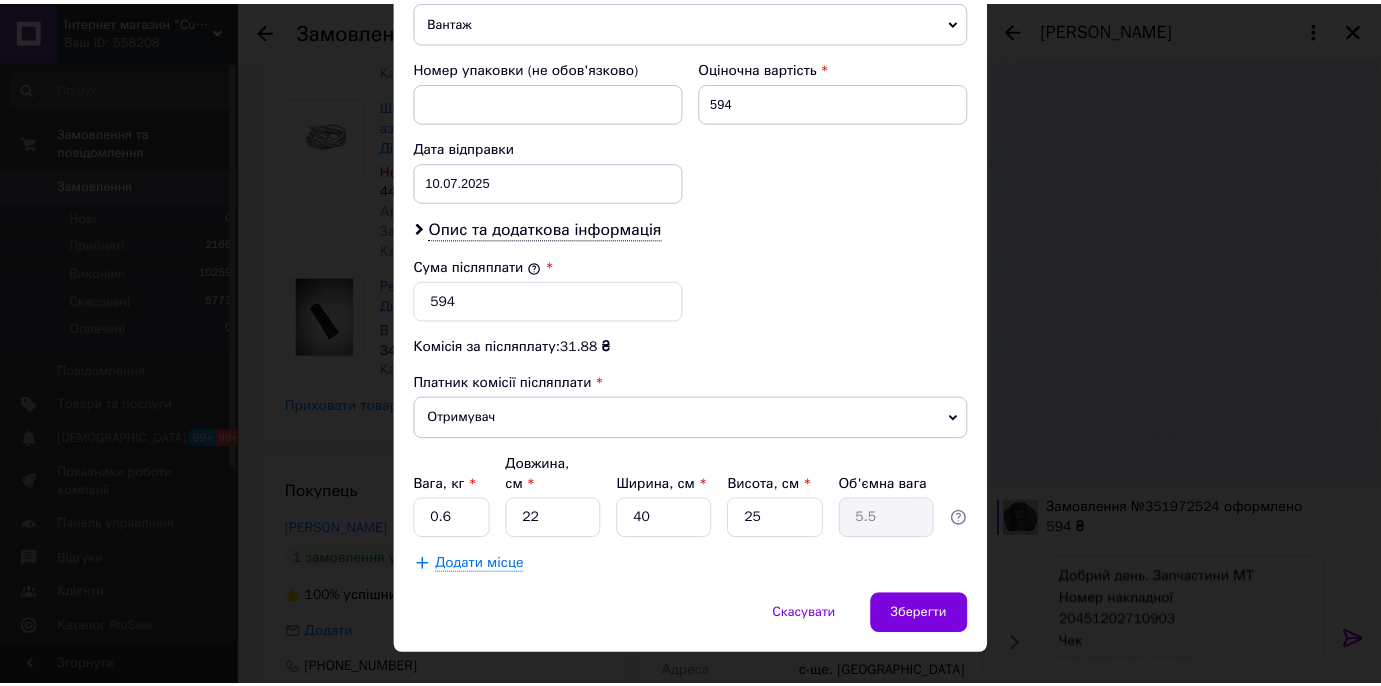 scroll, scrollTop: 830, scrollLeft: 0, axis: vertical 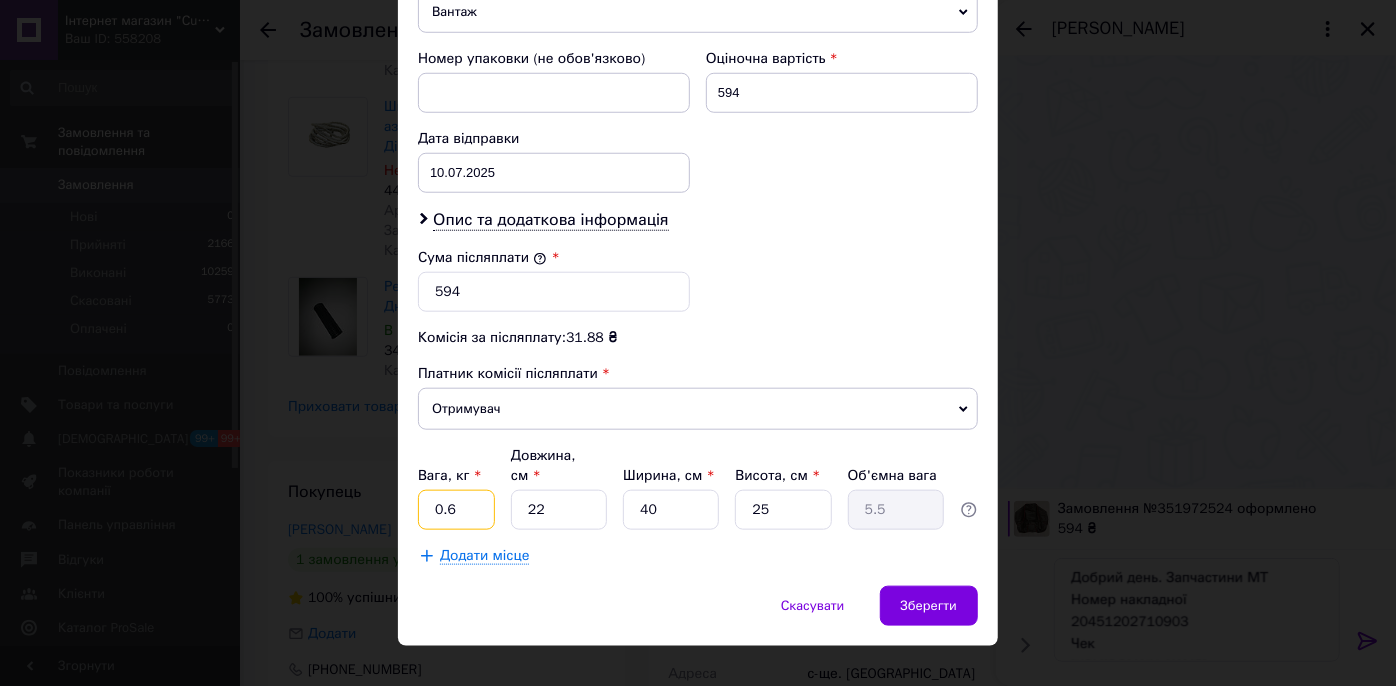 click on "0.6" at bounding box center [456, 510] 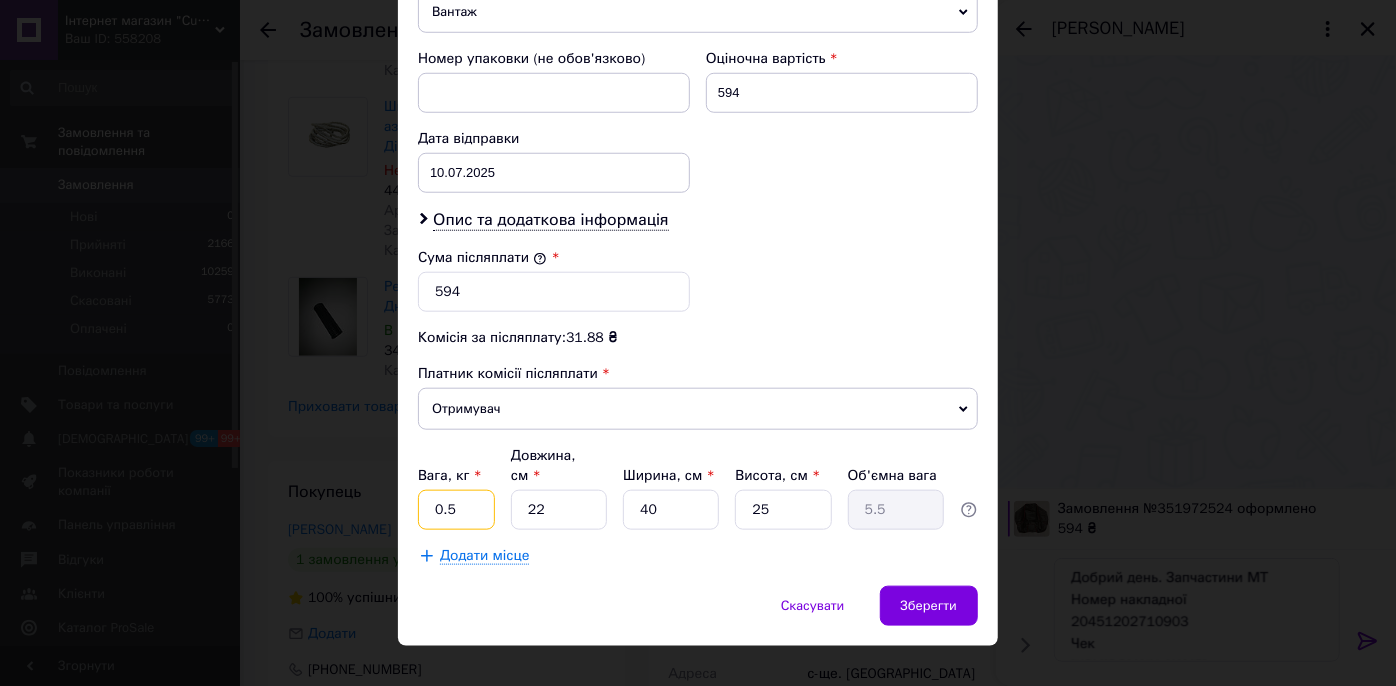 type on "0.5" 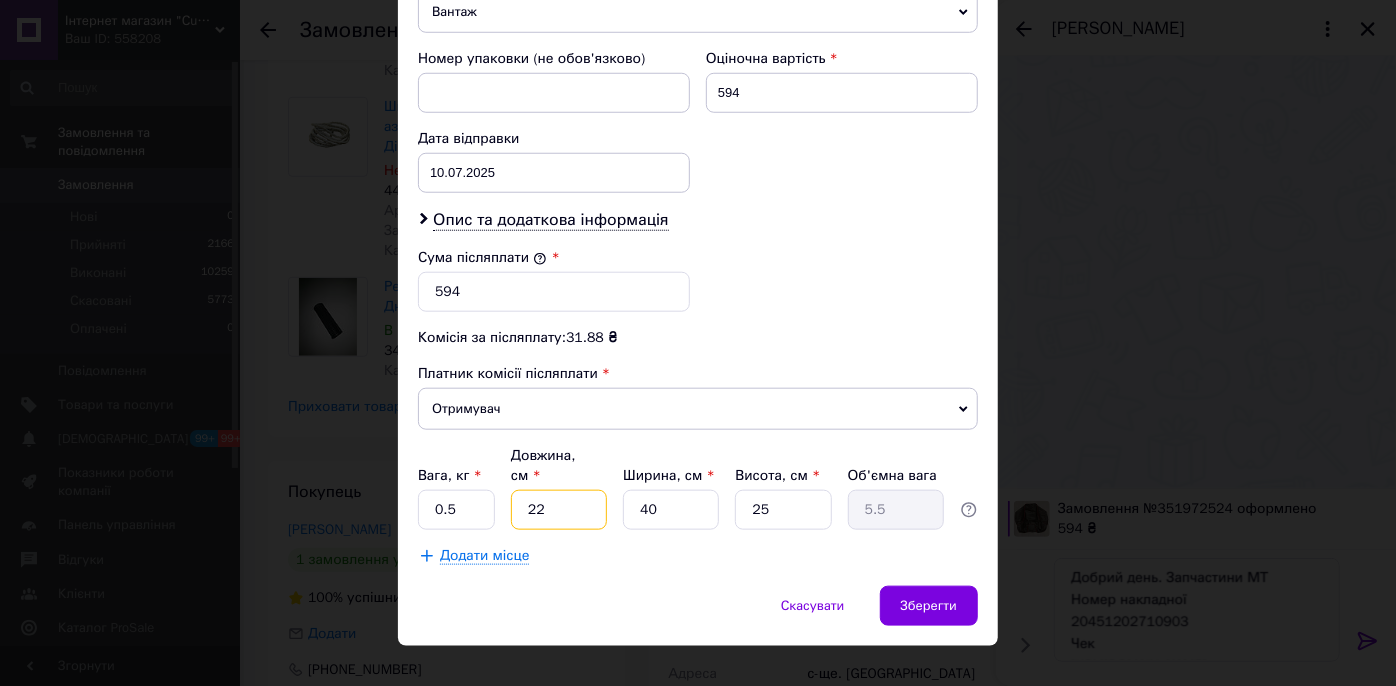 drag, startPoint x: 553, startPoint y: 480, endPoint x: 493, endPoint y: 484, distance: 60.133186 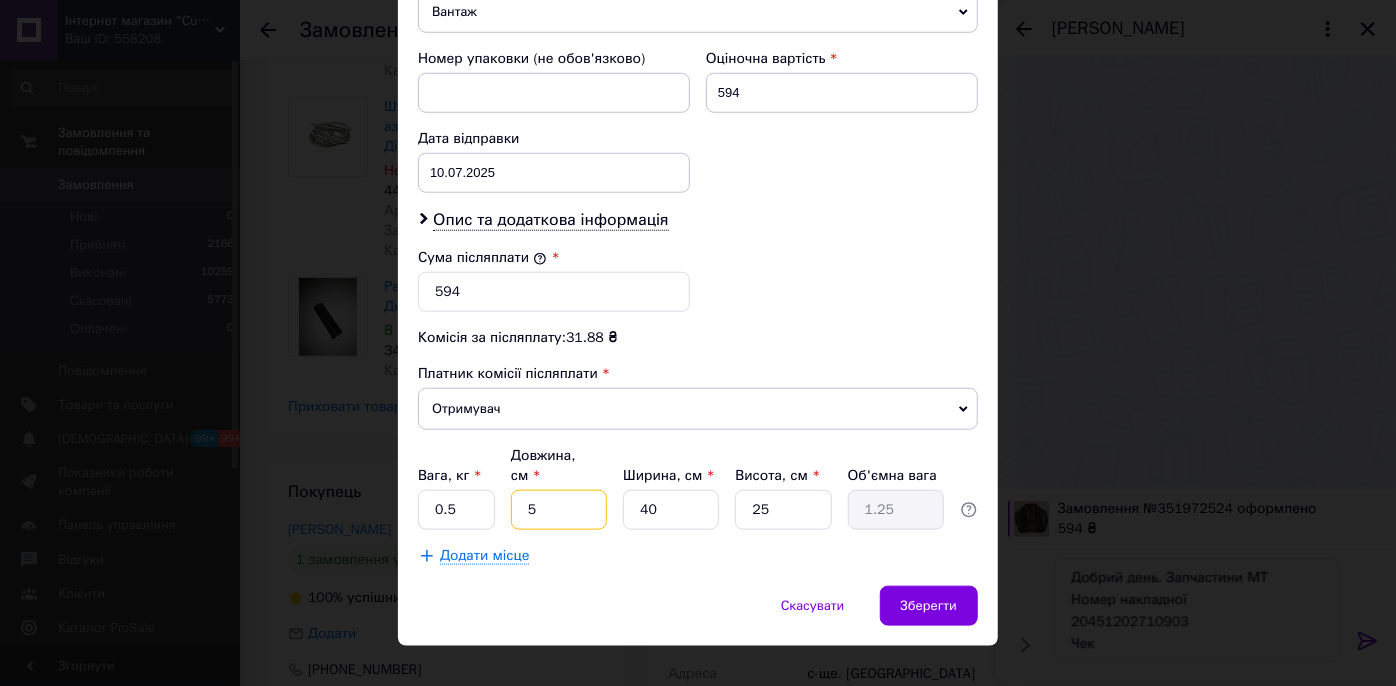 type on "5" 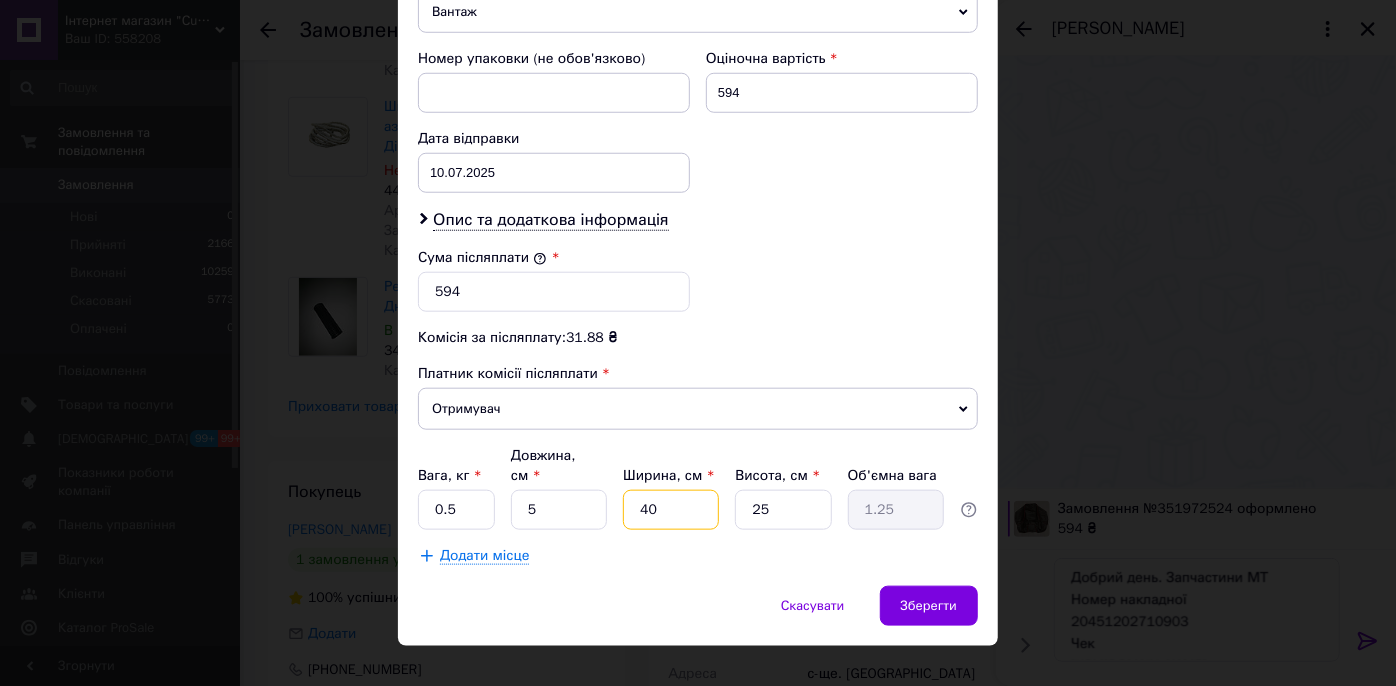 drag, startPoint x: 648, startPoint y: 484, endPoint x: 622, endPoint y: 486, distance: 26.076809 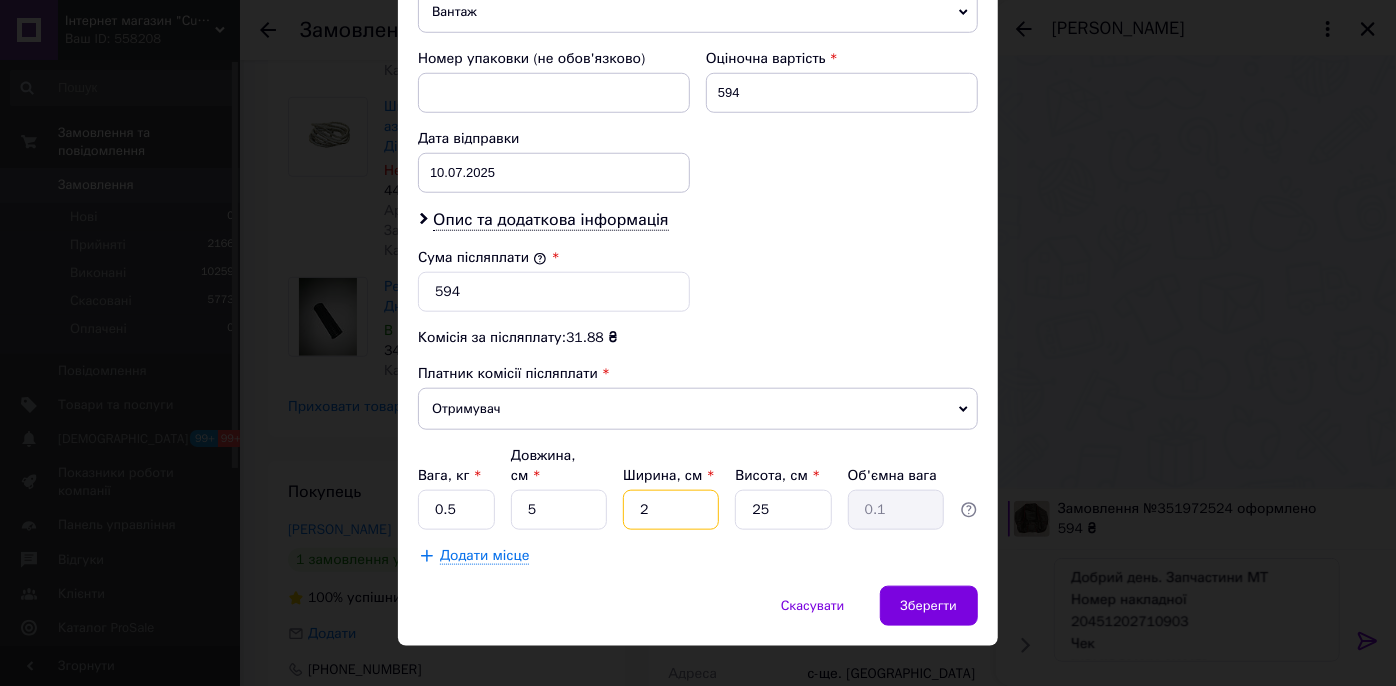 type on "22" 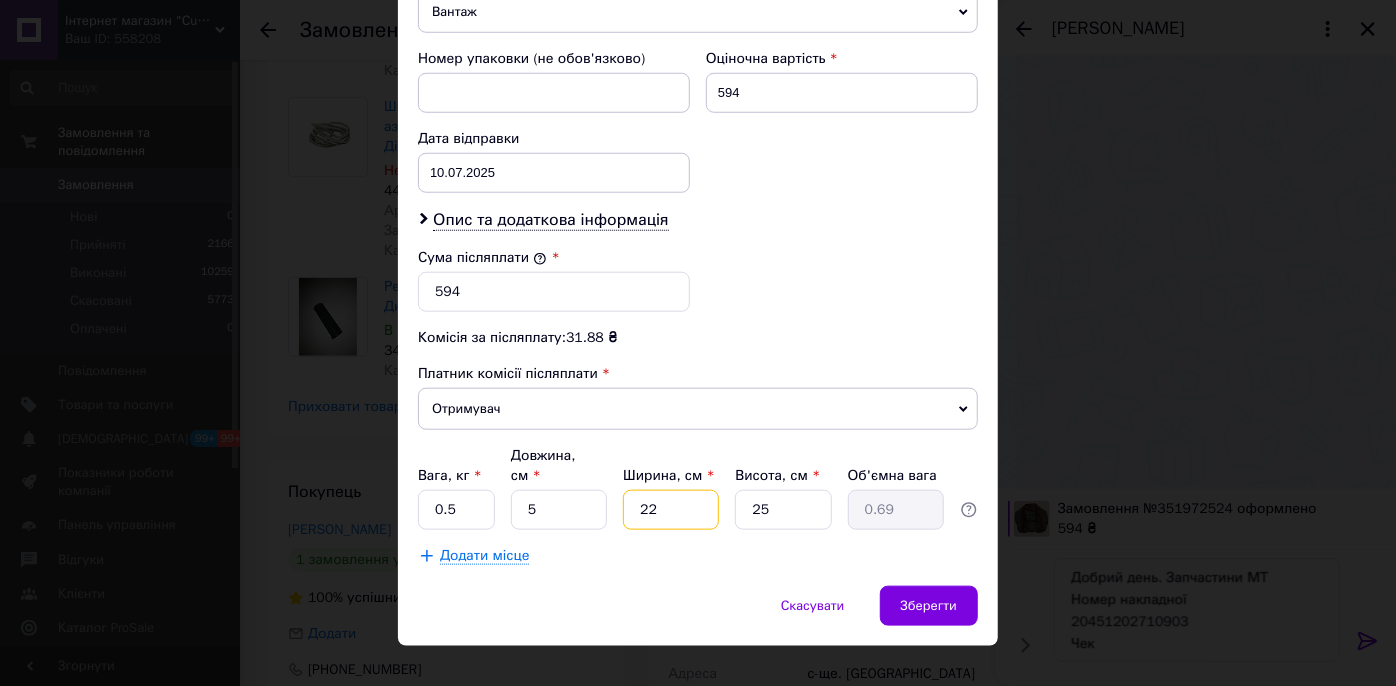 type on "22" 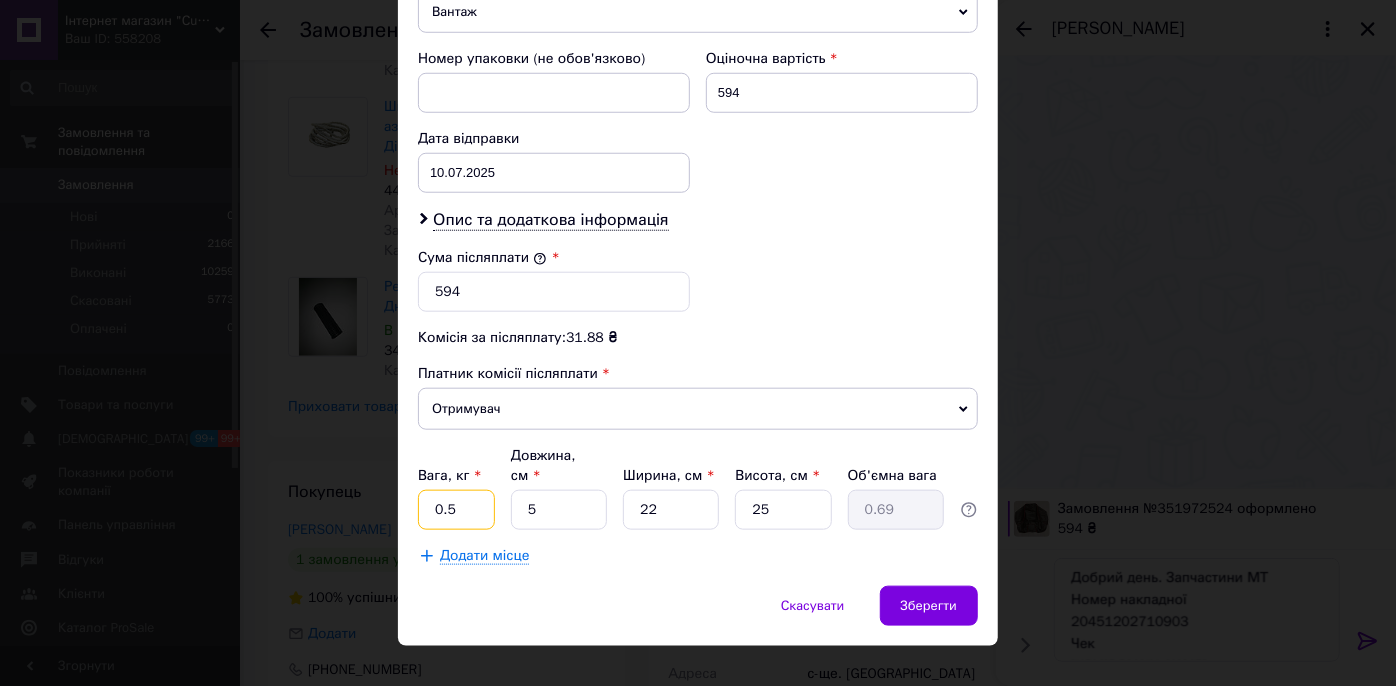 drag, startPoint x: 460, startPoint y: 484, endPoint x: 445, endPoint y: 481, distance: 15.297058 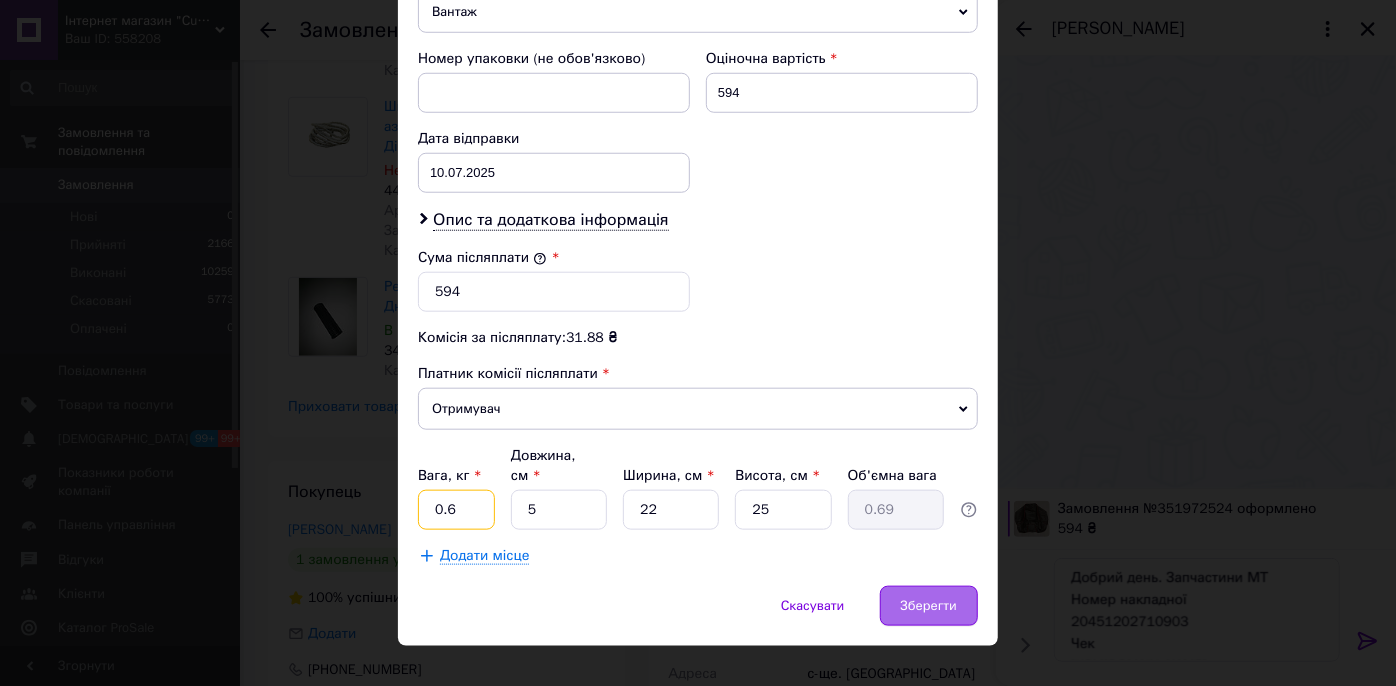type on "0.6" 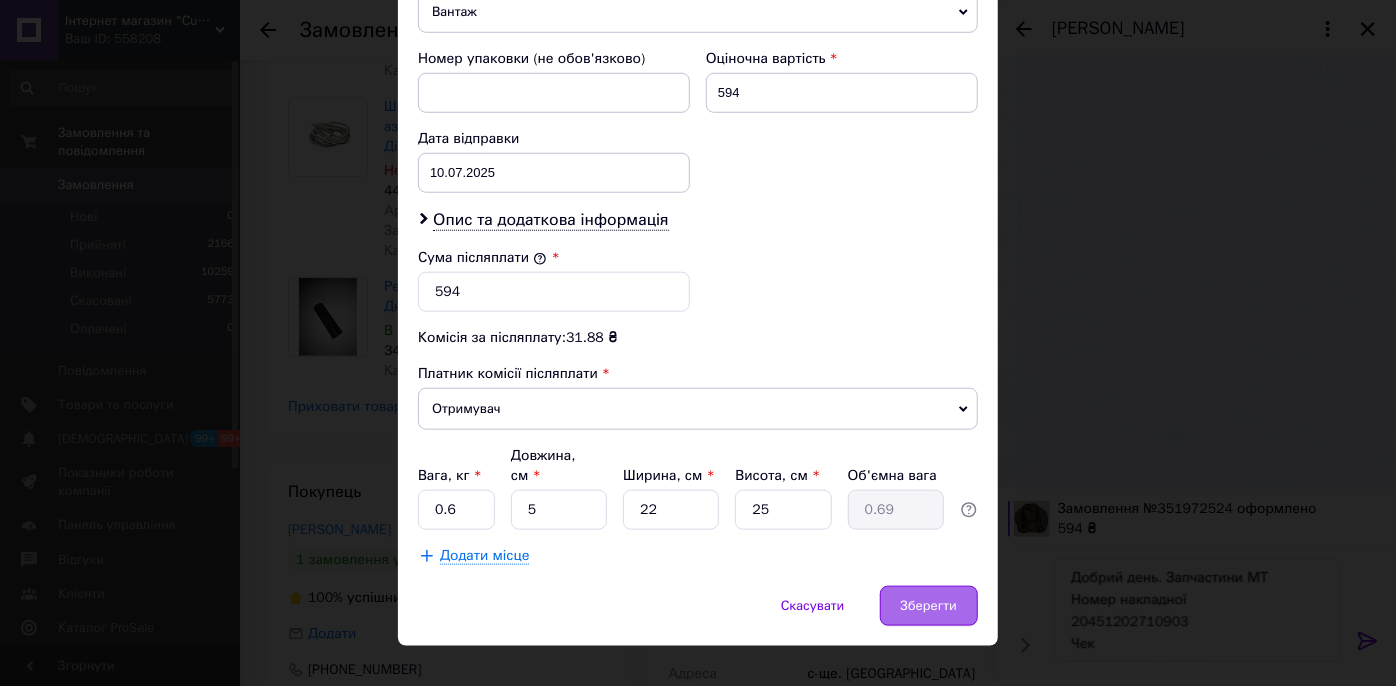click on "Зберегти" at bounding box center [929, 606] 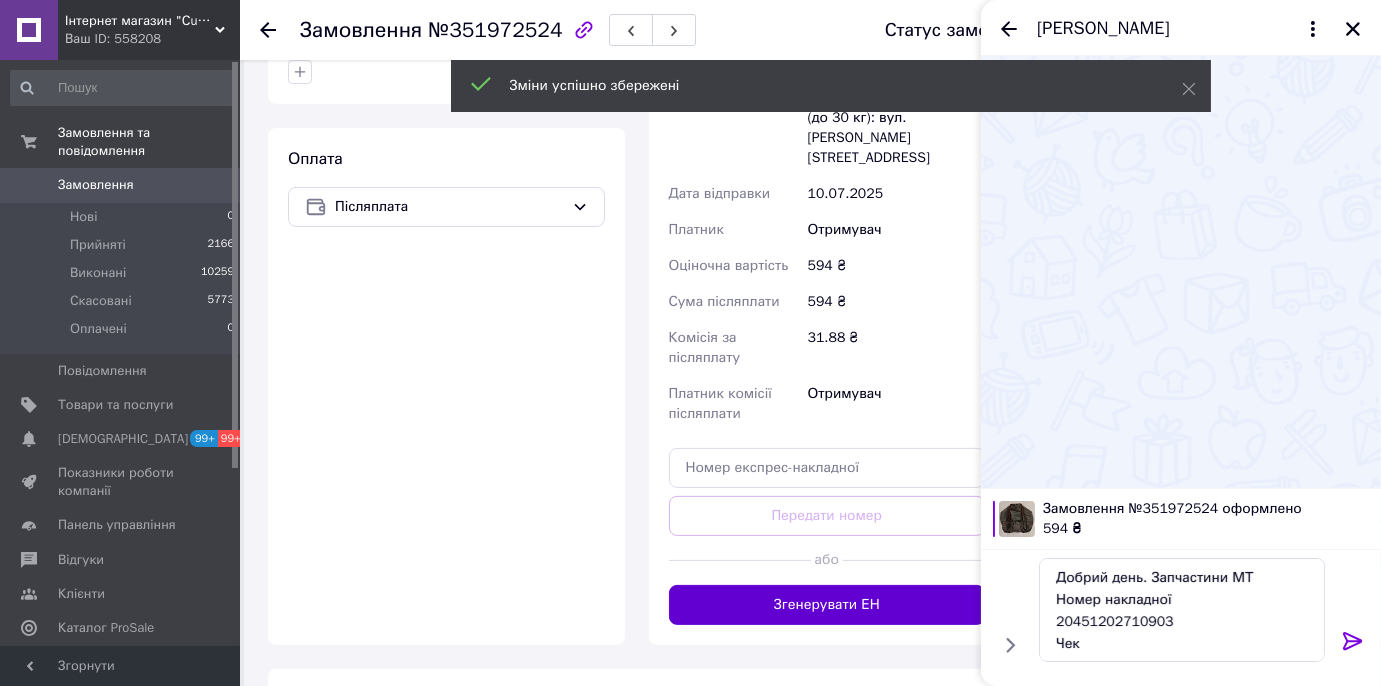 click on "Згенерувати ЕН" at bounding box center (827, 605) 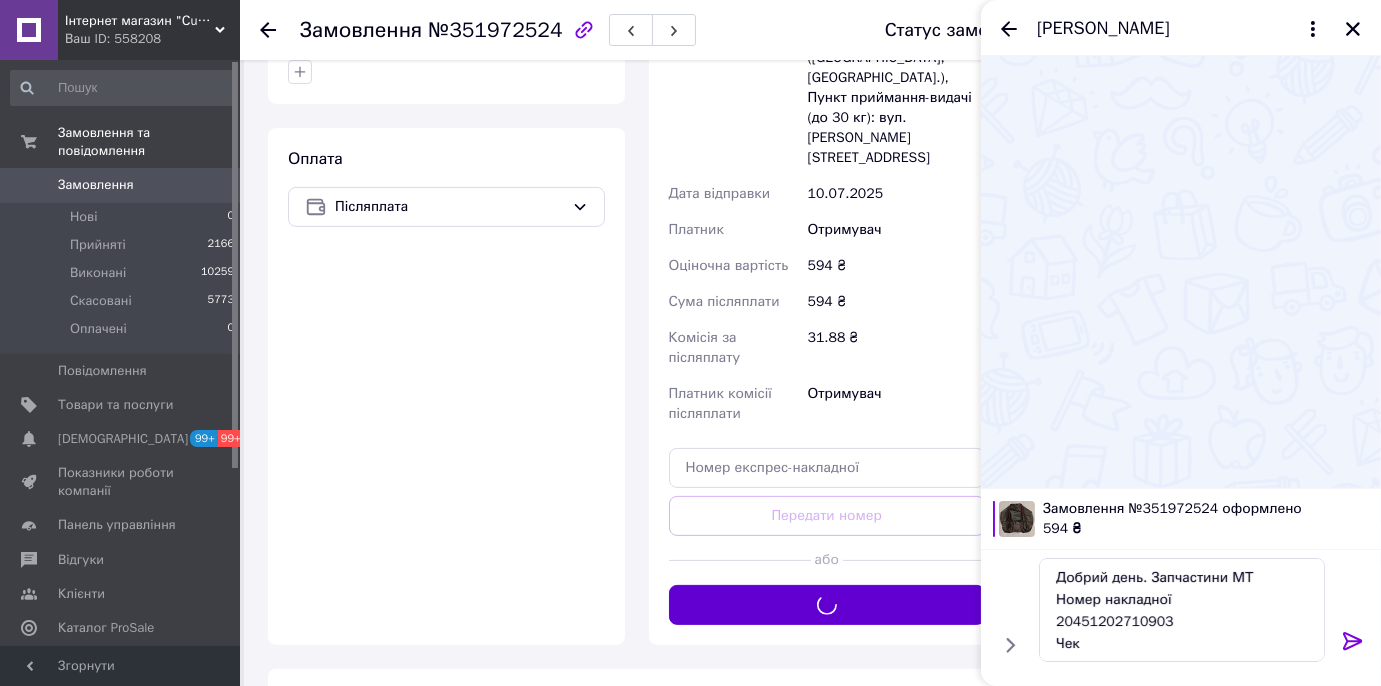scroll, scrollTop: 946, scrollLeft: 0, axis: vertical 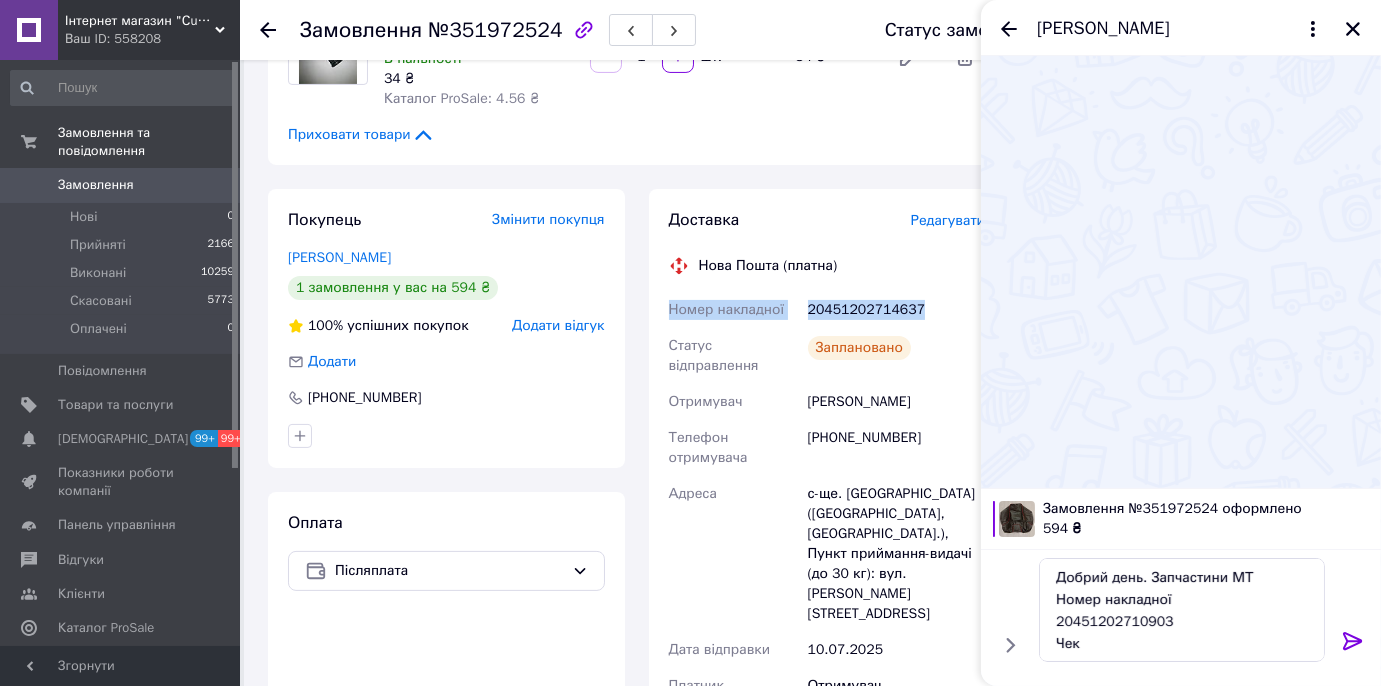 drag, startPoint x: 919, startPoint y: 287, endPoint x: 717, endPoint y: 317, distance: 204.21558 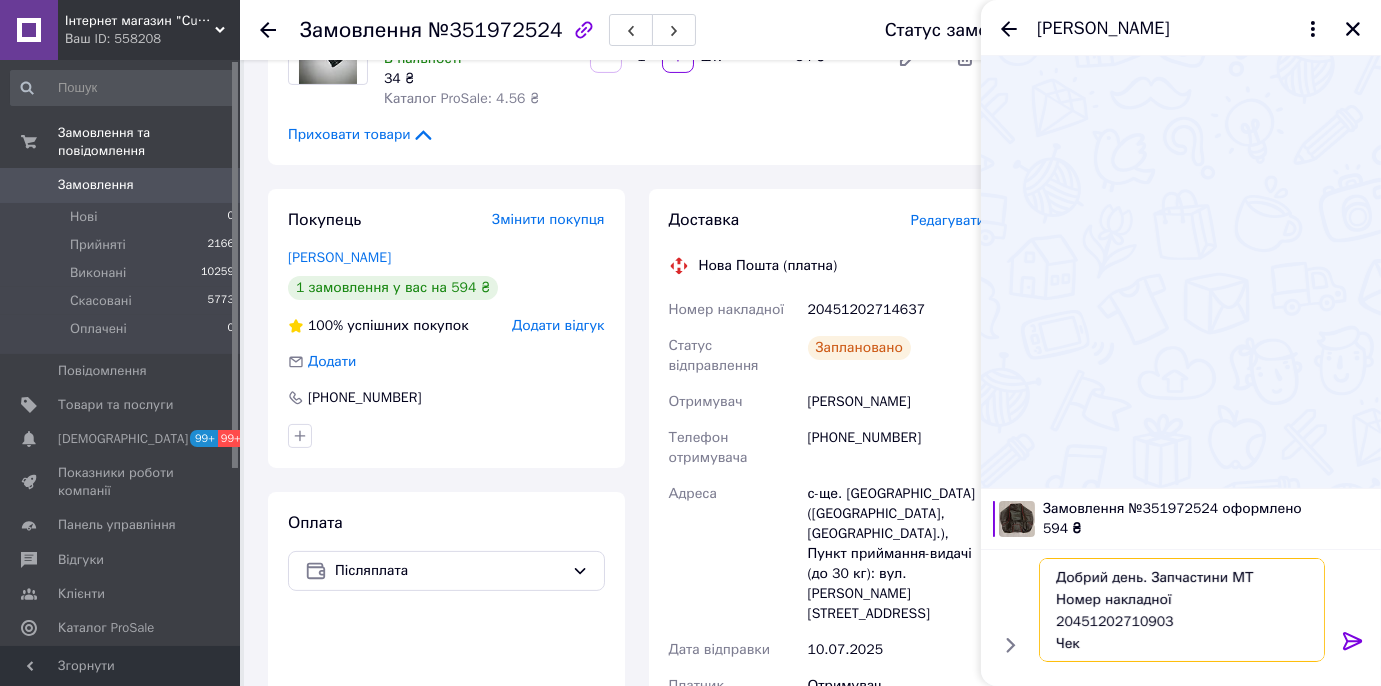 paste on "мер накладної
20451202714637" 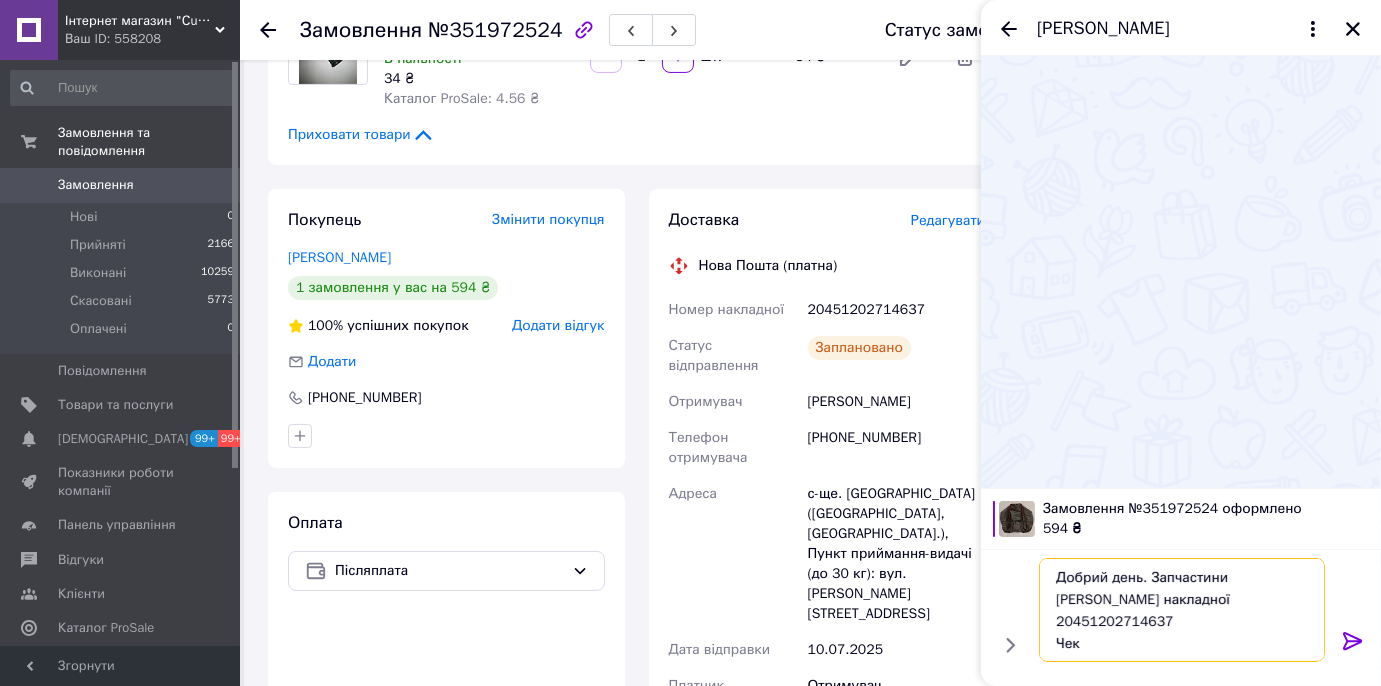 drag, startPoint x: 1132, startPoint y: 624, endPoint x: 1045, endPoint y: 598, distance: 90.80198 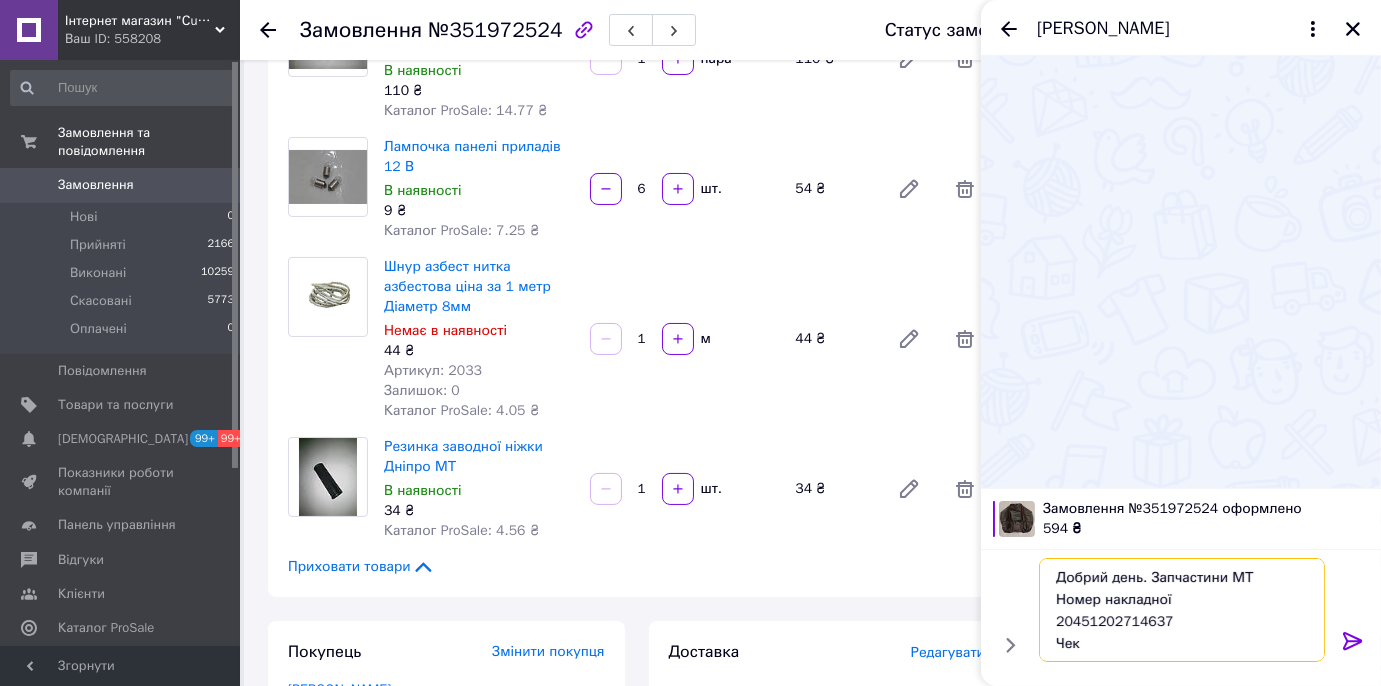 scroll, scrollTop: 401, scrollLeft: 0, axis: vertical 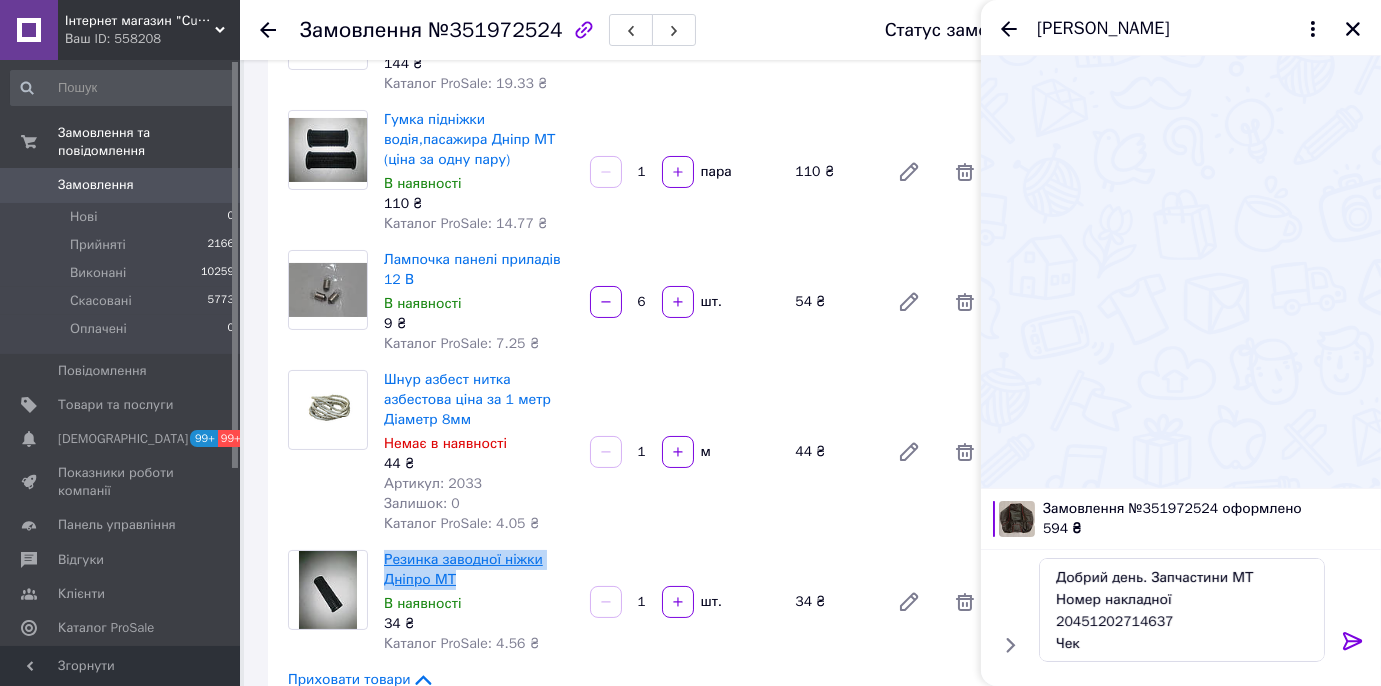 drag, startPoint x: 470, startPoint y: 561, endPoint x: 392, endPoint y: 532, distance: 83.21658 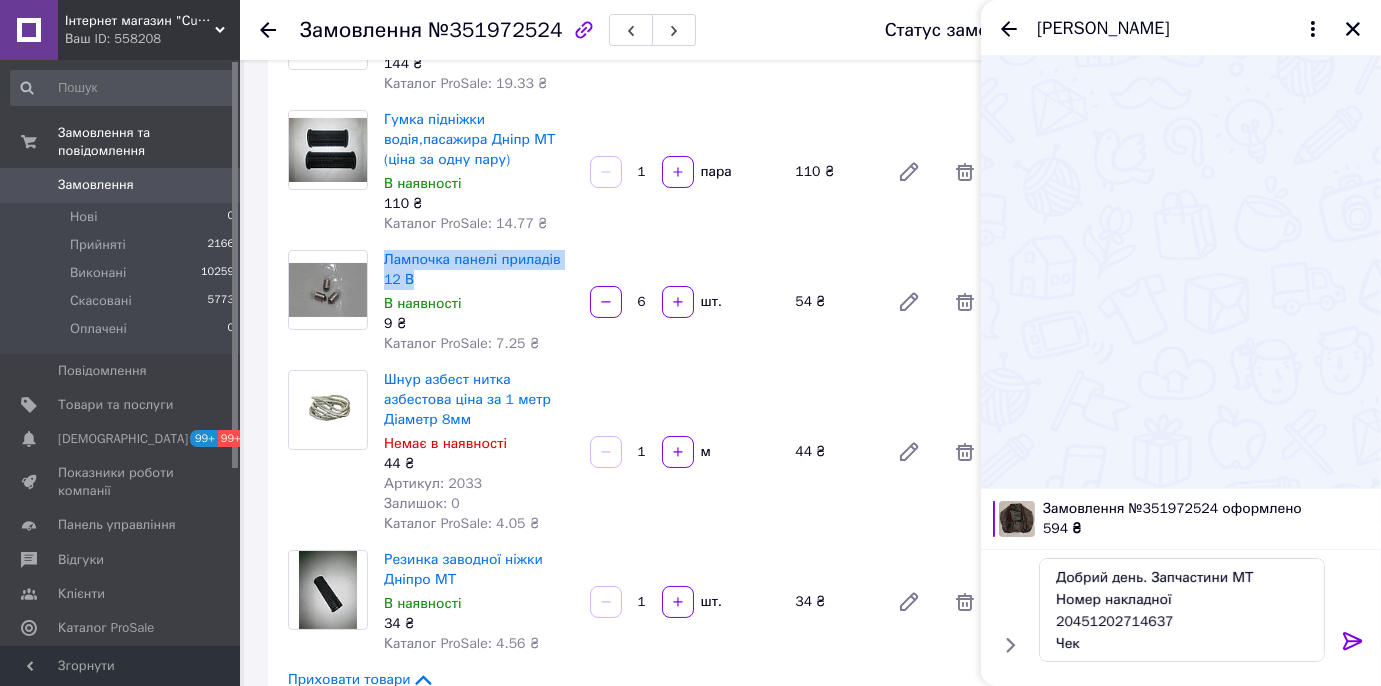 drag, startPoint x: 394, startPoint y: 266, endPoint x: 421, endPoint y: 275, distance: 28.460499 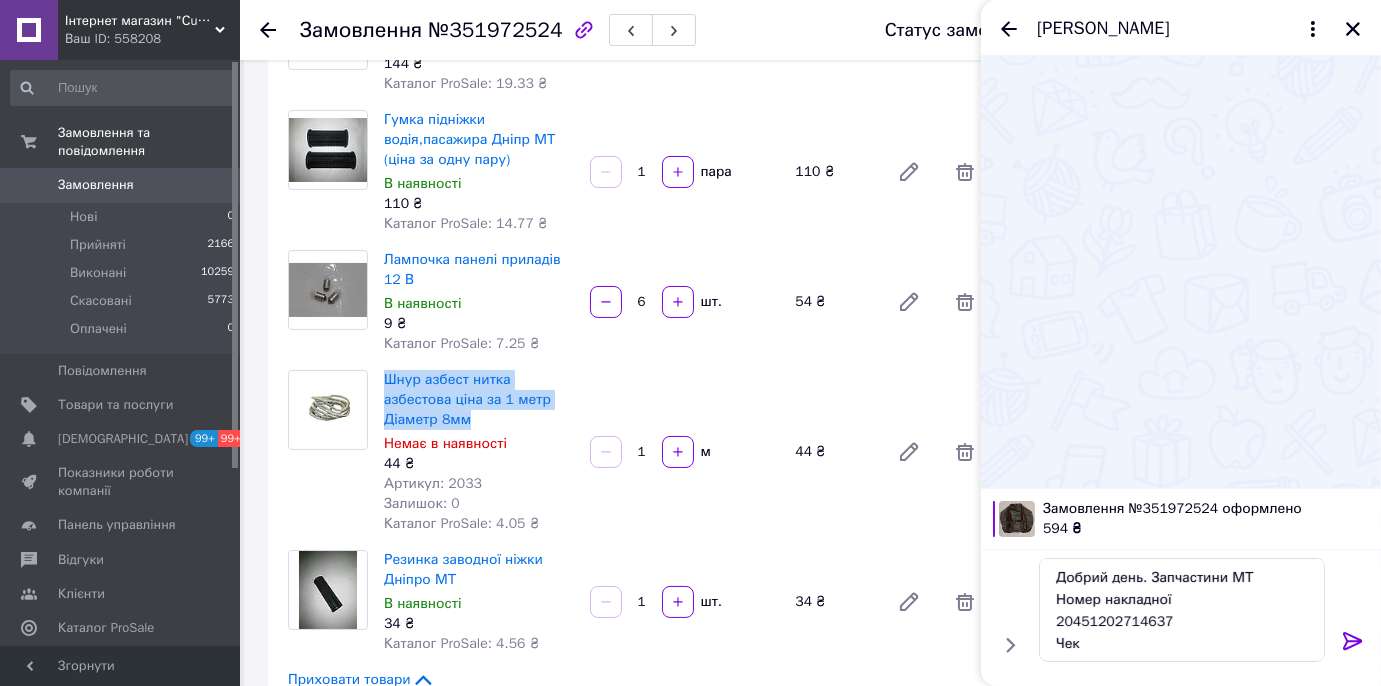 drag, startPoint x: 381, startPoint y: 374, endPoint x: 589, endPoint y: 403, distance: 210.0119 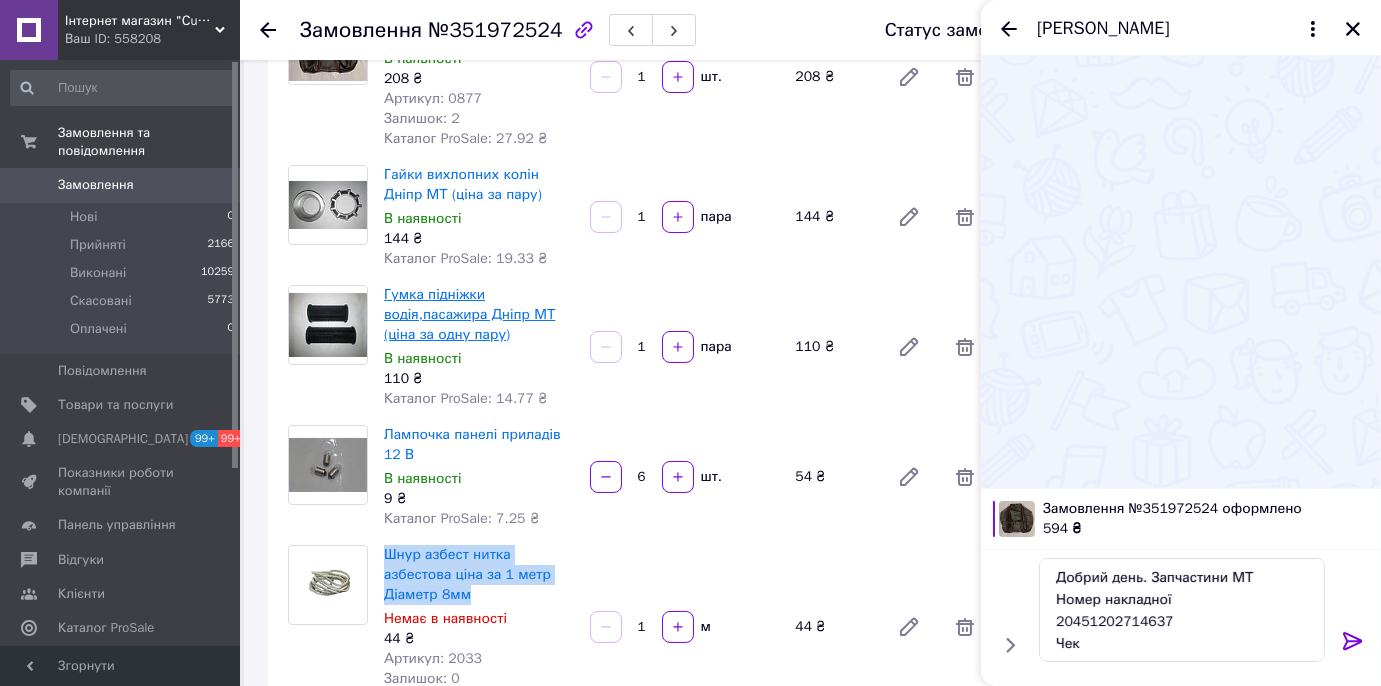 scroll, scrollTop: 219, scrollLeft: 0, axis: vertical 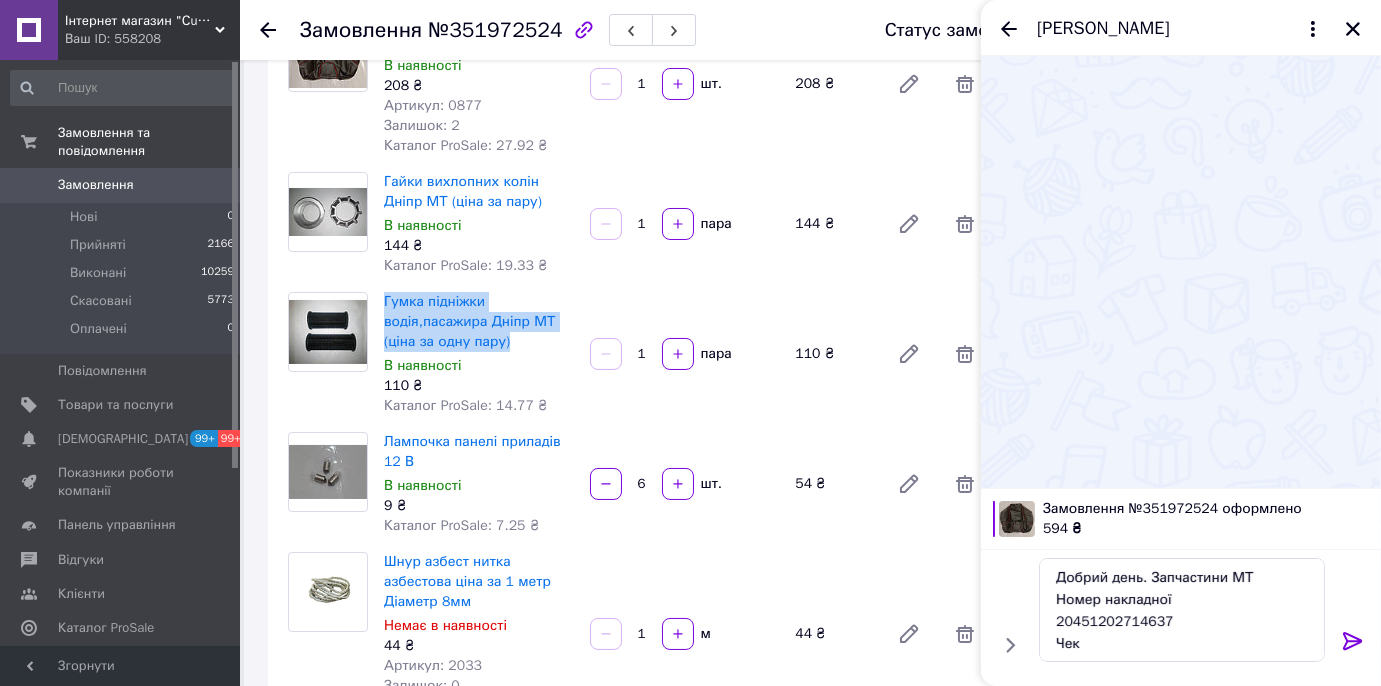 drag, startPoint x: 380, startPoint y: 297, endPoint x: 529, endPoint y: 340, distance: 155.08063 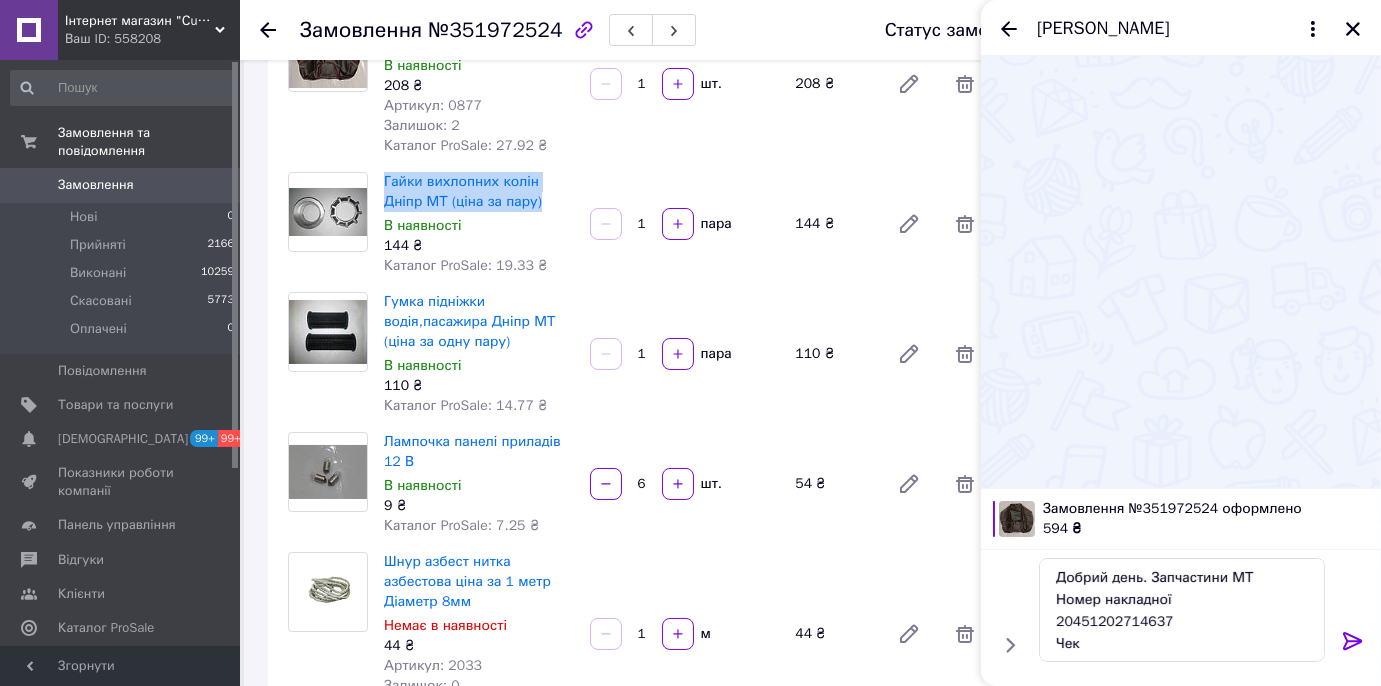 drag, startPoint x: 379, startPoint y: 180, endPoint x: 512, endPoint y: 196, distance: 133.95895 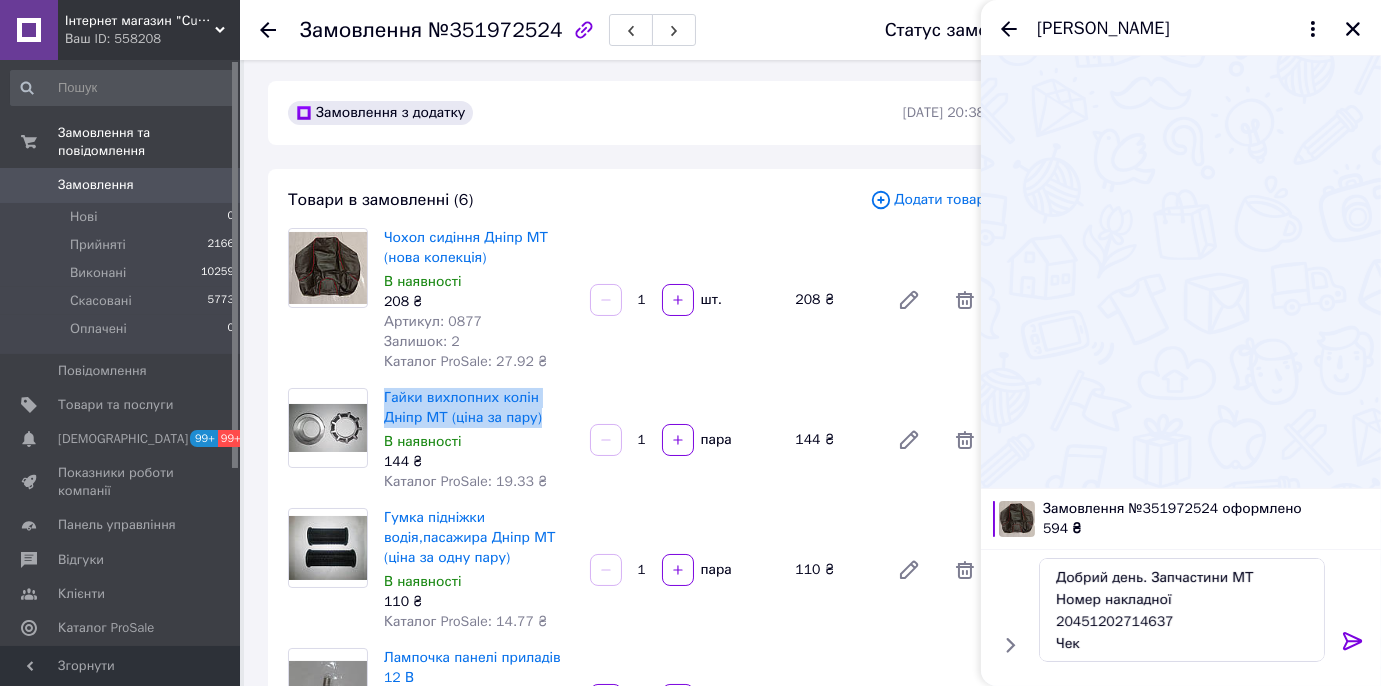 scroll, scrollTop: 0, scrollLeft: 0, axis: both 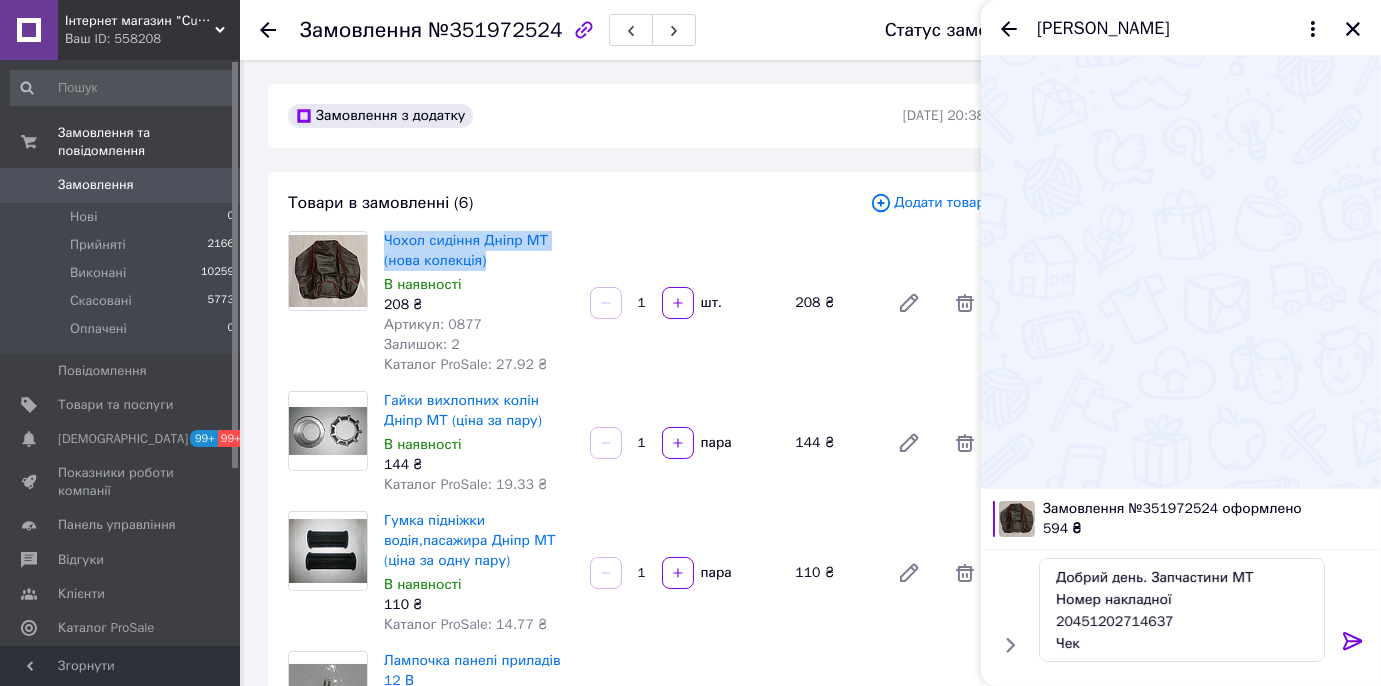drag, startPoint x: 381, startPoint y: 236, endPoint x: 531, endPoint y: 257, distance: 151.46286 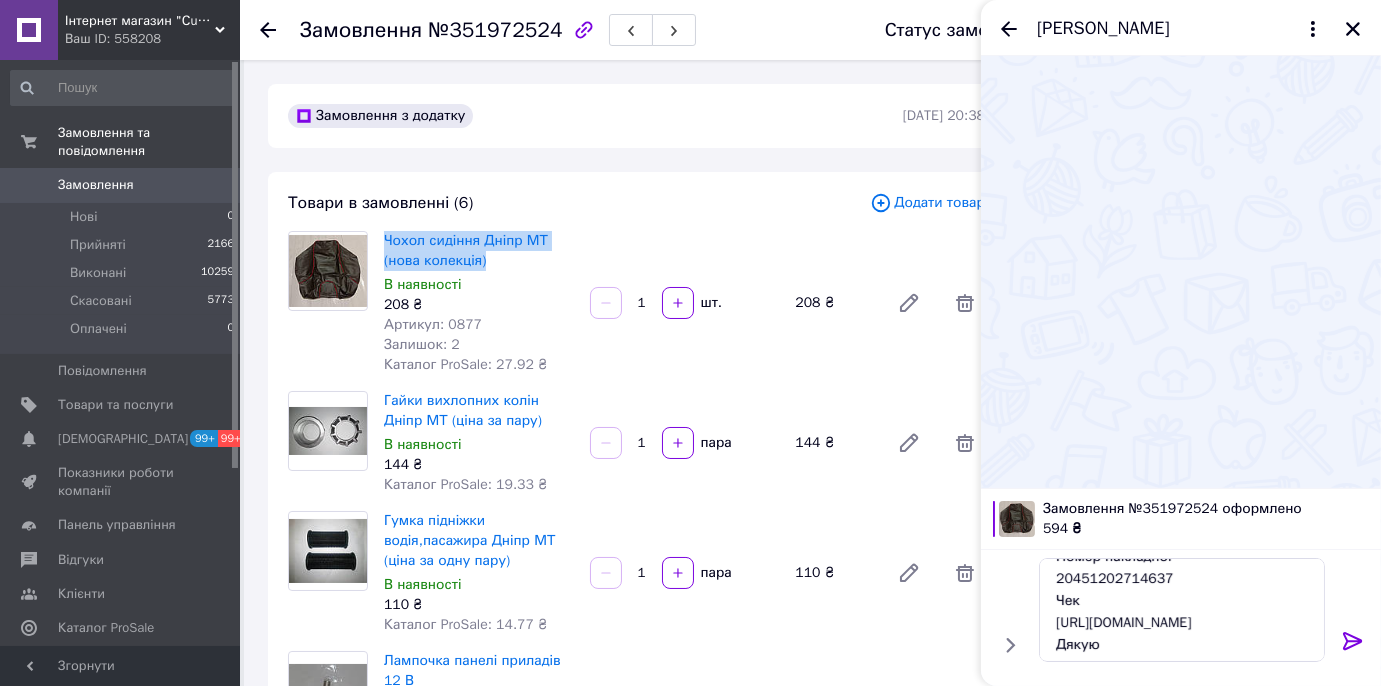 scroll, scrollTop: 67, scrollLeft: 0, axis: vertical 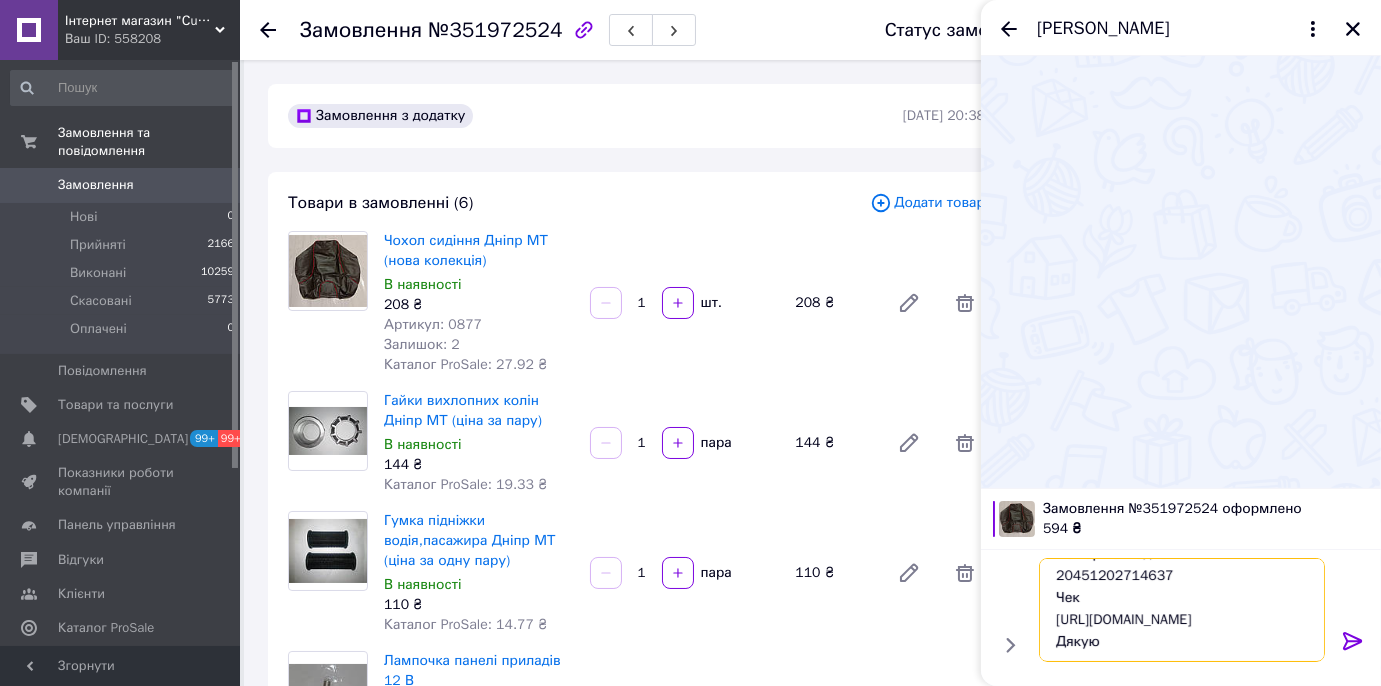 paste on "U21VOaii1MM" 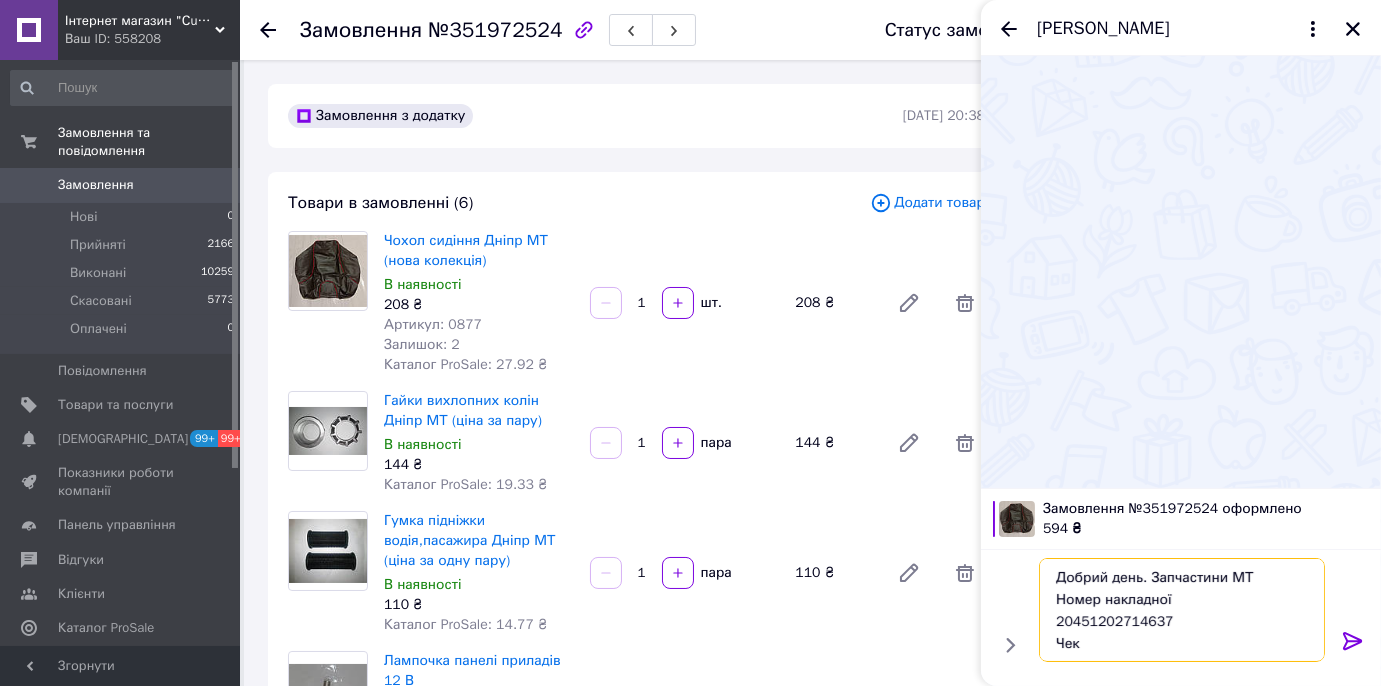 drag, startPoint x: 1114, startPoint y: 649, endPoint x: 1016, endPoint y: 530, distance: 154.15901 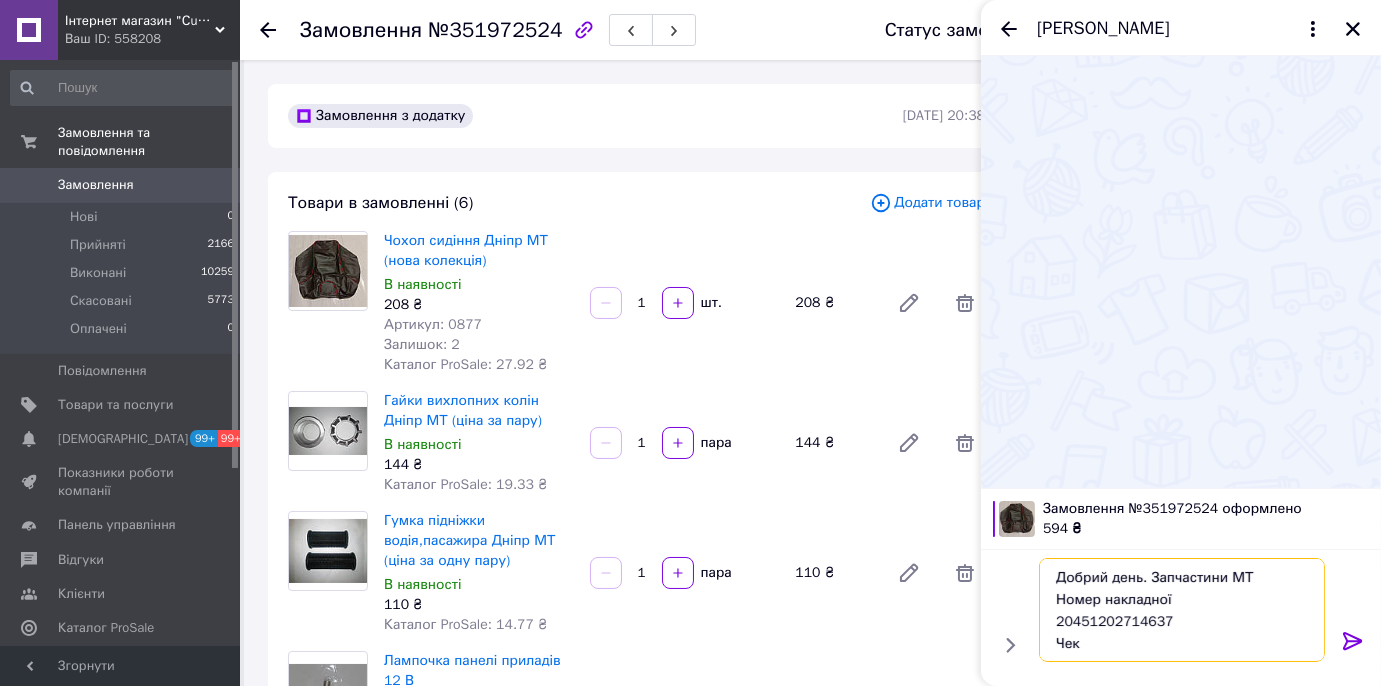 type on "Добрий день. Запчастини МТ
Номер накладної
20451202714637
Чек
[URL][DOMAIN_NAME]
Дякую" 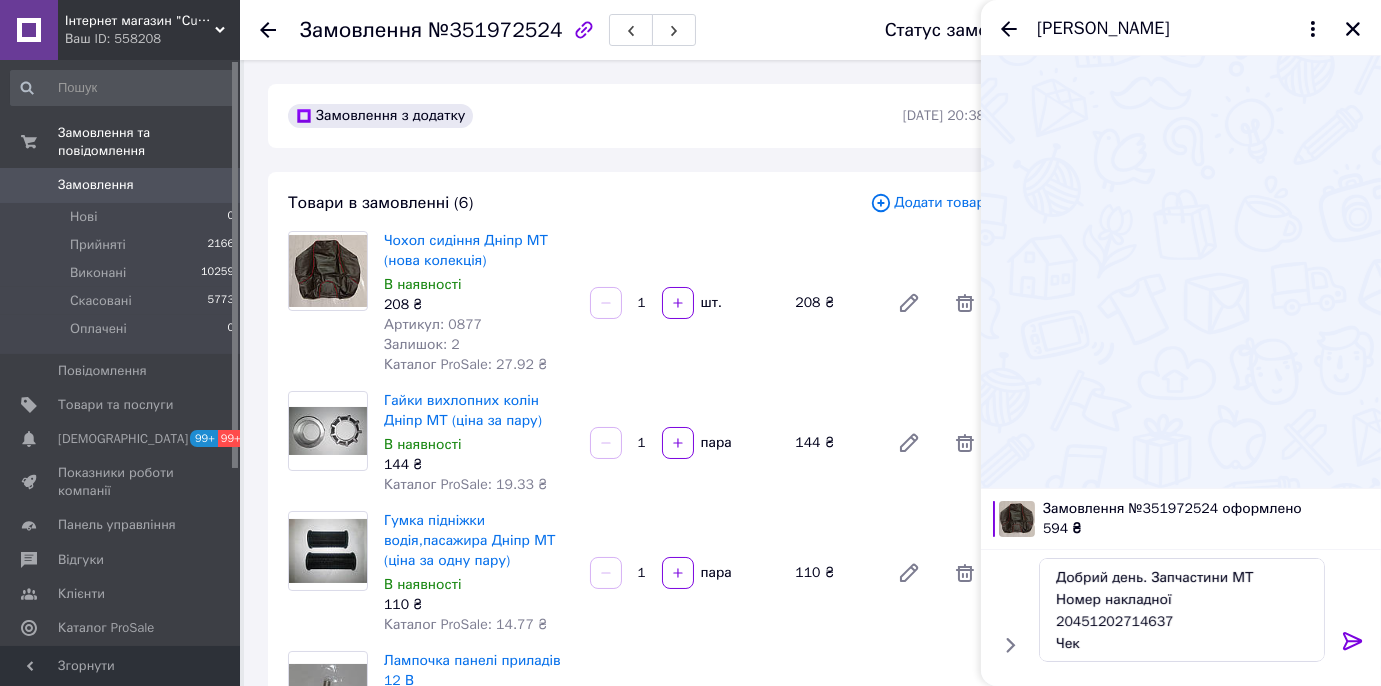 click 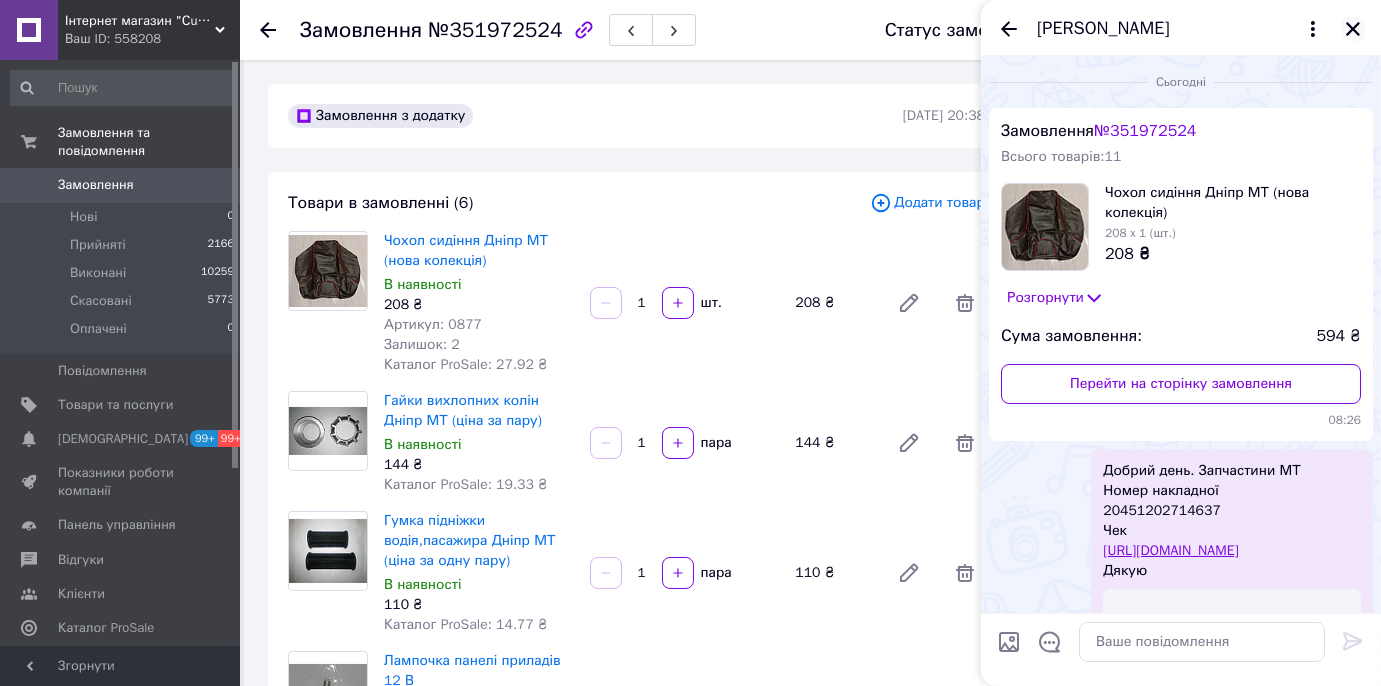 click 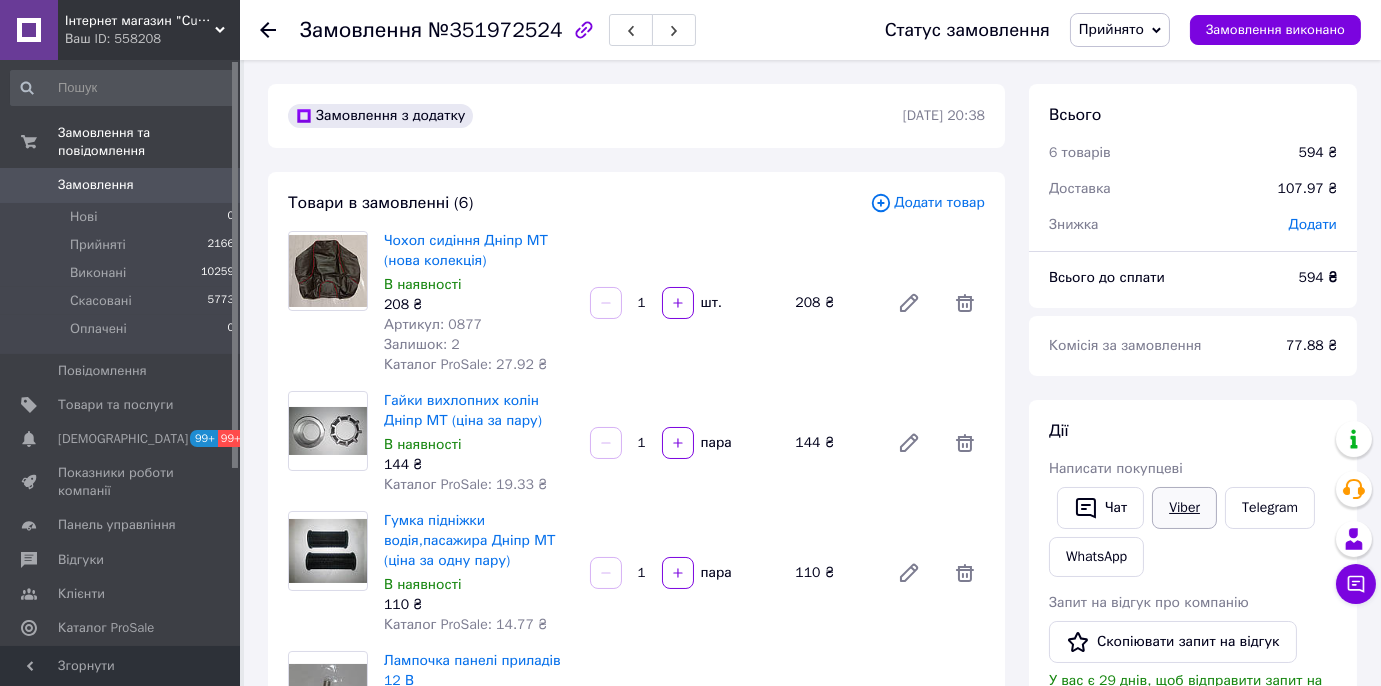 click on "Viber" at bounding box center (1184, 508) 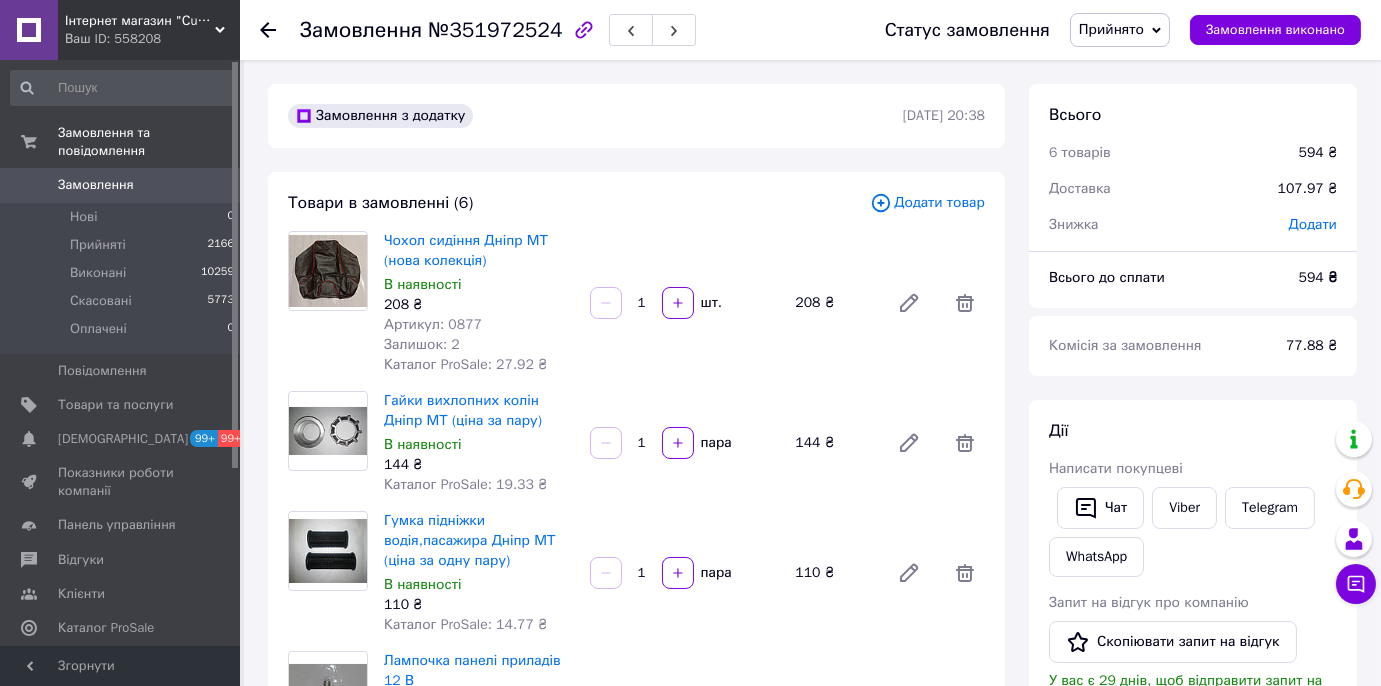 click on "Замовлення з додатку [DATE] 20:38 Товари в замовленні (6) Додати товар Чохол сидіння Дніпр МТ (нова колекція) В наявності 208 ₴ Артикул: 0877 Залишок: 2 Каталог ProSale: 27.92 ₴  1   шт. 208 ₴ Гайки вихлопних колін Дніпр МТ (ціна за пару) В наявності 144 ₴ Каталог ProSale: 19.33 ₴  1   пара 144 ₴ Гумка підніжки водія,пасажира Дніпр МТ (ціна за одну пару) В наявності 110 ₴ Каталог ProSale: 14.77 ₴  1   пара 110 ₴ Лампочка панелі приладів 12 В В наявності 9 ₴ Каталог ProSale: 7.25 ₴  6   шт. 54 ₴ Шнур азбест нитка азбестова ціна за 1 метр Діаметр 8мм Немає в наявності 44 ₴ Артикул: 2033 Залишок: 0 1   м 44 ₴ 34 ₴ 1" at bounding box center [636, 1242] 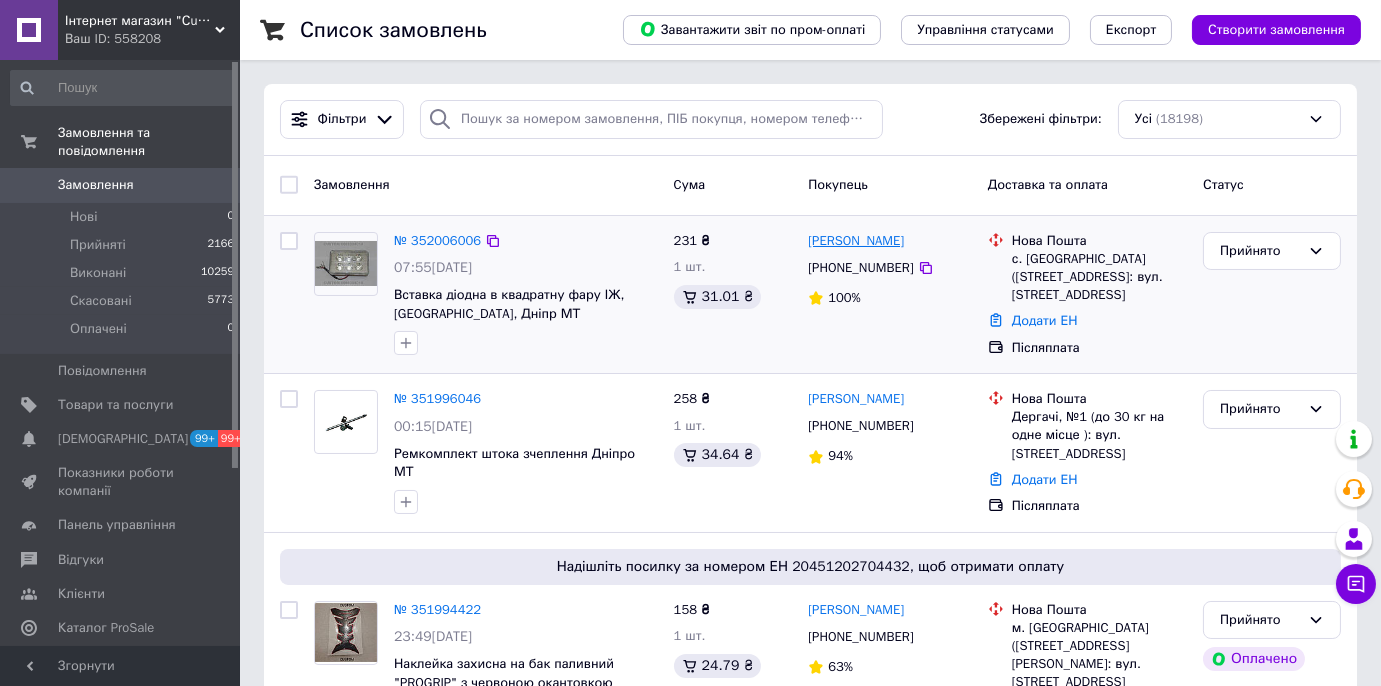 click on "[PERSON_NAME]" at bounding box center [856, 241] 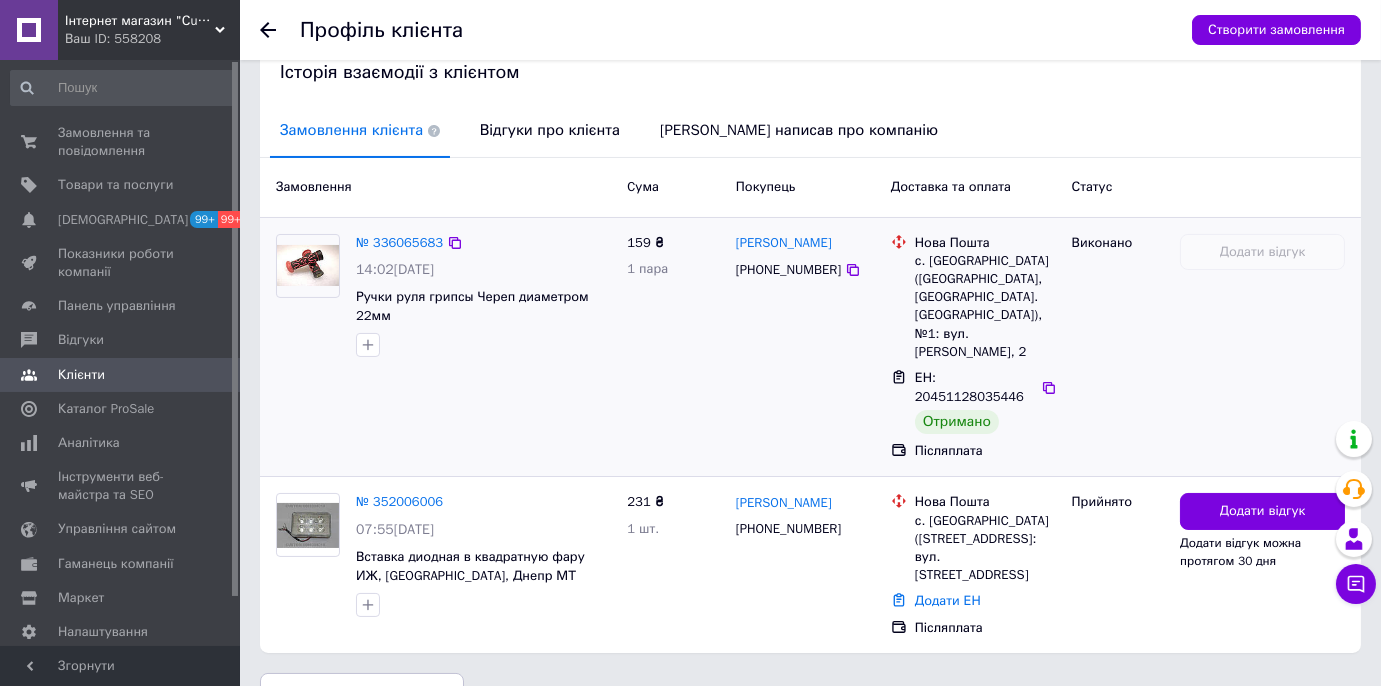 scroll, scrollTop: 432, scrollLeft: 0, axis: vertical 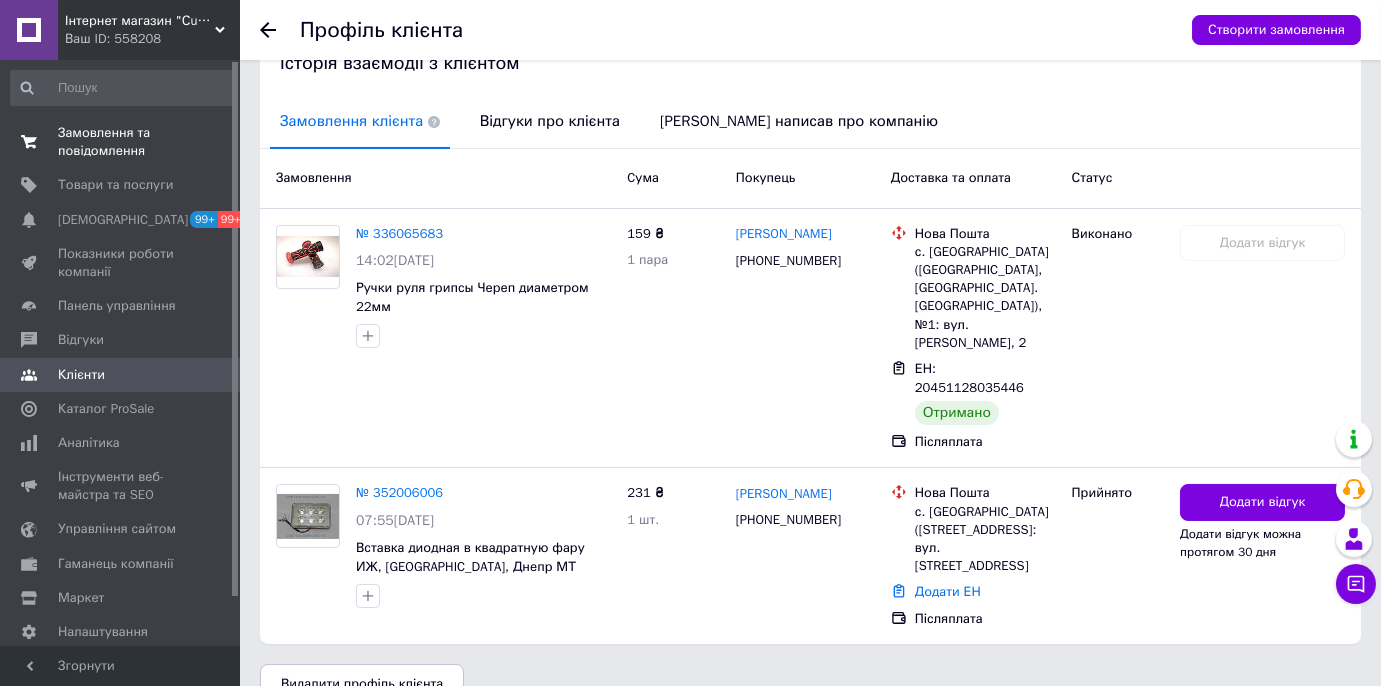 click on "Замовлення та повідомлення" at bounding box center [121, 142] 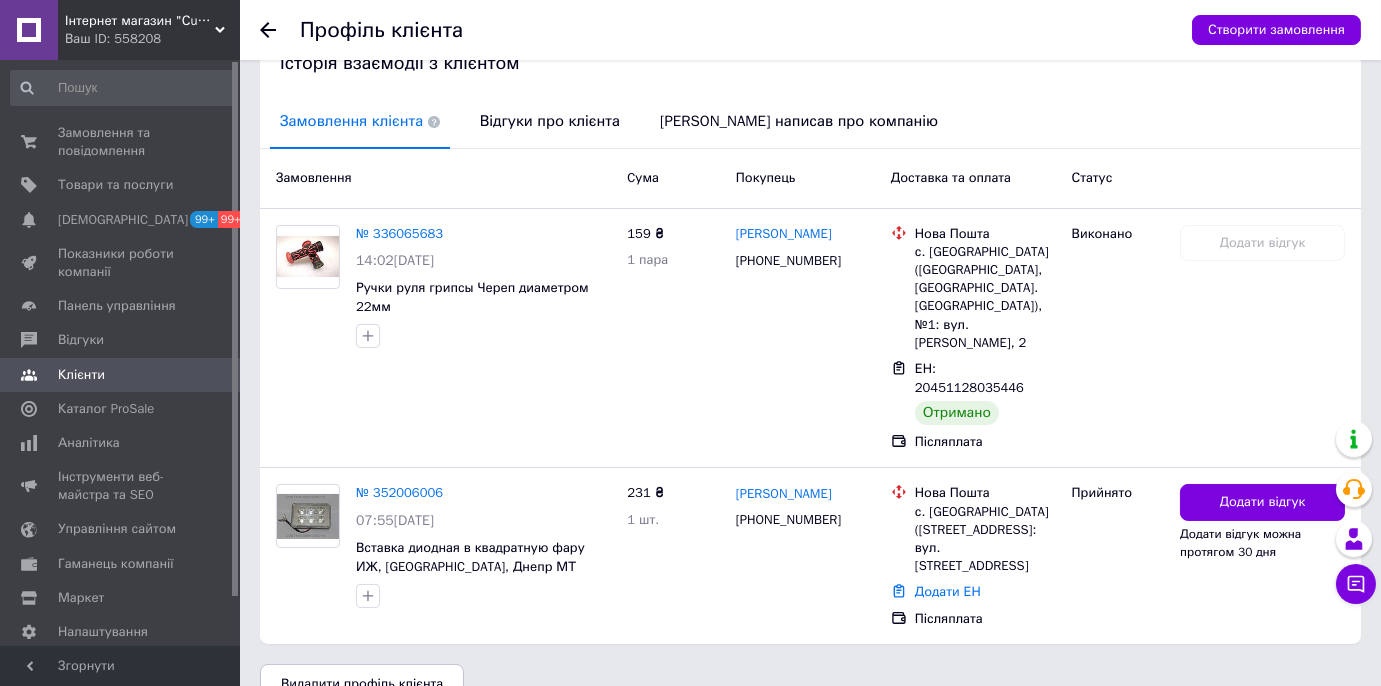 scroll, scrollTop: 0, scrollLeft: 0, axis: both 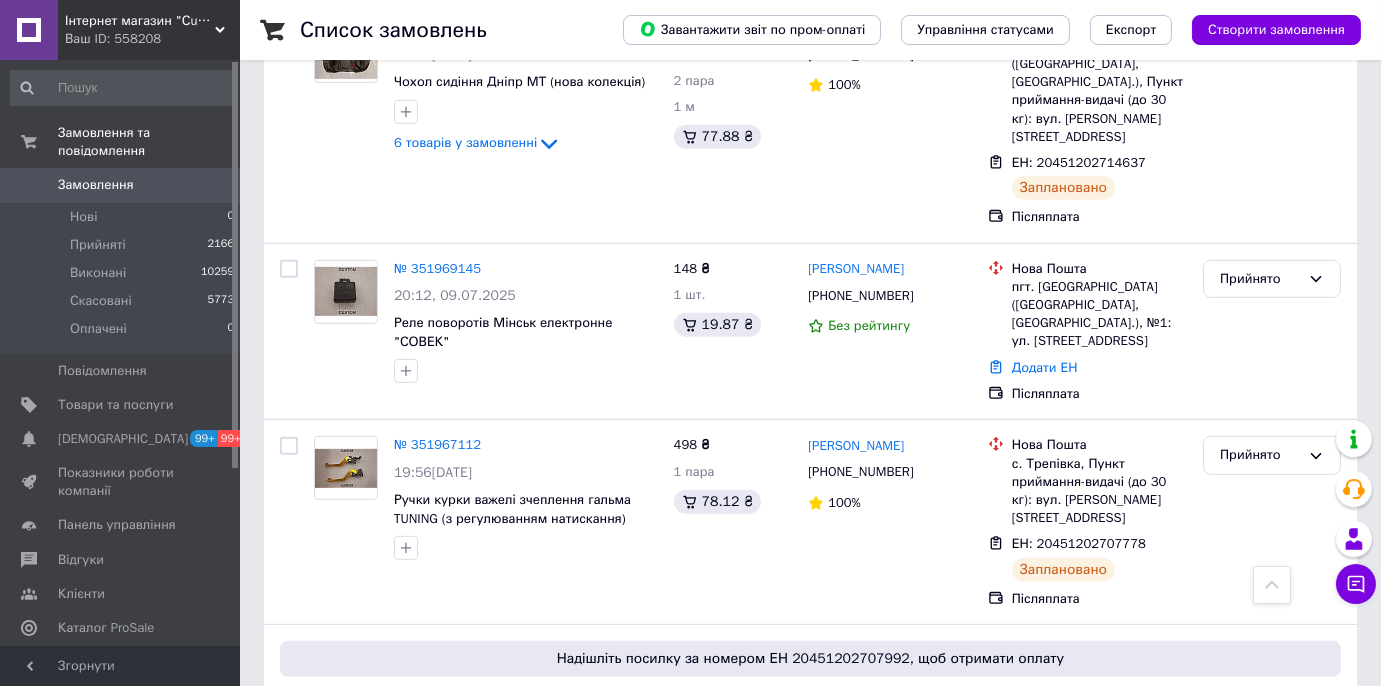drag, startPoint x: 861, startPoint y: 155, endPoint x: 876, endPoint y: 162, distance: 16.552946 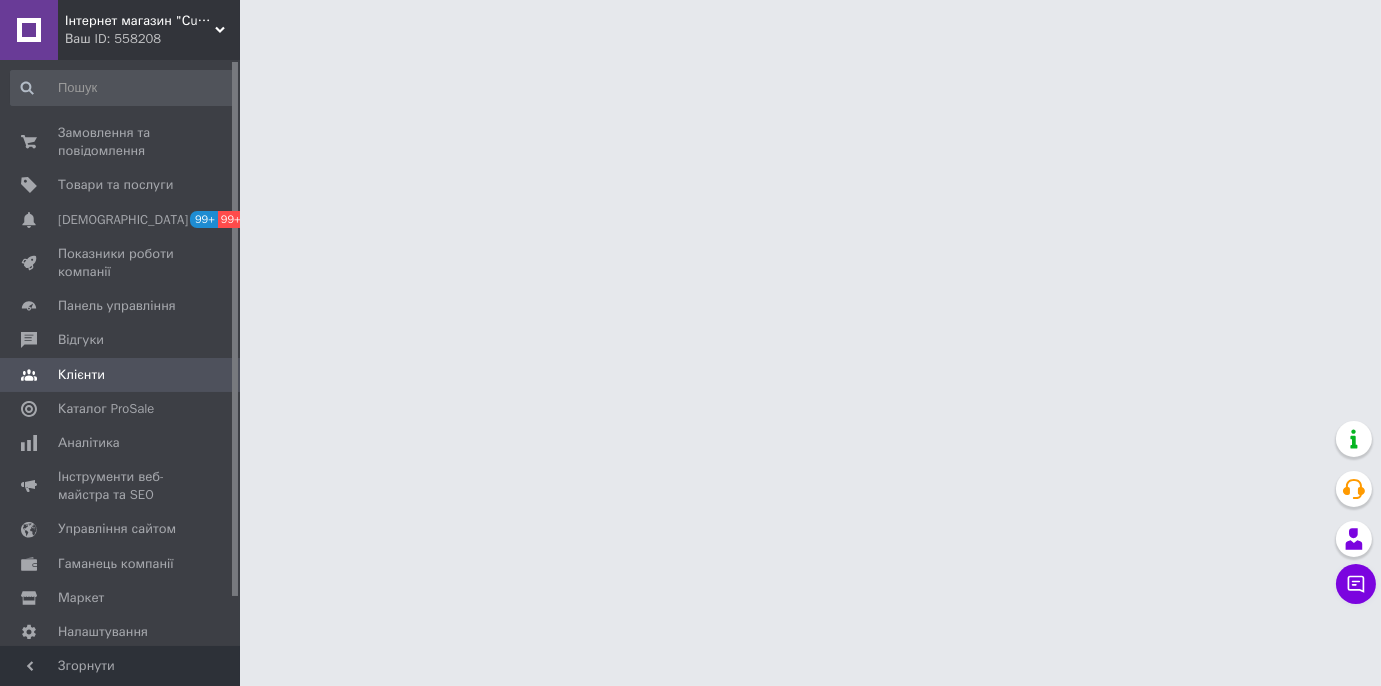 scroll, scrollTop: 0, scrollLeft: 0, axis: both 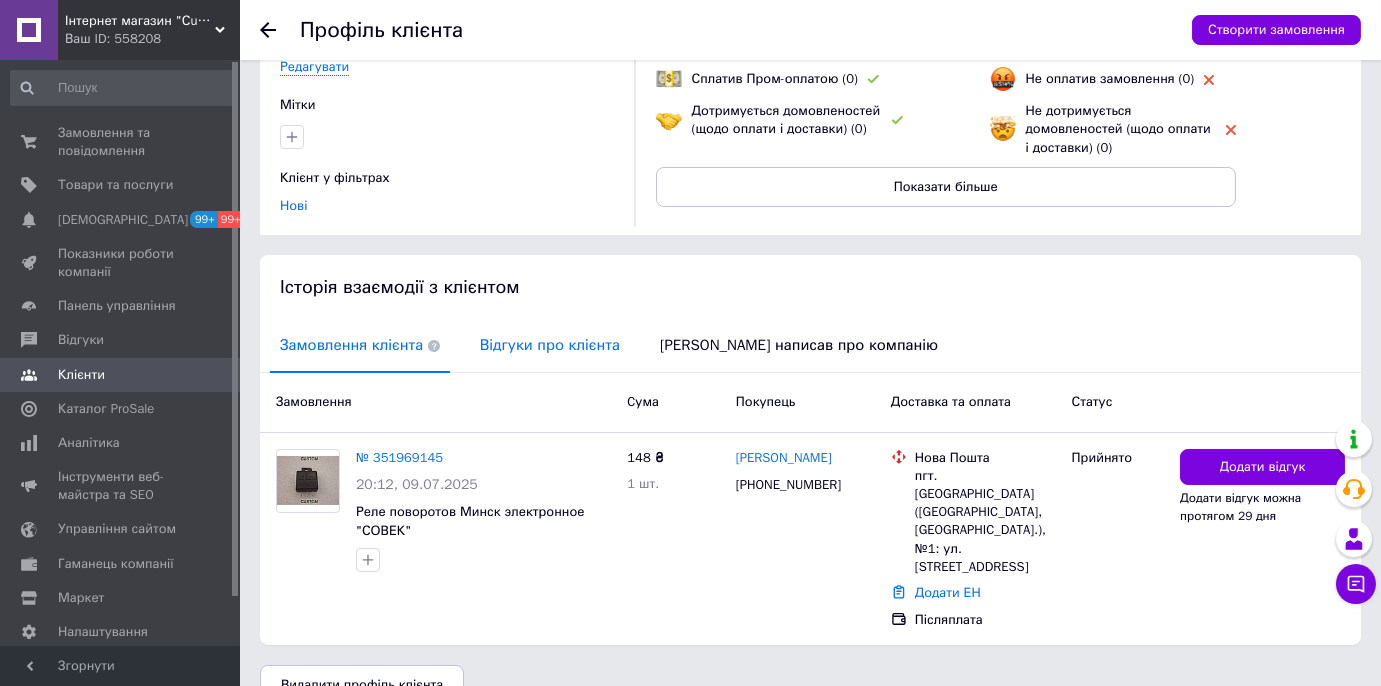 click on "Відгуки про клієнта" at bounding box center (550, 345) 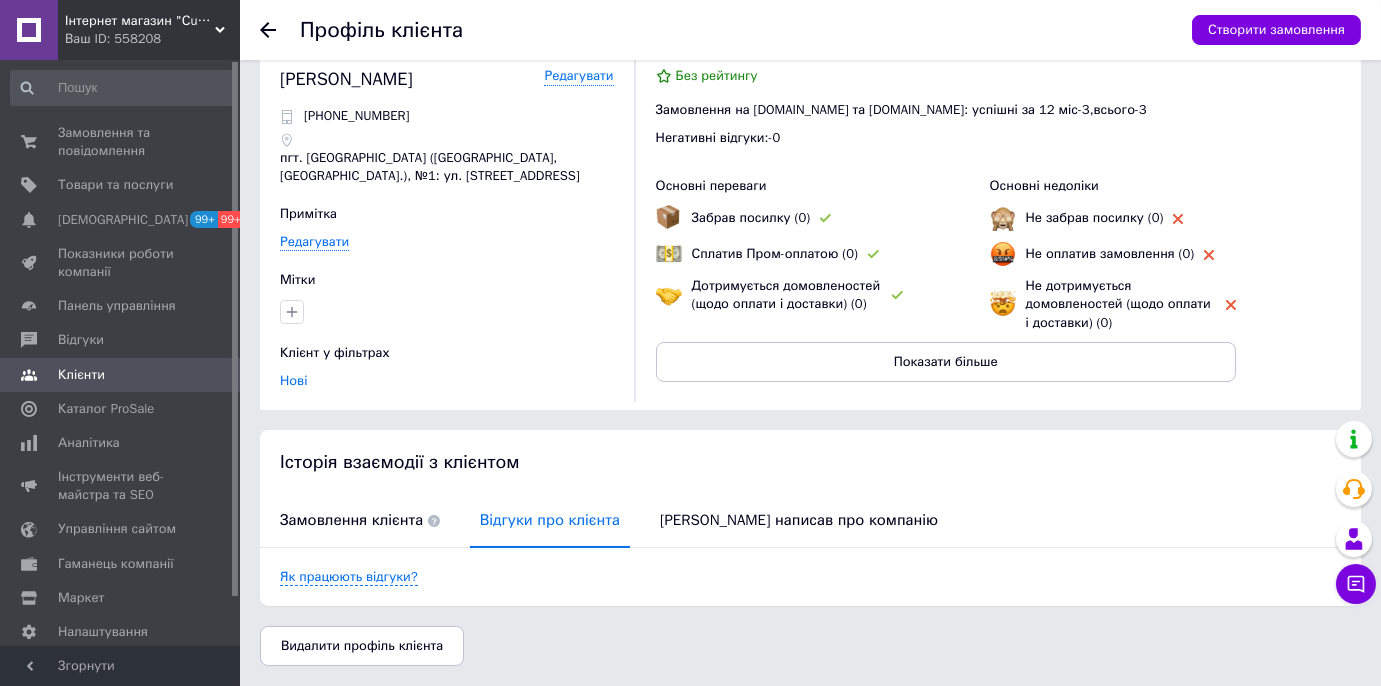 scroll, scrollTop: 32, scrollLeft: 0, axis: vertical 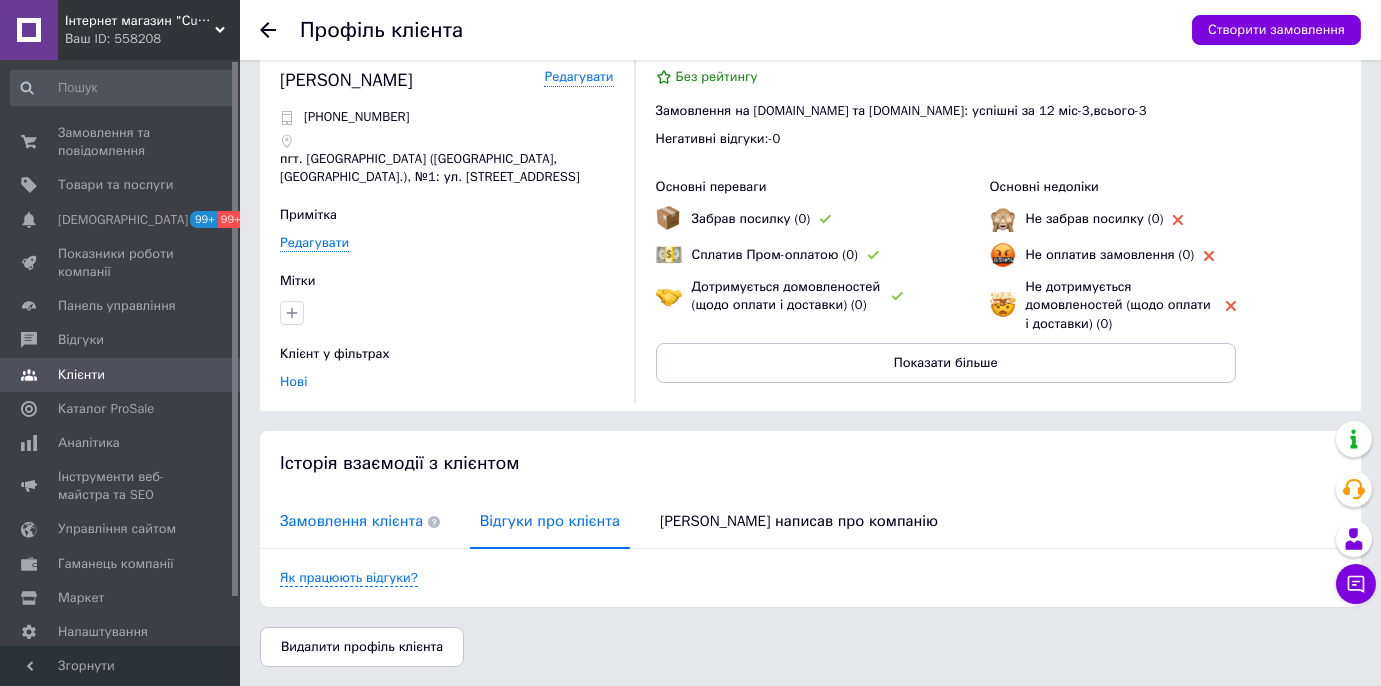 click on "Замовлення клієнта" at bounding box center [360, 521] 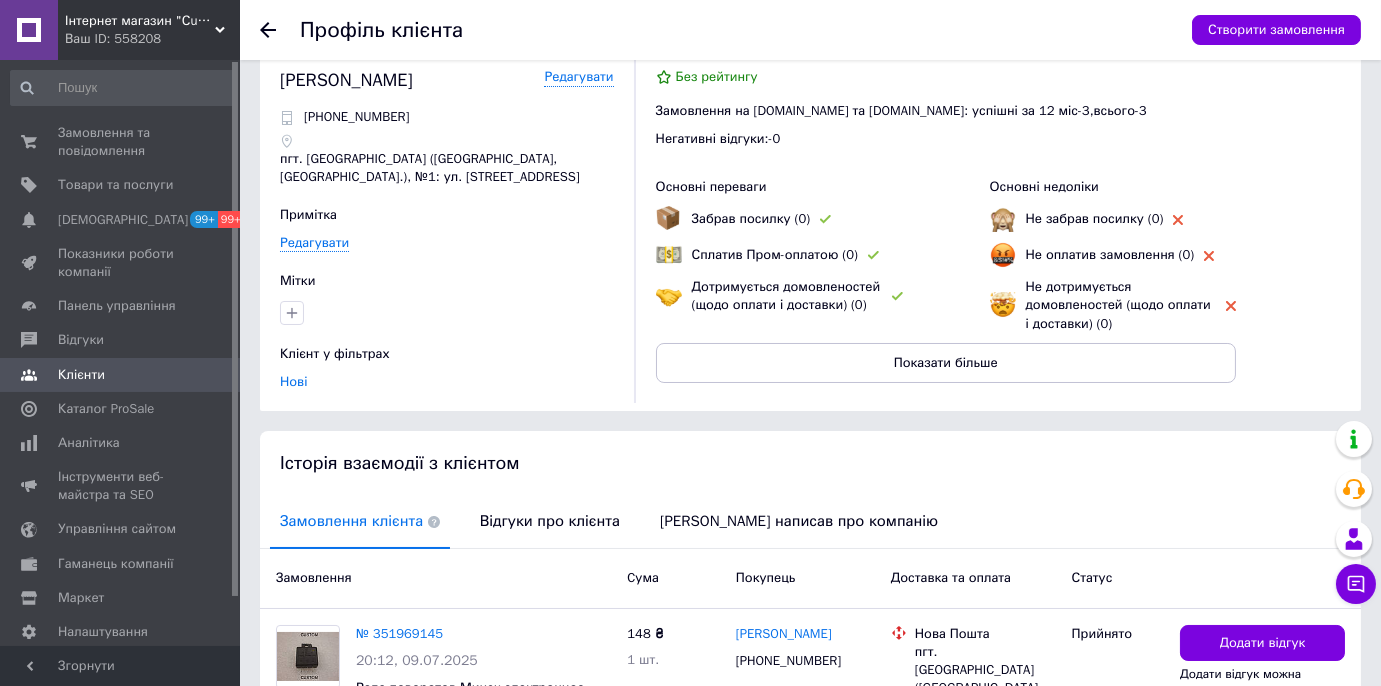 scroll, scrollTop: 208, scrollLeft: 0, axis: vertical 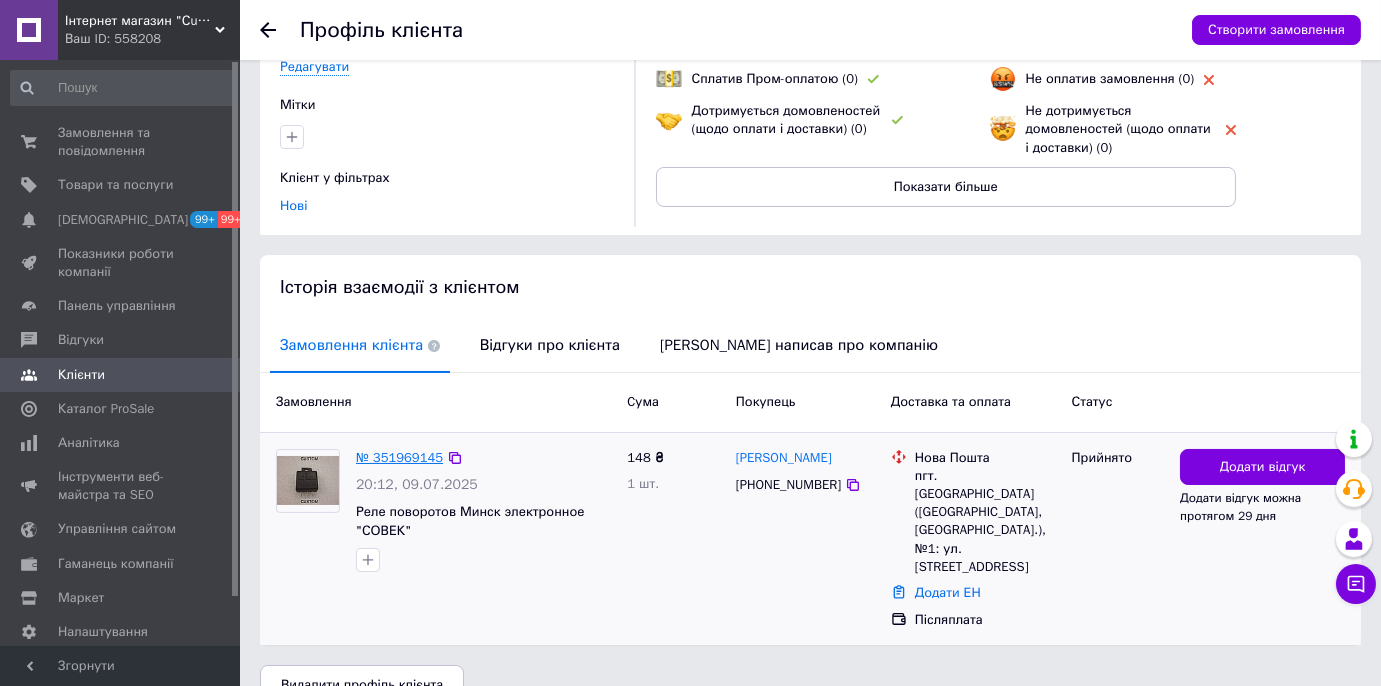 click on "№ 351969145" at bounding box center (399, 457) 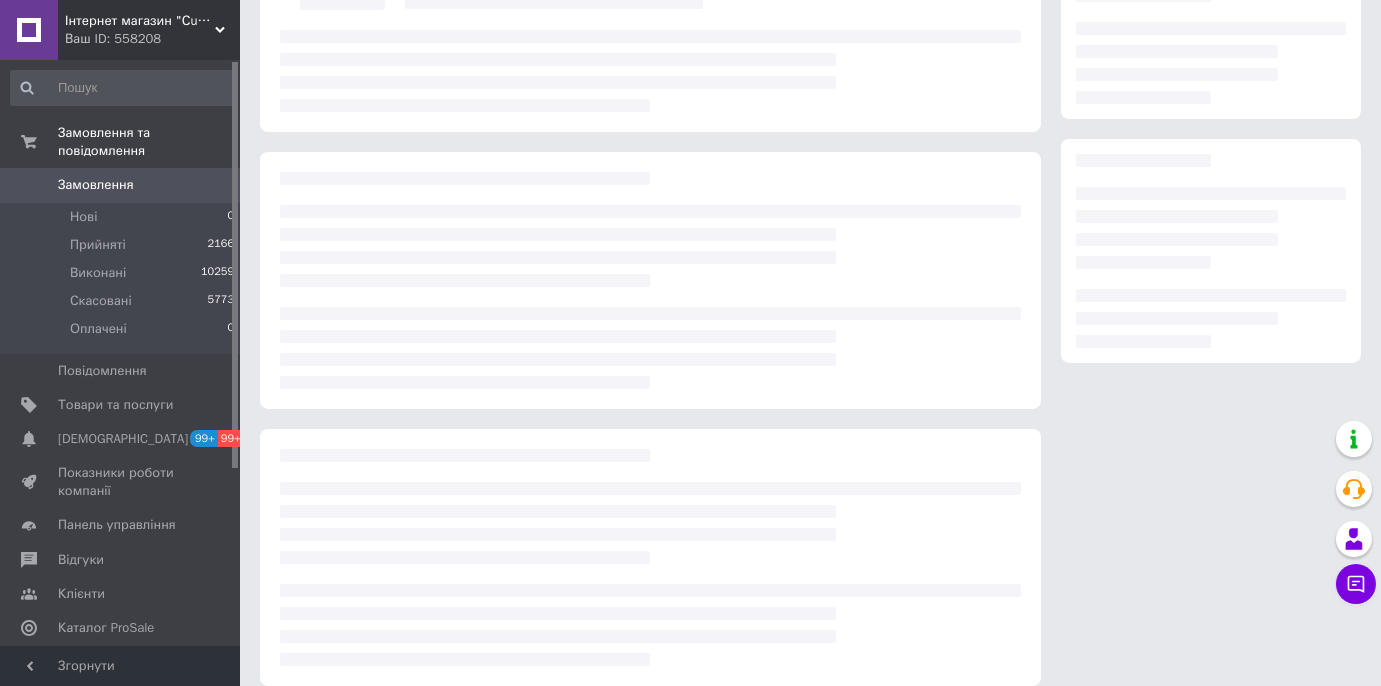 scroll, scrollTop: 0, scrollLeft: 0, axis: both 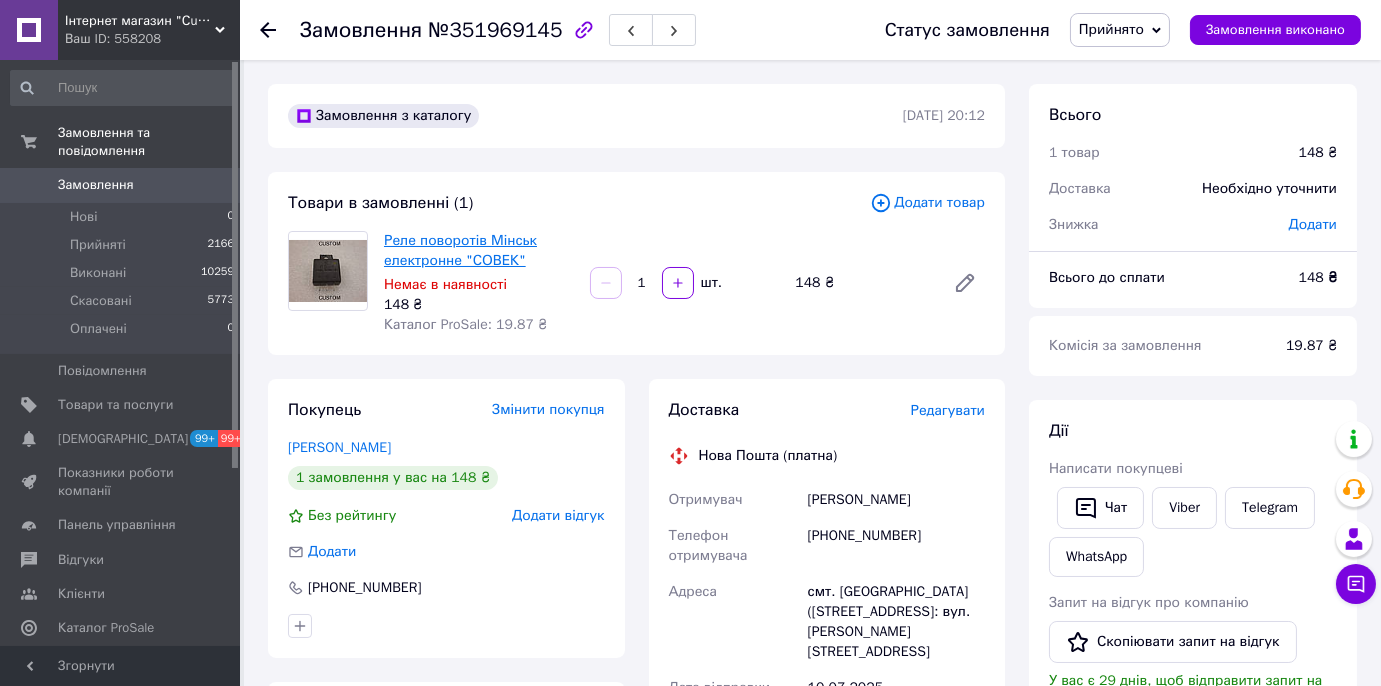 click on "Реле поворотів Мінськ електронне "СОВЕК"" at bounding box center [460, 250] 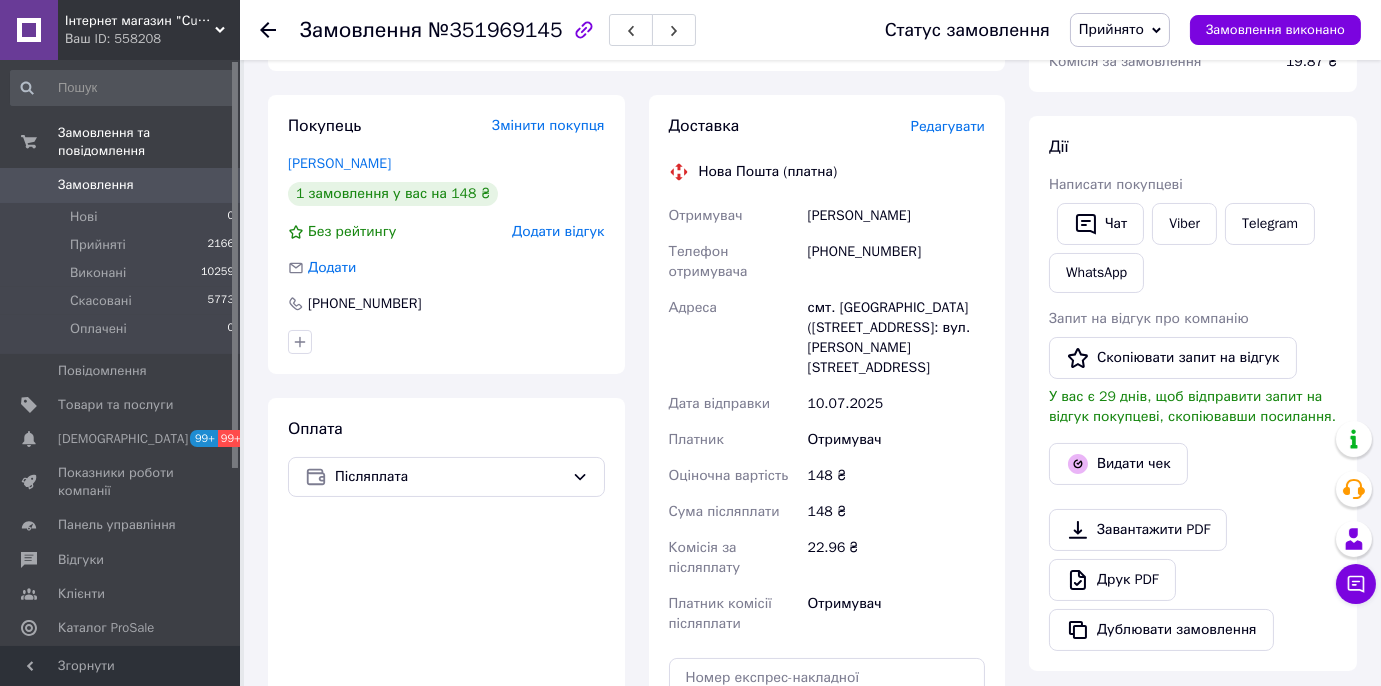 scroll, scrollTop: 272, scrollLeft: 0, axis: vertical 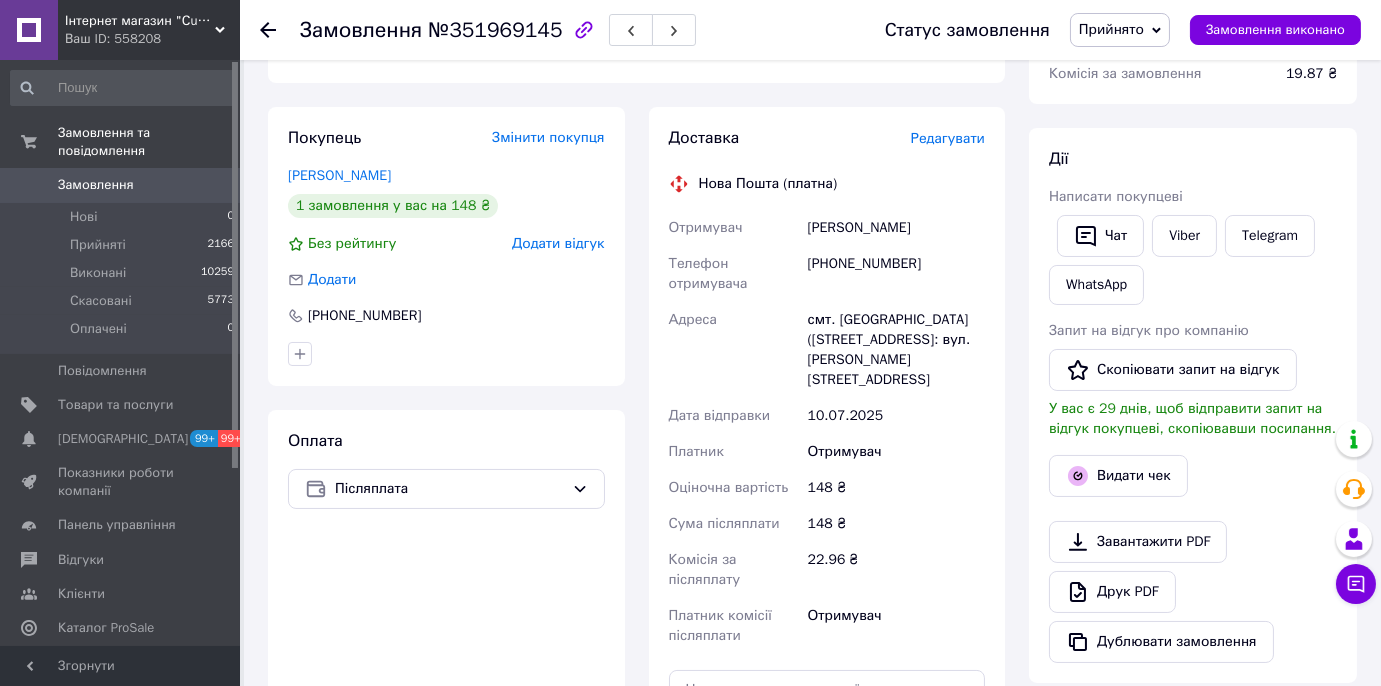 click on "Замовлення" at bounding box center [96, 185] 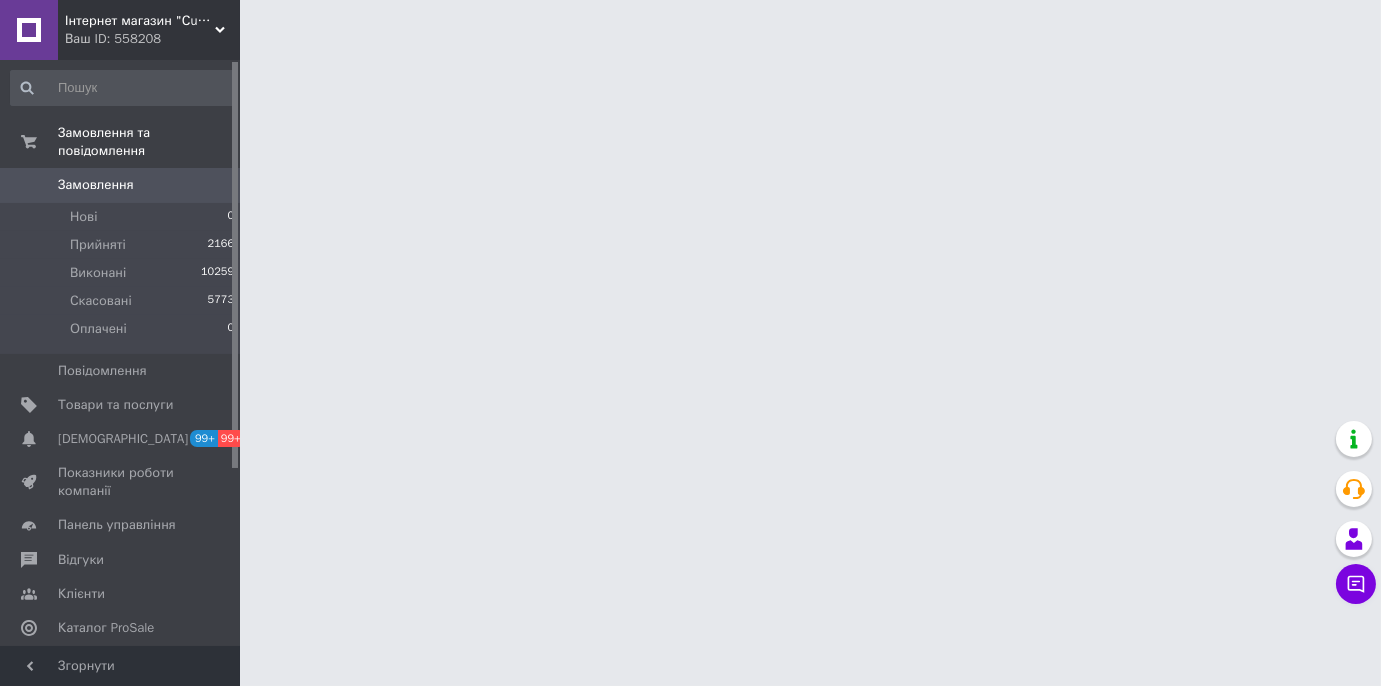 scroll, scrollTop: 0, scrollLeft: 0, axis: both 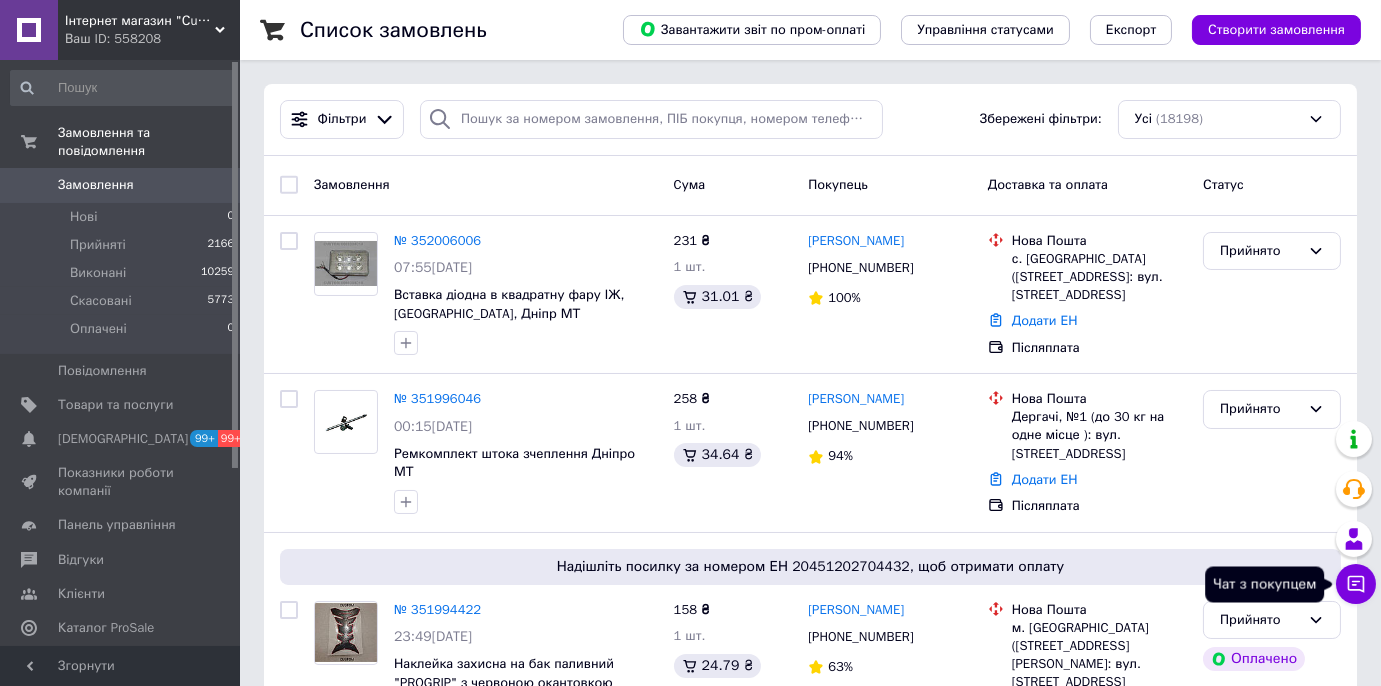 click 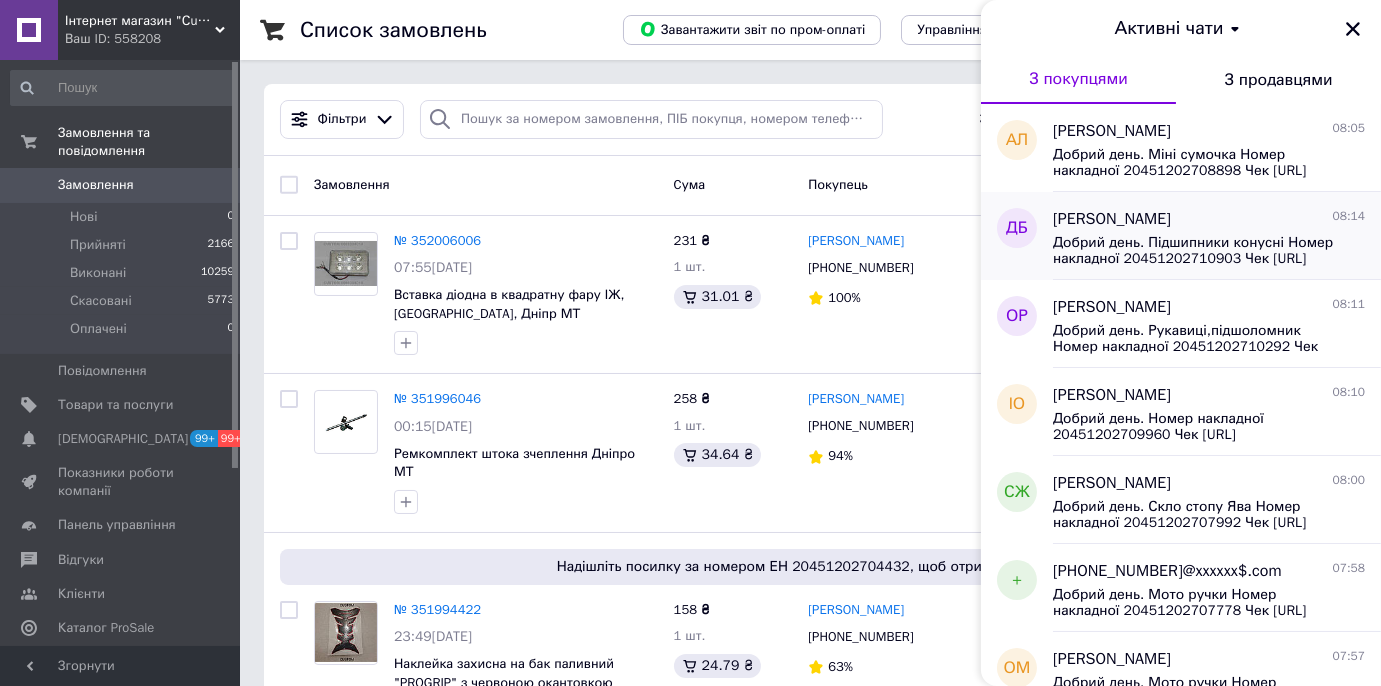 click on "[PERSON_NAME]" at bounding box center [1112, 219] 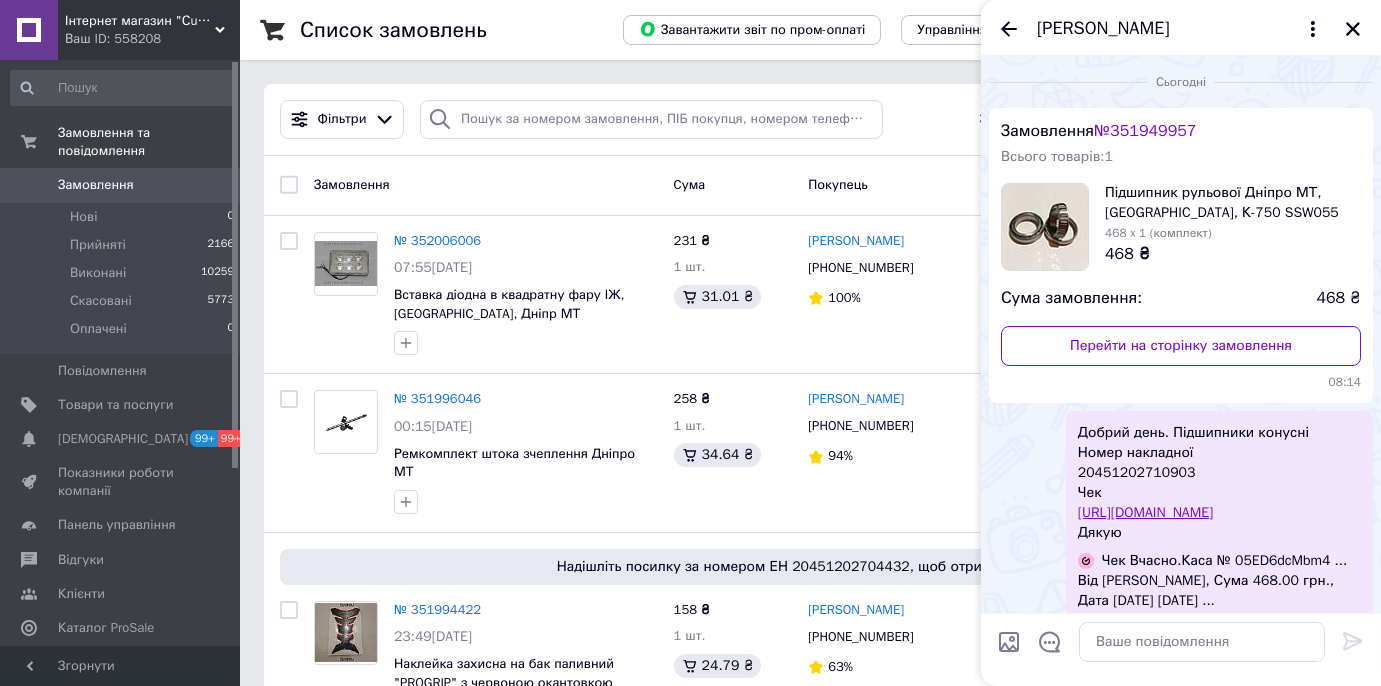 scroll, scrollTop: 233, scrollLeft: 0, axis: vertical 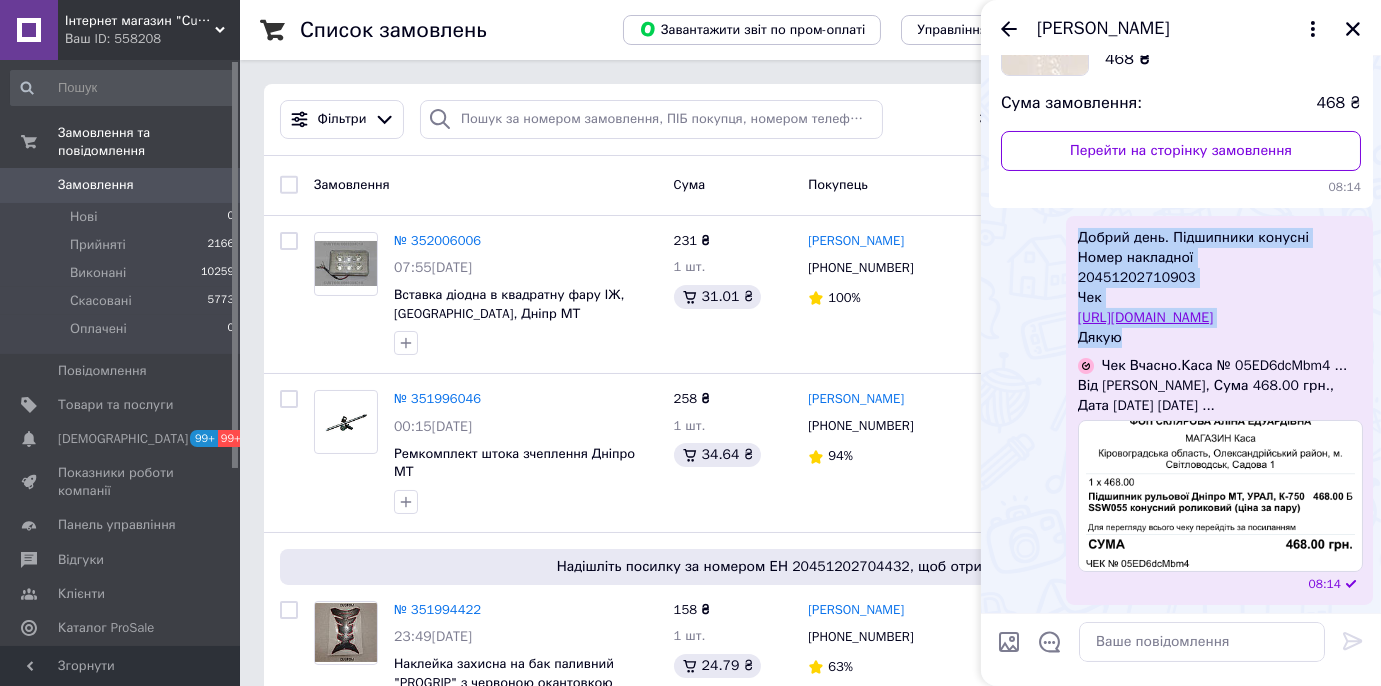 drag, startPoint x: 1078, startPoint y: 189, endPoint x: 1221, endPoint y: 326, distance: 198.03535 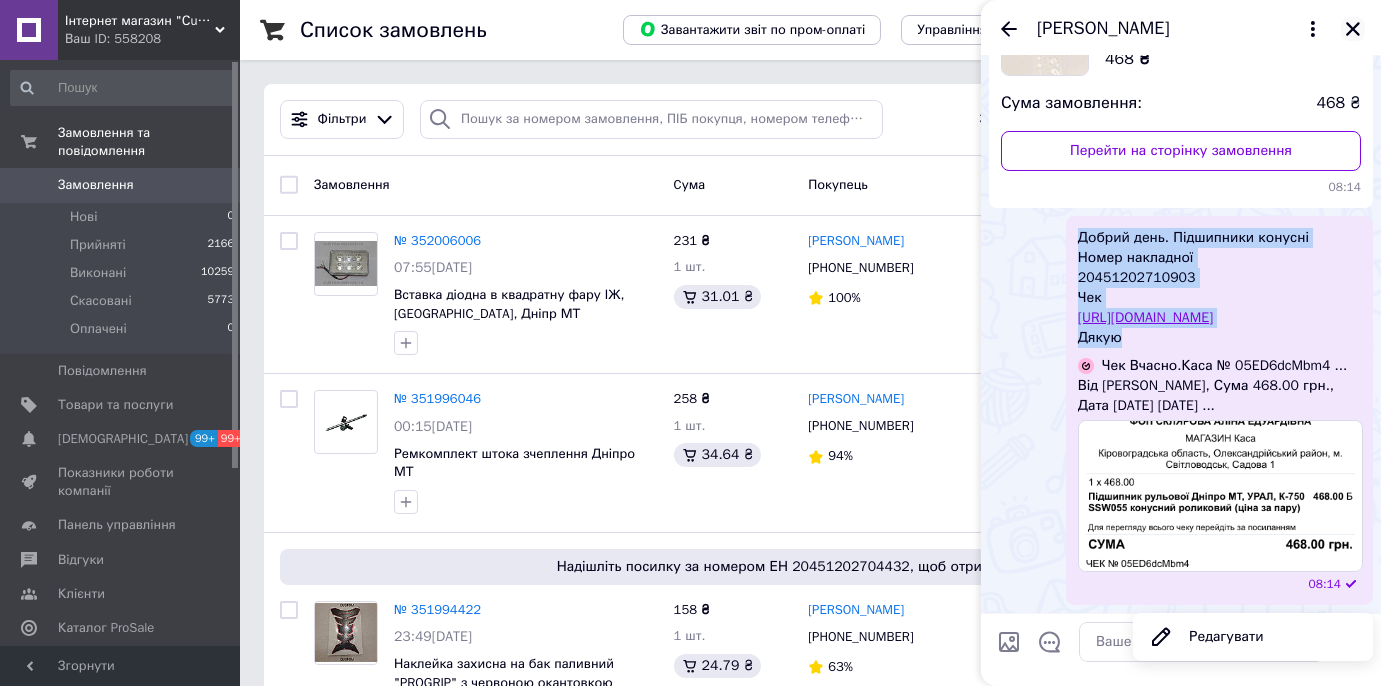 click 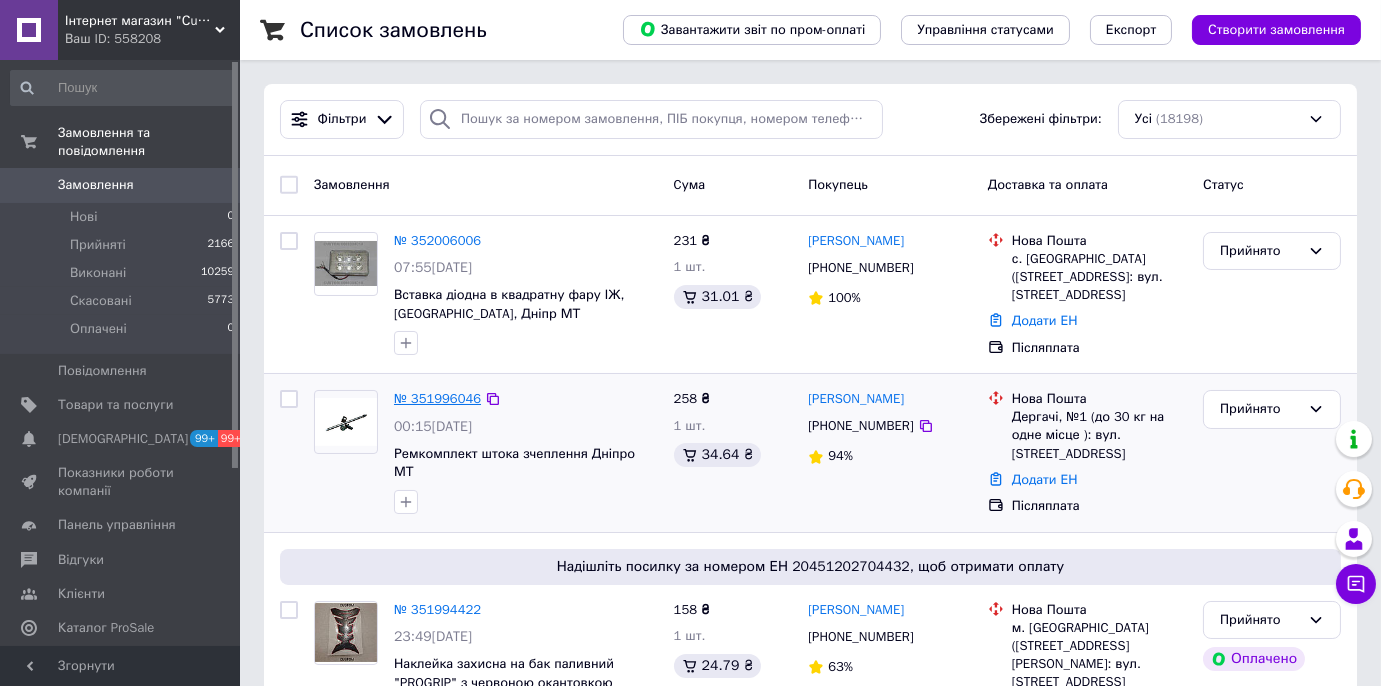 click on "№ 351996046" at bounding box center (437, 398) 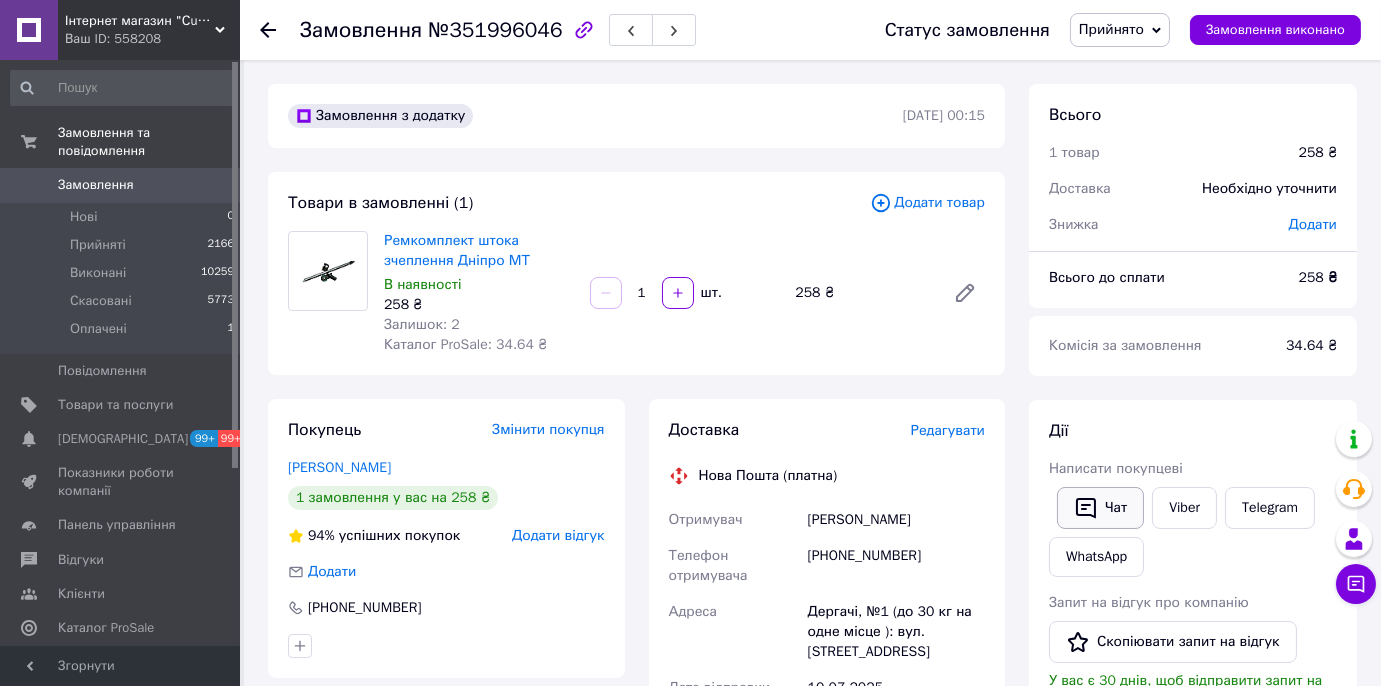 drag, startPoint x: 1109, startPoint y: 510, endPoint x: 1094, endPoint y: 614, distance: 105.076164 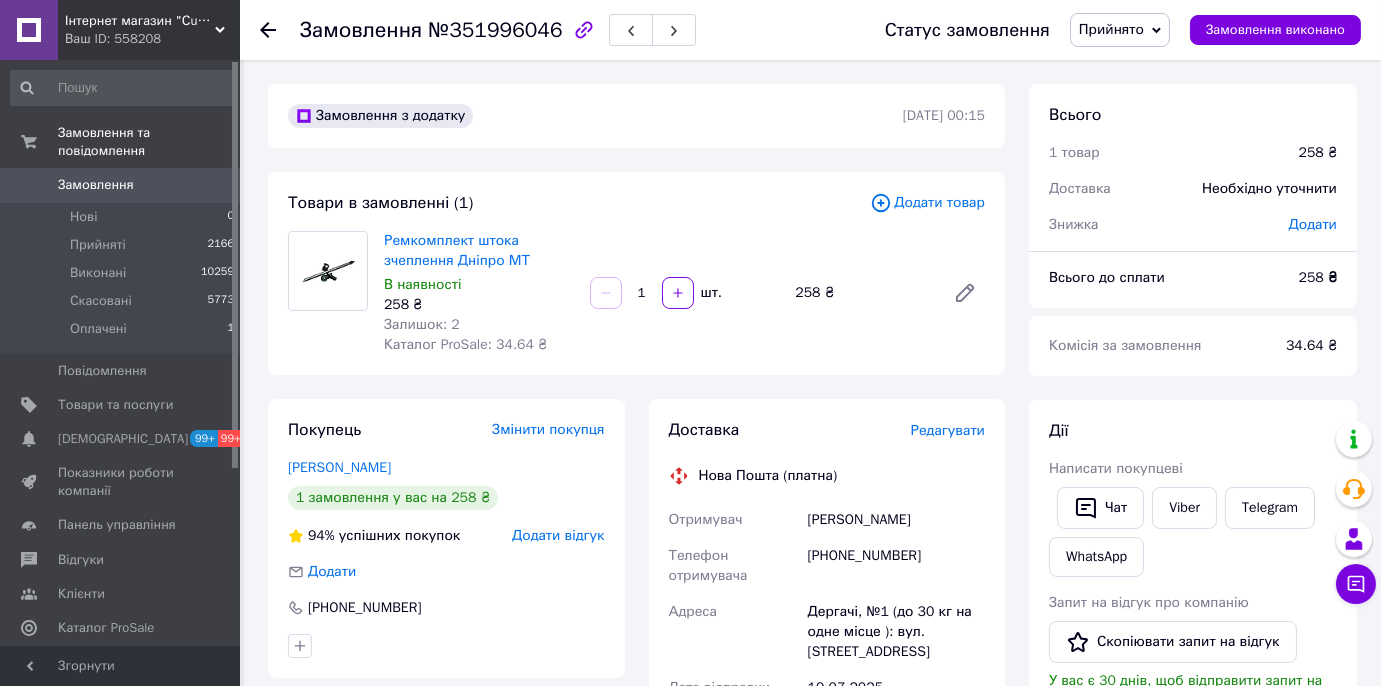 click on "Чат" at bounding box center [1100, 508] 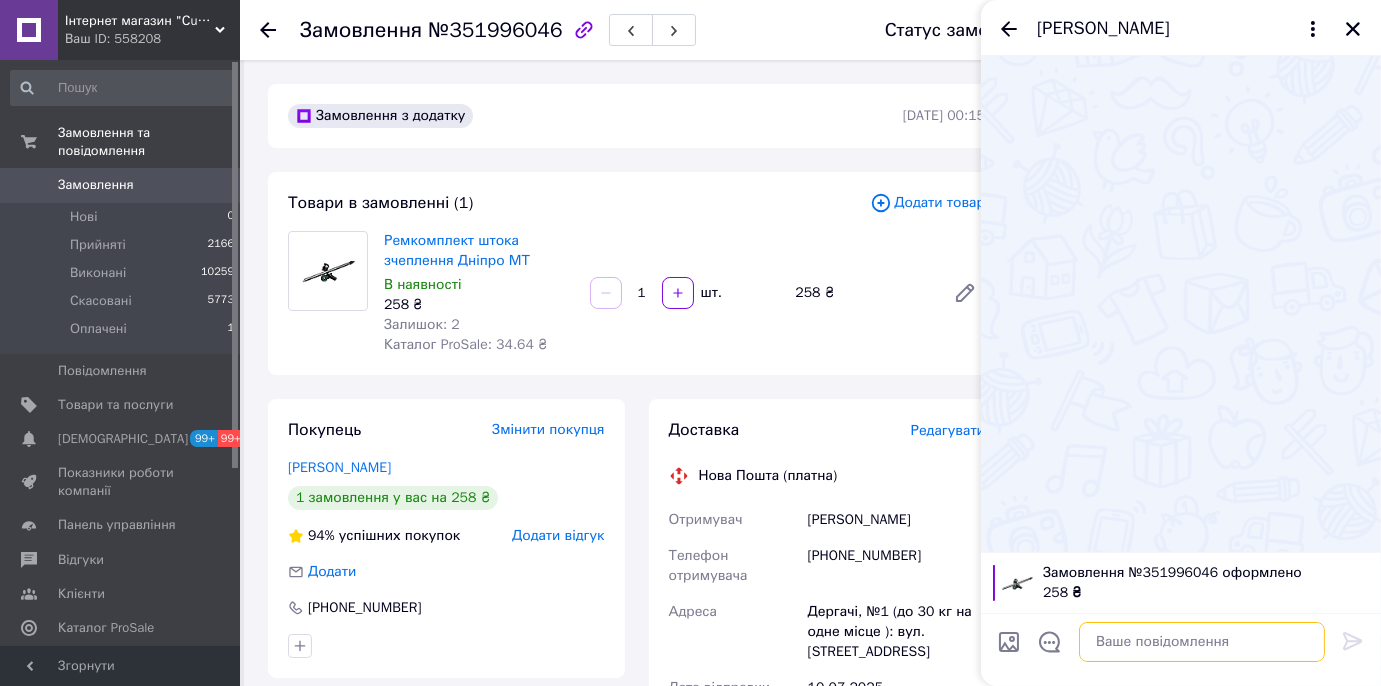click at bounding box center (1202, 642) 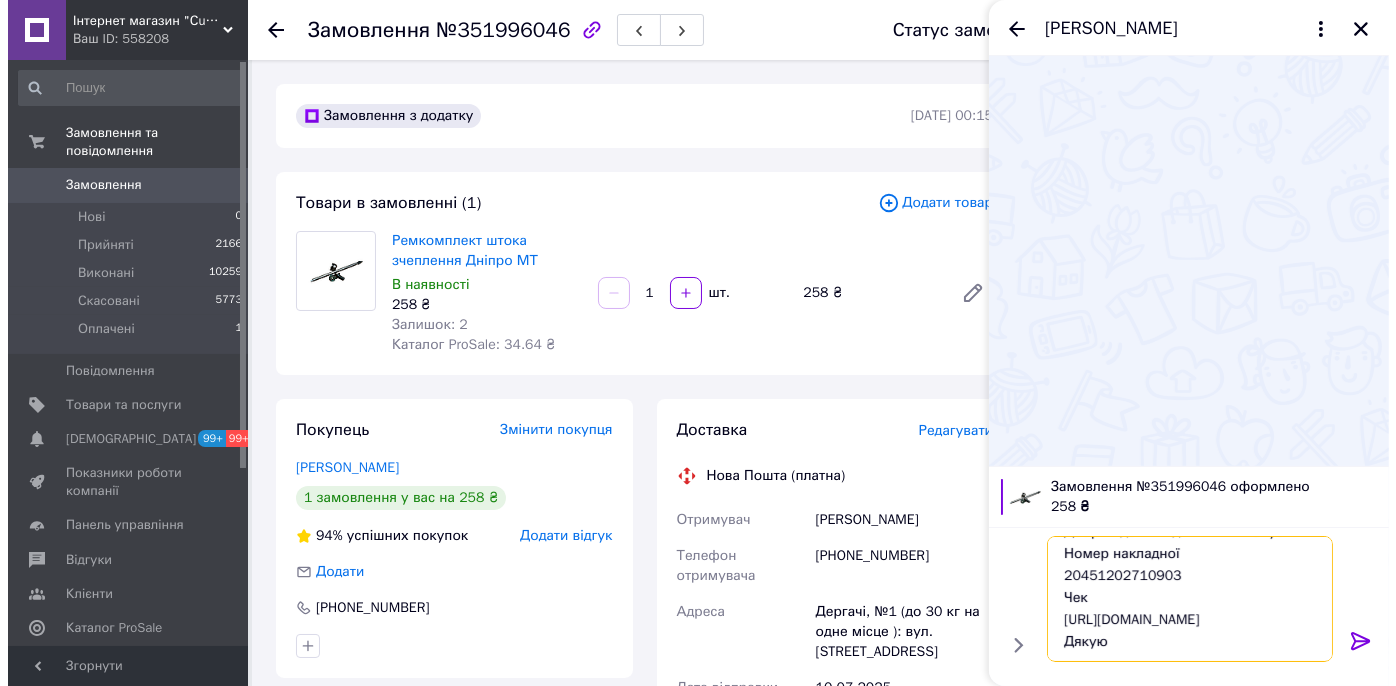 scroll, scrollTop: 0, scrollLeft: 0, axis: both 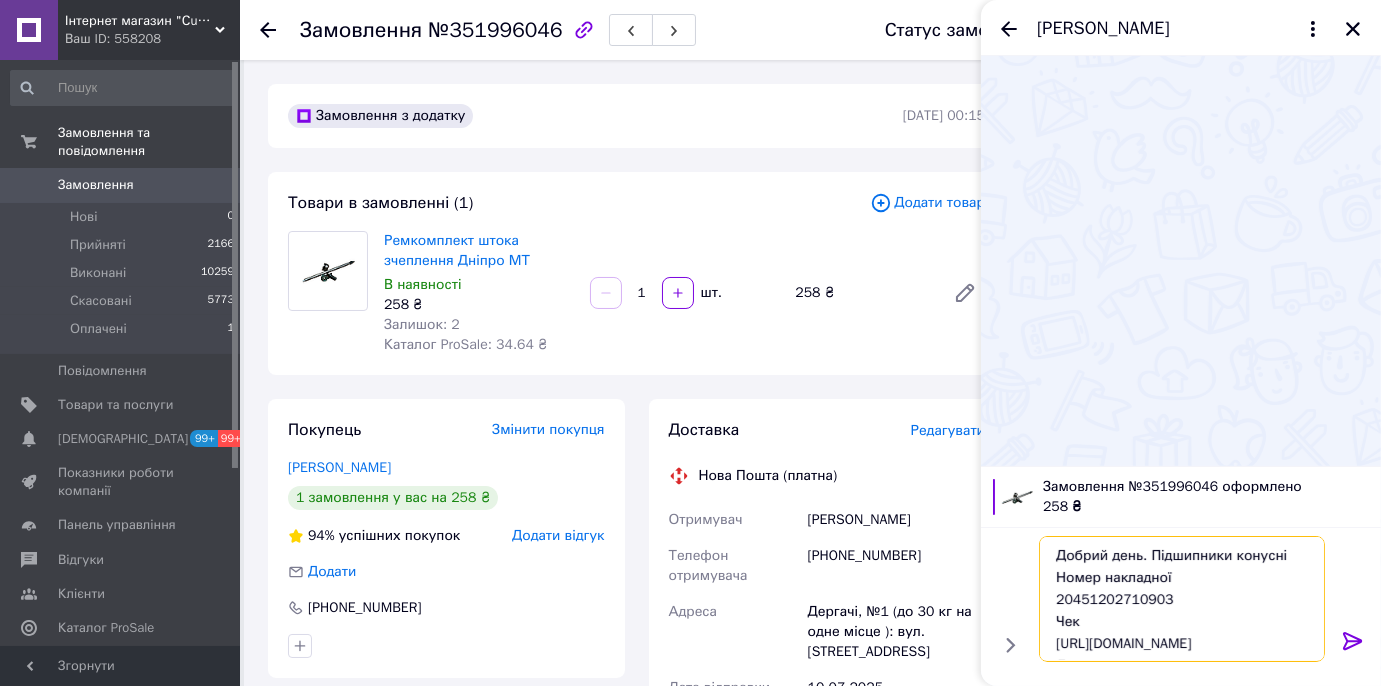 drag, startPoint x: 1146, startPoint y: 558, endPoint x: 706, endPoint y: 251, distance: 536.5156 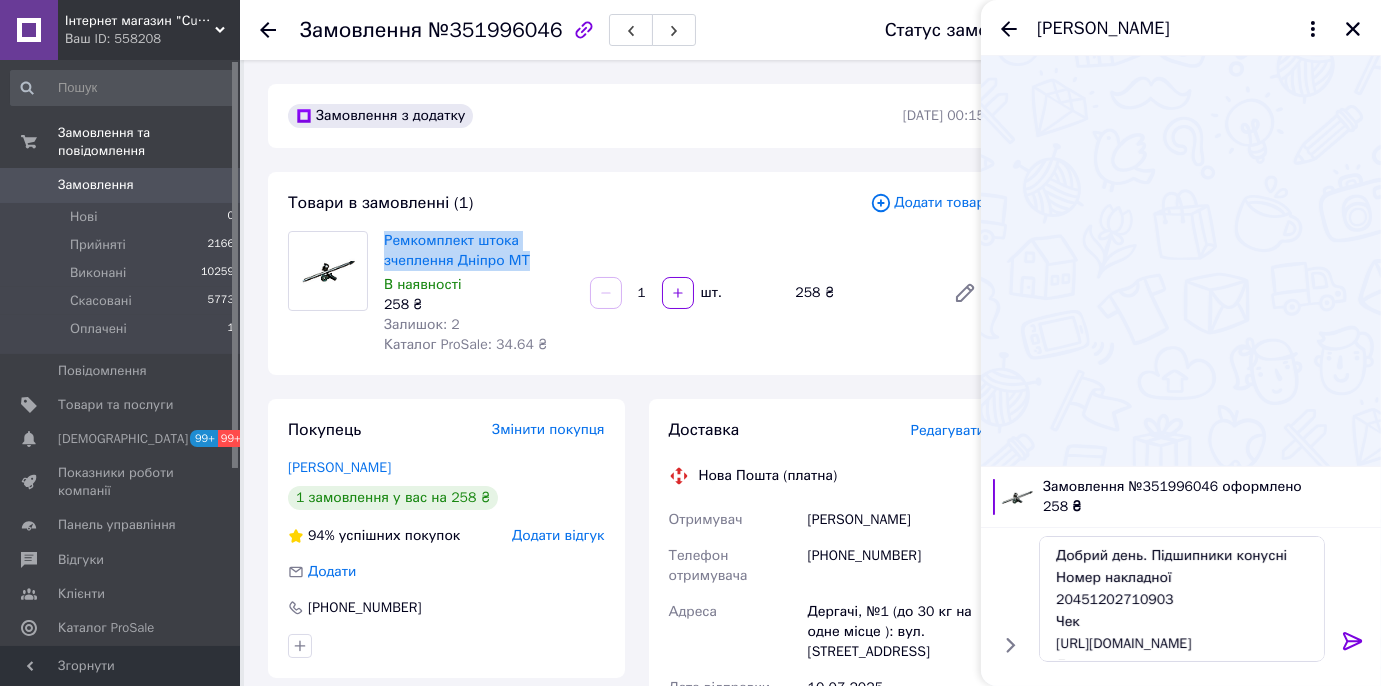 drag, startPoint x: 382, startPoint y: 233, endPoint x: 530, endPoint y: 256, distance: 149.7765 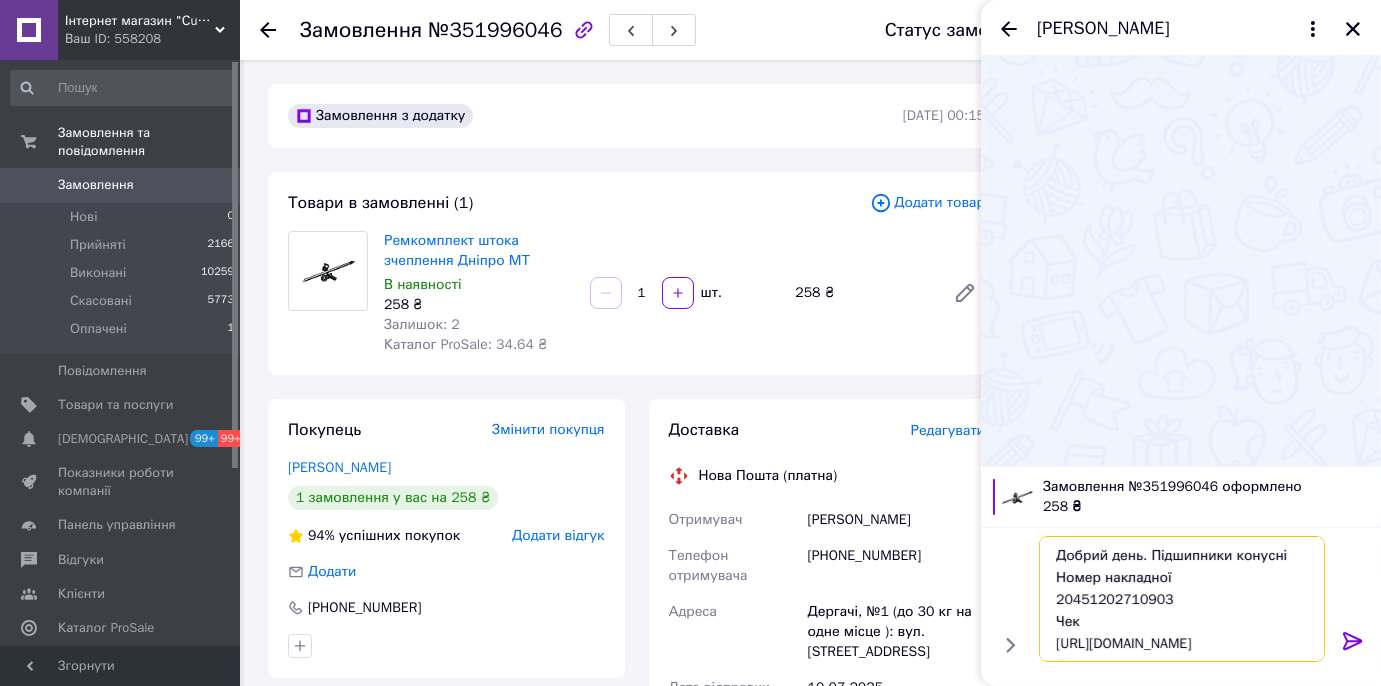 drag, startPoint x: 1141, startPoint y: 558, endPoint x: 1291, endPoint y: 559, distance: 150.00333 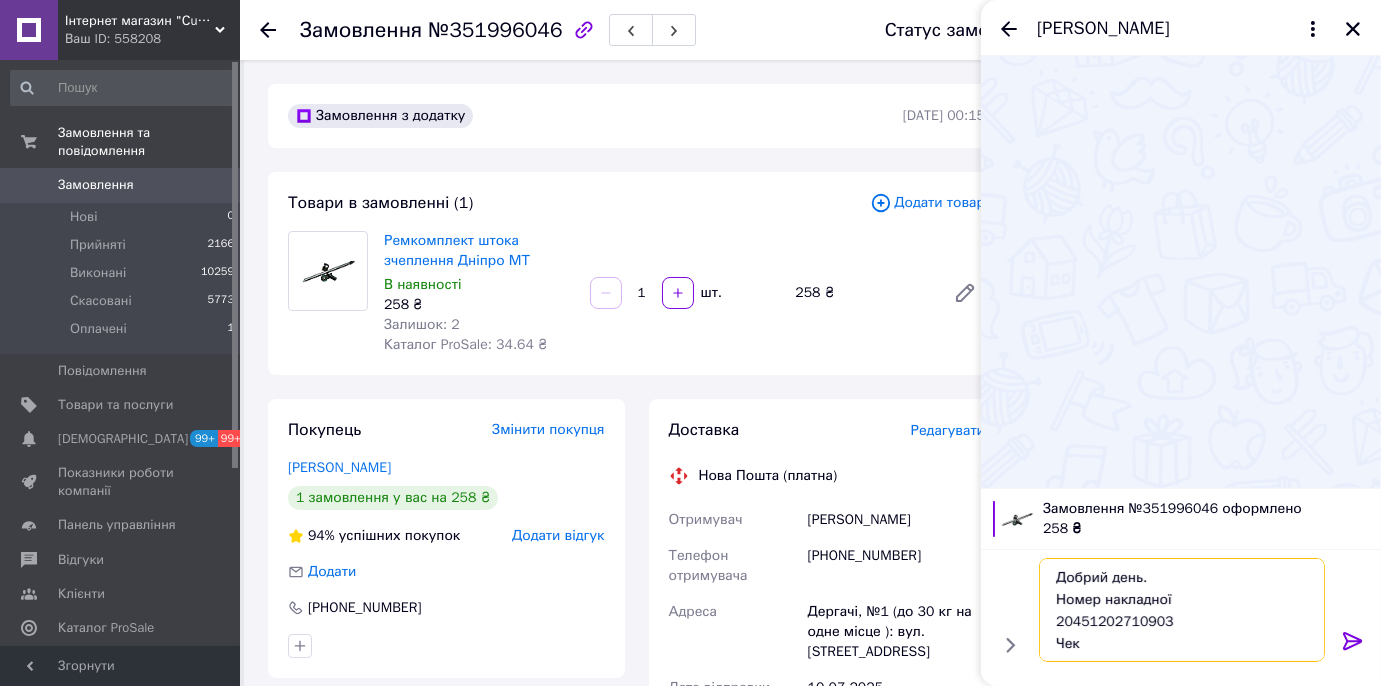 paste on "Ремкомплект штока зчеплення Дніпро МТ" 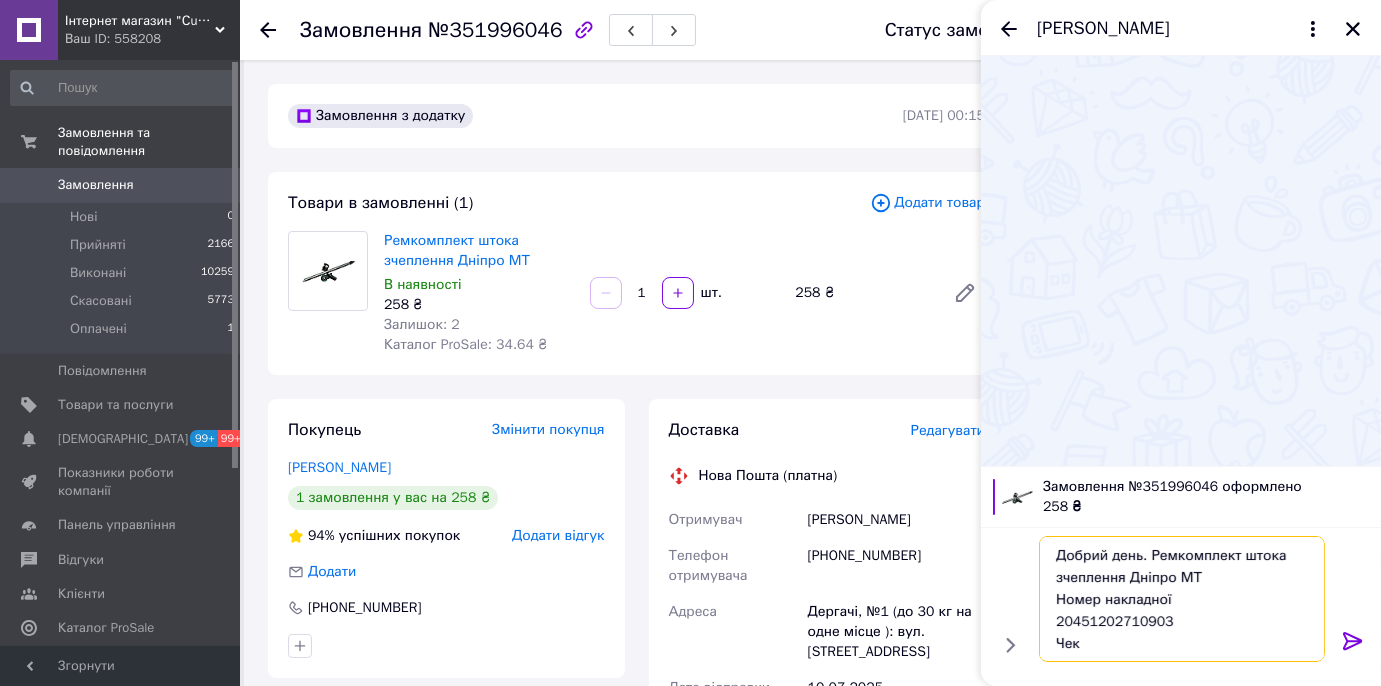 drag, startPoint x: 1170, startPoint y: 578, endPoint x: 1127, endPoint y: 578, distance: 43 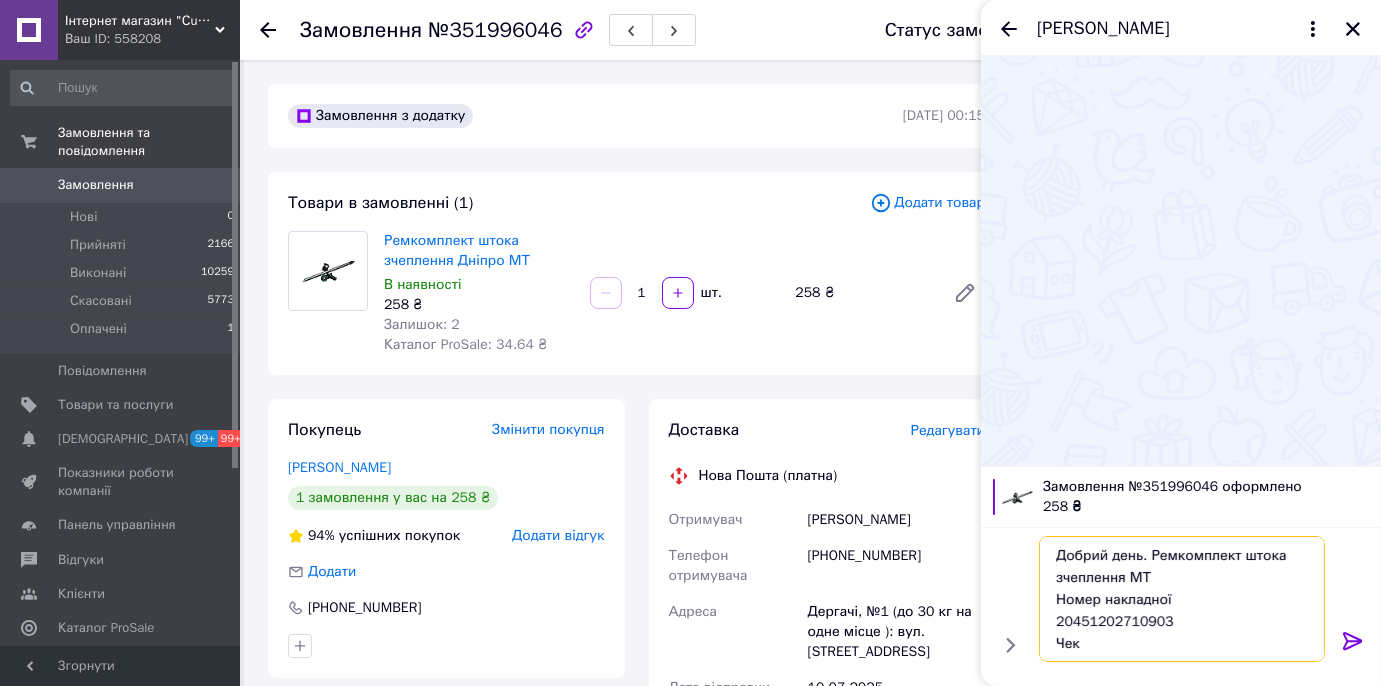 type on "Добрий день. Ремкомплект штока зчеплення МТ
Номер накладної
20451202710903
Чек
[URL][DOMAIN_NAME]
Дякую" 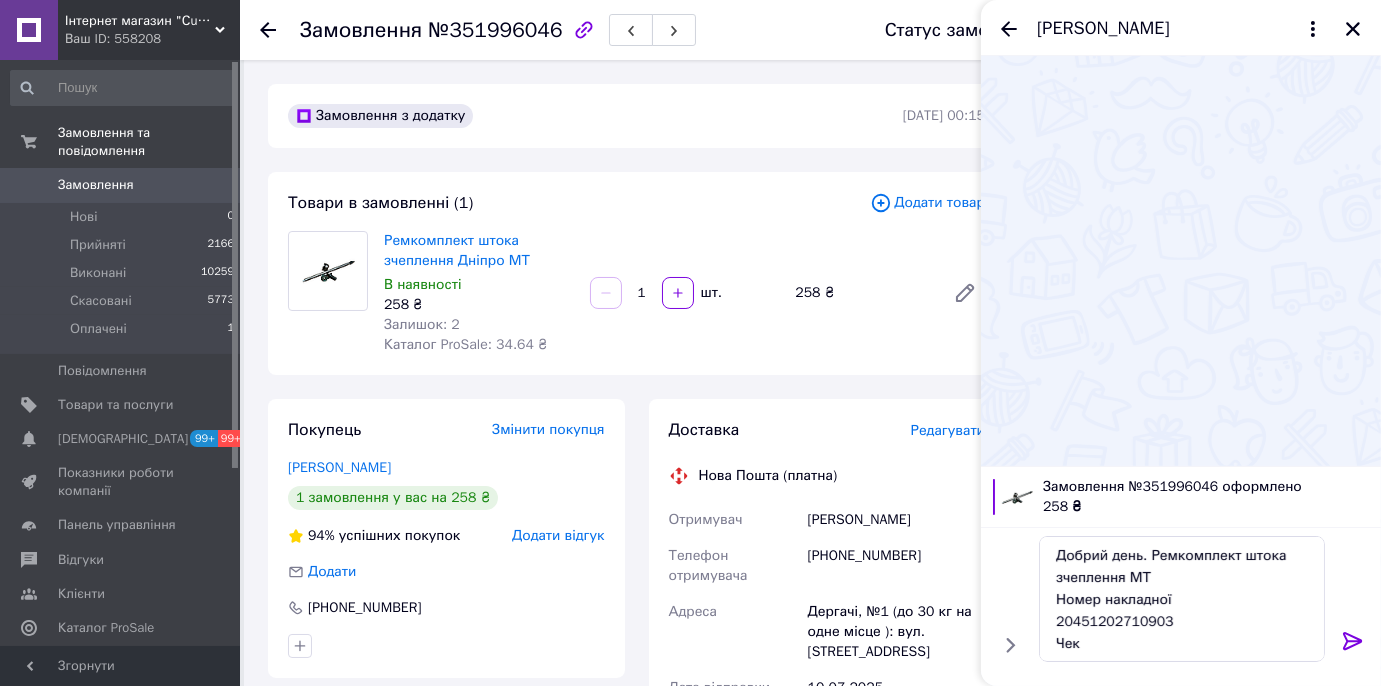 click on "Редагувати" at bounding box center (948, 430) 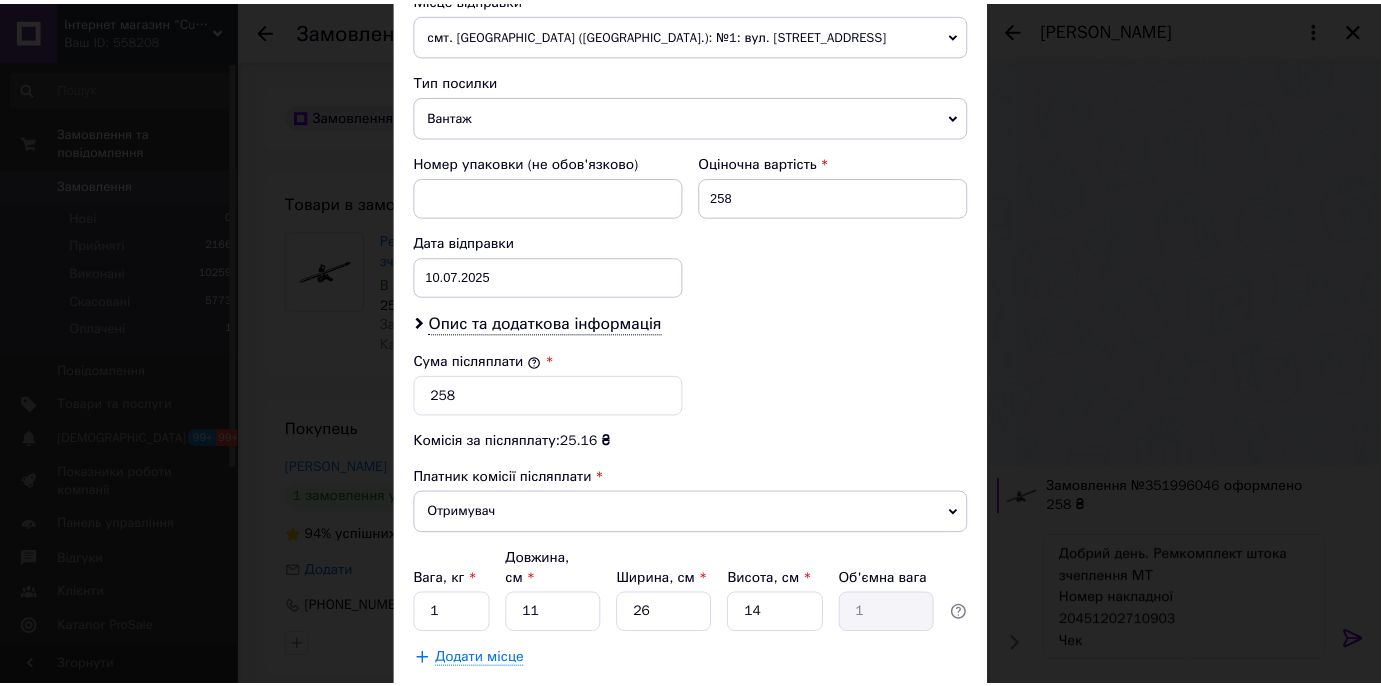 scroll, scrollTop: 727, scrollLeft: 0, axis: vertical 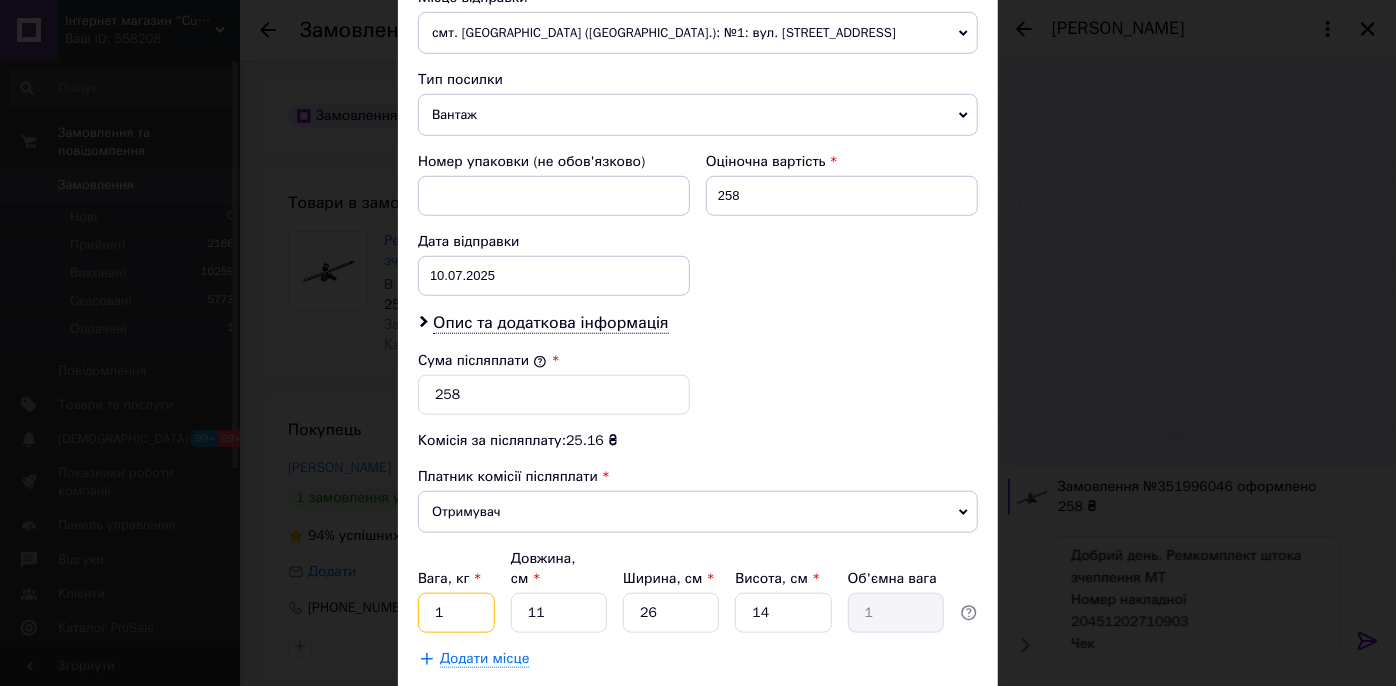 drag, startPoint x: 442, startPoint y: 587, endPoint x: 427, endPoint y: 582, distance: 15.811388 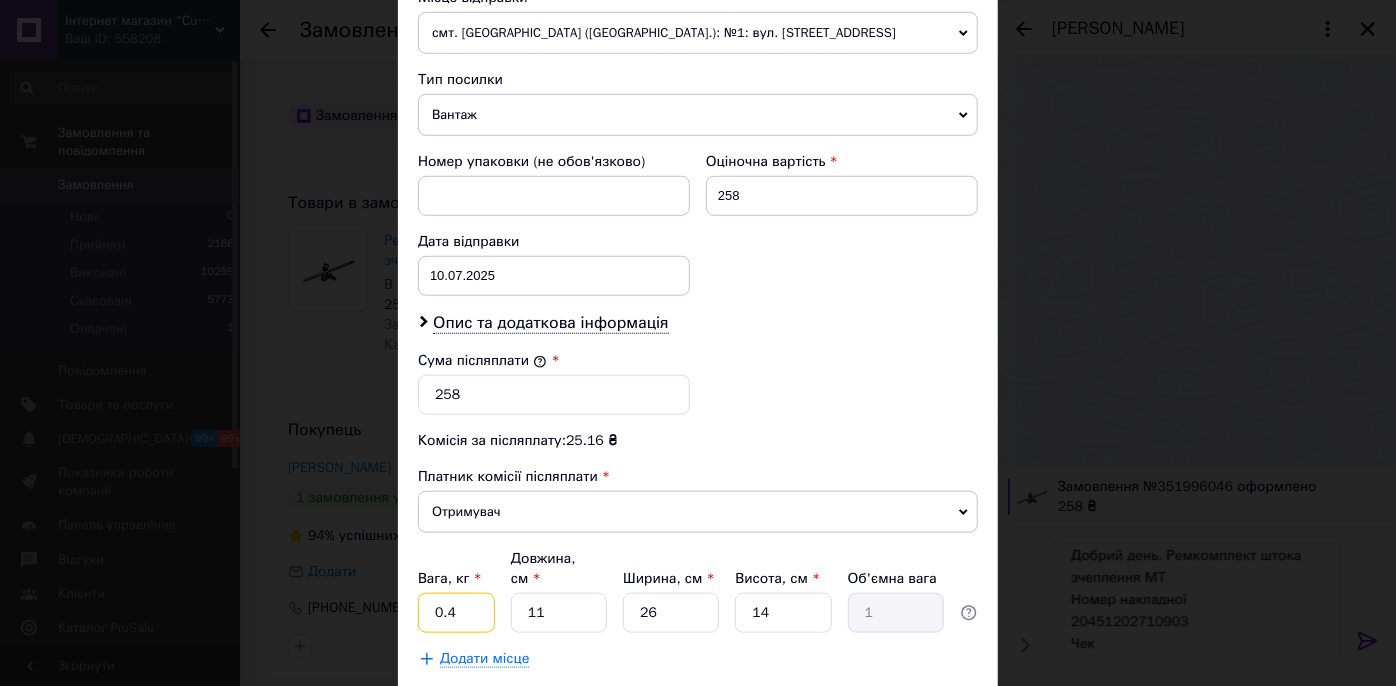 type on "0.4" 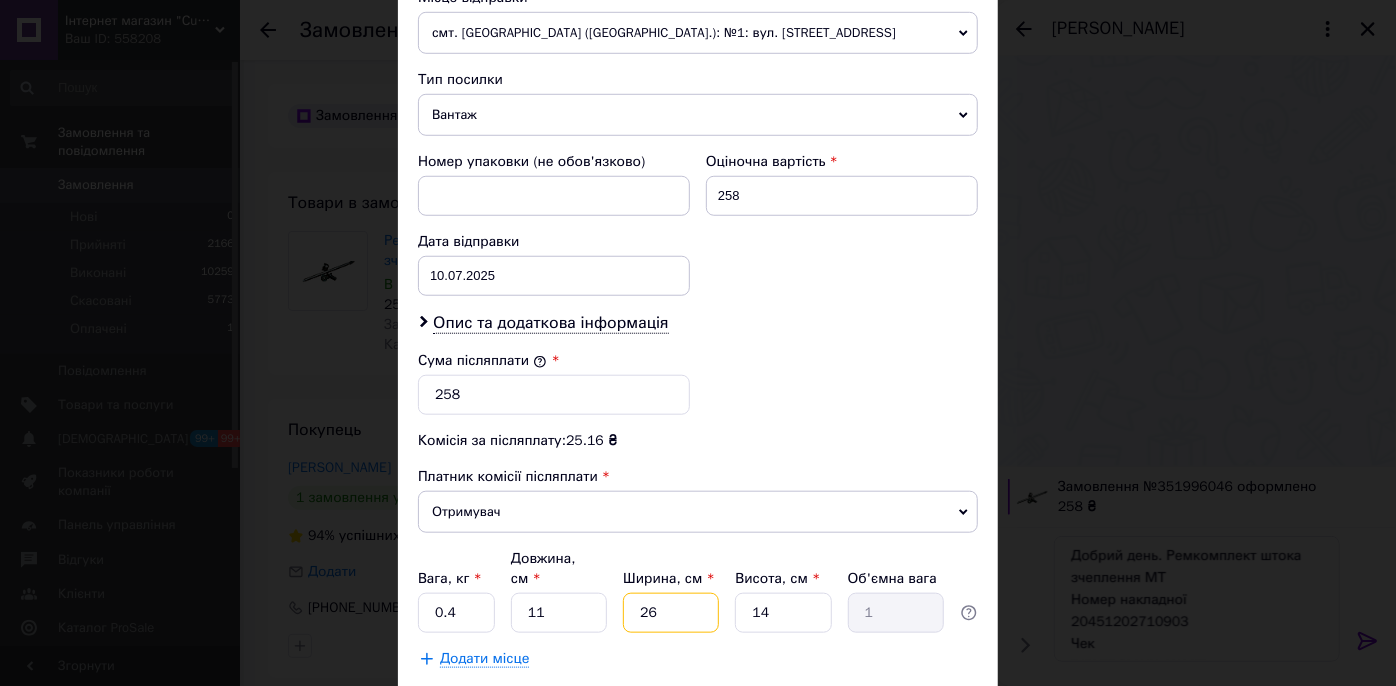 click on "26" at bounding box center (671, 613) 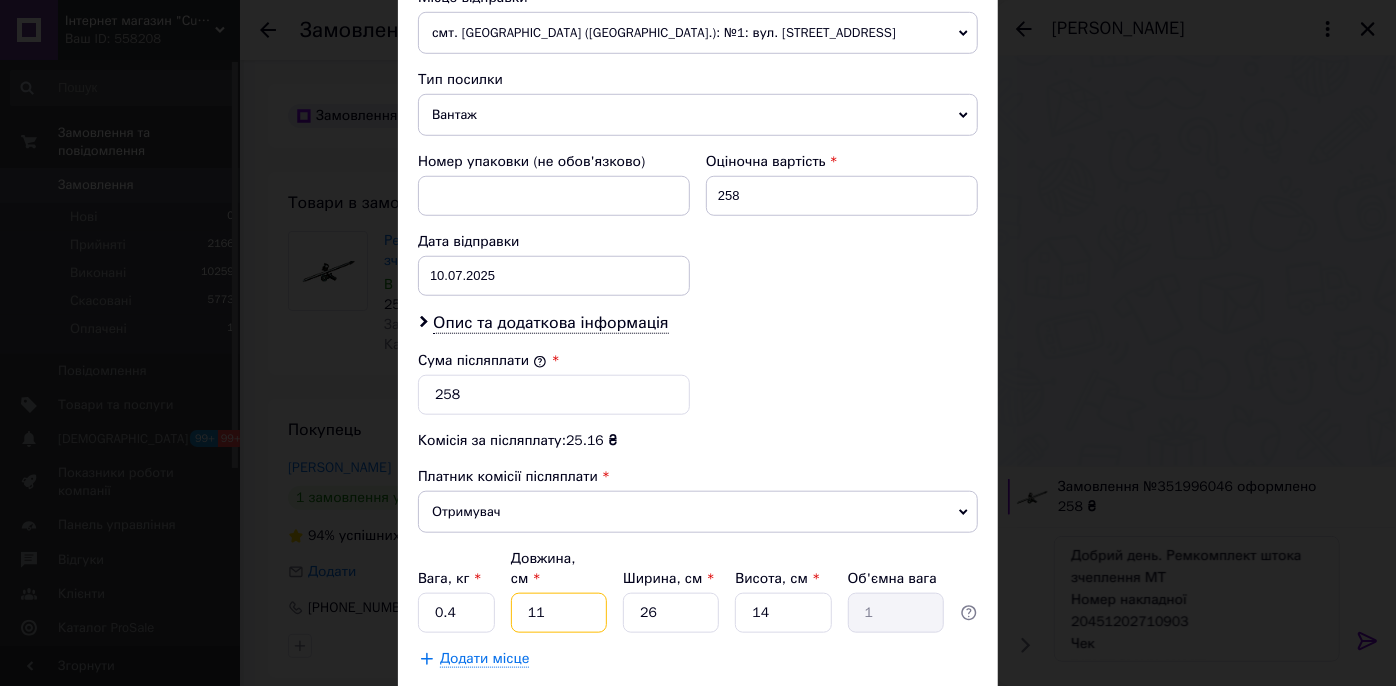 type on "4" 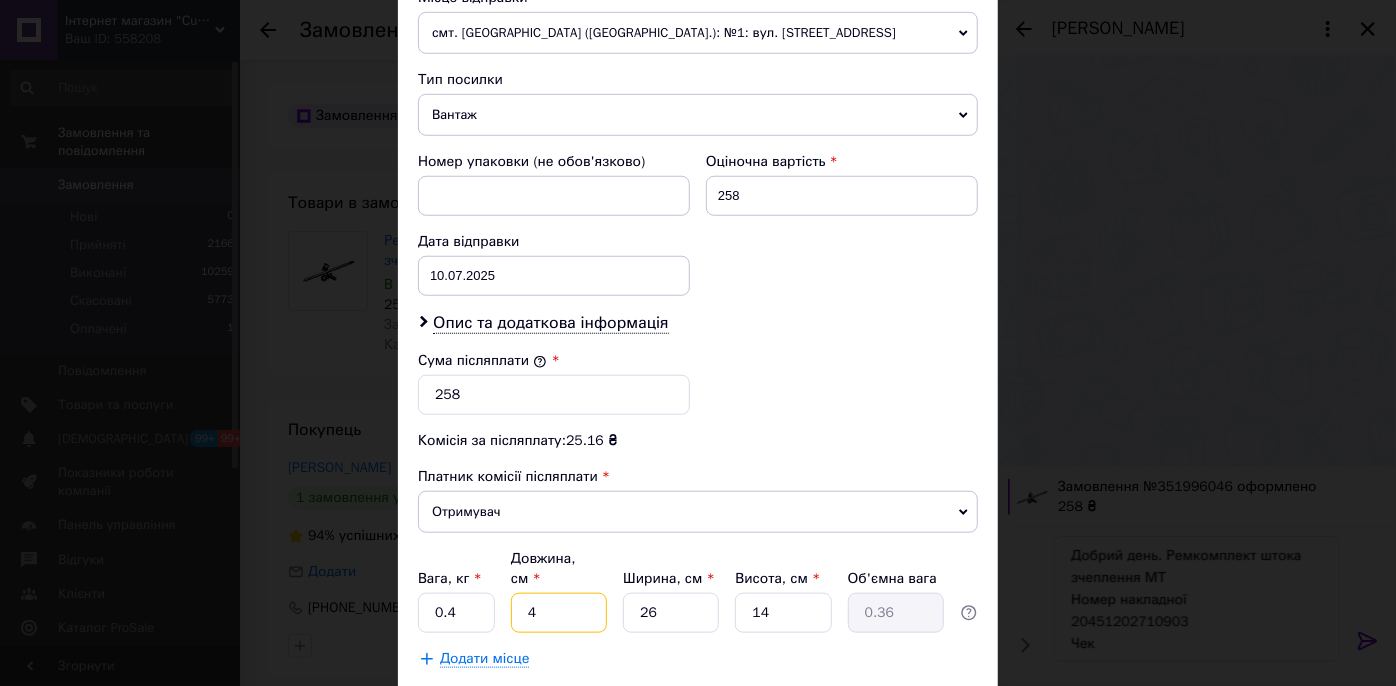 drag, startPoint x: 544, startPoint y: 587, endPoint x: 499, endPoint y: 588, distance: 45.01111 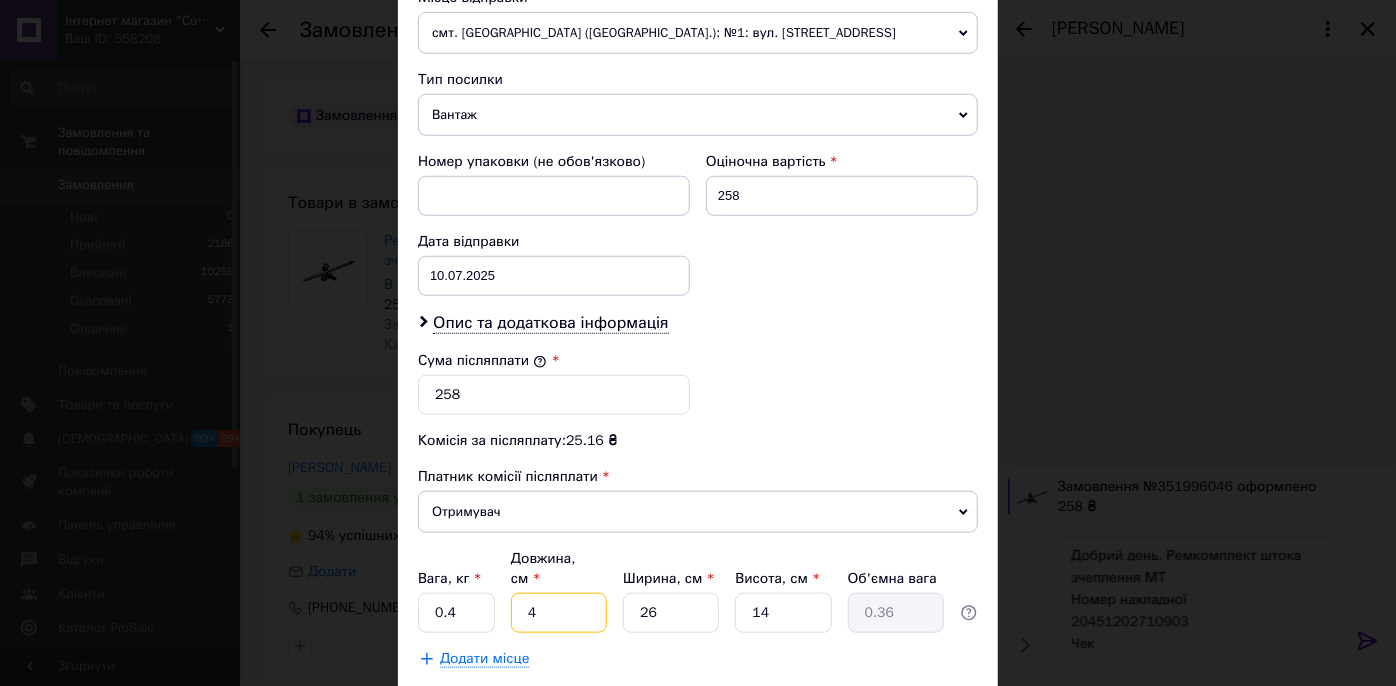 type on "4" 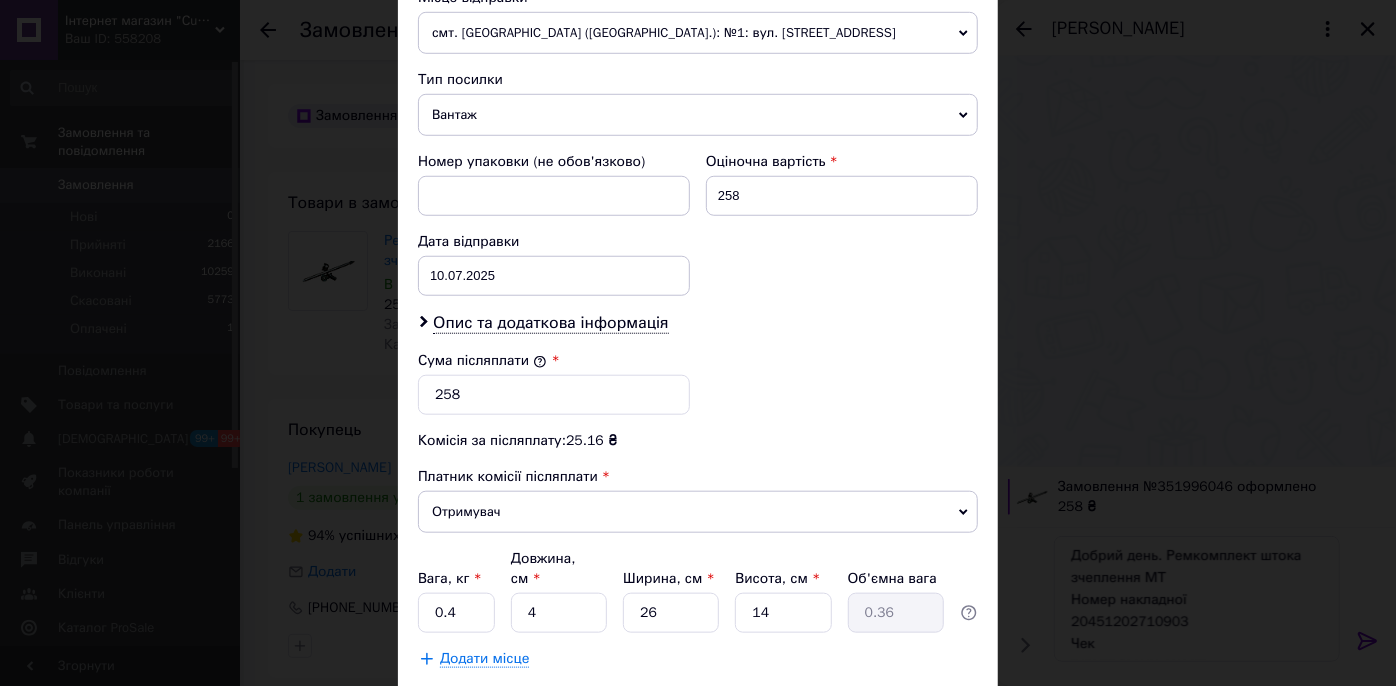 click on "Зберегти" at bounding box center (929, 709) 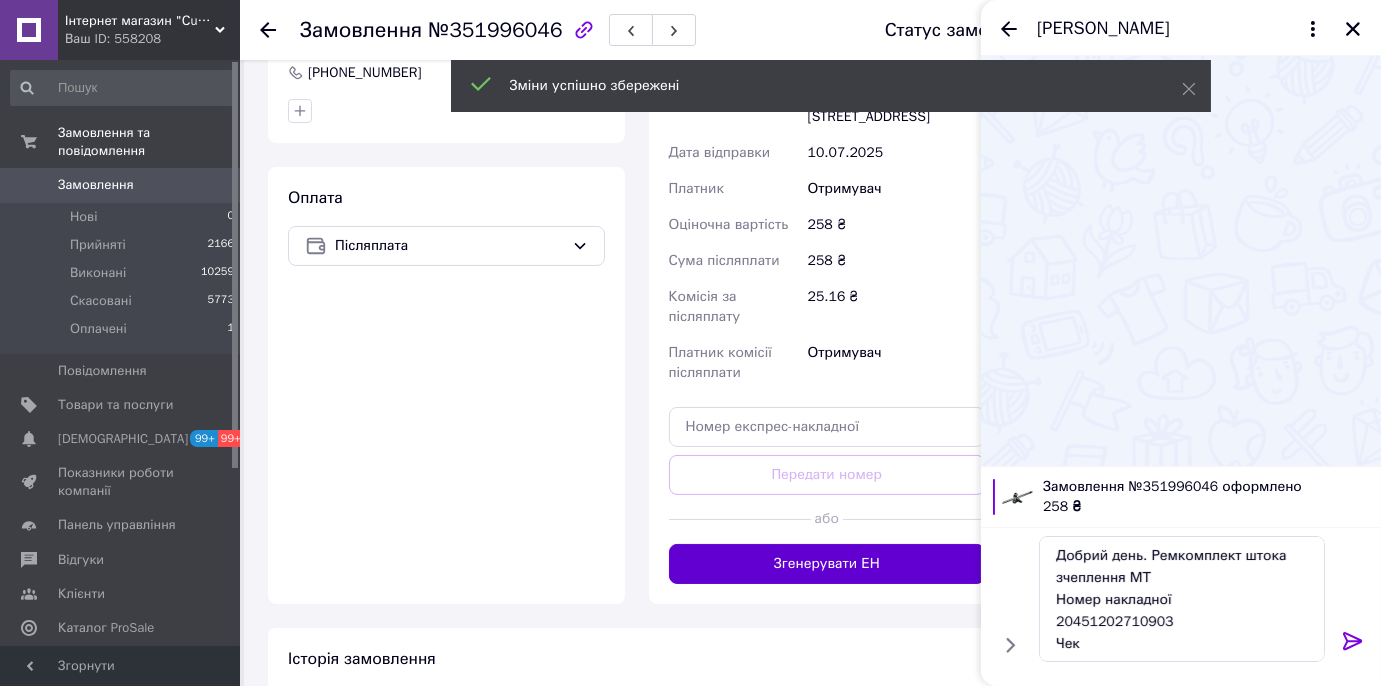 scroll, scrollTop: 545, scrollLeft: 0, axis: vertical 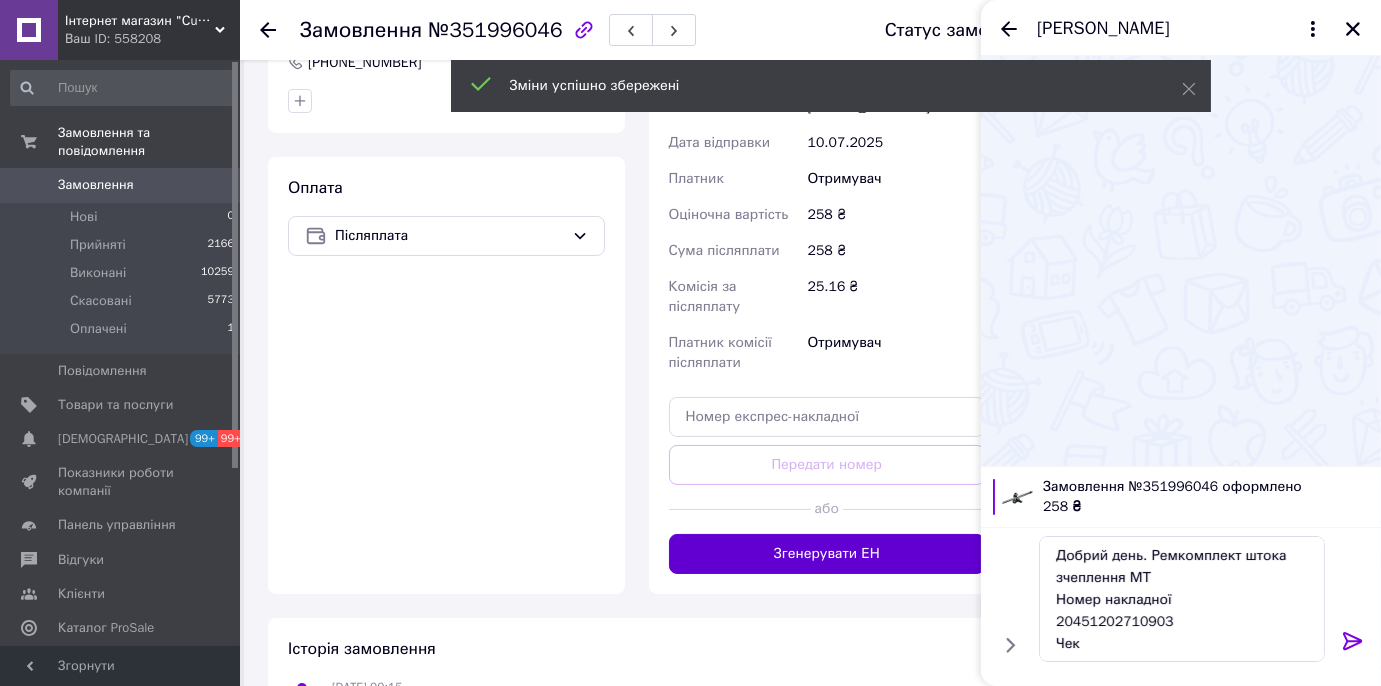 click on "Згенерувати ЕН" at bounding box center (827, 554) 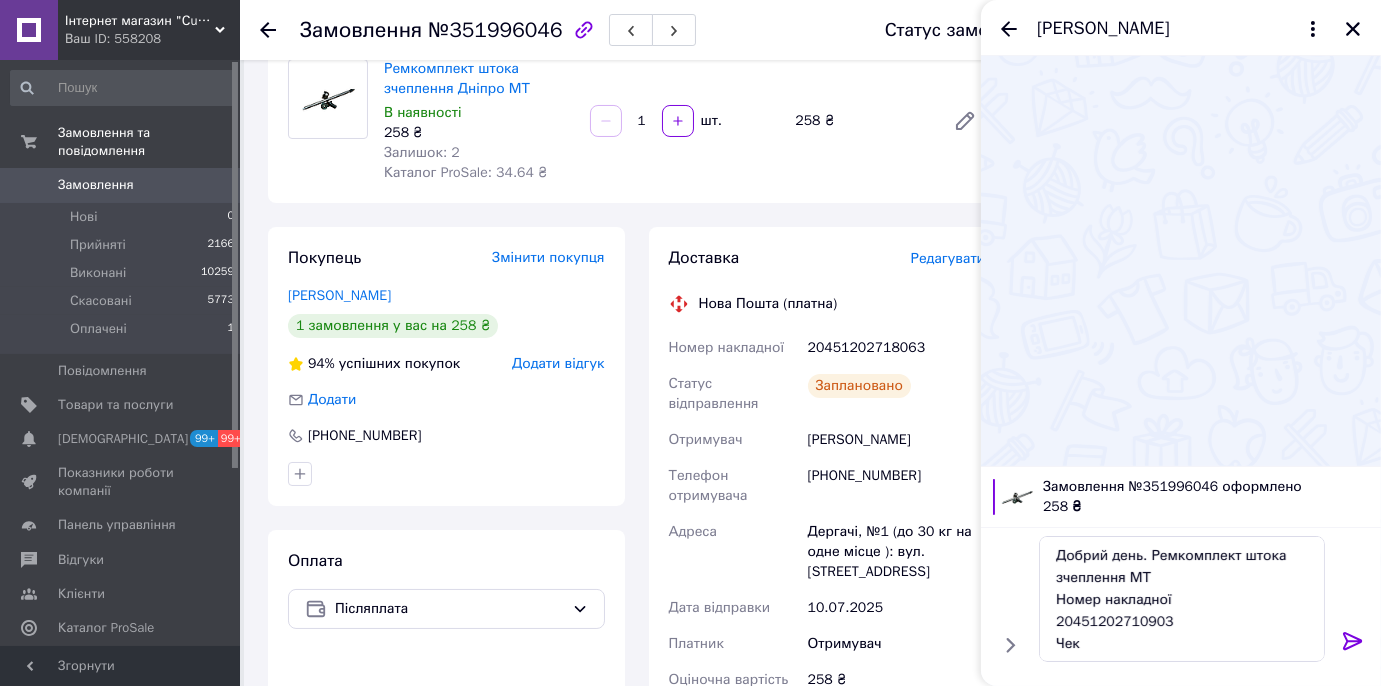 scroll, scrollTop: 90, scrollLeft: 0, axis: vertical 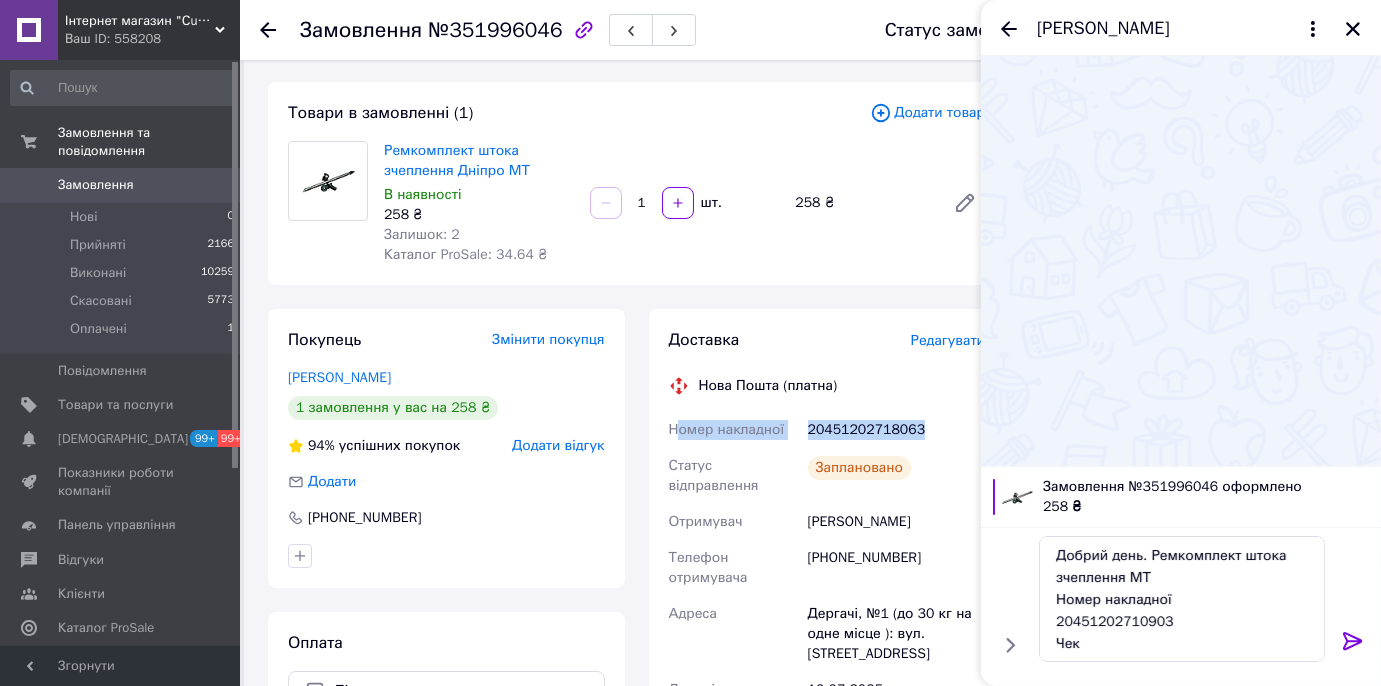 drag, startPoint x: 917, startPoint y: 429, endPoint x: 674, endPoint y: 430, distance: 243.00206 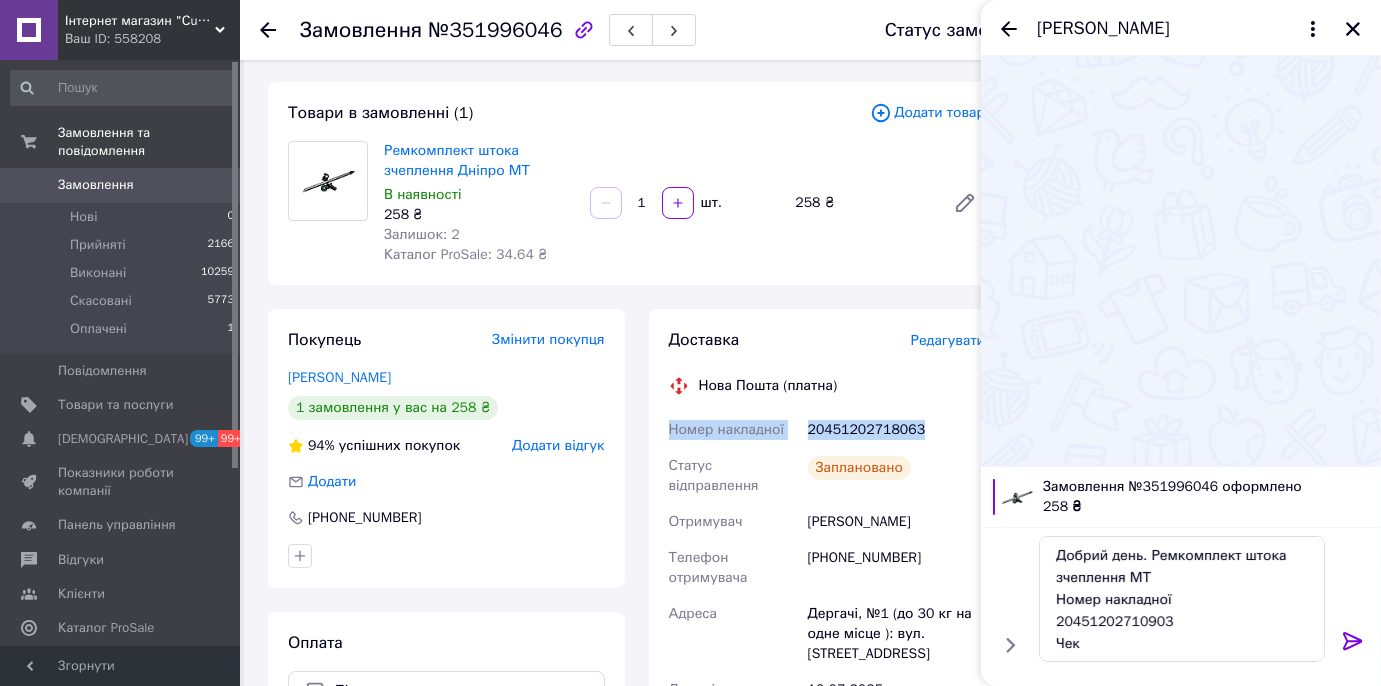 drag, startPoint x: 670, startPoint y: 435, endPoint x: 925, endPoint y: 425, distance: 255.196 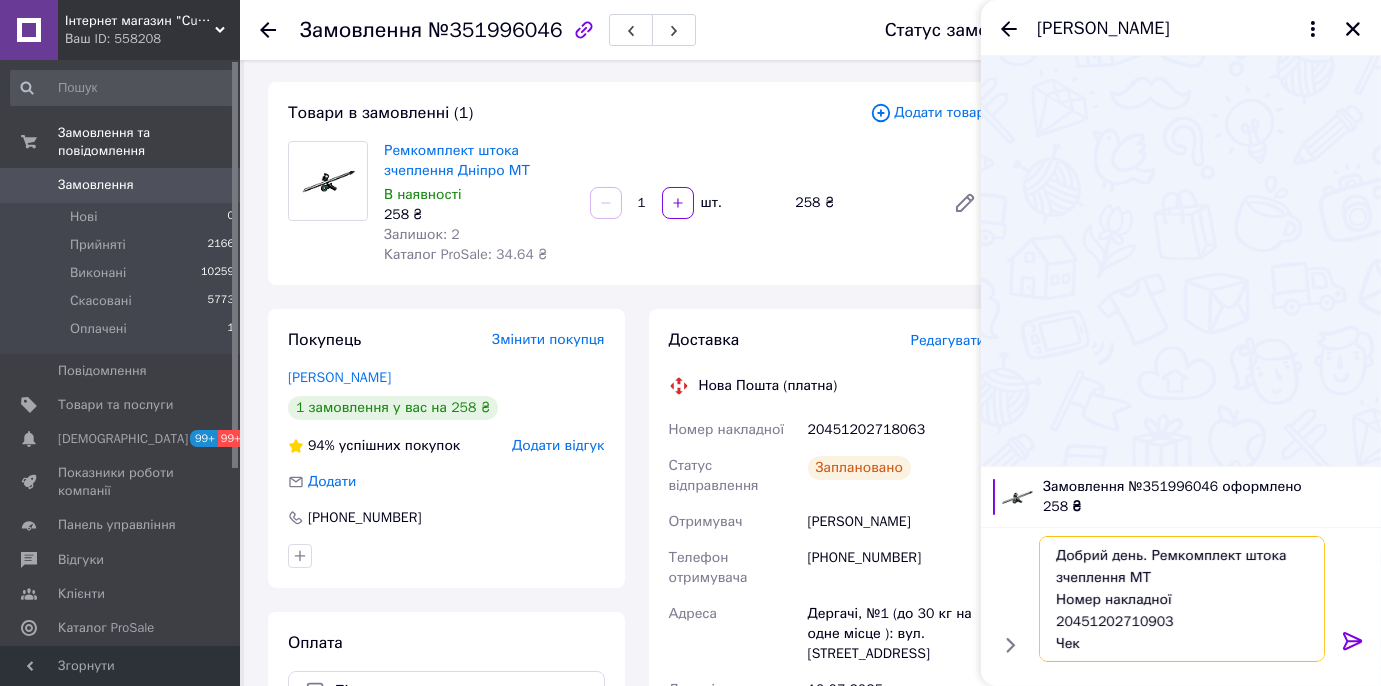 paste on "омер накладної
2045120271806" 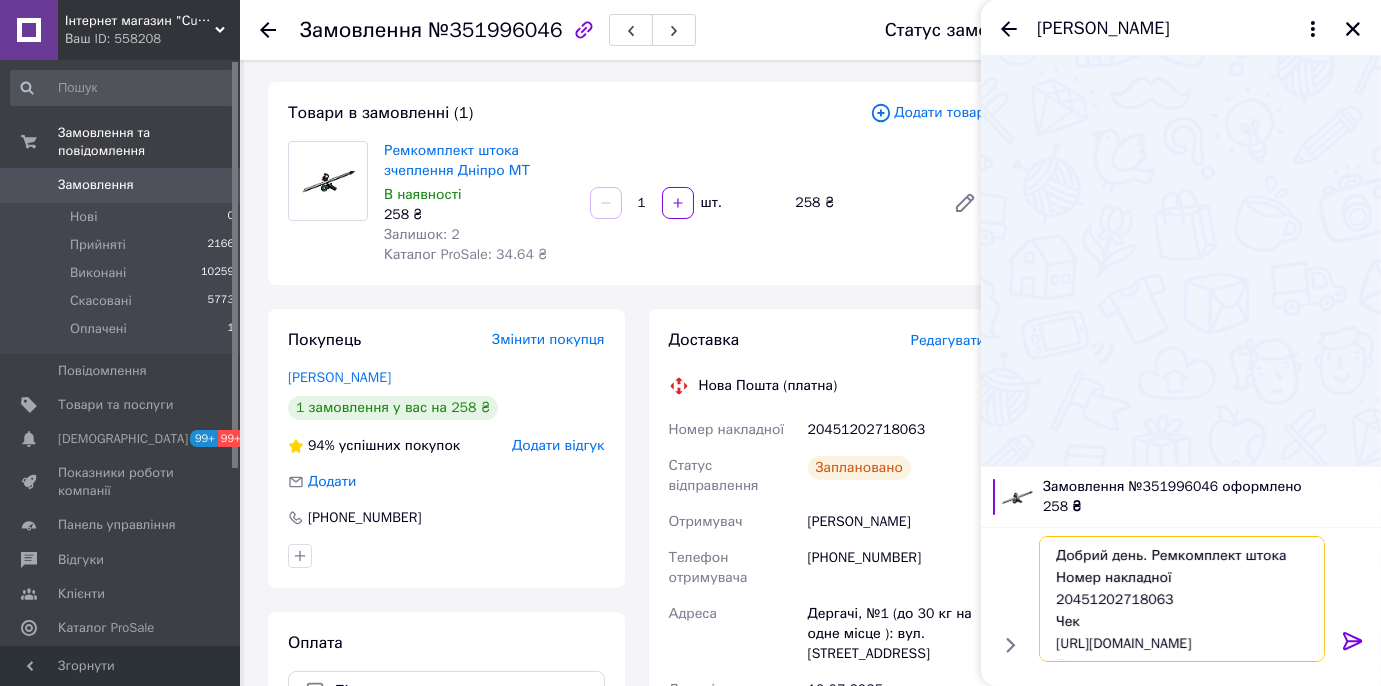 drag, startPoint x: 1106, startPoint y: 604, endPoint x: 1036, endPoint y: 585, distance: 72.53275 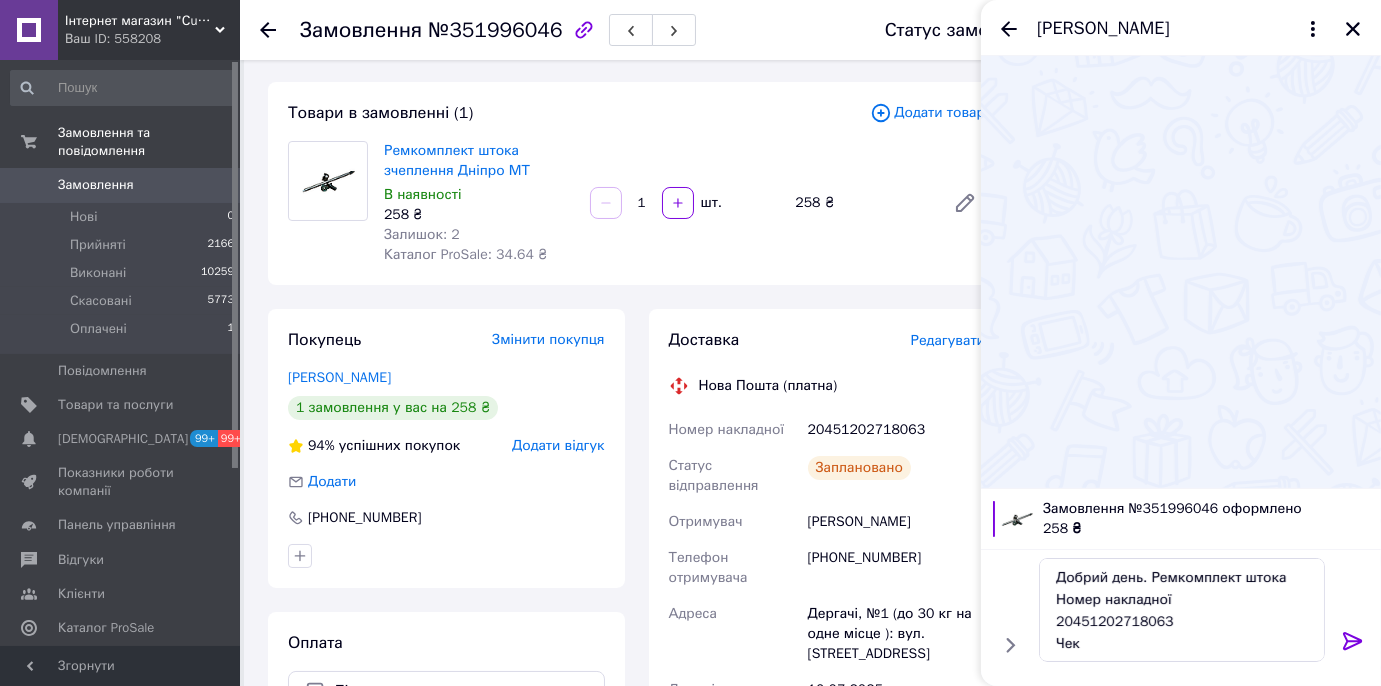 click on "Добрий день. Ремкомплект штока Номер накладної
20451202718063
Чек
[URL][DOMAIN_NAME]
Дякую Добрий день. Ремкомплект штока Номер накладної
20451202718063
Чек
[URL][DOMAIN_NAME]
Дякую" at bounding box center (1182, 610) 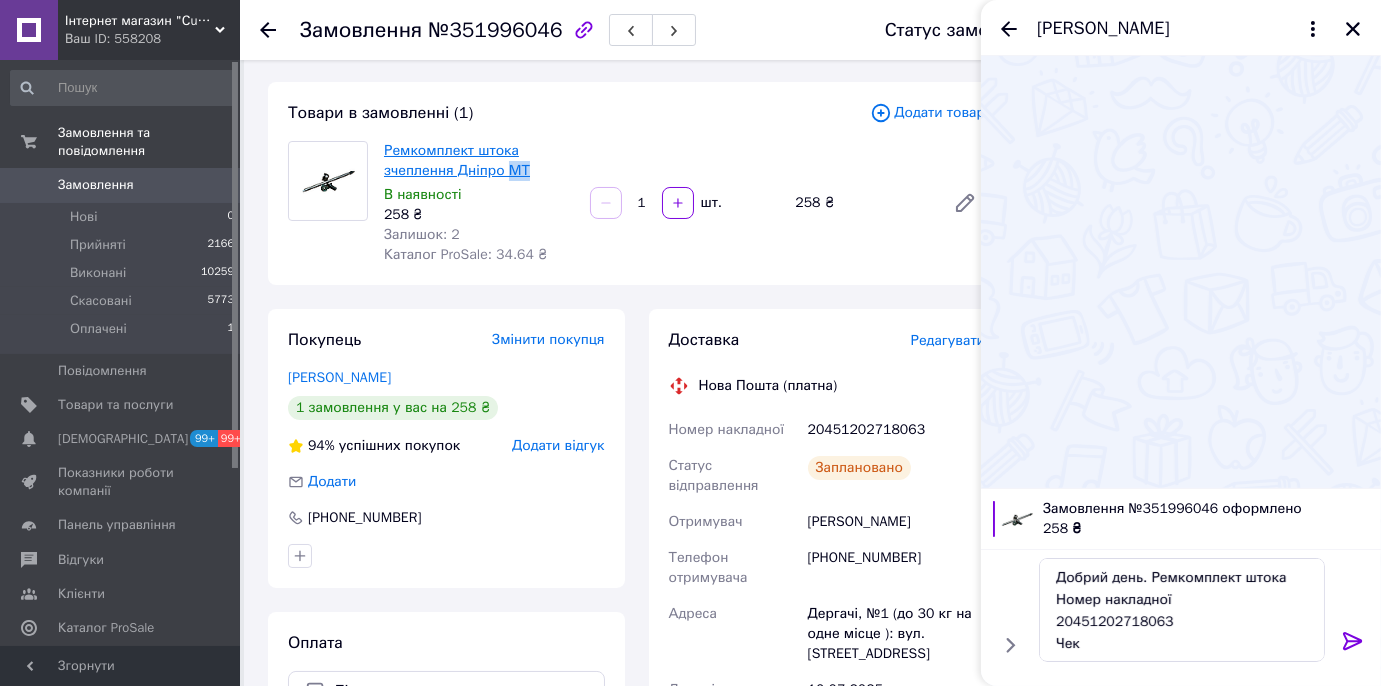 drag, startPoint x: 533, startPoint y: 169, endPoint x: 506, endPoint y: 166, distance: 27.166155 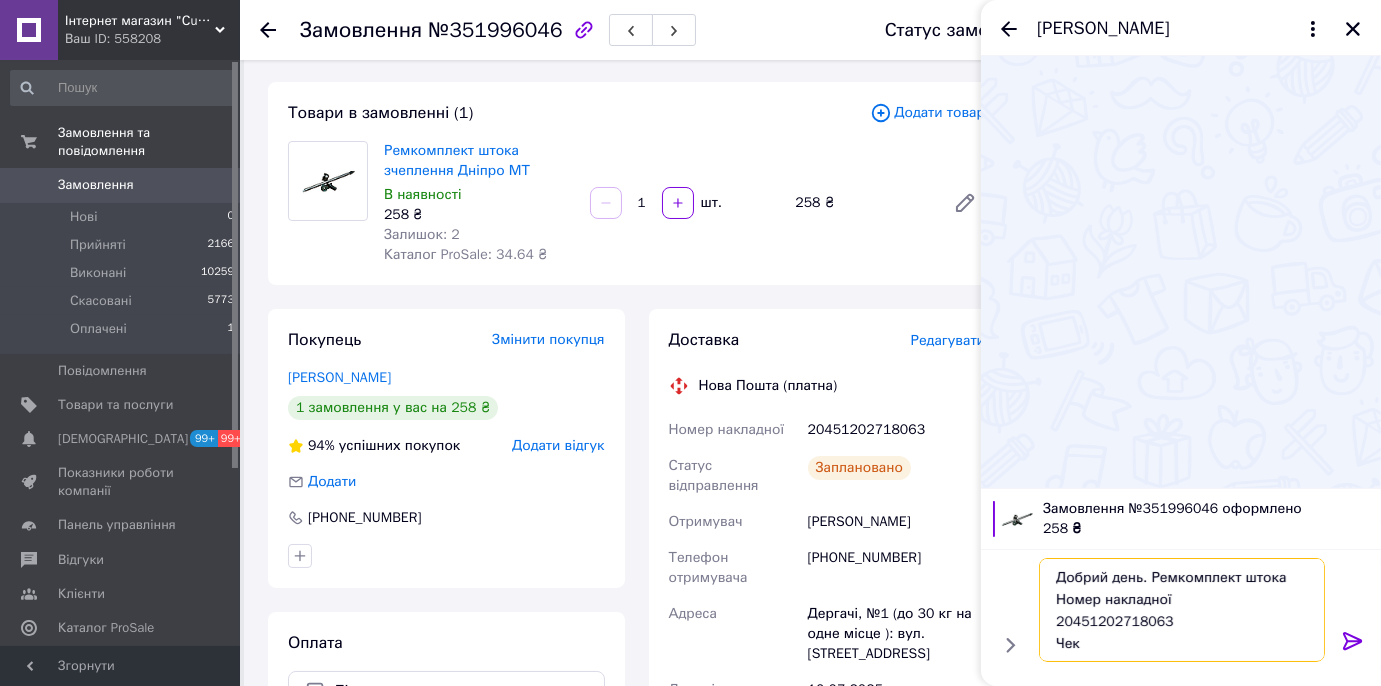 click on "Добрий день. Ремкомплект штока Номер накладної
20451202718063
Чек
[URL][DOMAIN_NAME]
Дякую" at bounding box center (1182, 610) 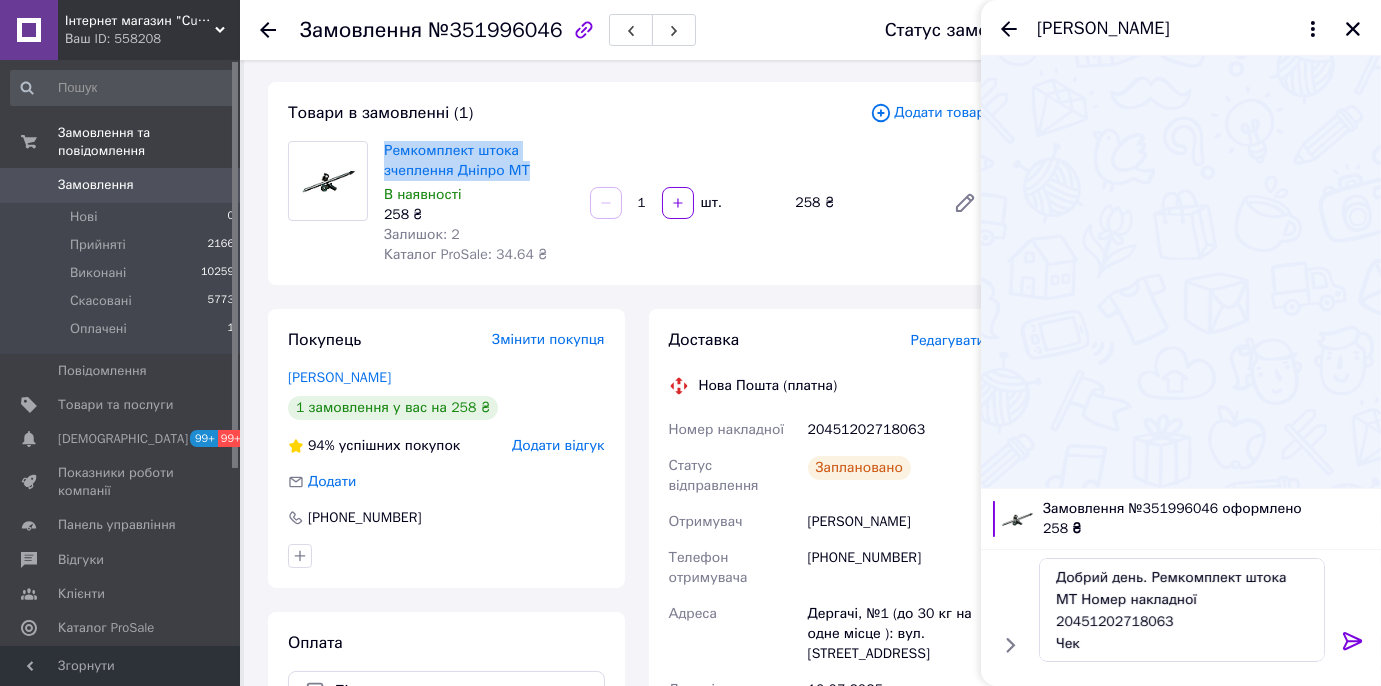 drag, startPoint x: 380, startPoint y: 145, endPoint x: 536, endPoint y: 177, distance: 159.24823 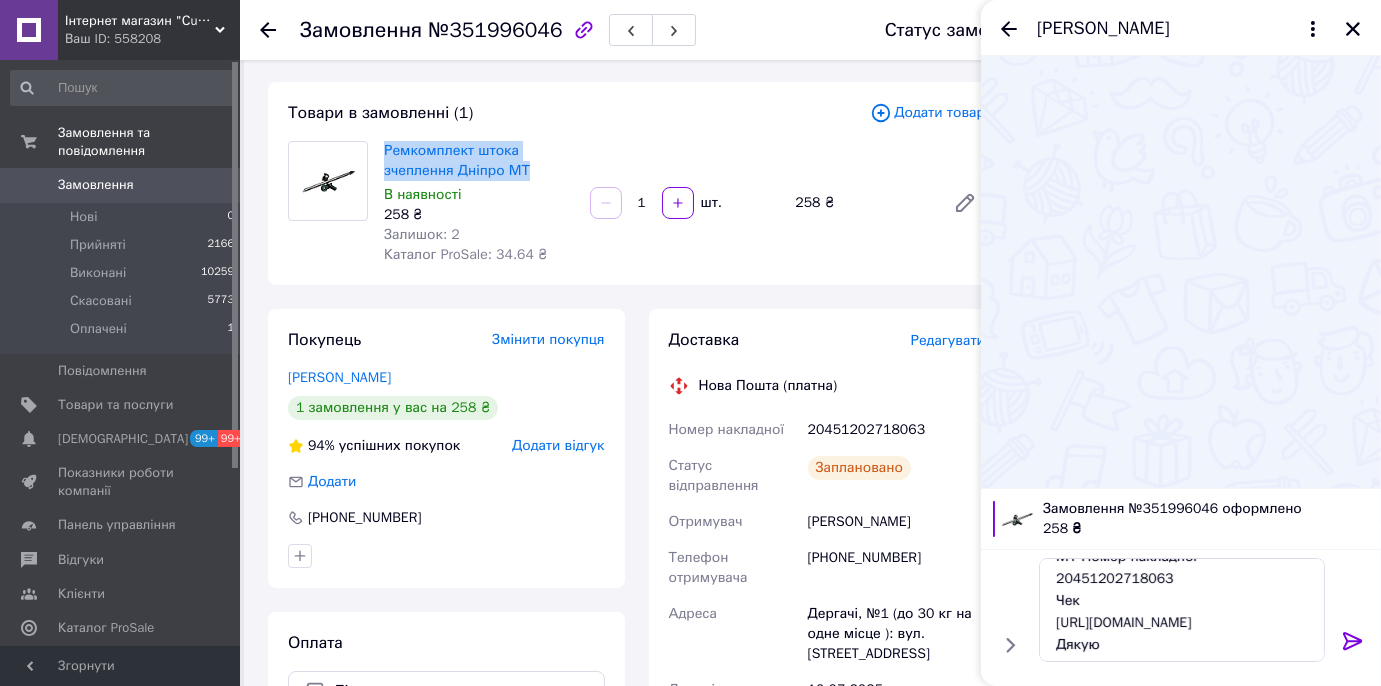 scroll, scrollTop: 67, scrollLeft: 0, axis: vertical 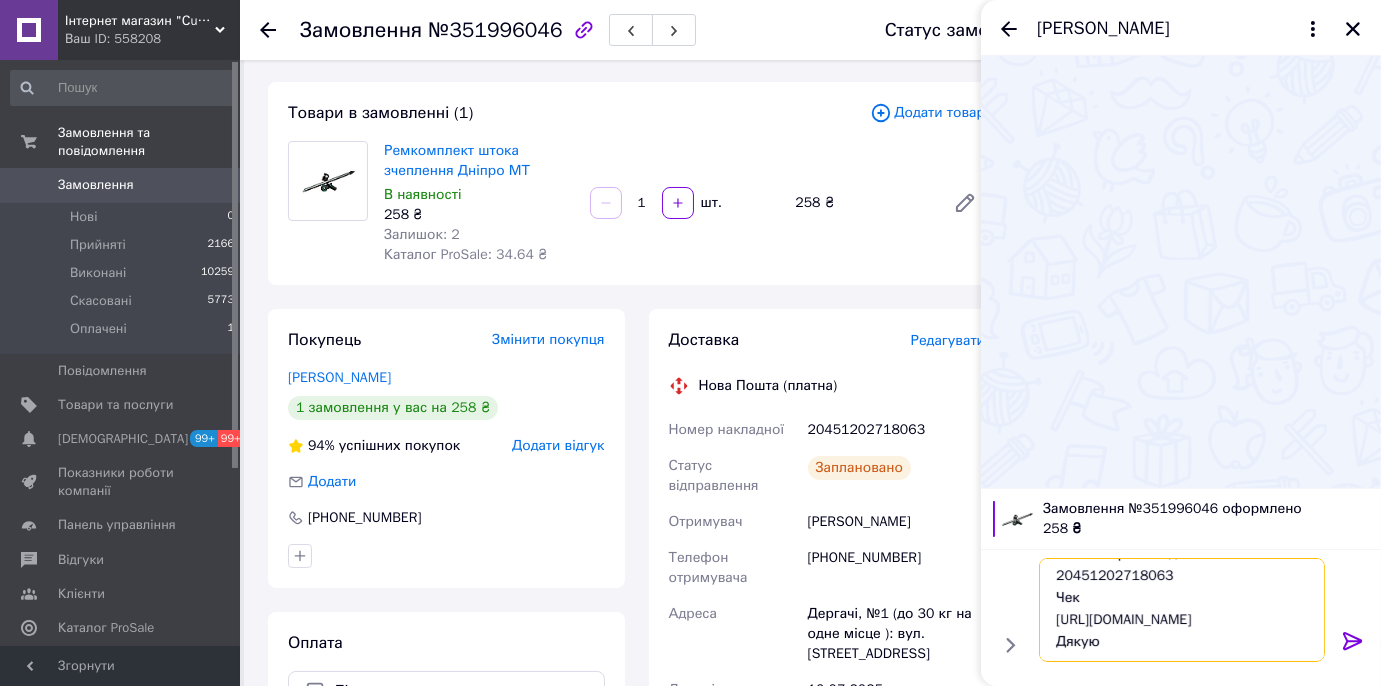 paste on "ObTD71eANE" 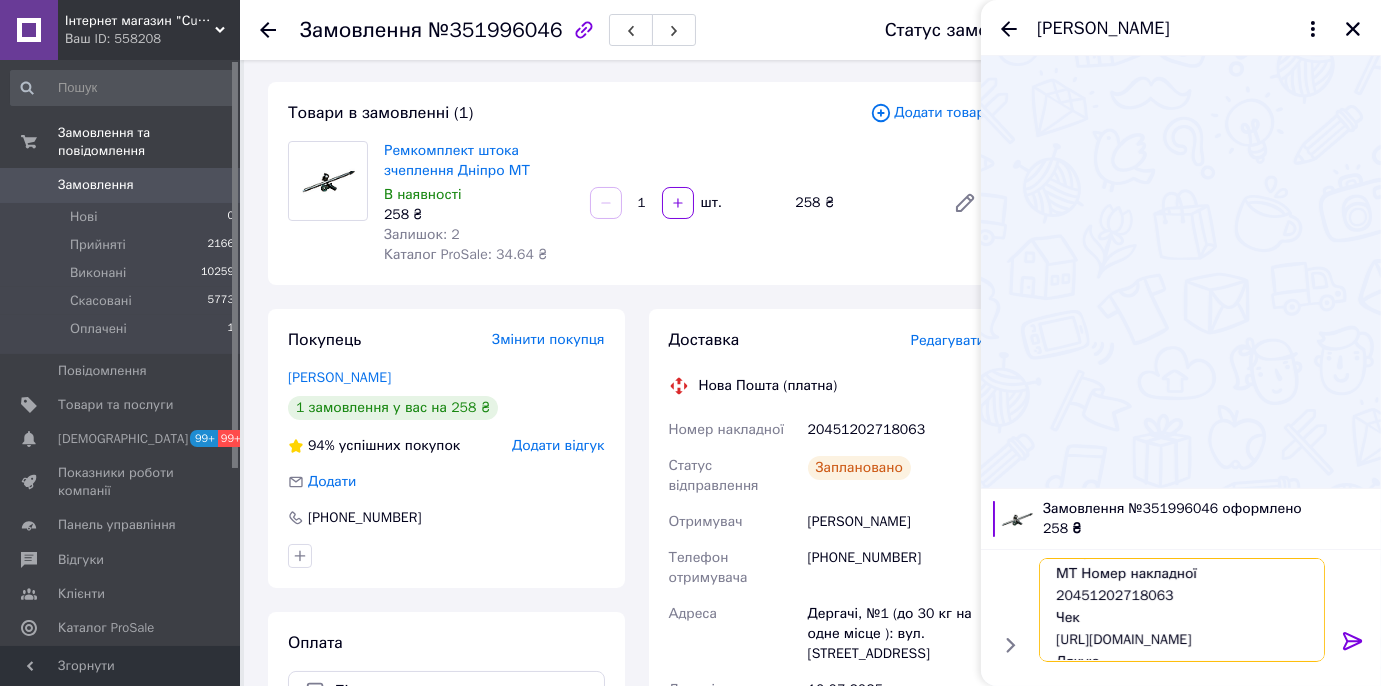 scroll, scrollTop: 0, scrollLeft: 0, axis: both 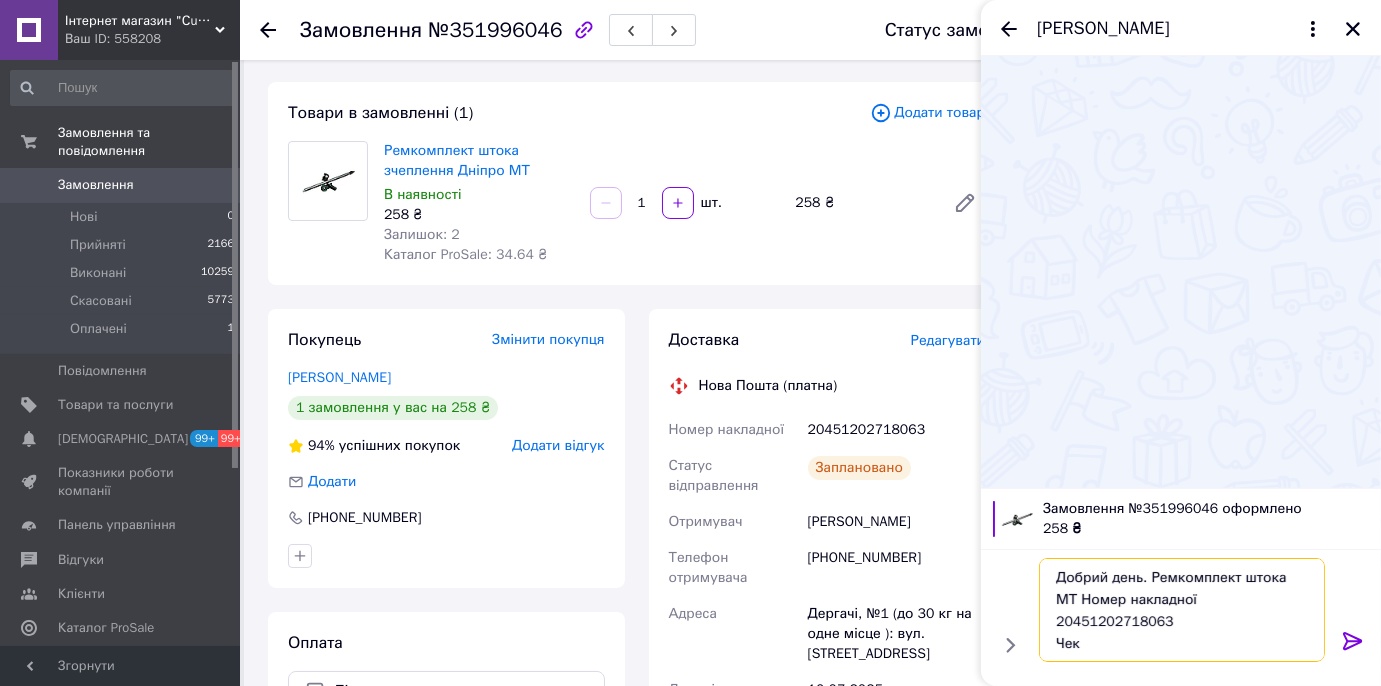 drag, startPoint x: 1115, startPoint y: 654, endPoint x: 1043, endPoint y: 554, distance: 123.22337 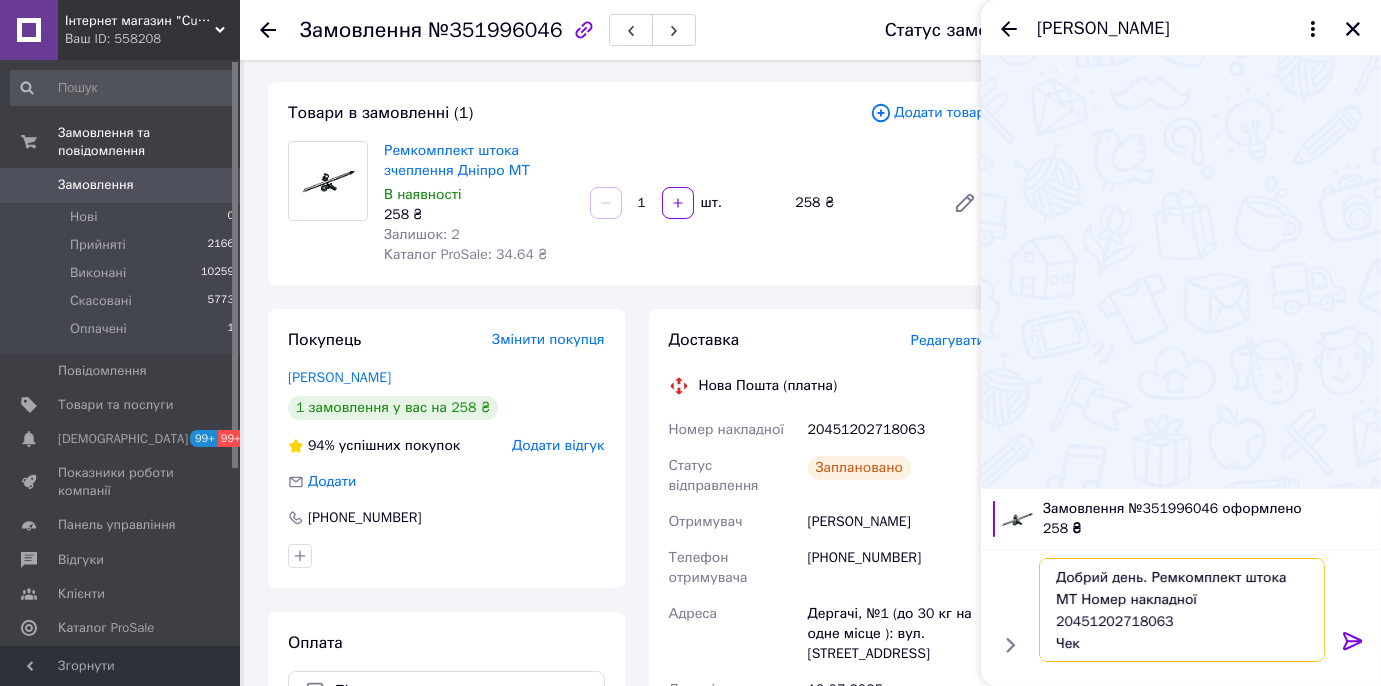 type on "Добрий день. Ремкомплект штока МТ Номер накладної
20451202718063
Чек
[URL][DOMAIN_NAME]
Дякую" 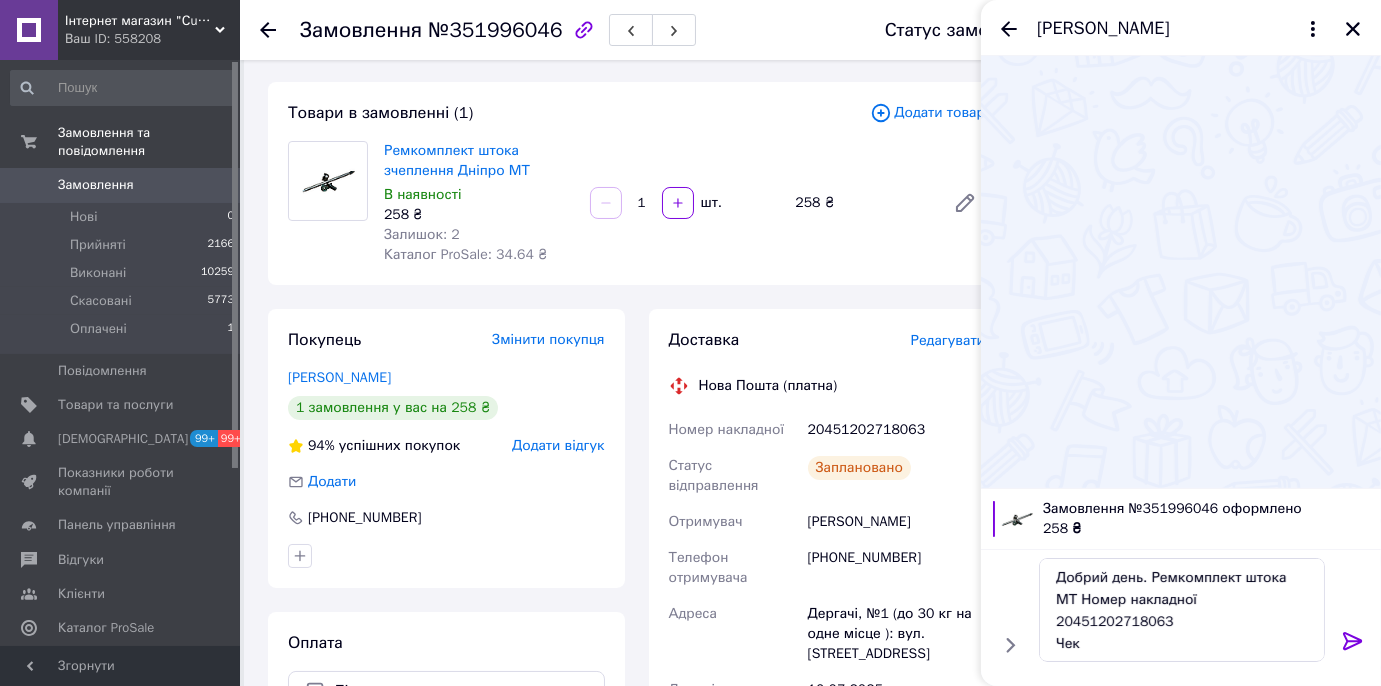 click 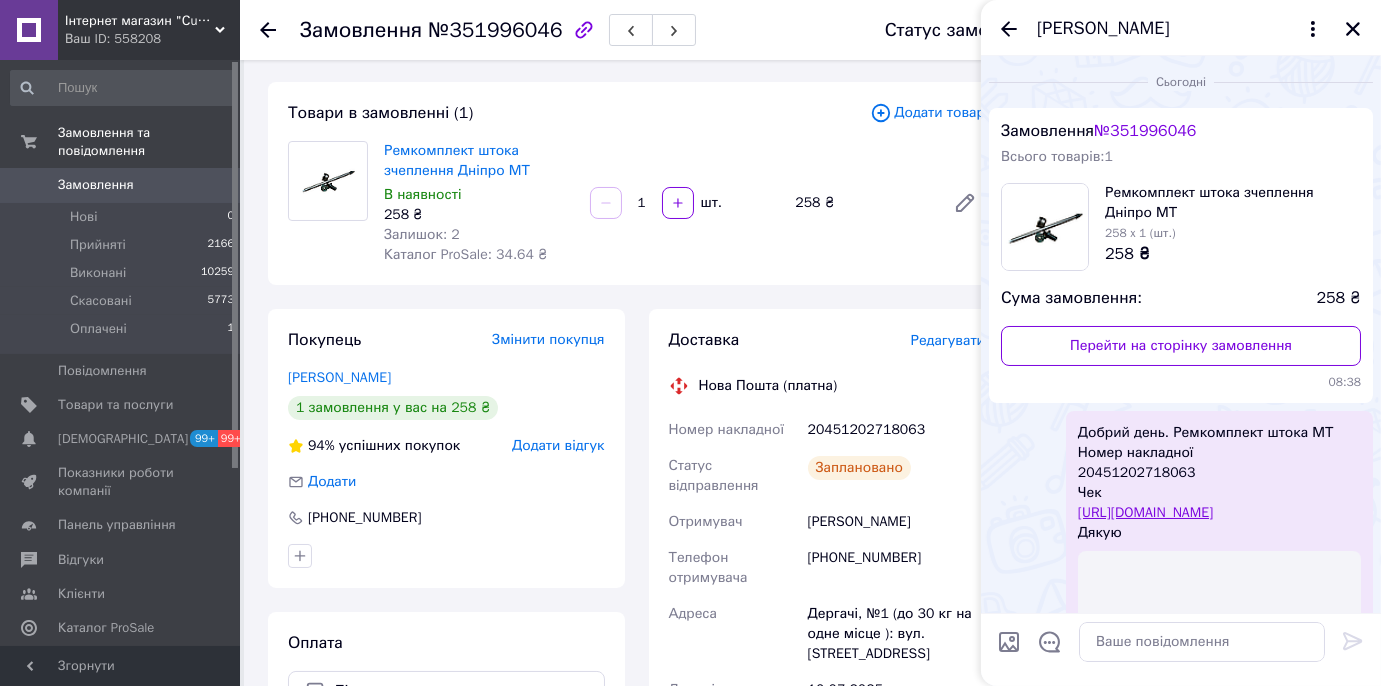 click 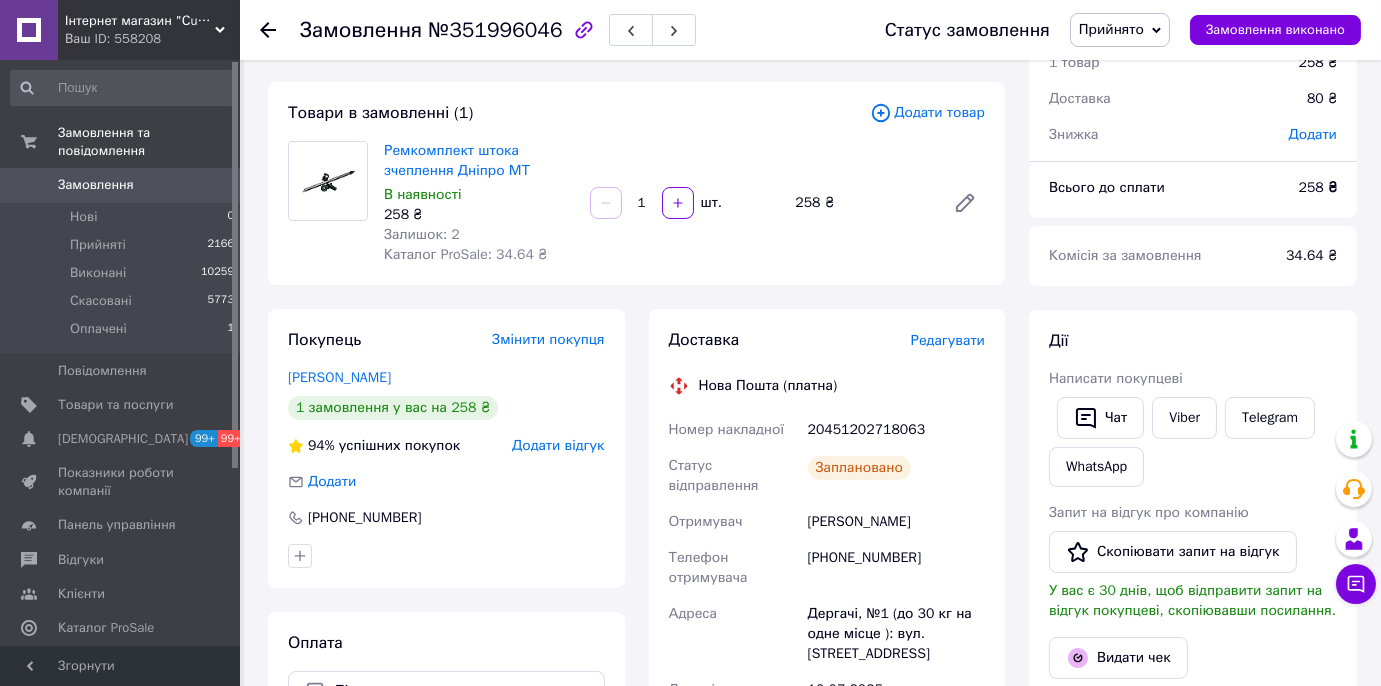 click on "0" at bounding box center (212, 185) 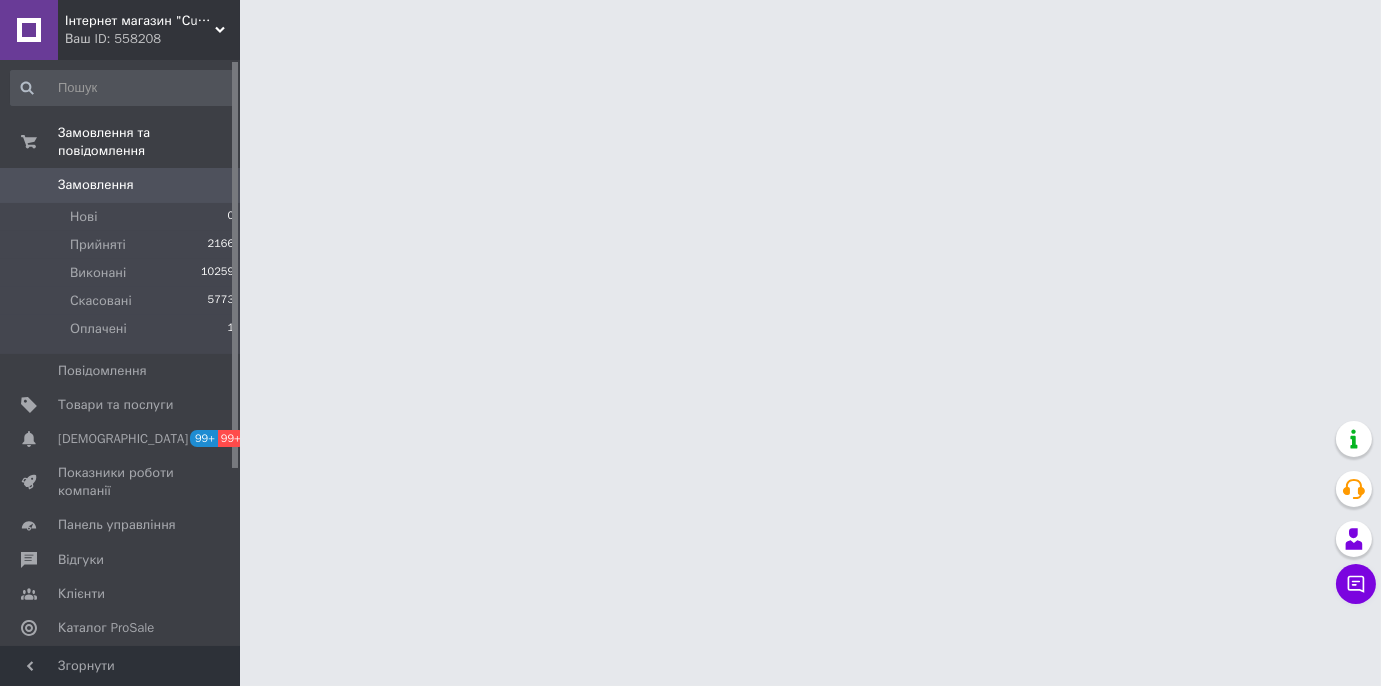 scroll, scrollTop: 0, scrollLeft: 0, axis: both 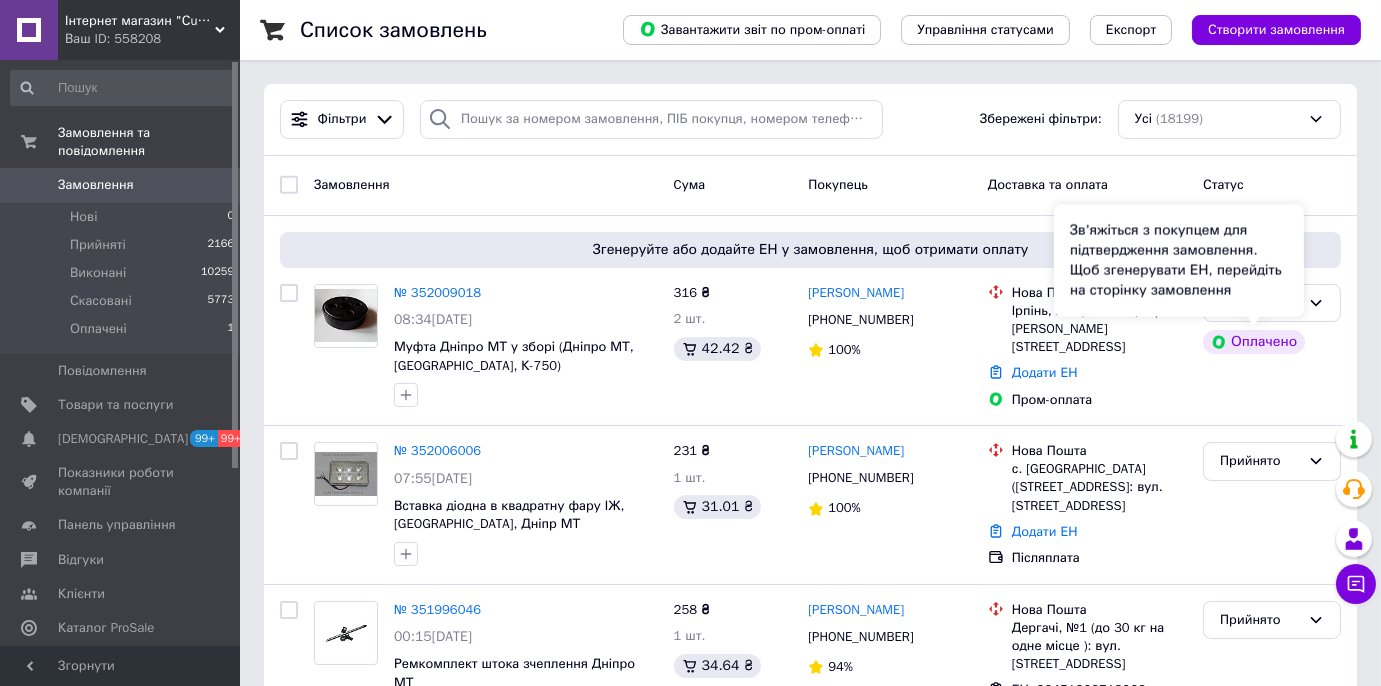 click on "Зв'яжіться з покупцем для підтвердження замовлення.
Щоб згенерувати ЕН, перейдіть на сторінку замовлення" at bounding box center [1179, 261] 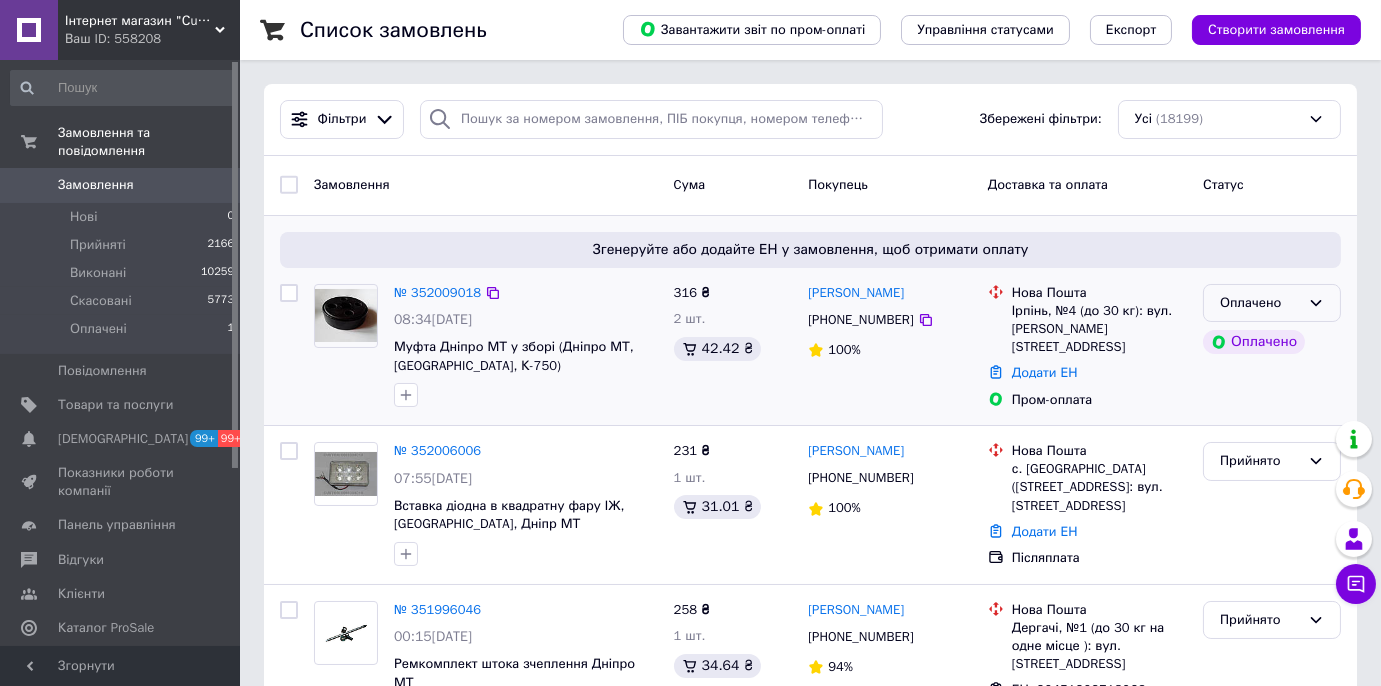 click 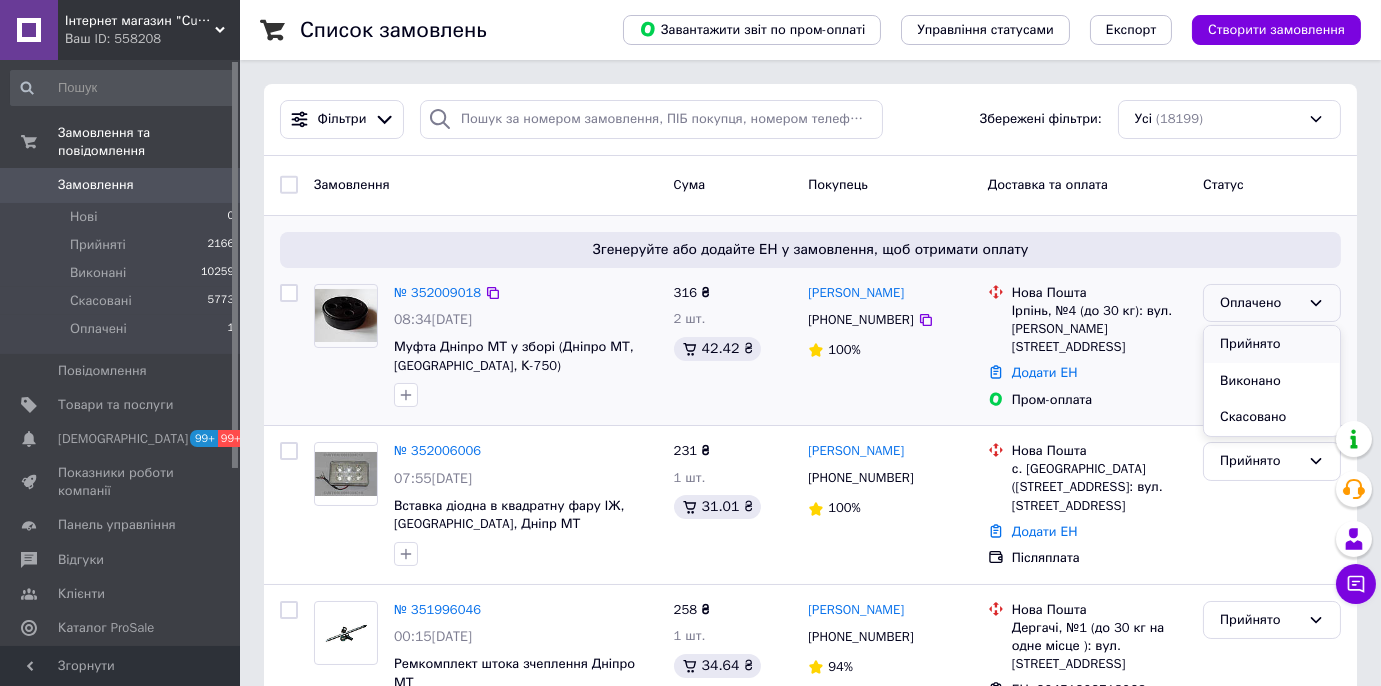 click on "Прийнято" at bounding box center [1272, 344] 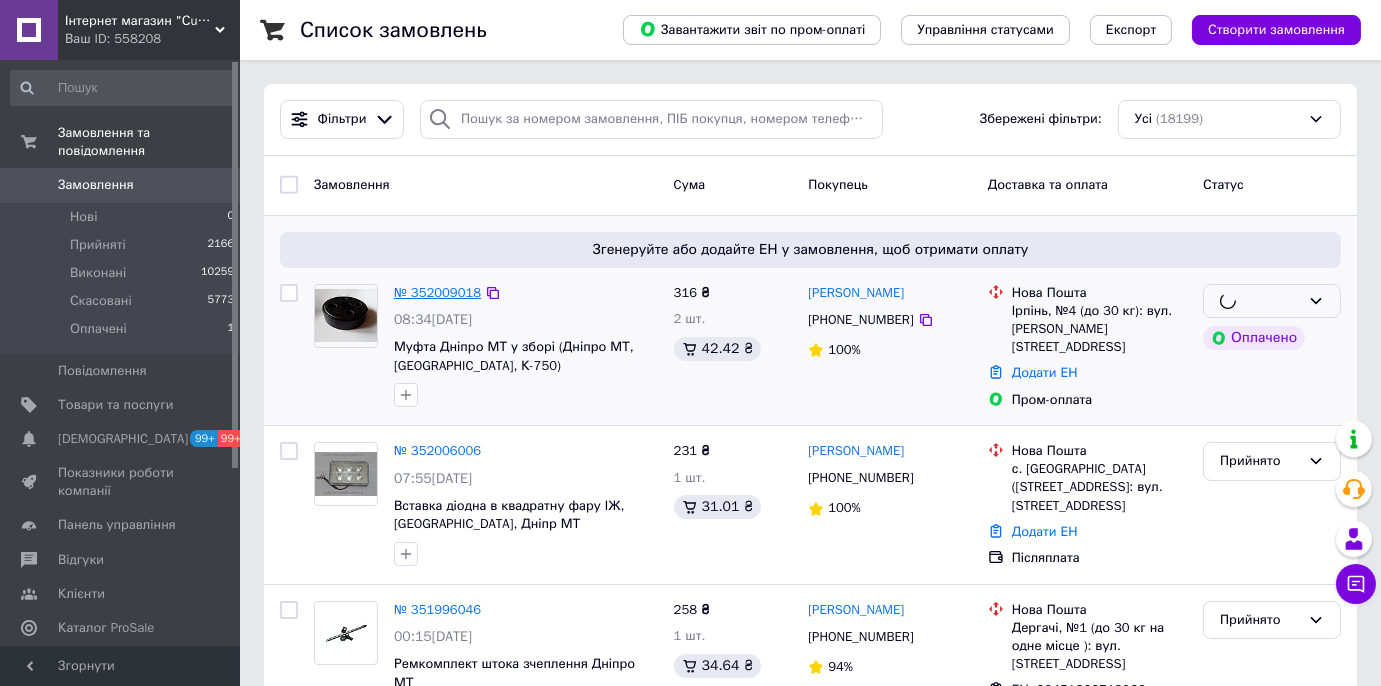 click on "№ 352009018" at bounding box center (437, 292) 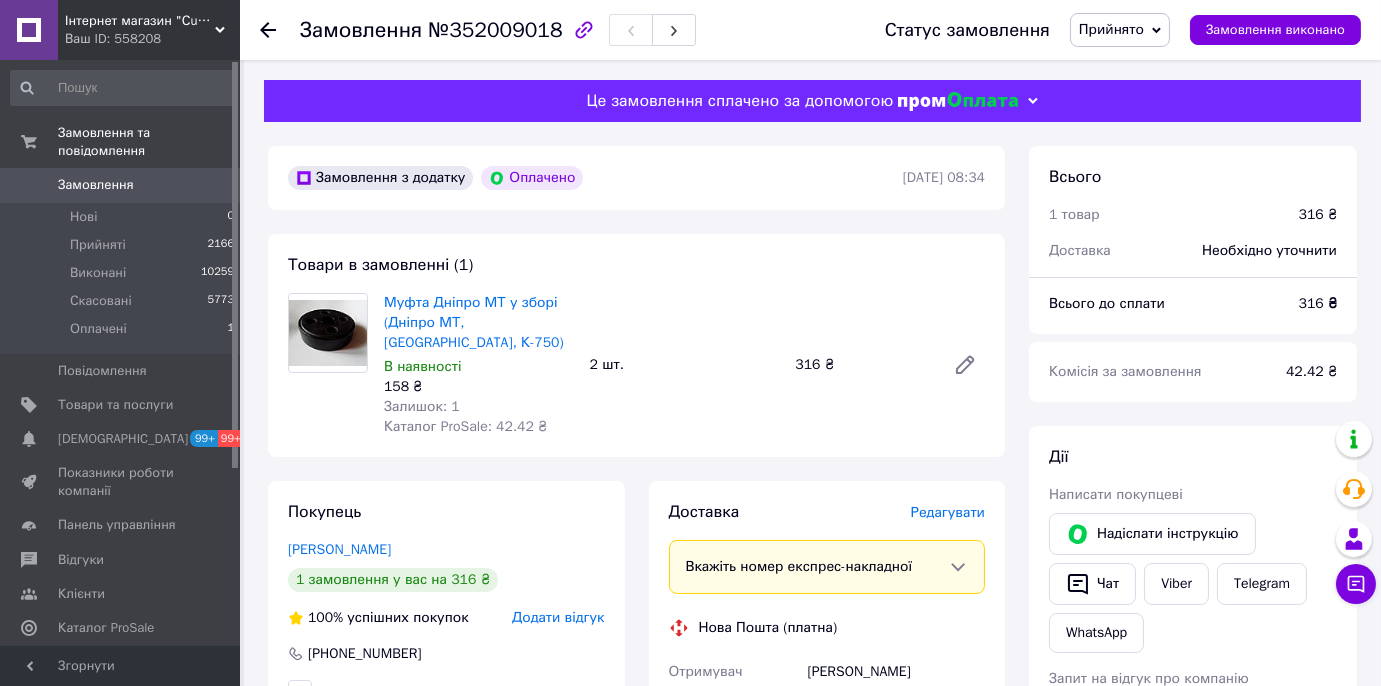 scroll, scrollTop: 0, scrollLeft: 0, axis: both 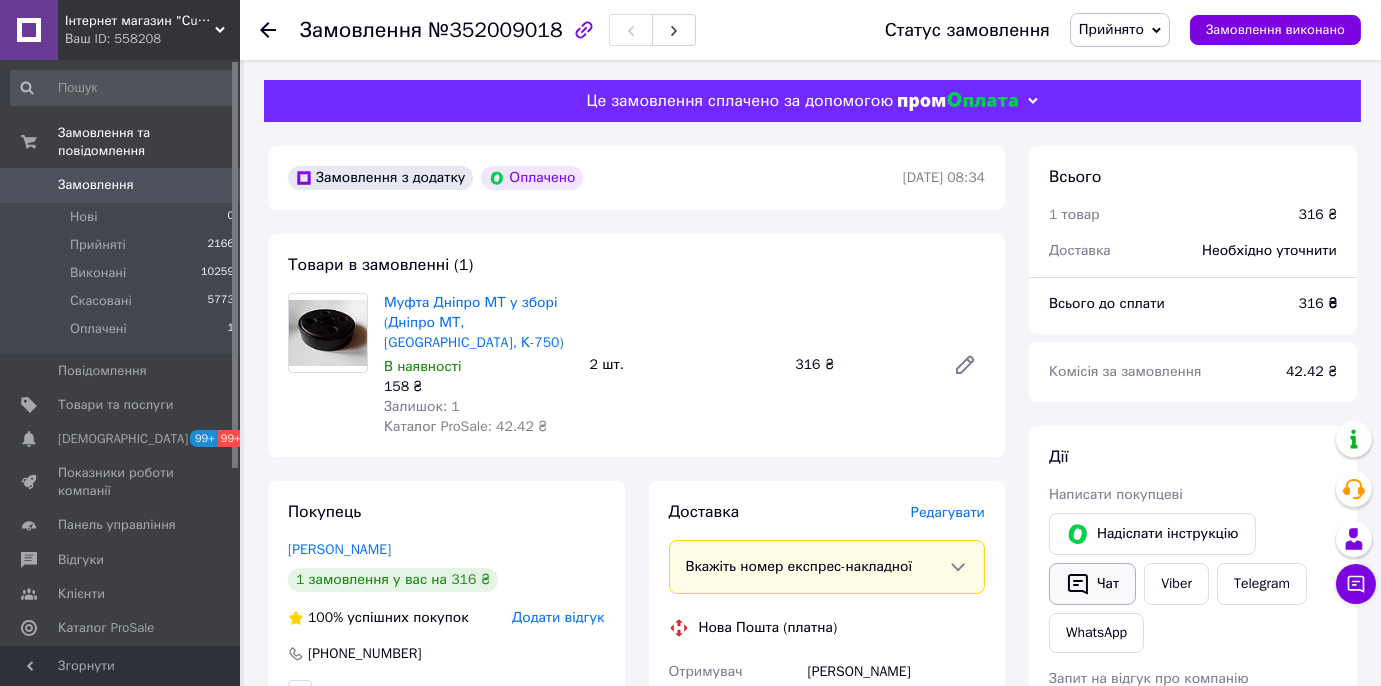 click on "Чат" at bounding box center (1092, 584) 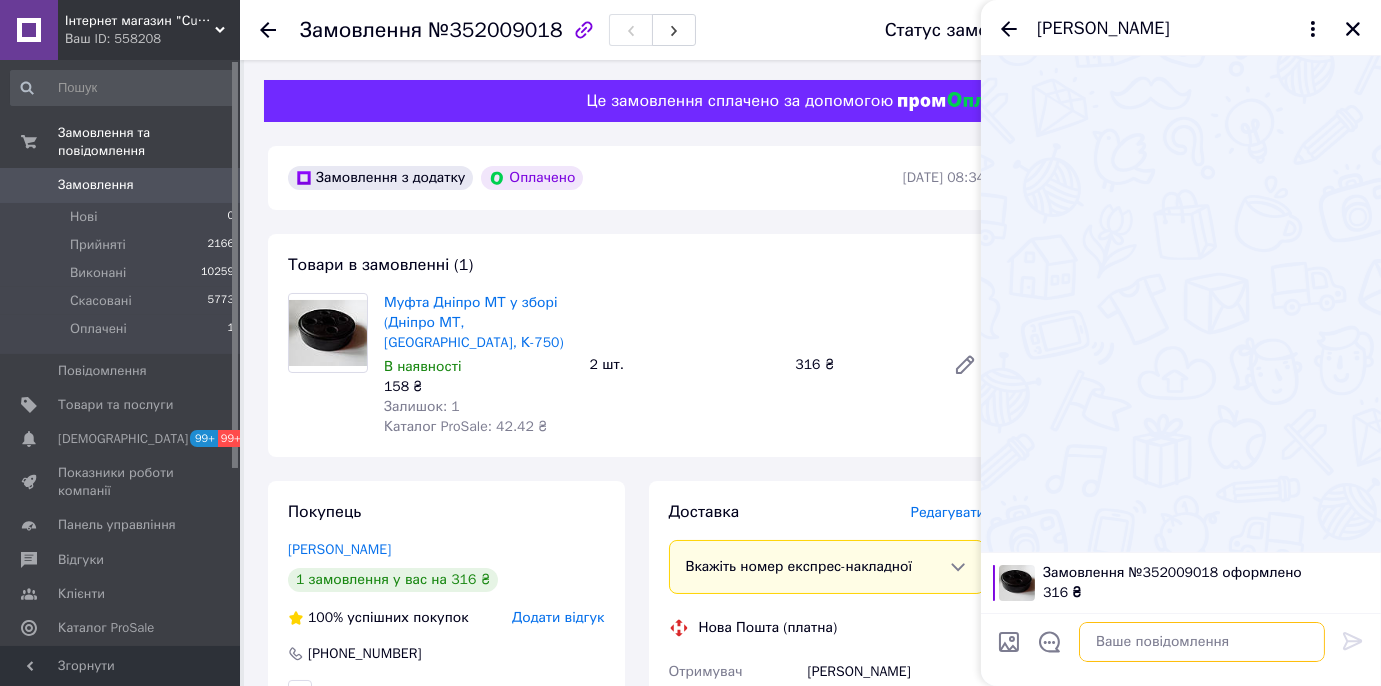 click at bounding box center (1202, 642) 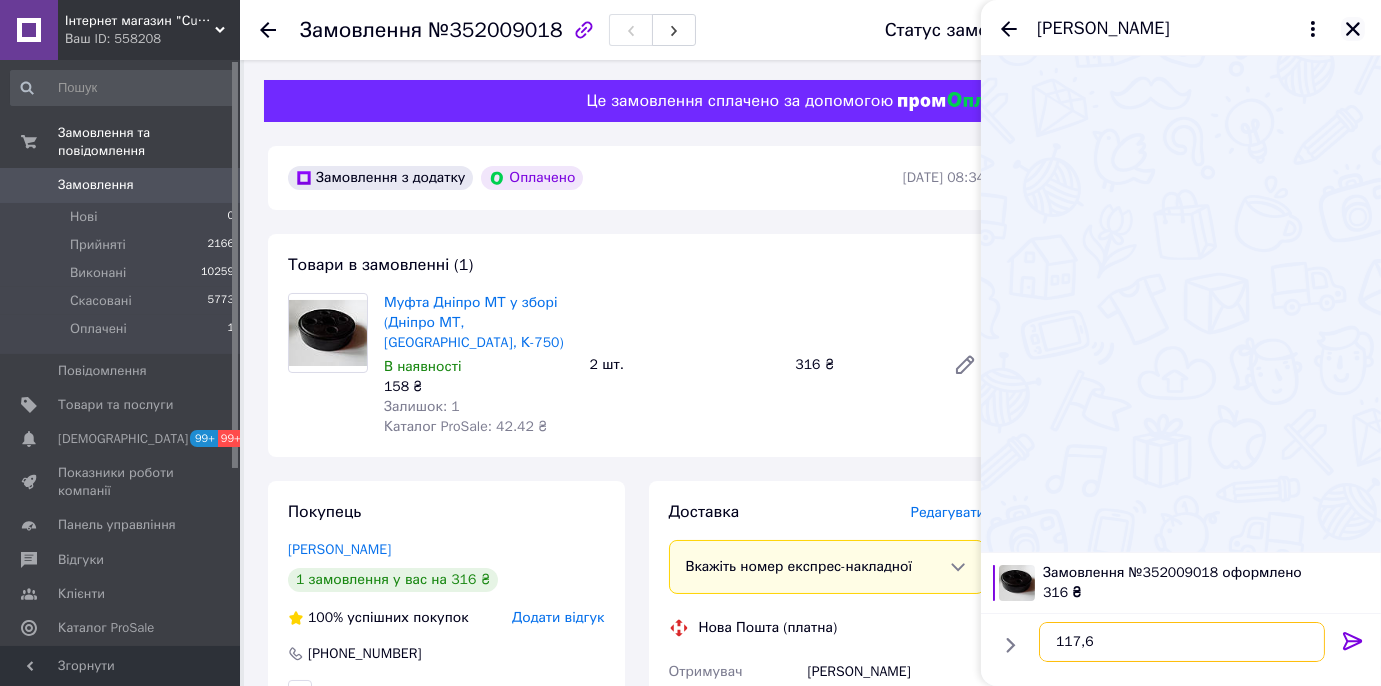 type on "117,6" 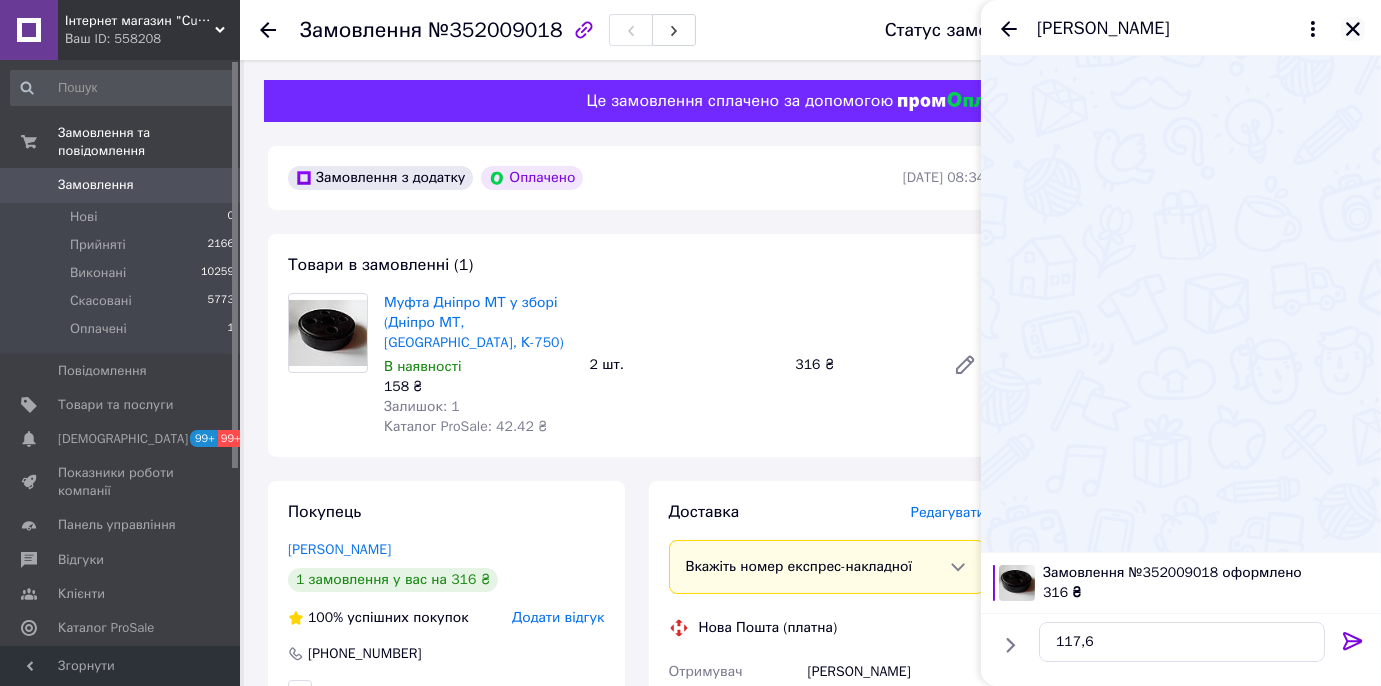 click 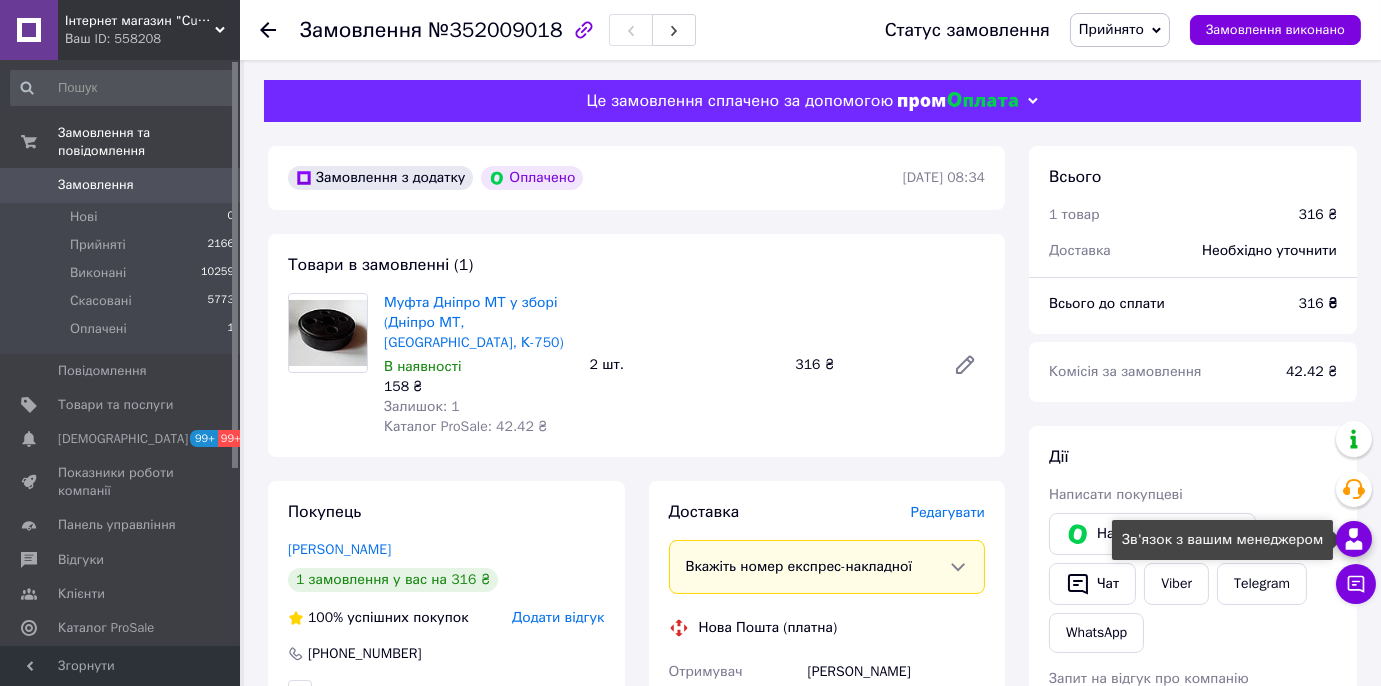 click 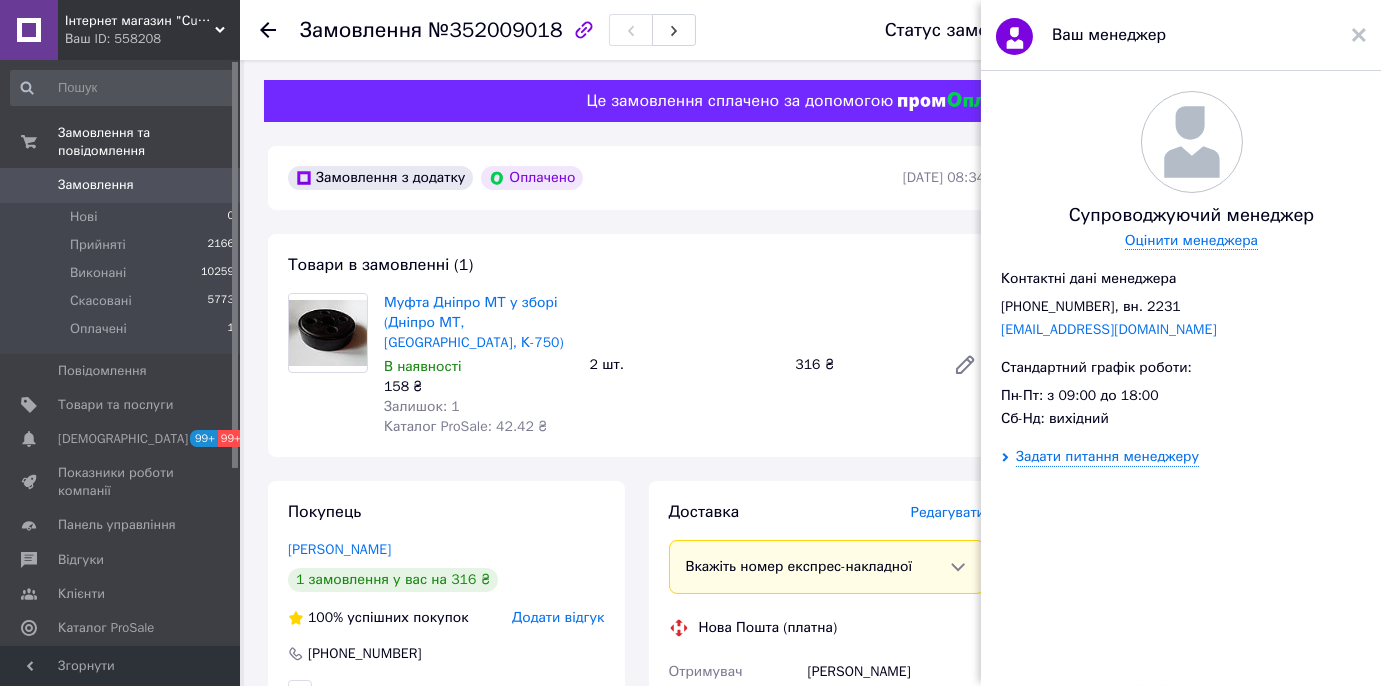 drag, startPoint x: 1352, startPoint y: 31, endPoint x: 1392, endPoint y: 494, distance: 464.72464 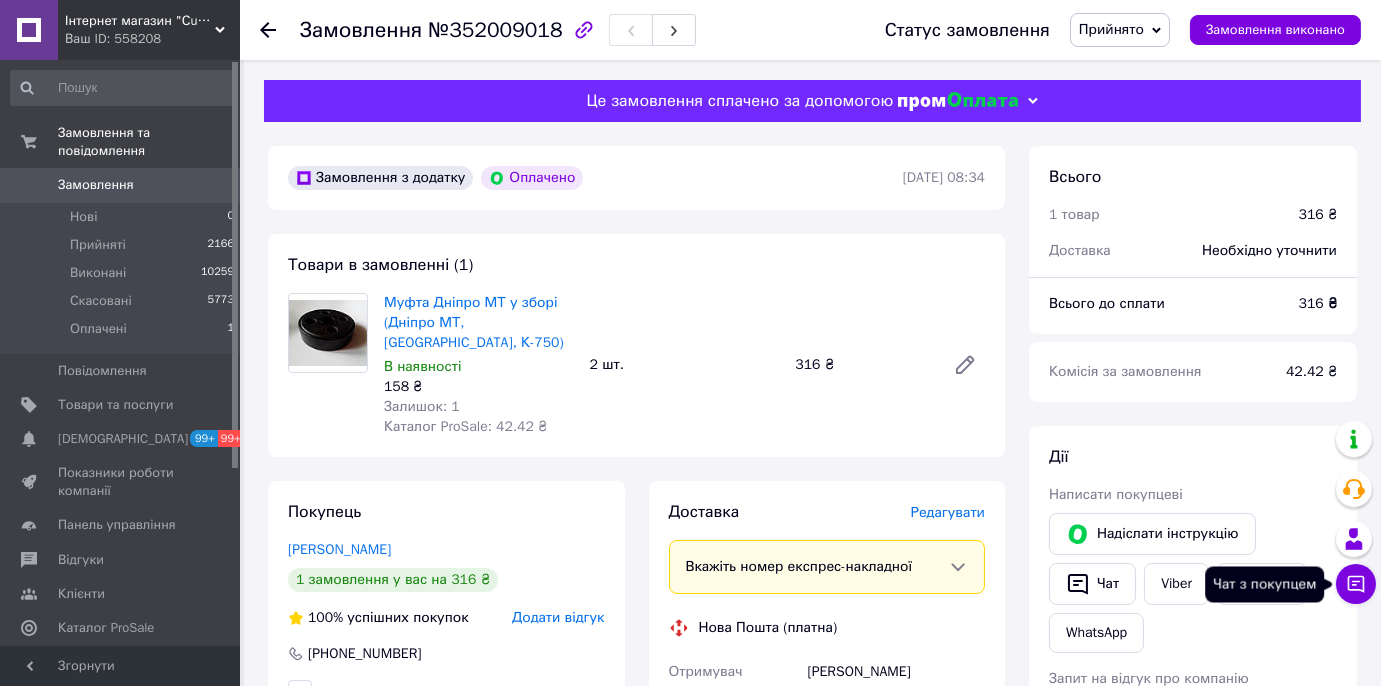 click 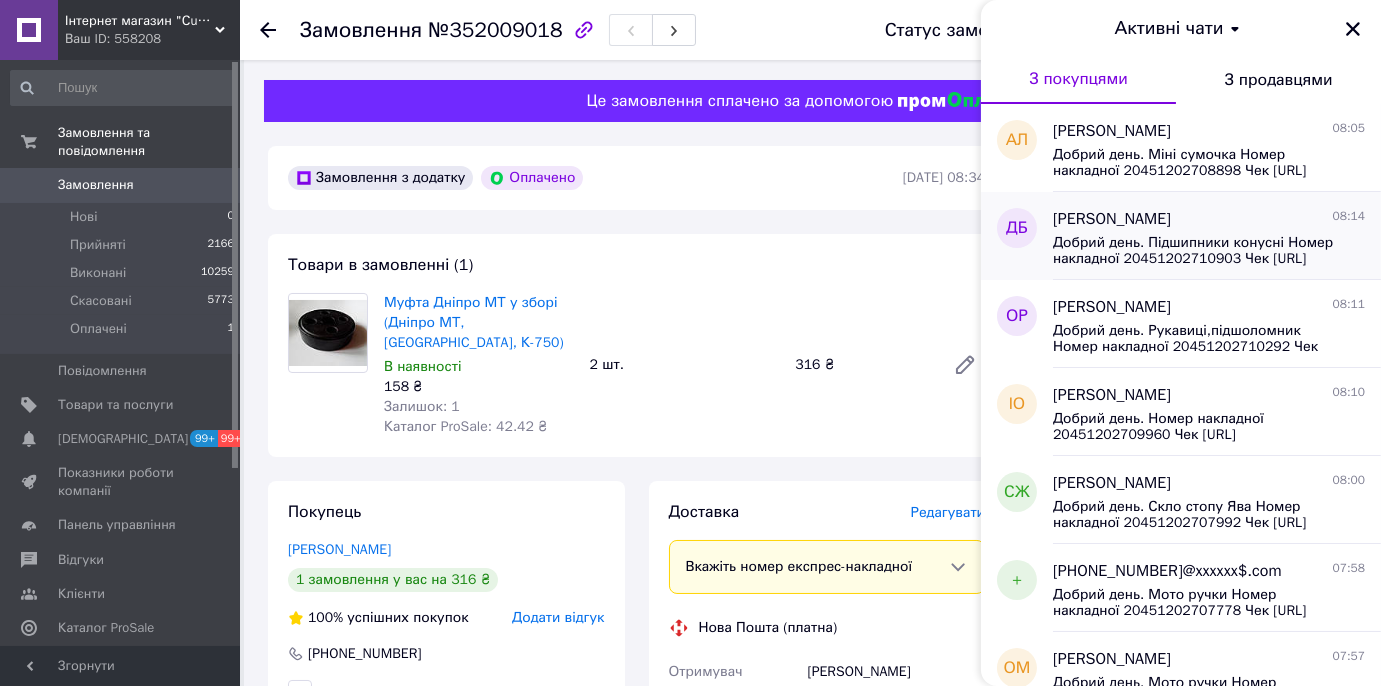 click on "Добрий день. Підшипники конусні
Номер накладної
20451202710903
Чек
[URL][DOMAIN_NAME]
Дякую" at bounding box center [1195, 251] 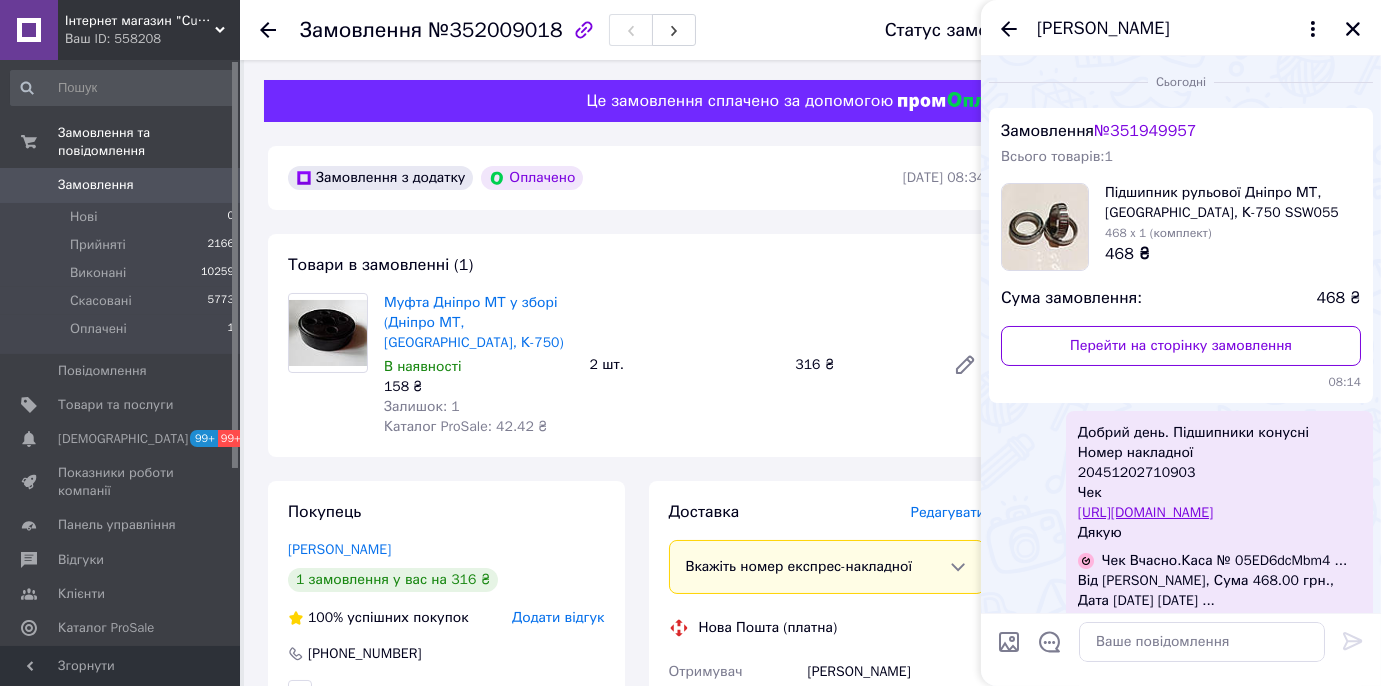 scroll, scrollTop: 233, scrollLeft: 0, axis: vertical 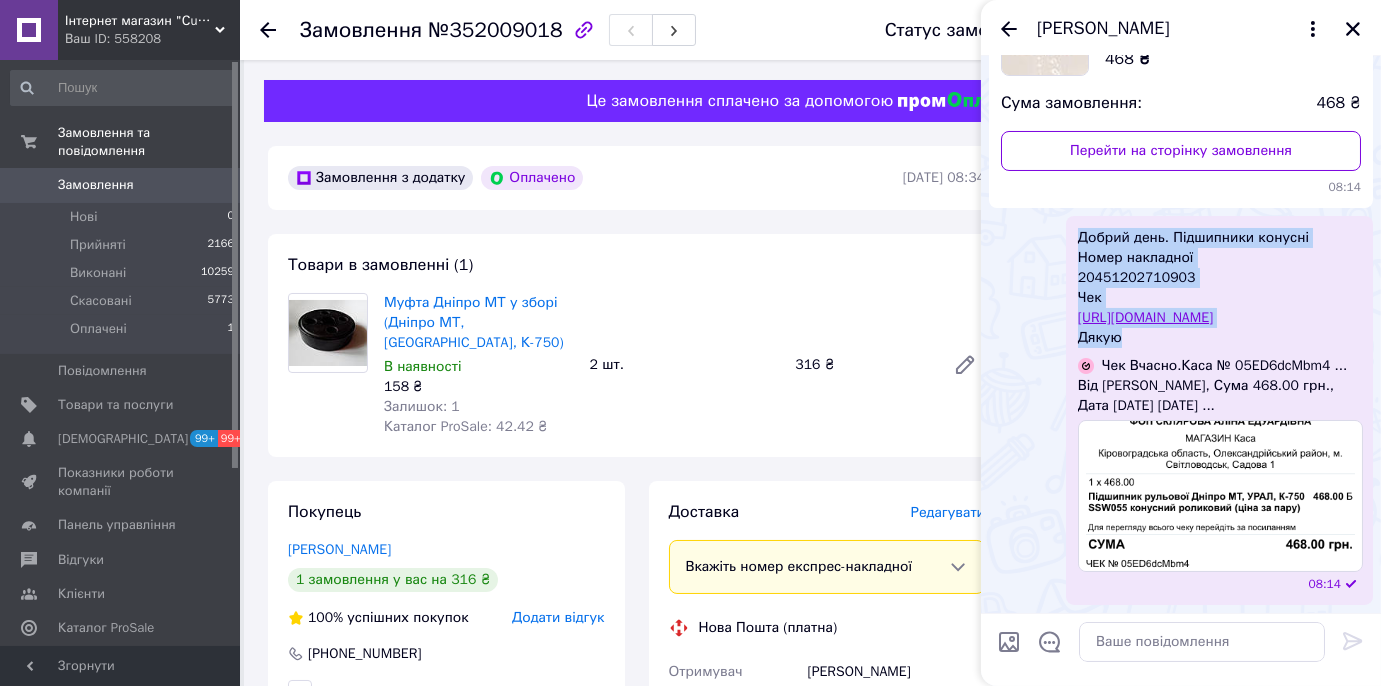 drag, startPoint x: 1080, startPoint y: 198, endPoint x: 1162, endPoint y: 318, distance: 145.34097 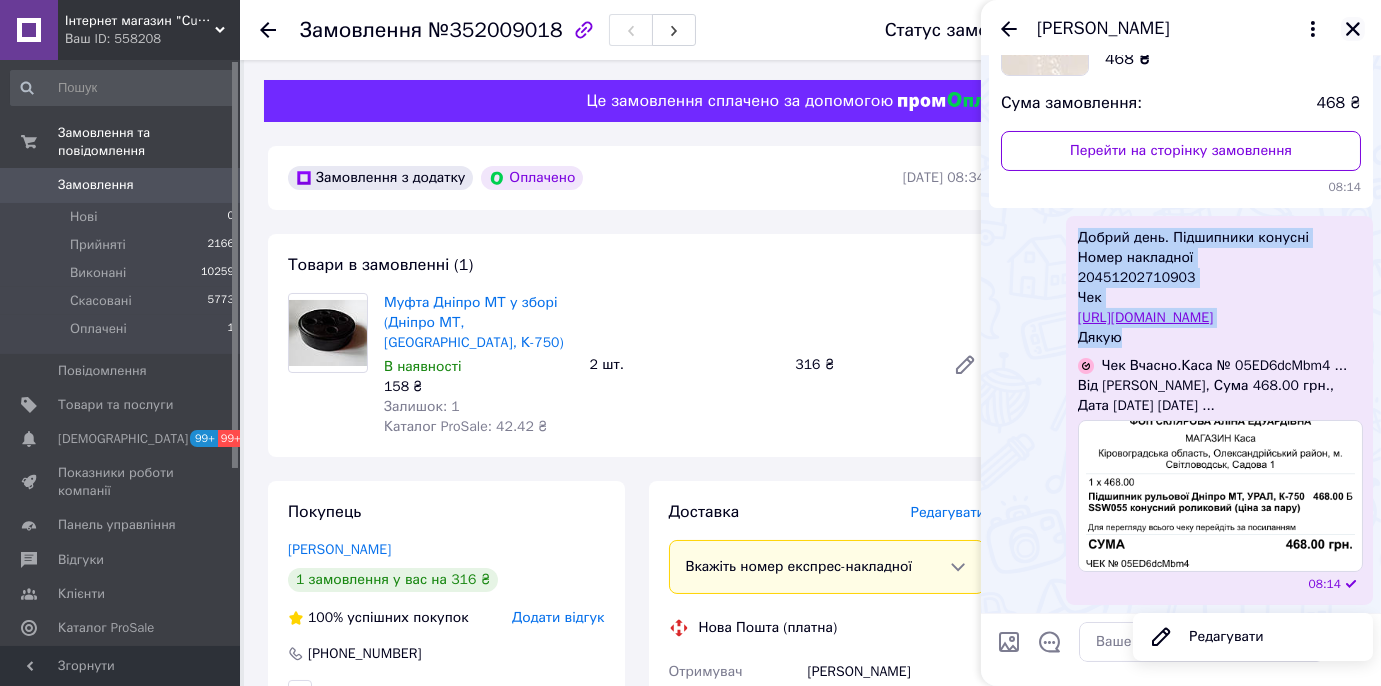 click 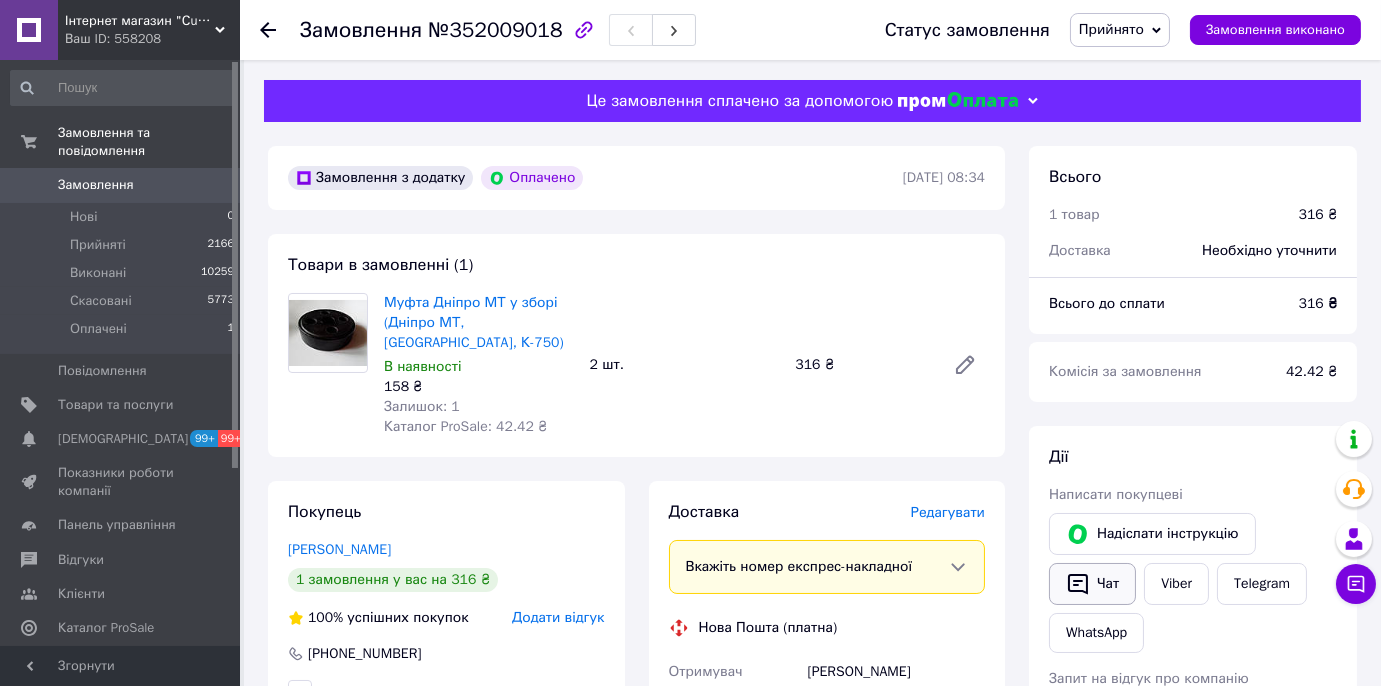 click on "Чат" at bounding box center [1092, 584] 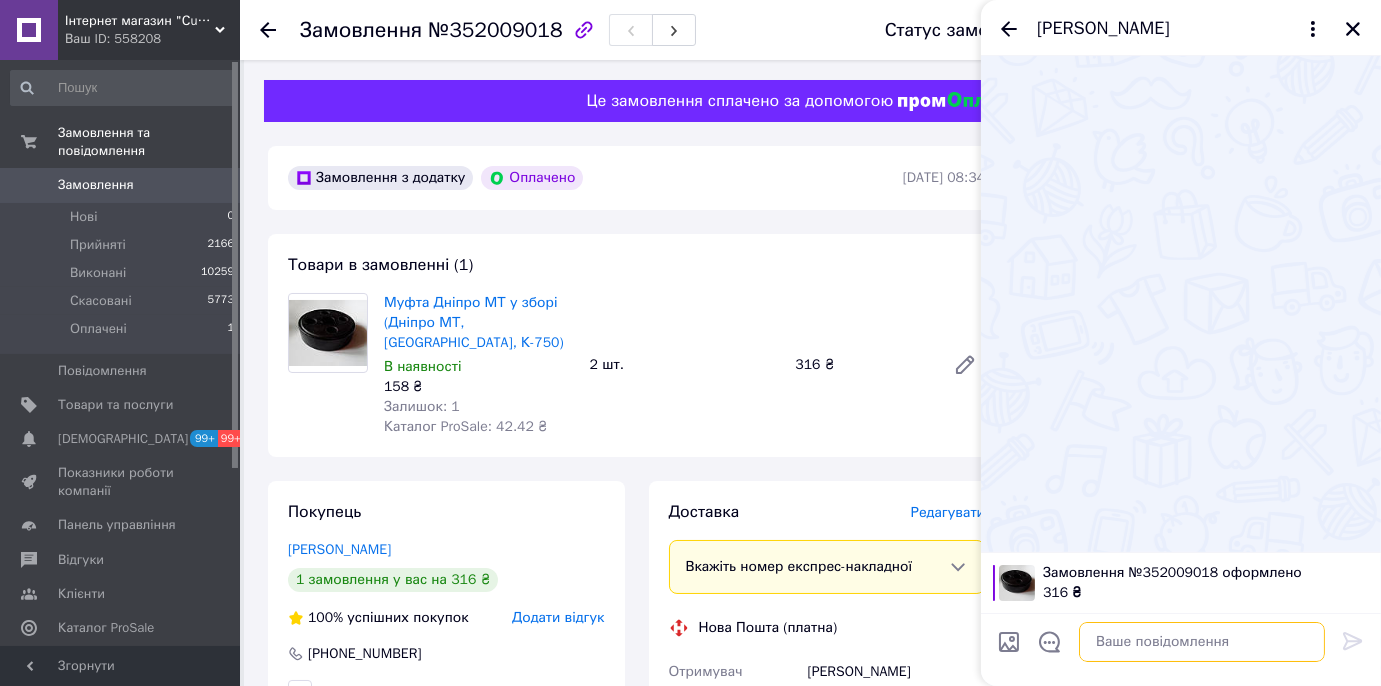 click at bounding box center [1202, 642] 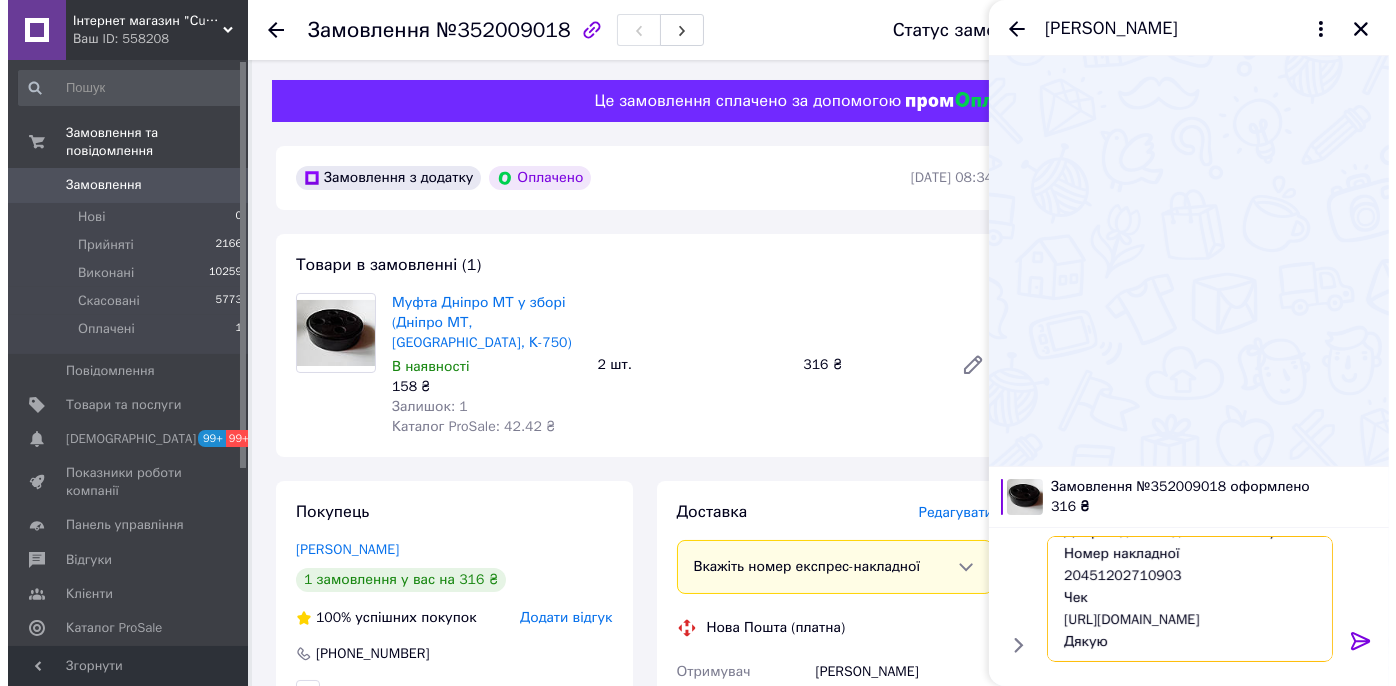 scroll, scrollTop: 0, scrollLeft: 0, axis: both 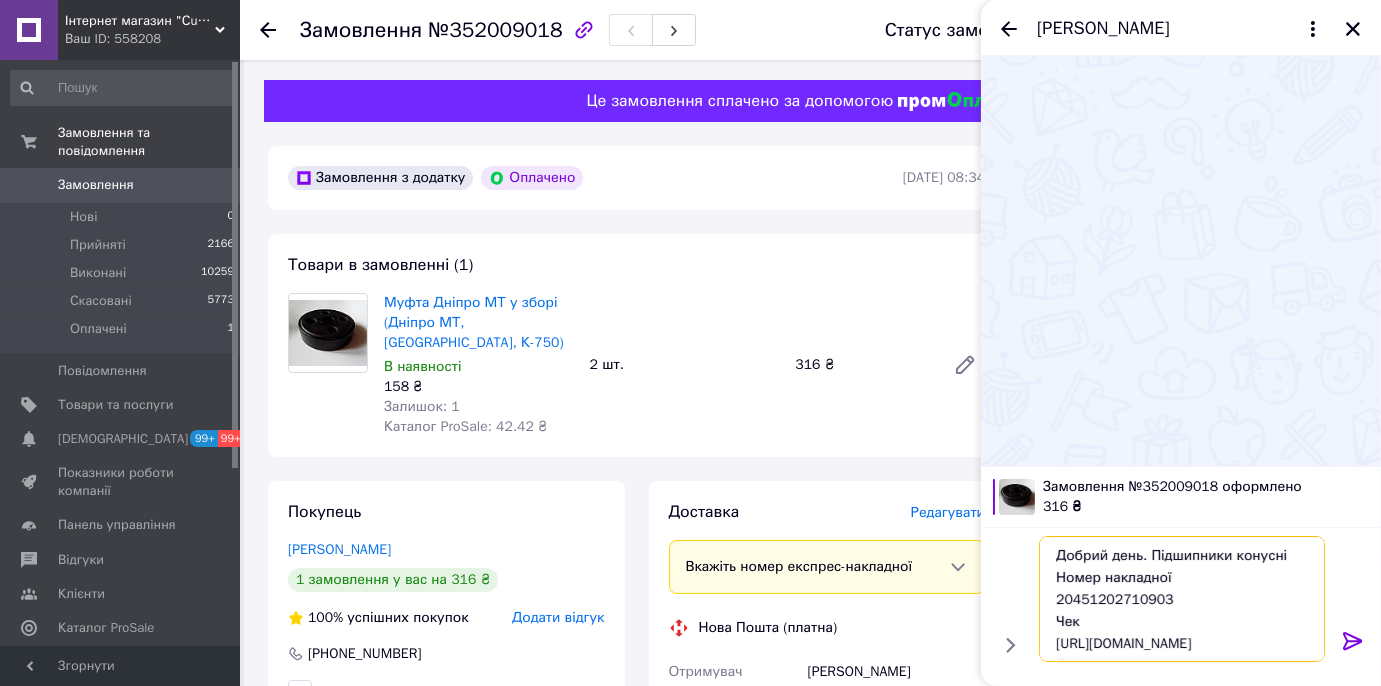 drag, startPoint x: 1153, startPoint y: 558, endPoint x: 1280, endPoint y: 558, distance: 127 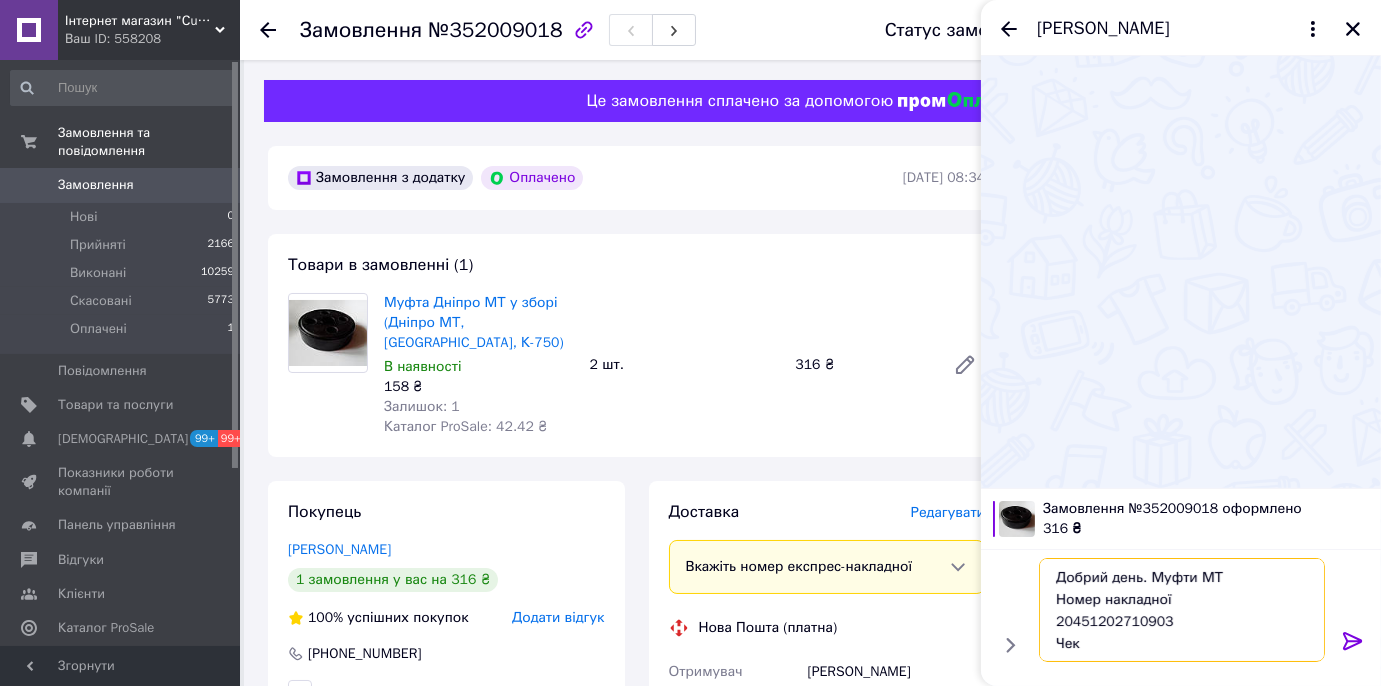 type on "Добрий день. Муфти МТ
Номер накладної
20451202710903
Чек
[URL][DOMAIN_NAME]
Дякую" 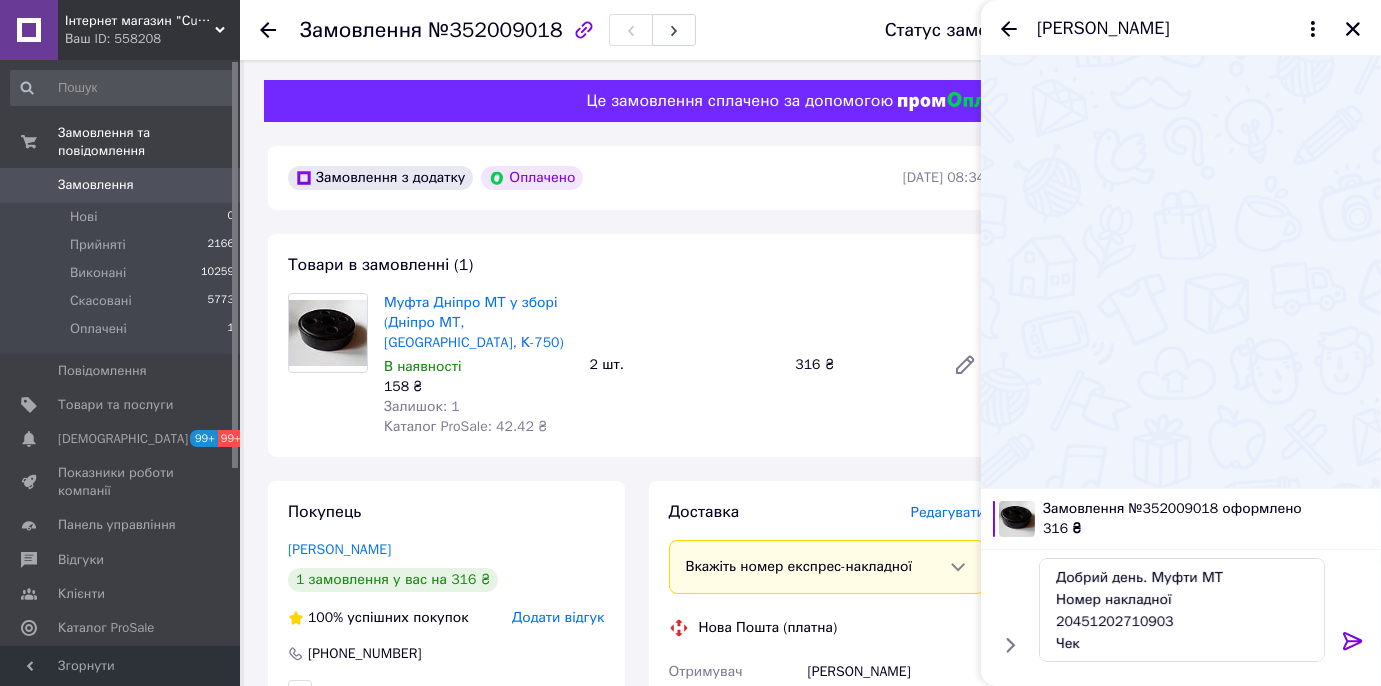 click on "Редагувати" at bounding box center (948, 512) 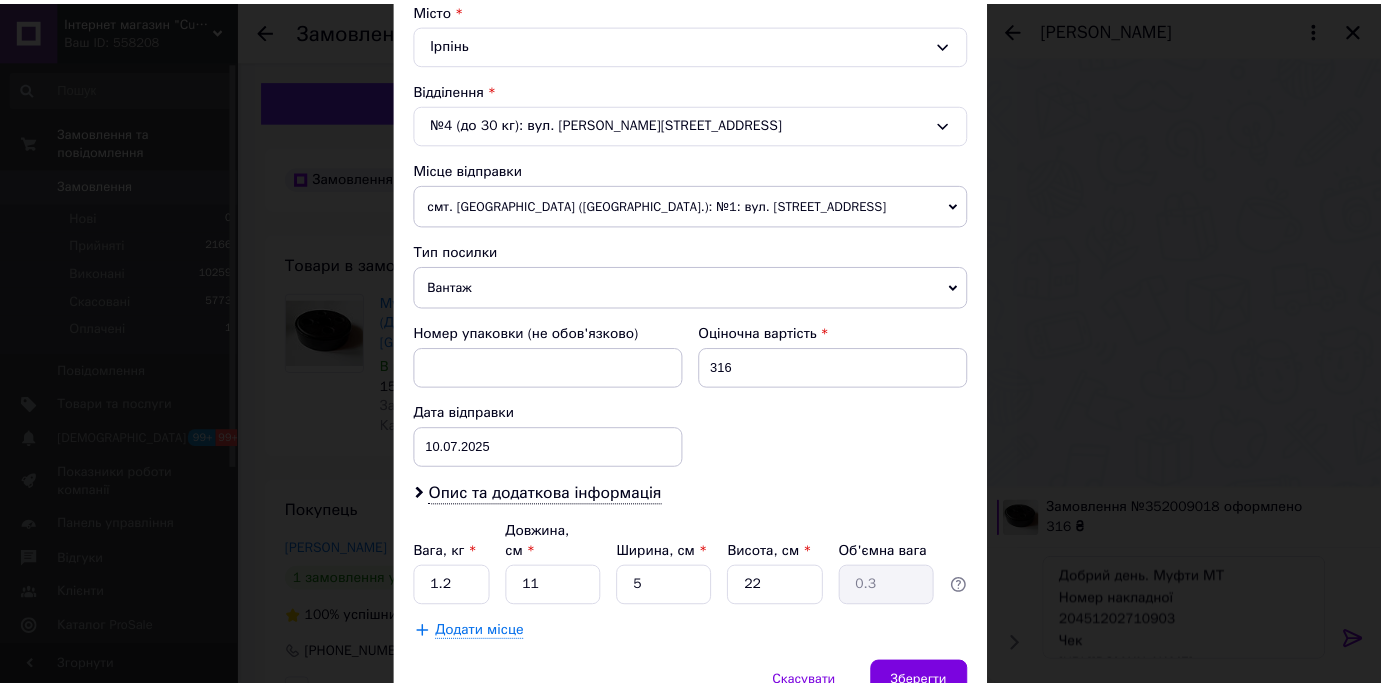 scroll, scrollTop: 634, scrollLeft: 0, axis: vertical 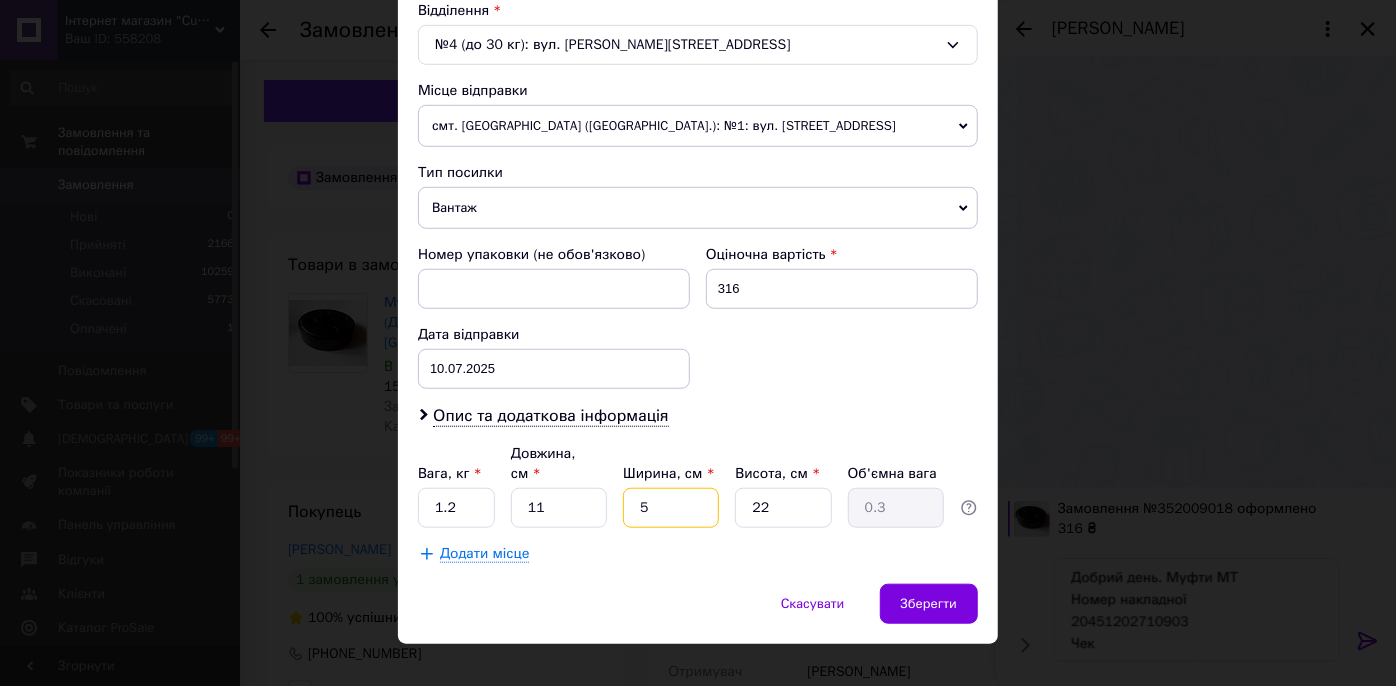 drag, startPoint x: 653, startPoint y: 485, endPoint x: 637, endPoint y: 484, distance: 16.03122 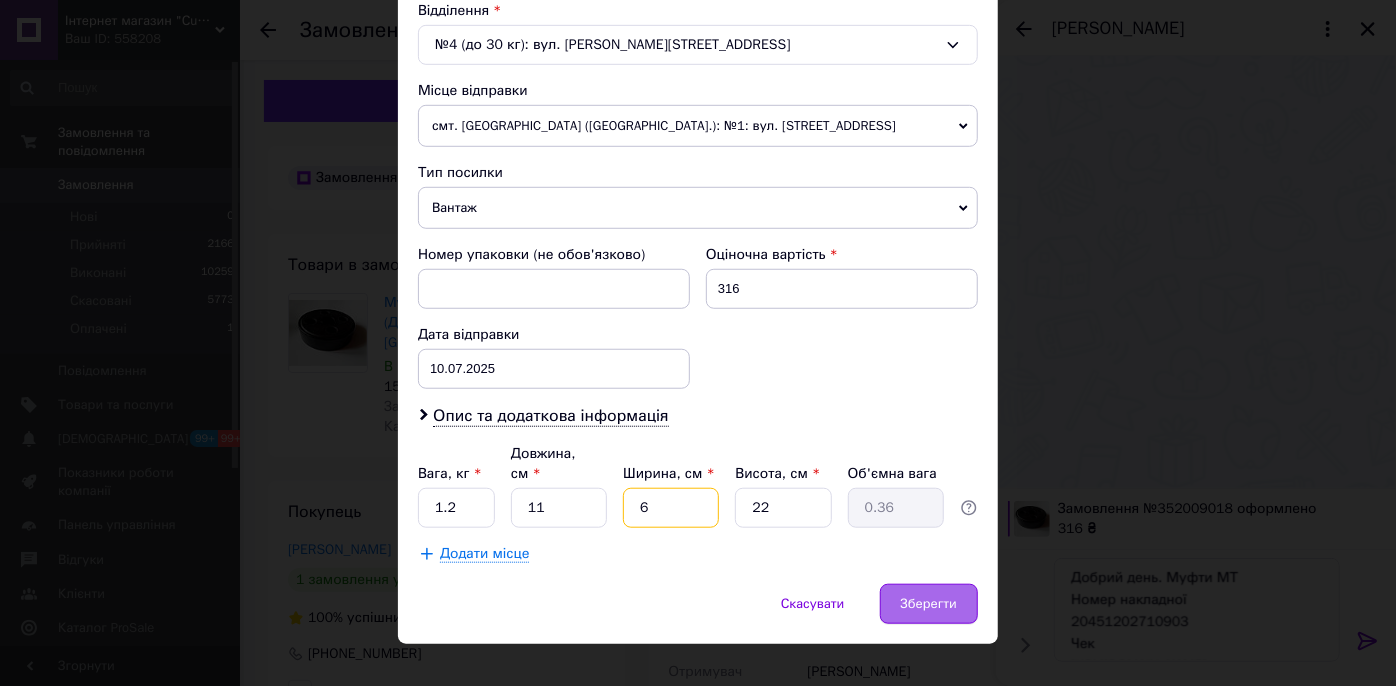 type on "6" 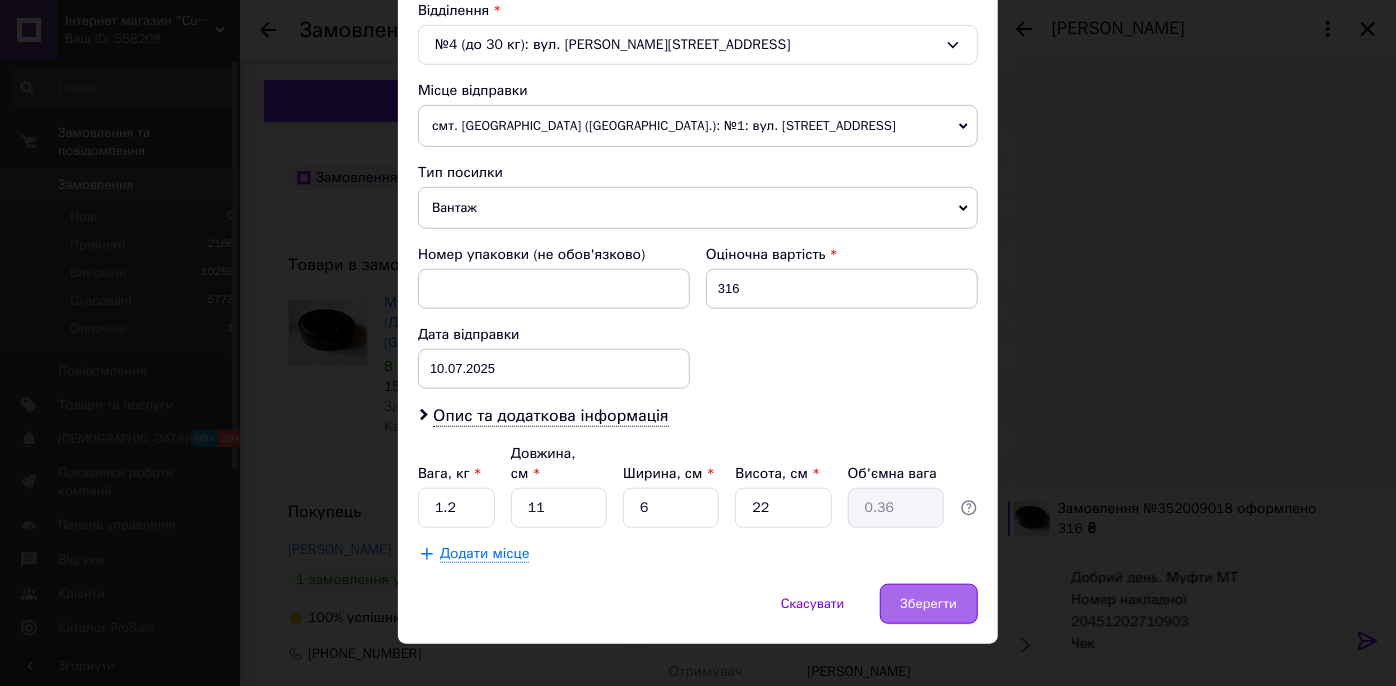 click on "Зберегти" at bounding box center (929, 604) 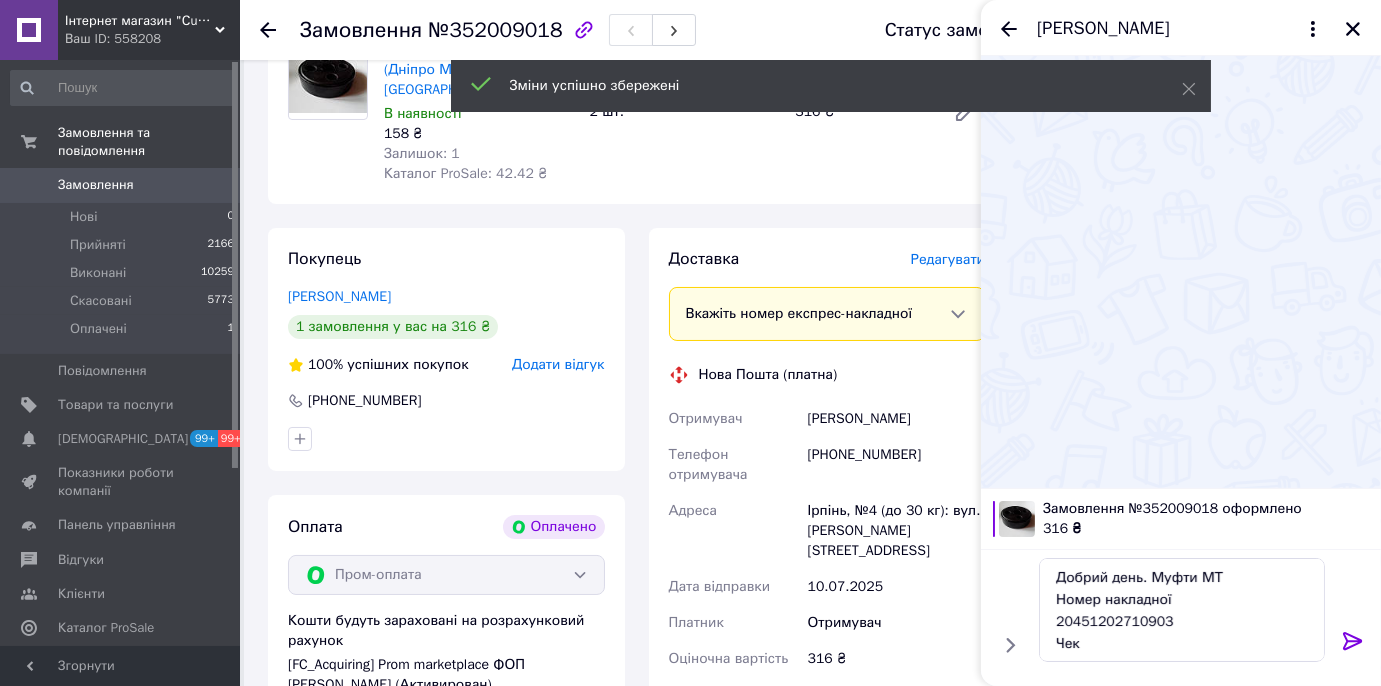 scroll, scrollTop: 363, scrollLeft: 0, axis: vertical 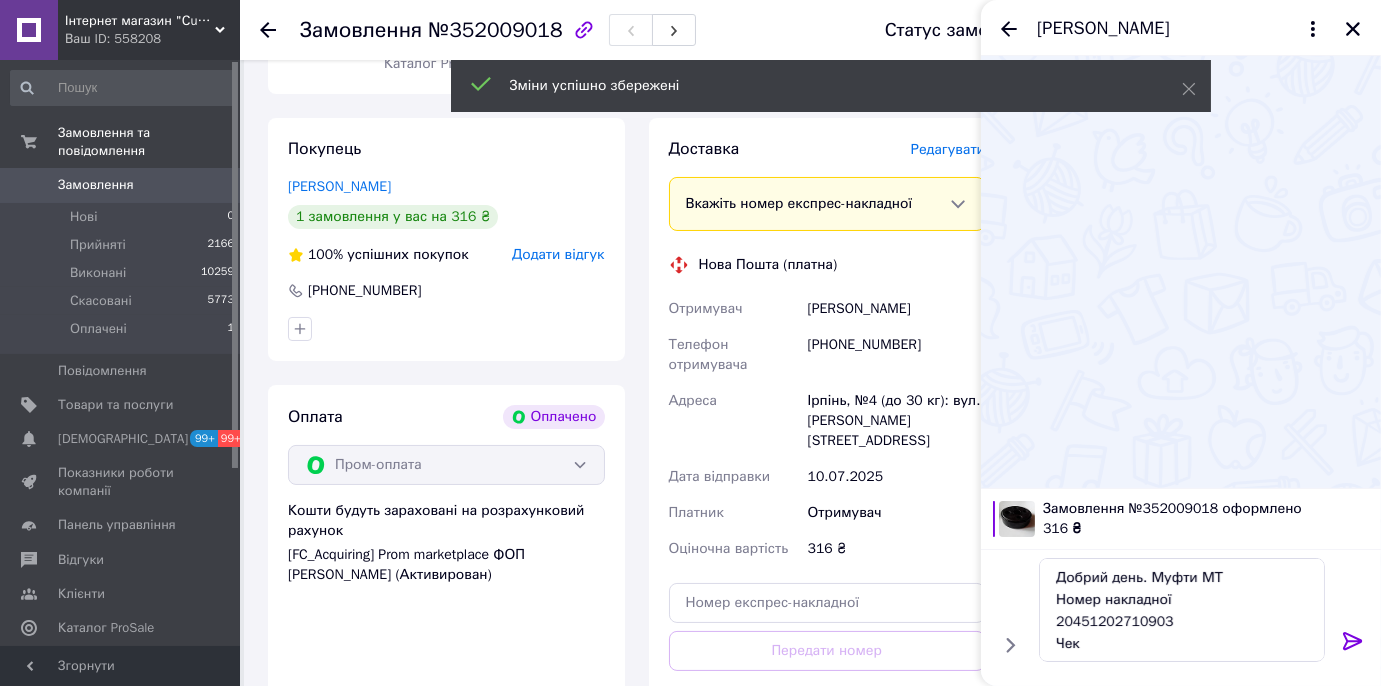 click on "Згенерувати ЕН" at bounding box center (827, 740) 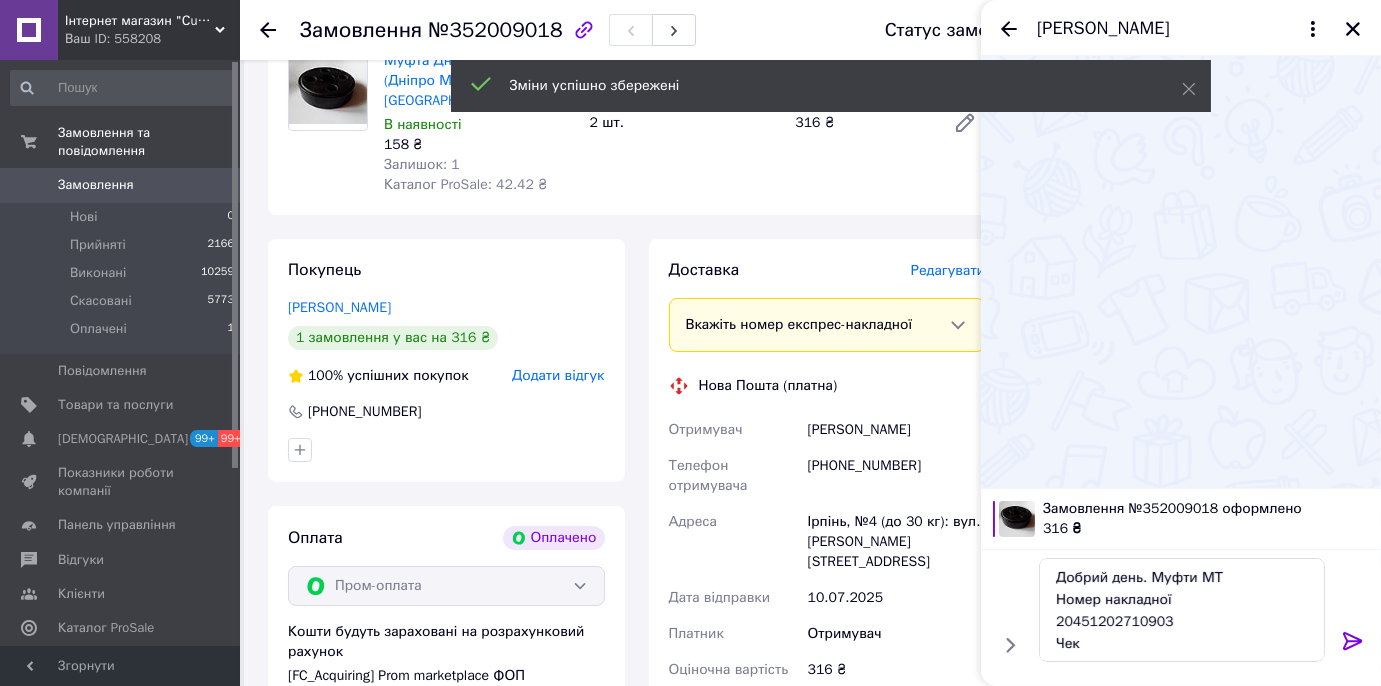 scroll, scrollTop: 90, scrollLeft: 0, axis: vertical 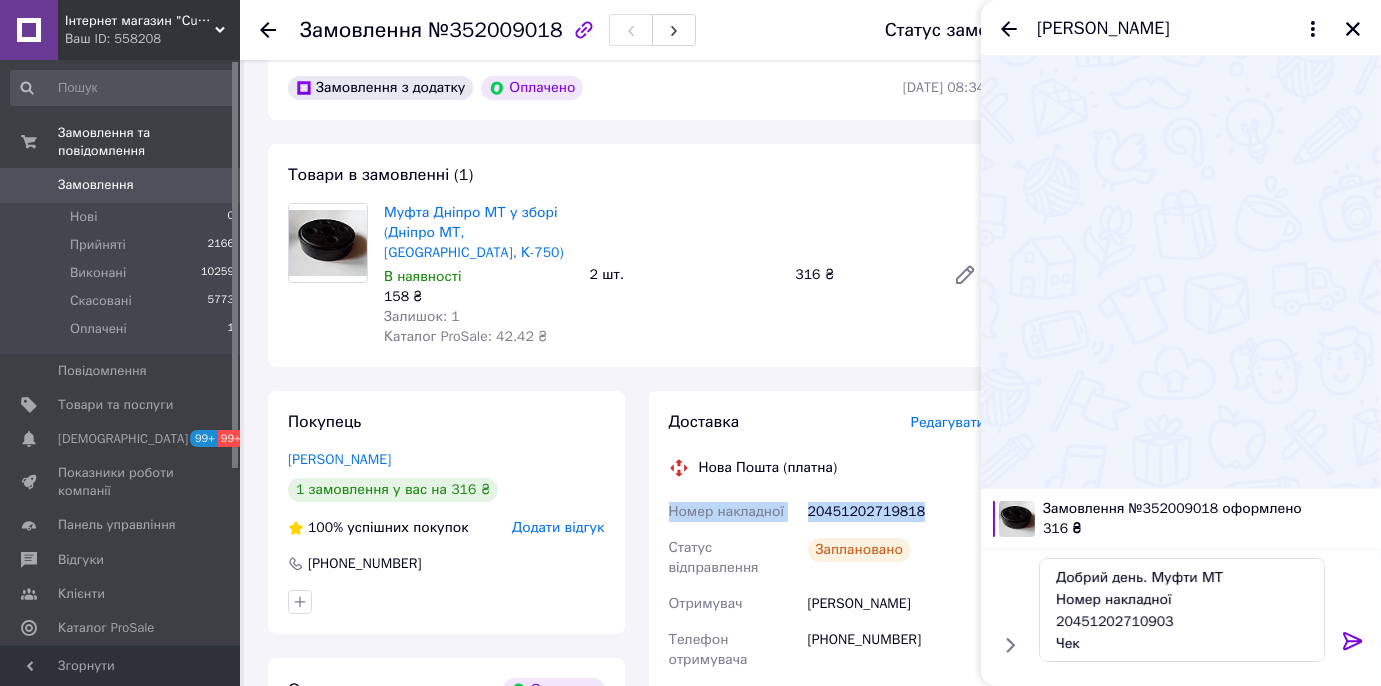 drag, startPoint x: 924, startPoint y: 494, endPoint x: 666, endPoint y: 490, distance: 258.031 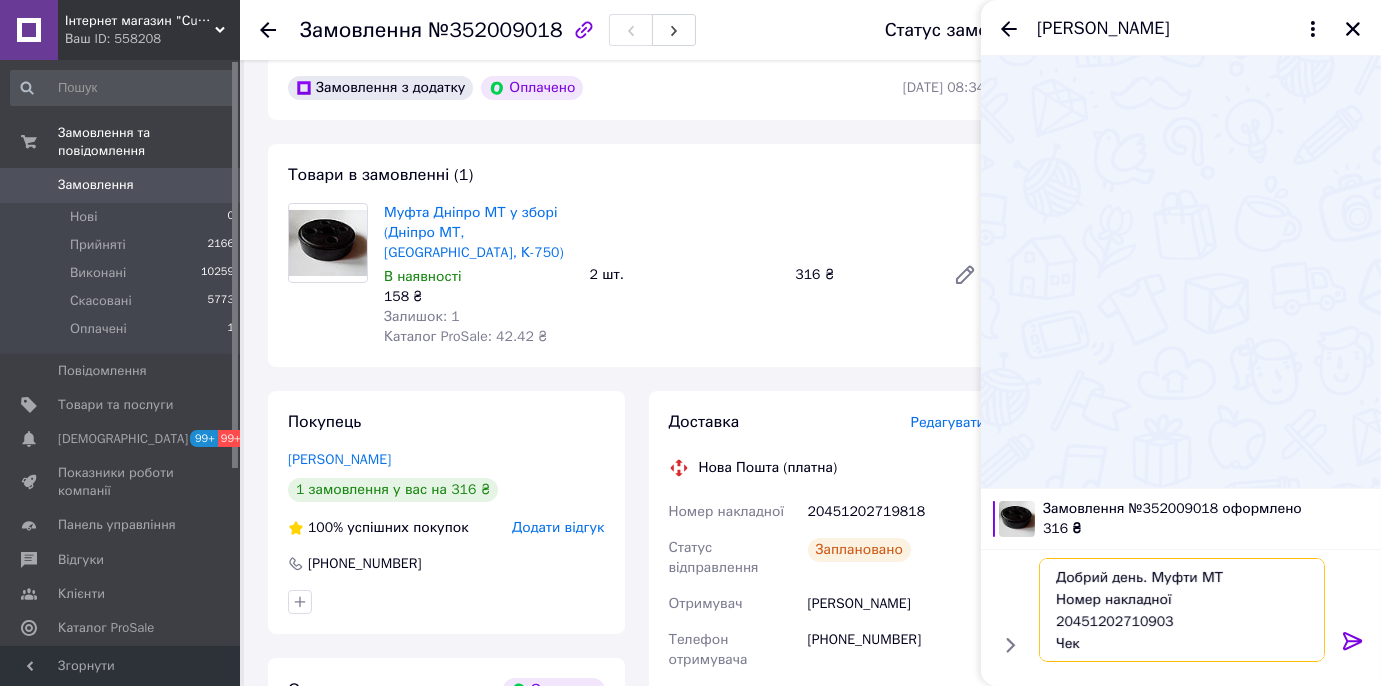 paste on "9818" 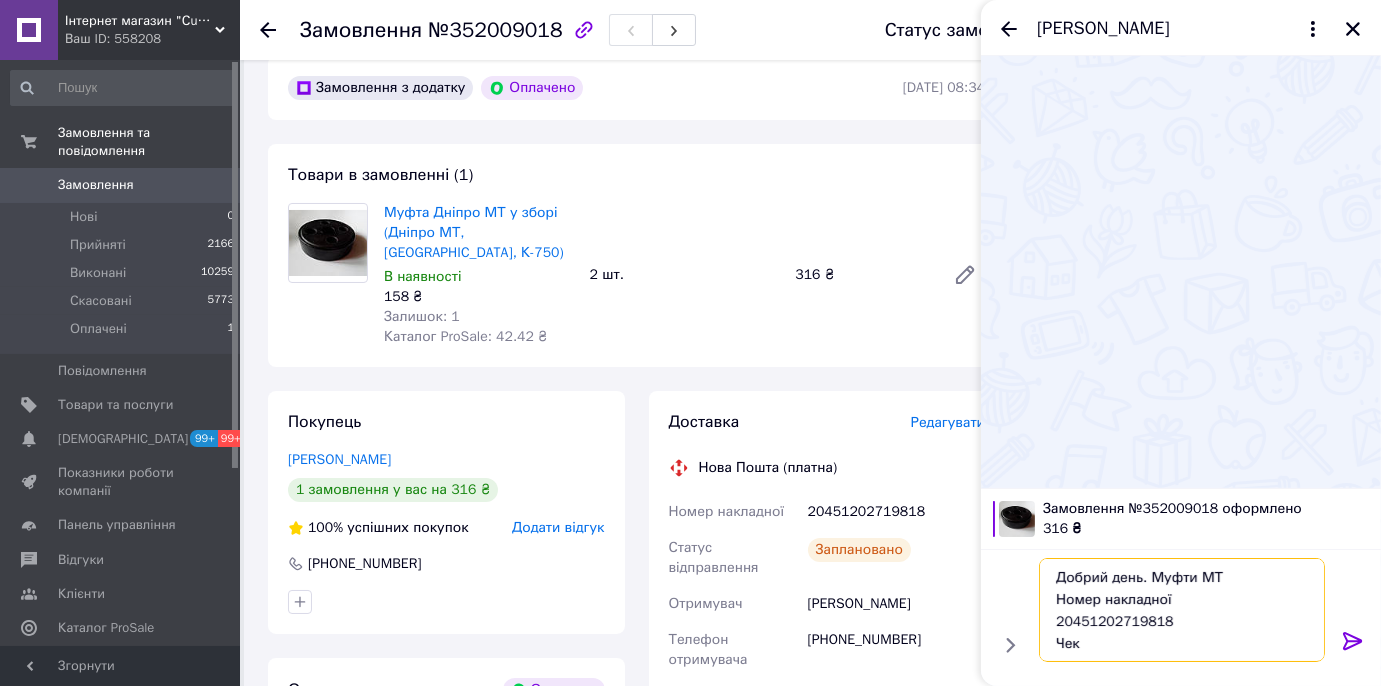 drag, startPoint x: 1174, startPoint y: 625, endPoint x: 1055, endPoint y: 601, distance: 121.39605 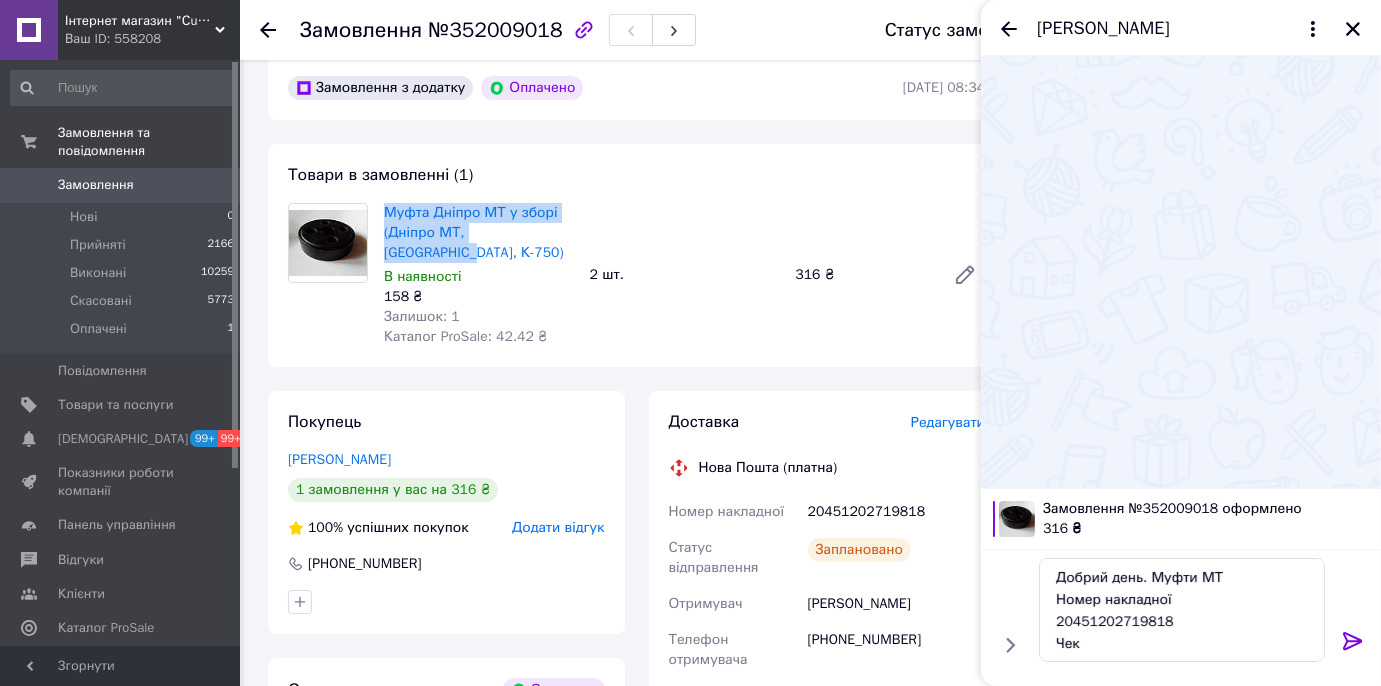 drag, startPoint x: 383, startPoint y: 206, endPoint x: 545, endPoint y: 225, distance: 163.1104 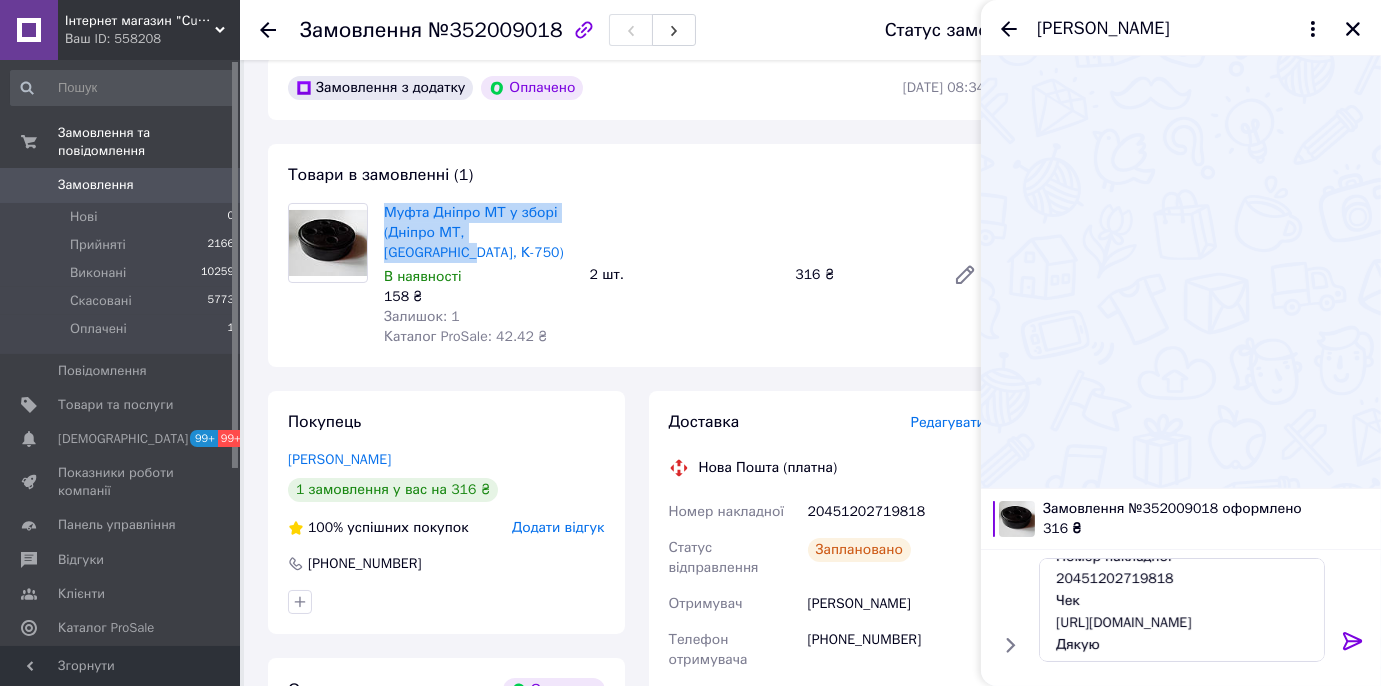 scroll, scrollTop: 67, scrollLeft: 0, axis: vertical 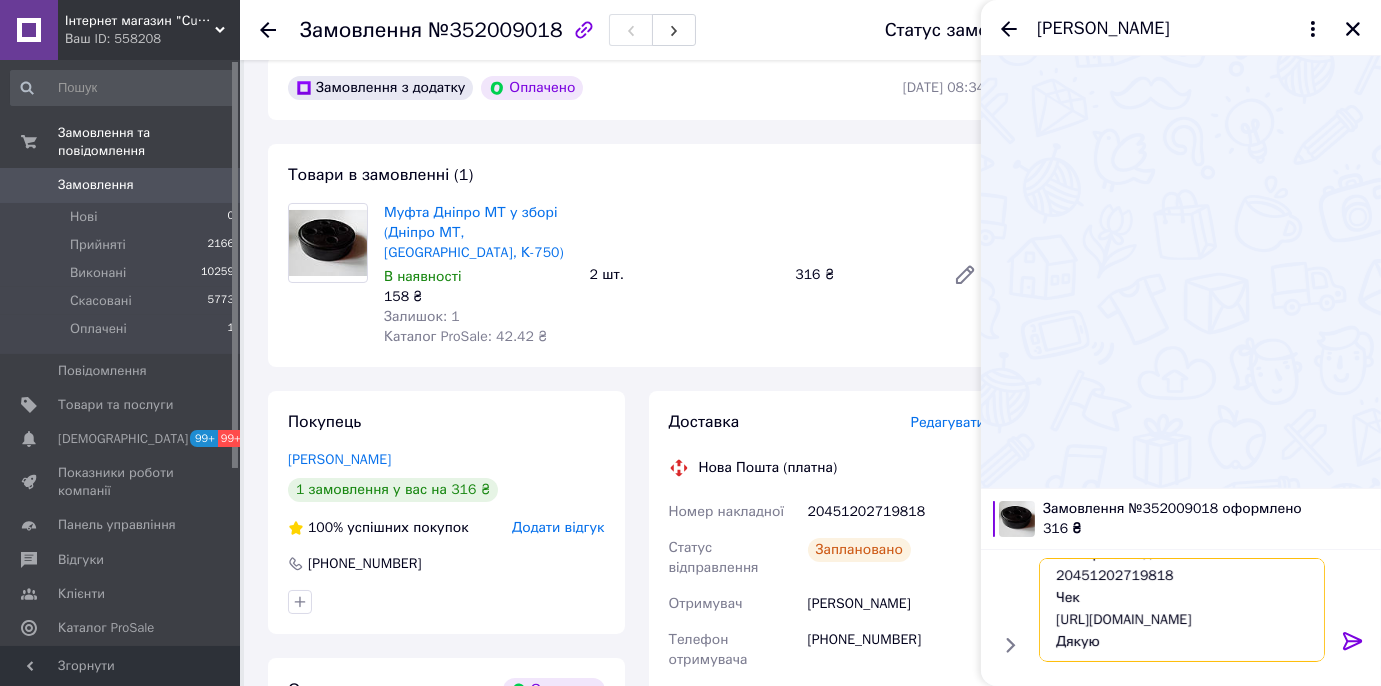 drag, startPoint x: 1046, startPoint y: 596, endPoint x: 1218, endPoint y: 616, distance: 173.15889 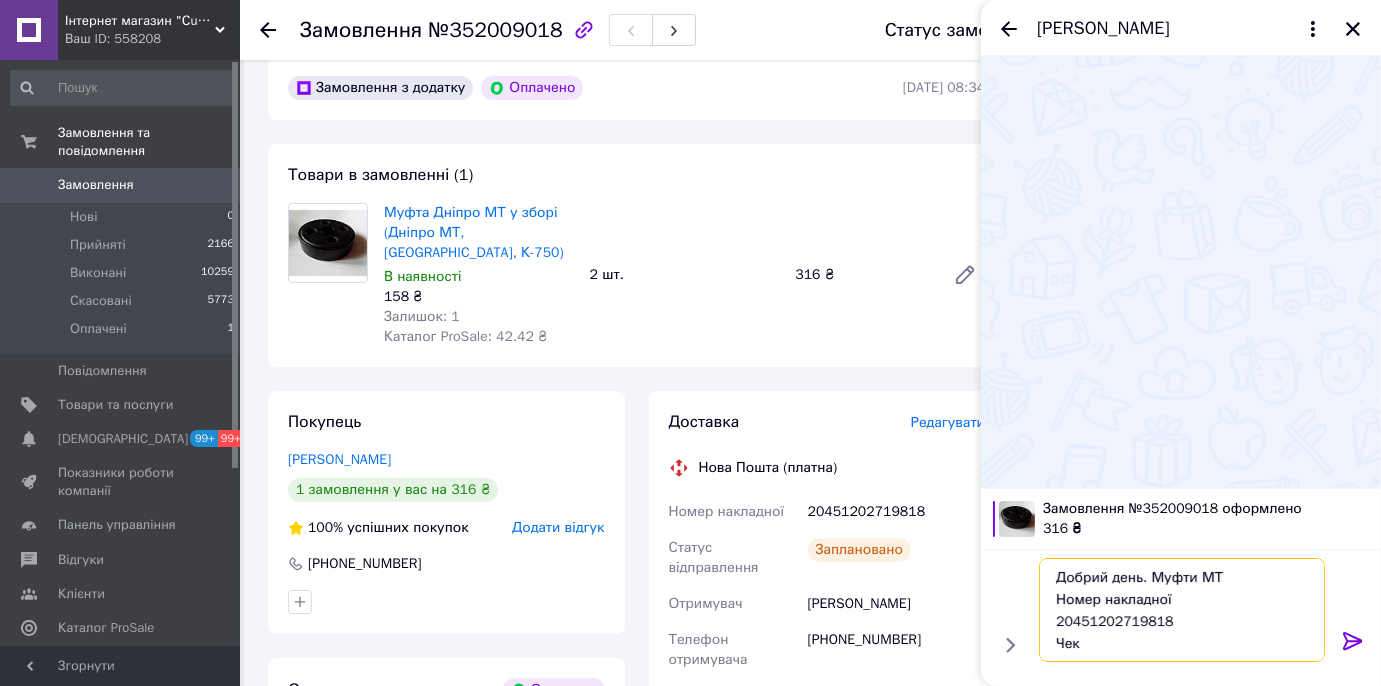 drag, startPoint x: 1101, startPoint y: 629, endPoint x: 1032, endPoint y: 513, distance: 134.97037 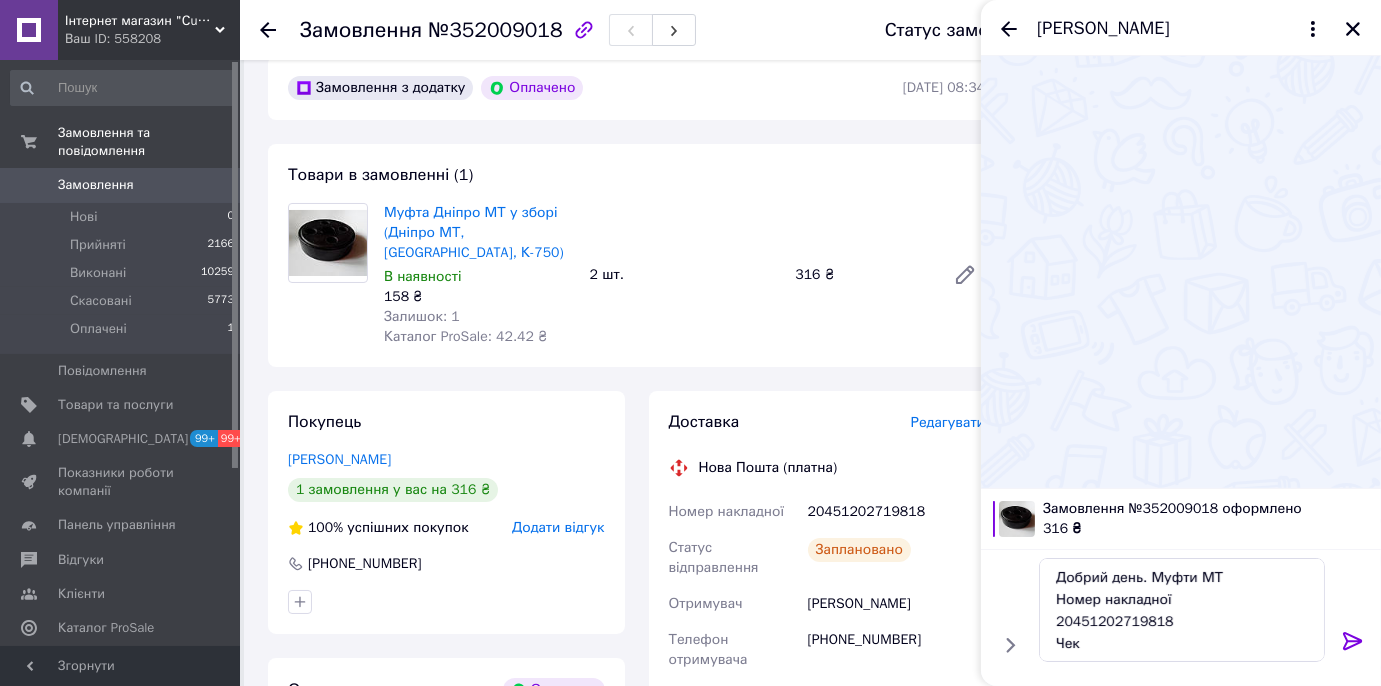 click 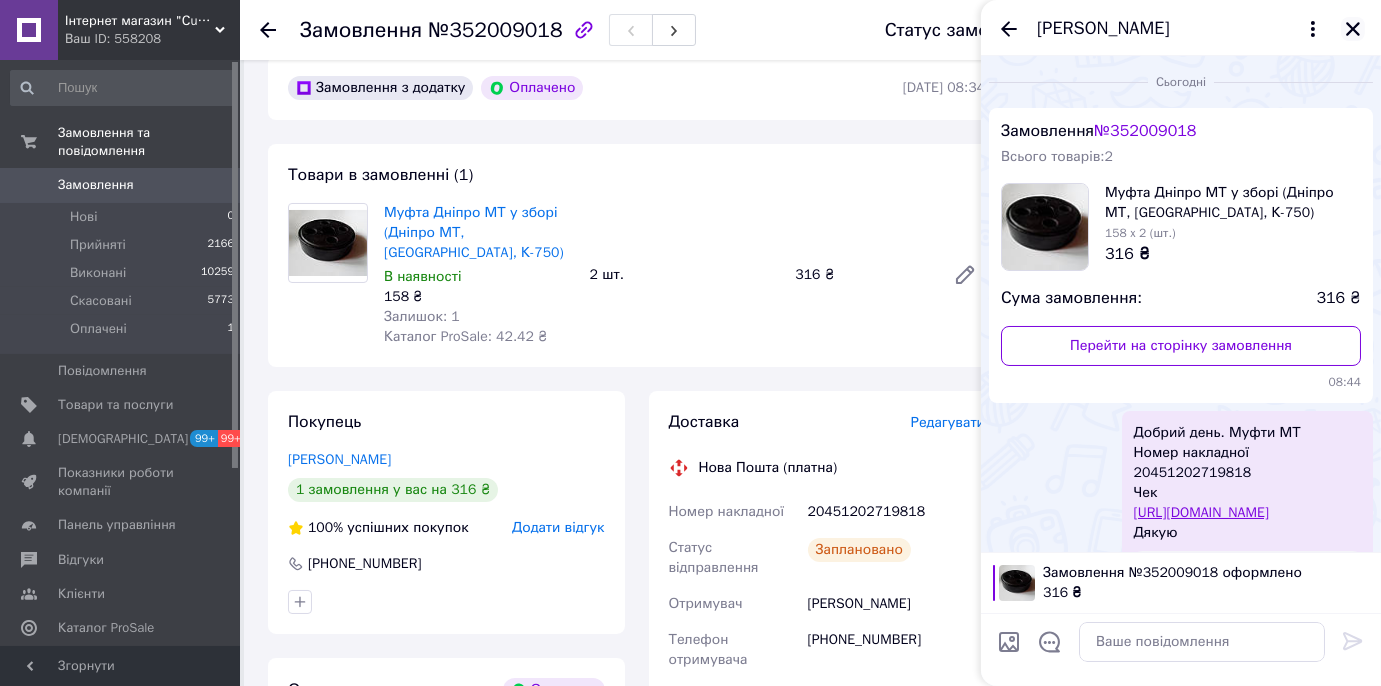 click 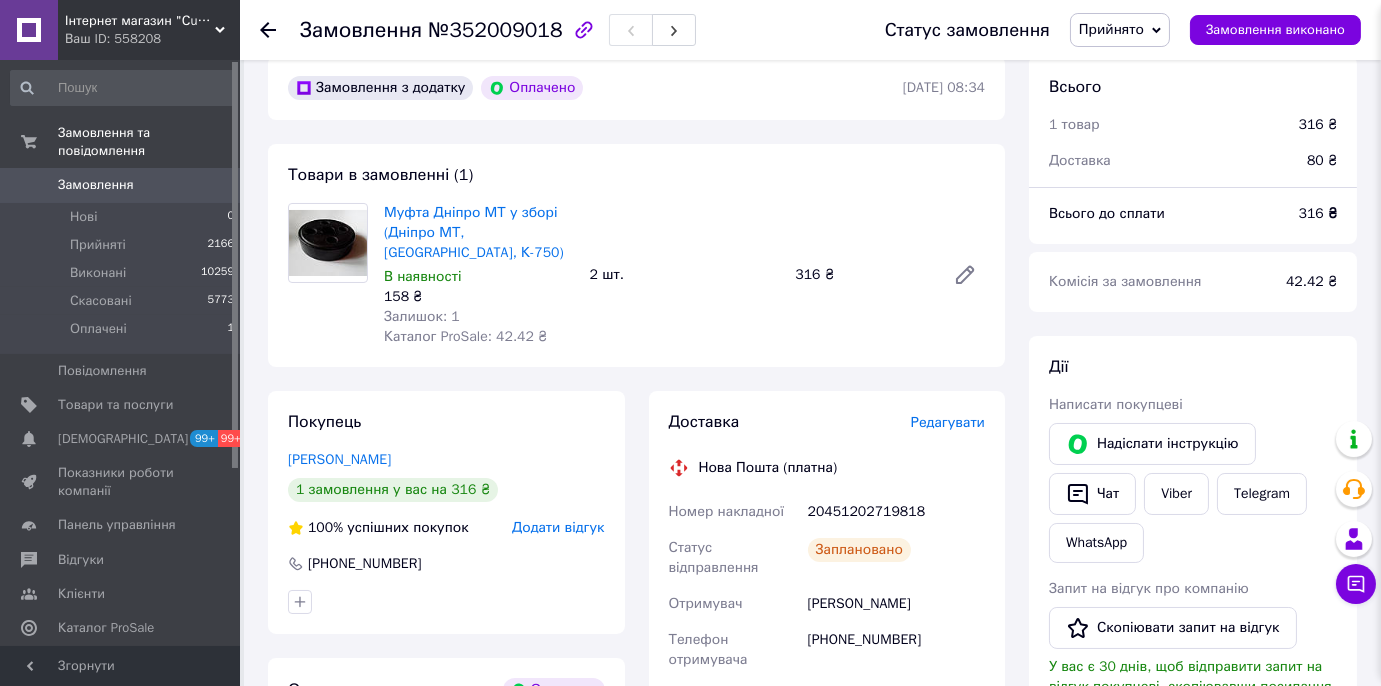 scroll, scrollTop: 0, scrollLeft: 0, axis: both 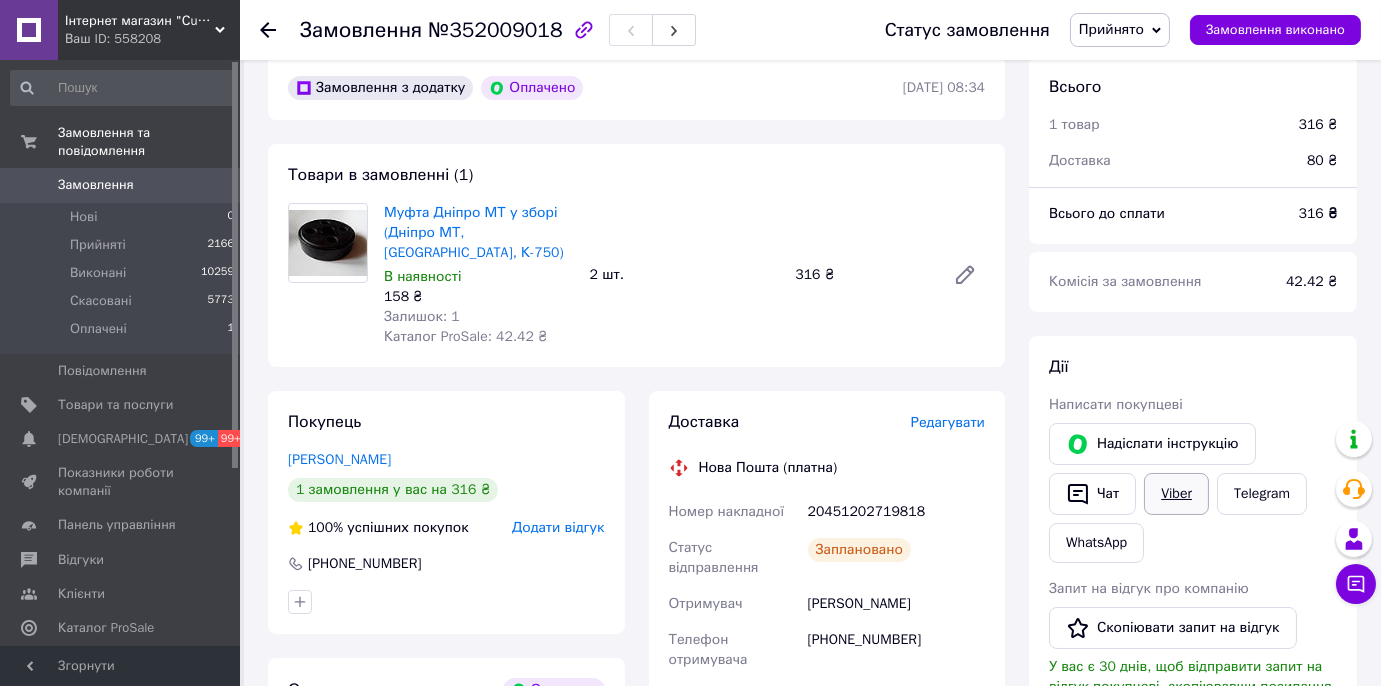 click on "Viber" at bounding box center [1176, 494] 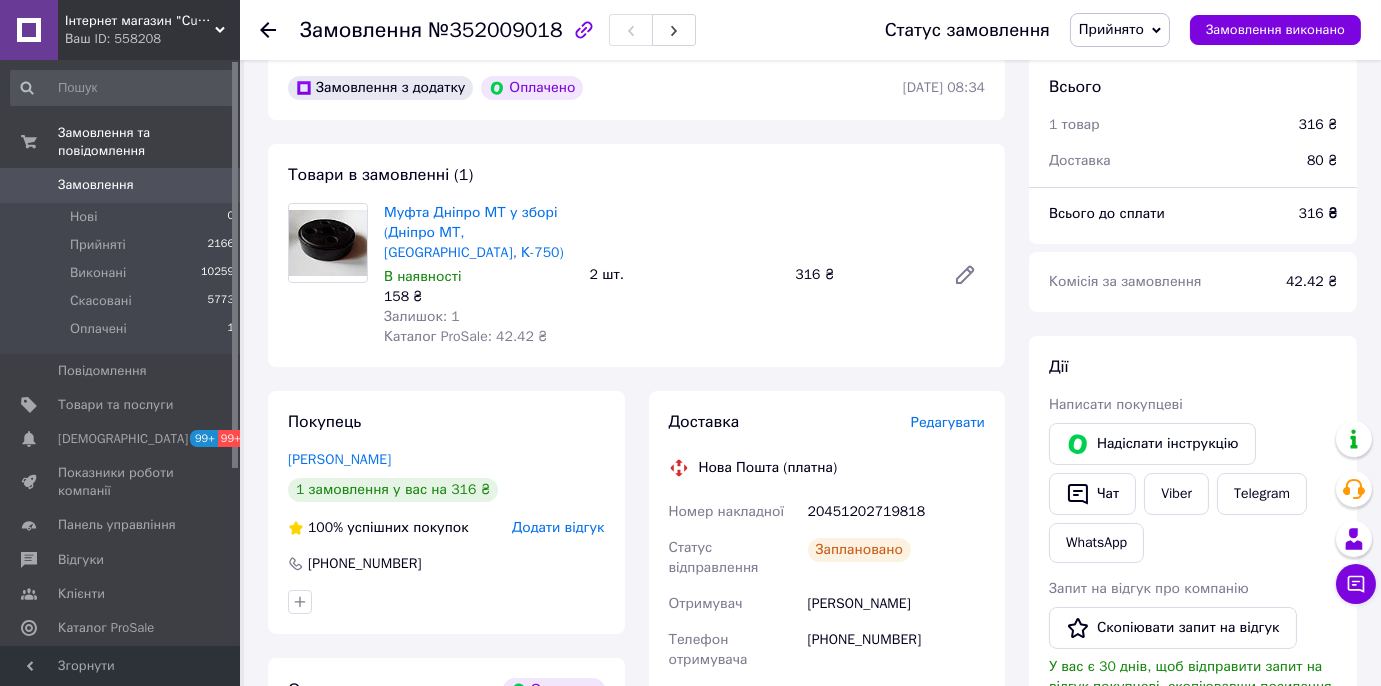 click on "Замовлення" at bounding box center [96, 185] 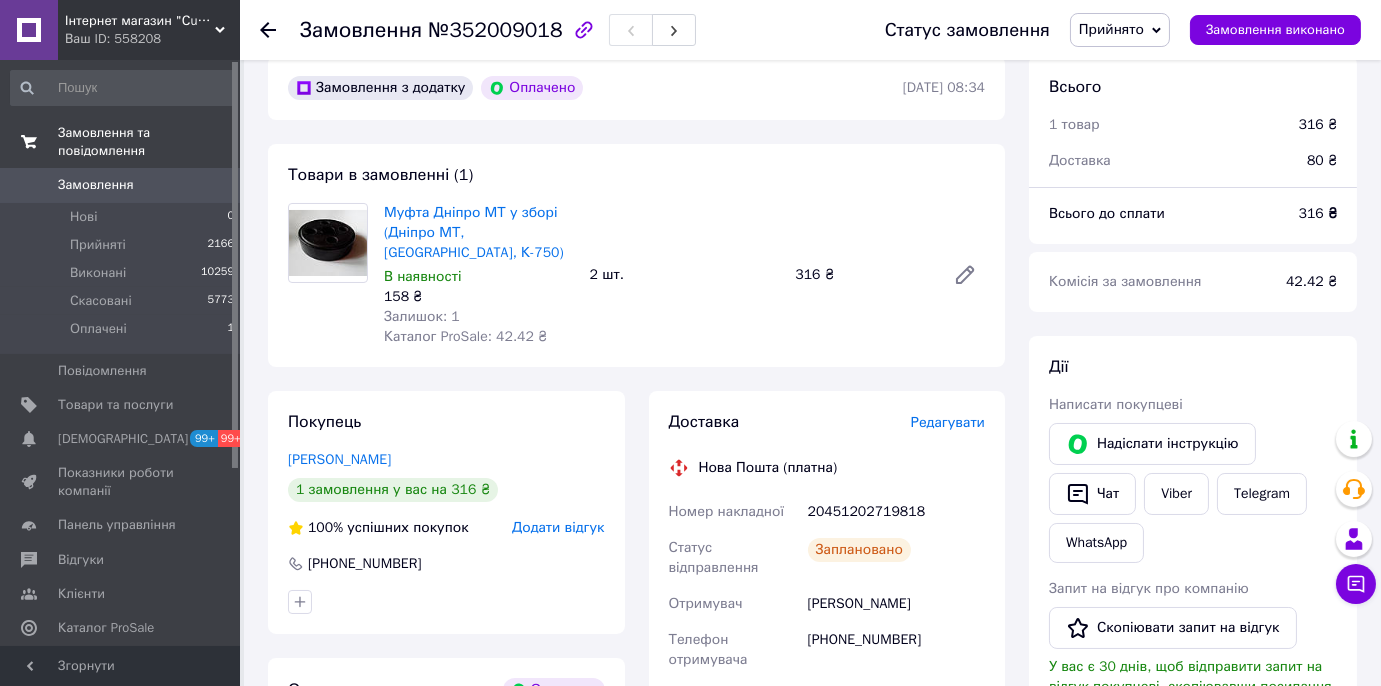 scroll, scrollTop: 0, scrollLeft: 0, axis: both 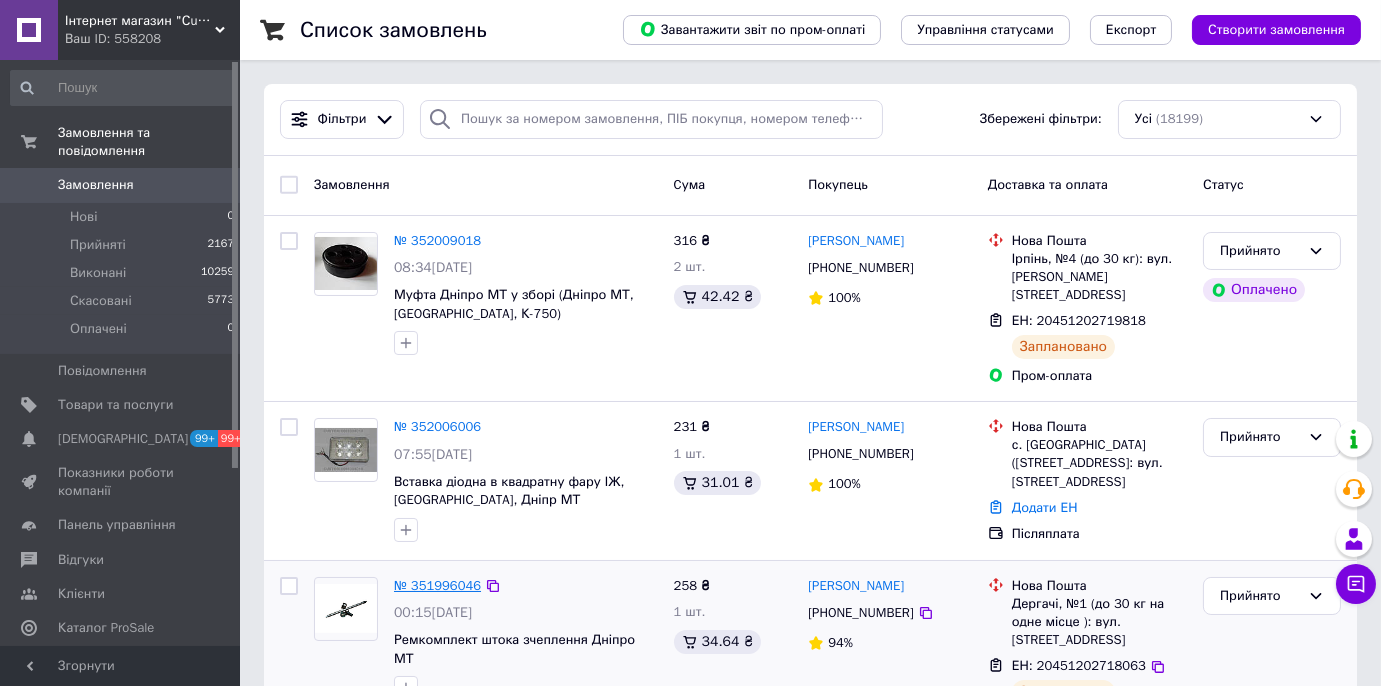 click on "№ 351996046" at bounding box center [437, 585] 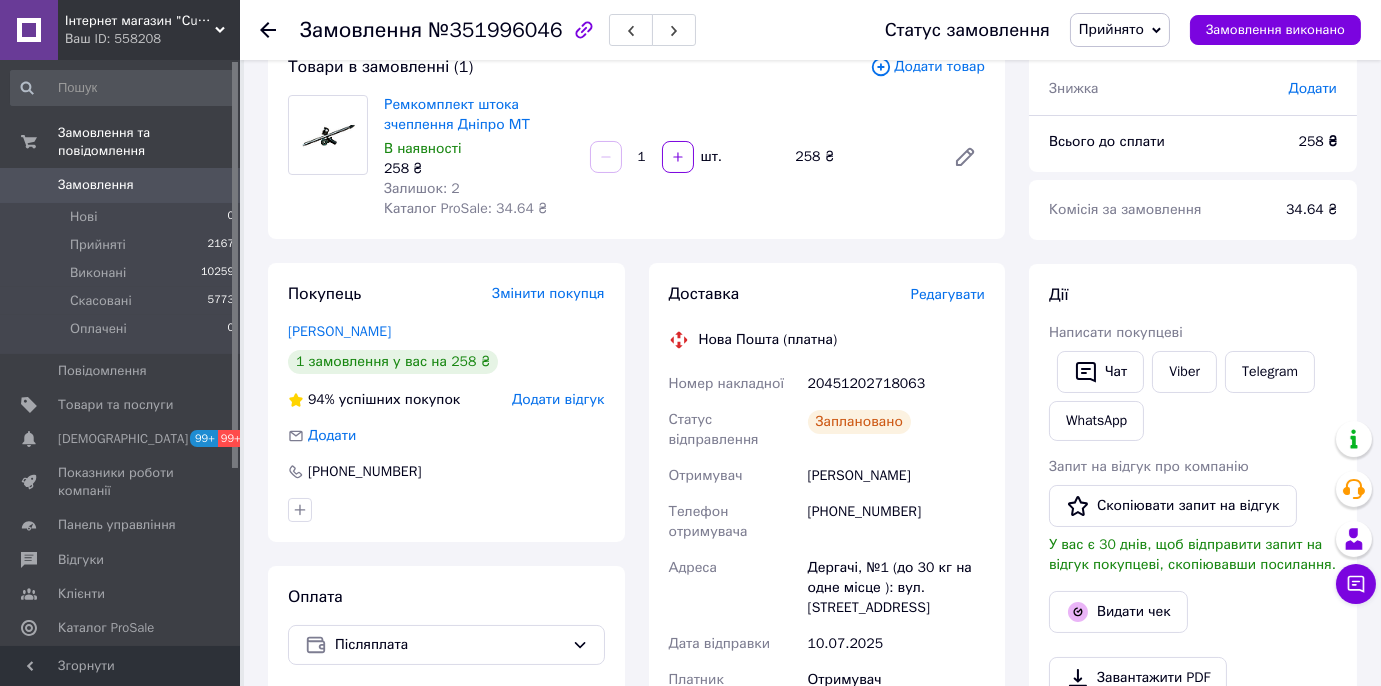 scroll, scrollTop: 136, scrollLeft: 0, axis: vertical 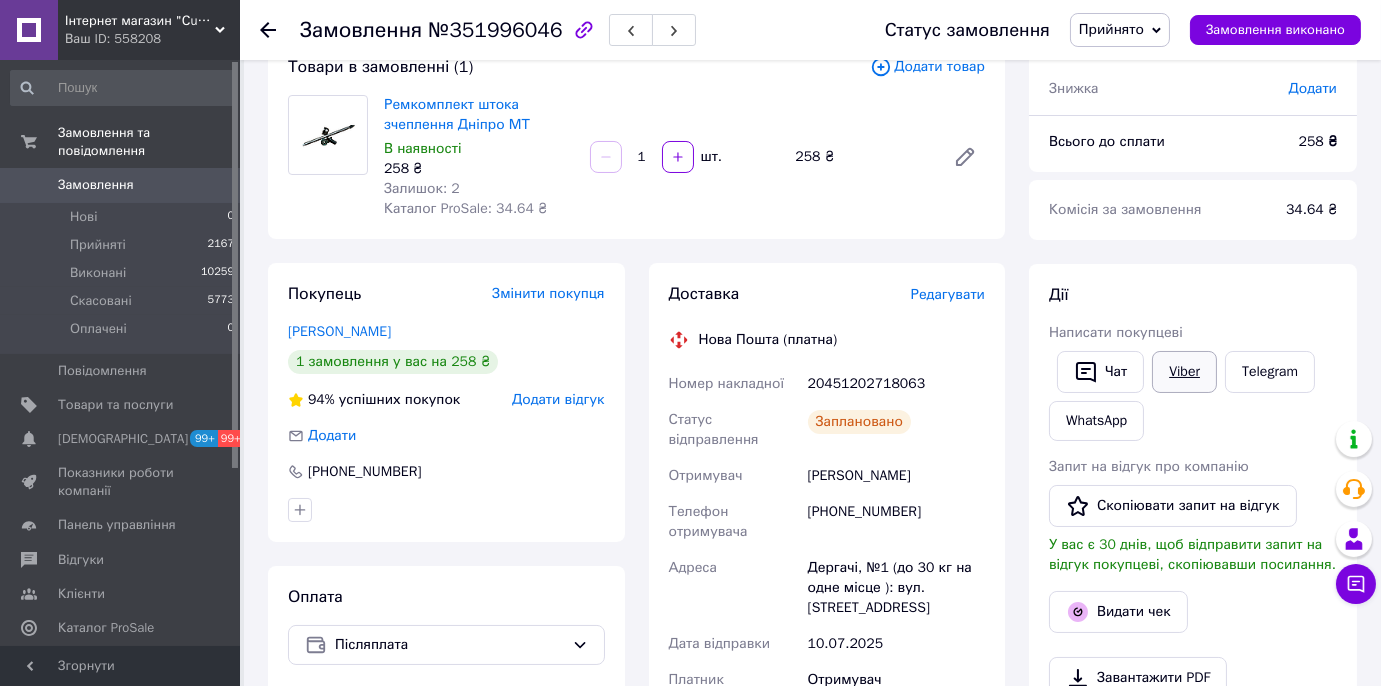 click on "Viber" at bounding box center (1184, 372) 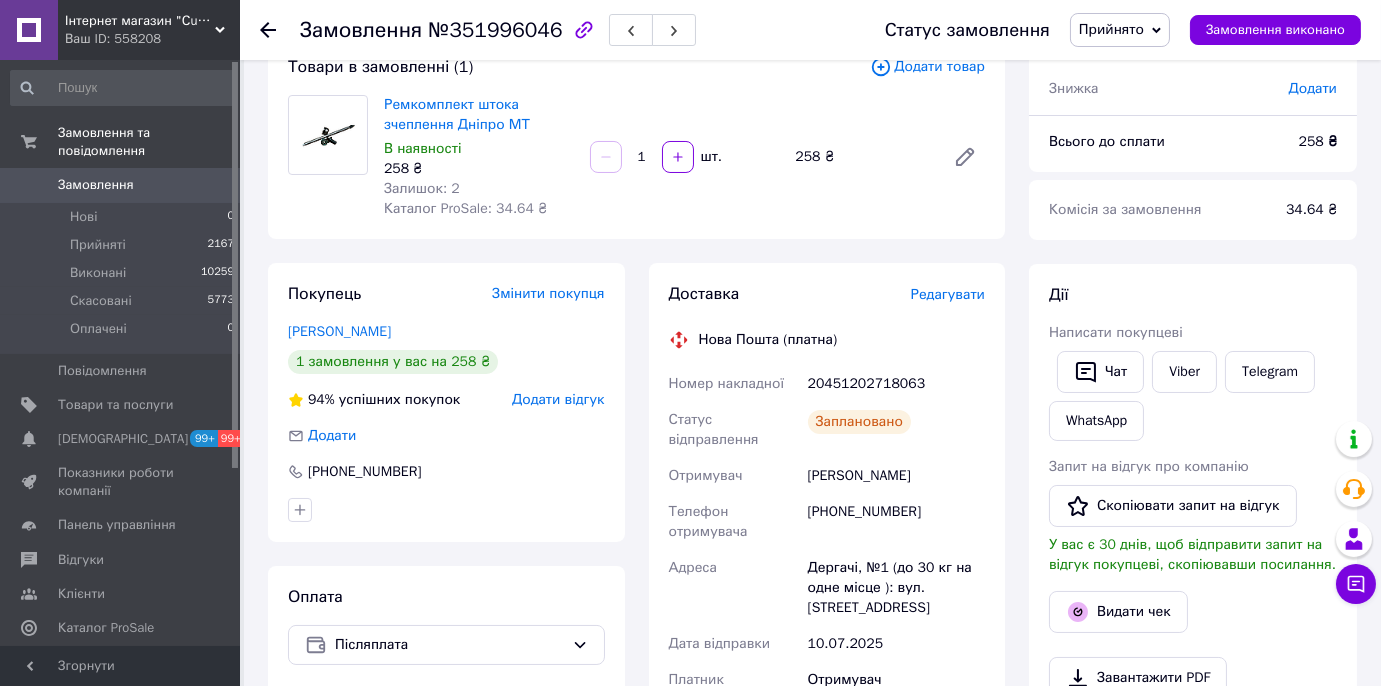 click on "Видати чек" at bounding box center [1193, 612] 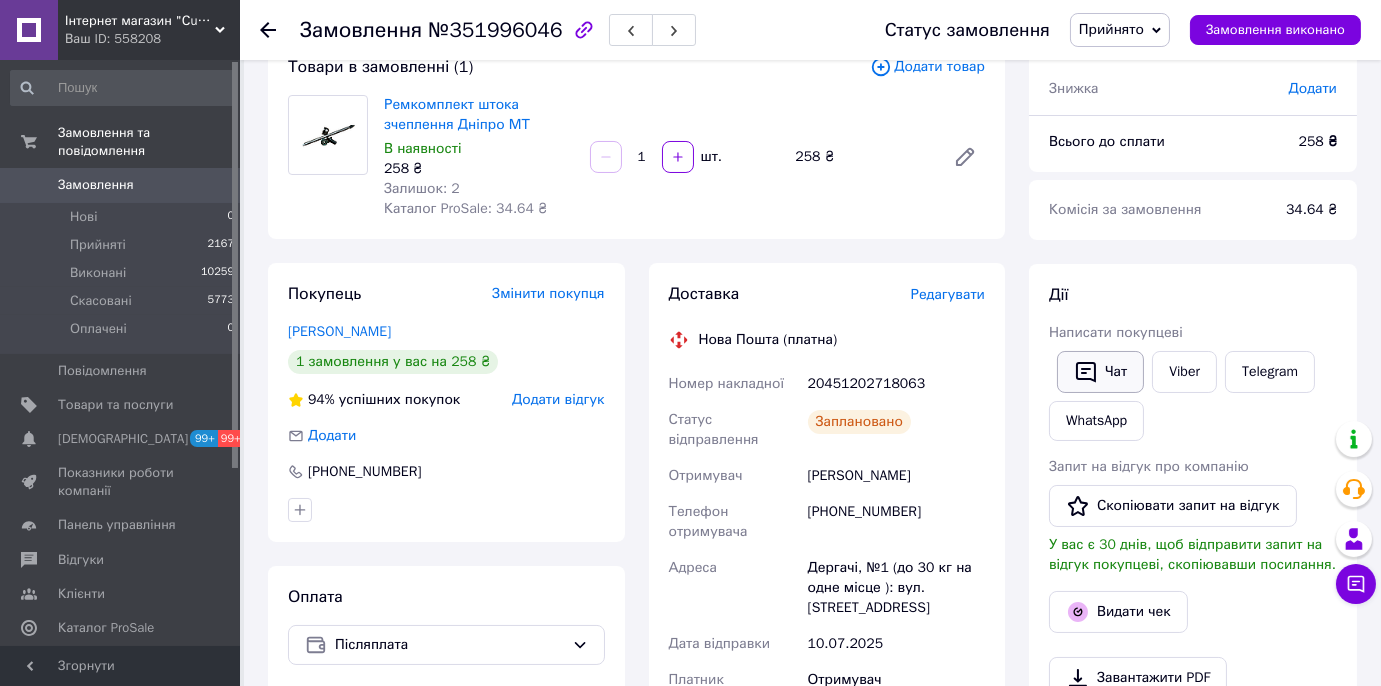 click on "Чат" at bounding box center (1100, 372) 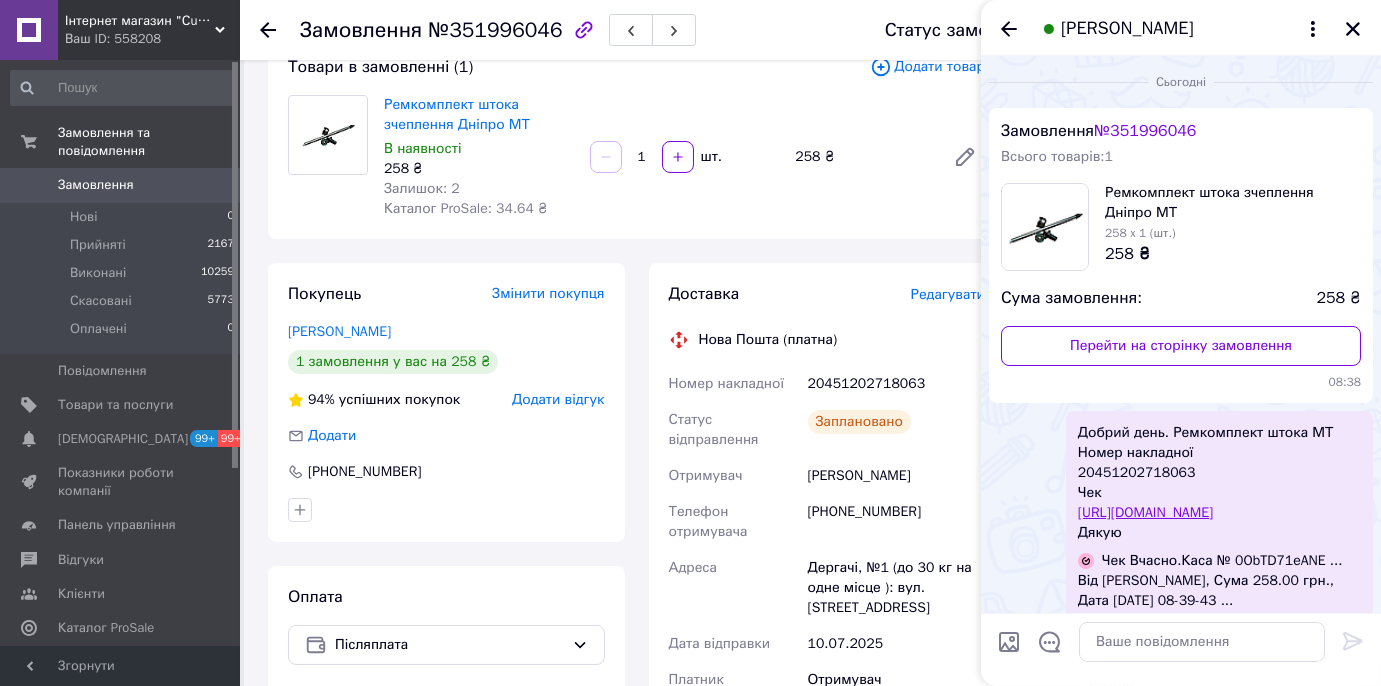 scroll, scrollTop: 51, scrollLeft: 0, axis: vertical 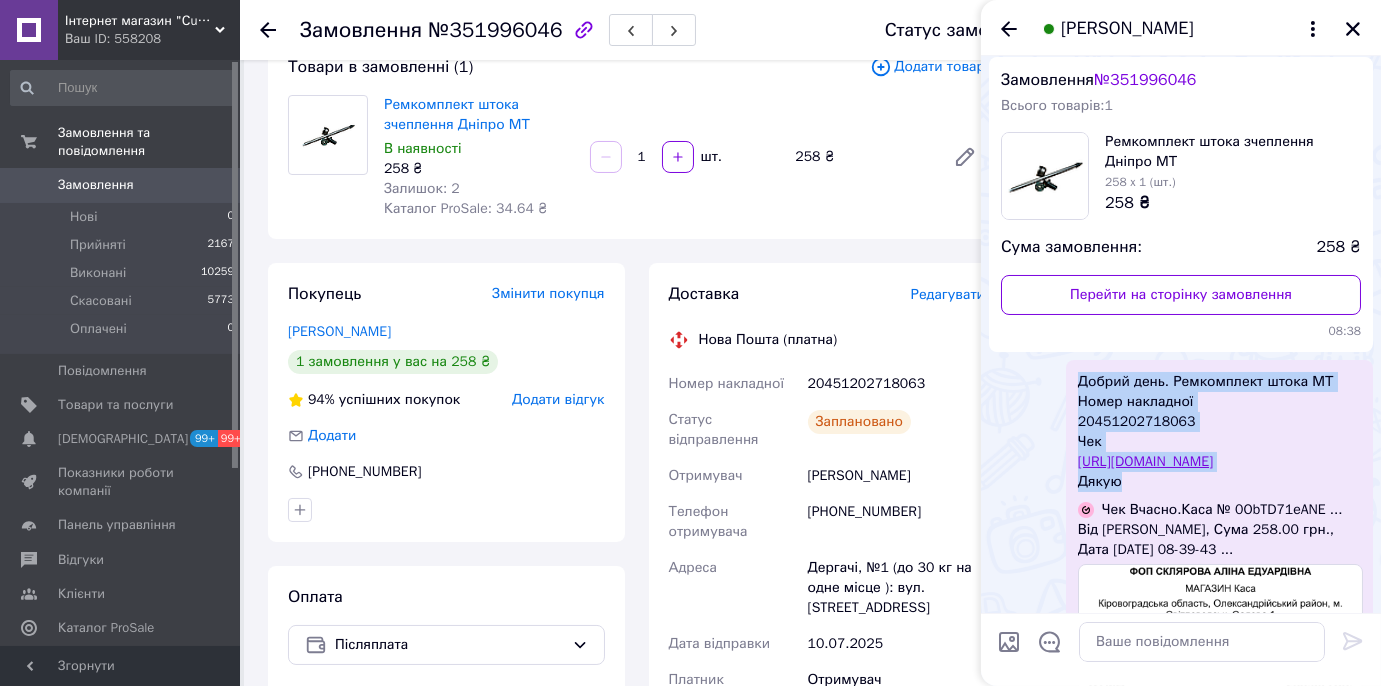 drag, startPoint x: 1082, startPoint y: 382, endPoint x: 1157, endPoint y: 501, distance: 140.66272 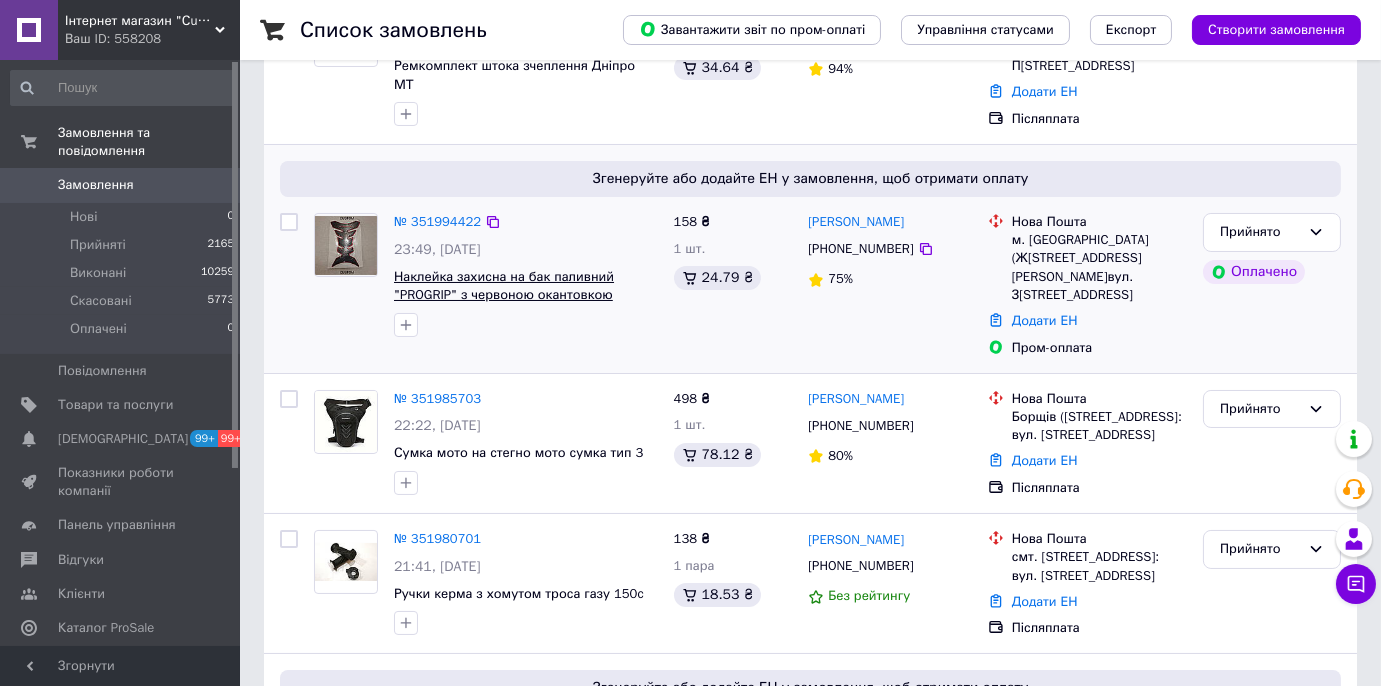 scroll, scrollTop: 363, scrollLeft: 0, axis: vertical 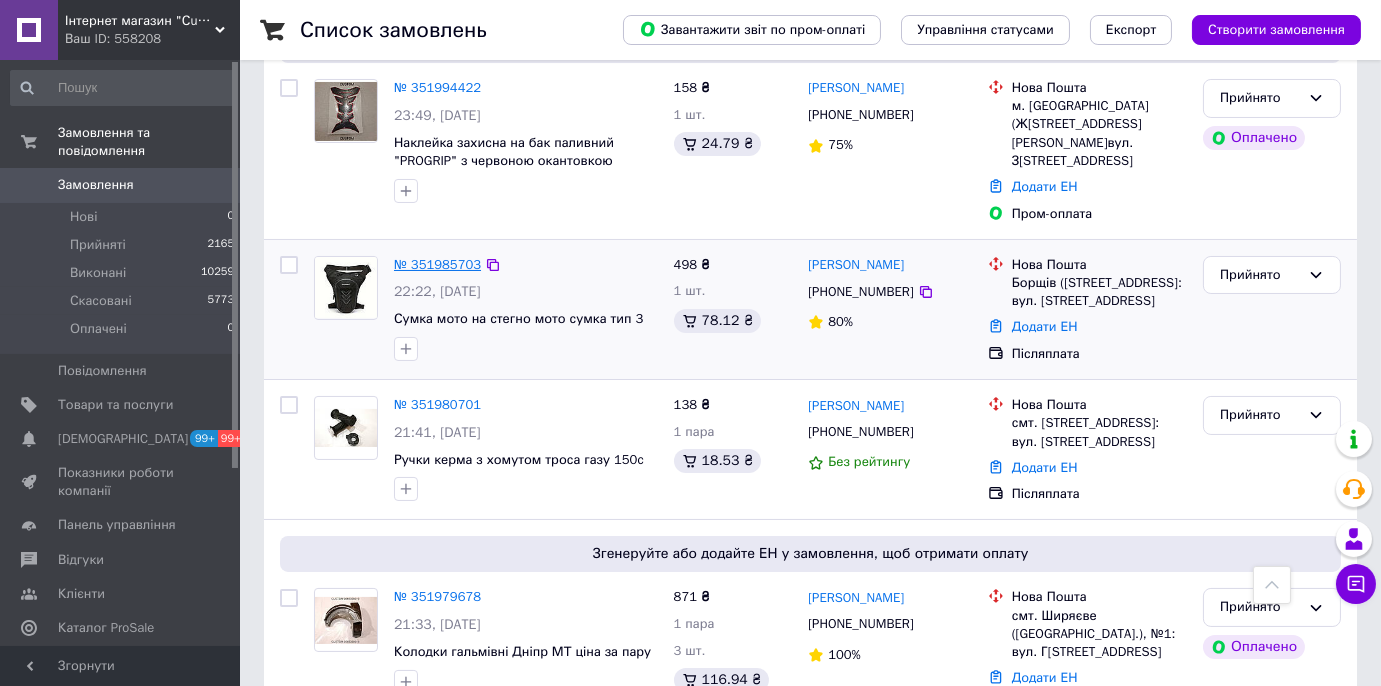 click on "№ 351985703" at bounding box center [437, 264] 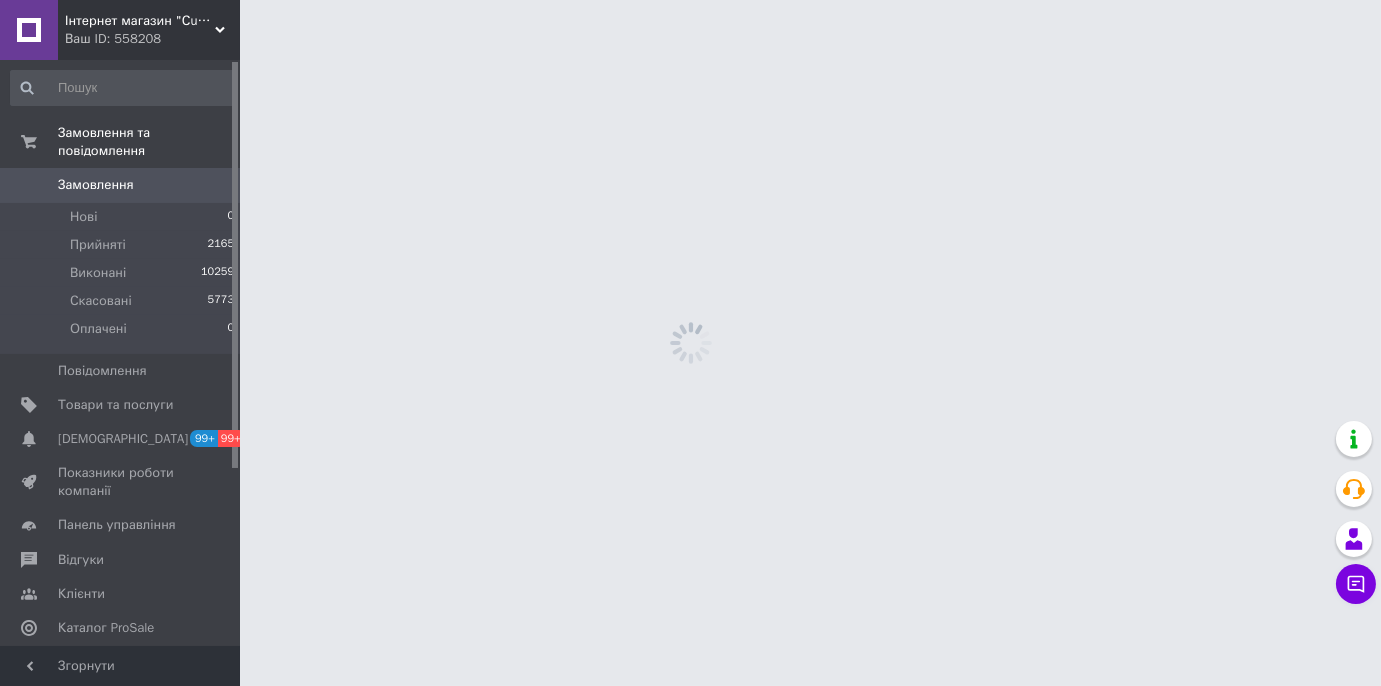 scroll, scrollTop: 0, scrollLeft: 0, axis: both 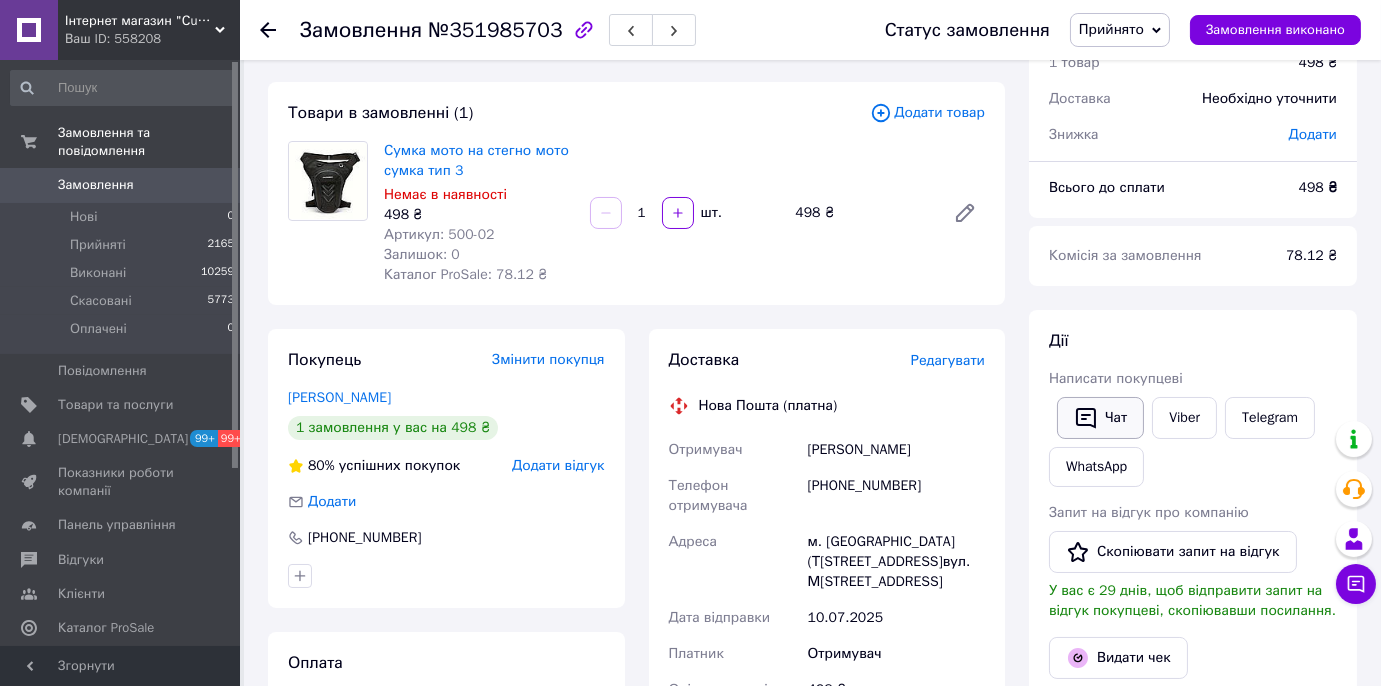 click on "Чат" at bounding box center [1100, 418] 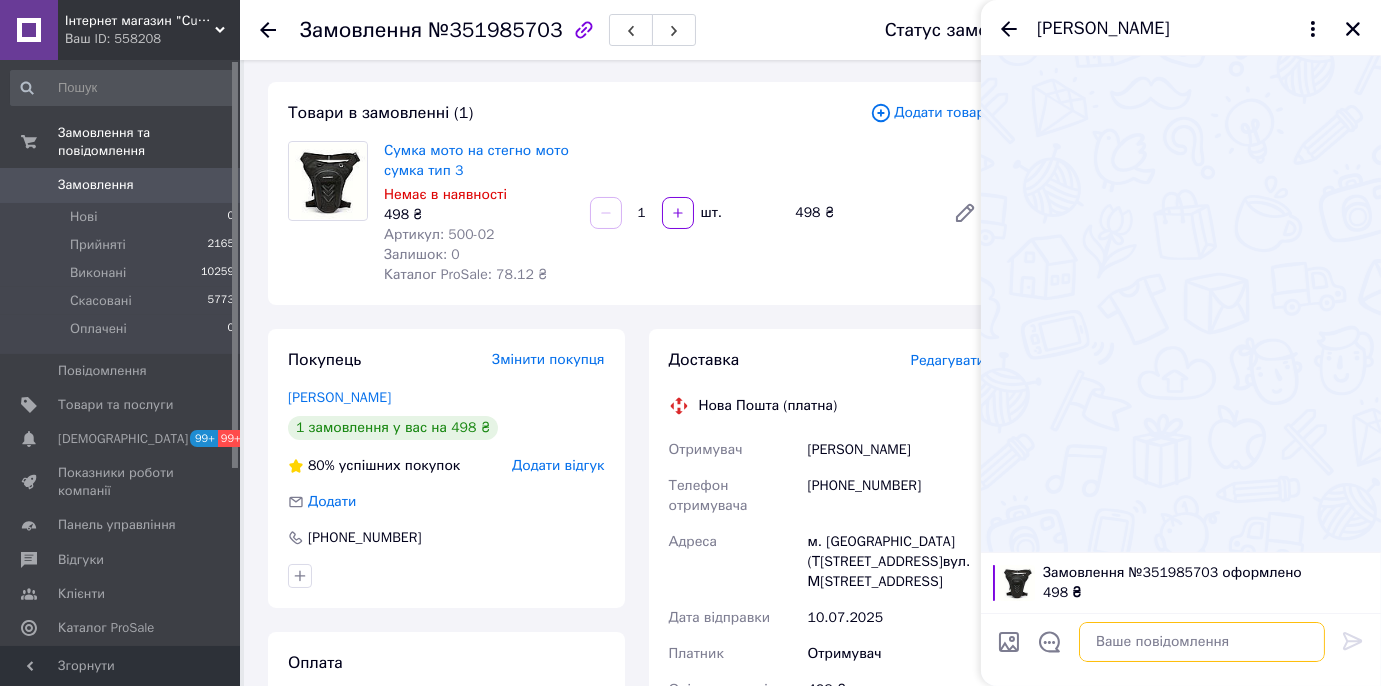 click at bounding box center [1202, 642] 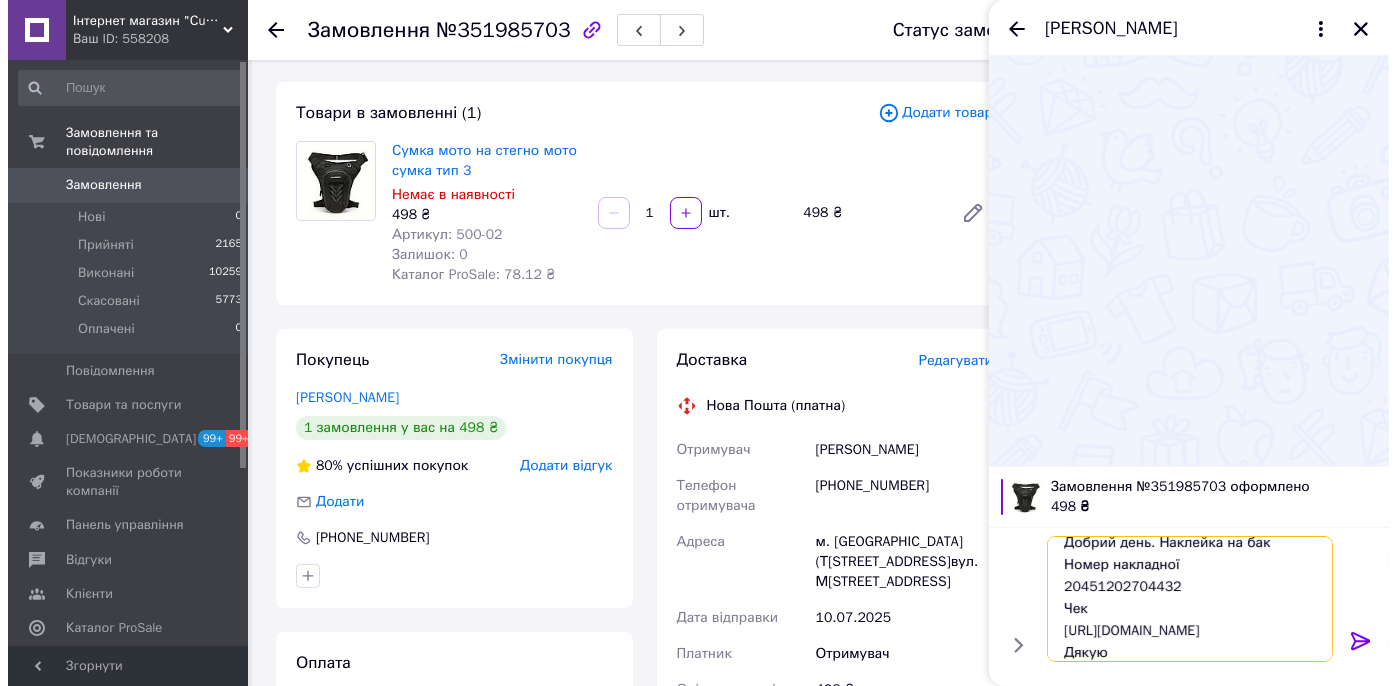 scroll, scrollTop: 0, scrollLeft: 0, axis: both 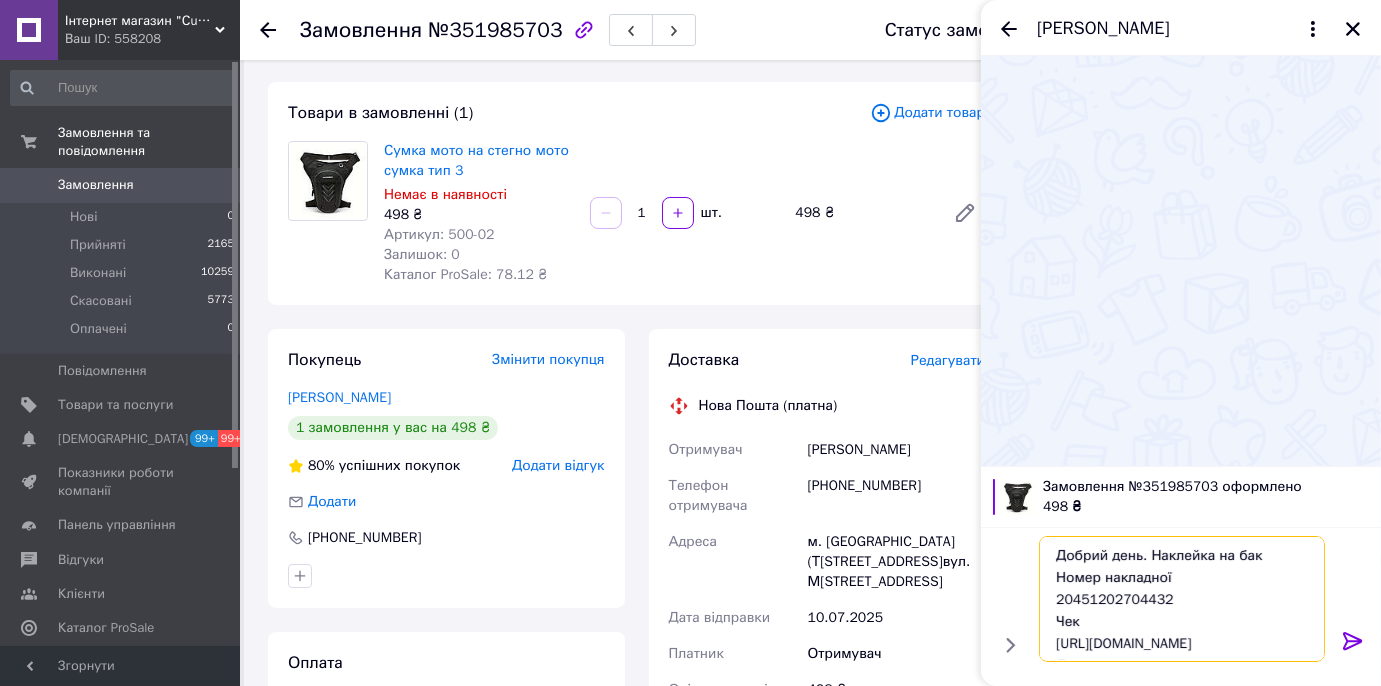 drag, startPoint x: 1151, startPoint y: 556, endPoint x: 1256, endPoint y: 559, distance: 105.04285 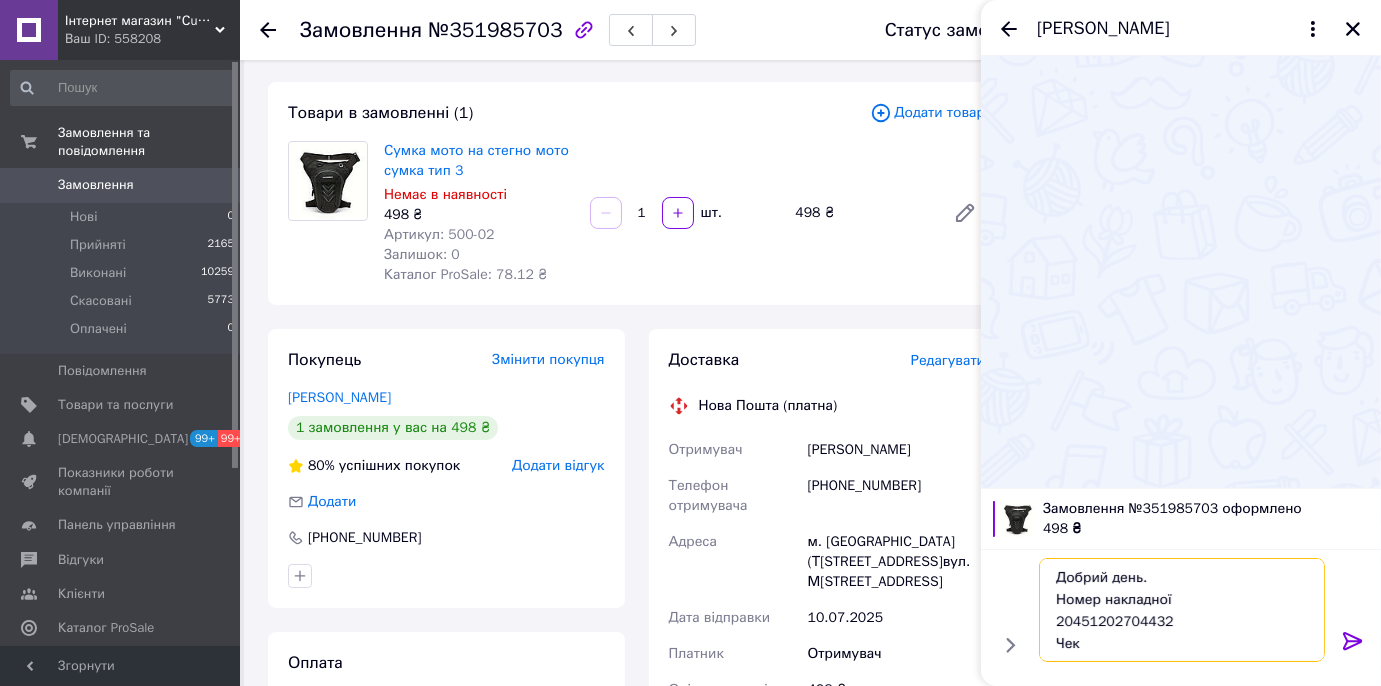 type on "Добрий день.
Номер накладної
20451202704432
Чек
https://kasa.vchasno.ua/check-viewer/ciG2dmU_b_0
Дякую" 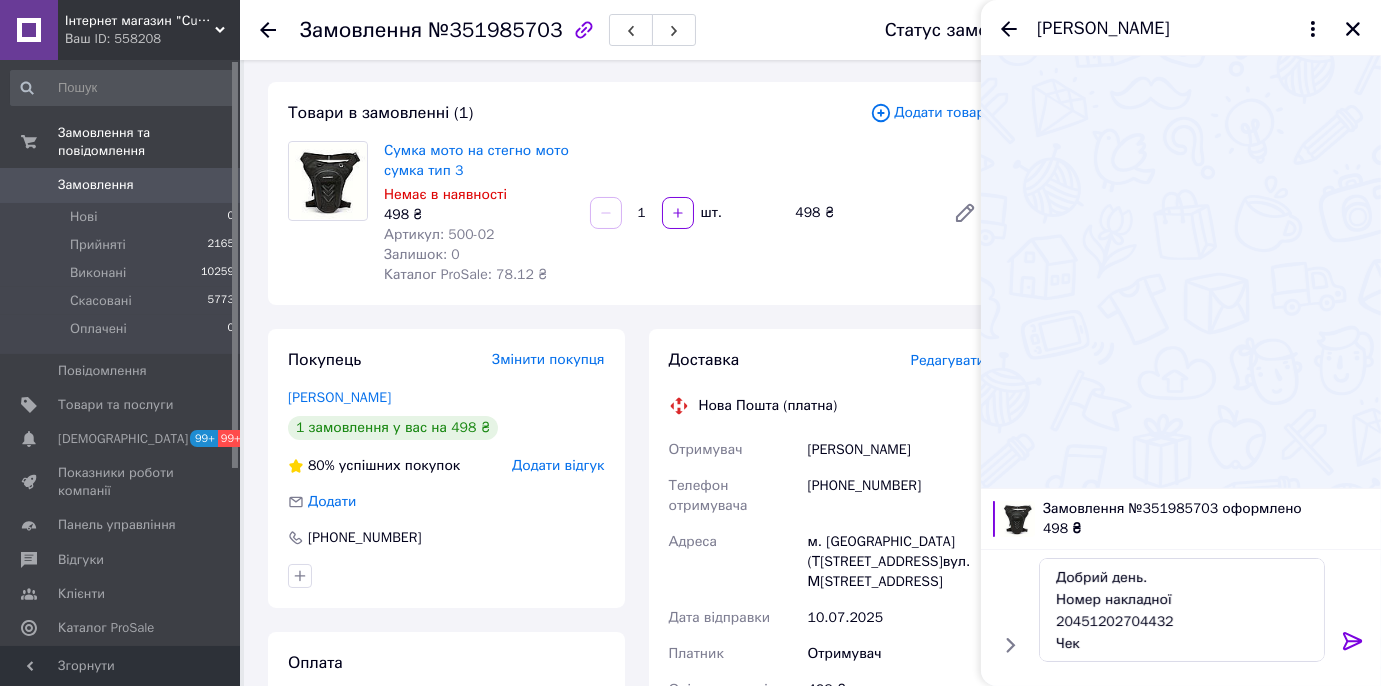 click on "Редагувати" at bounding box center (948, 360) 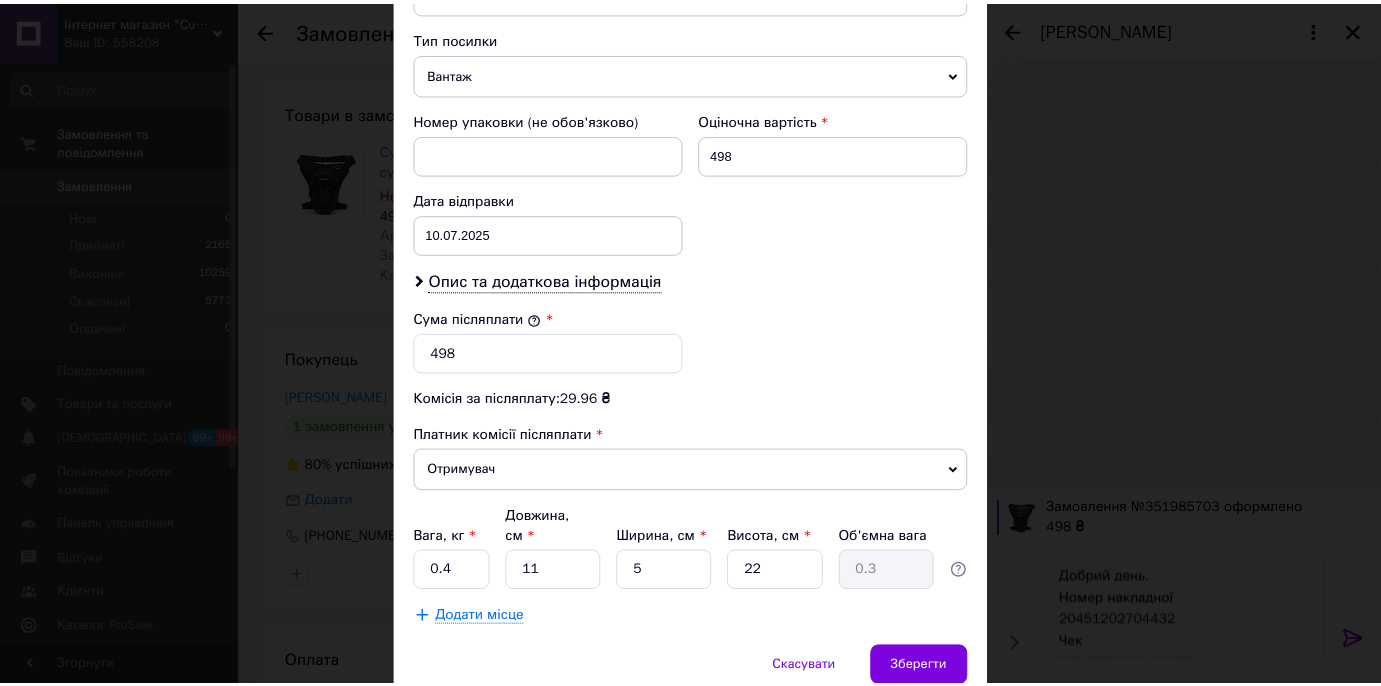 scroll, scrollTop: 818, scrollLeft: 0, axis: vertical 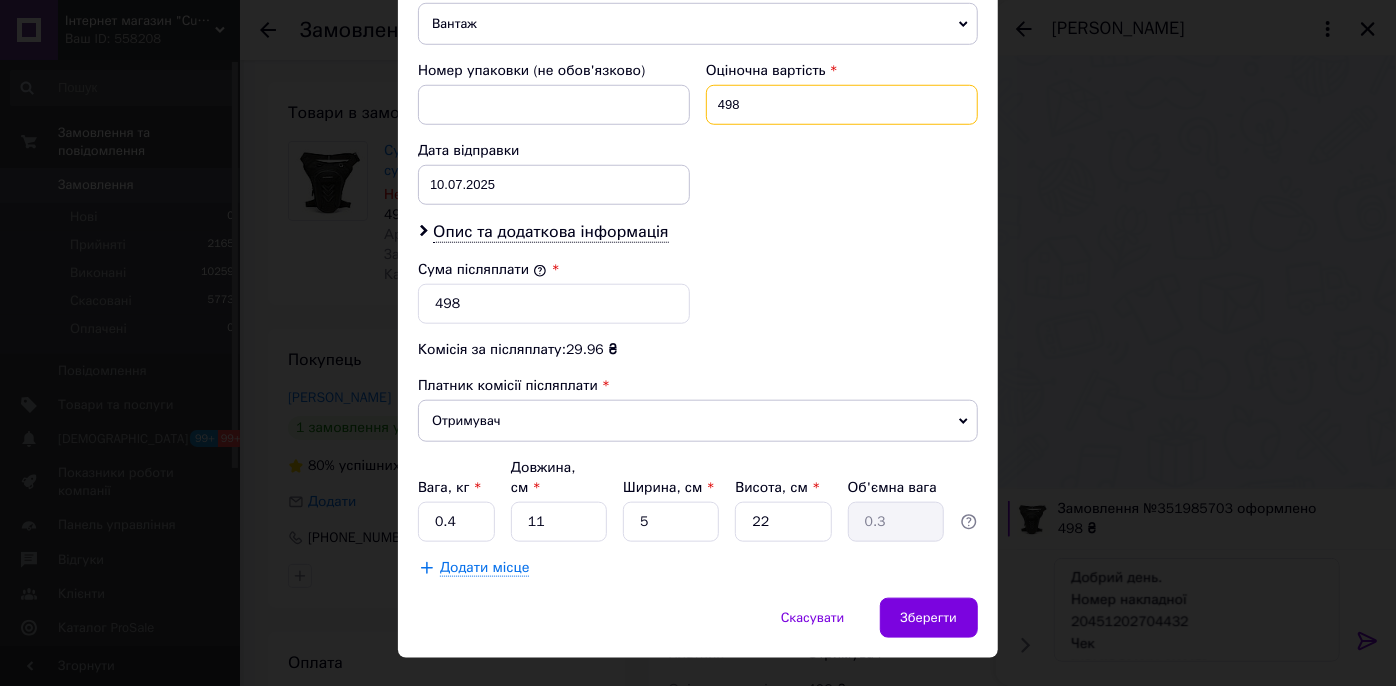drag, startPoint x: 717, startPoint y: 97, endPoint x: 757, endPoint y: 96, distance: 40.012497 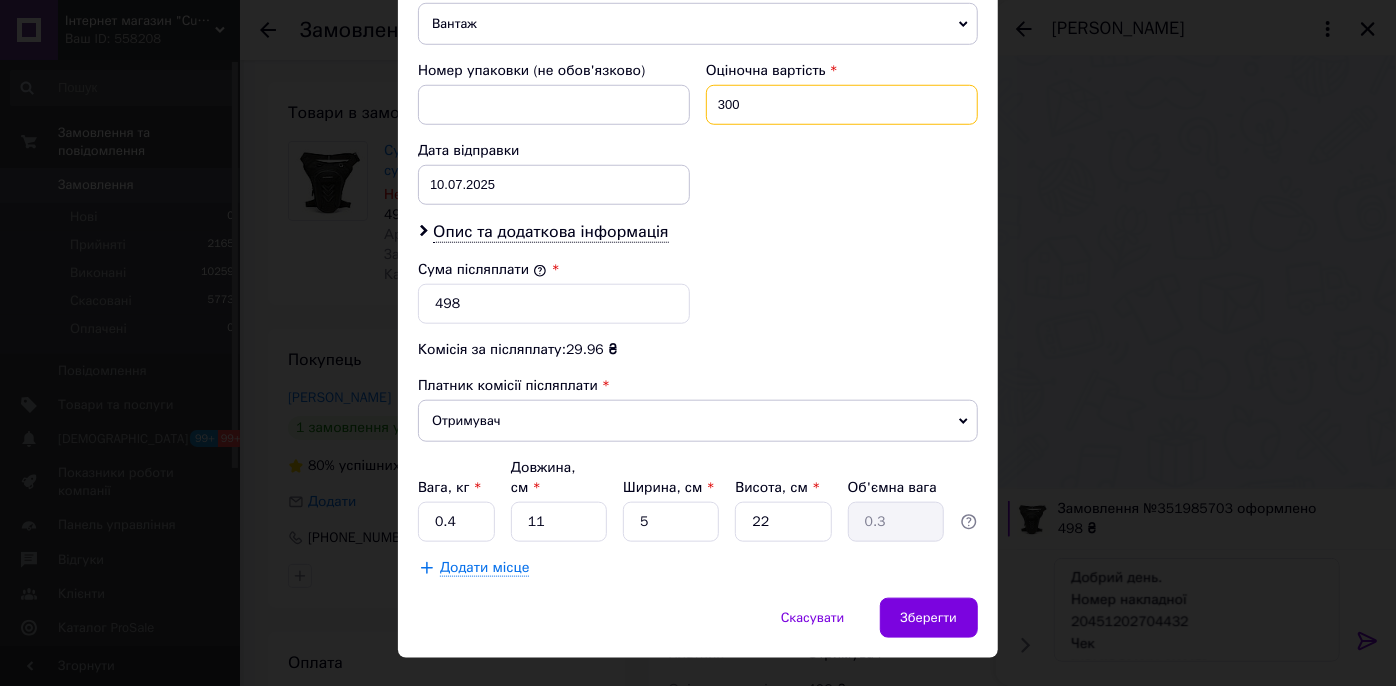 type on "300" 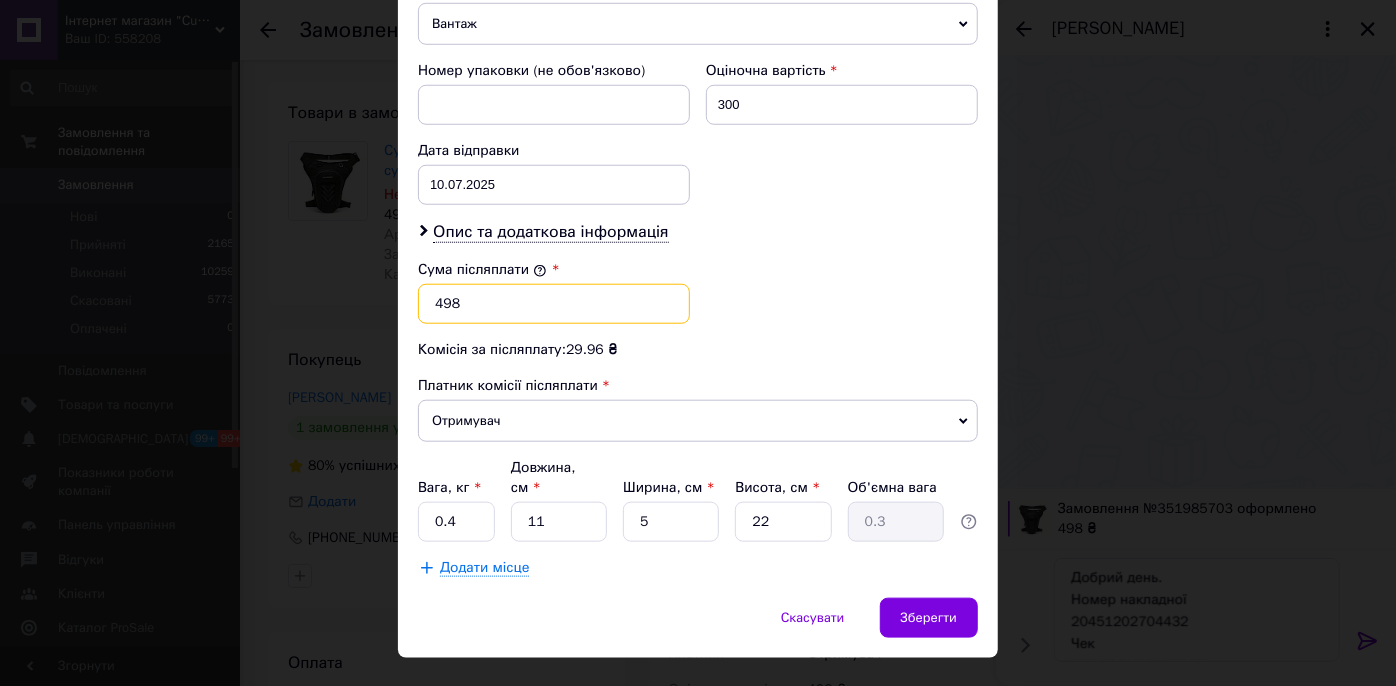 drag, startPoint x: 458, startPoint y: 294, endPoint x: 410, endPoint y: 297, distance: 48.09366 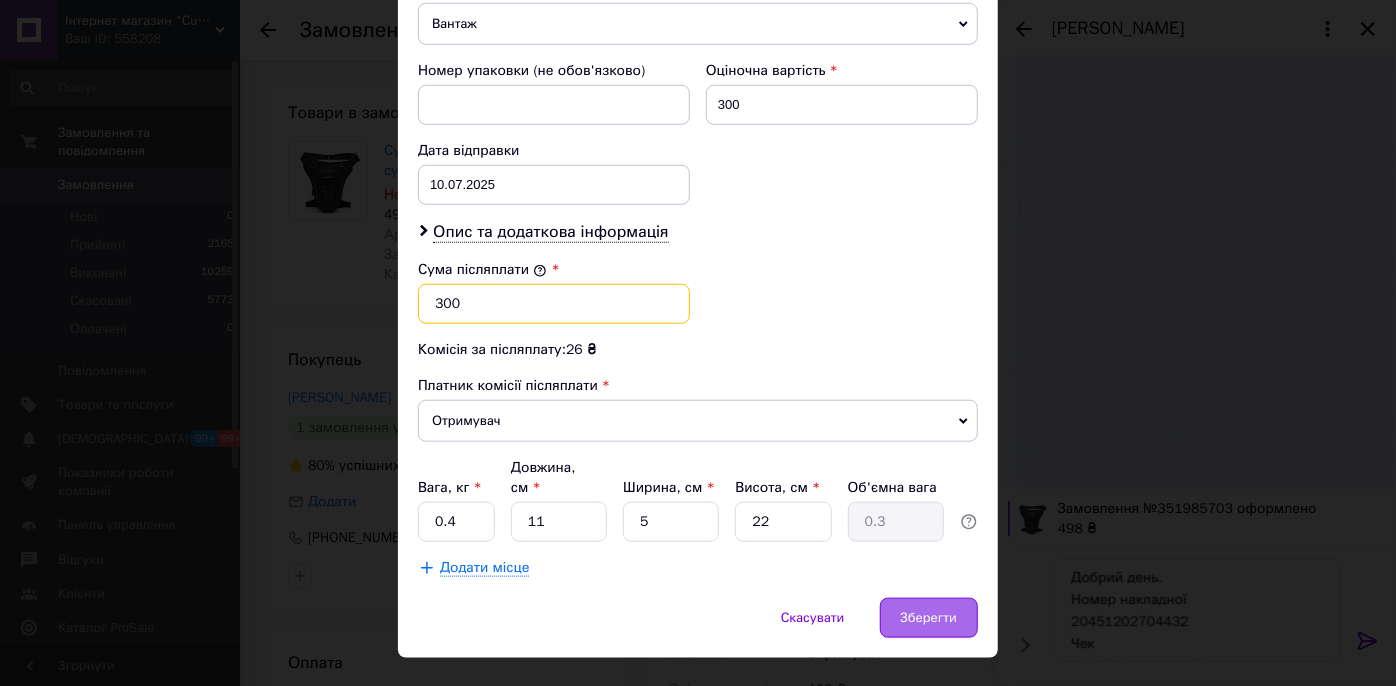 type on "300" 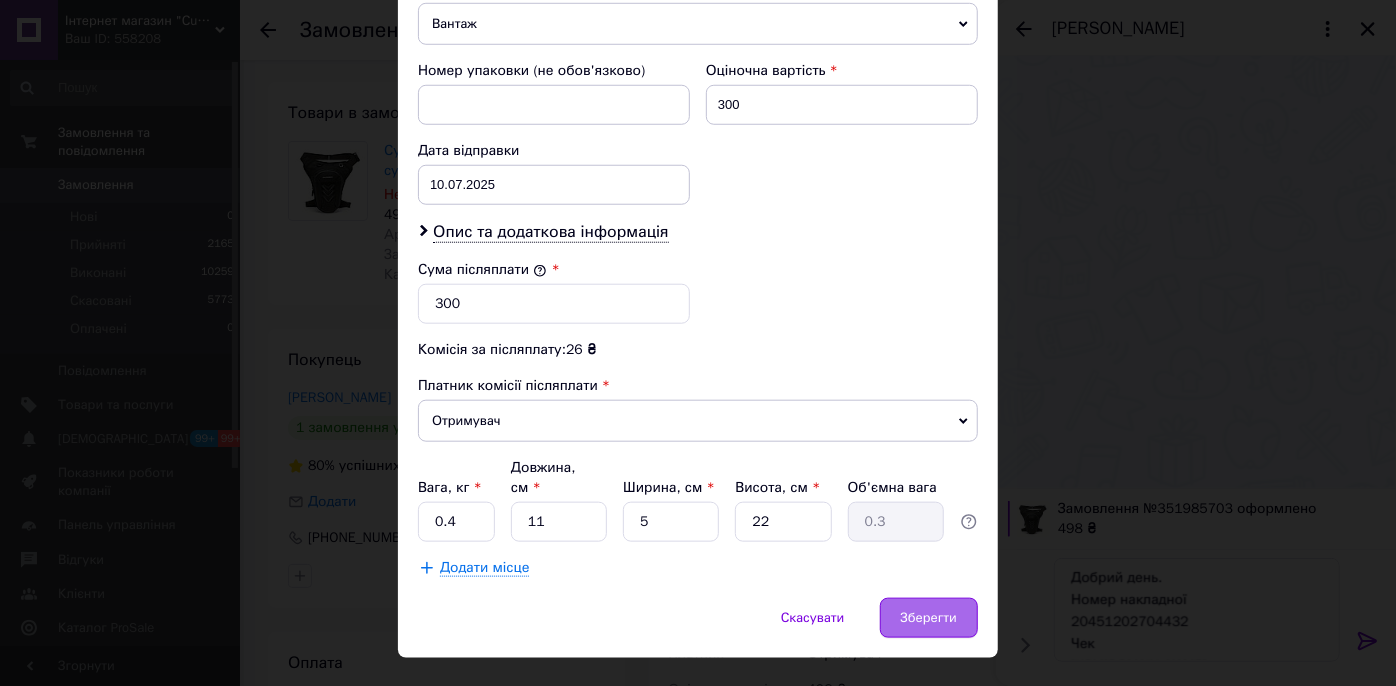 click on "Зберегти" at bounding box center [929, 618] 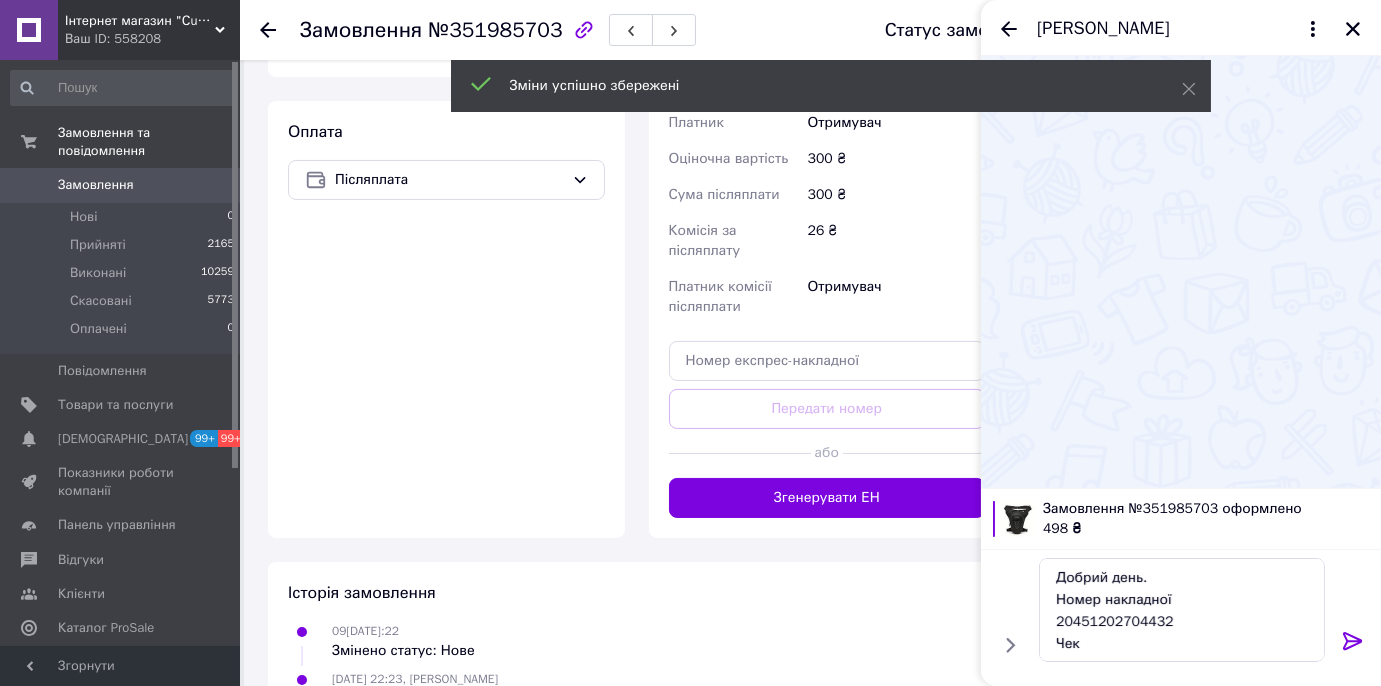 scroll, scrollTop: 636, scrollLeft: 0, axis: vertical 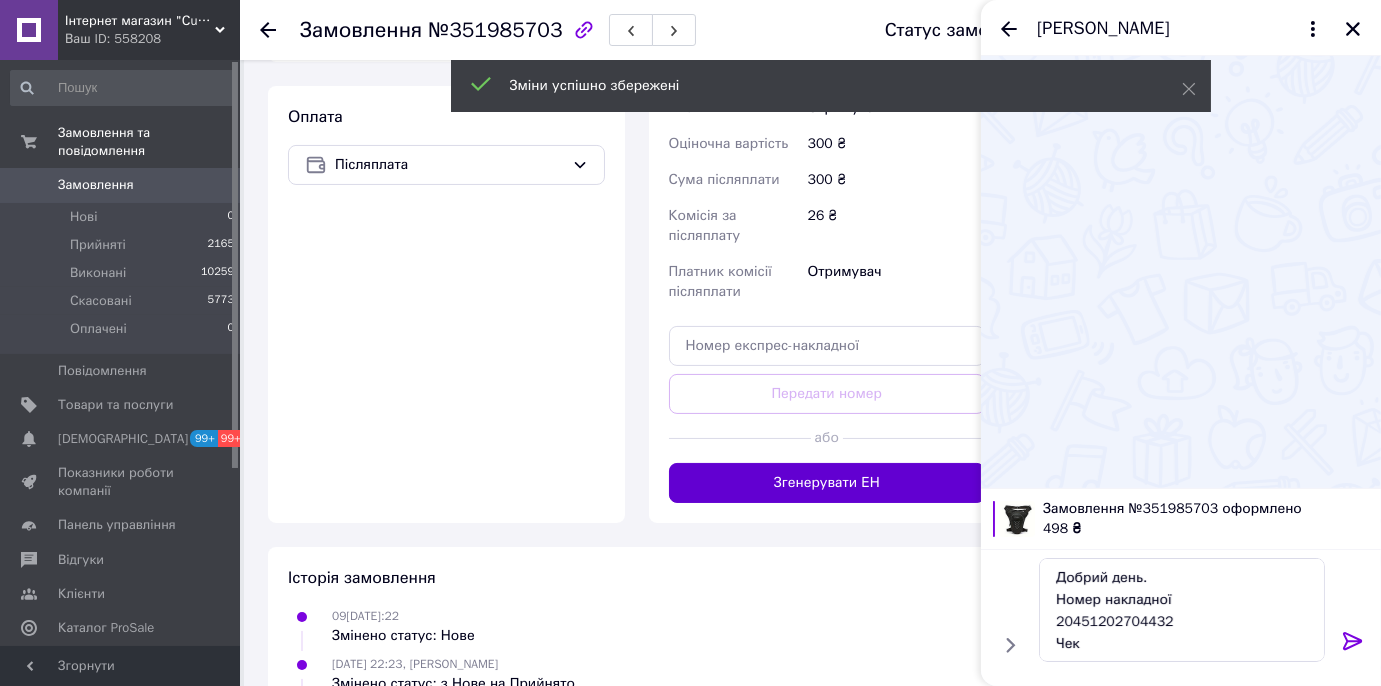 click on "Згенерувати ЕН" at bounding box center (827, 483) 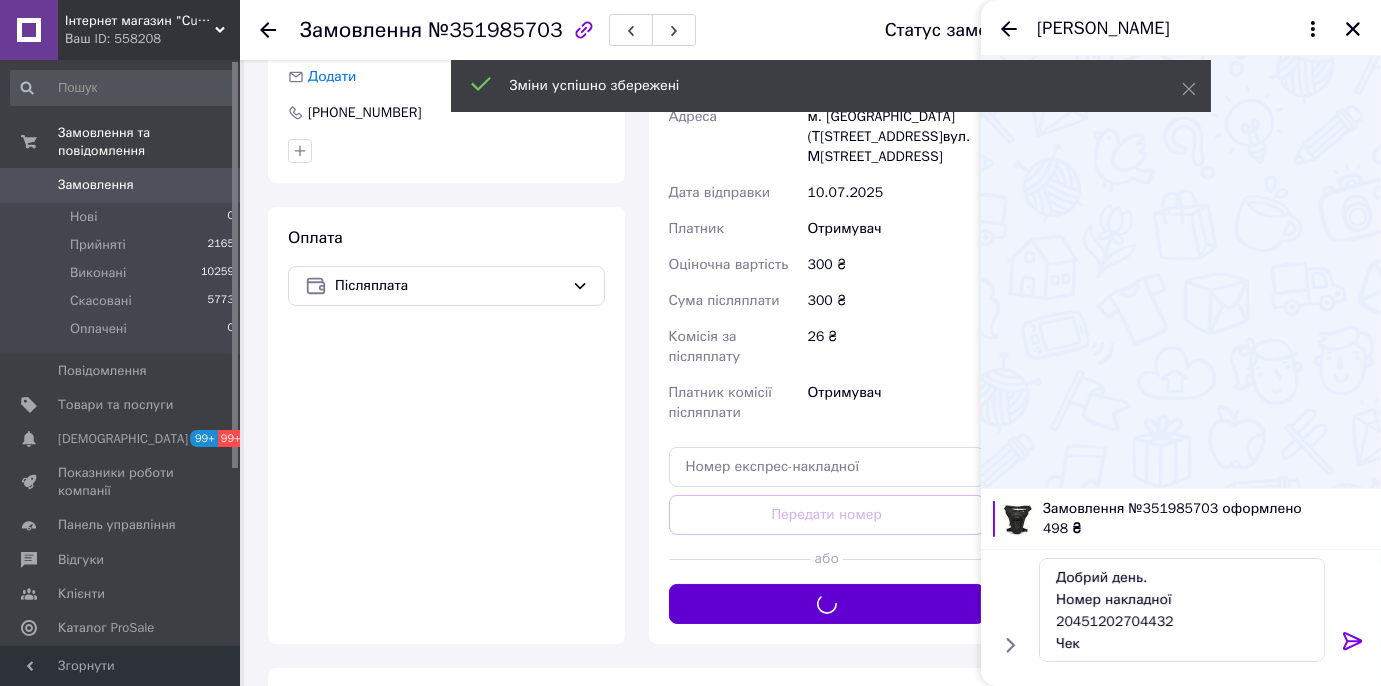 scroll, scrollTop: 363, scrollLeft: 0, axis: vertical 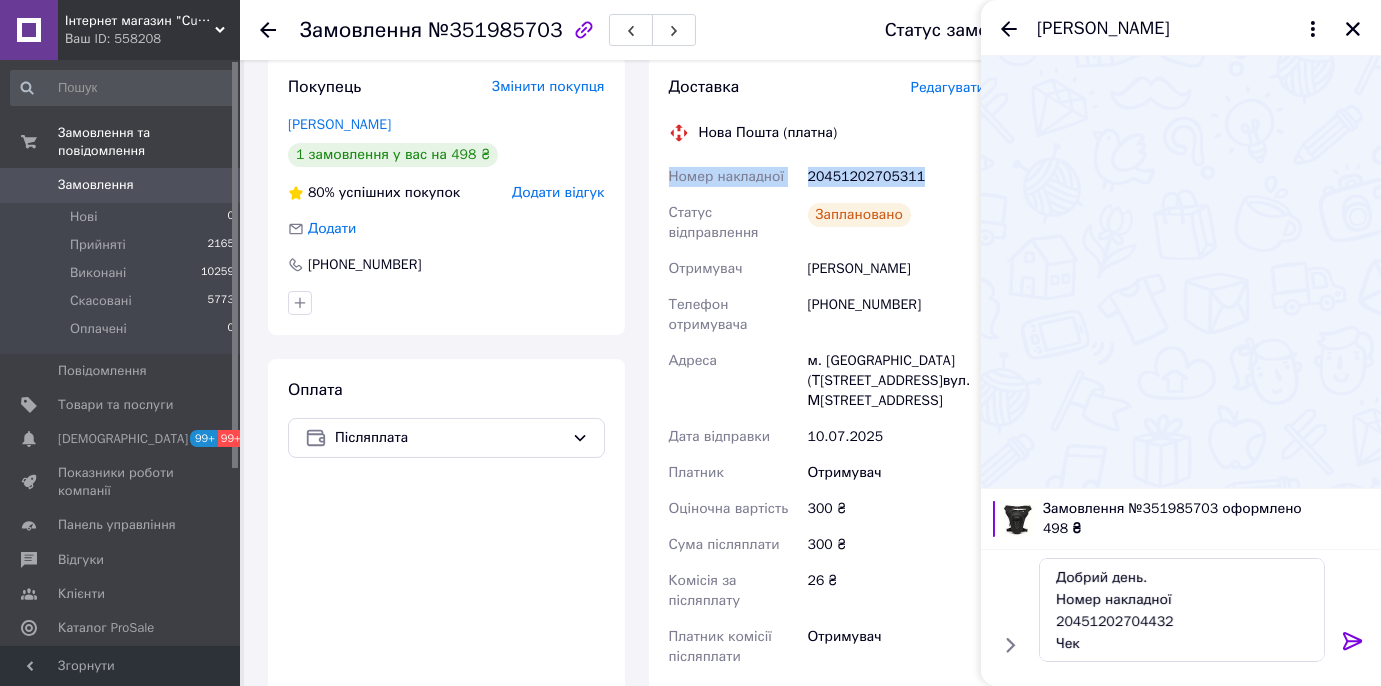 drag, startPoint x: 912, startPoint y: 174, endPoint x: 655, endPoint y: 176, distance: 257.00778 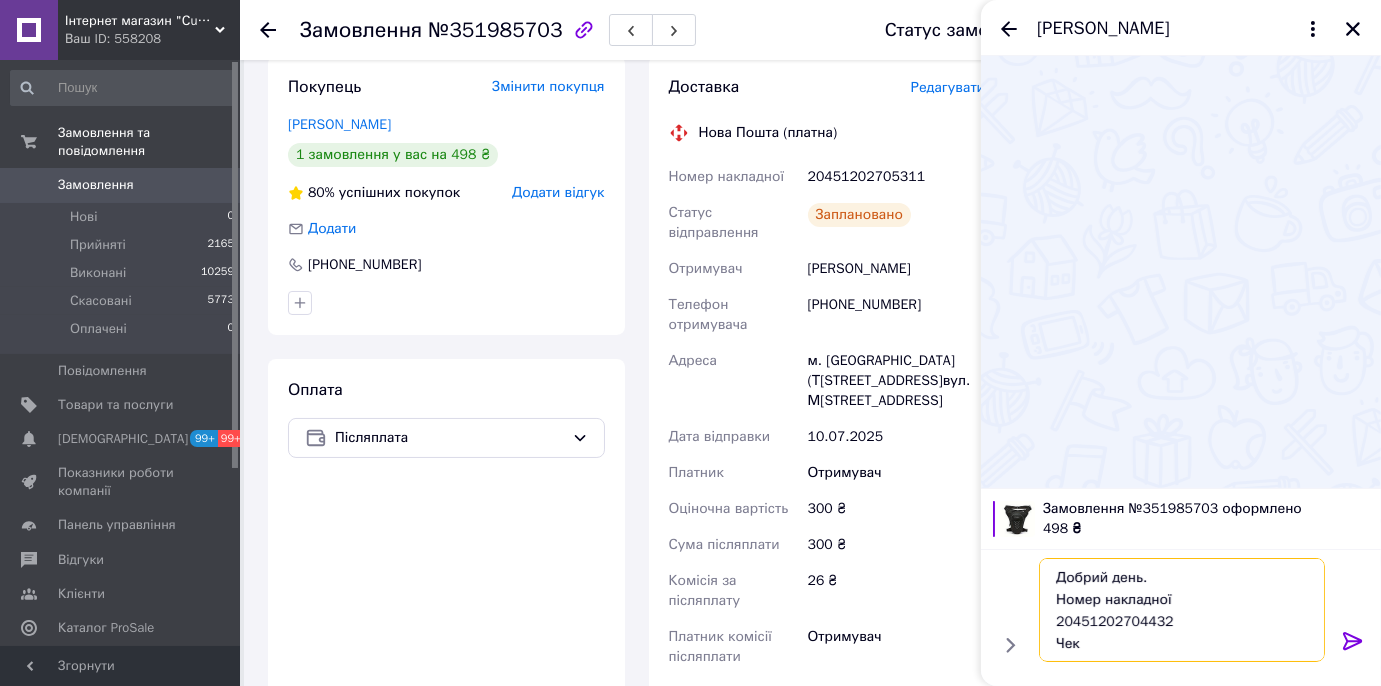 paste on "5311" 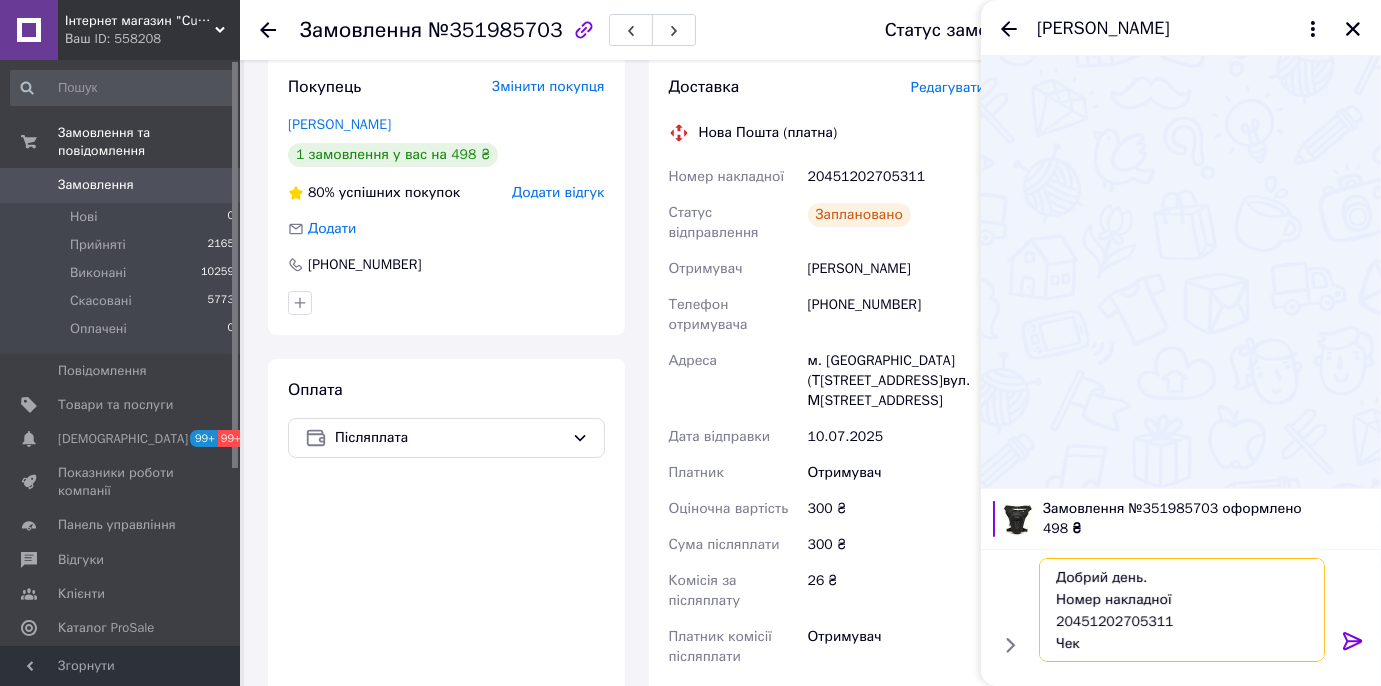 drag, startPoint x: 1132, startPoint y: 617, endPoint x: 1050, endPoint y: 602, distance: 83.360664 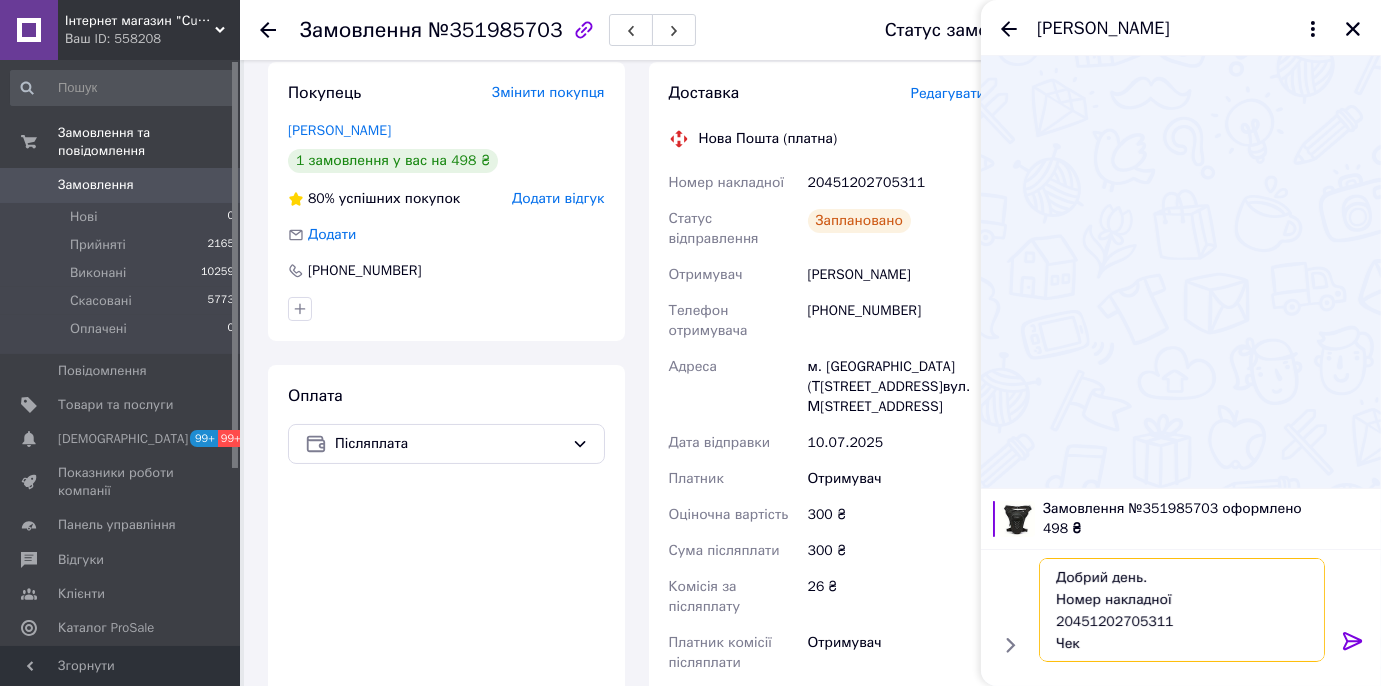 scroll, scrollTop: 90, scrollLeft: 0, axis: vertical 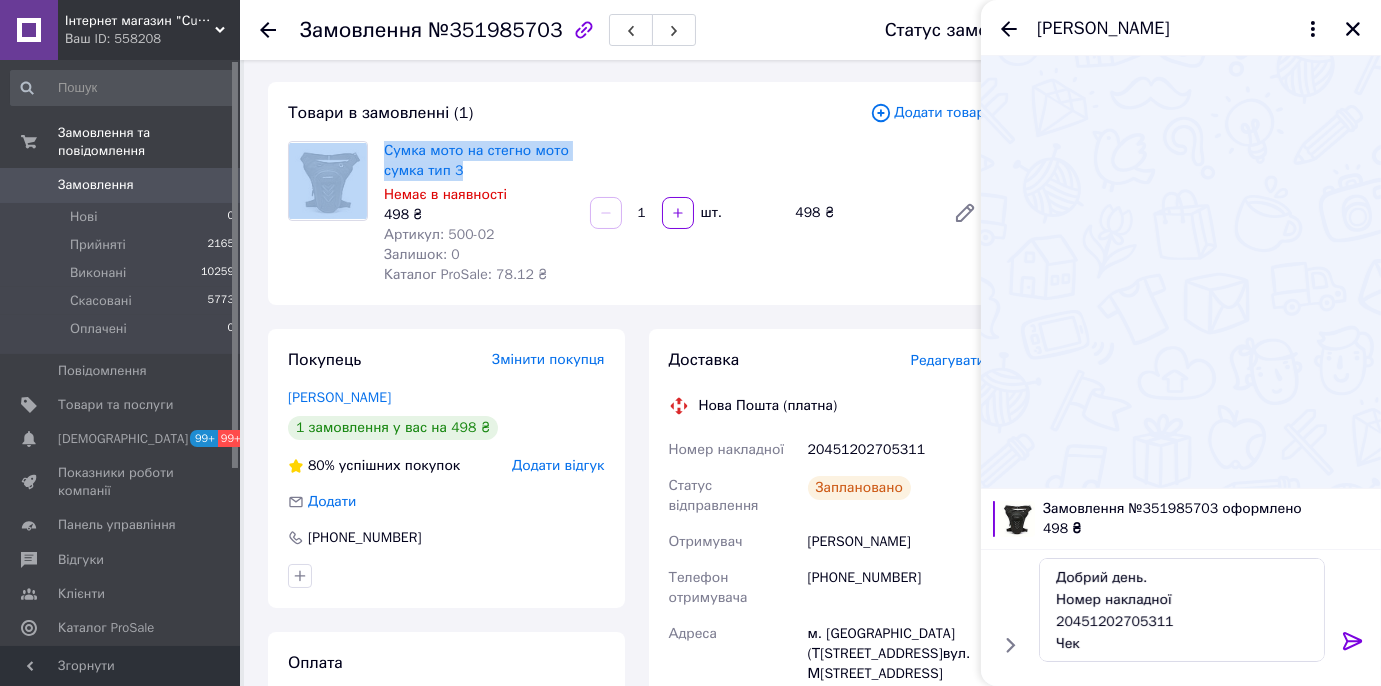 drag, startPoint x: 375, startPoint y: 150, endPoint x: 470, endPoint y: 168, distance: 96.69022 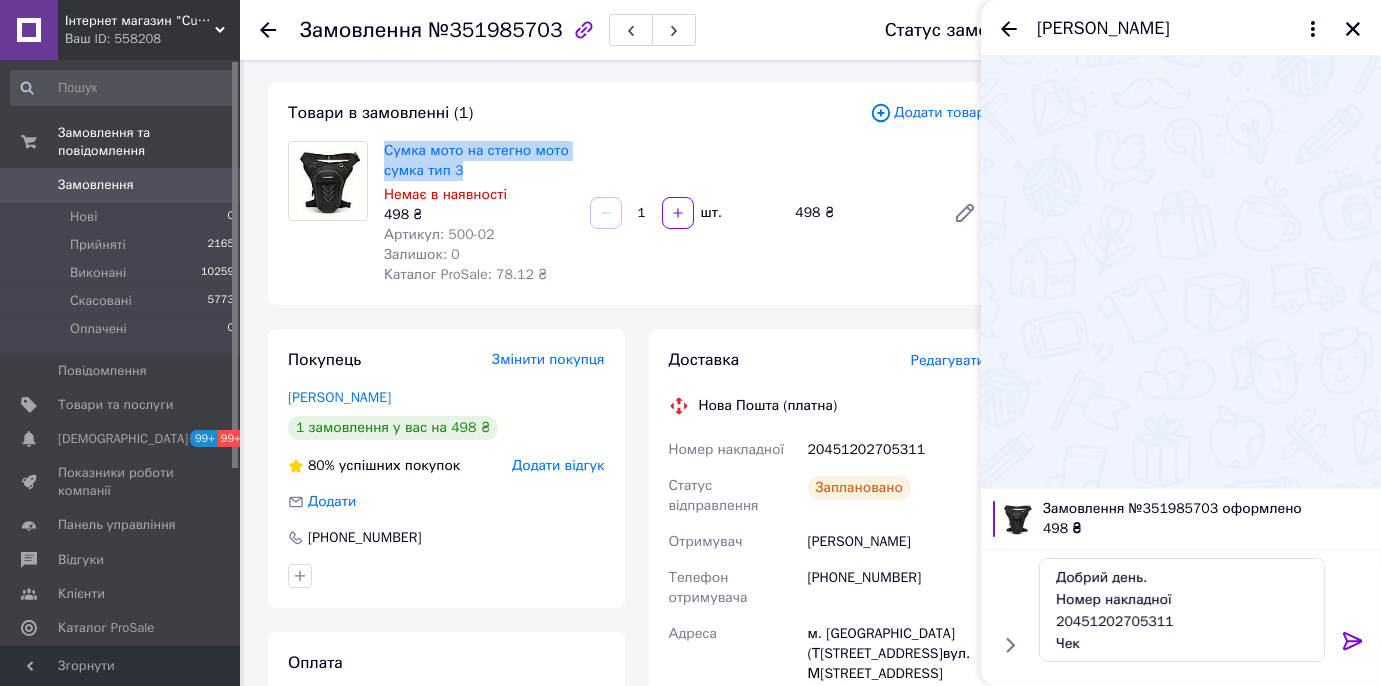 drag, startPoint x: 475, startPoint y: 171, endPoint x: 383, endPoint y: 146, distance: 95.33625 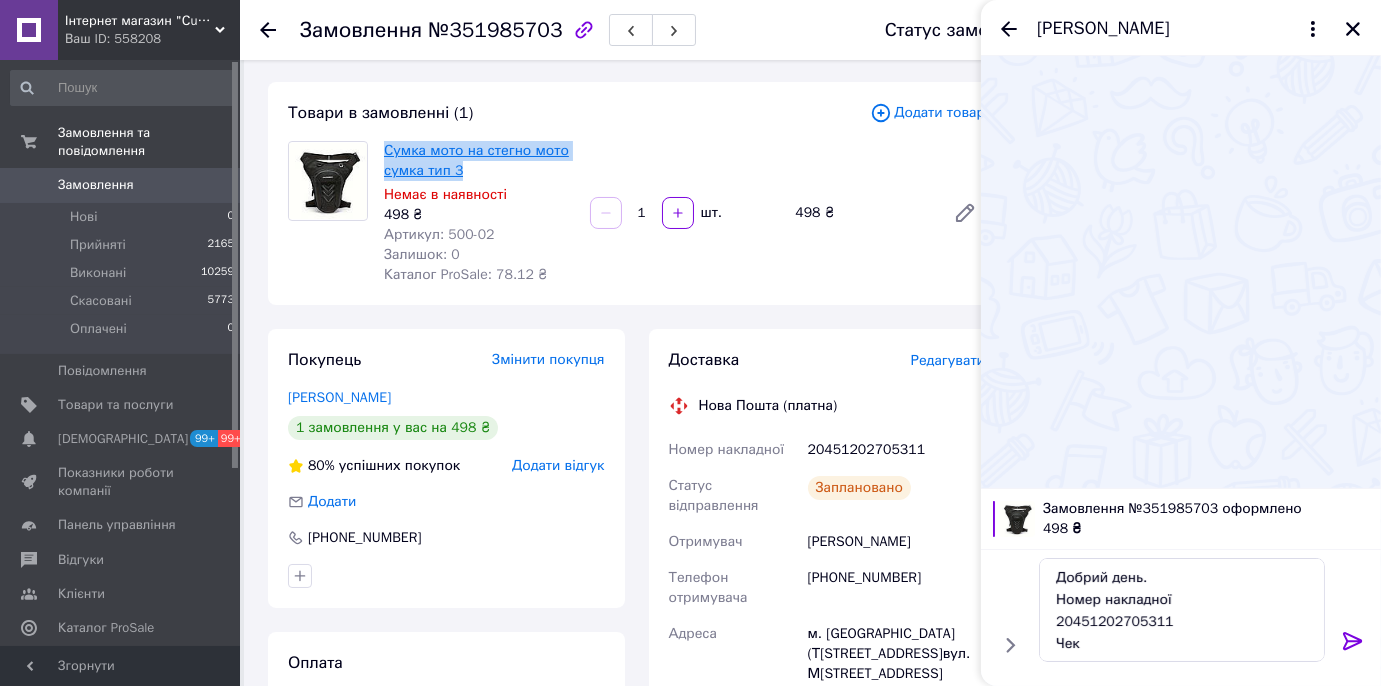 copy on "Сумка мото на стегно мото сумка тип 3" 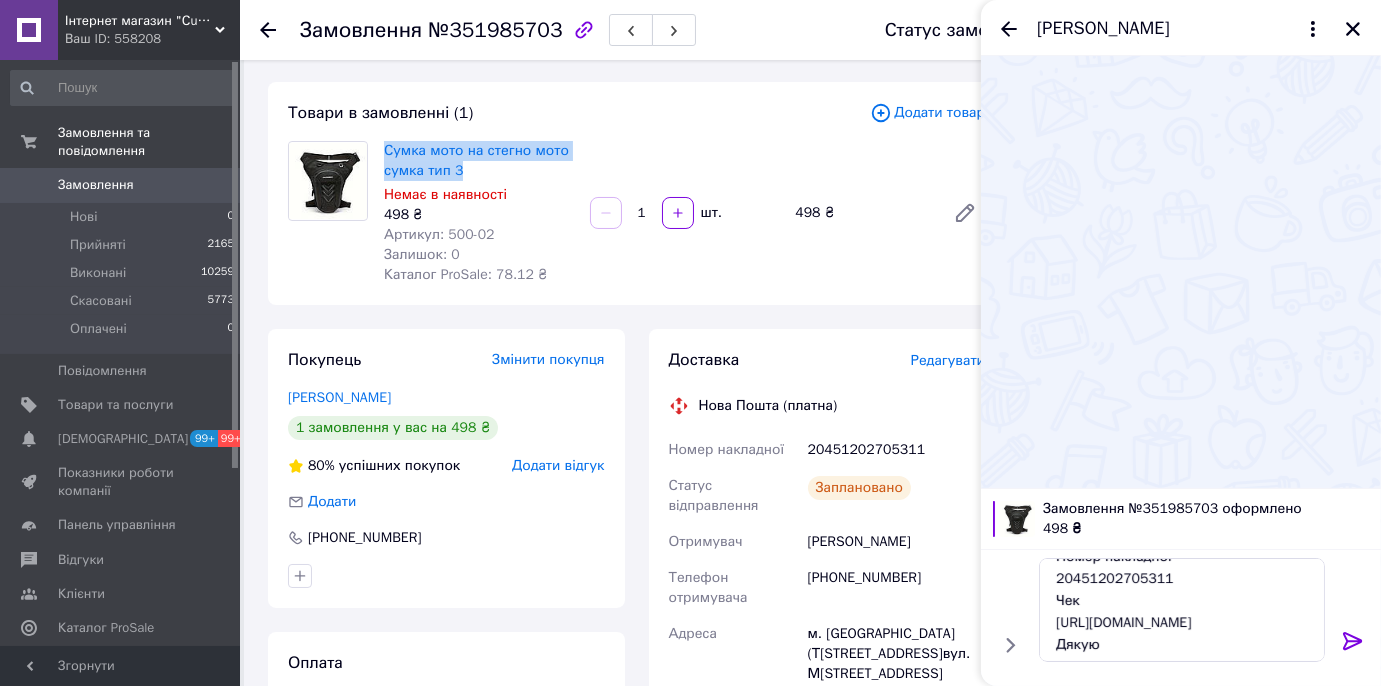 scroll, scrollTop: 67, scrollLeft: 0, axis: vertical 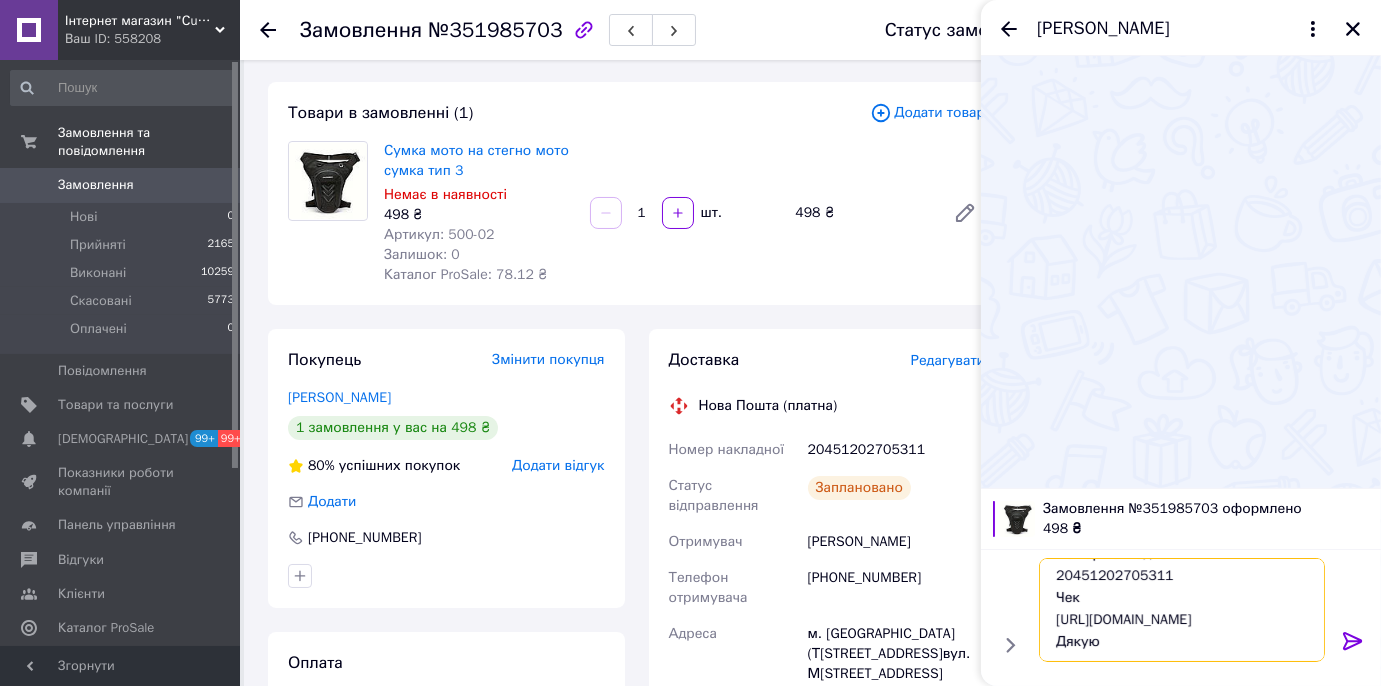 drag, startPoint x: 1053, startPoint y: 597, endPoint x: 1230, endPoint y: 630, distance: 180.04999 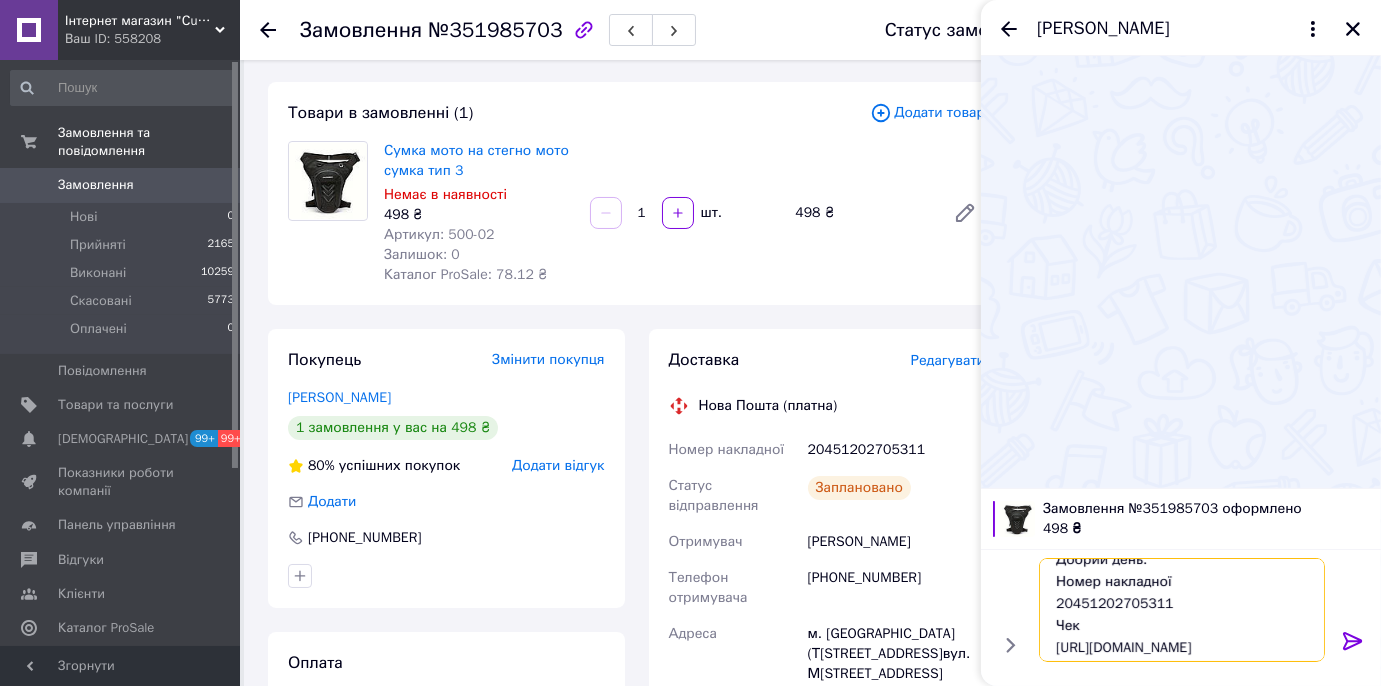 scroll, scrollTop: 0, scrollLeft: 0, axis: both 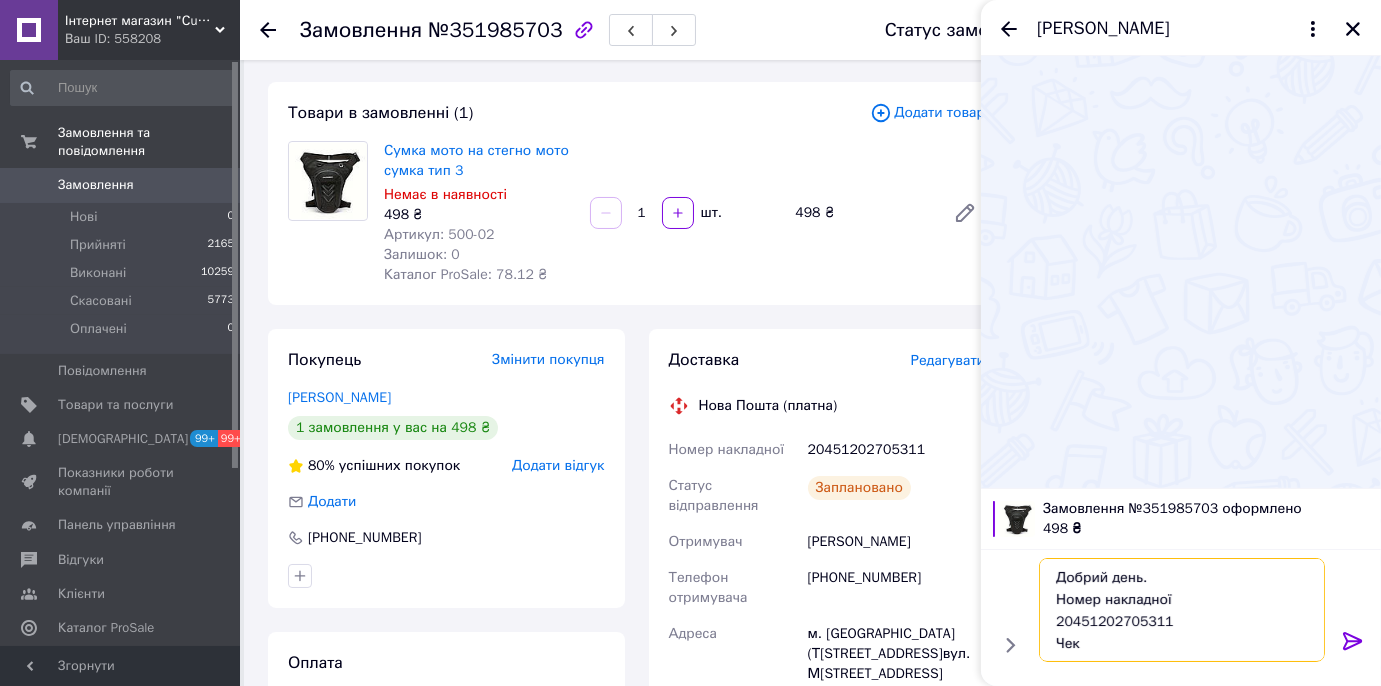 drag, startPoint x: 1109, startPoint y: 639, endPoint x: 1047, endPoint y: 552, distance: 106.83164 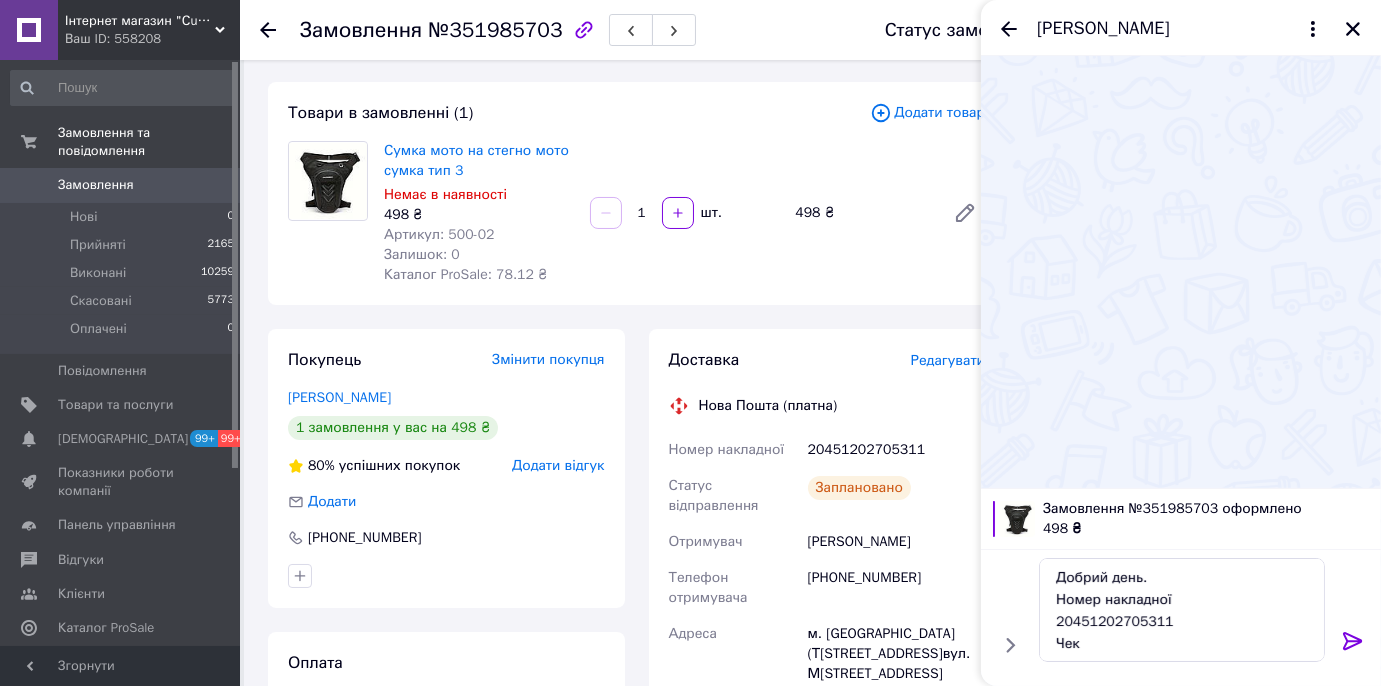 click 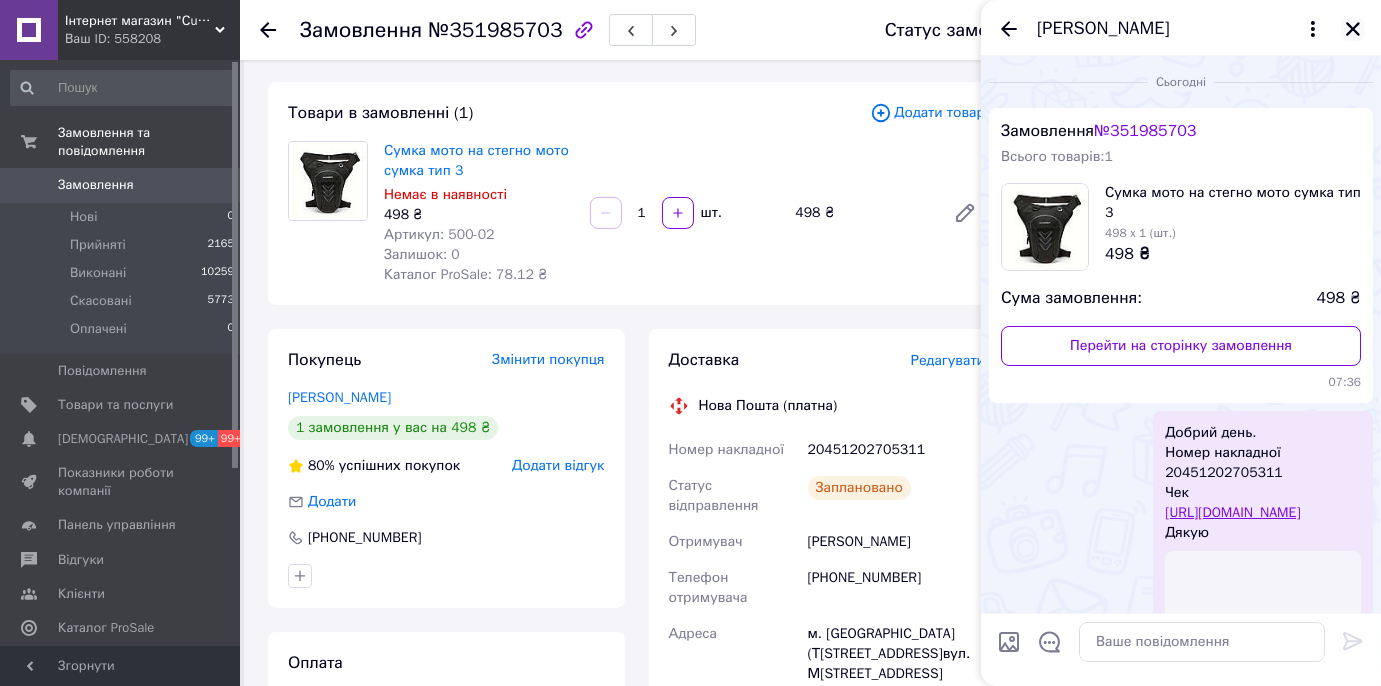 click 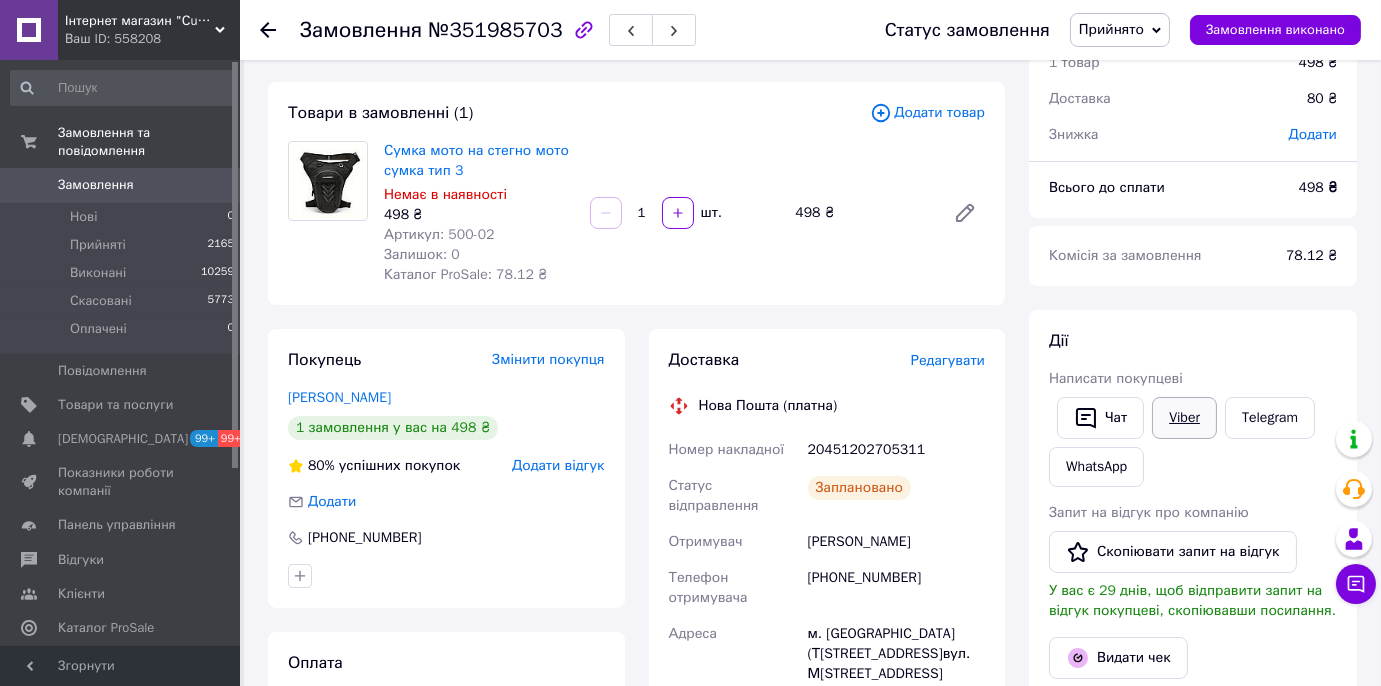 click on "Viber" at bounding box center [1184, 418] 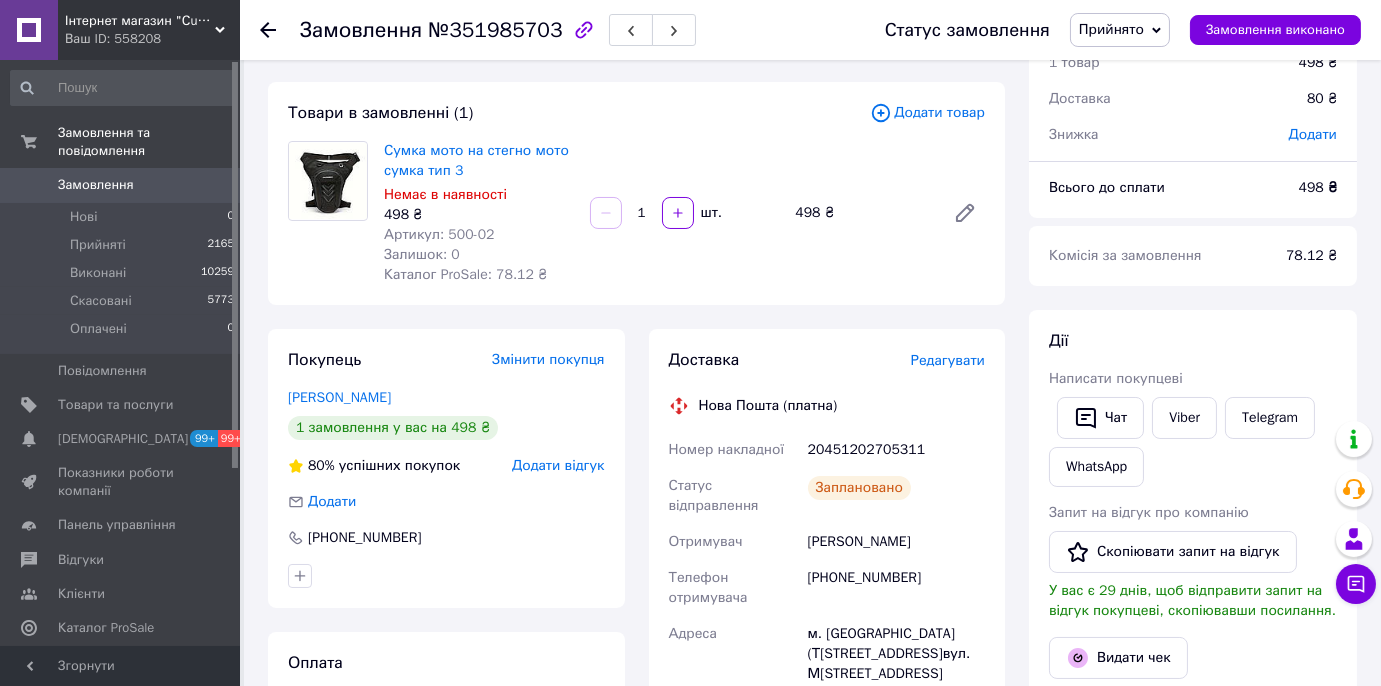 drag, startPoint x: 651, startPoint y: 624, endPoint x: 633, endPoint y: 619, distance: 18.681541 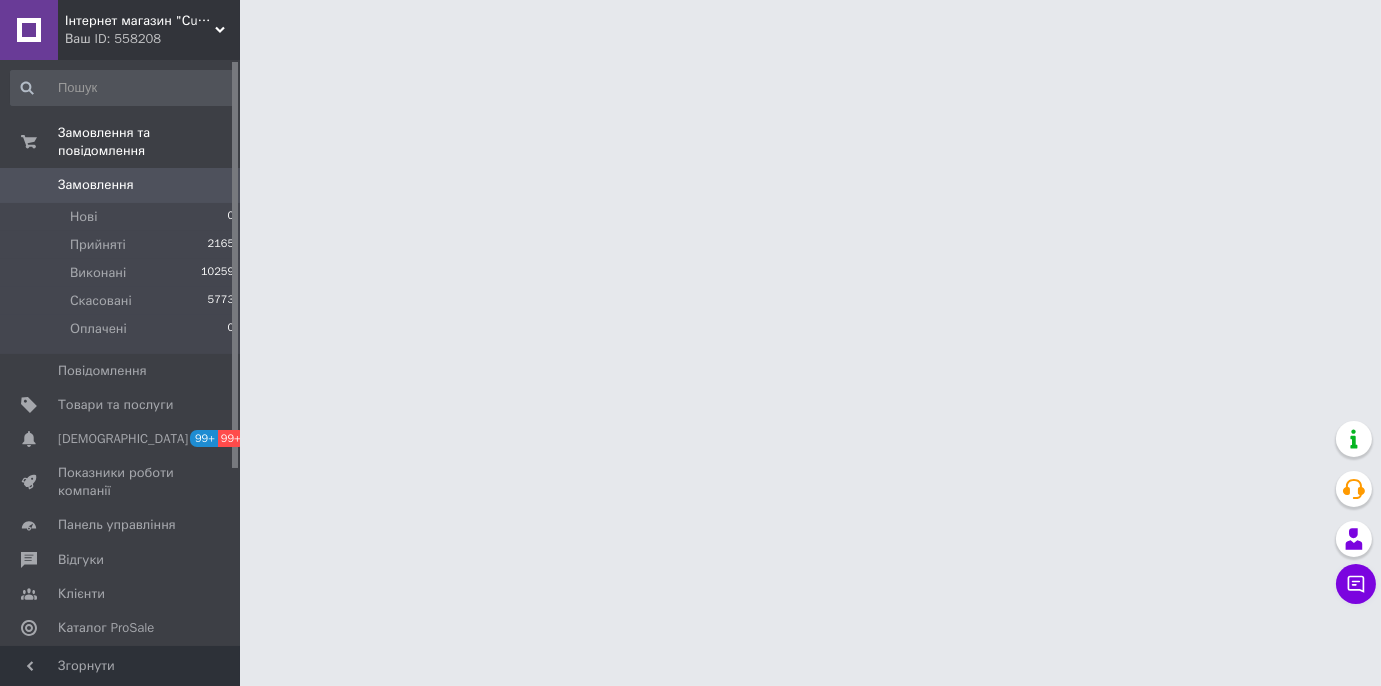 scroll, scrollTop: 0, scrollLeft: 0, axis: both 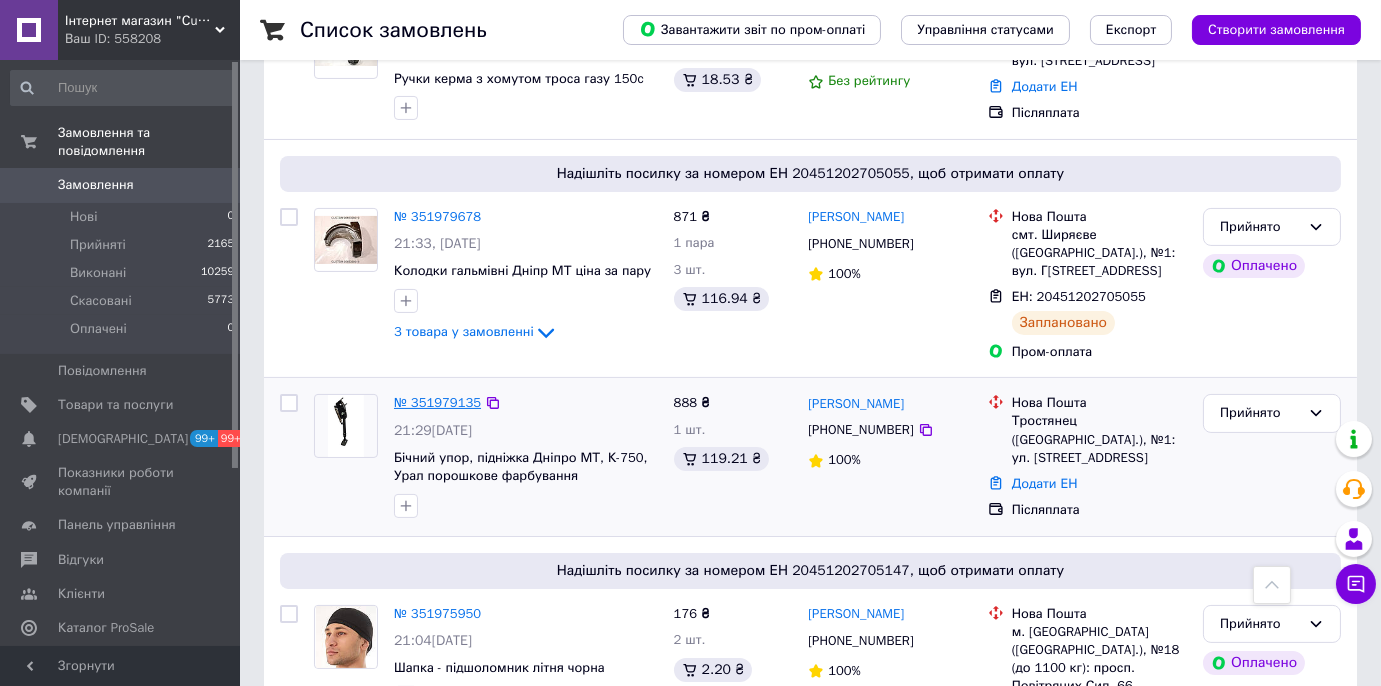 click on "№ 351979135" at bounding box center (437, 402) 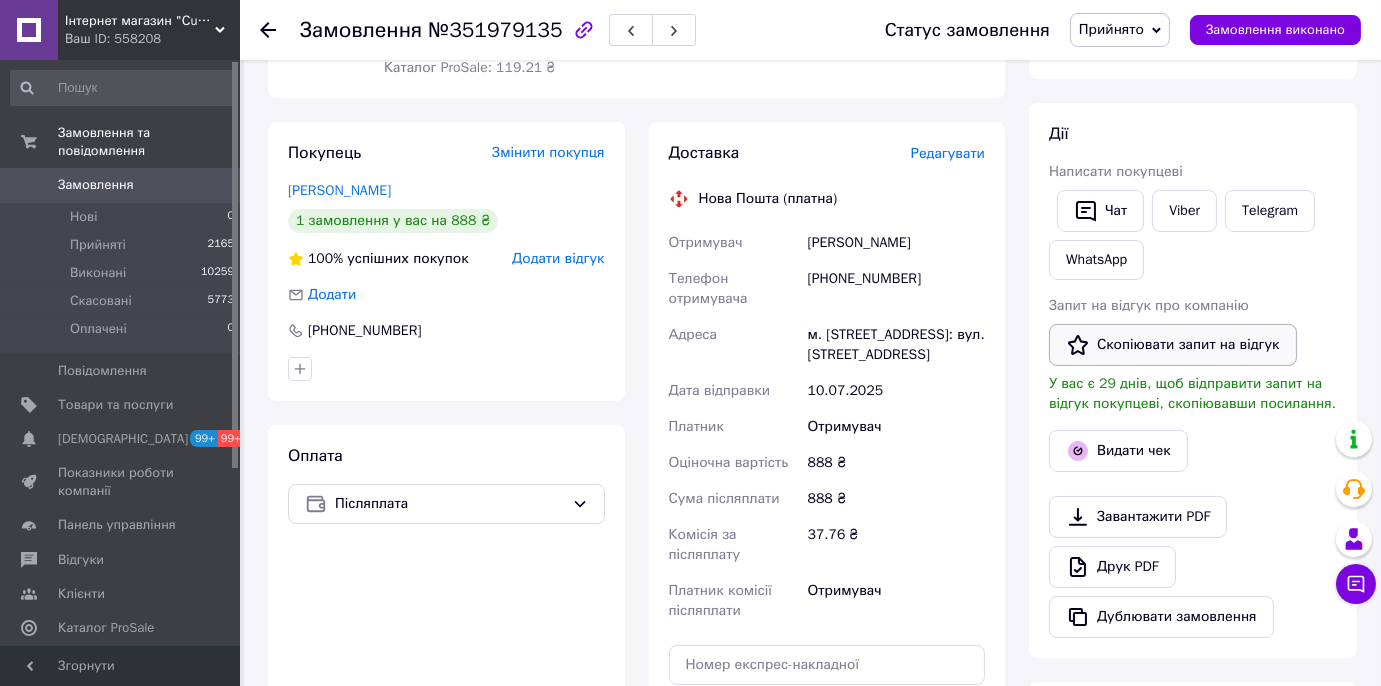 scroll, scrollTop: 206, scrollLeft: 0, axis: vertical 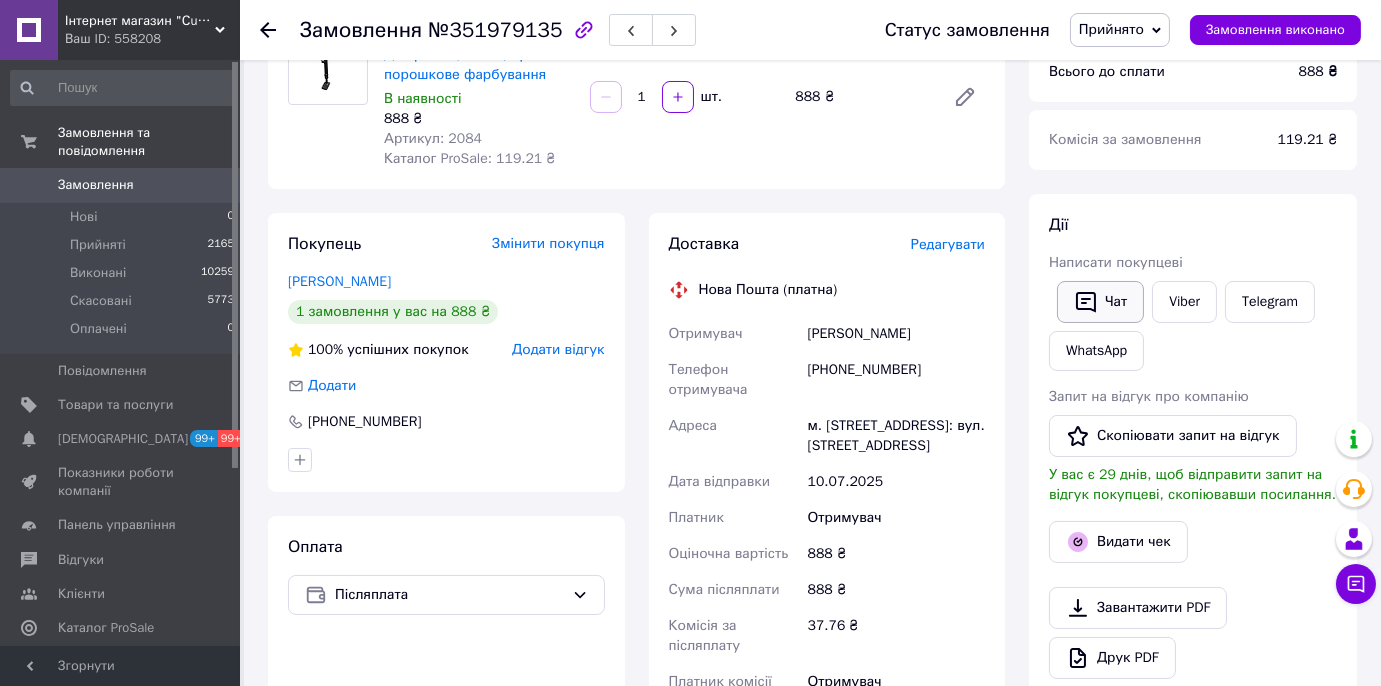 click on "Чат" at bounding box center [1100, 302] 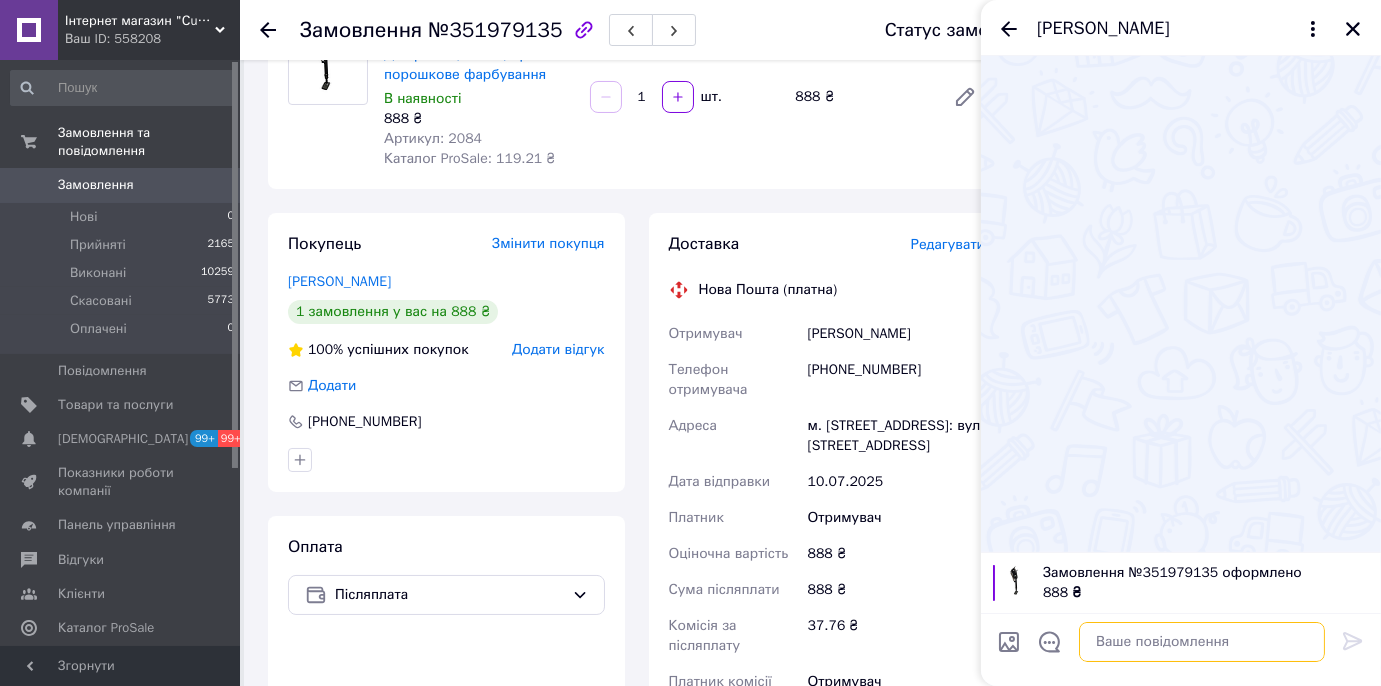 click at bounding box center (1202, 642) 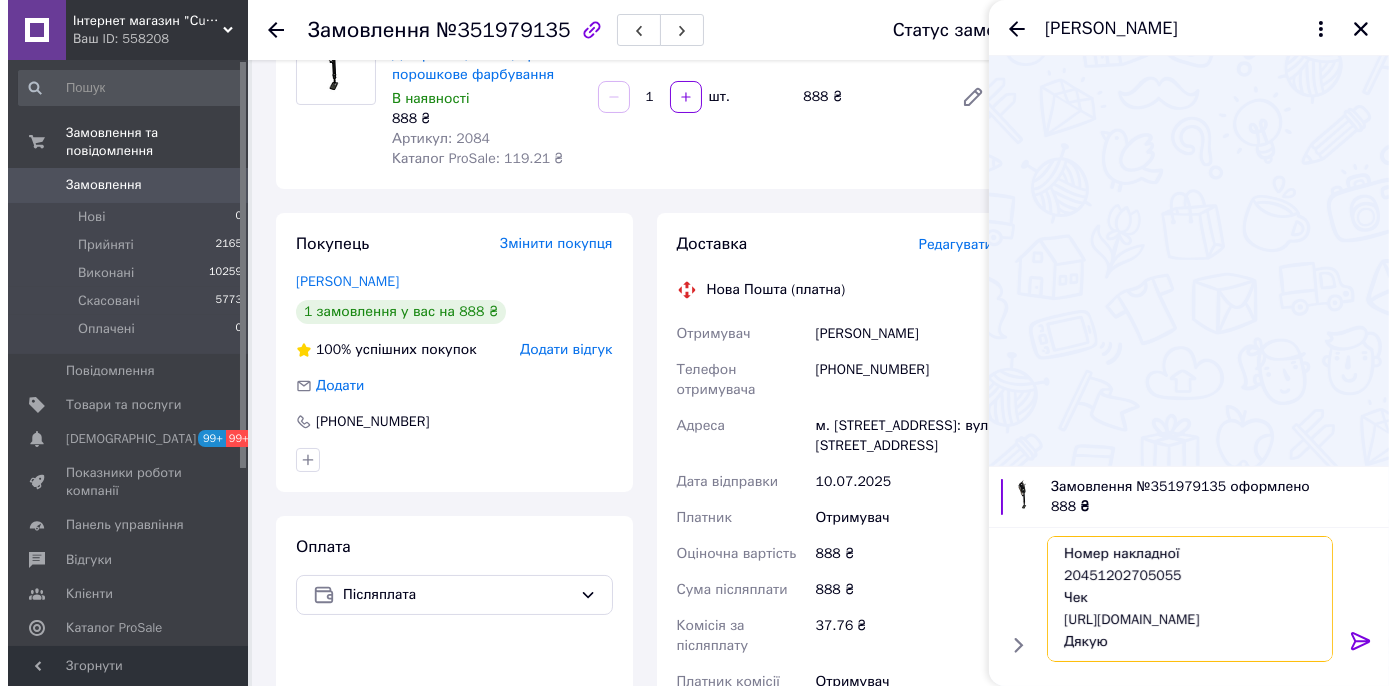 scroll, scrollTop: 0, scrollLeft: 0, axis: both 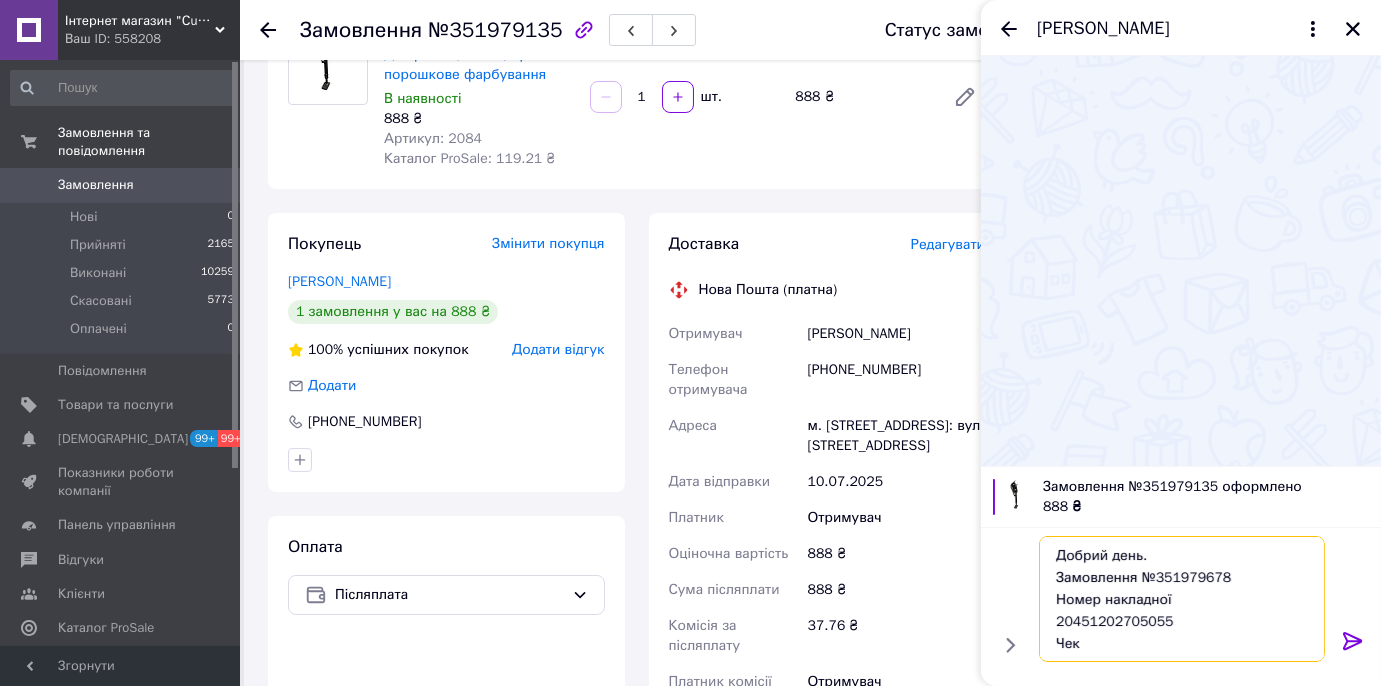 drag, startPoint x: 1234, startPoint y: 577, endPoint x: 1136, endPoint y: 577, distance: 98 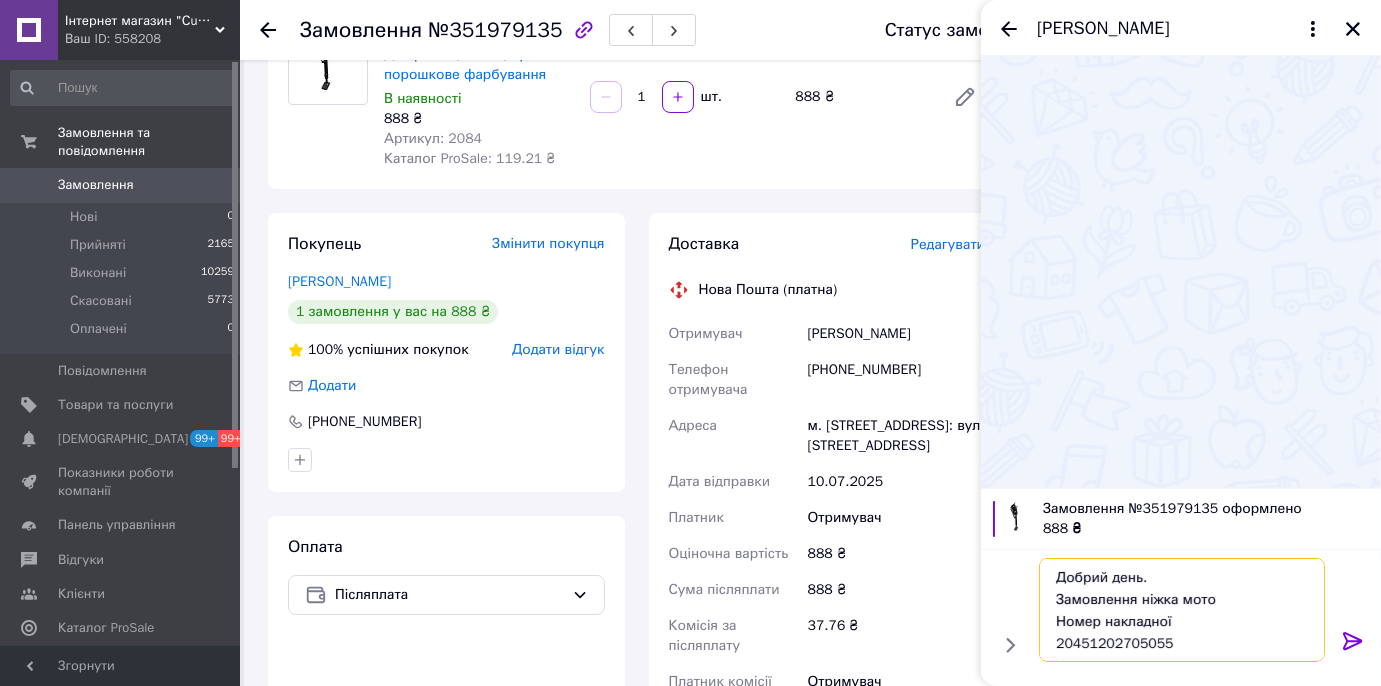 type on "Добрий день.
Замовлення ніжка мото
Номер накладної
20451202705055
Чек
https://kasa.vchasno.ua/check-viewer/lydrnqG9RfA
Дякую" 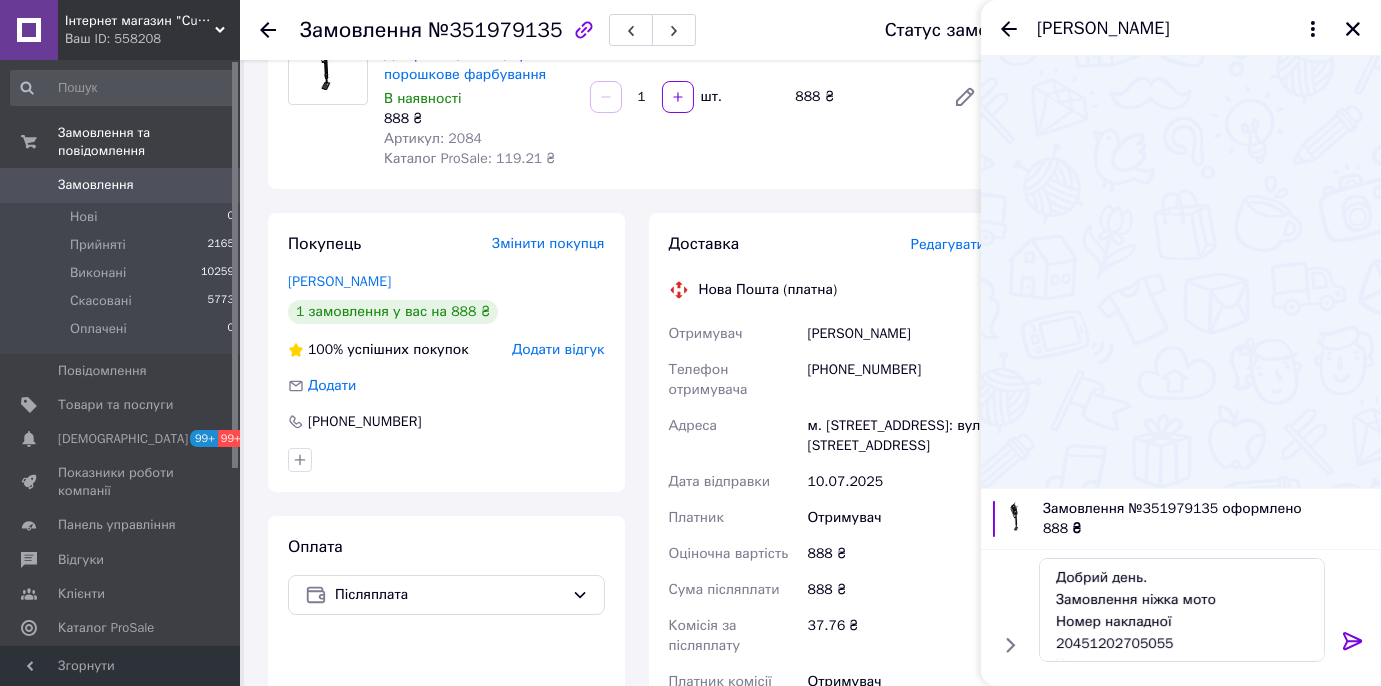 click on "Редагувати" at bounding box center [948, 244] 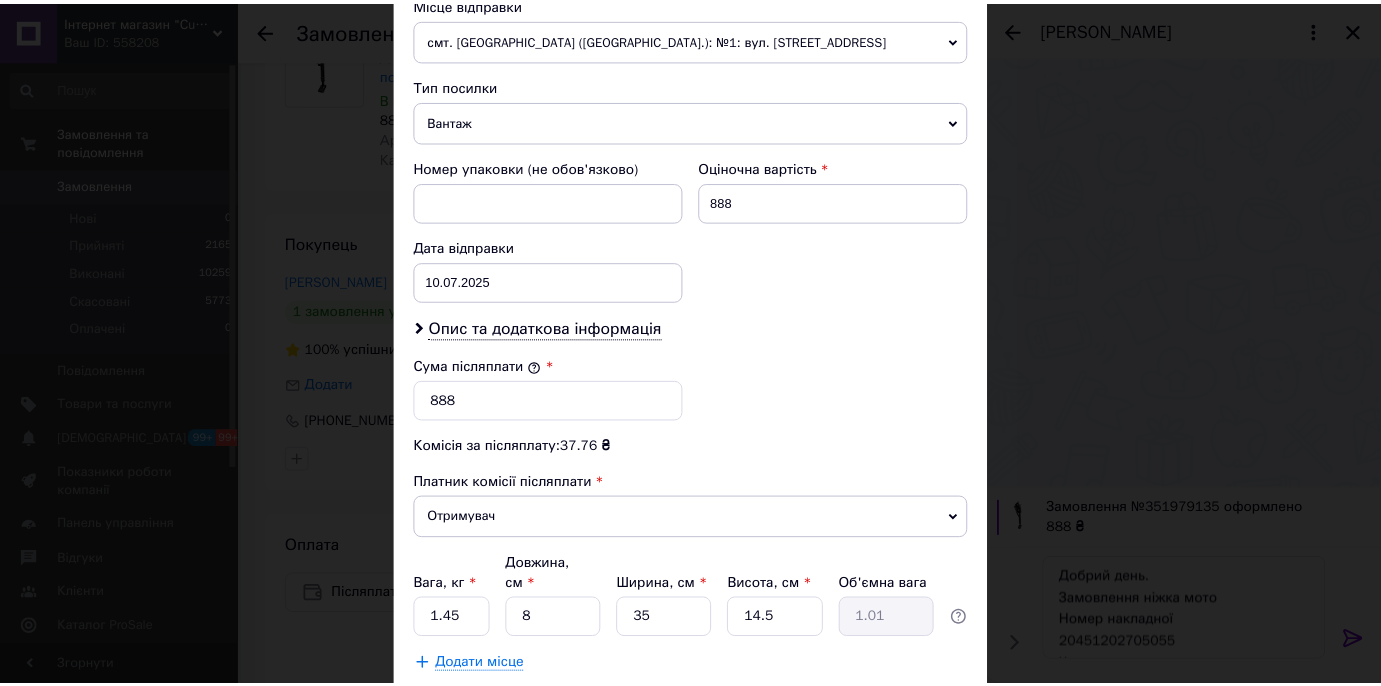 scroll, scrollTop: 727, scrollLeft: 0, axis: vertical 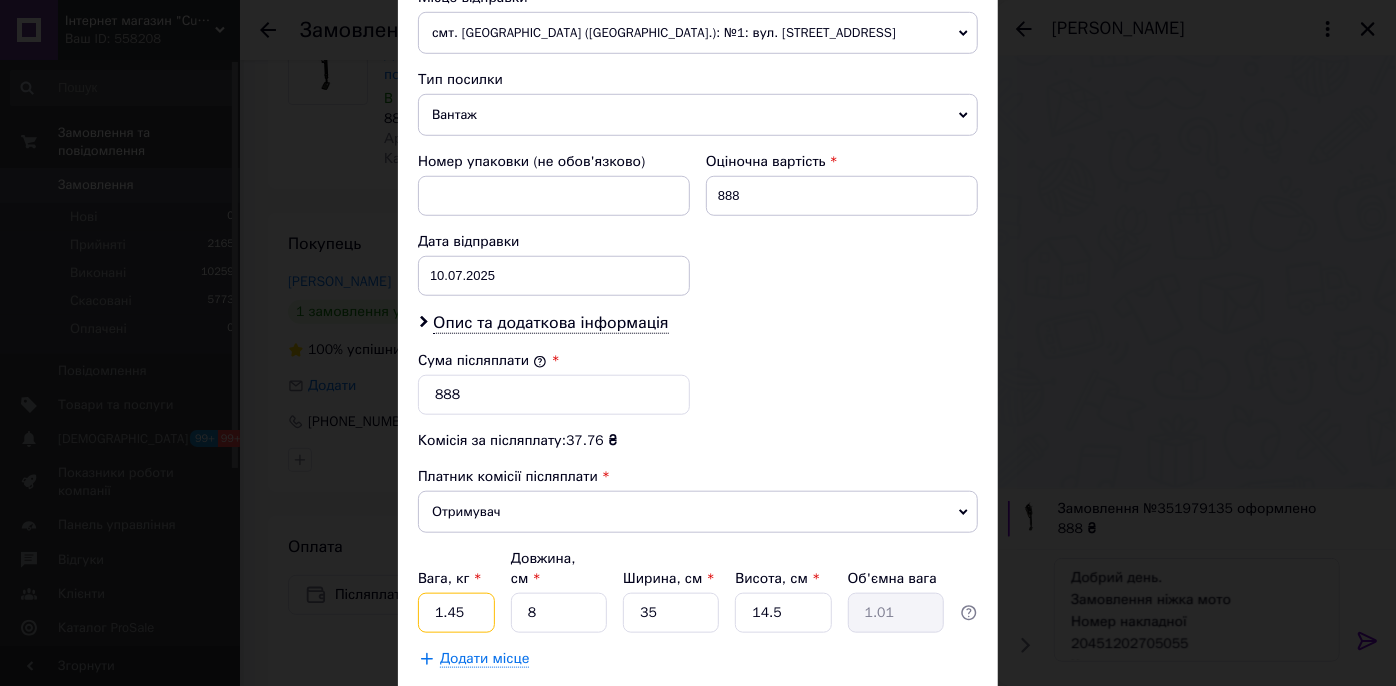 drag, startPoint x: 455, startPoint y: 591, endPoint x: 445, endPoint y: 588, distance: 10.440307 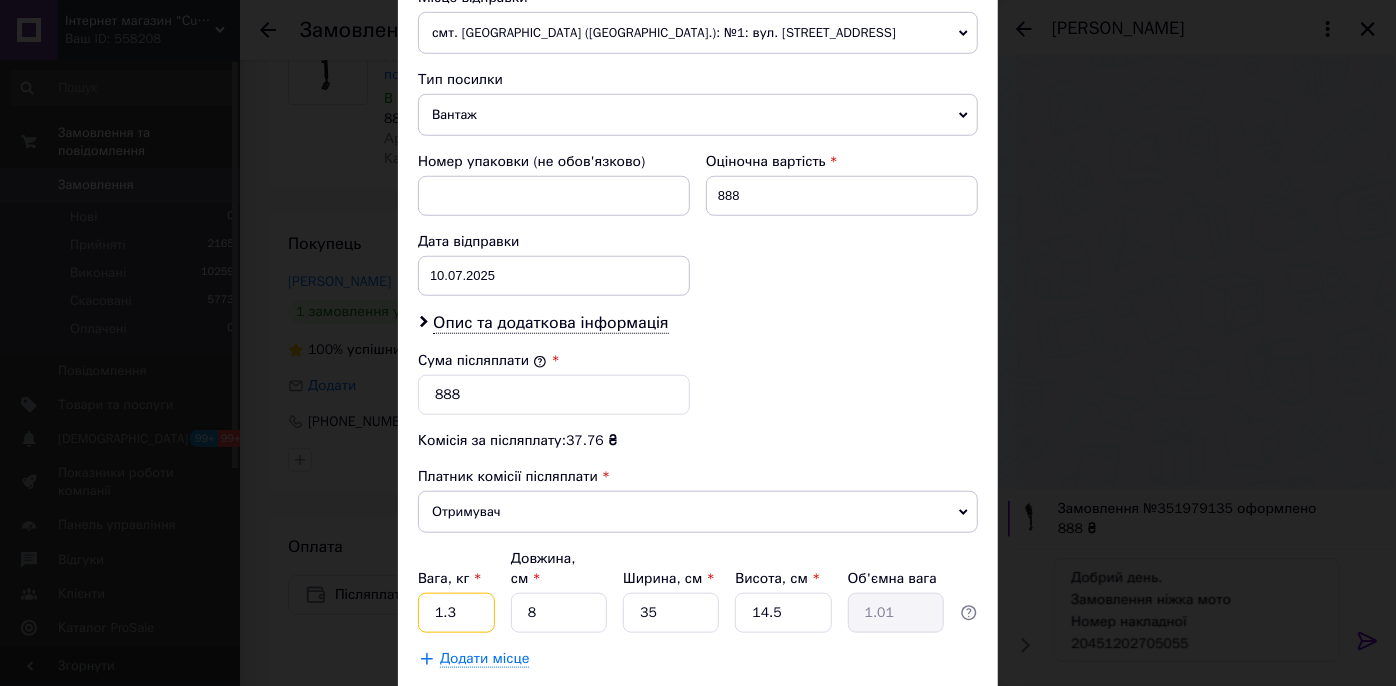 type on "1.3" 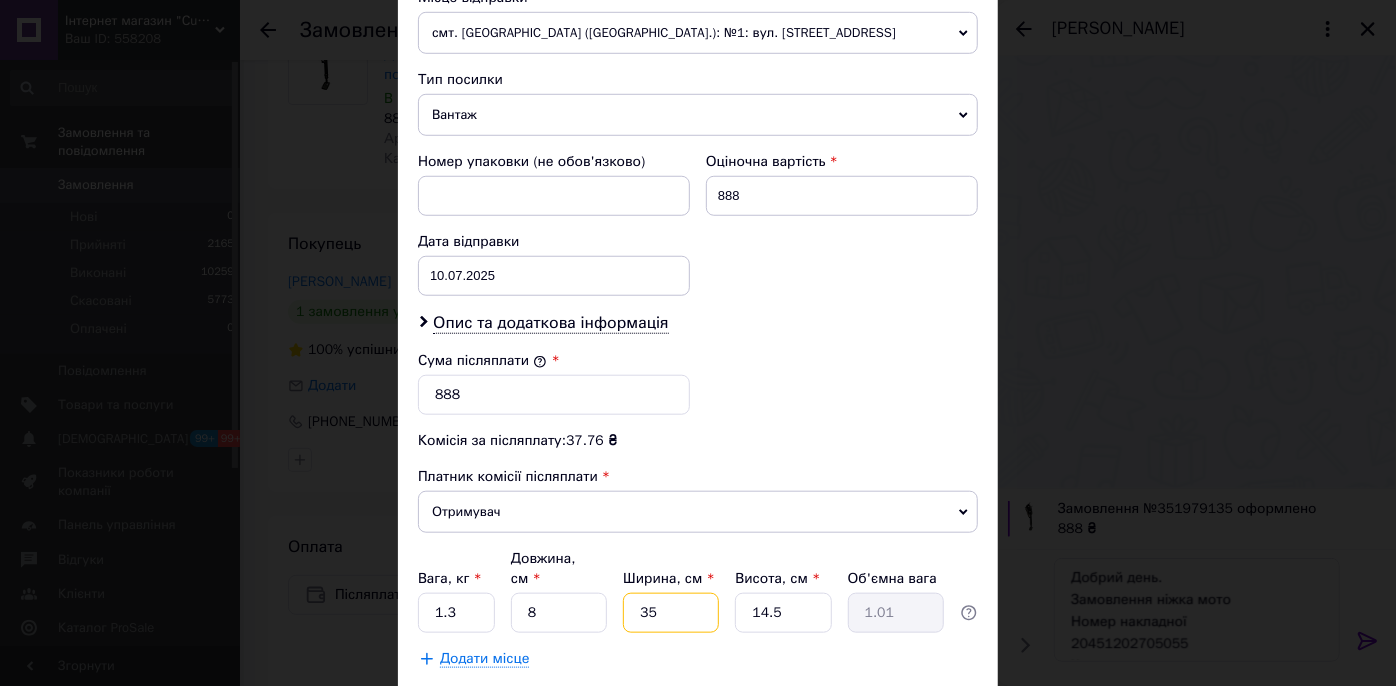 click on "35" at bounding box center (671, 613) 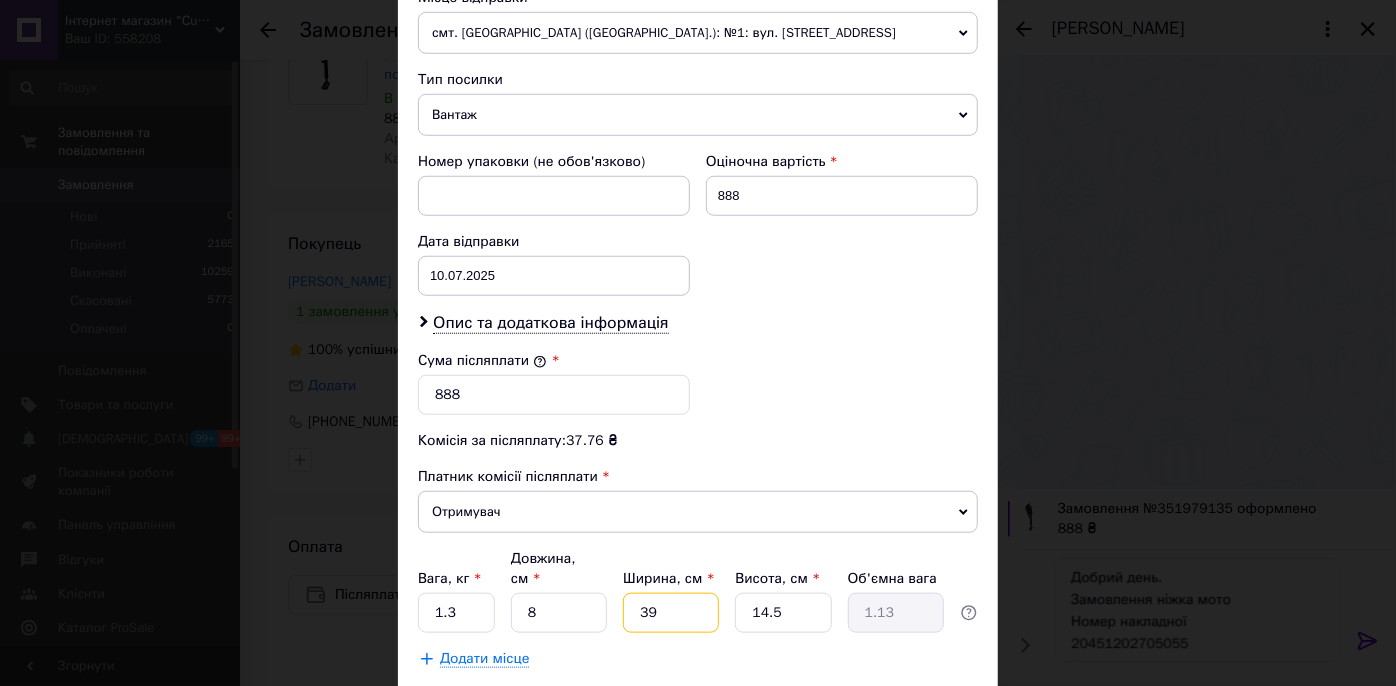 type on "39" 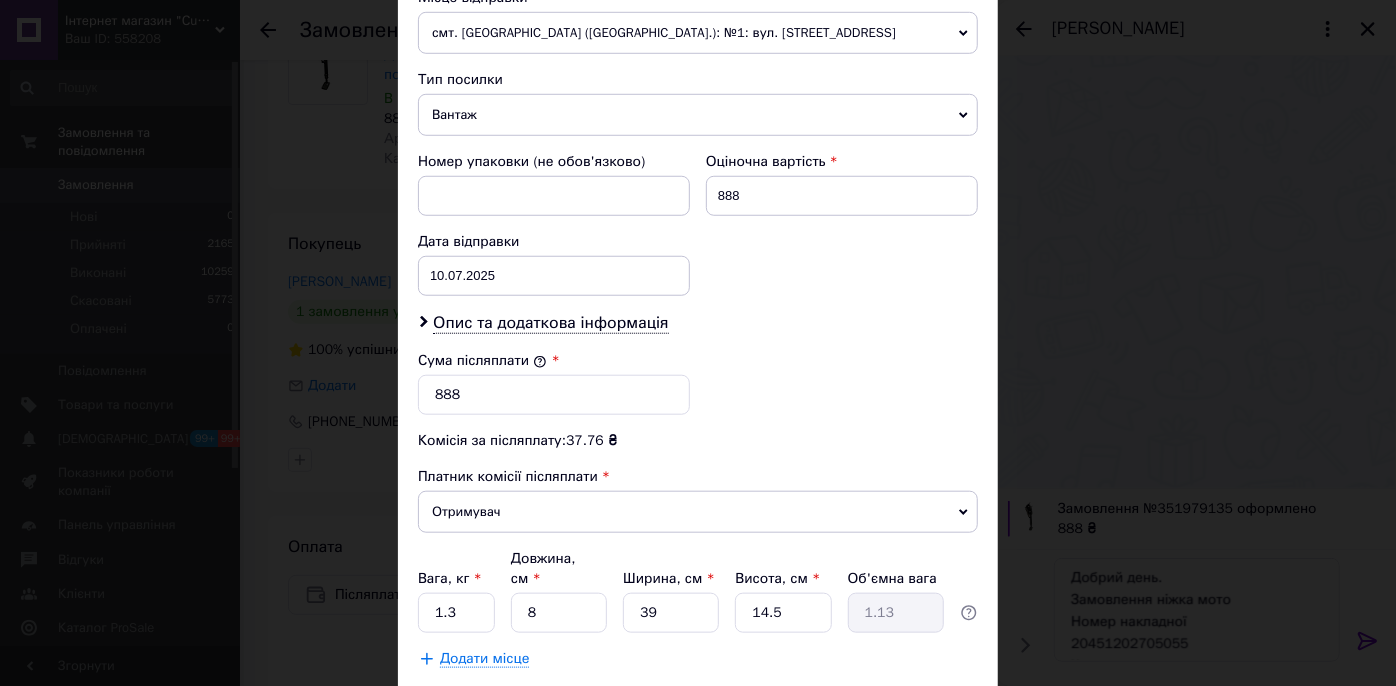 click on "Зберегти" at bounding box center [929, 709] 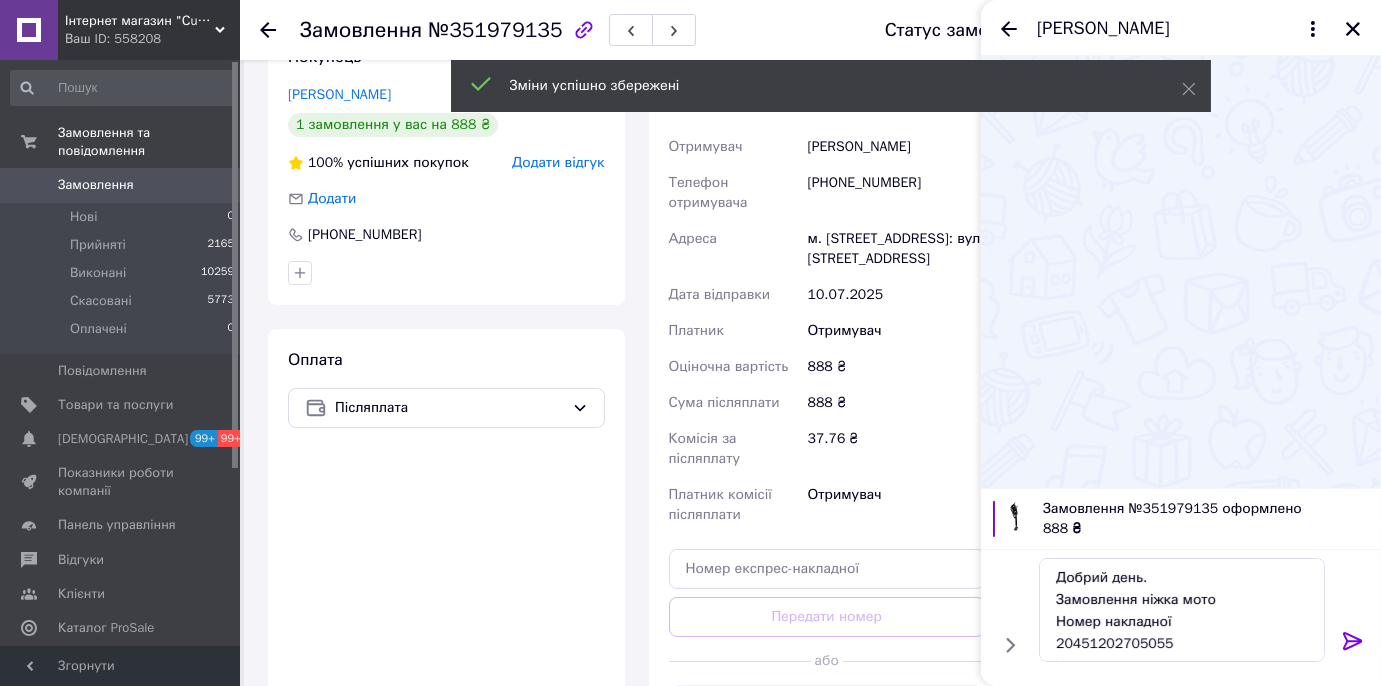 scroll, scrollTop: 752, scrollLeft: 0, axis: vertical 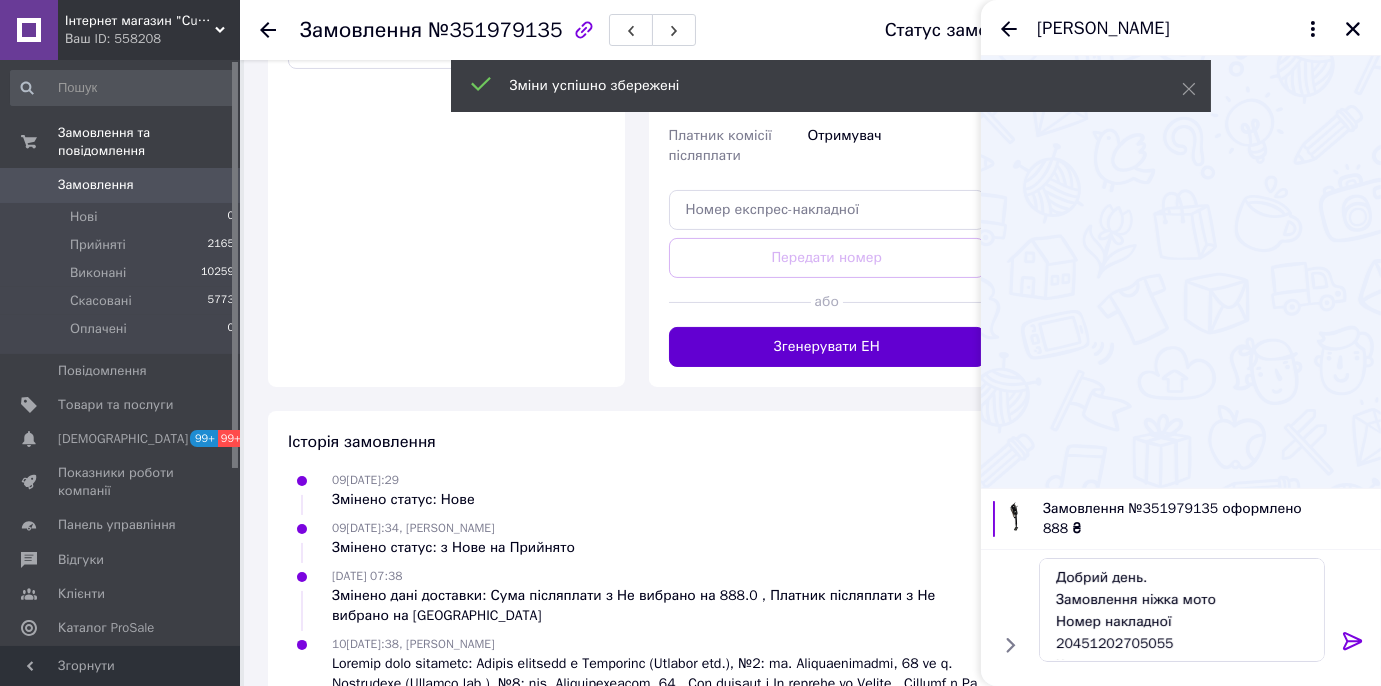 click on "Згенерувати ЕН" at bounding box center [827, 347] 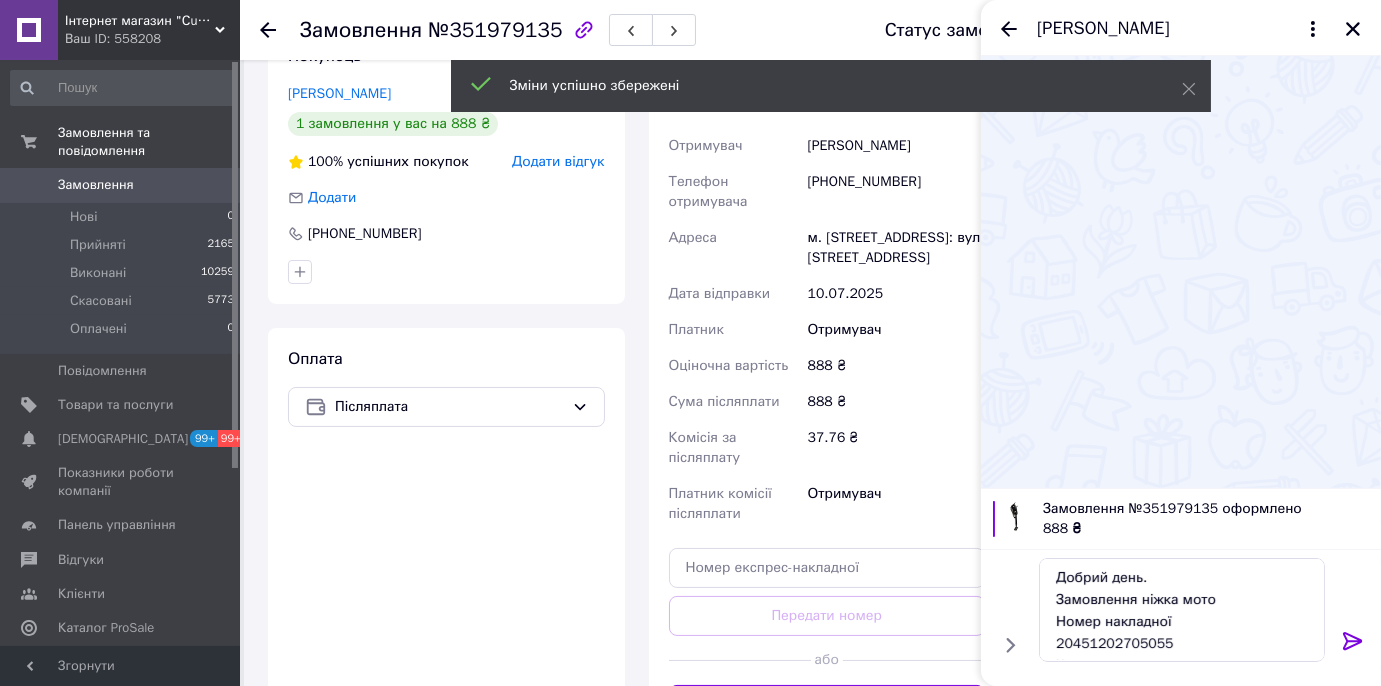 scroll, scrollTop: 388, scrollLeft: 0, axis: vertical 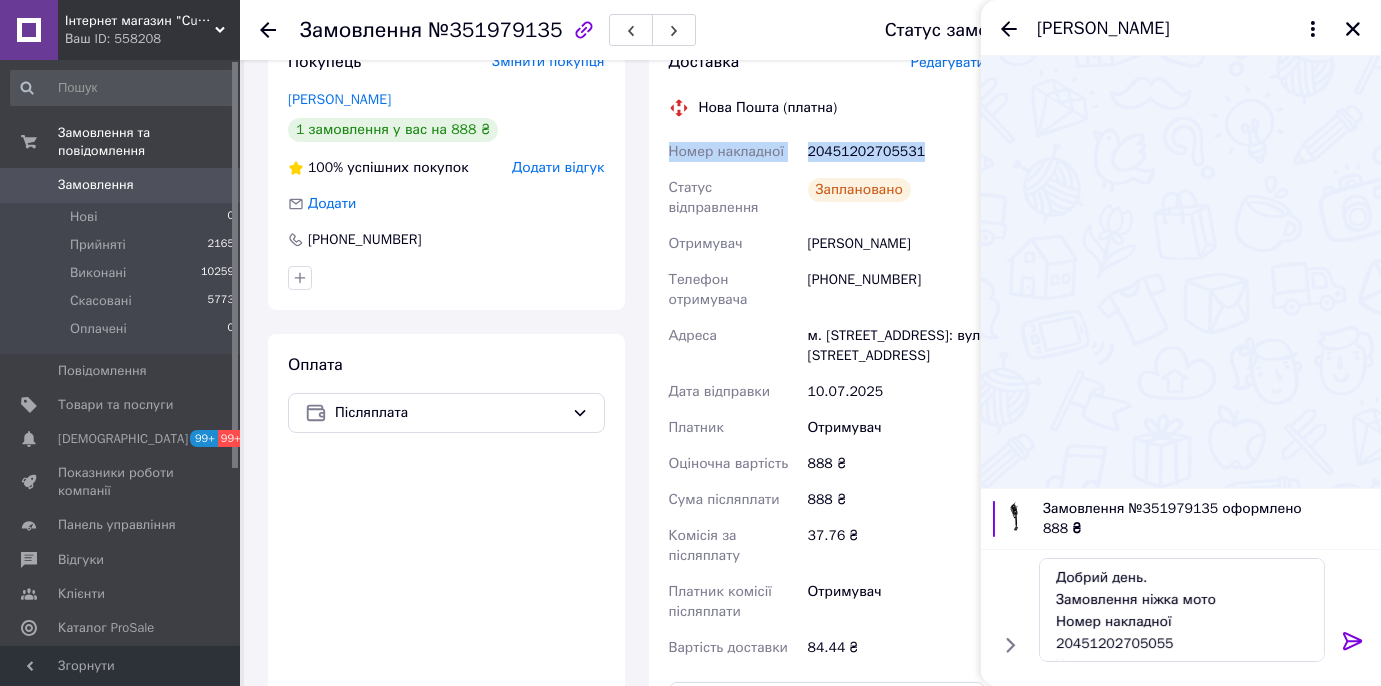 drag, startPoint x: 931, startPoint y: 162, endPoint x: 653, endPoint y: 160, distance: 278.0072 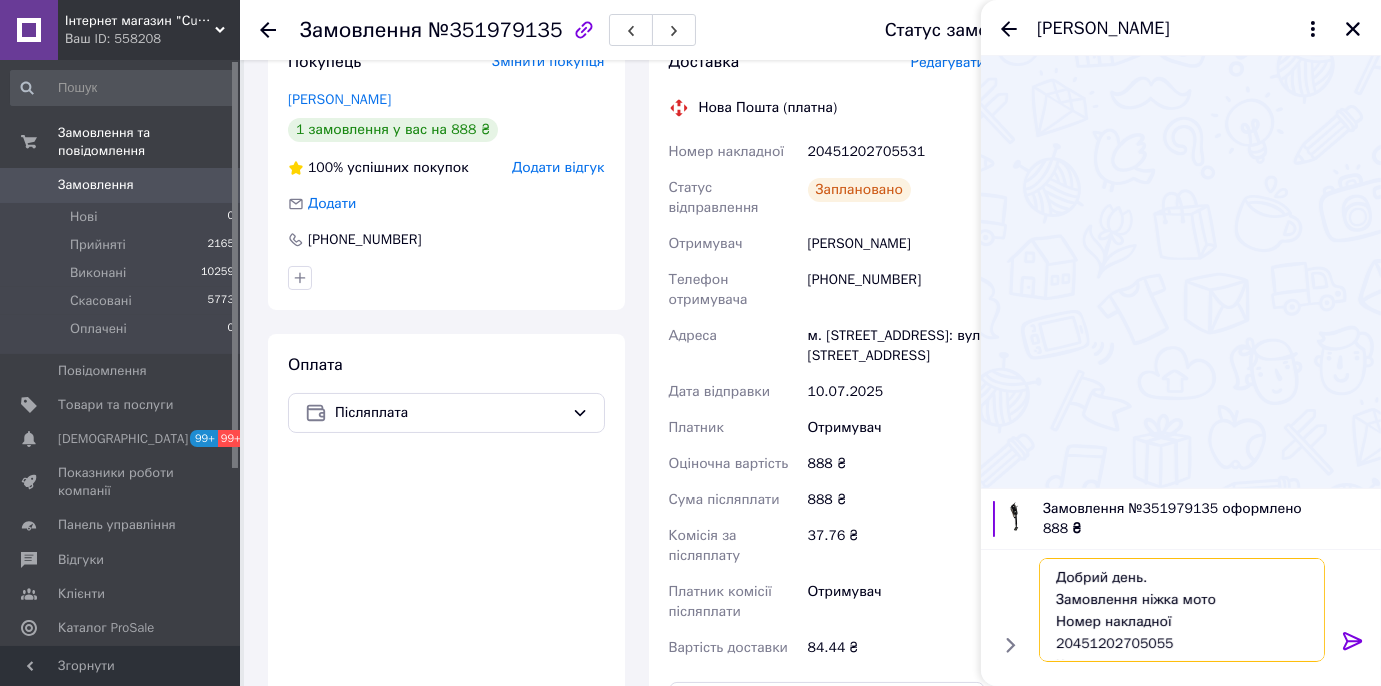 paste on "531" 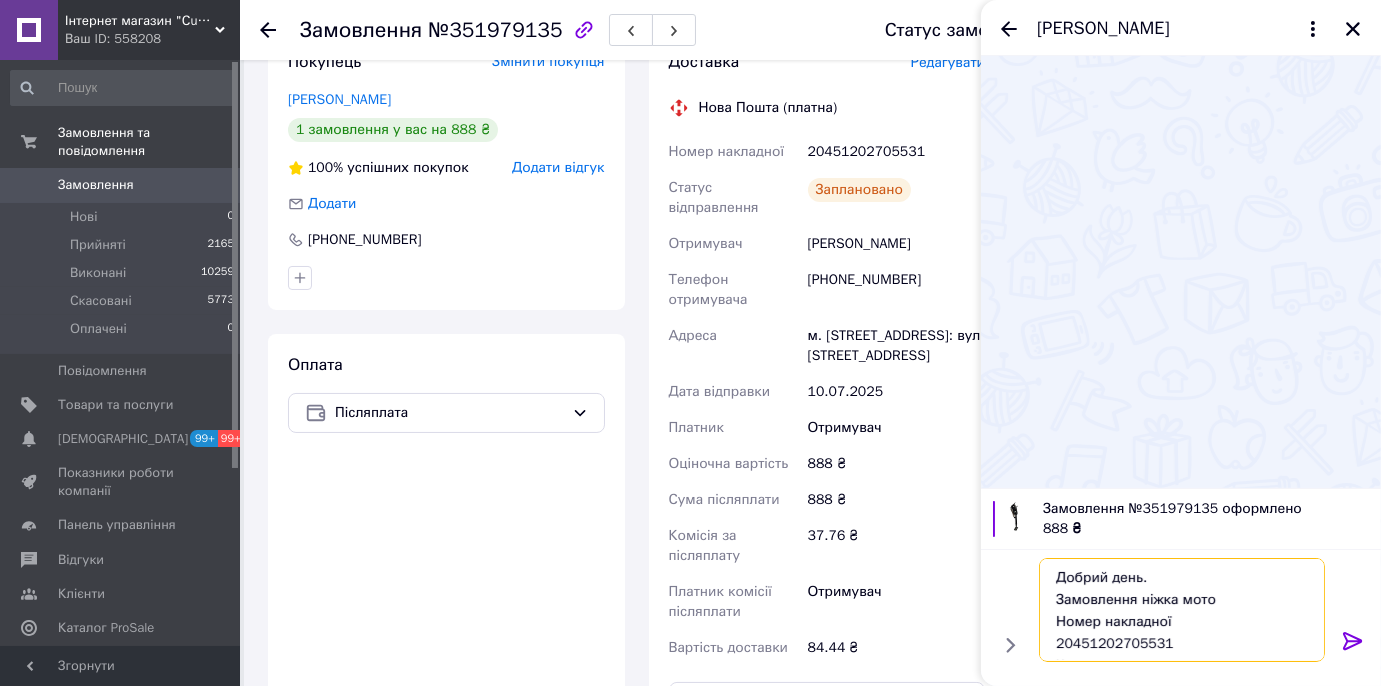 drag, startPoint x: 1166, startPoint y: 641, endPoint x: 1033, endPoint y: 629, distance: 133.54025 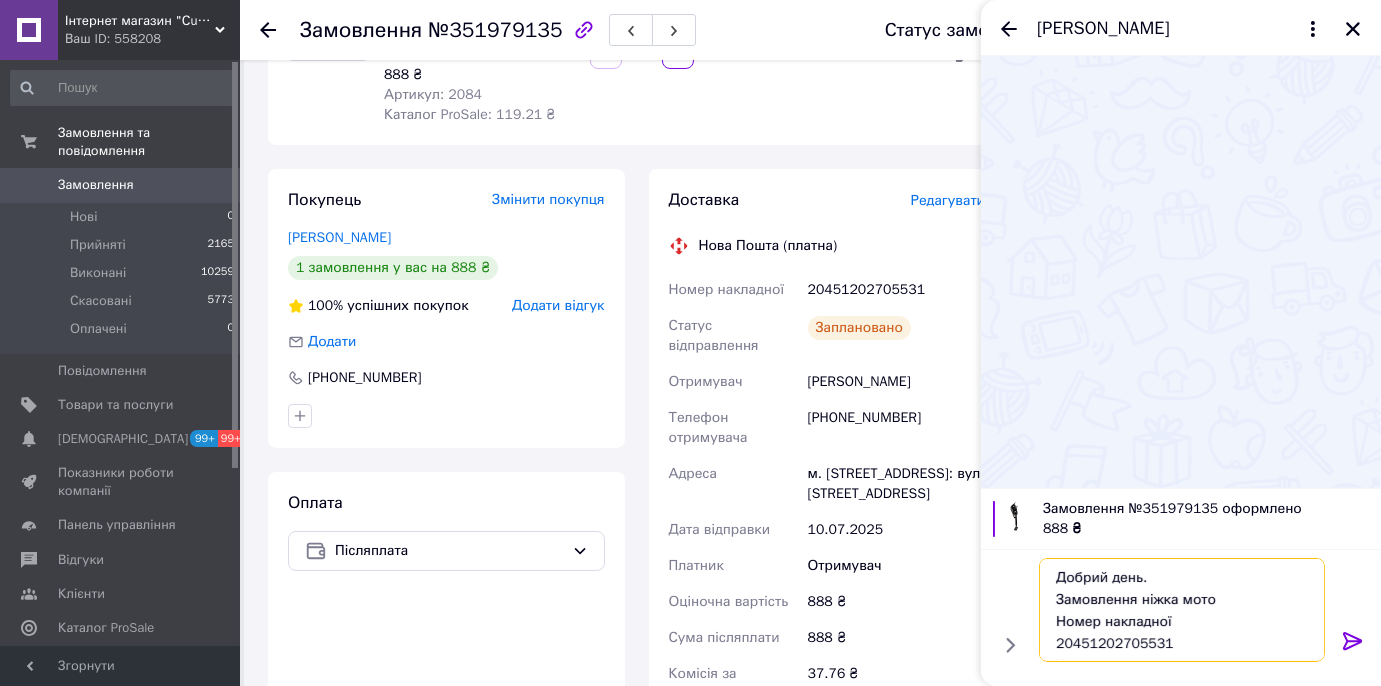 scroll, scrollTop: 115, scrollLeft: 0, axis: vertical 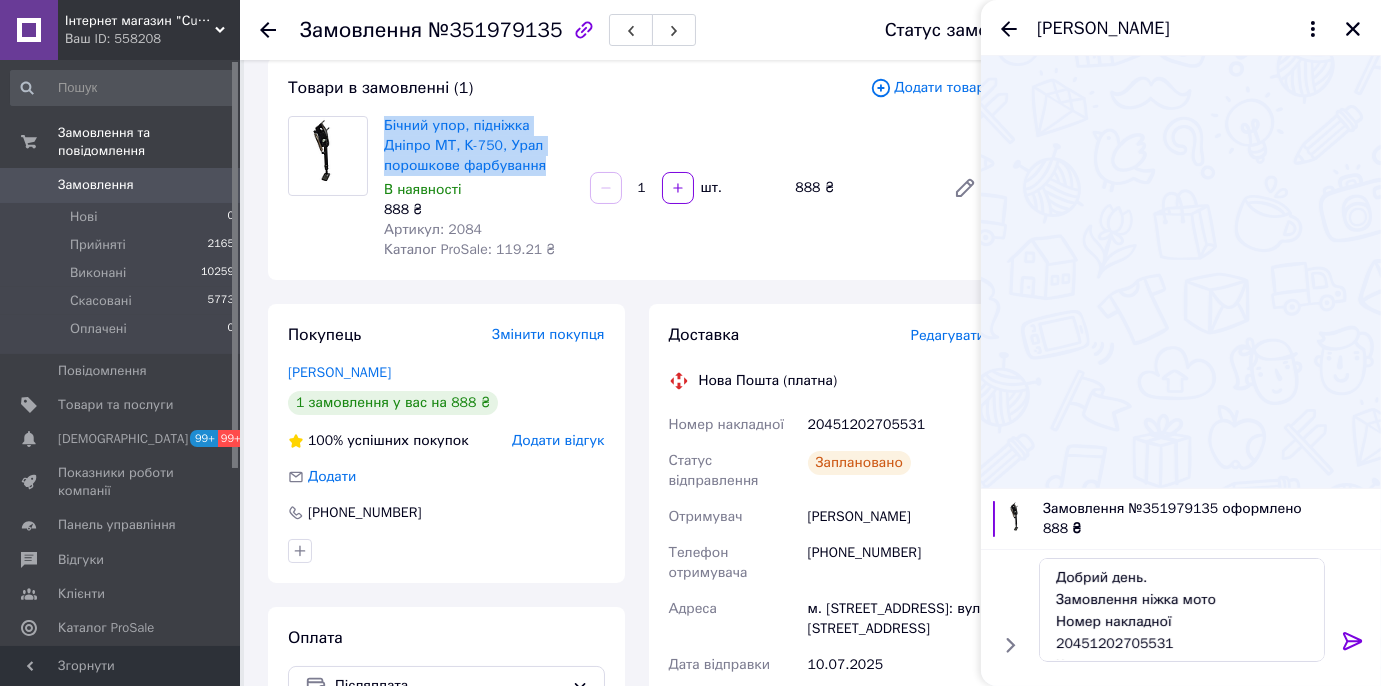 drag, startPoint x: 397, startPoint y: 127, endPoint x: 544, endPoint y: 161, distance: 150.88075 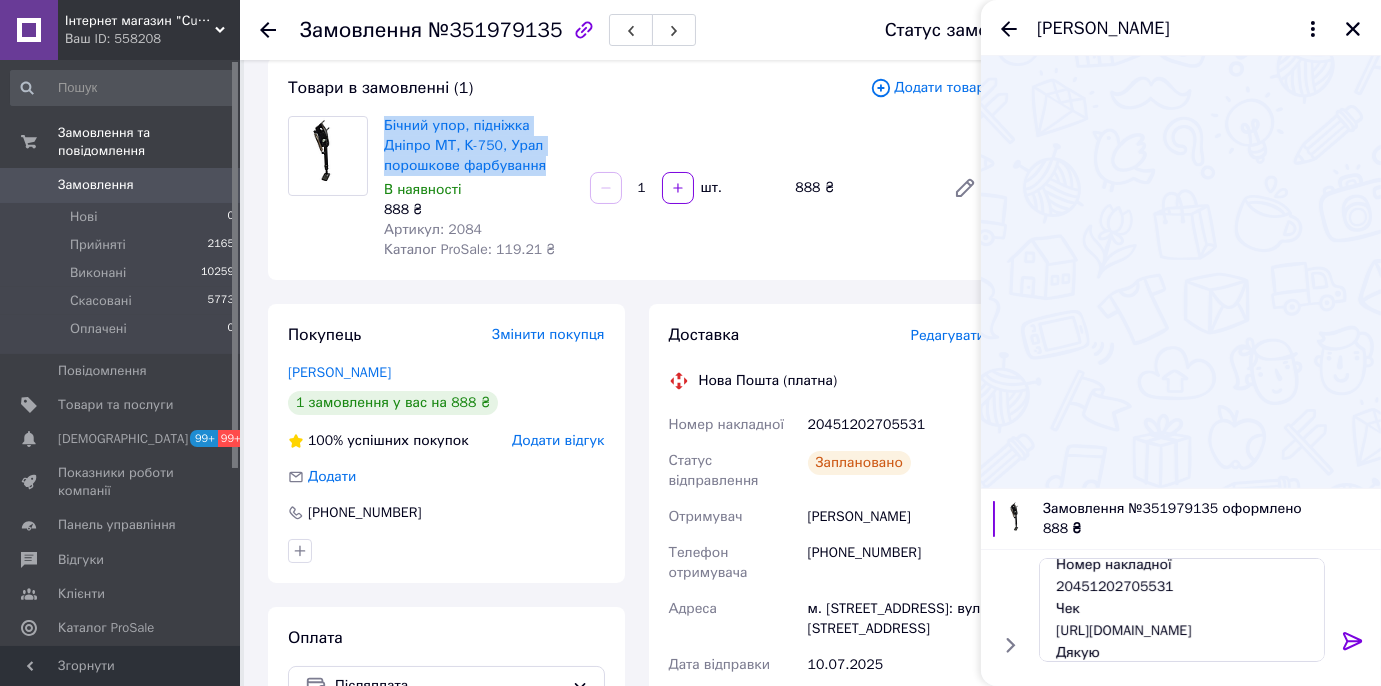 scroll, scrollTop: 89, scrollLeft: 0, axis: vertical 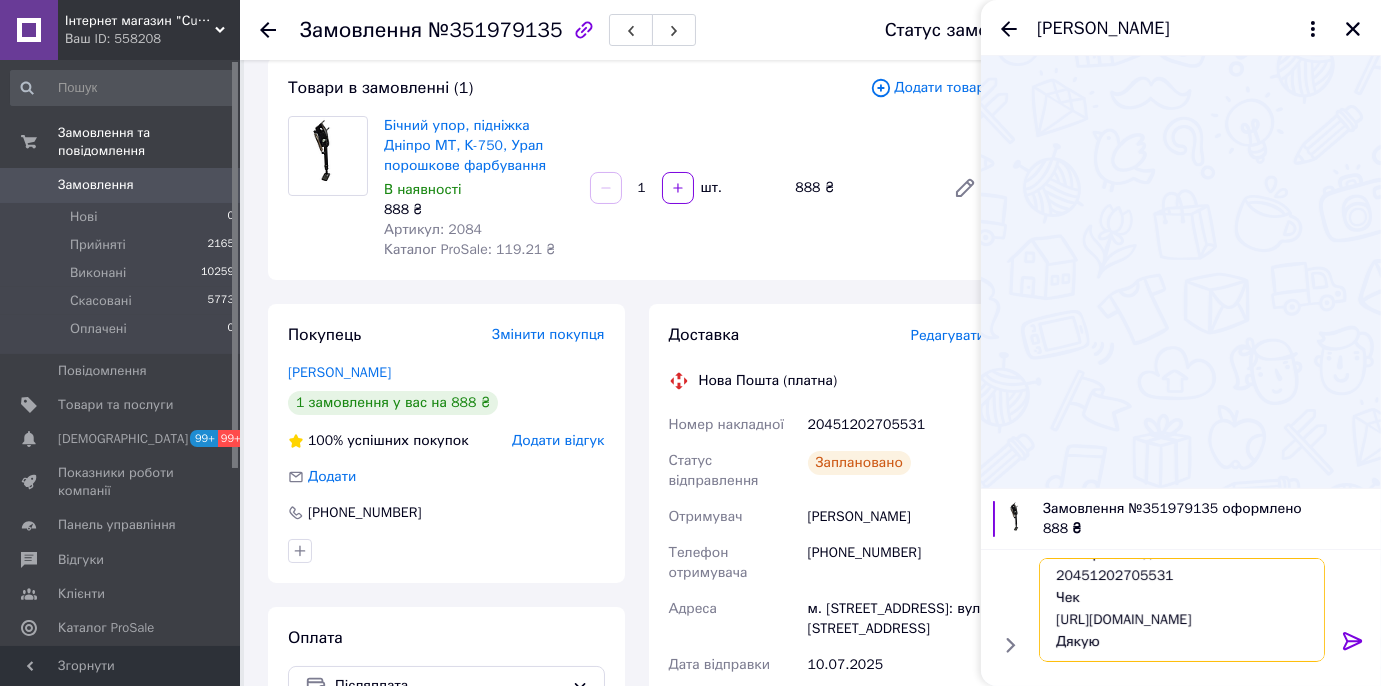 drag, startPoint x: 1056, startPoint y: 603, endPoint x: 1215, endPoint y: 617, distance: 159.61516 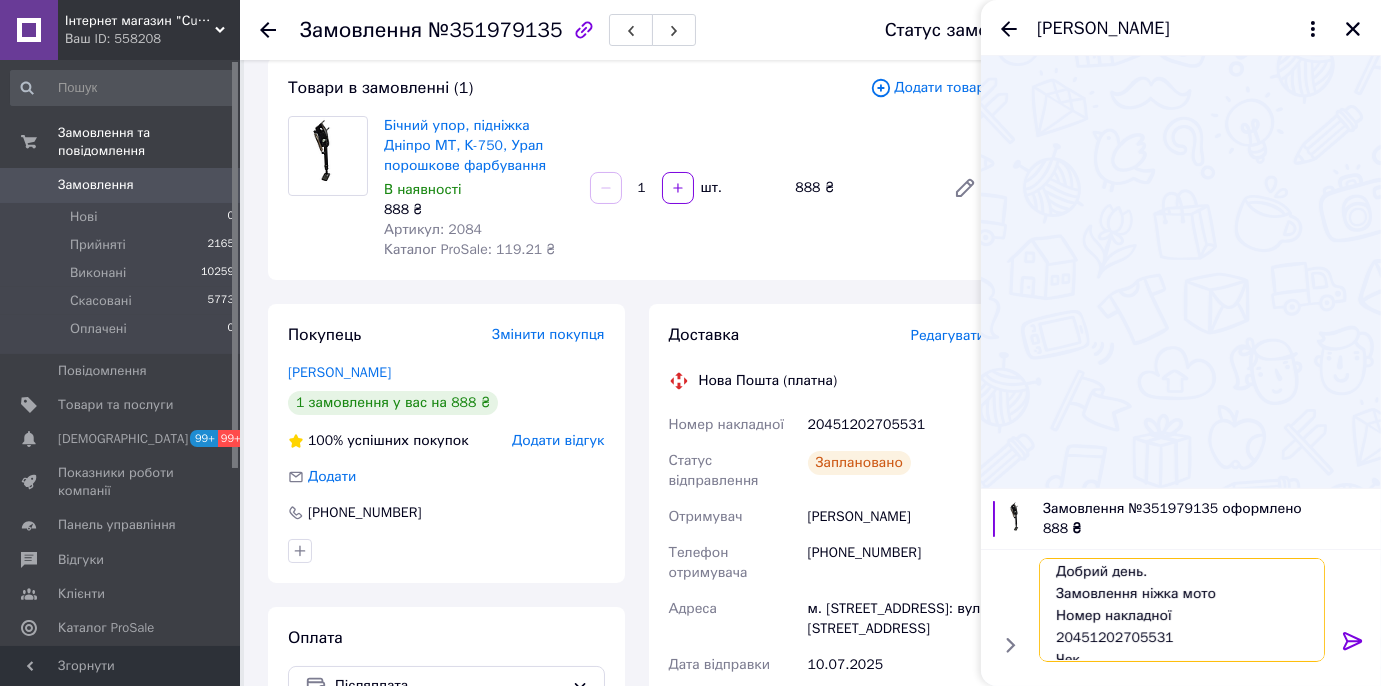 scroll, scrollTop: 0, scrollLeft: 0, axis: both 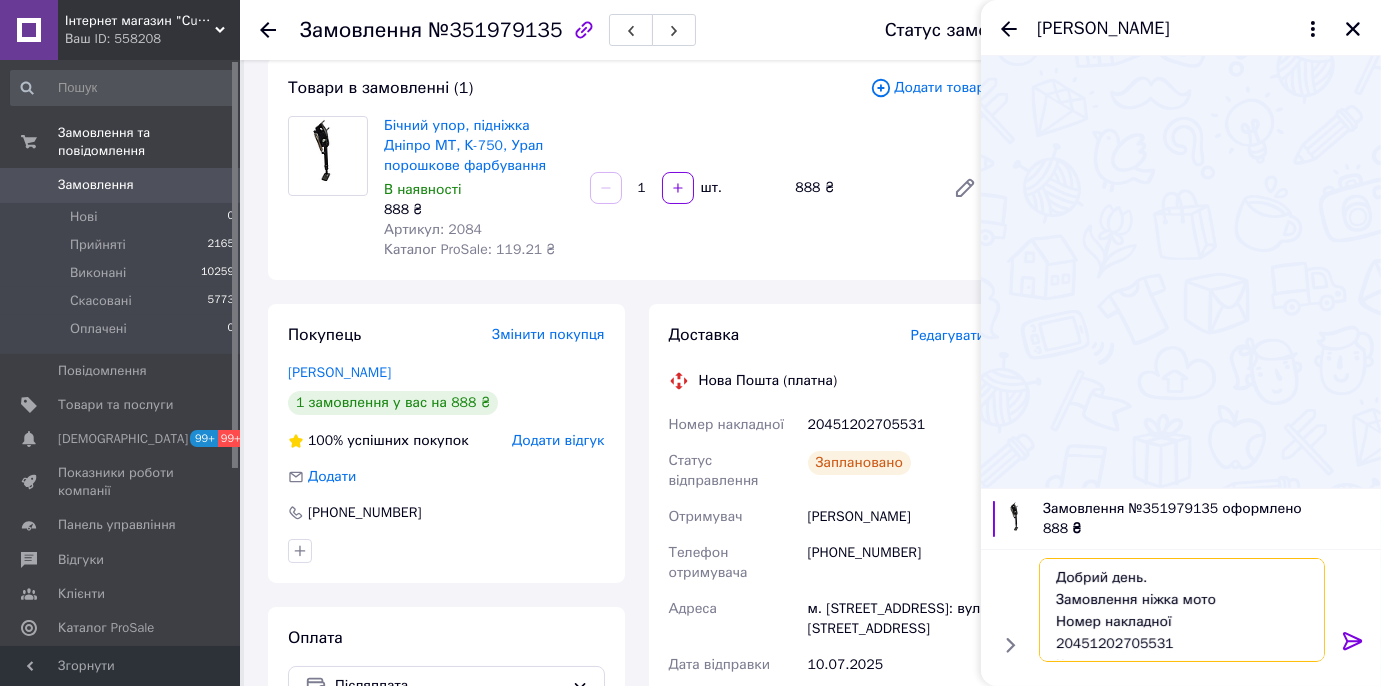 drag, startPoint x: 1143, startPoint y: 641, endPoint x: 1025, endPoint y: 554, distance: 146.6049 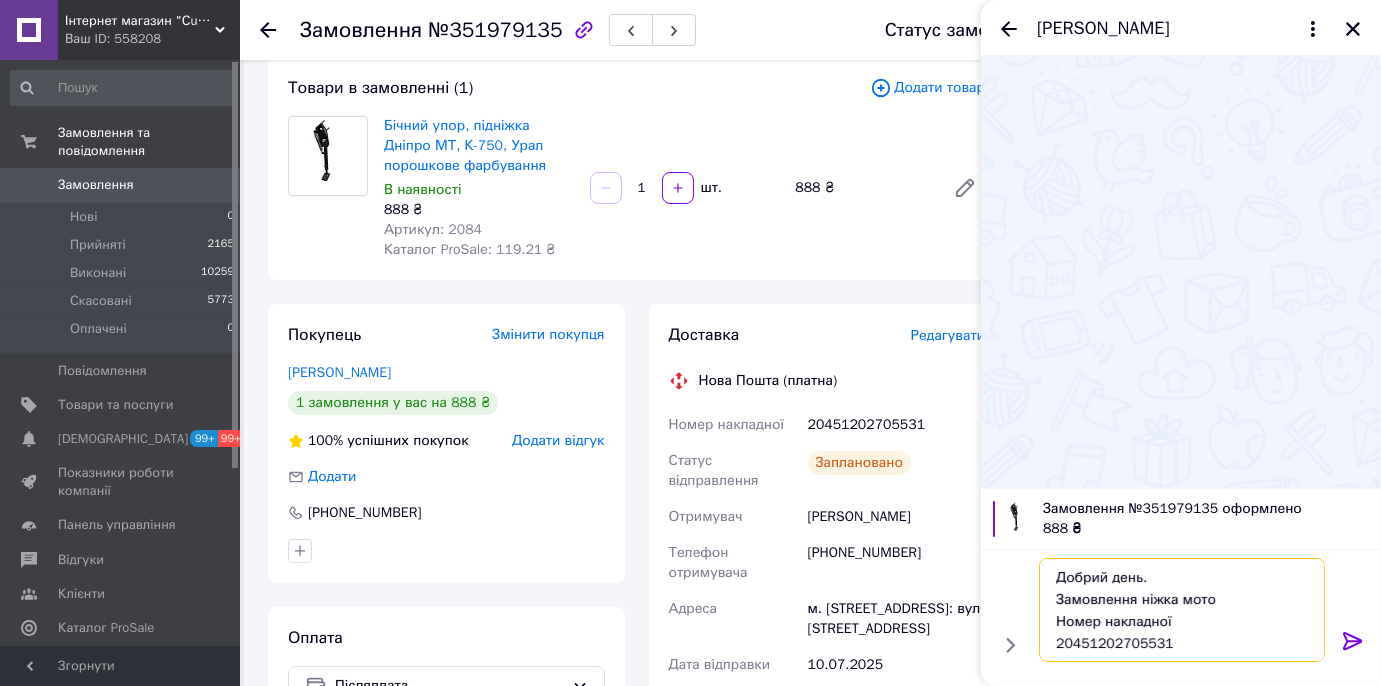 type on "Добрий день.
Замовлення ніжка мото
Номер накладної
20451202705531
Чек
[URL][DOMAIN_NAME]
Дякую" 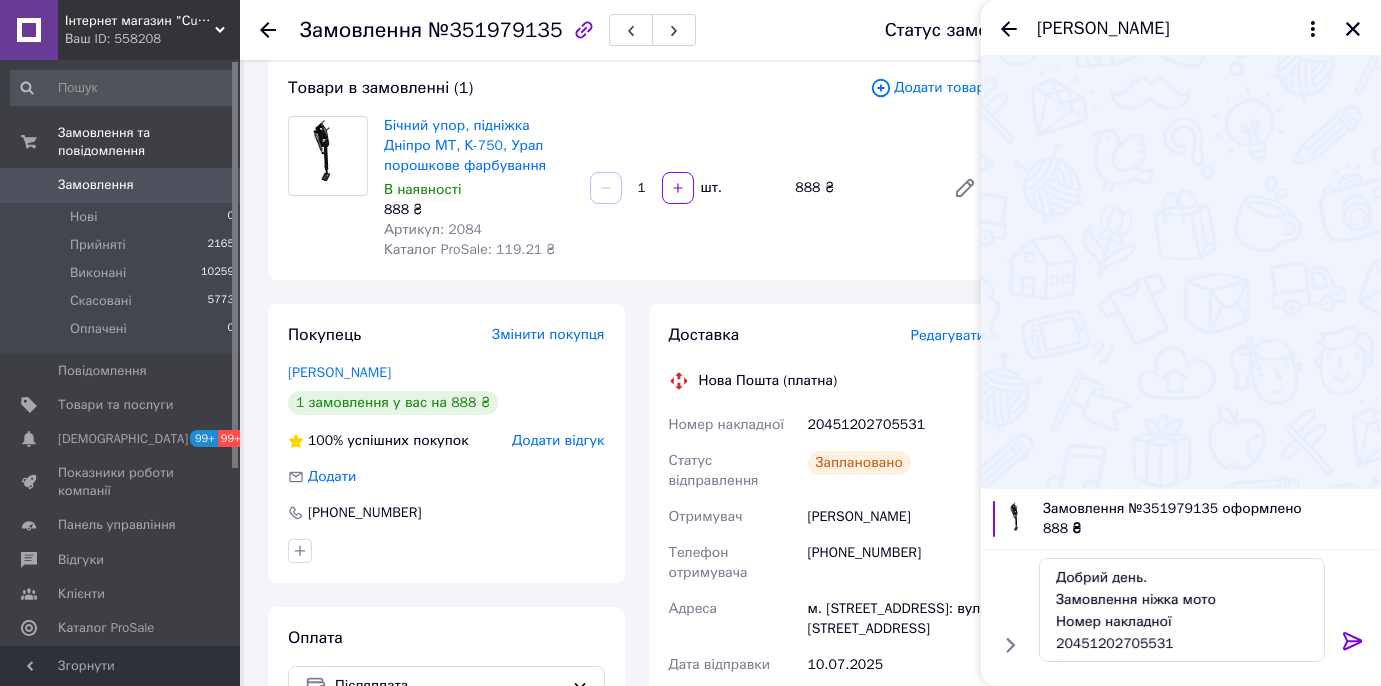 click 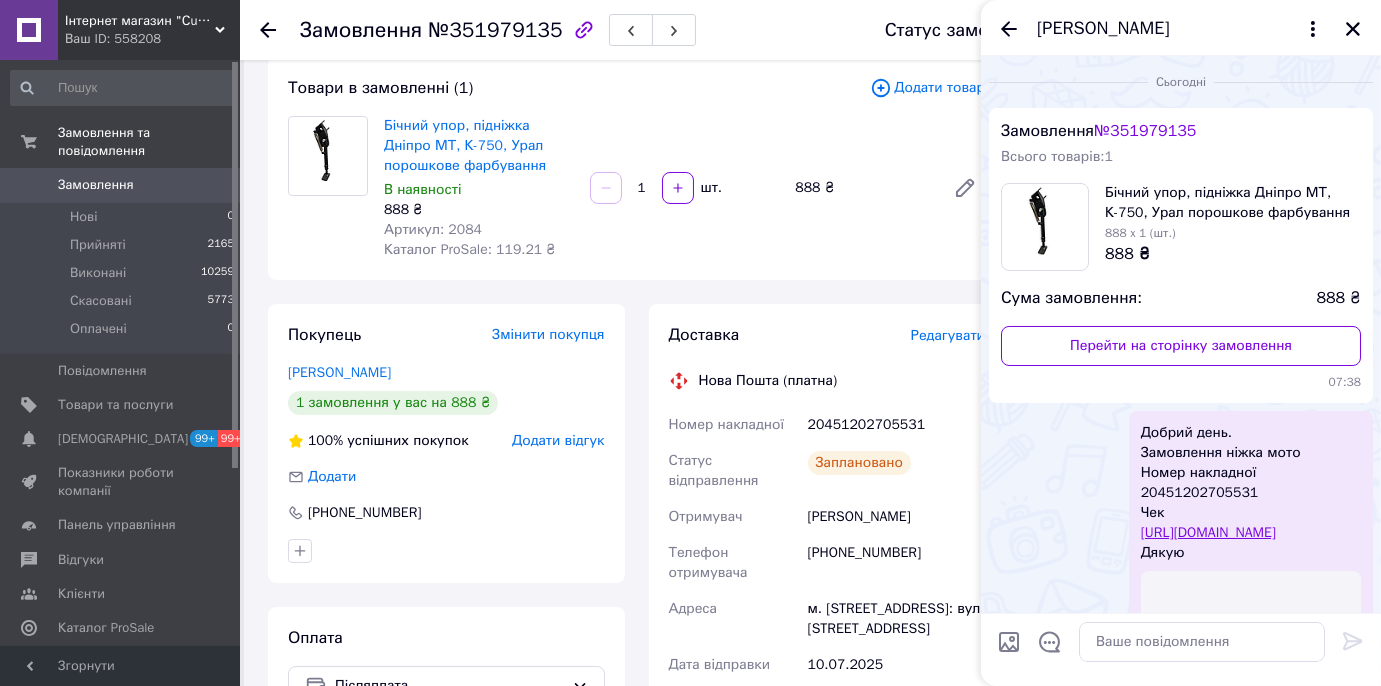 scroll, scrollTop: 241, scrollLeft: 0, axis: vertical 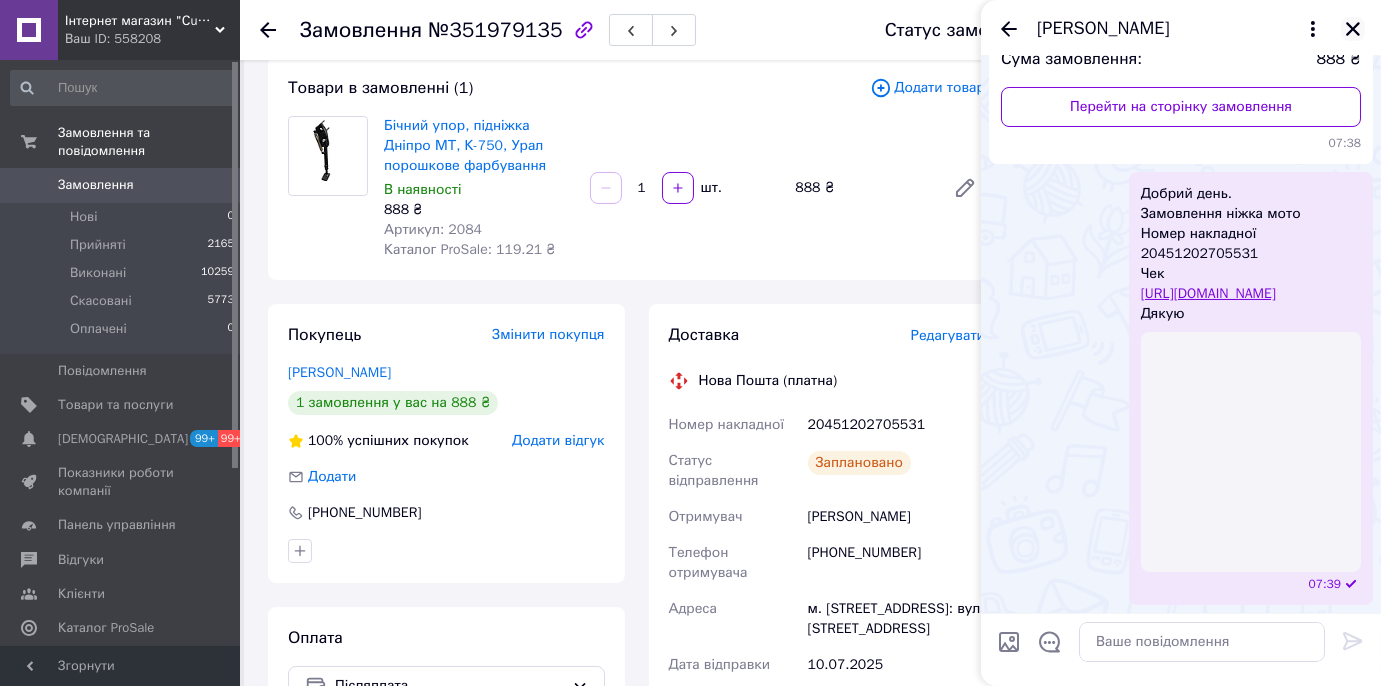 click 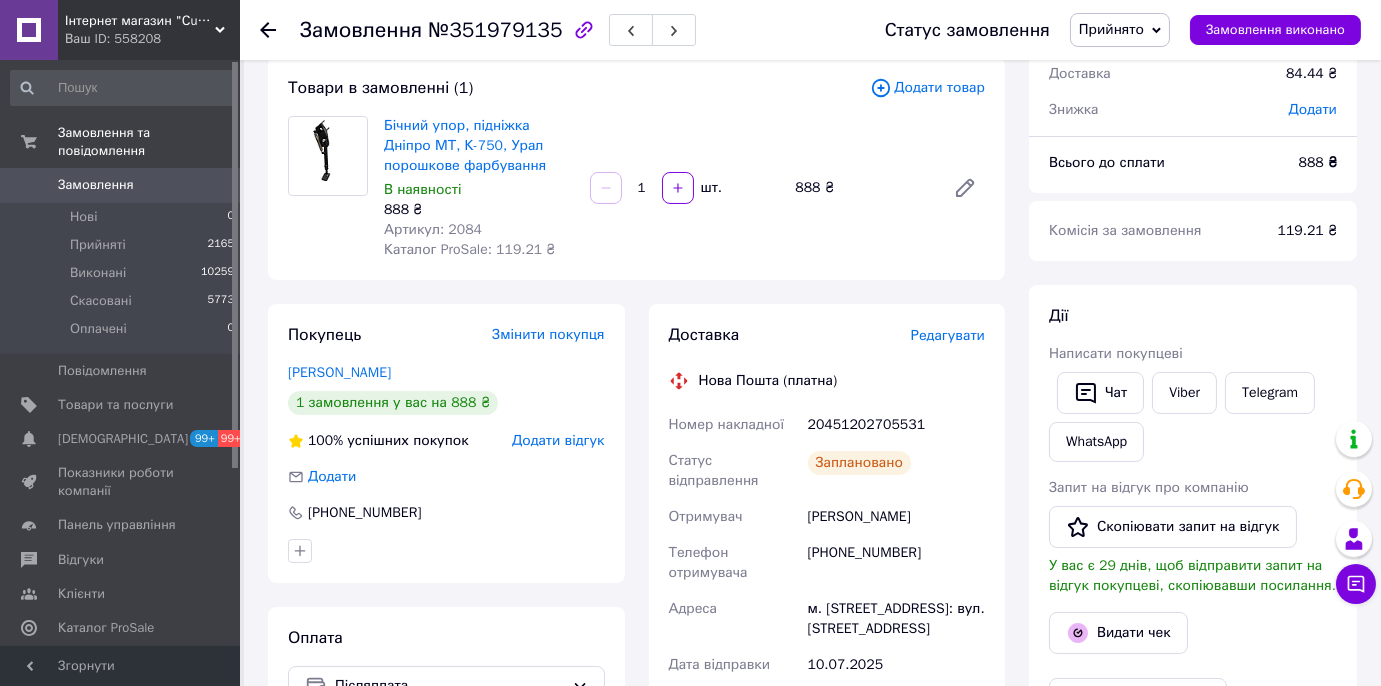 click on "Замовлення" at bounding box center (121, 185) 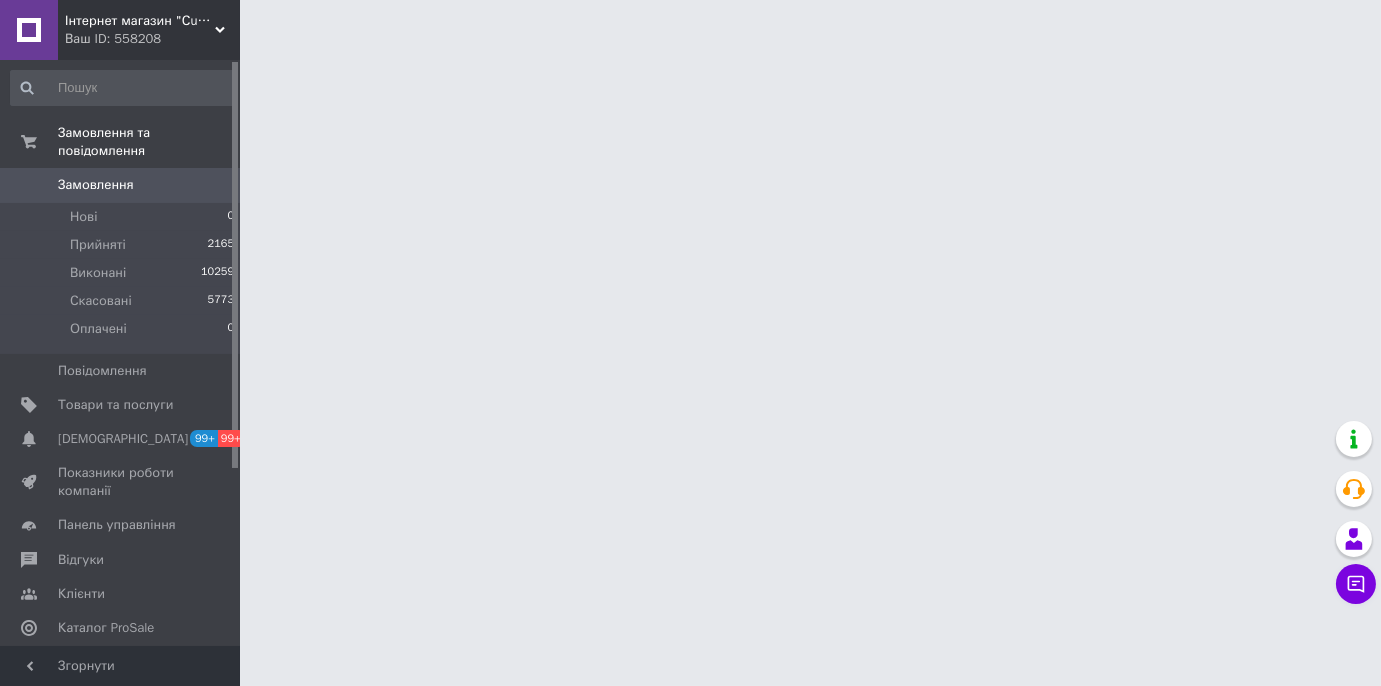 scroll, scrollTop: 0, scrollLeft: 0, axis: both 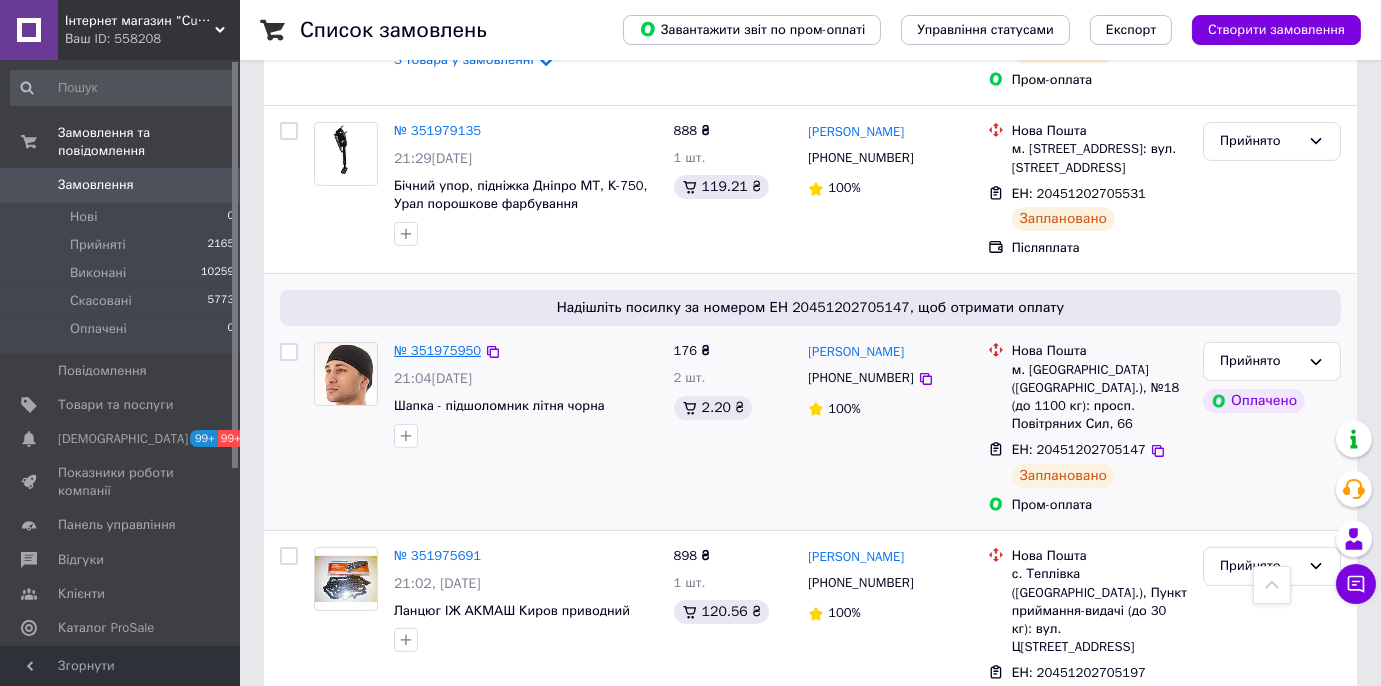 click on "№ 351975950" at bounding box center [437, 350] 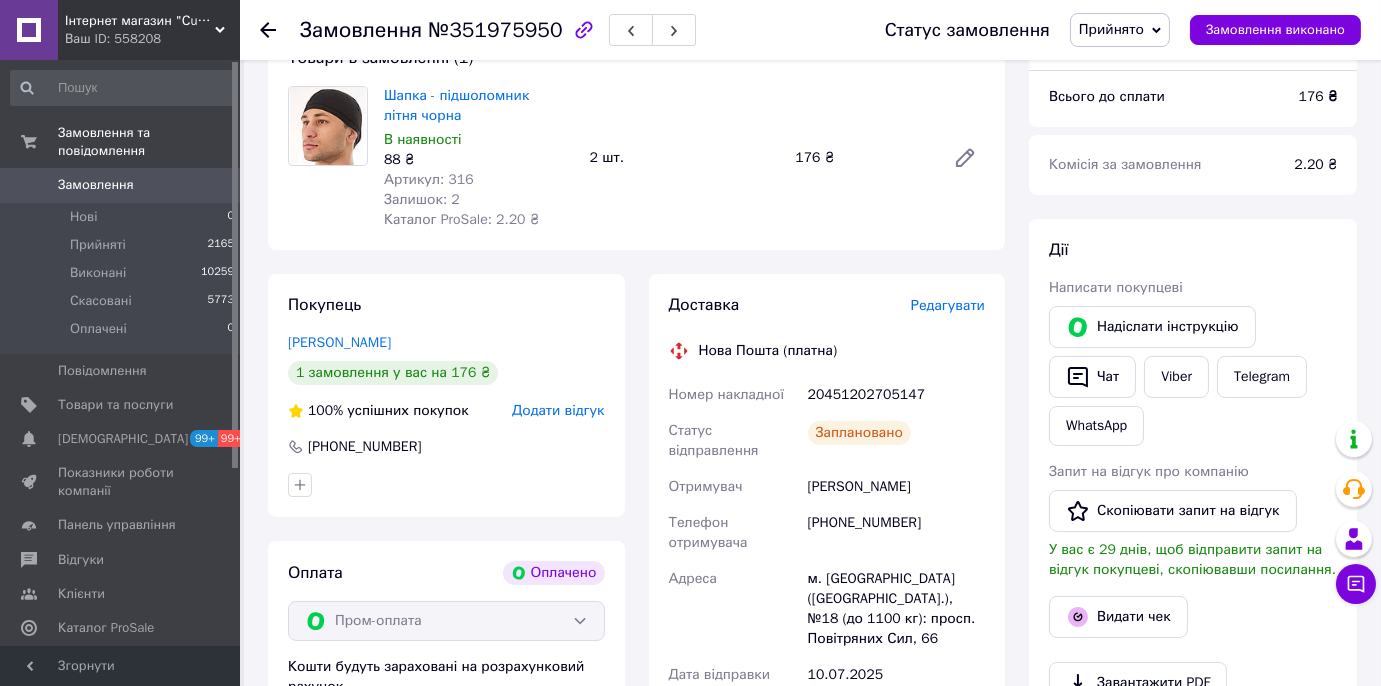 scroll, scrollTop: 200, scrollLeft: 0, axis: vertical 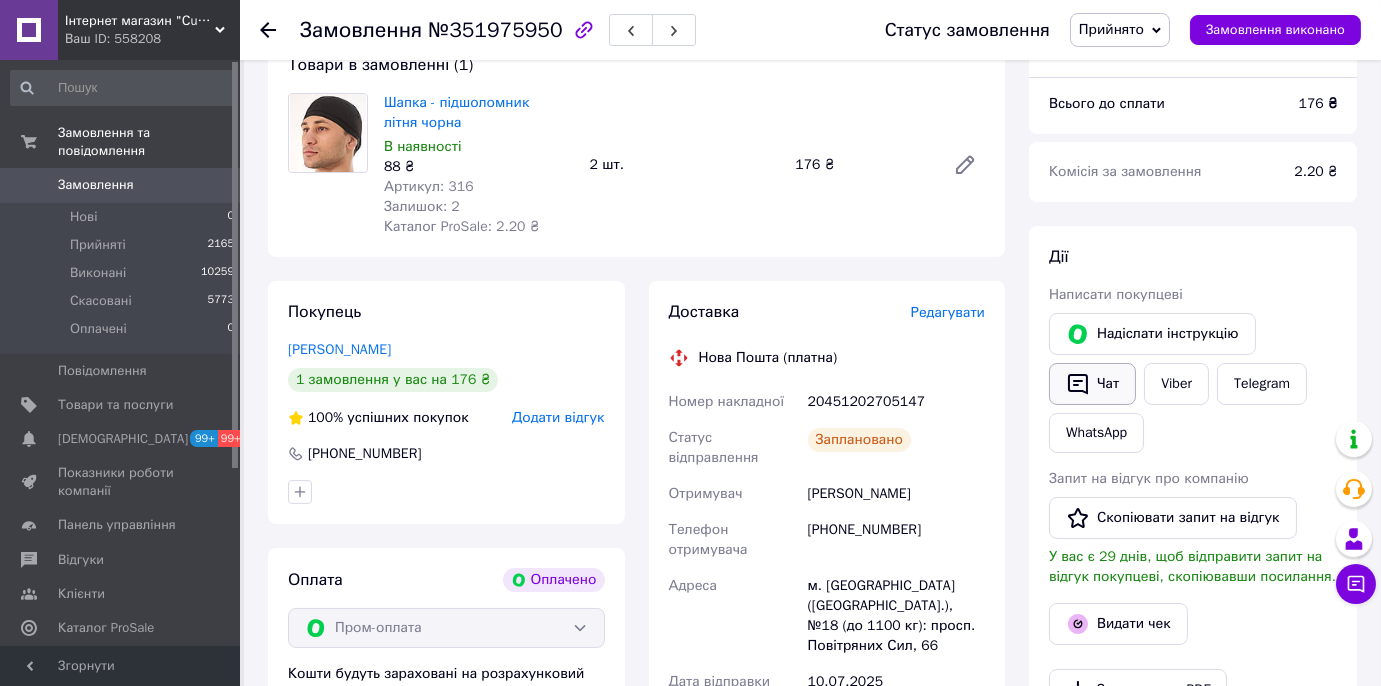 click on "Чат" at bounding box center [1092, 384] 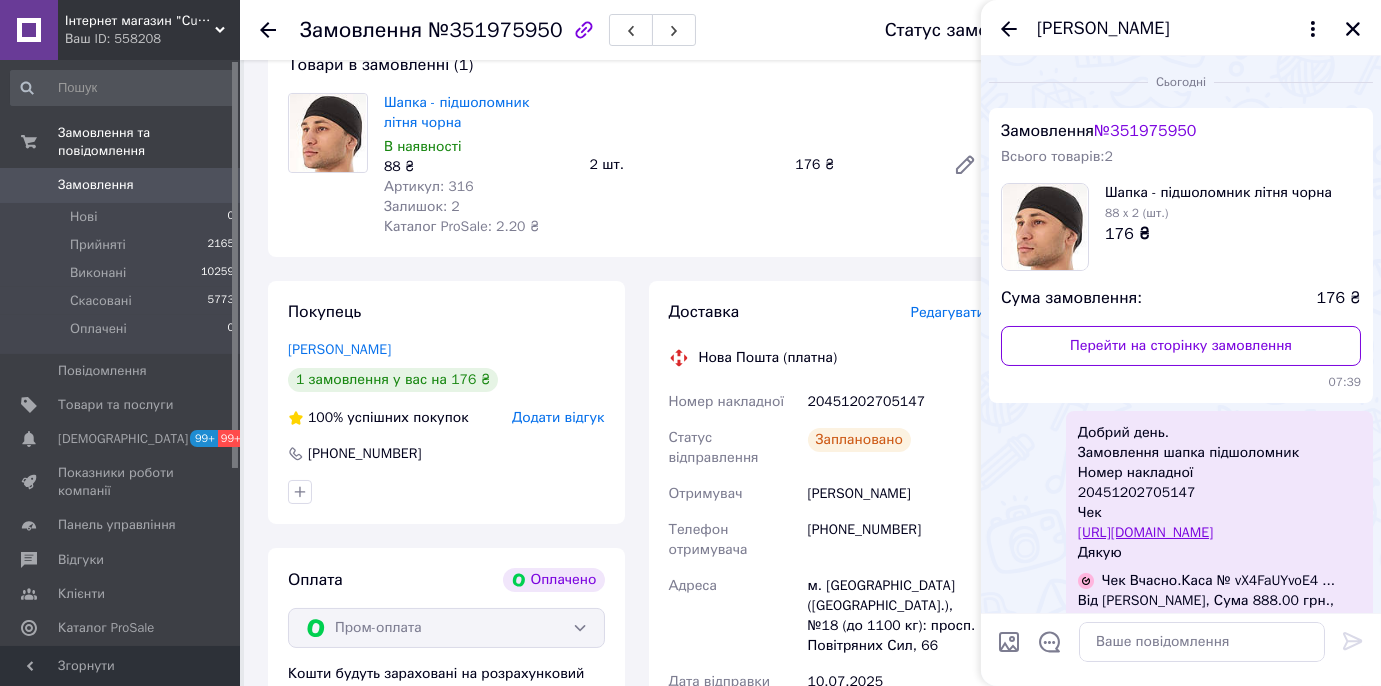scroll, scrollTop: 241, scrollLeft: 0, axis: vertical 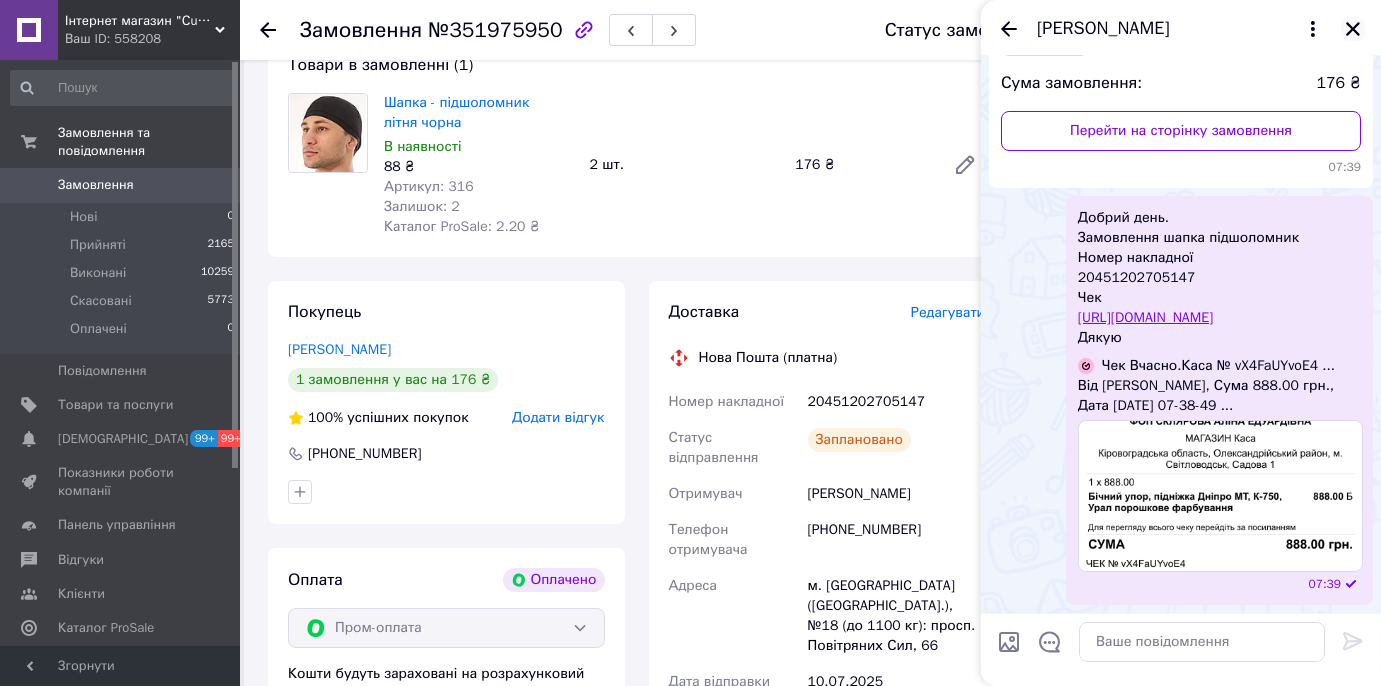 click 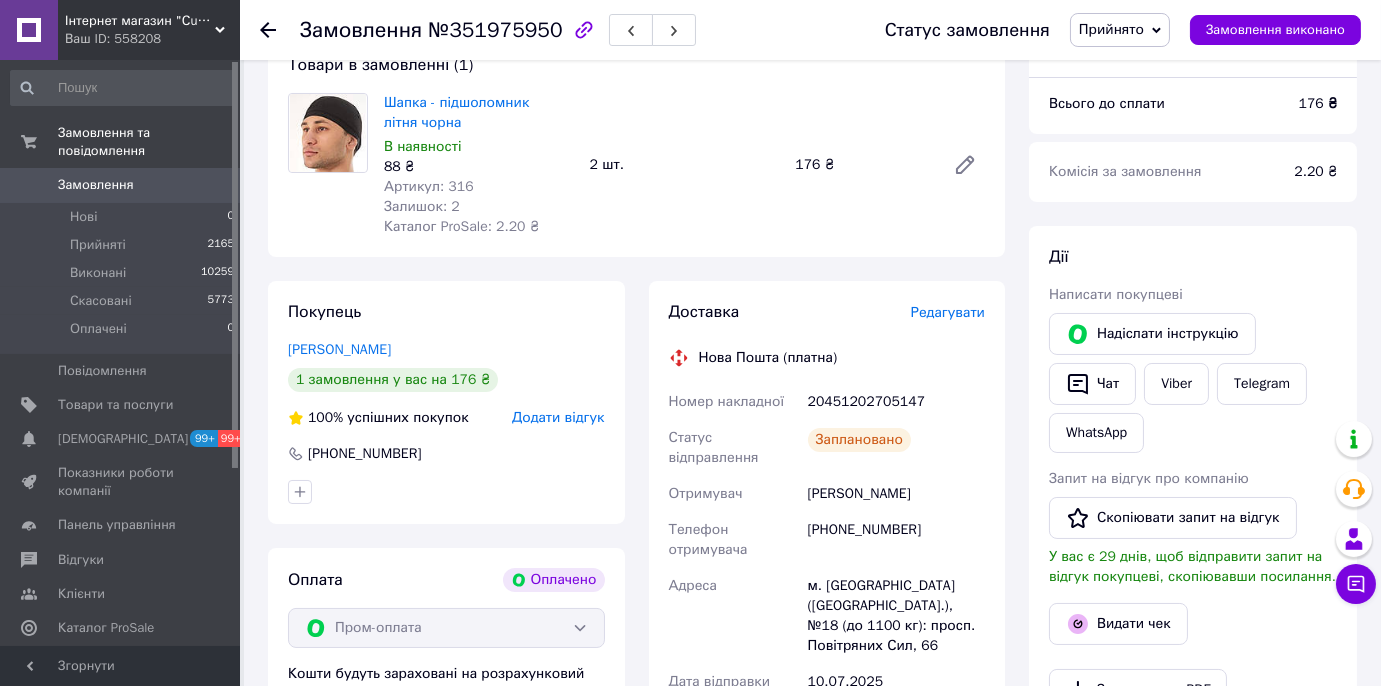 click on "Замовлення" at bounding box center (96, 185) 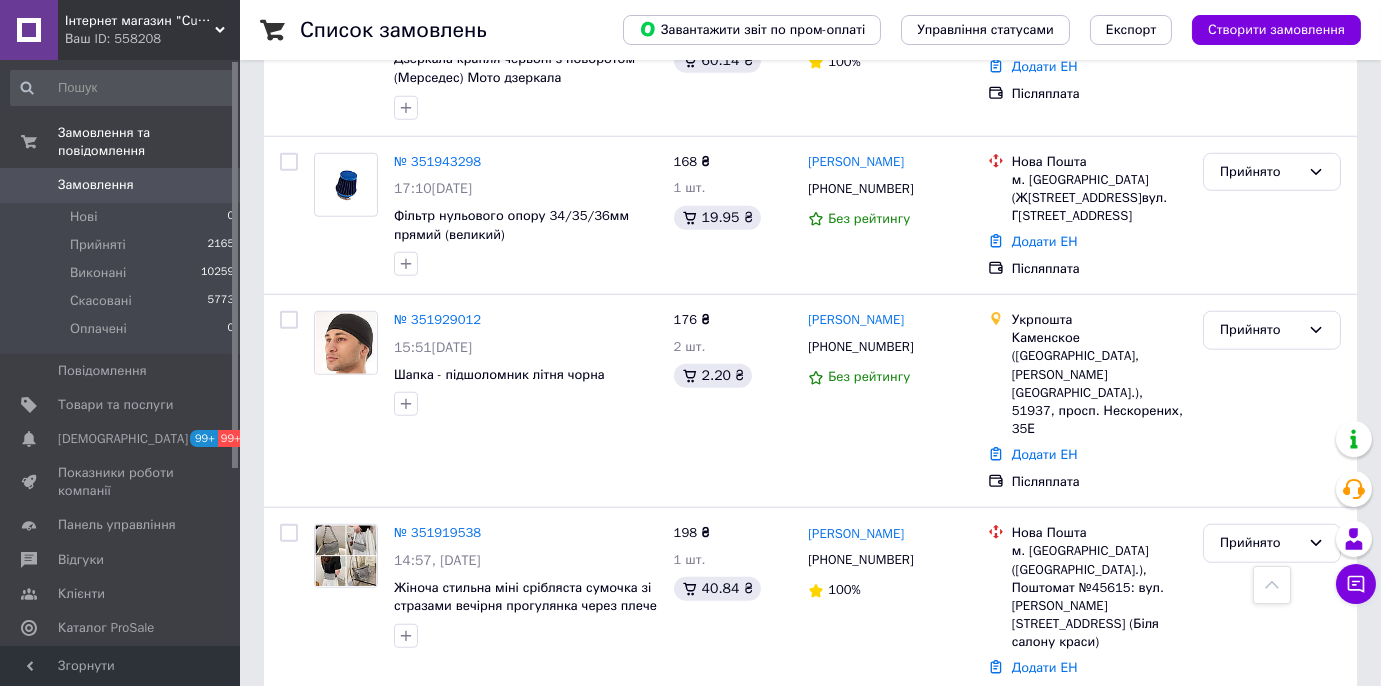 scroll, scrollTop: 4205, scrollLeft: 0, axis: vertical 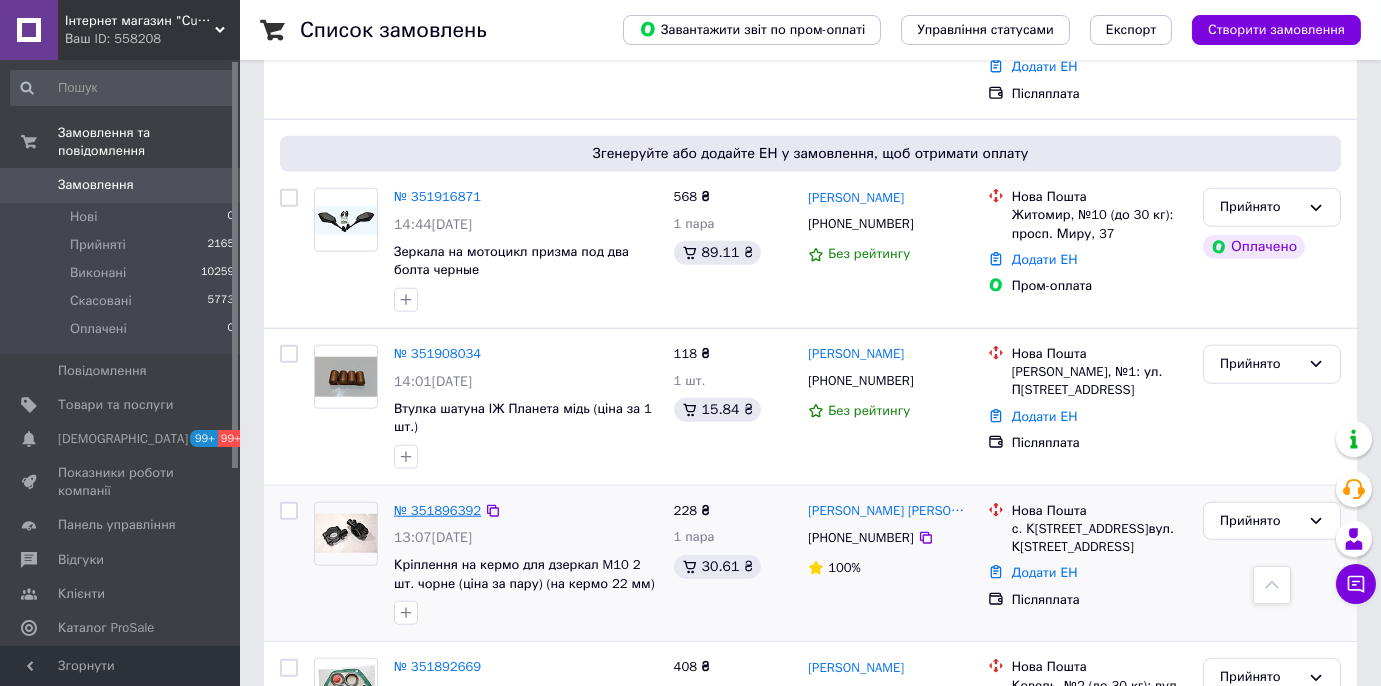 click on "№ 351896392" at bounding box center [437, 510] 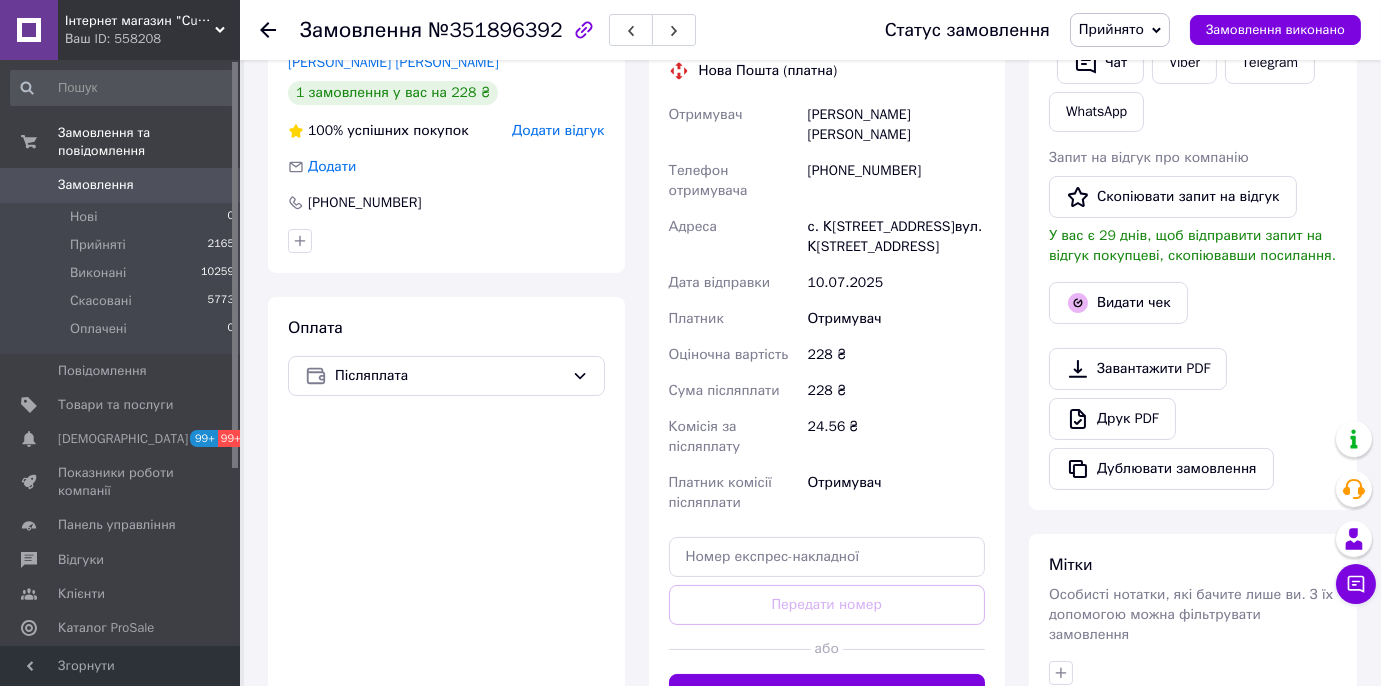 scroll, scrollTop: 206, scrollLeft: 0, axis: vertical 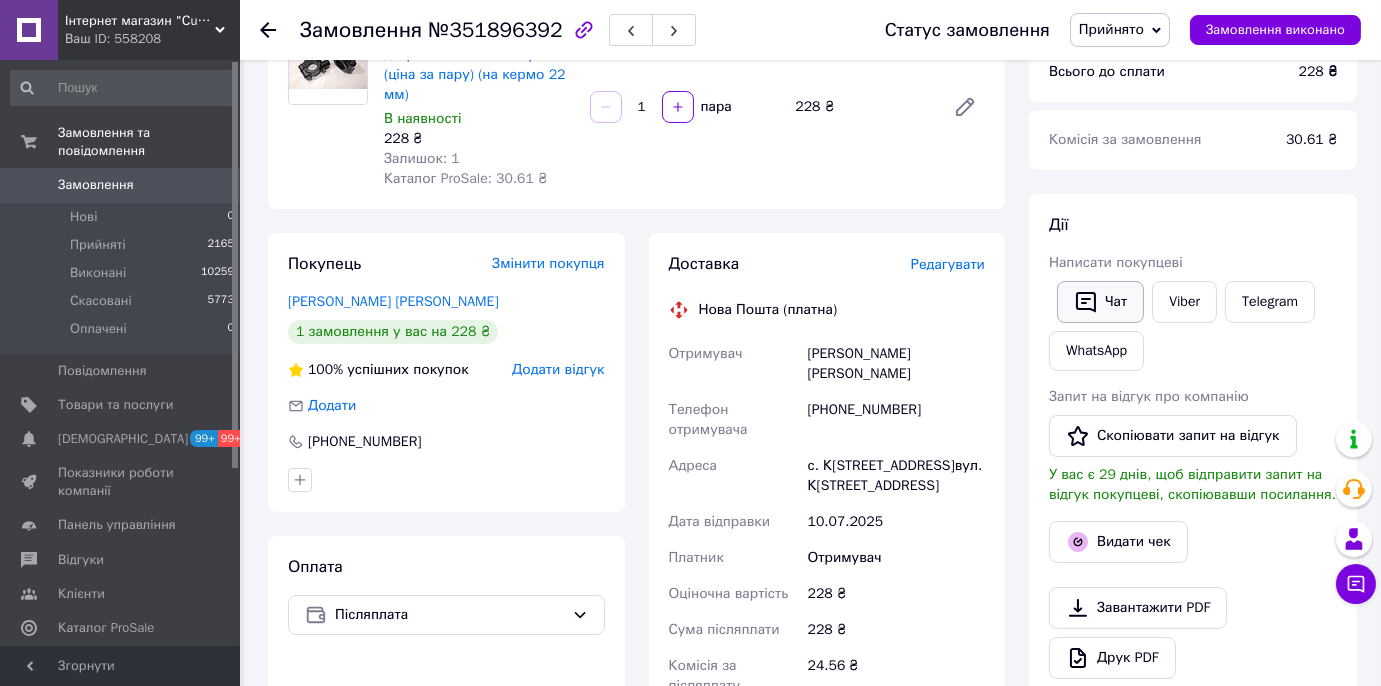 click on "Чат" at bounding box center (1100, 302) 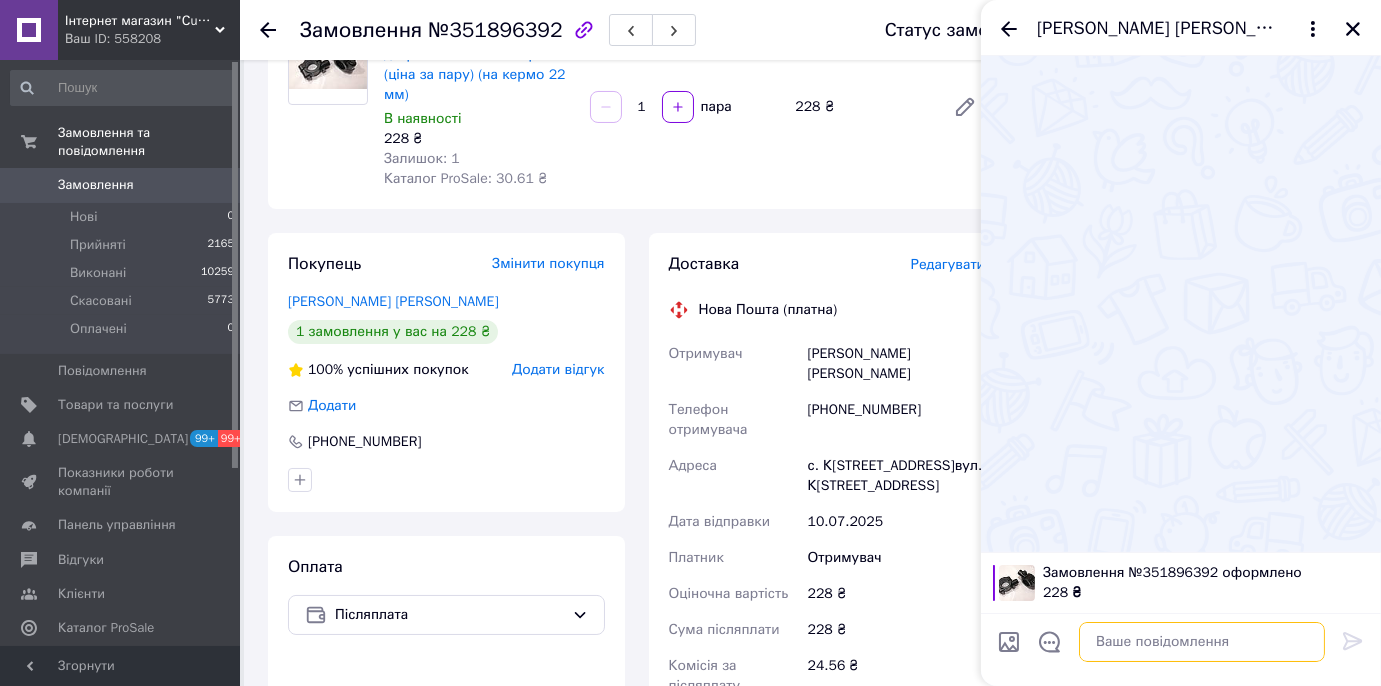 click at bounding box center [1202, 642] 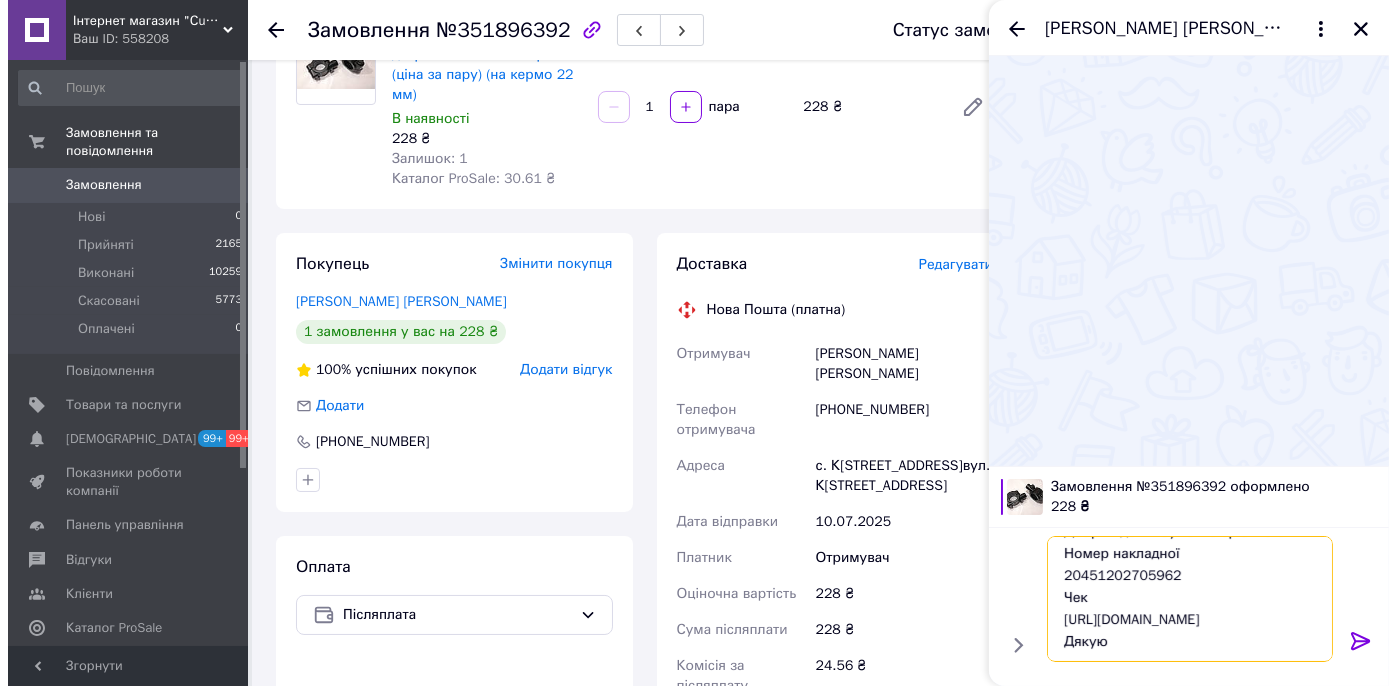scroll, scrollTop: 0, scrollLeft: 0, axis: both 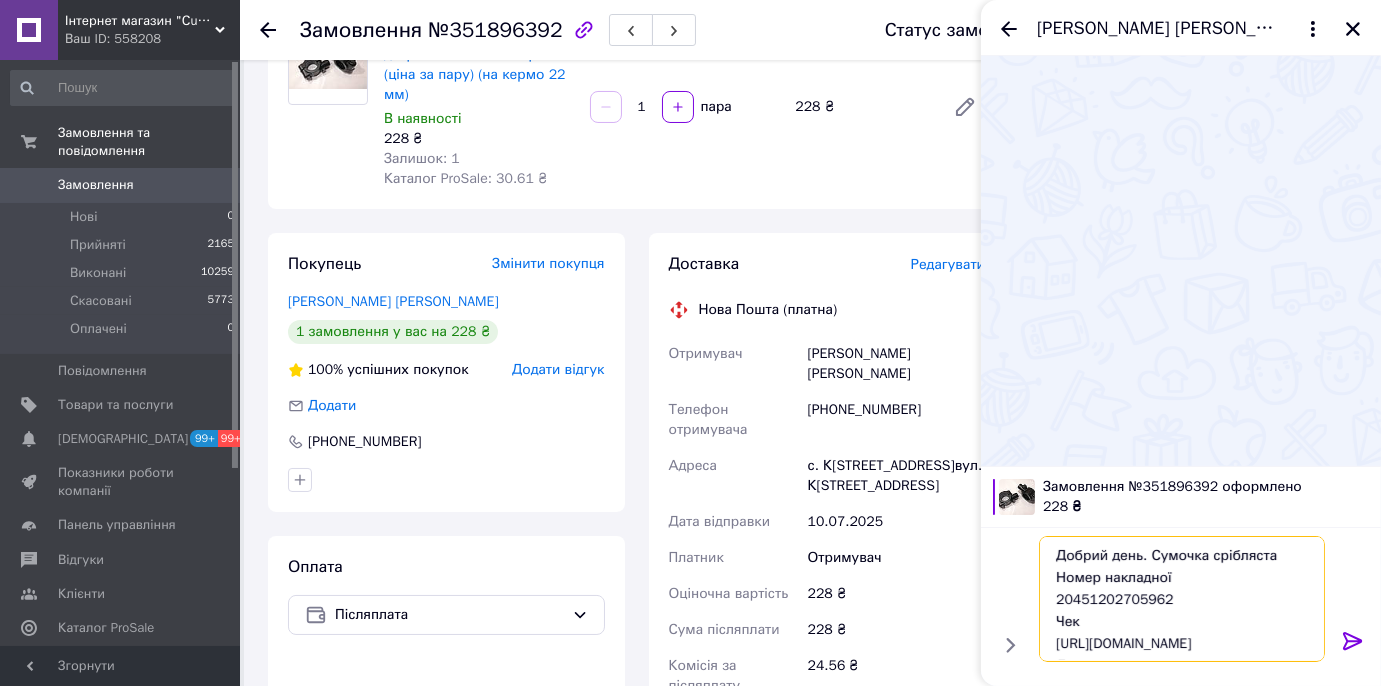 drag, startPoint x: 1148, startPoint y: 556, endPoint x: 1278, endPoint y: 556, distance: 130 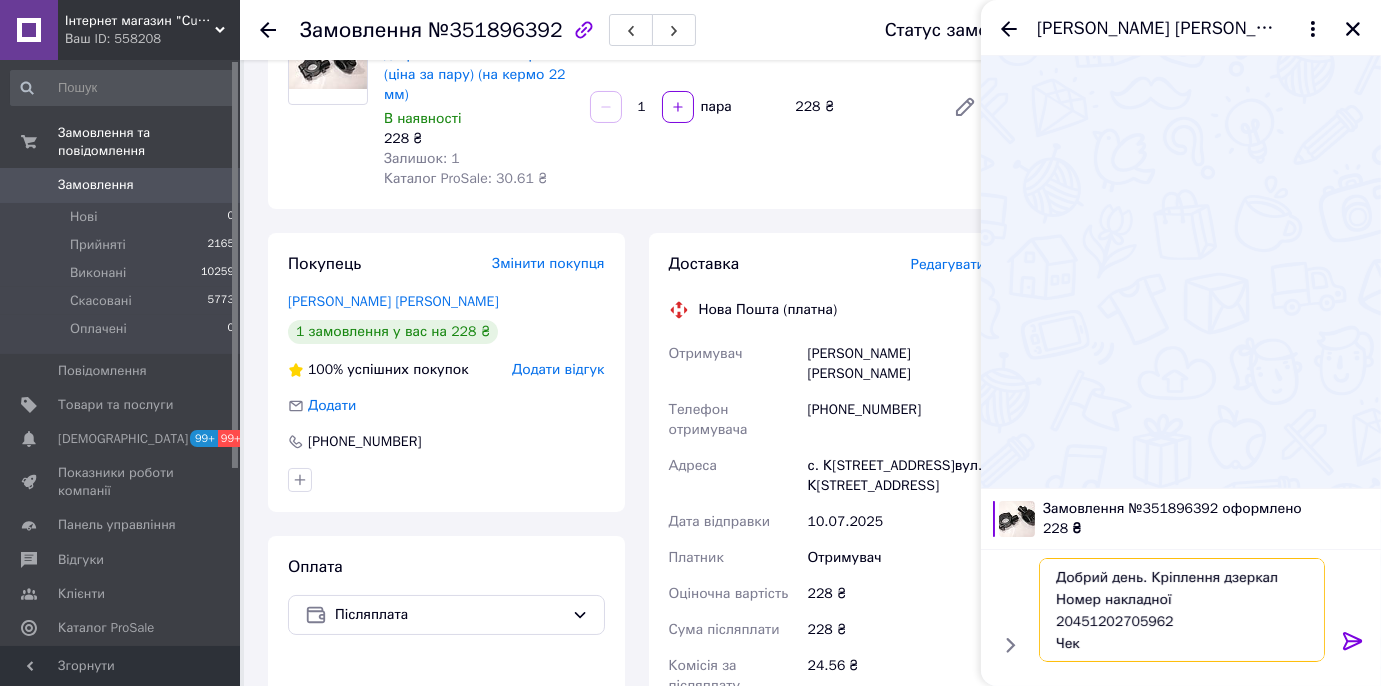type on "Добрий день. Кріплення дзеркал
Номер накладної
20451202705962
Чек
https://kasa.vchasno.ua/check-viewer/SzcMwCDXjqU
Дякую" 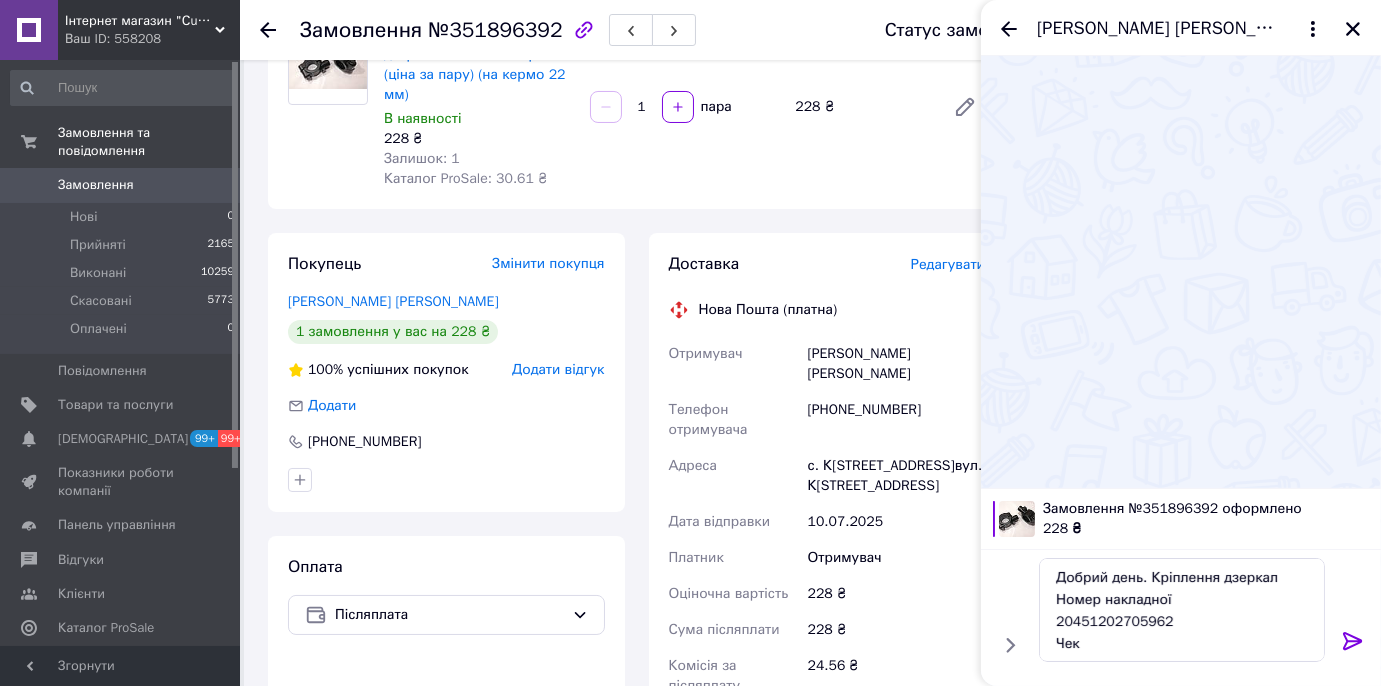 click on "Редагувати" at bounding box center (948, 264) 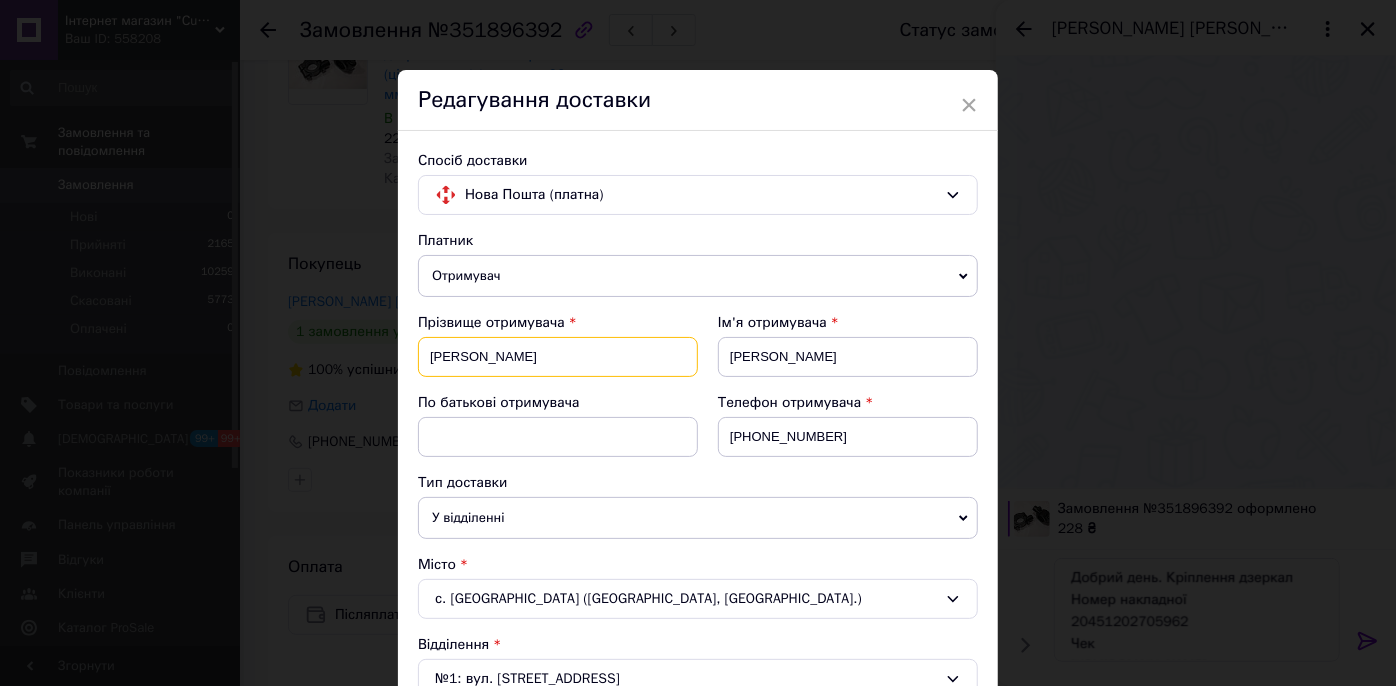drag, startPoint x: 448, startPoint y: 354, endPoint x: 430, endPoint y: 353, distance: 18.027756 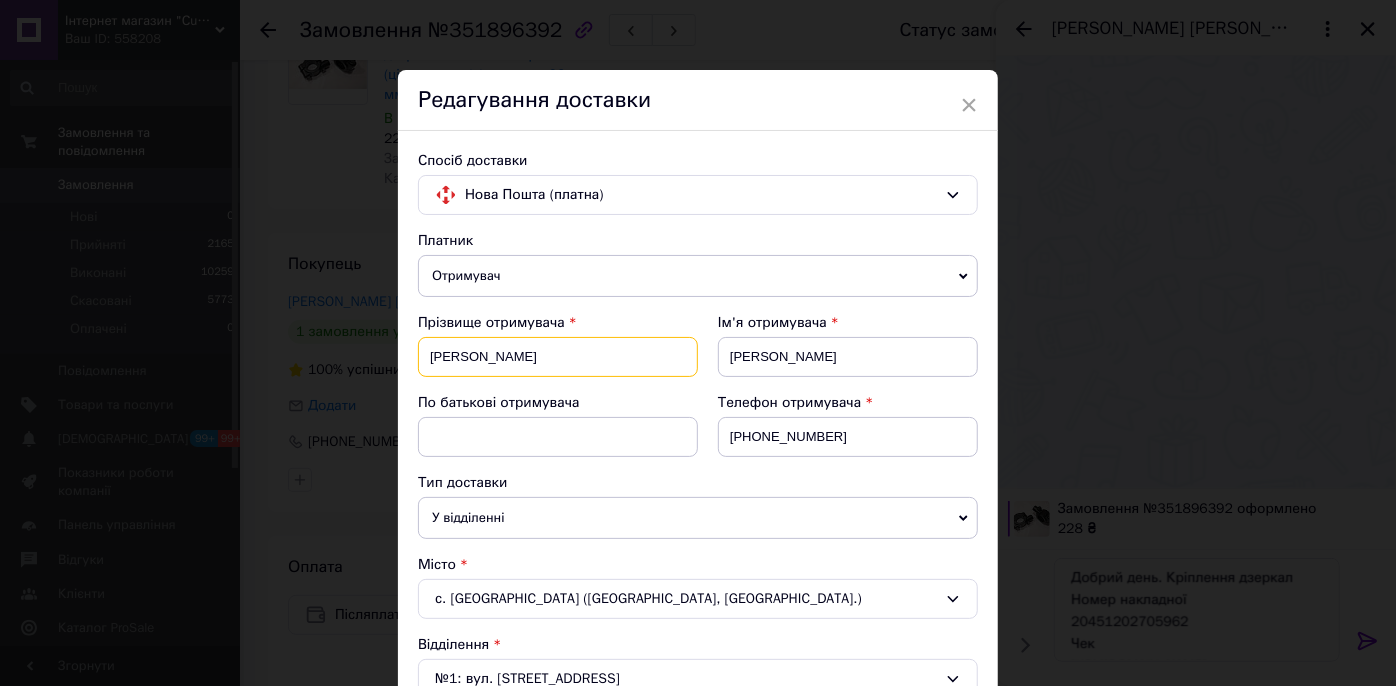 type on "Пилипенко" 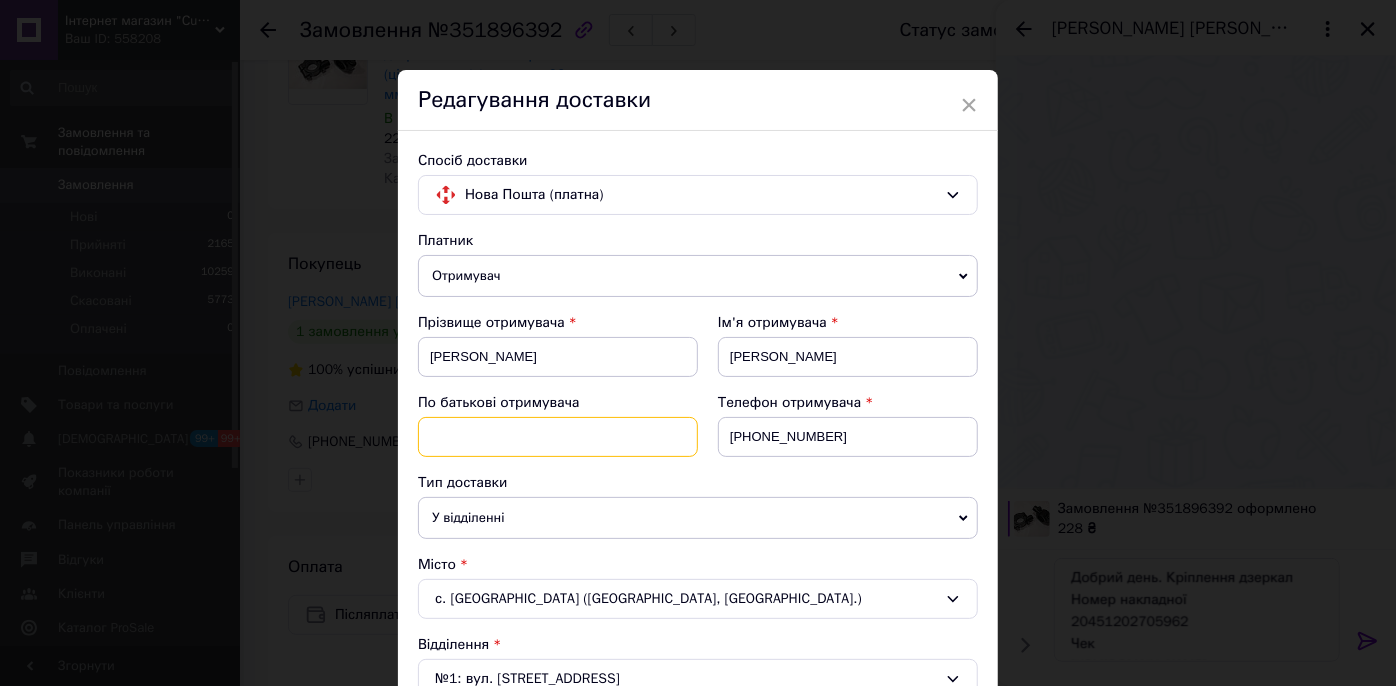 click at bounding box center (558, 437) 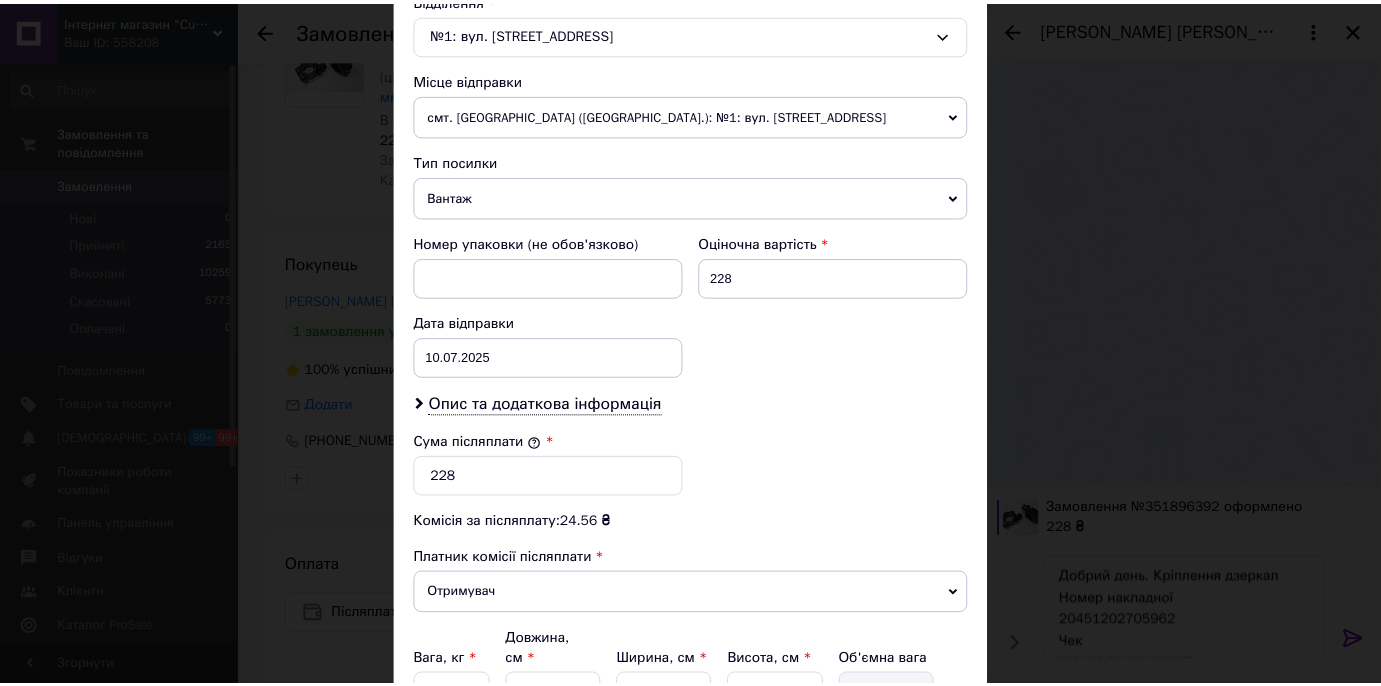 scroll, scrollTop: 818, scrollLeft: 0, axis: vertical 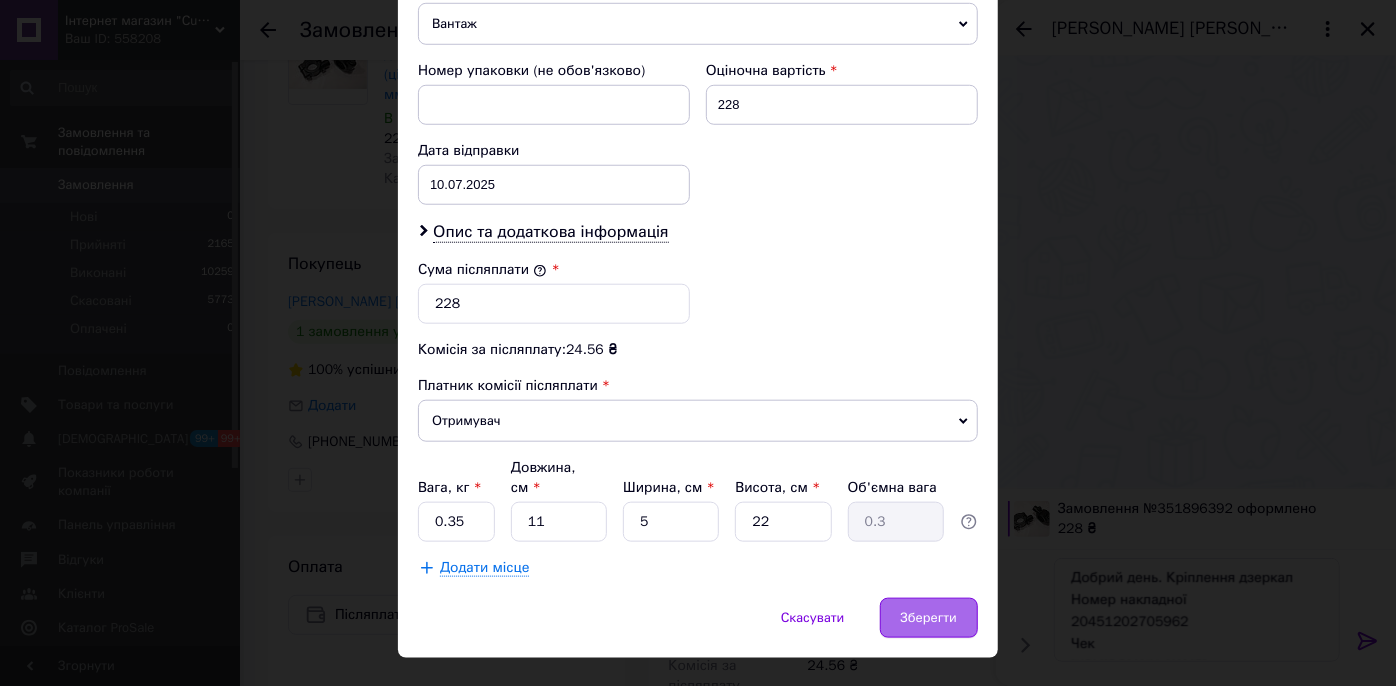 click on "Зберегти" at bounding box center [929, 618] 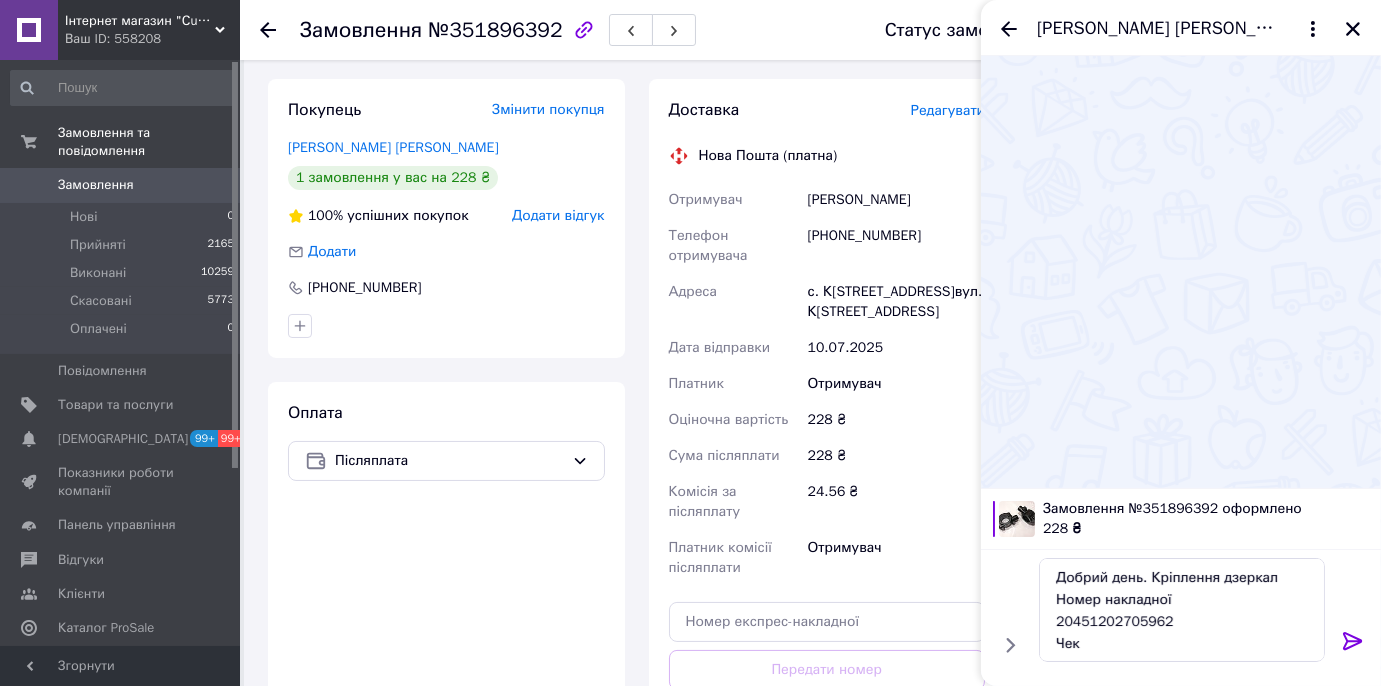 scroll, scrollTop: 570, scrollLeft: 0, axis: vertical 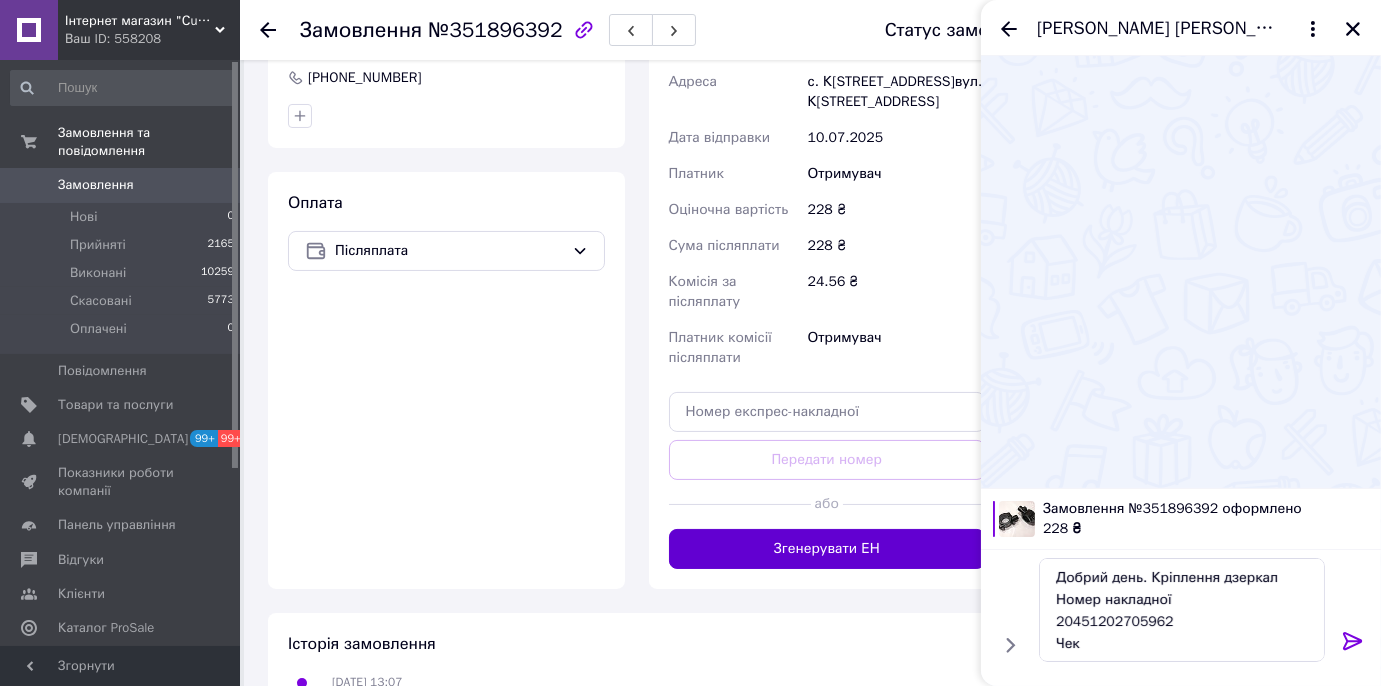 click on "Згенерувати ЕН" at bounding box center (827, 549) 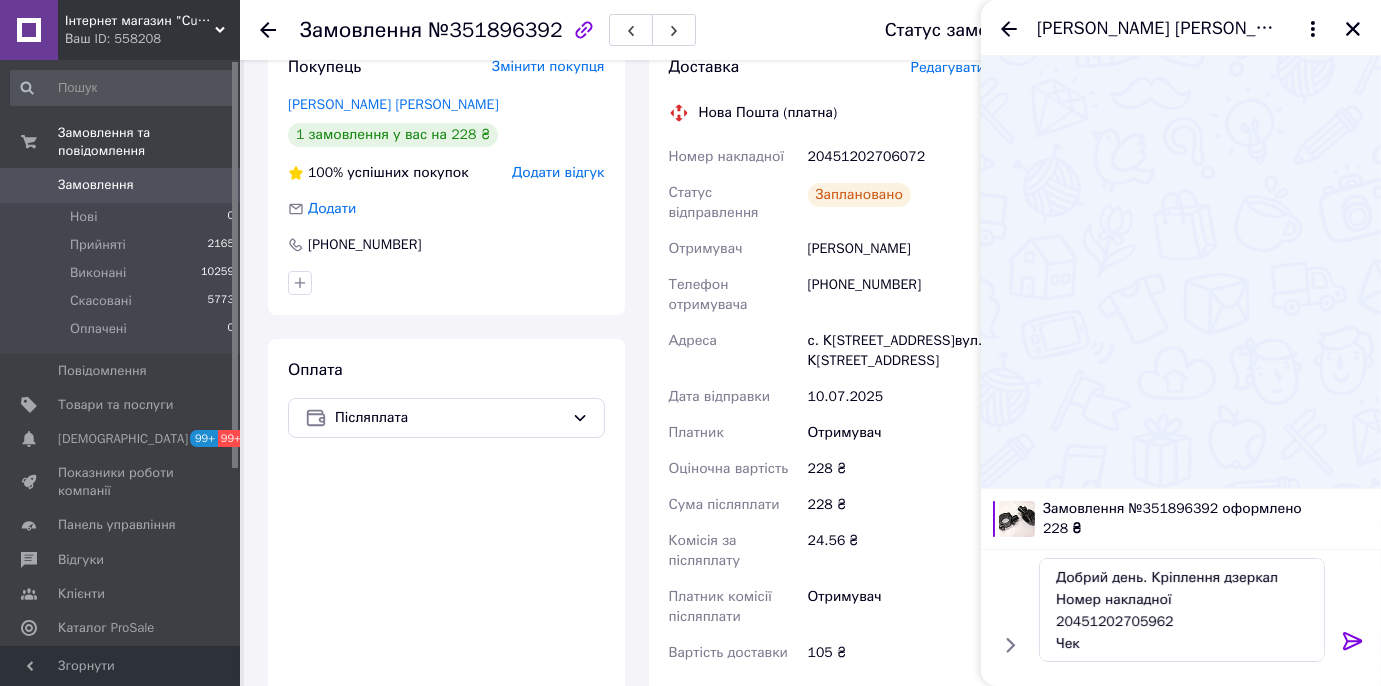 scroll, scrollTop: 206, scrollLeft: 0, axis: vertical 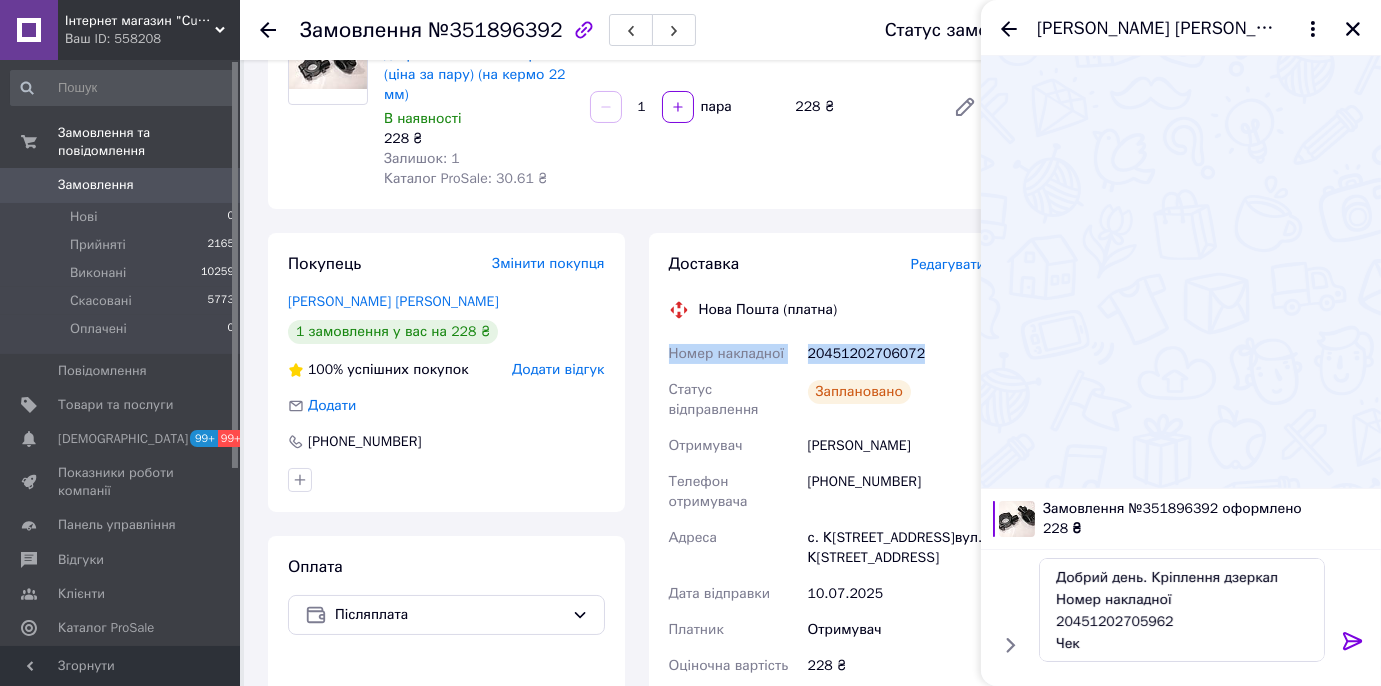 drag, startPoint x: 928, startPoint y: 349, endPoint x: 671, endPoint y: 352, distance: 257.01752 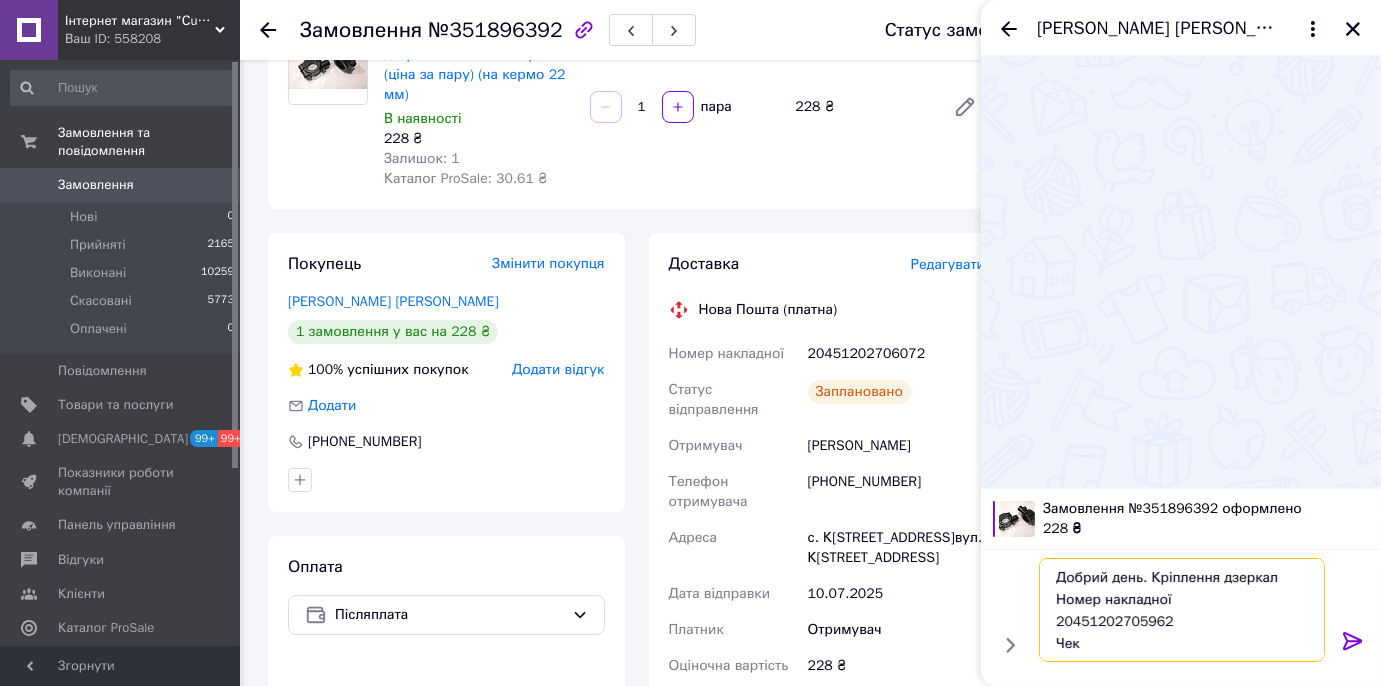 paste on "607" 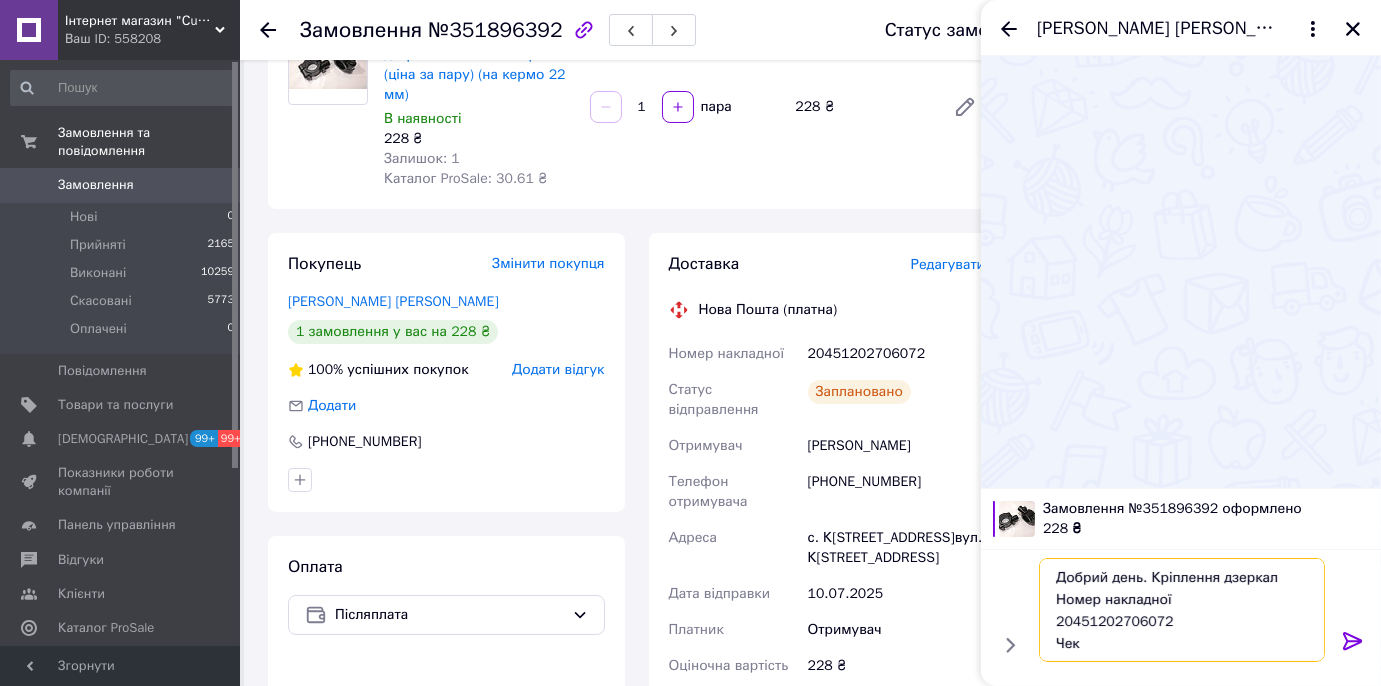 drag, startPoint x: 1168, startPoint y: 626, endPoint x: 1054, endPoint y: 601, distance: 116.70904 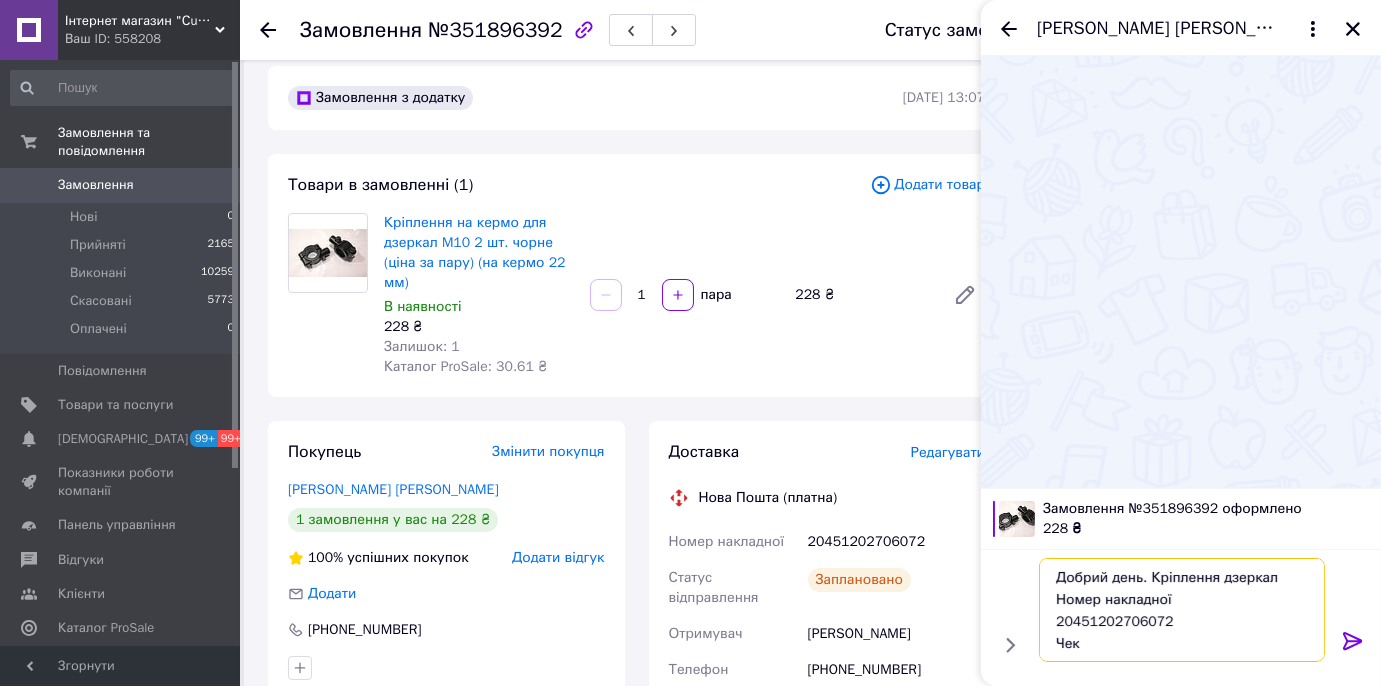 scroll, scrollTop: 0, scrollLeft: 0, axis: both 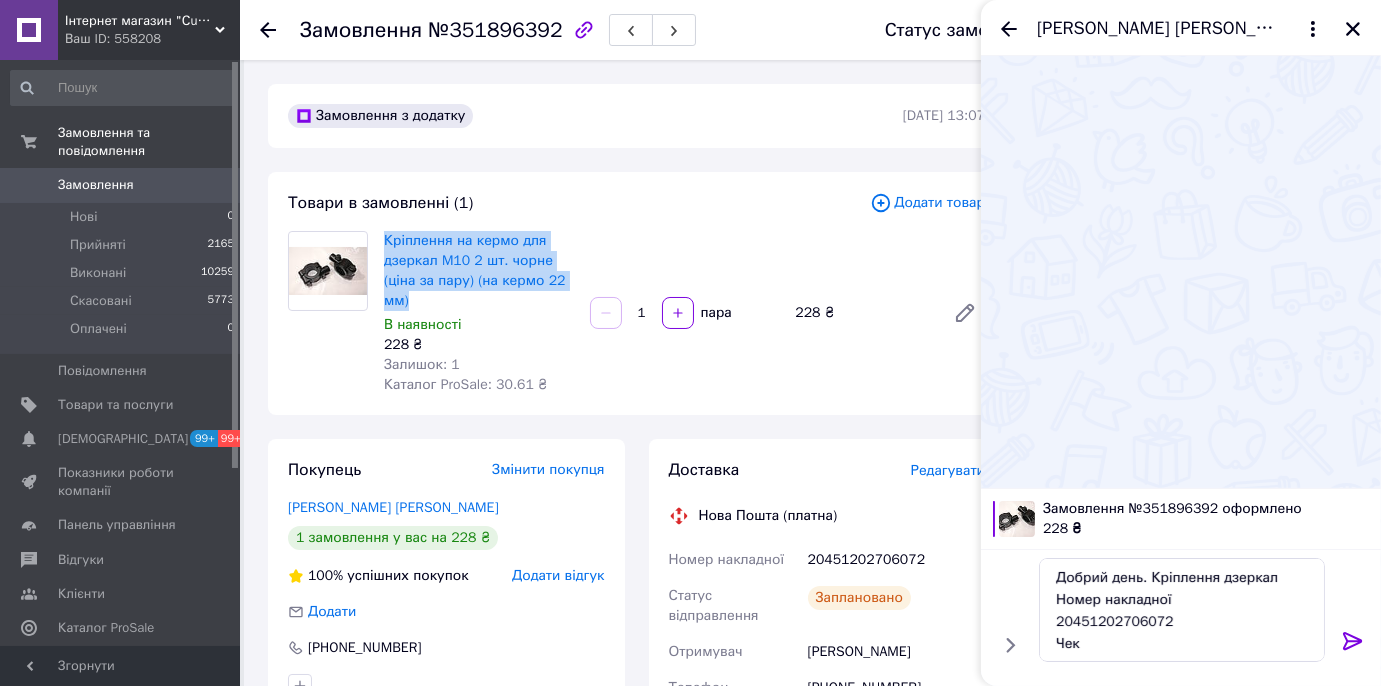 drag, startPoint x: 381, startPoint y: 236, endPoint x: 472, endPoint y: 296, distance: 109 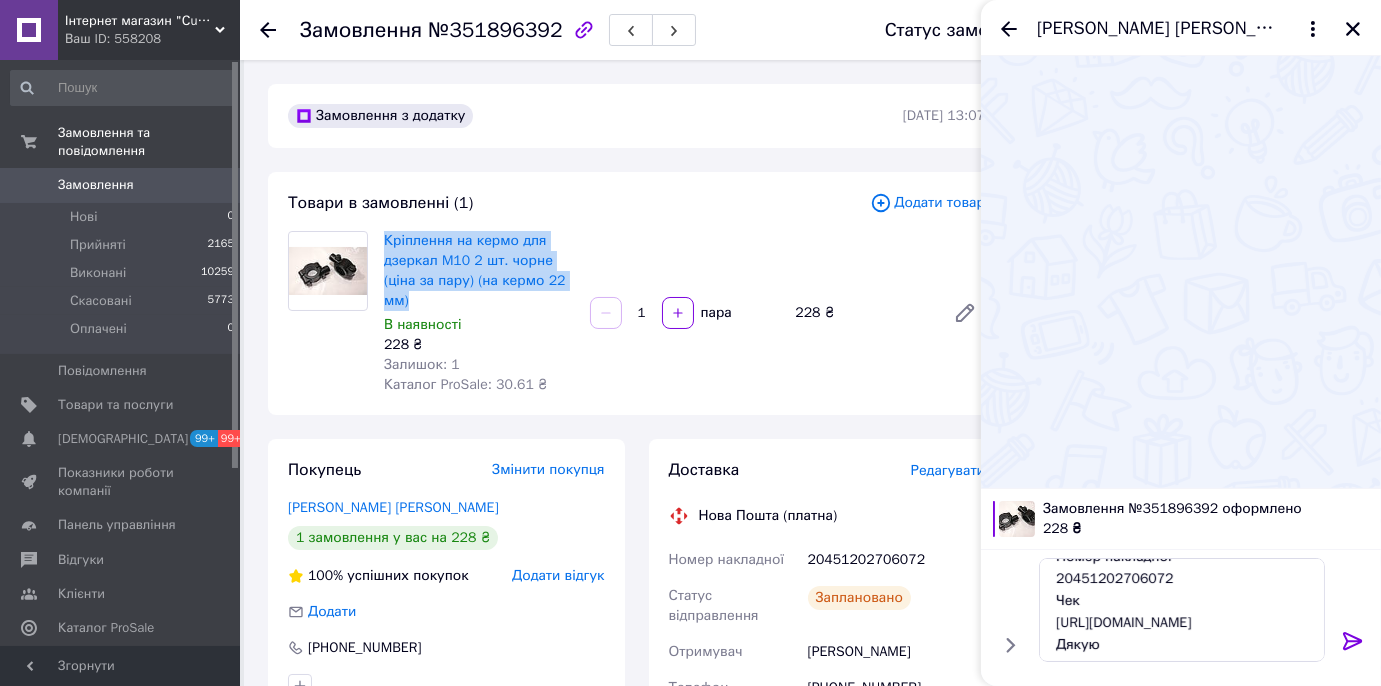 scroll, scrollTop: 67, scrollLeft: 0, axis: vertical 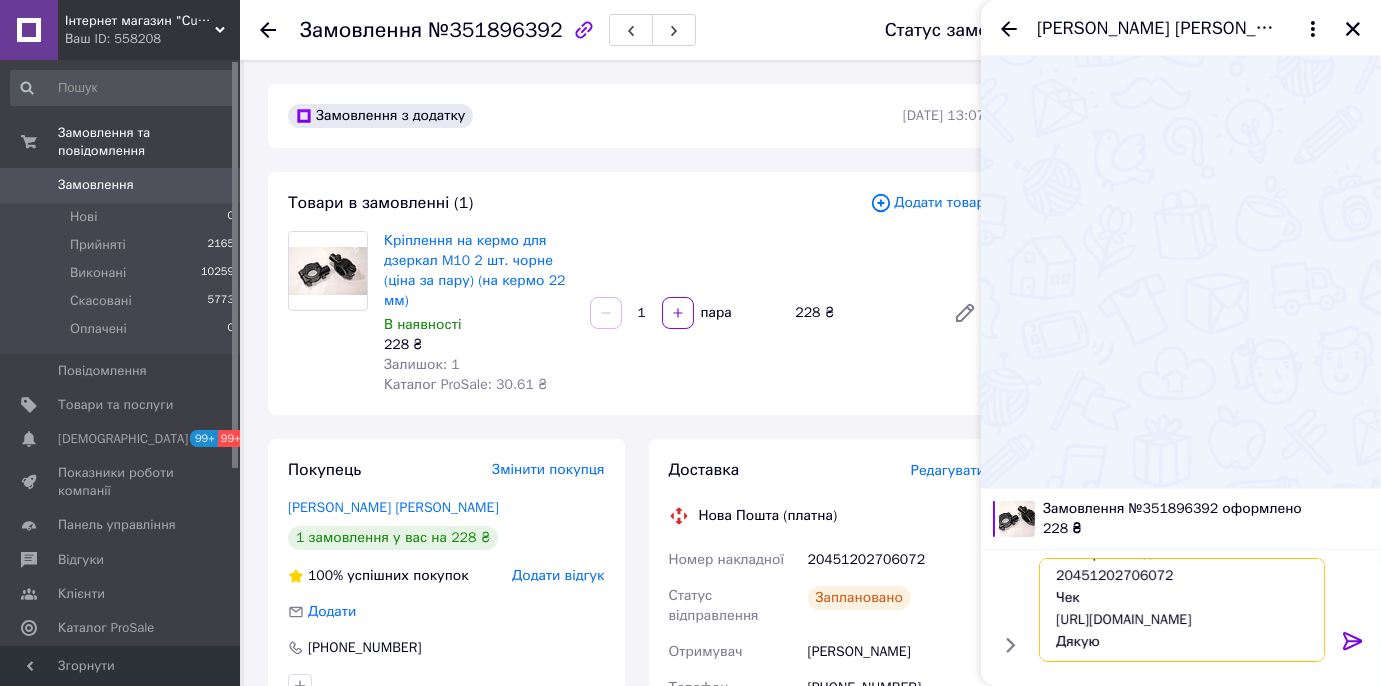 drag, startPoint x: 1055, startPoint y: 602, endPoint x: 1216, endPoint y: 614, distance: 161.44658 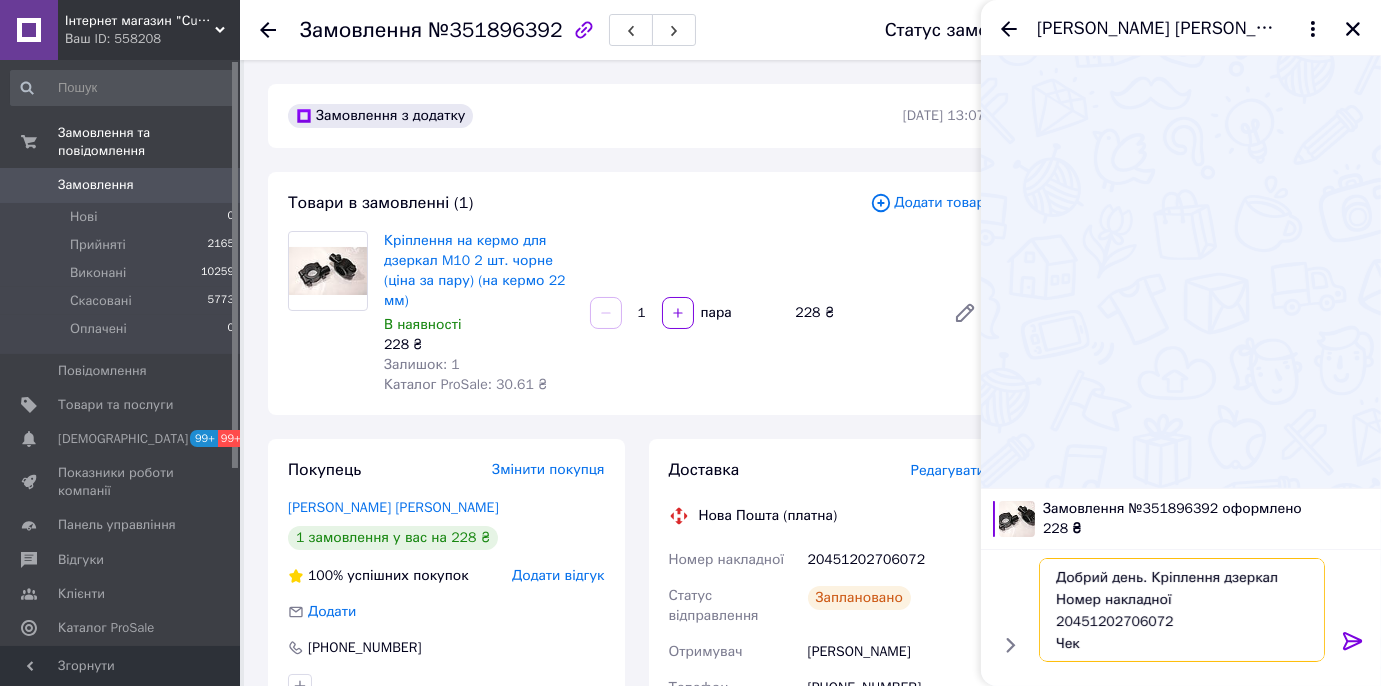 drag, startPoint x: 1125, startPoint y: 639, endPoint x: 1016, endPoint y: 541, distance: 146.57762 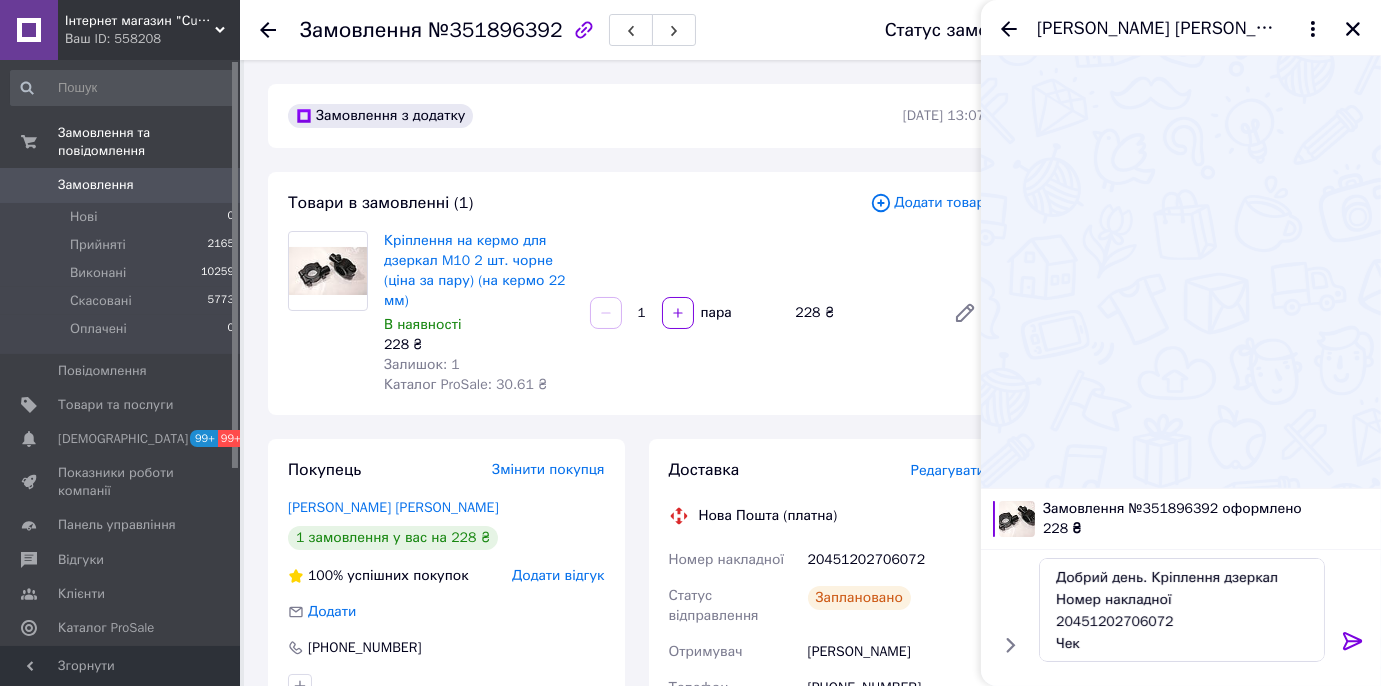 click 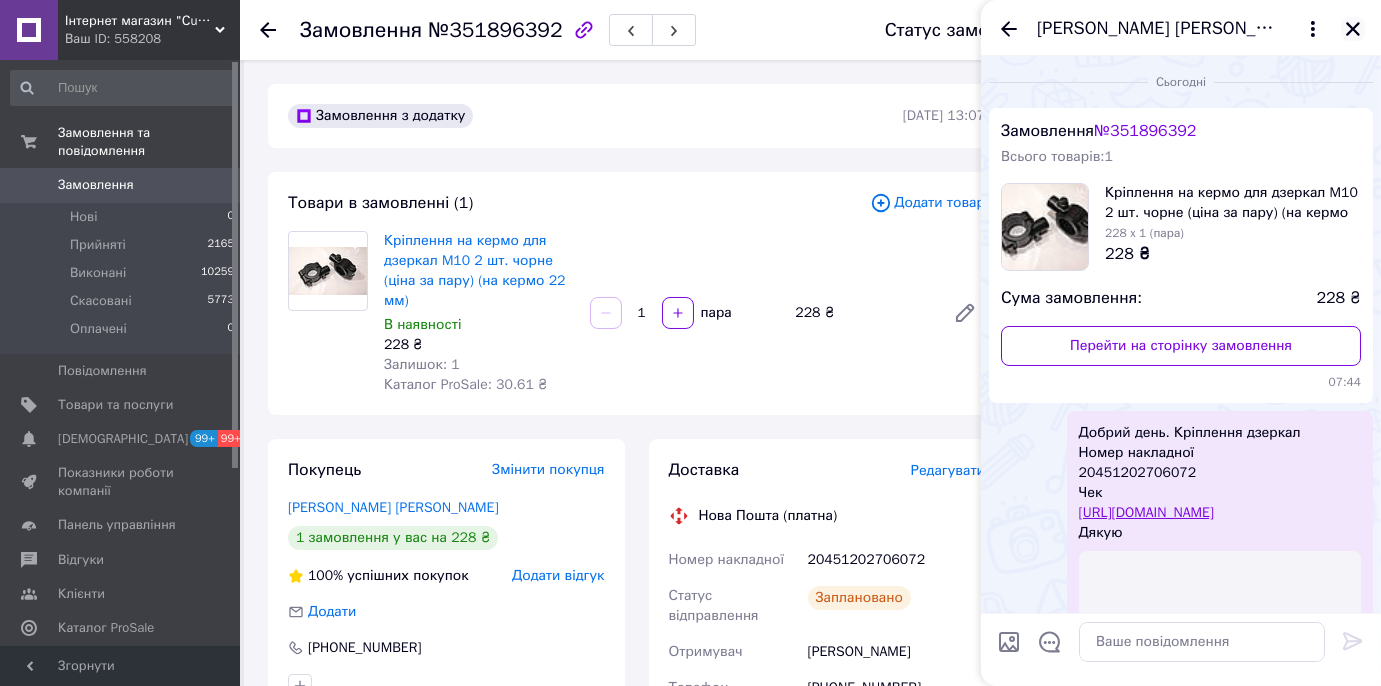 scroll, scrollTop: 237, scrollLeft: 0, axis: vertical 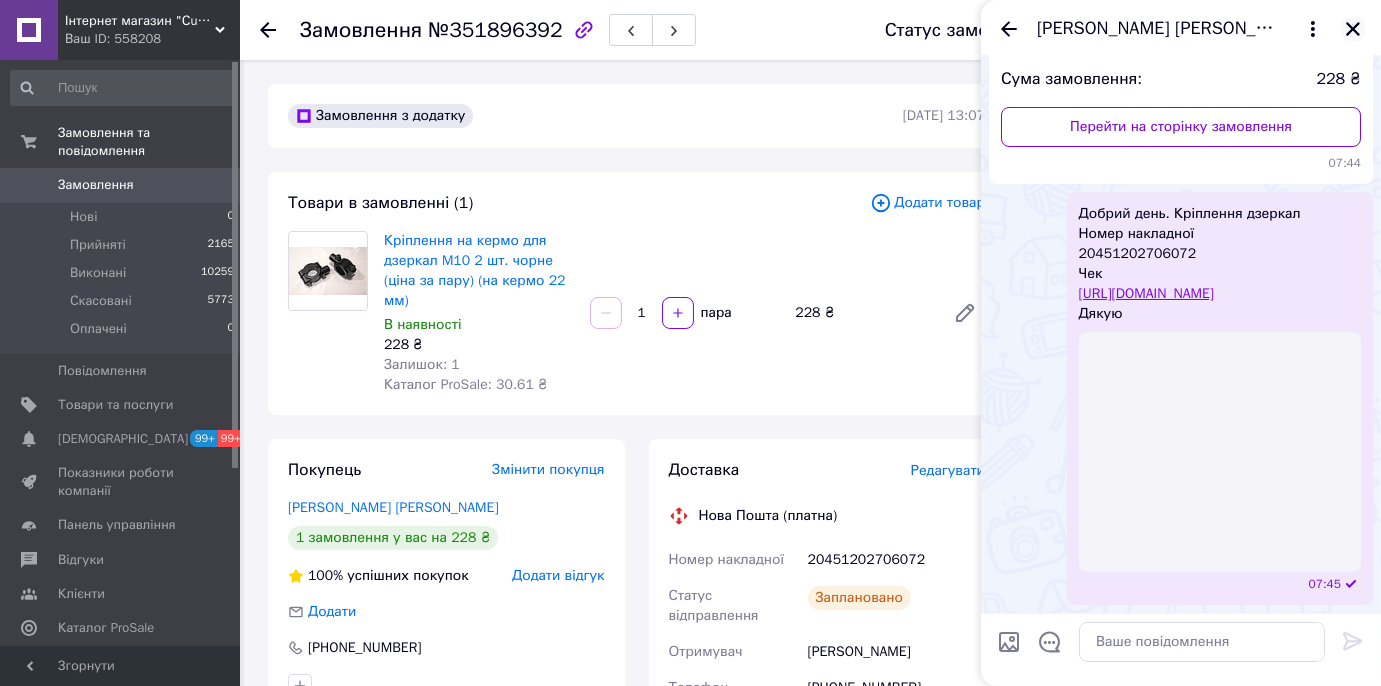 click 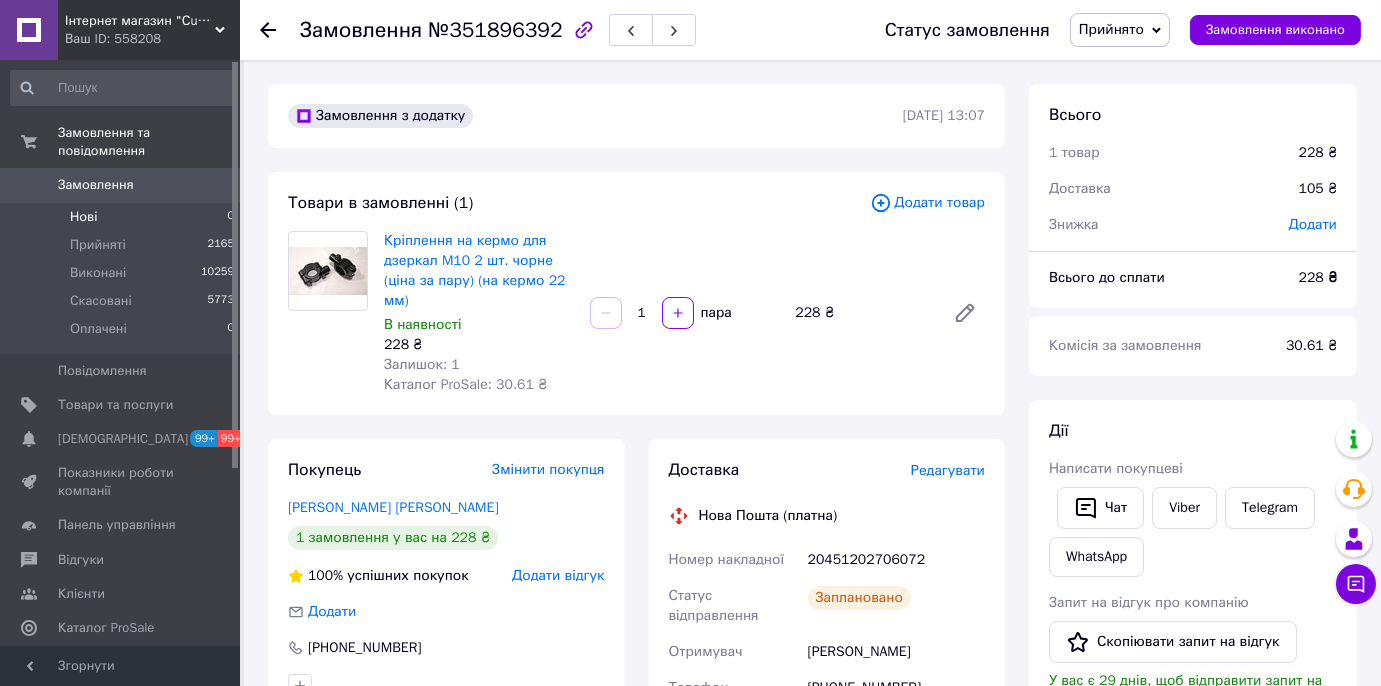 click on "Нові 0" at bounding box center [123, 217] 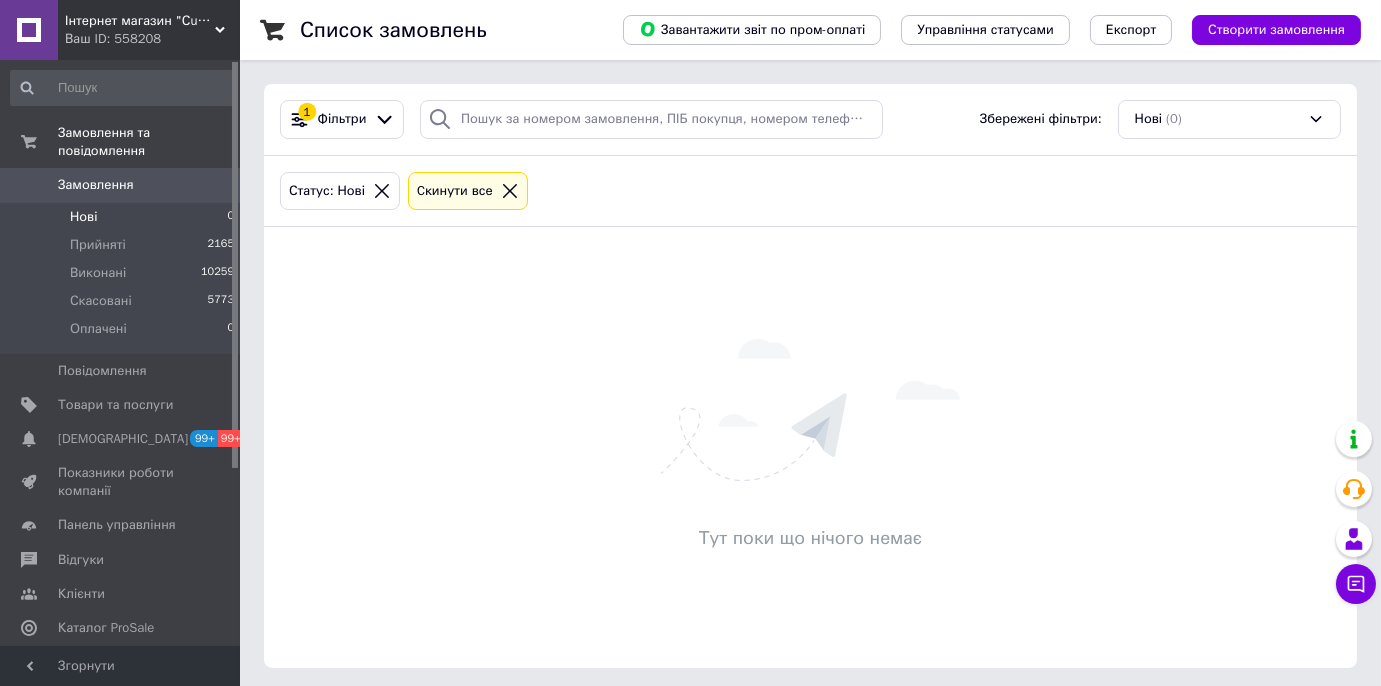click 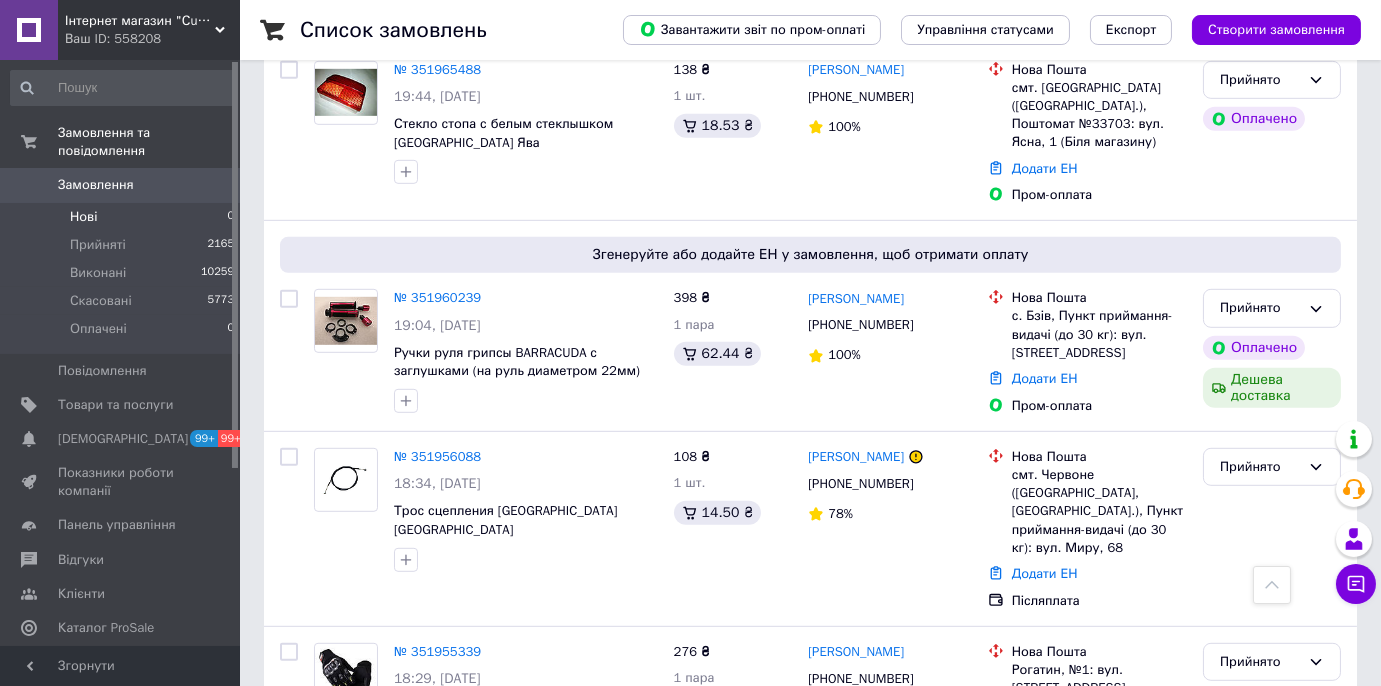 scroll, scrollTop: 3003, scrollLeft: 0, axis: vertical 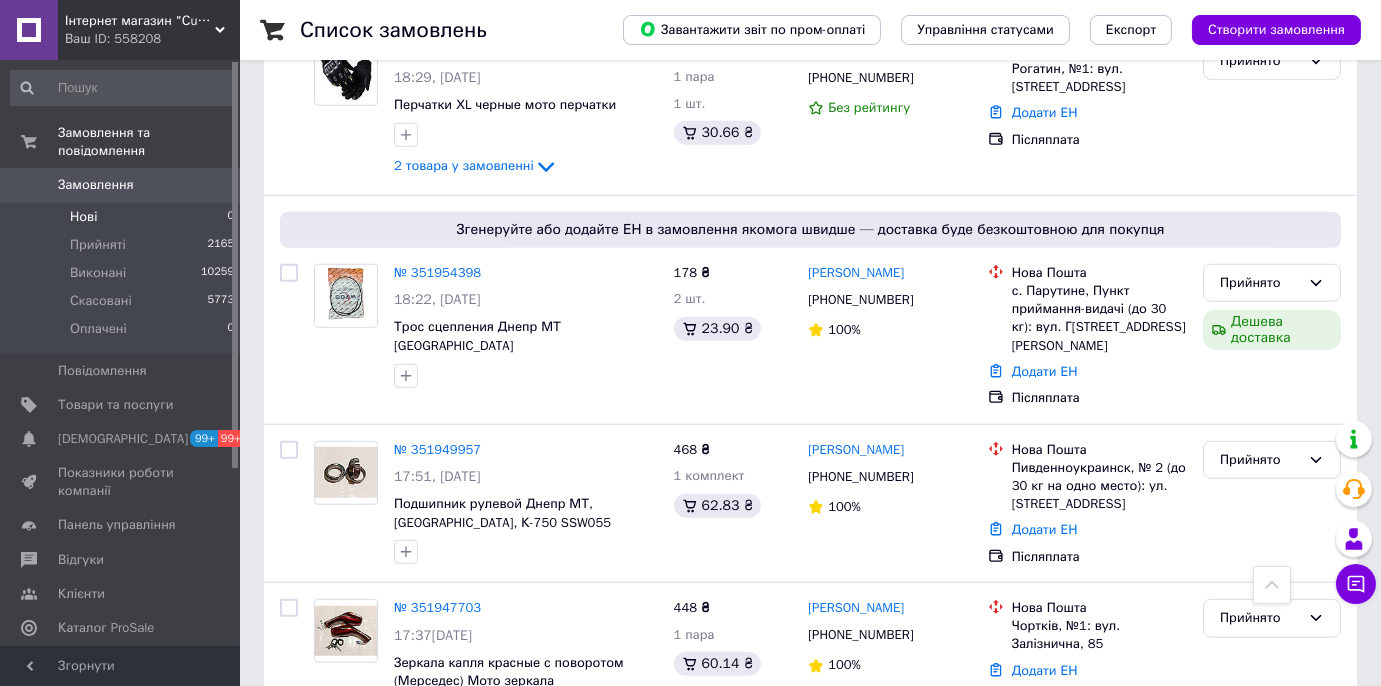 click on "14:01[DATE]" at bounding box center [433, 1613] 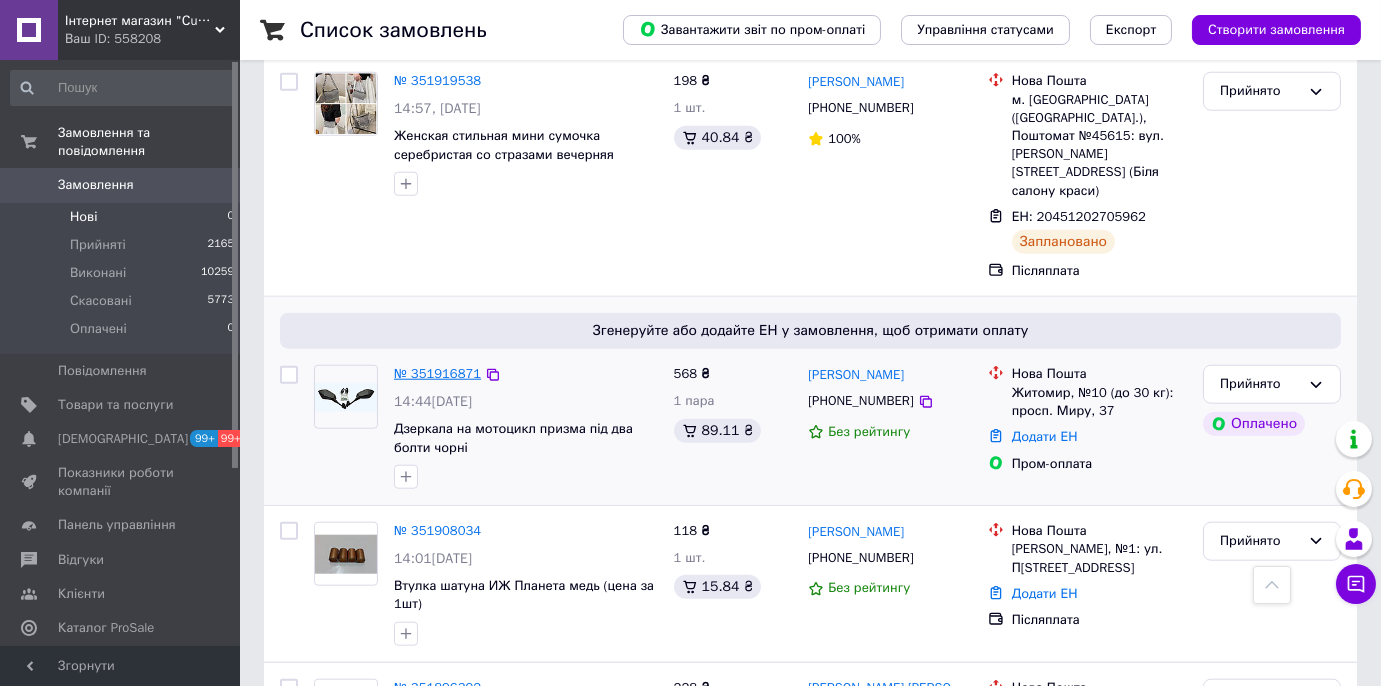click on "№ 351916871" at bounding box center [437, 373] 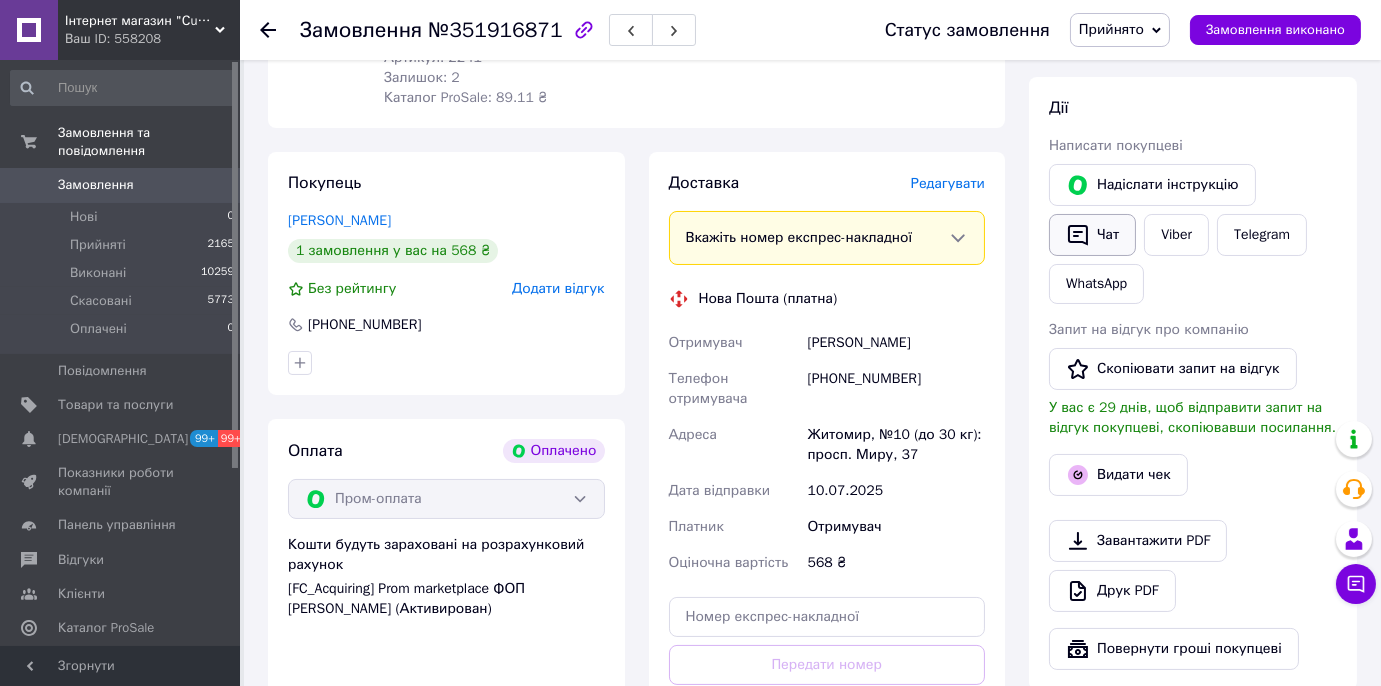 scroll, scrollTop: 200, scrollLeft: 0, axis: vertical 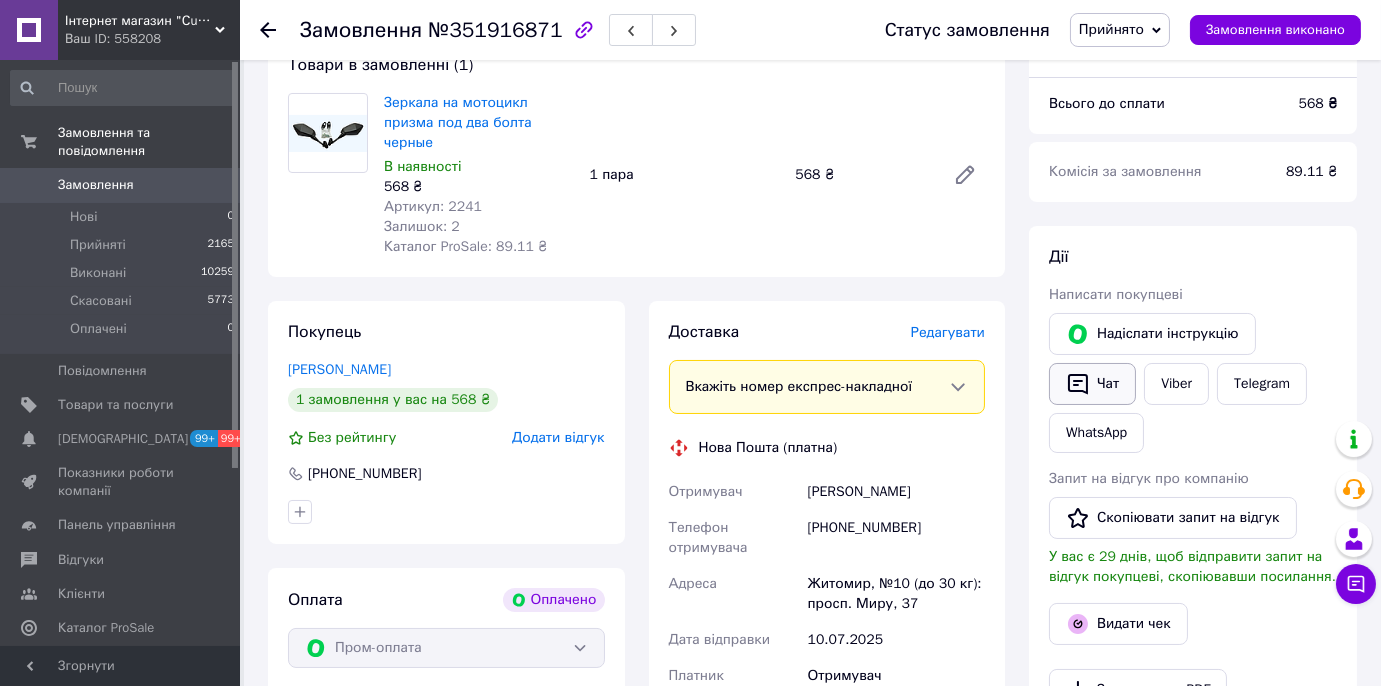 click on "Чат" at bounding box center [1092, 384] 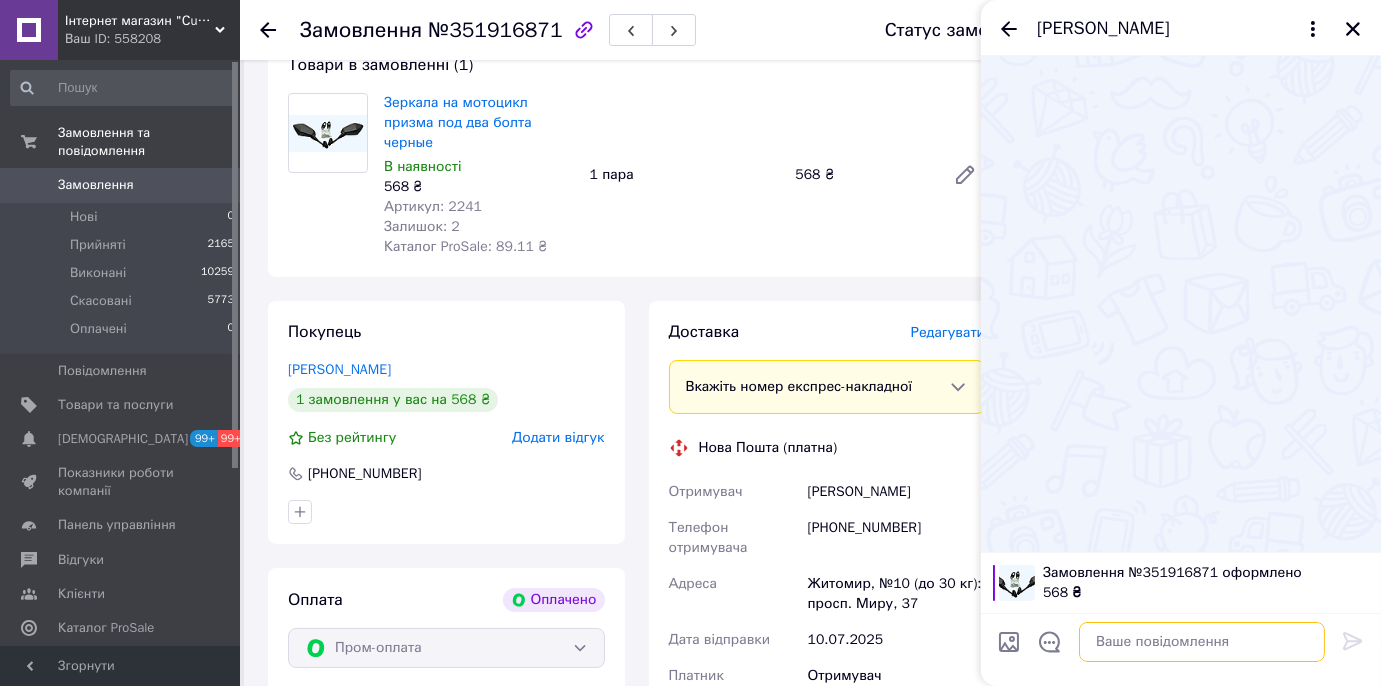 click at bounding box center (1202, 642) 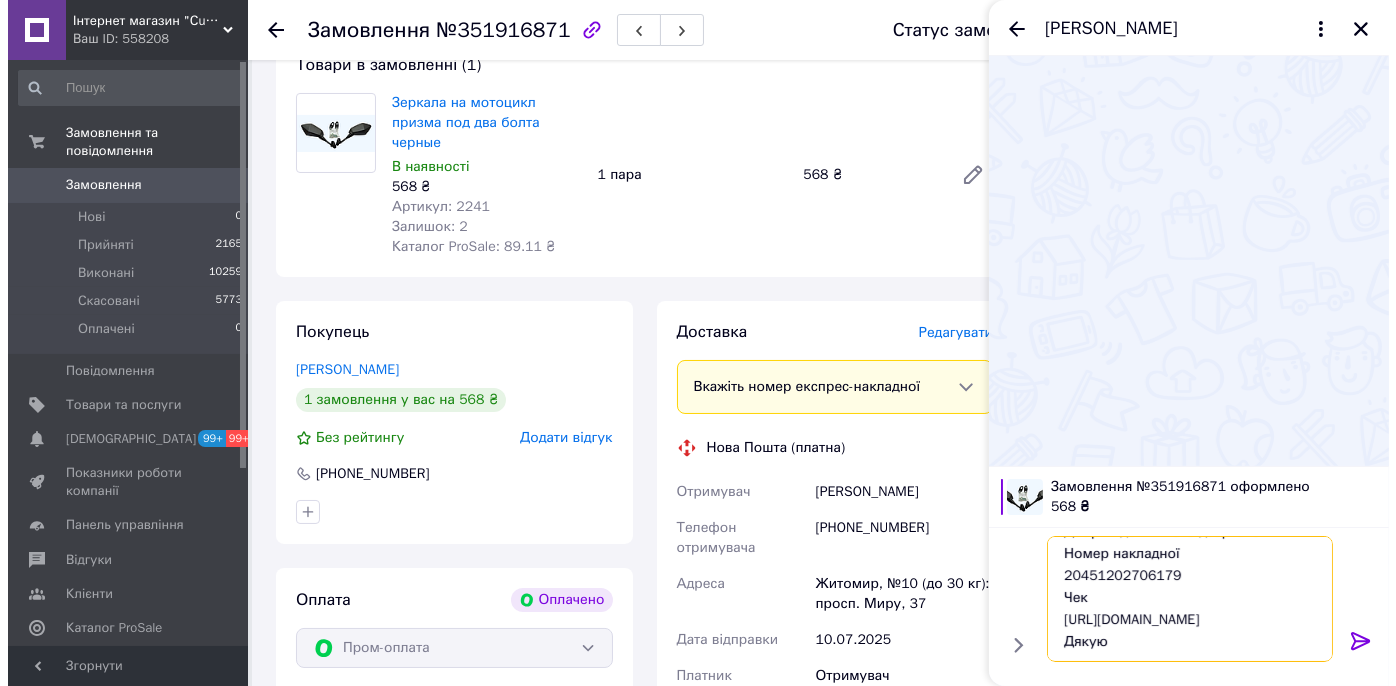 scroll, scrollTop: 0, scrollLeft: 0, axis: both 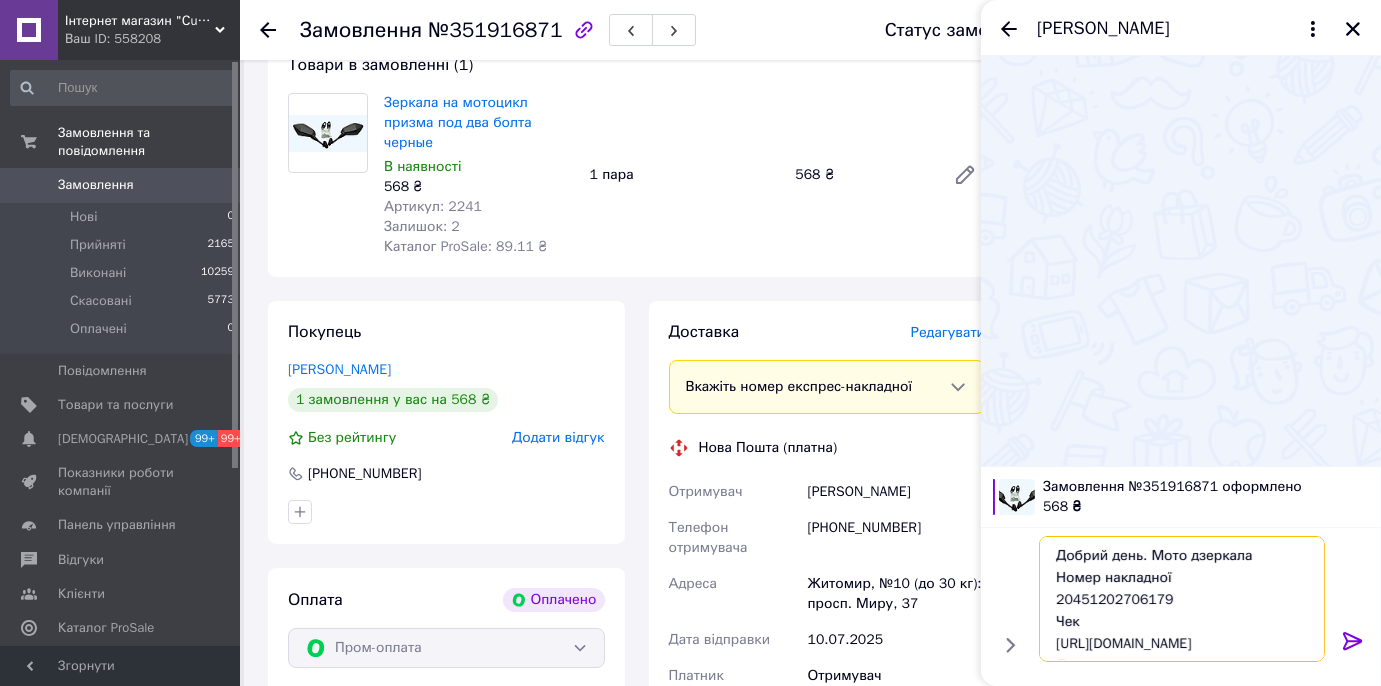 click on "Добрий день. Мото дзеркала
Номер накладної
20451202706179
Чек
[URL][DOMAIN_NAME]
Дякую" at bounding box center [1182, 599] 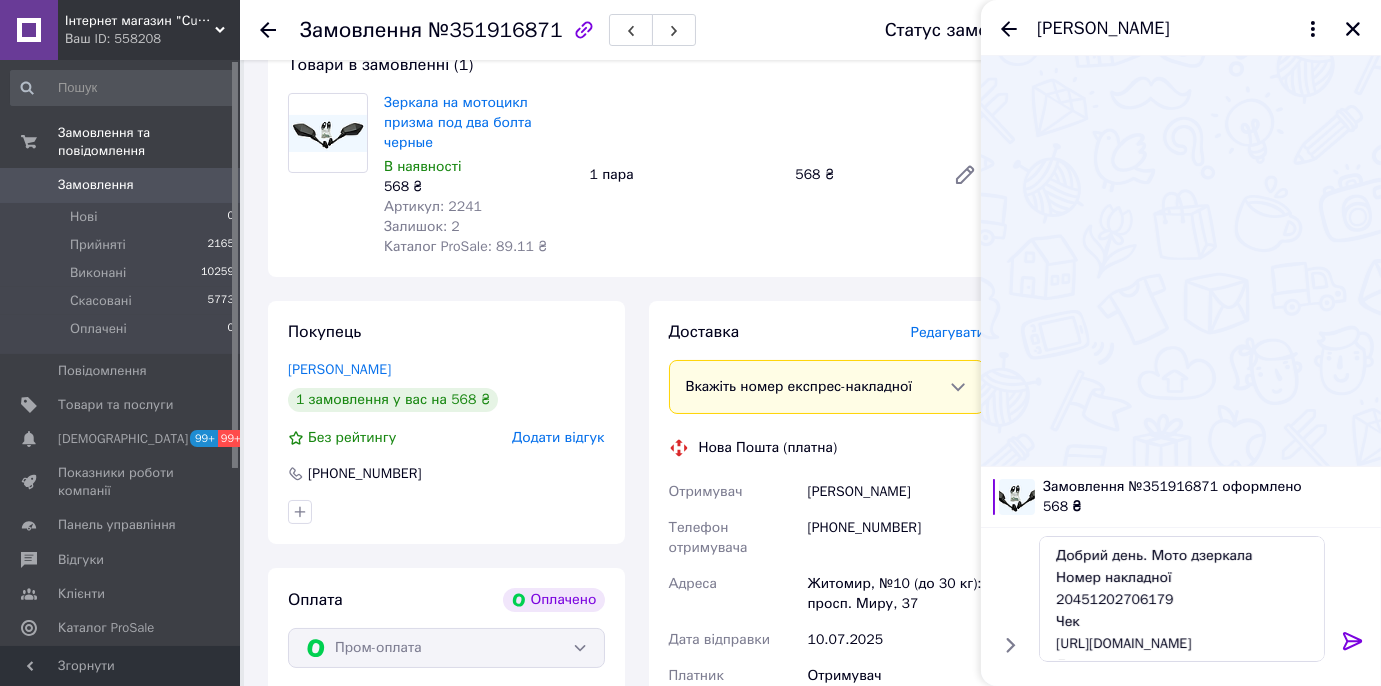 click on "Редагувати" at bounding box center (948, 332) 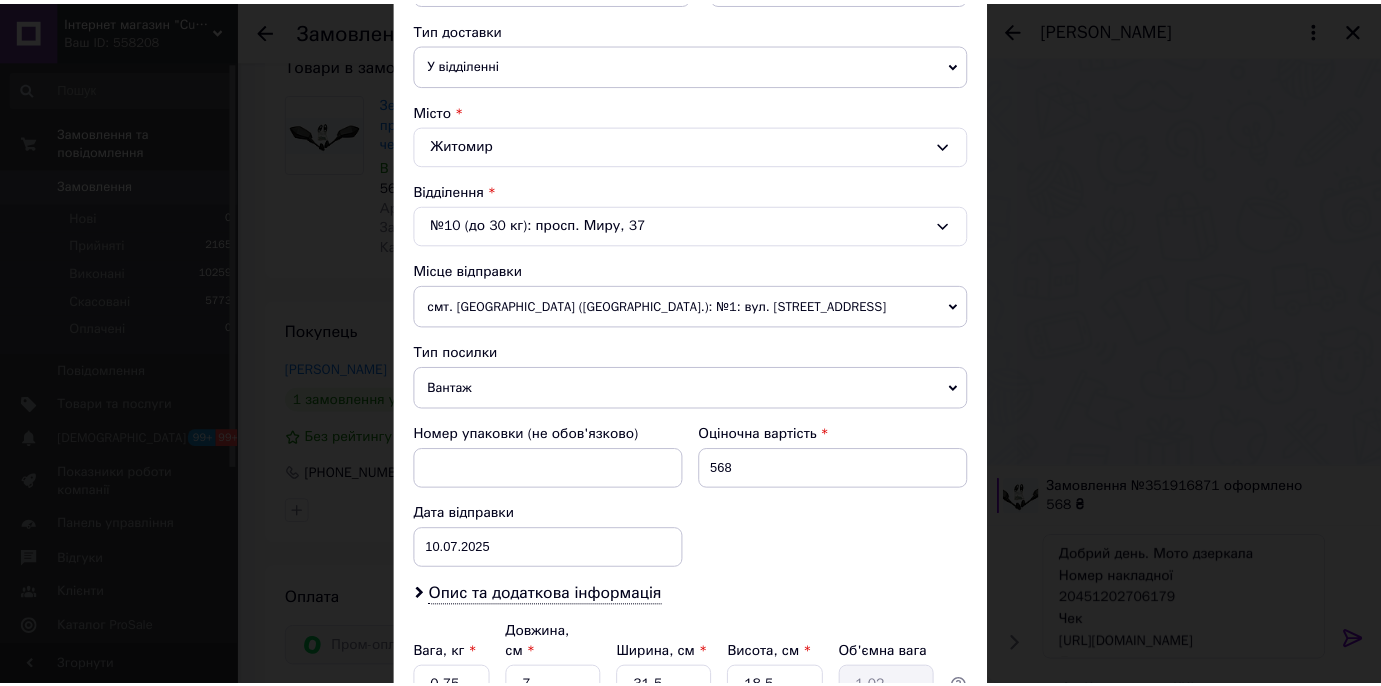 scroll, scrollTop: 634, scrollLeft: 0, axis: vertical 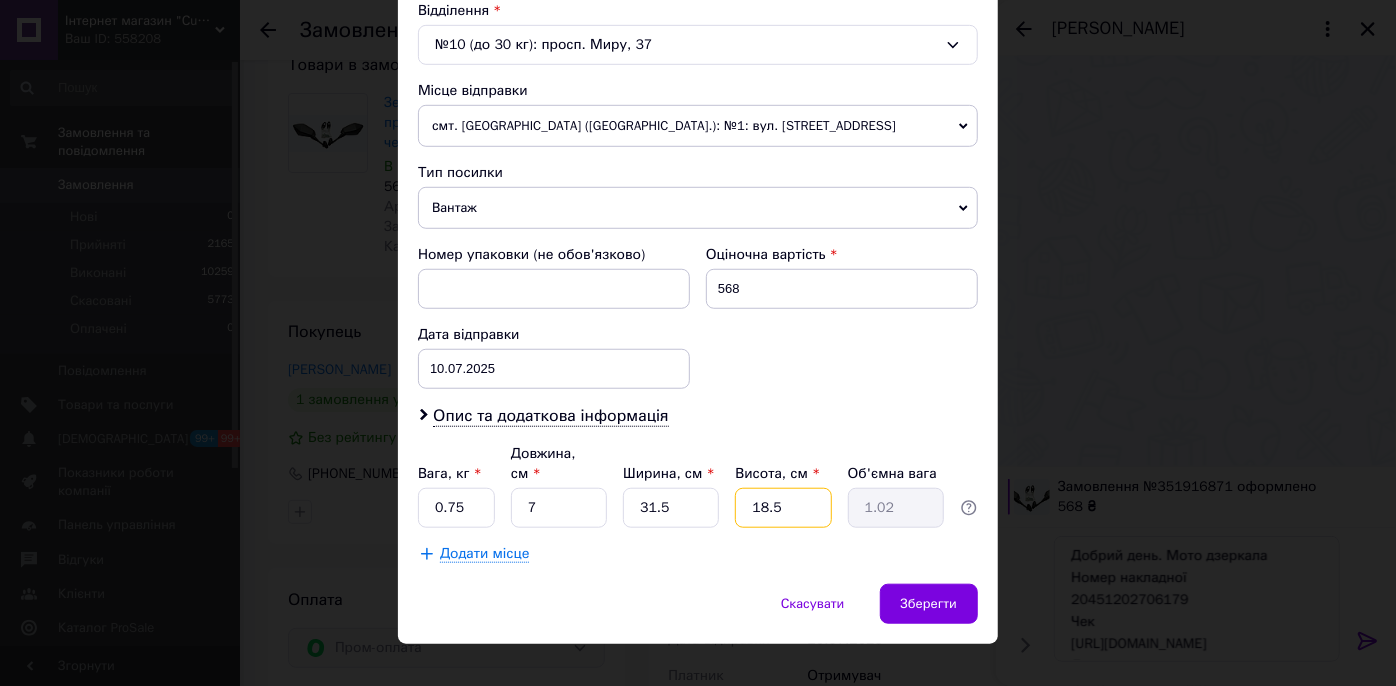 click on "18.5" at bounding box center [783, 508] 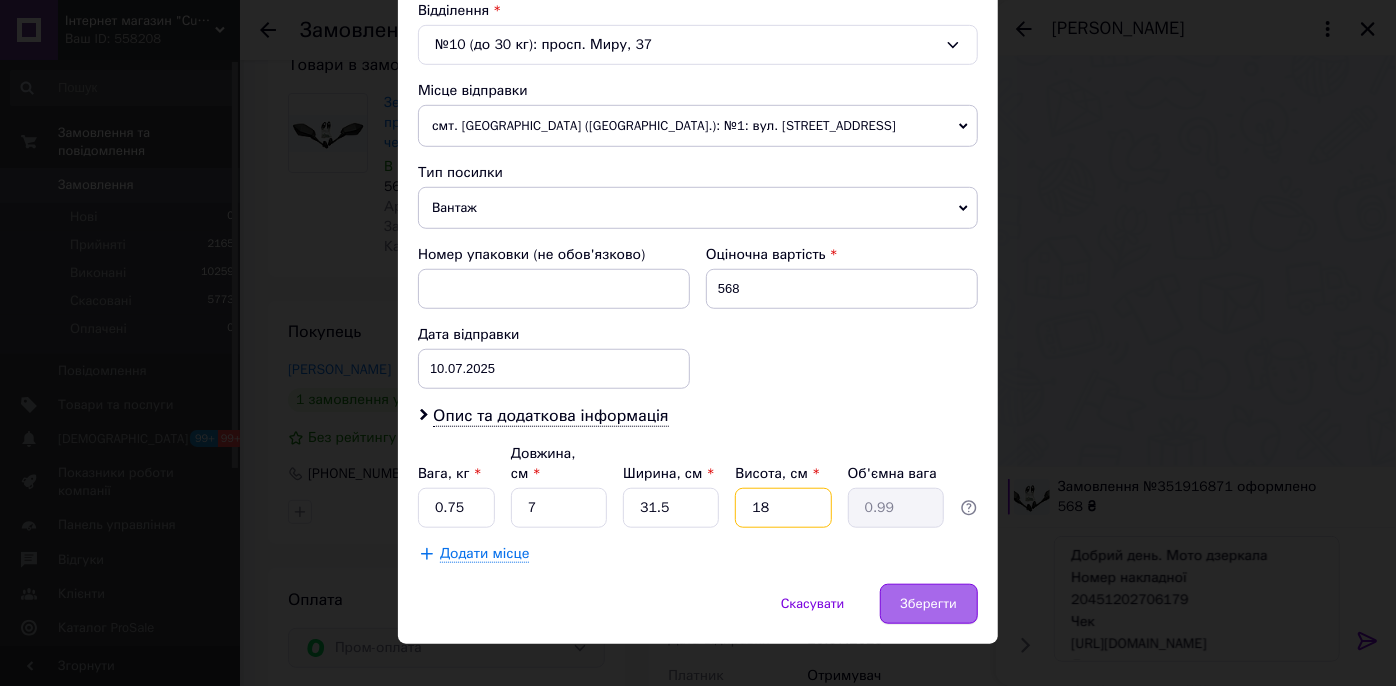 type on "18" 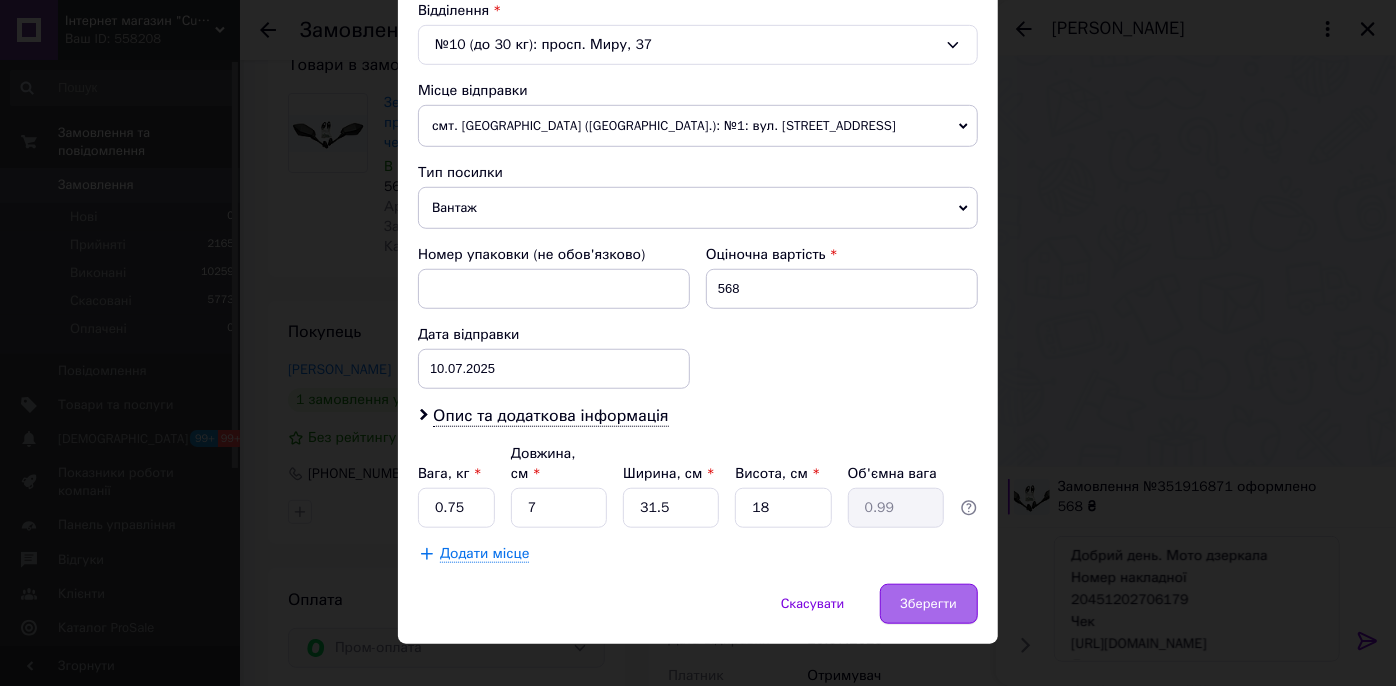 click on "Зберегти" at bounding box center [929, 604] 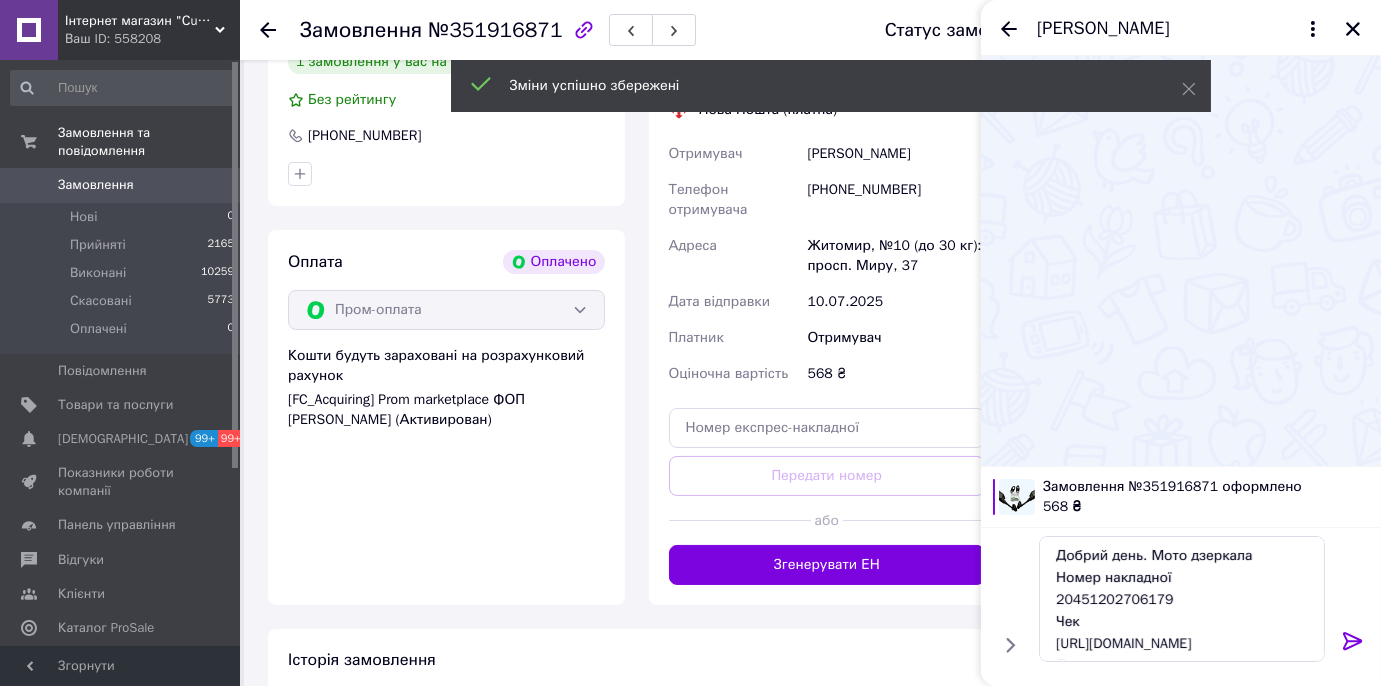 scroll, scrollTop: 654, scrollLeft: 0, axis: vertical 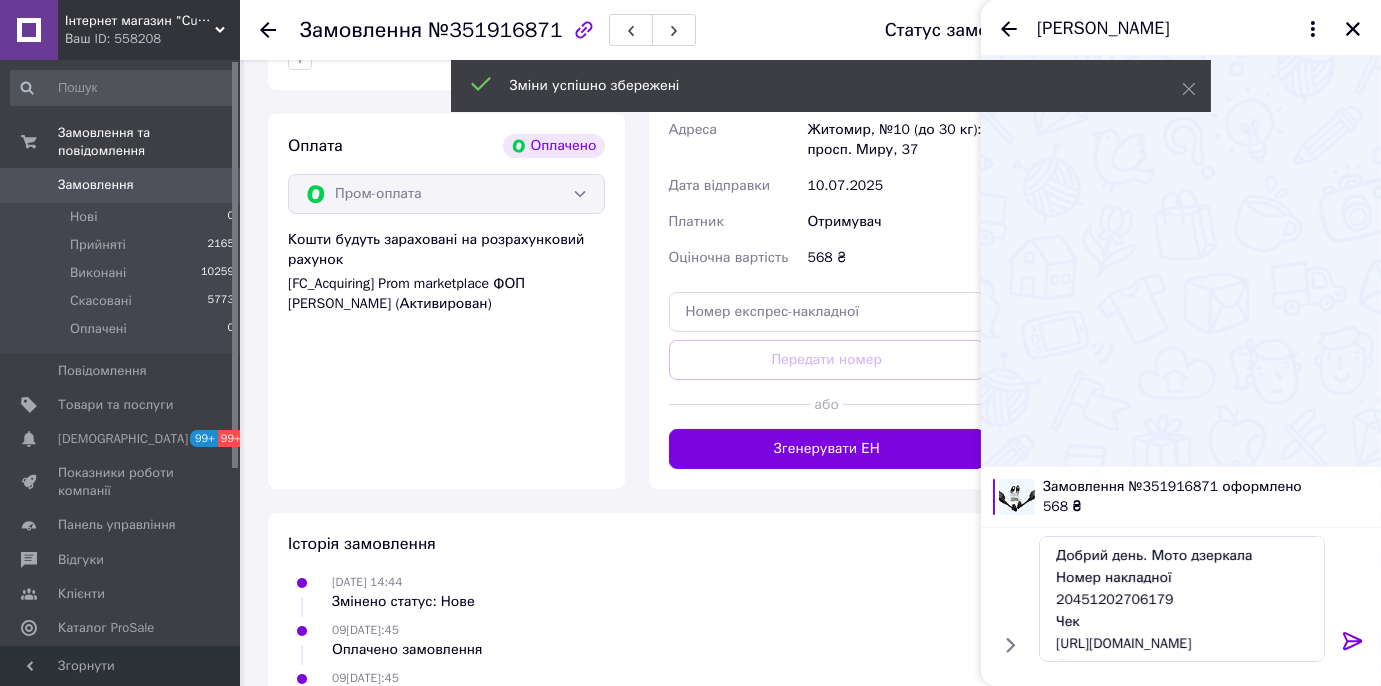click on "Згенерувати ЕН" at bounding box center [827, 449] 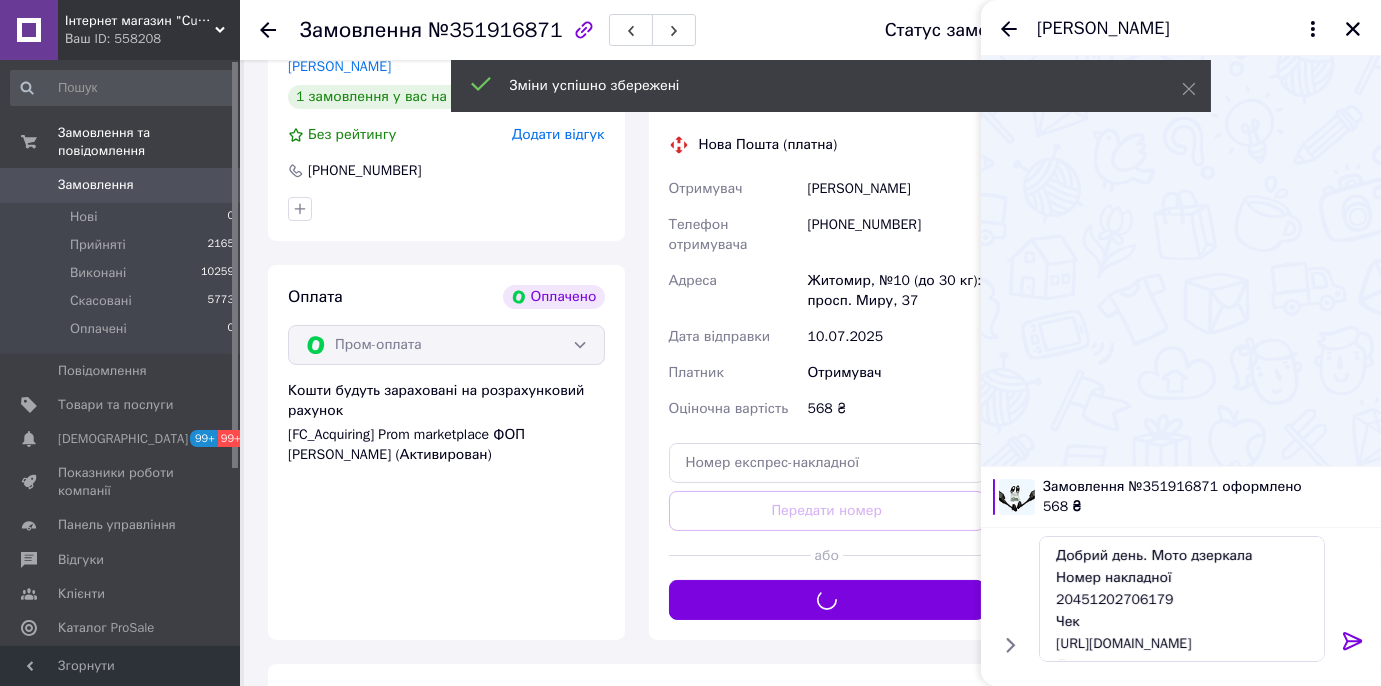 scroll, scrollTop: 290, scrollLeft: 0, axis: vertical 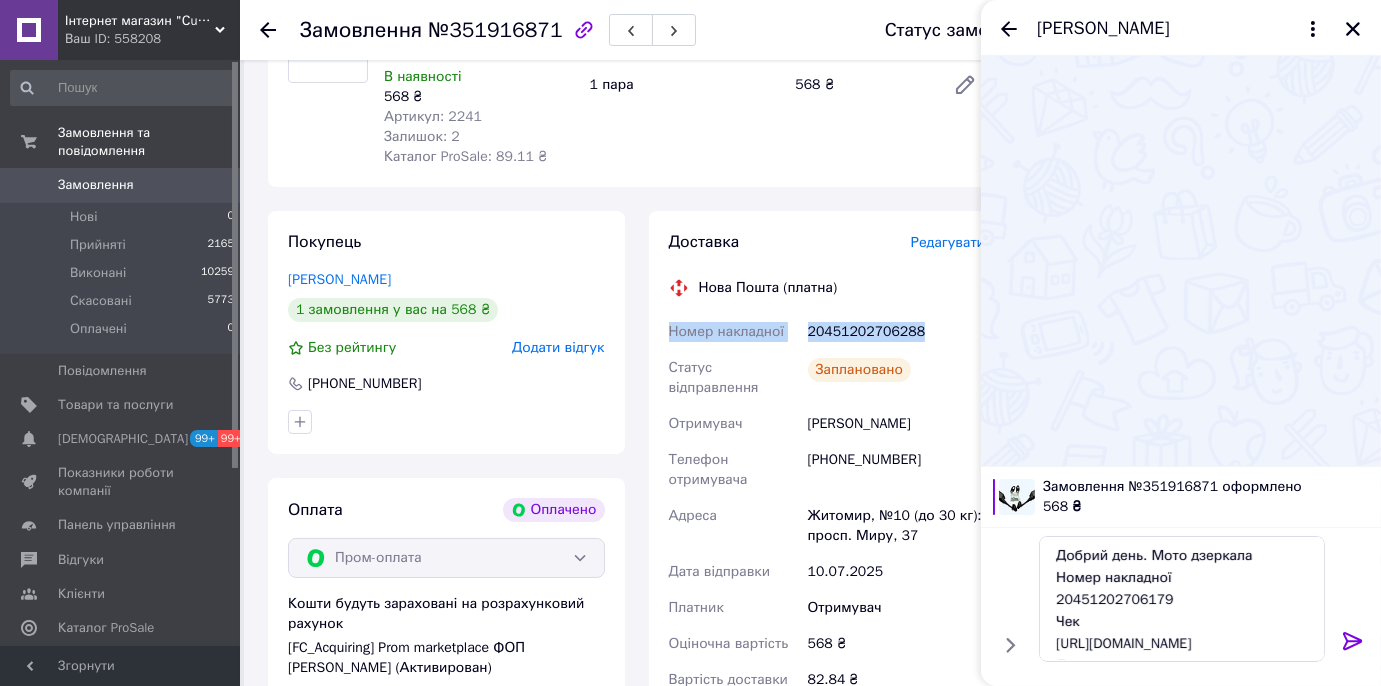 drag, startPoint x: 914, startPoint y: 294, endPoint x: 672, endPoint y: 333, distance: 245.12242 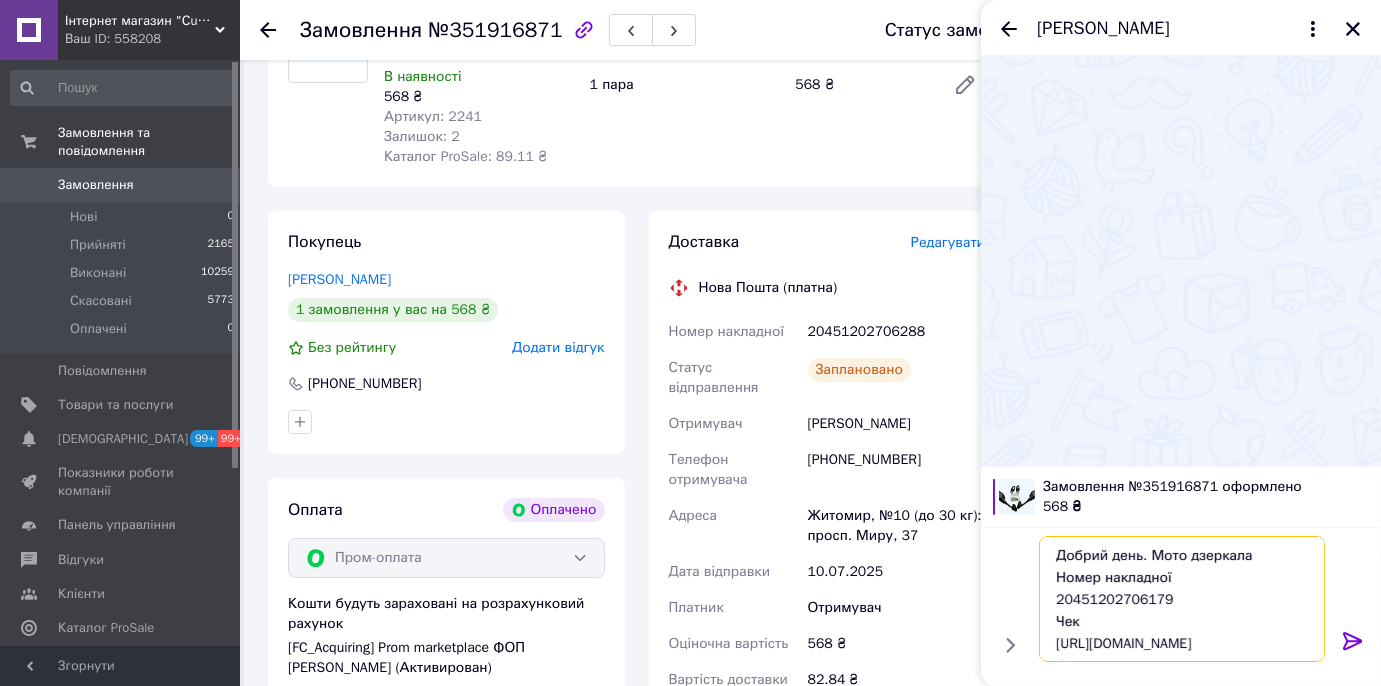 paste on "288" 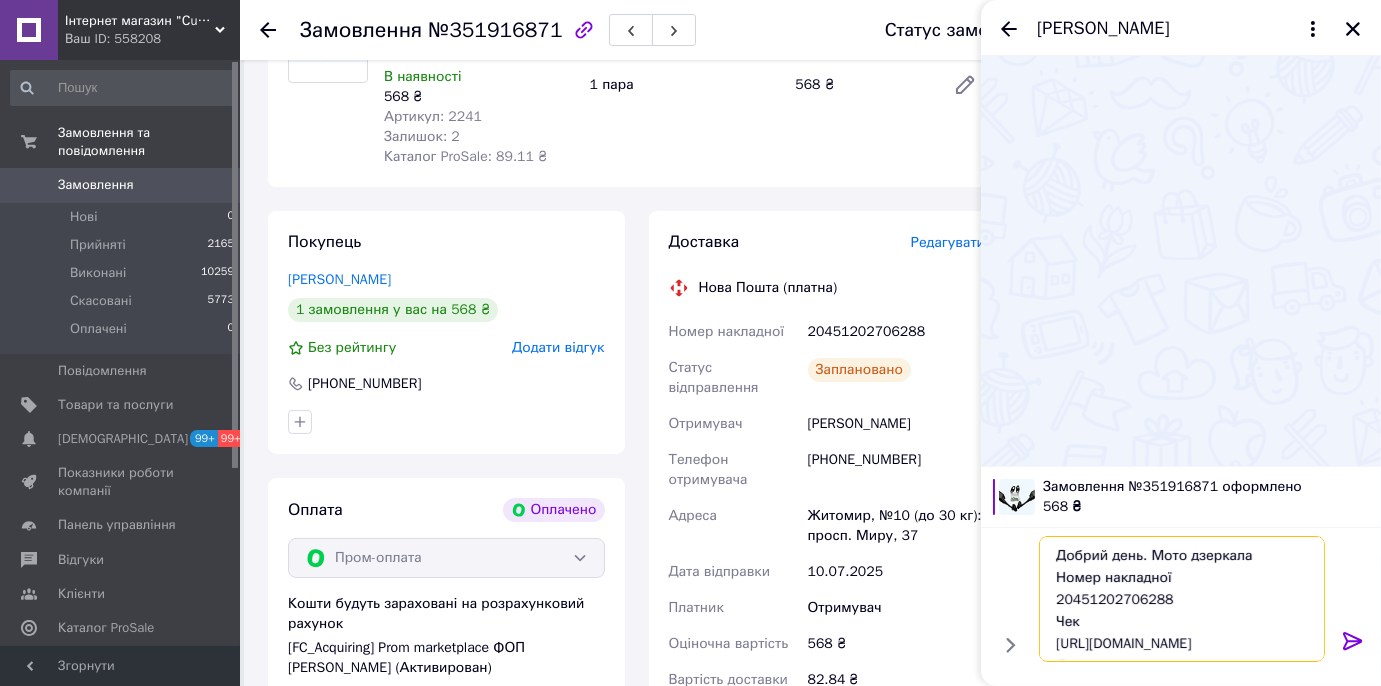drag, startPoint x: 1158, startPoint y: 597, endPoint x: 1038, endPoint y: 581, distance: 121.061966 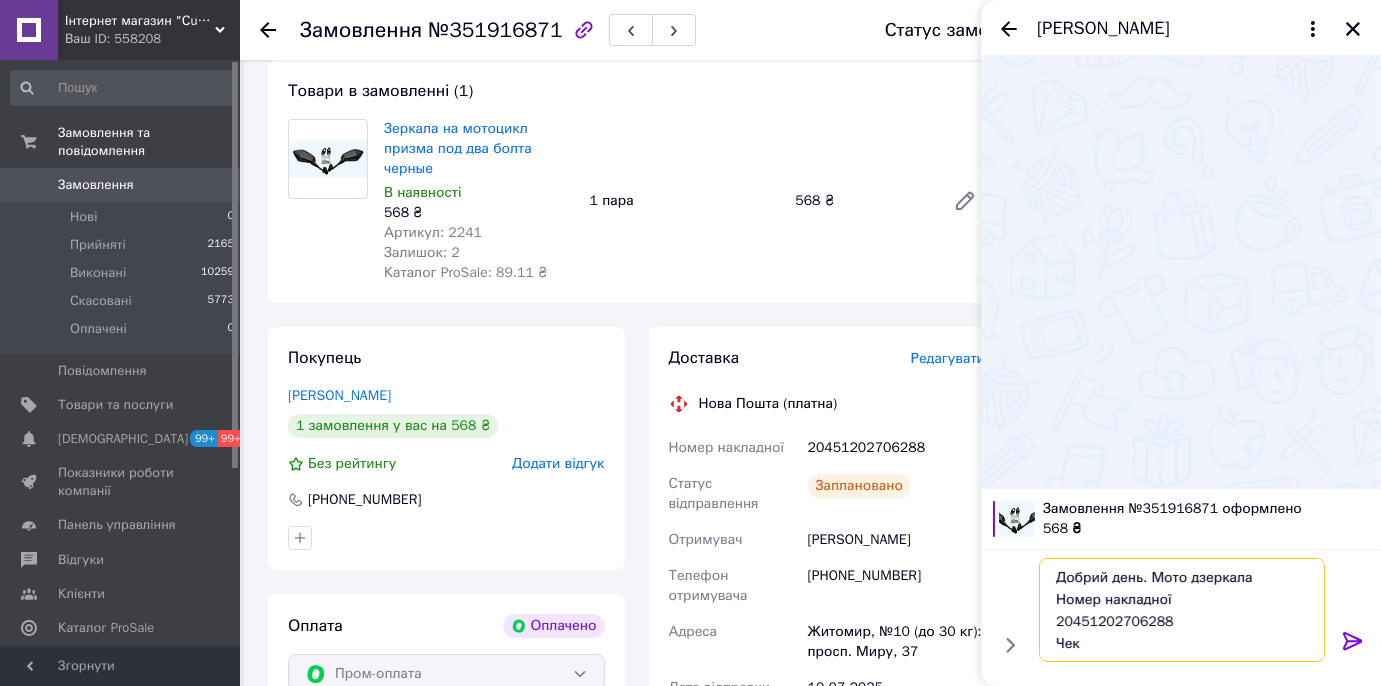 scroll, scrollTop: 18, scrollLeft: 0, axis: vertical 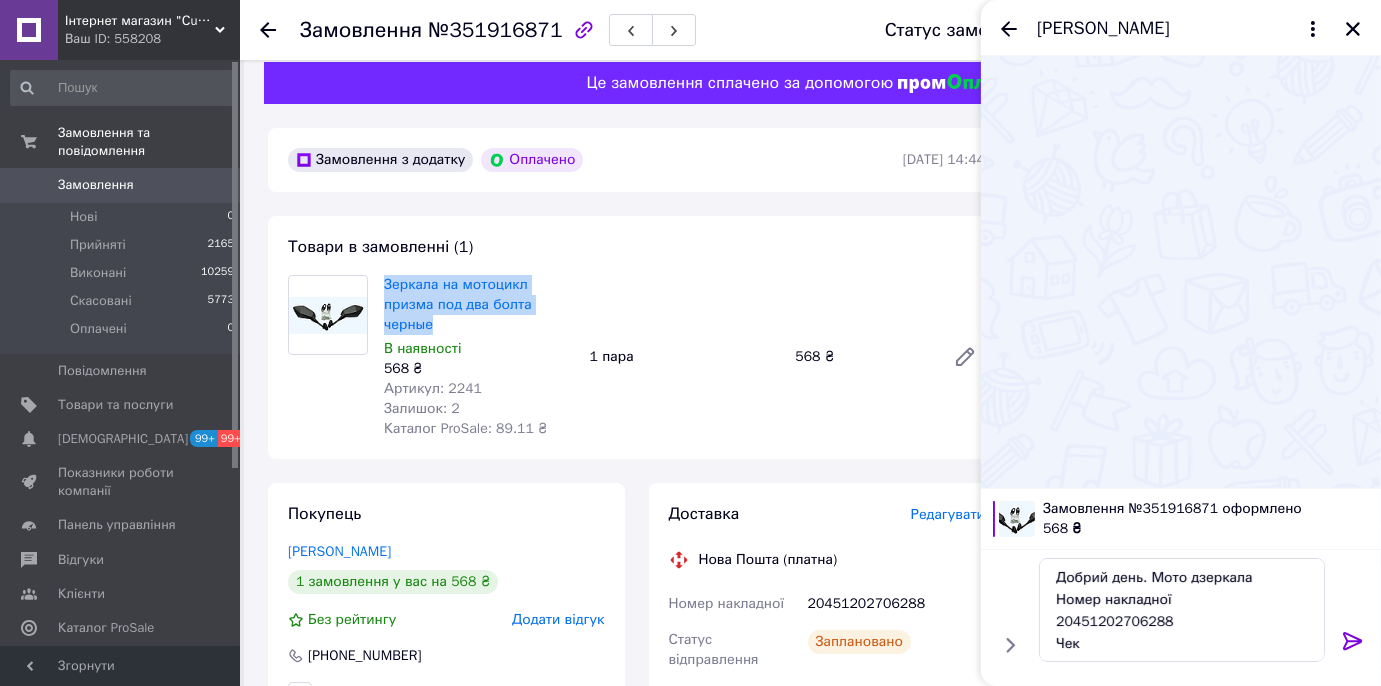 drag, startPoint x: 376, startPoint y: 282, endPoint x: 528, endPoint y: 309, distance: 154.37941 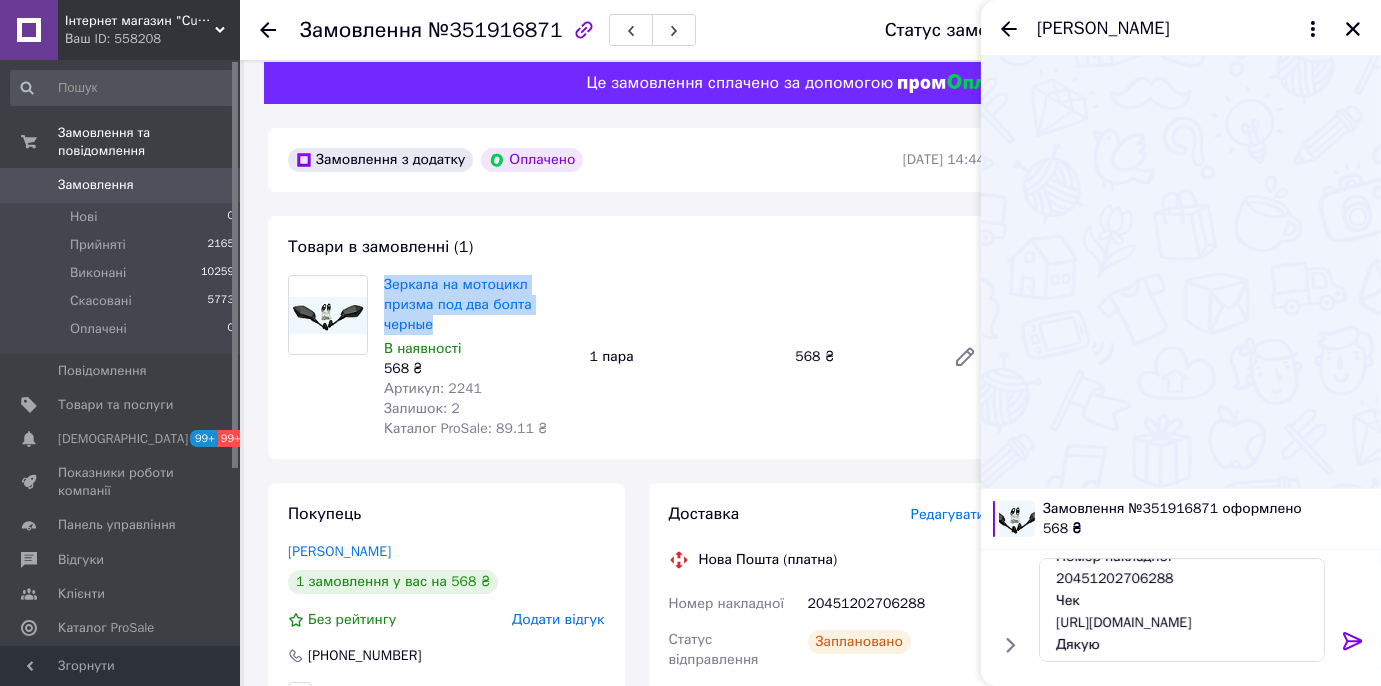scroll, scrollTop: 67, scrollLeft: 0, axis: vertical 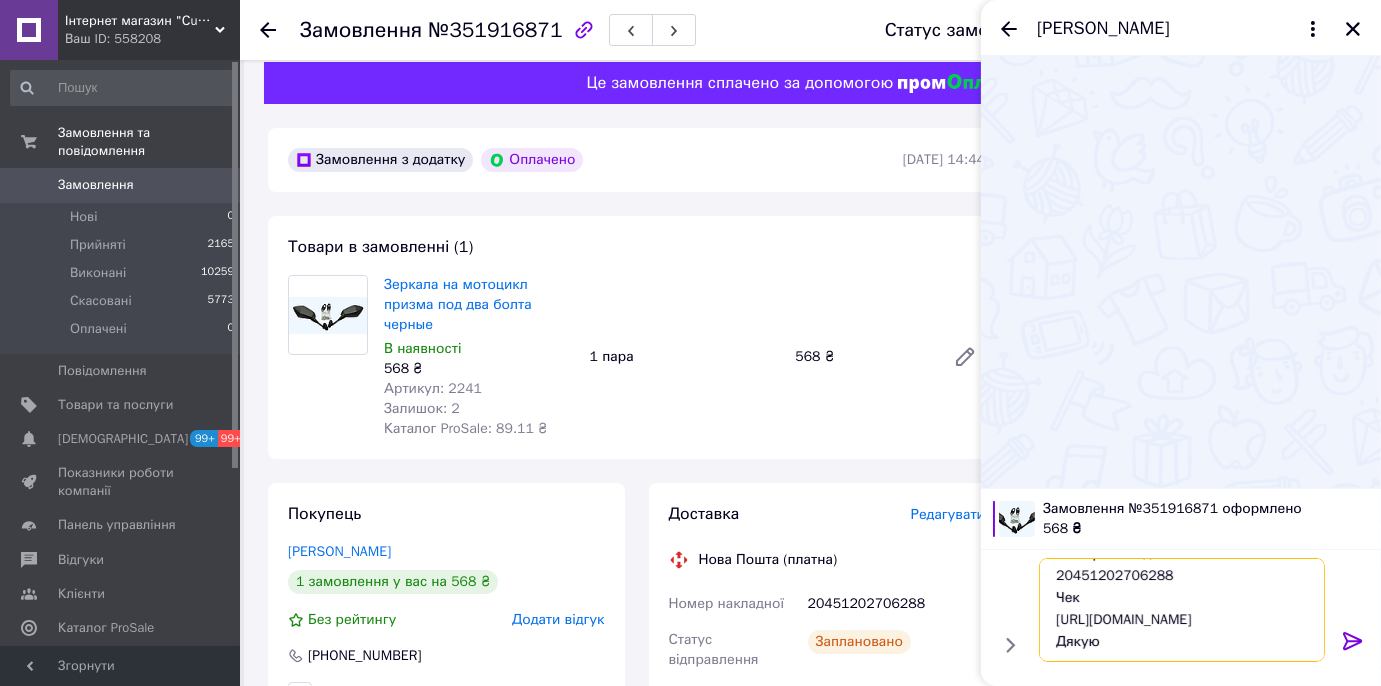 drag, startPoint x: 1057, startPoint y: 599, endPoint x: 1186, endPoint y: 617, distance: 130.24976 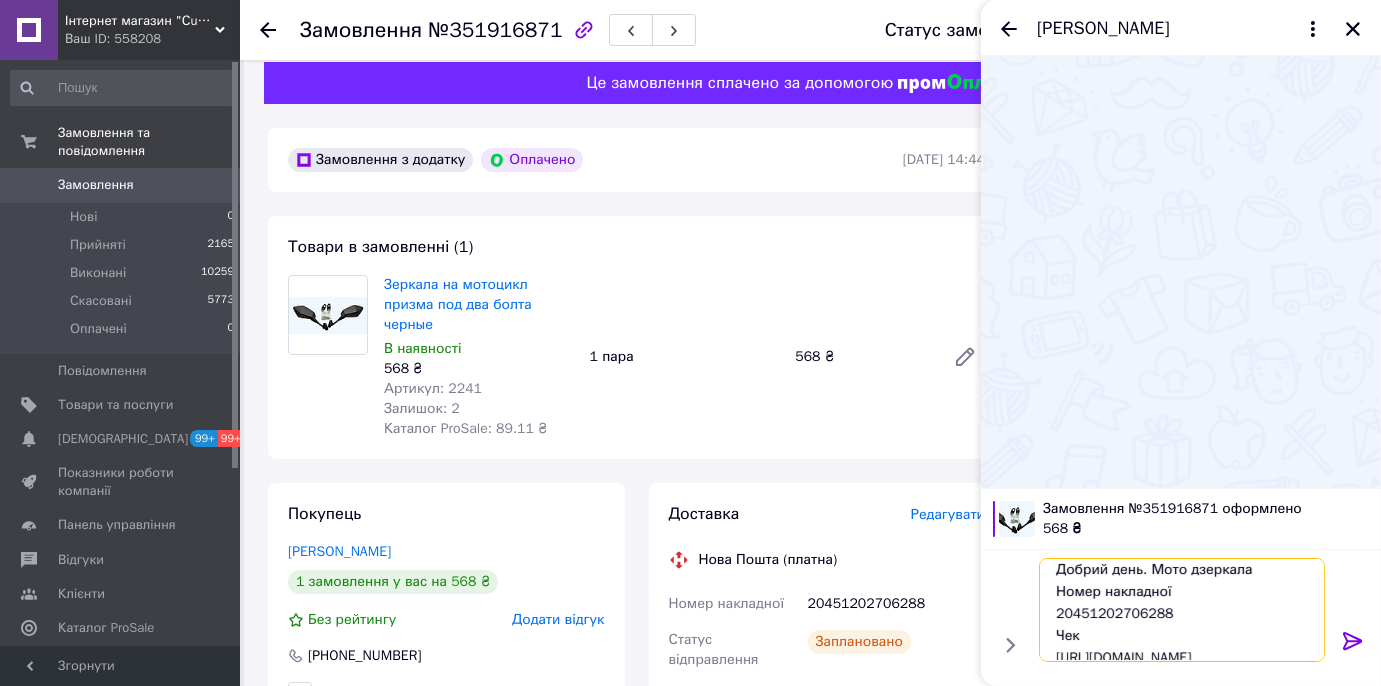 scroll, scrollTop: 0, scrollLeft: 0, axis: both 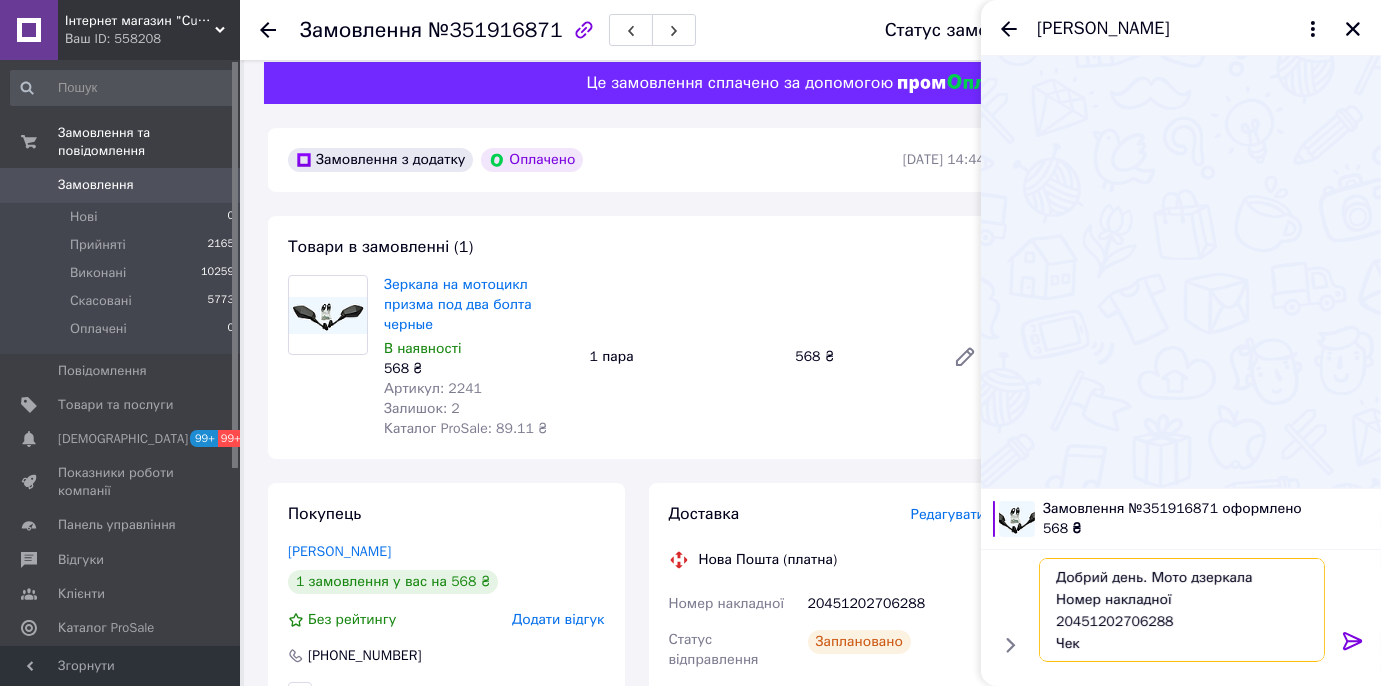 drag, startPoint x: 1125, startPoint y: 644, endPoint x: 1045, endPoint y: 571, distance: 108.30051 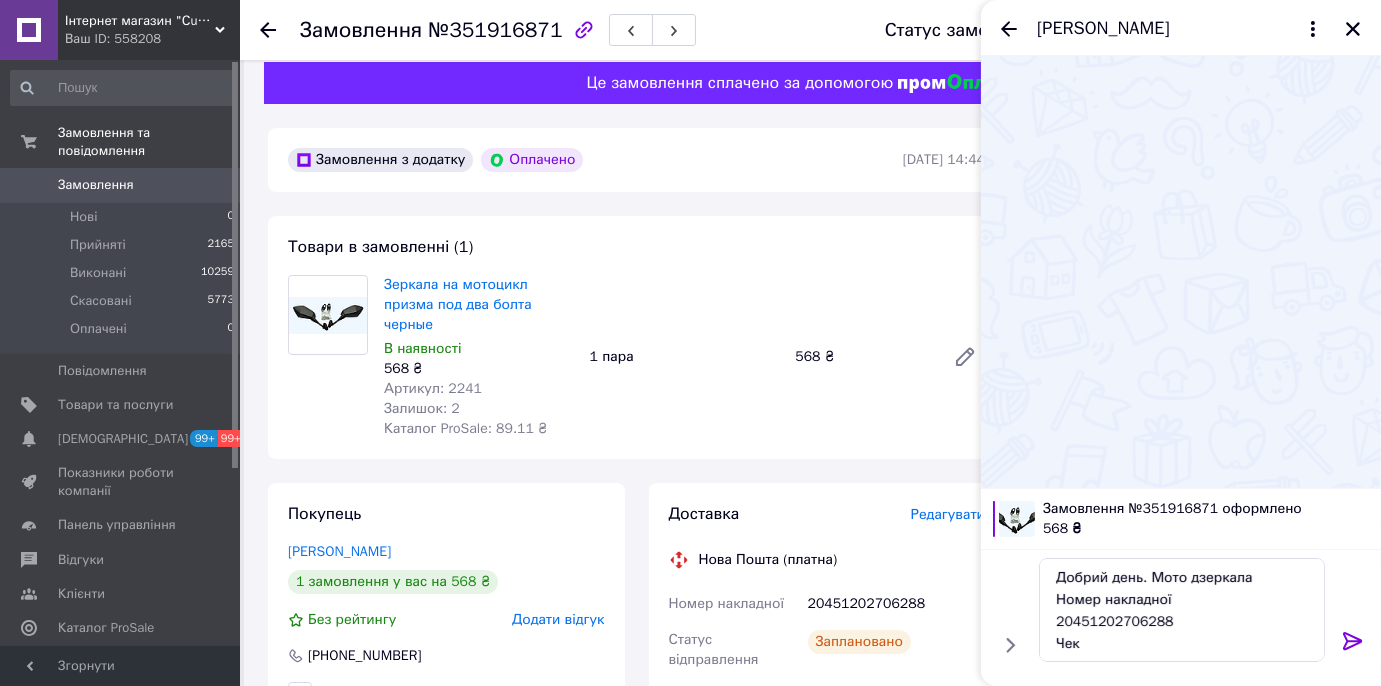 click 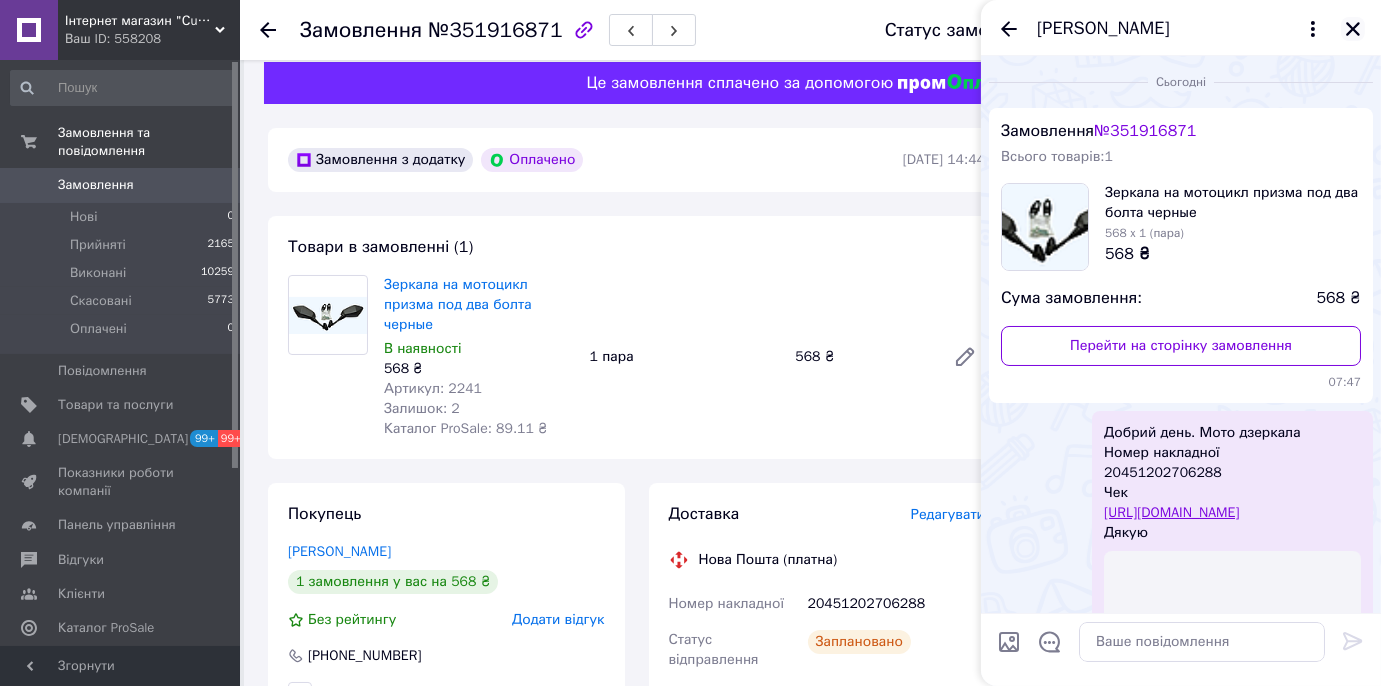 click 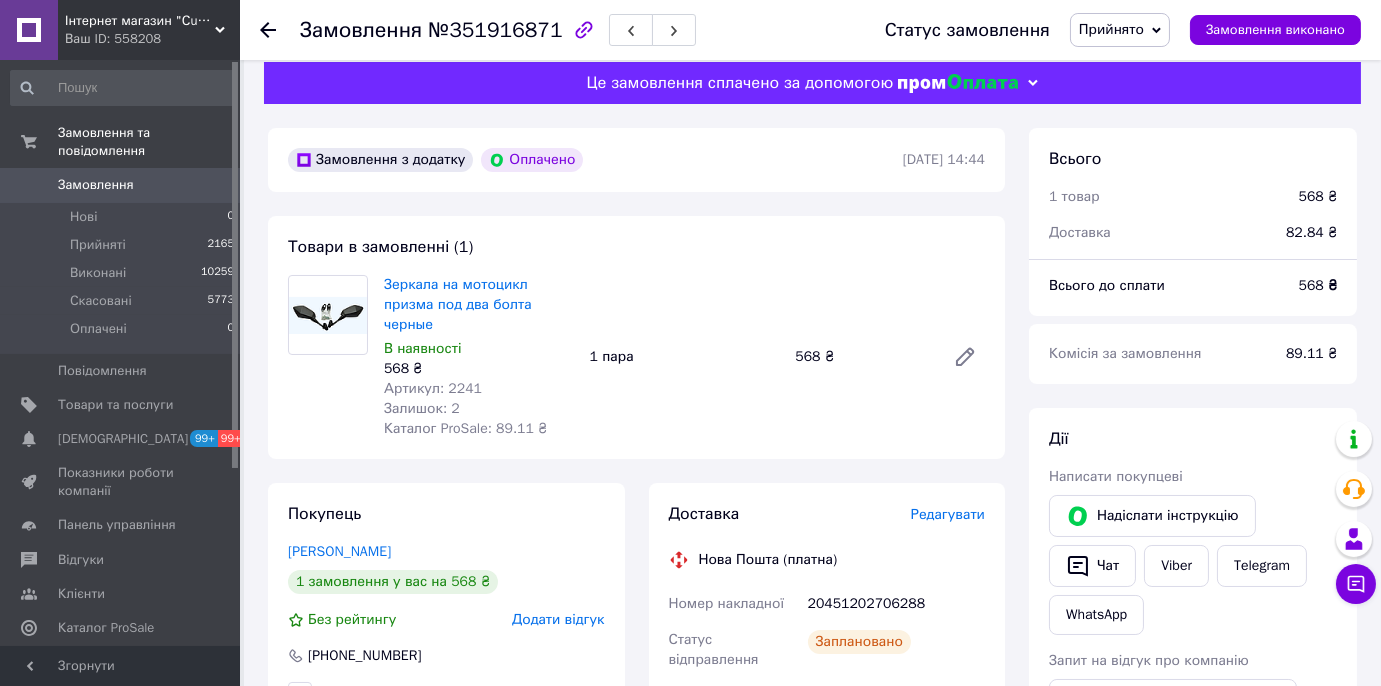 click on "Замовлення" at bounding box center (96, 185) 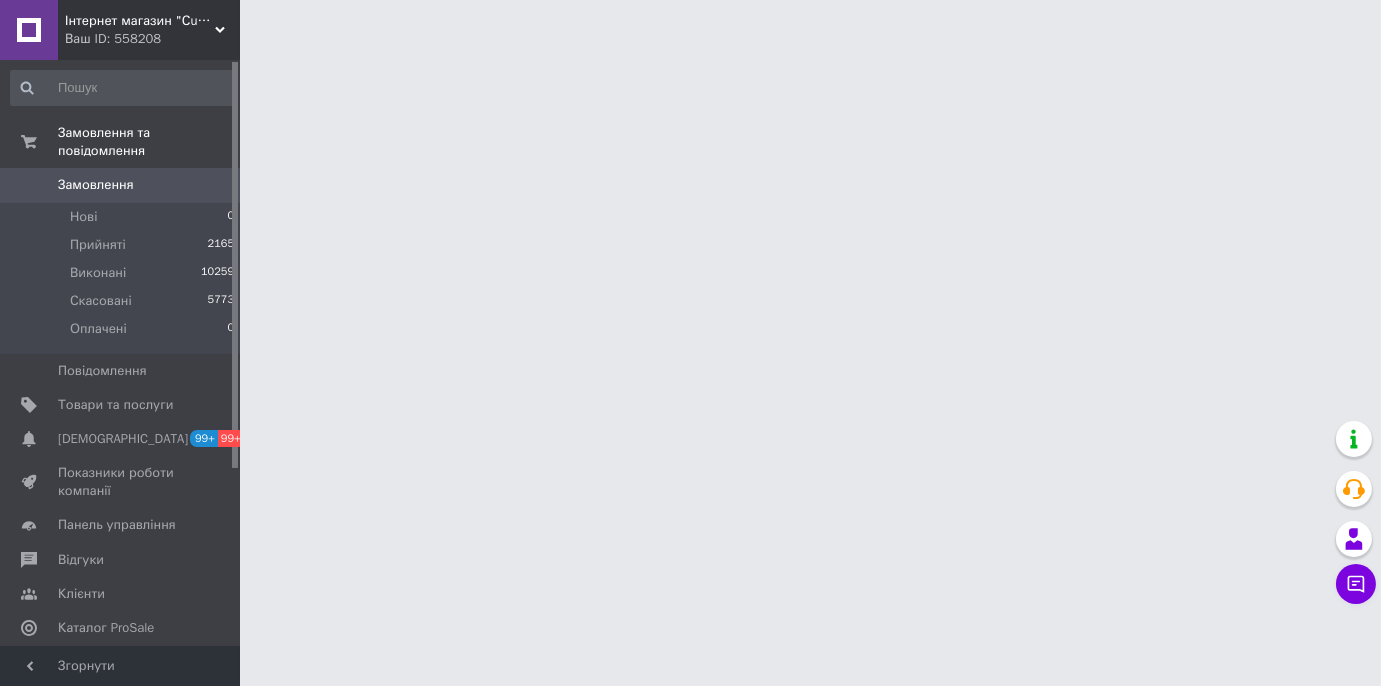 scroll, scrollTop: 0, scrollLeft: 0, axis: both 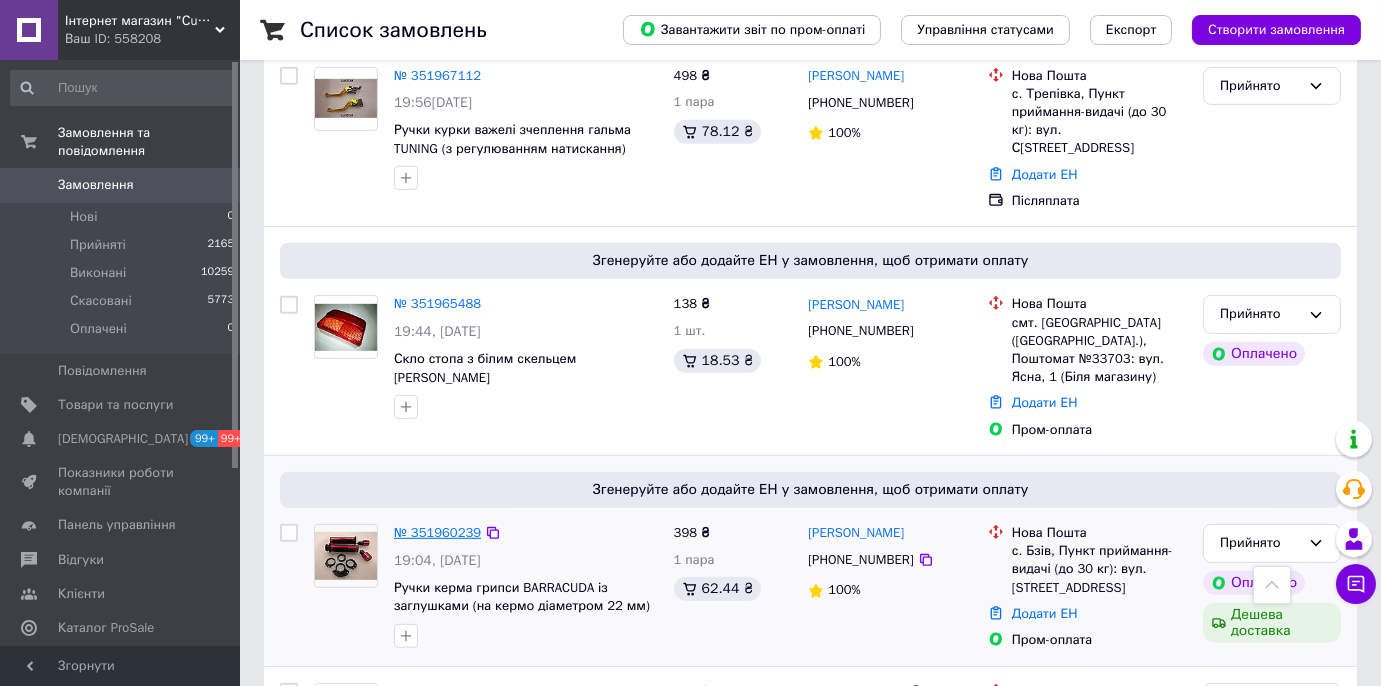click on "№ 351960239" at bounding box center [437, 532] 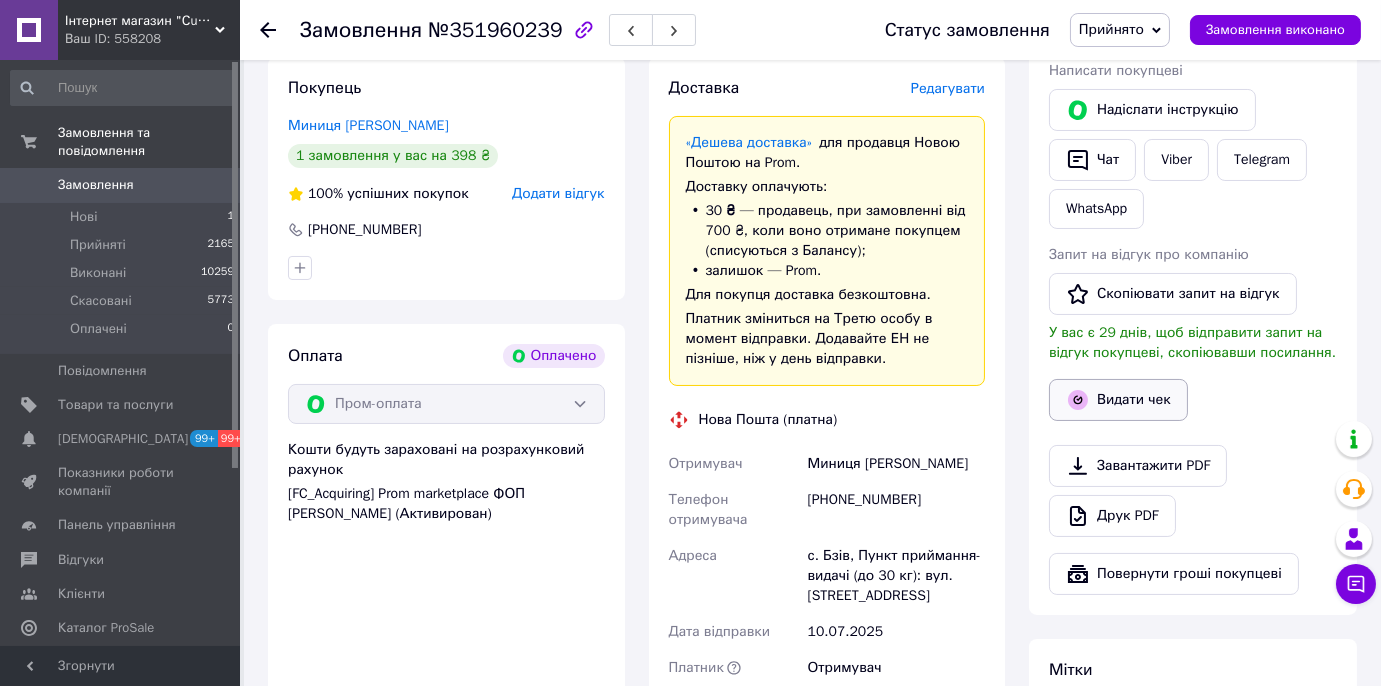 scroll, scrollTop: 421, scrollLeft: 0, axis: vertical 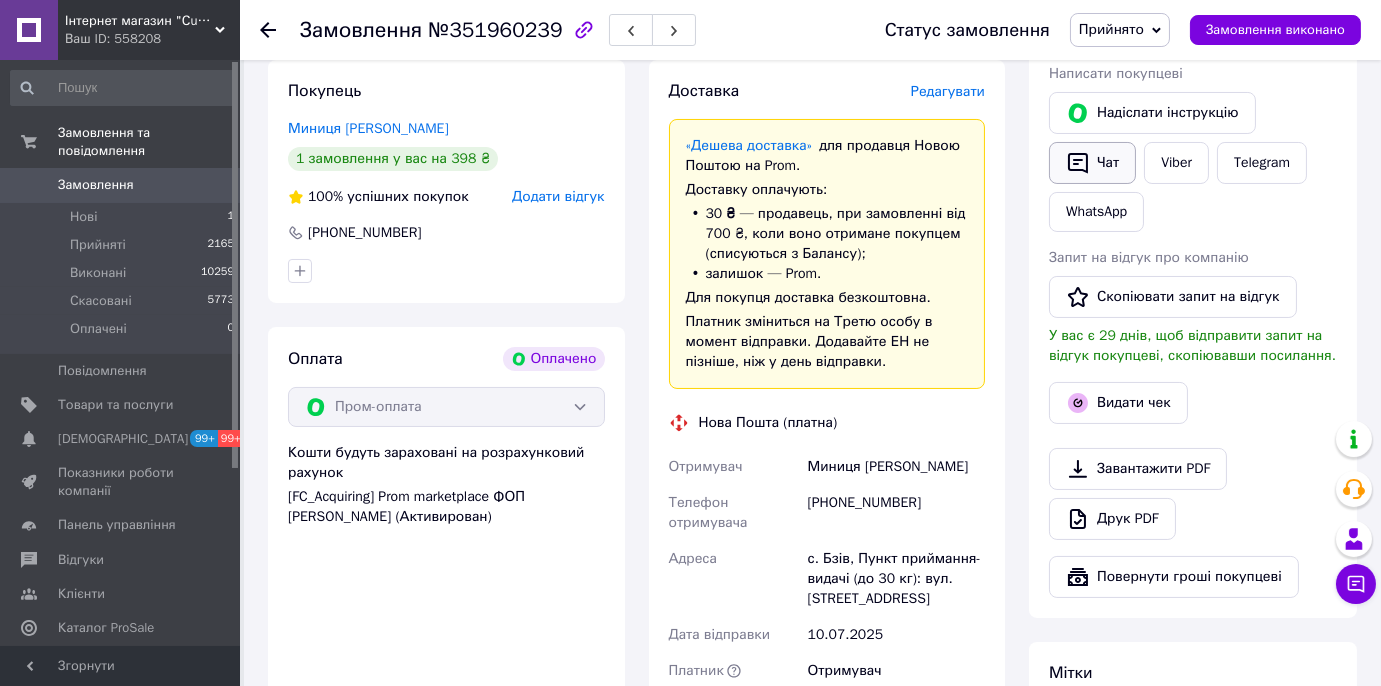 click on "Чат" at bounding box center [1092, 163] 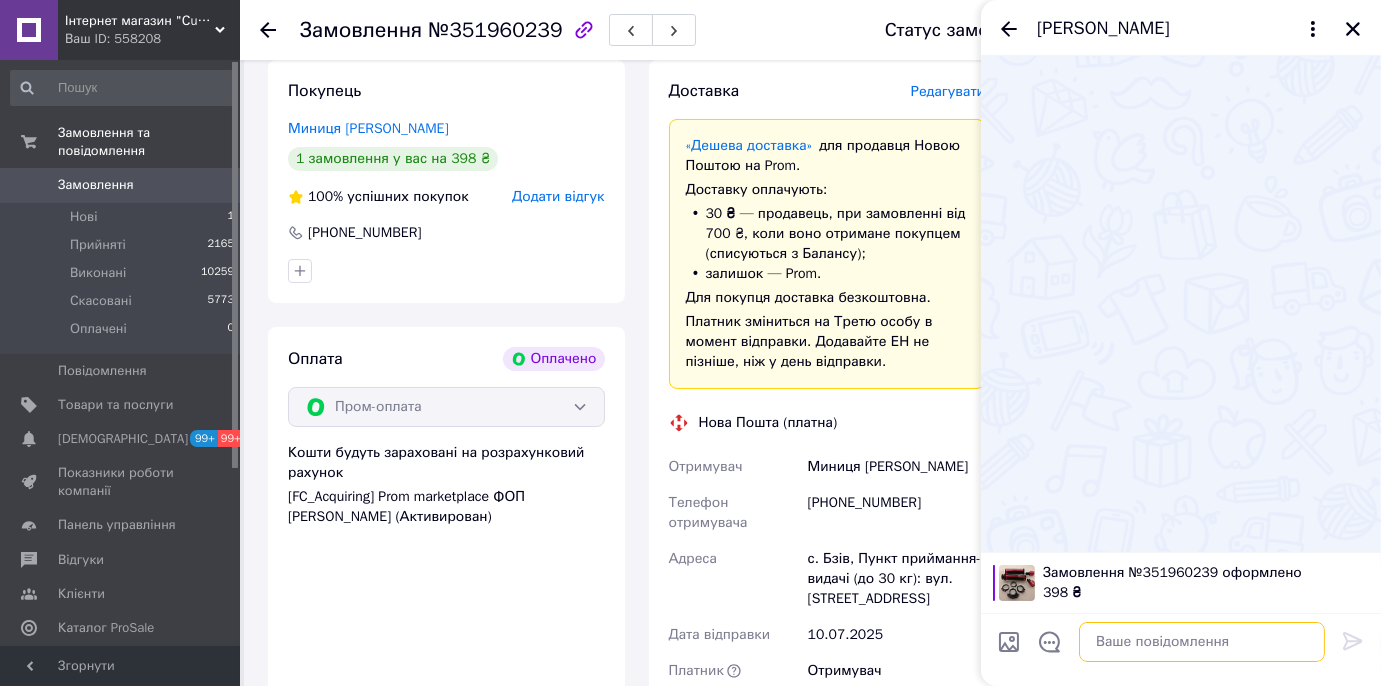 click at bounding box center [1202, 642] 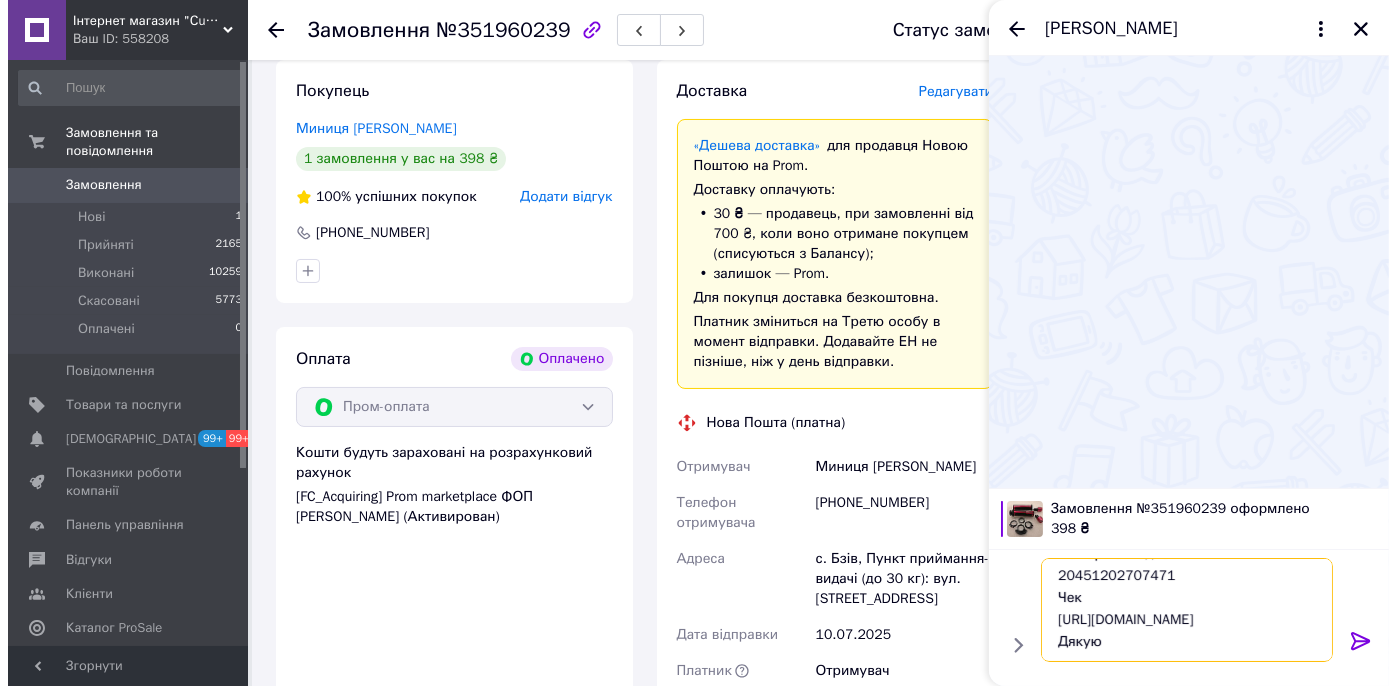 scroll, scrollTop: 0, scrollLeft: 0, axis: both 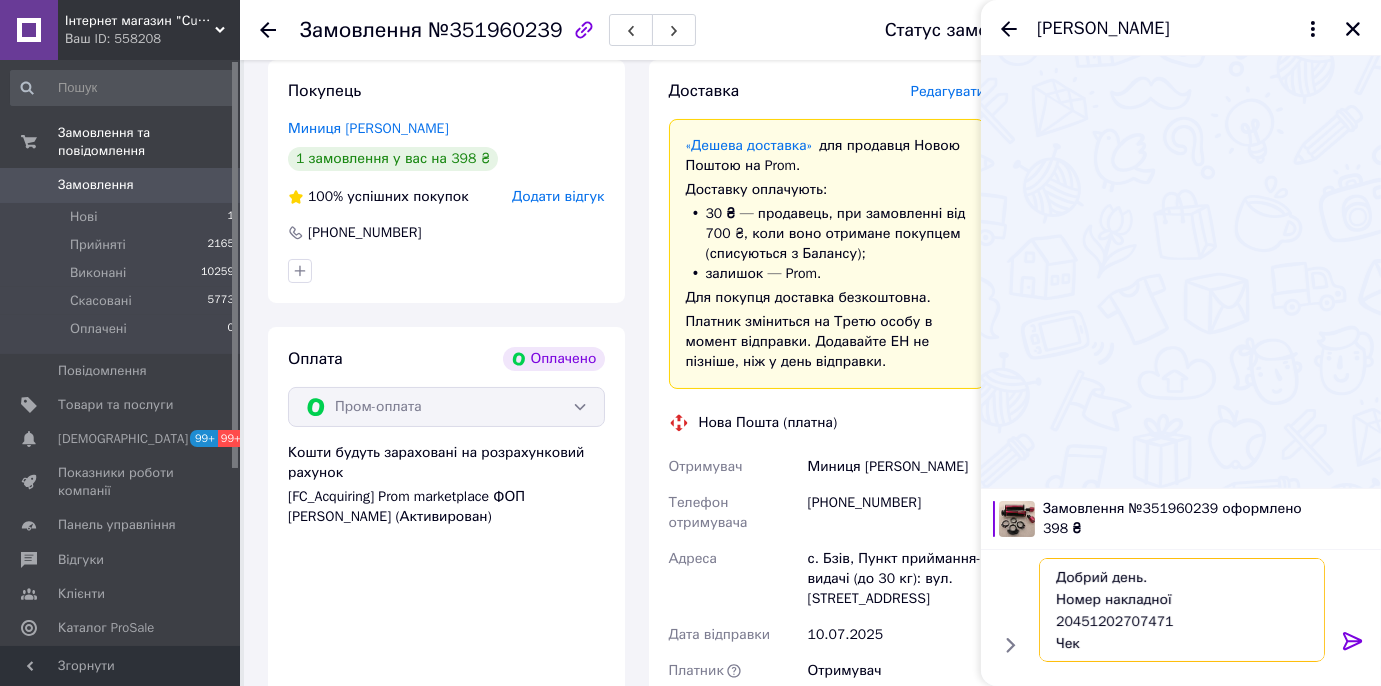 click on "Добрий день.
Номер накладної
20451202707471
Чек
https://kasa.vchasno.ua/check-viewer/Dw2tM6KsfIA
Дякую" at bounding box center [1182, 610] 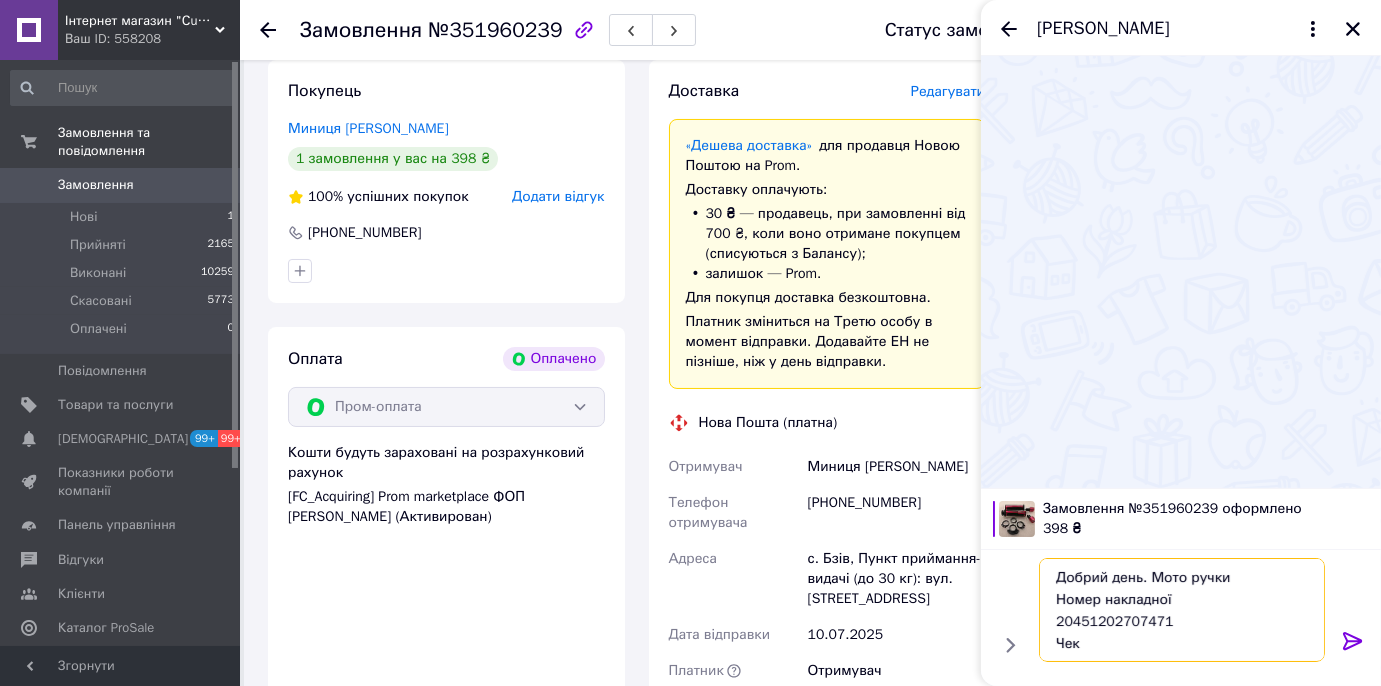 type on "Добрий день. Мото ручки
Номер накладної
20451202707471
Чек
https://kasa.vchasno.ua/check-viewer/Dw2tM6KsfIA
Дякую" 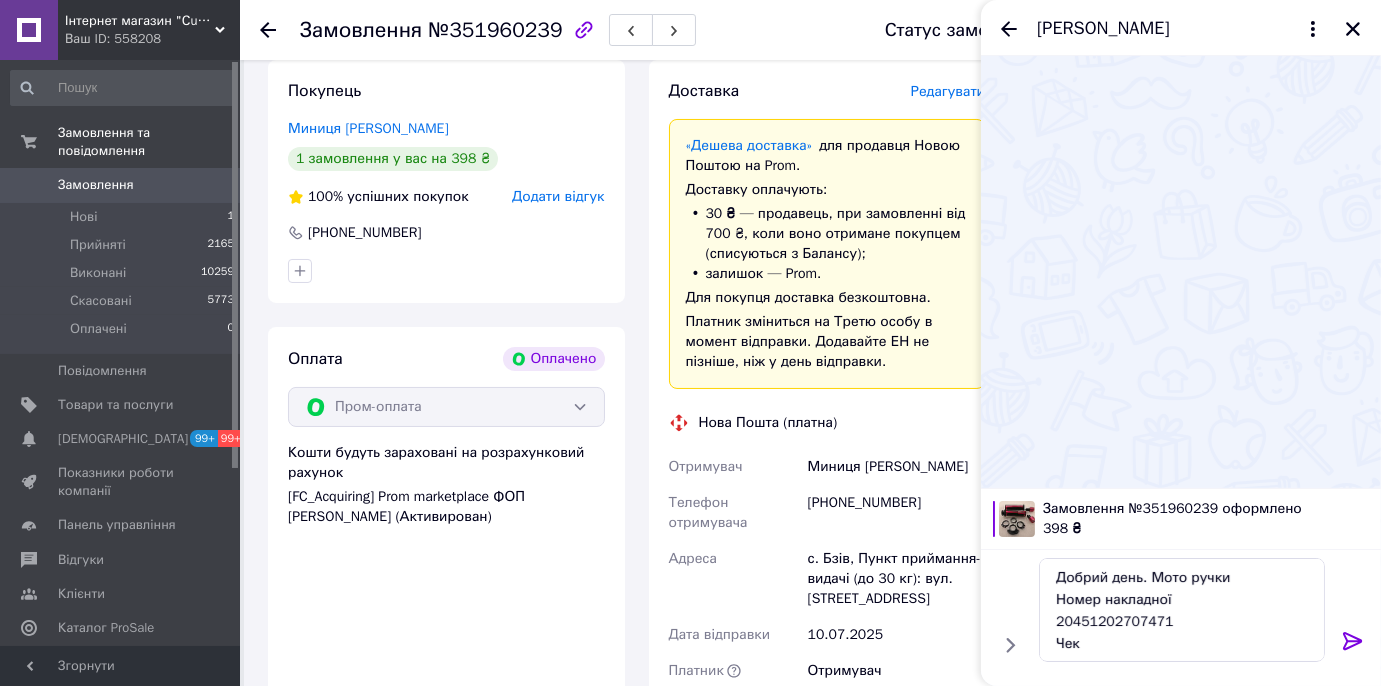 click on "Редагувати" at bounding box center (948, 91) 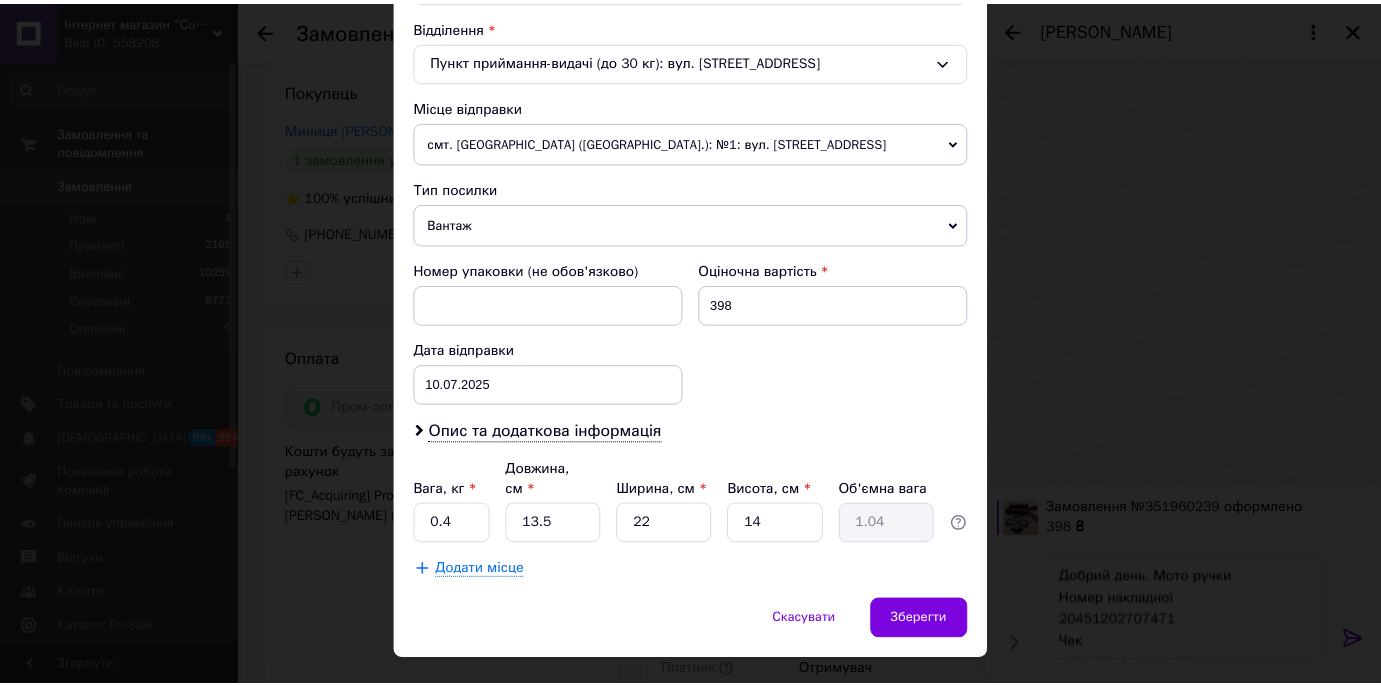 scroll, scrollTop: 634, scrollLeft: 0, axis: vertical 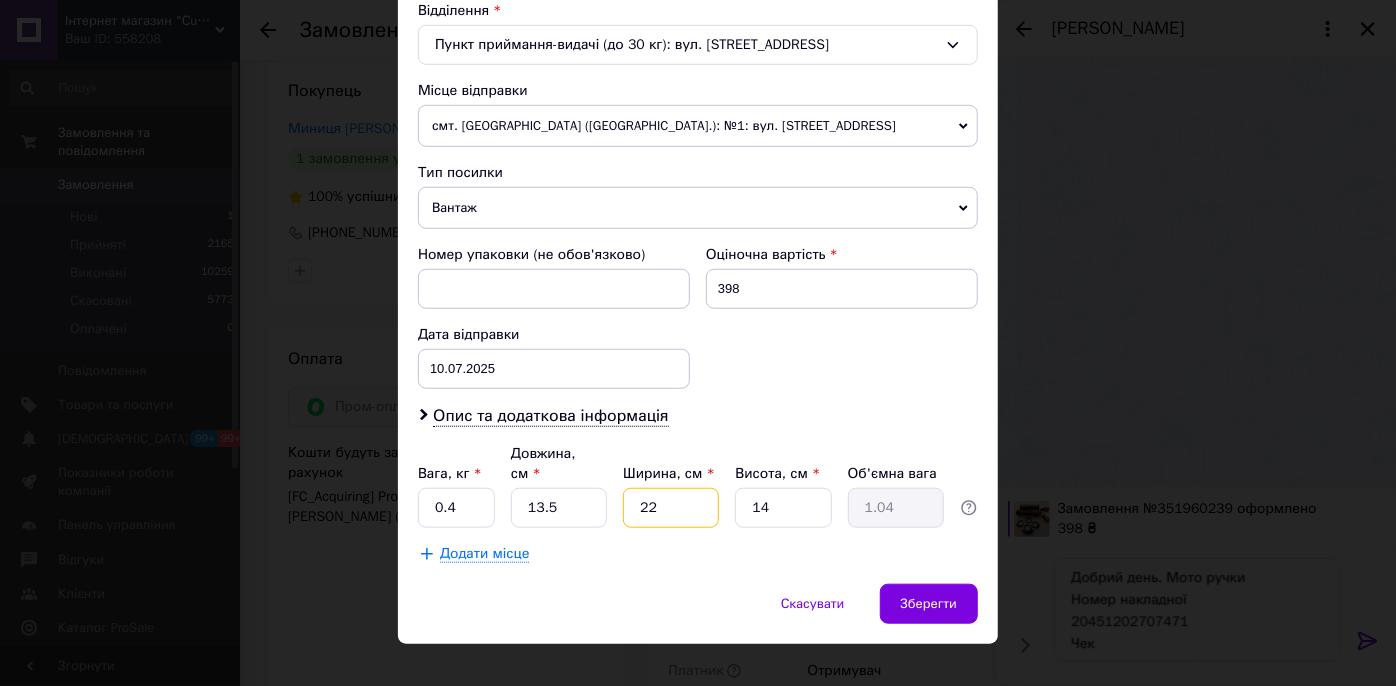drag, startPoint x: 656, startPoint y: 482, endPoint x: 629, endPoint y: 481, distance: 27.018513 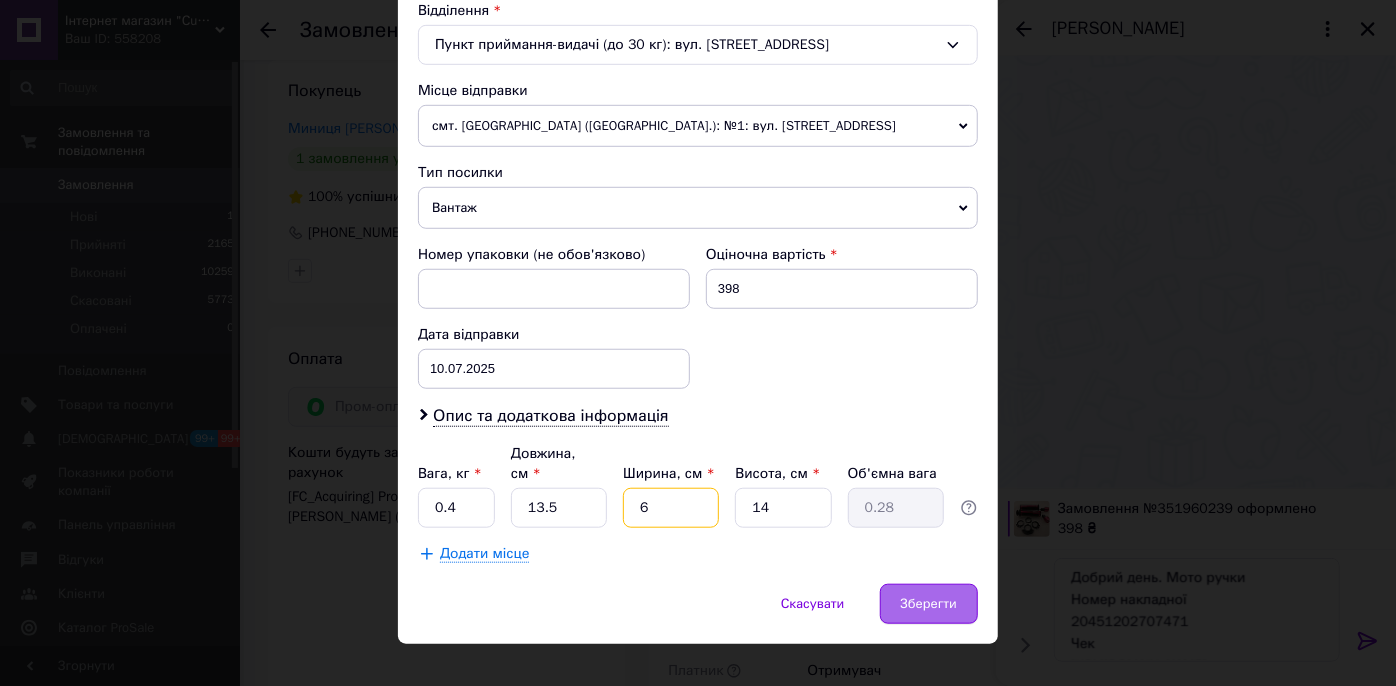 type on "6" 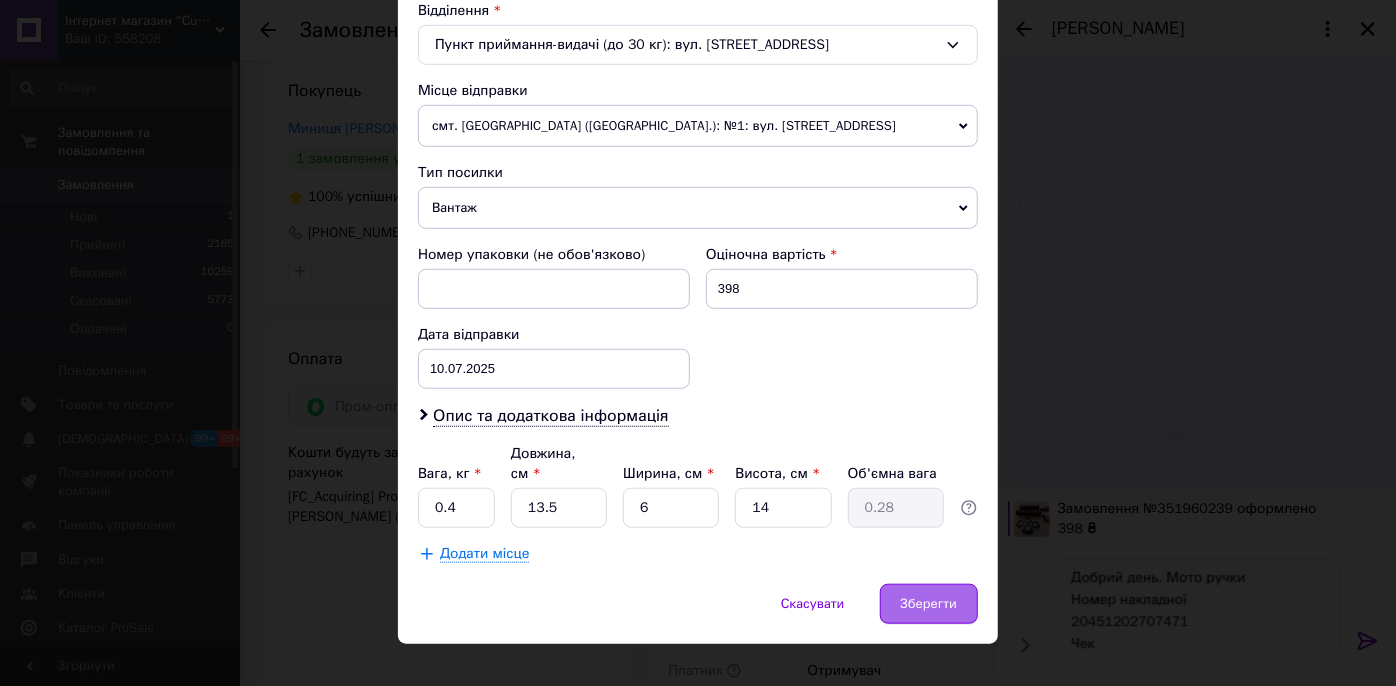 click on "Зберегти" at bounding box center [929, 604] 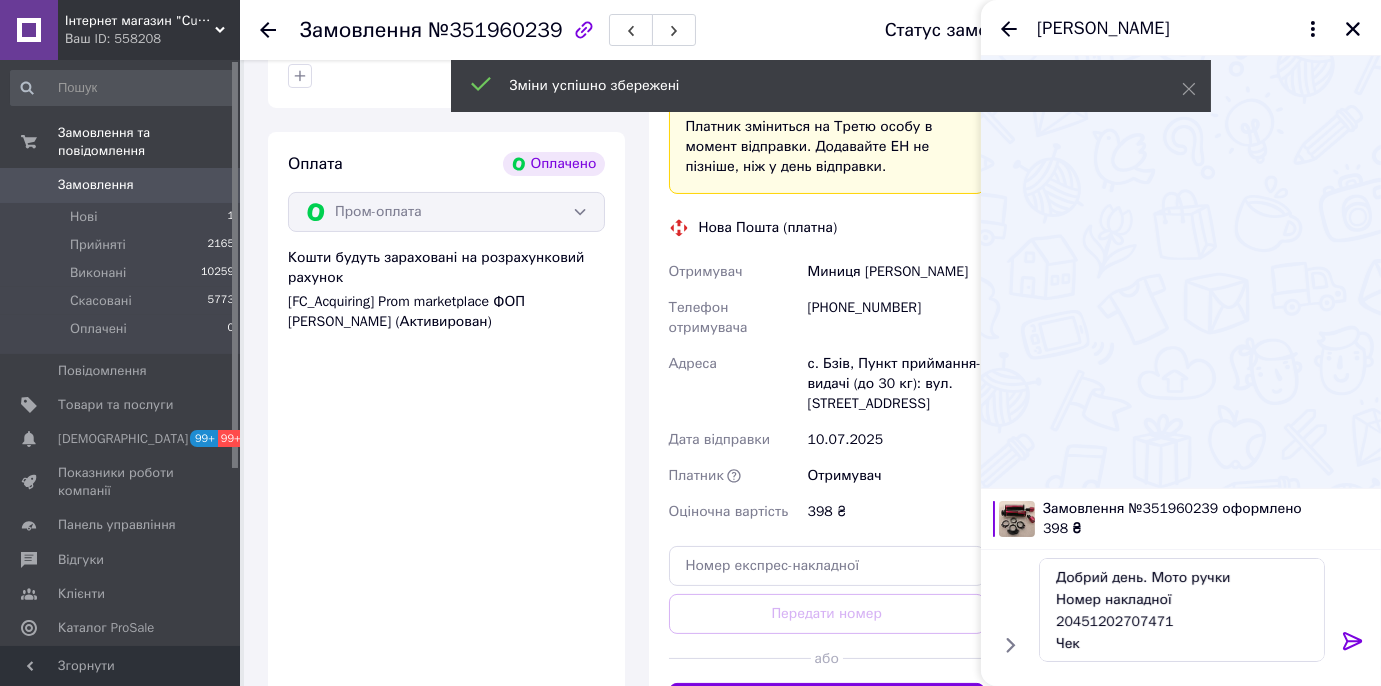 scroll, scrollTop: 875, scrollLeft: 0, axis: vertical 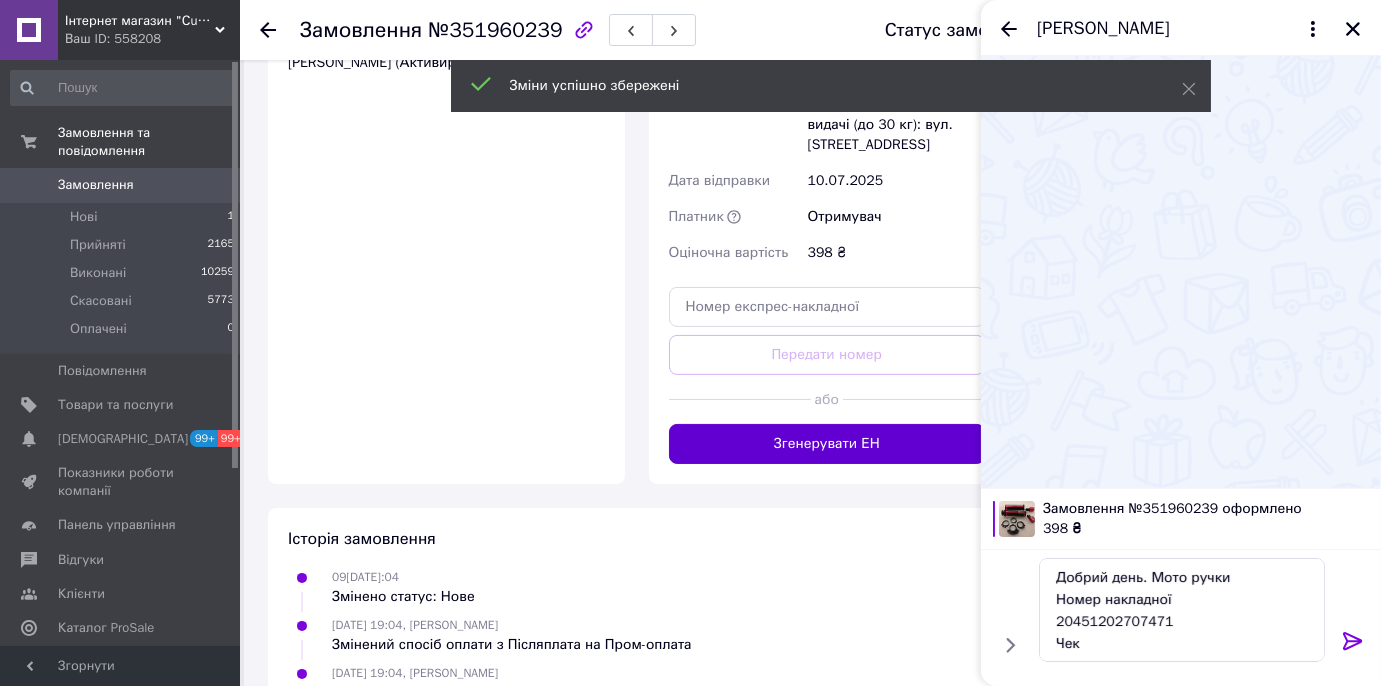 click on "Згенерувати ЕН" at bounding box center [827, 444] 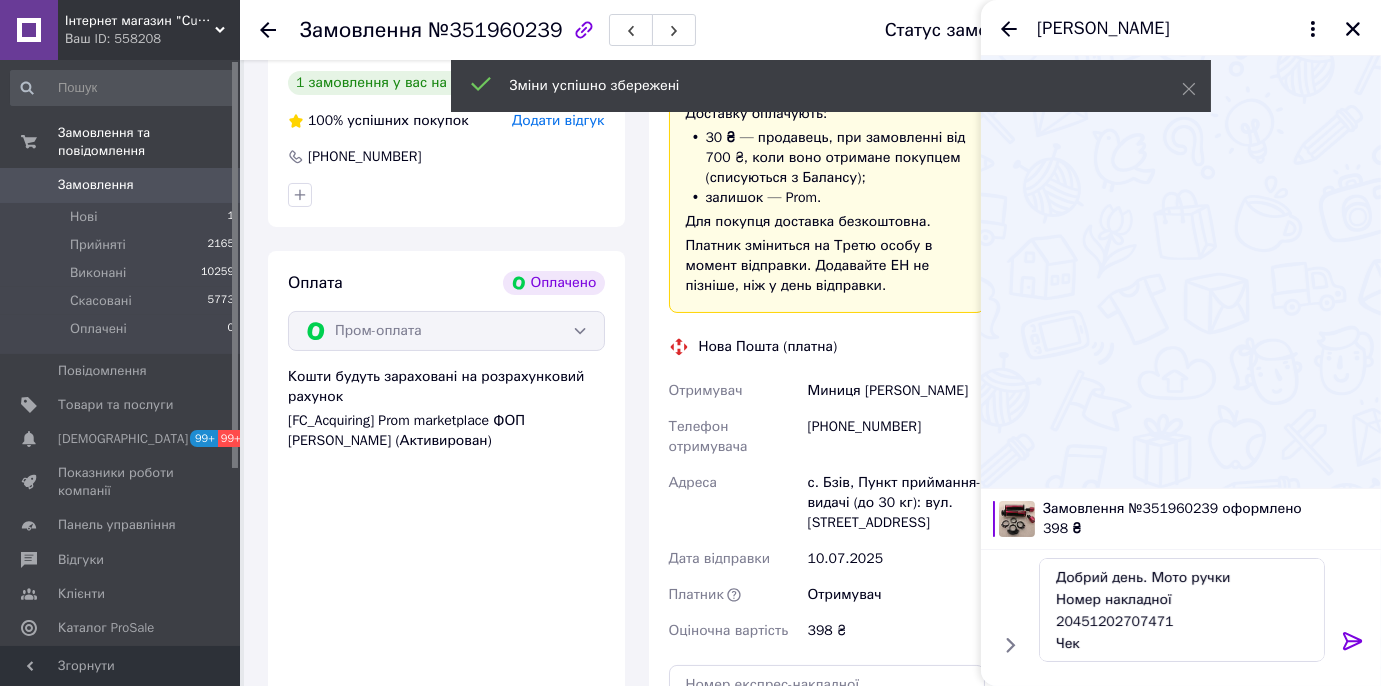 scroll, scrollTop: 239, scrollLeft: 0, axis: vertical 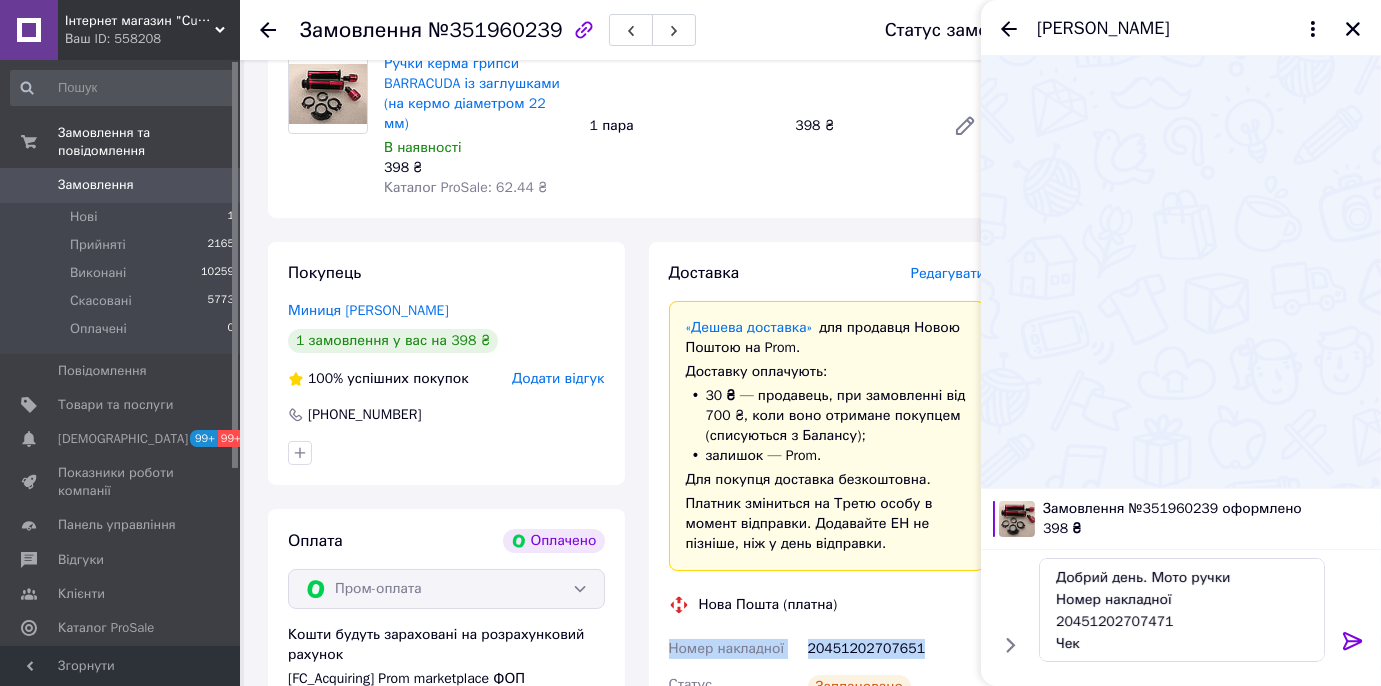 drag, startPoint x: 922, startPoint y: 627, endPoint x: 670, endPoint y: 628, distance: 252.00198 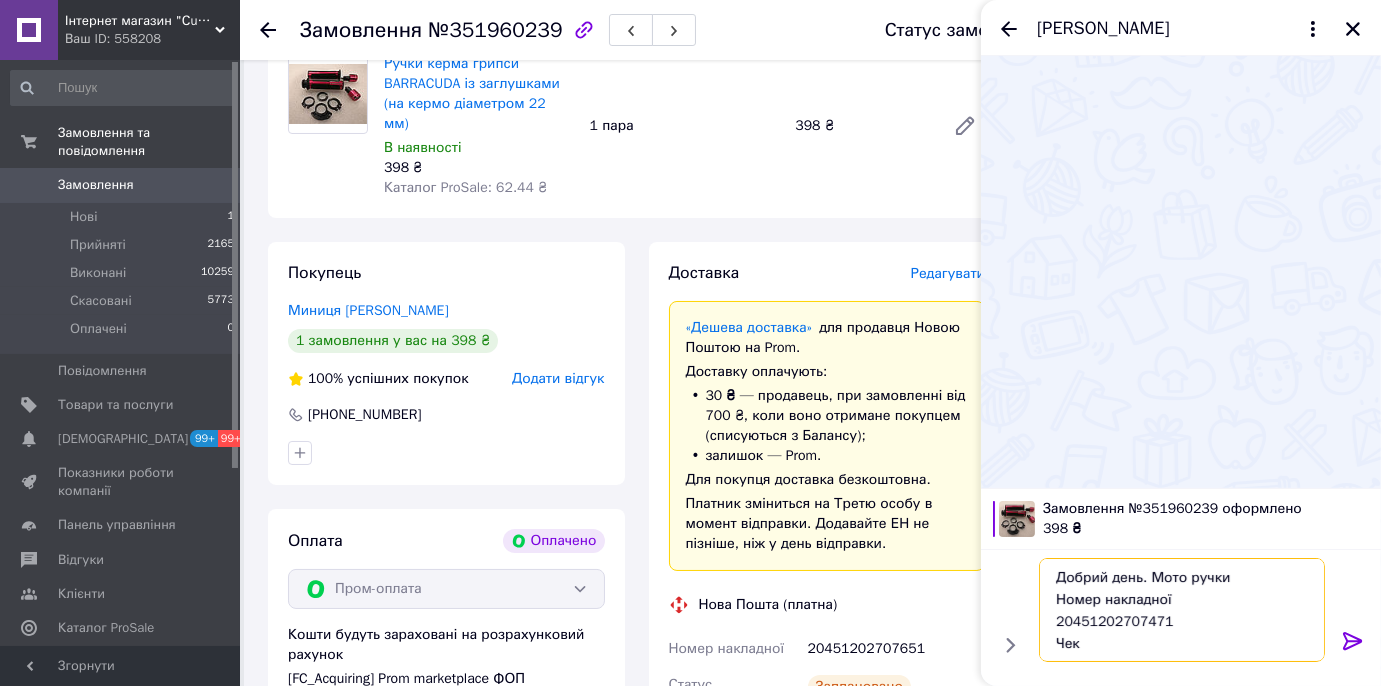 paste on "65" 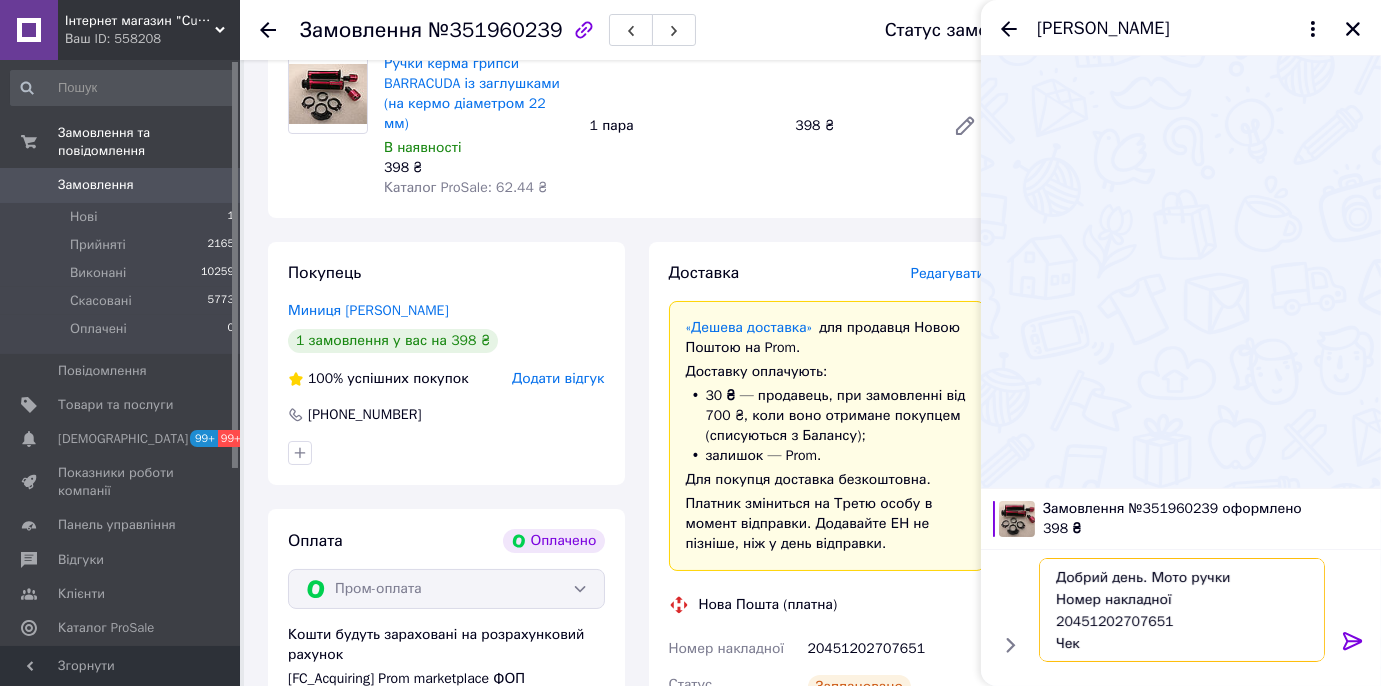 drag, startPoint x: 1159, startPoint y: 628, endPoint x: 1058, endPoint y: 605, distance: 103.58572 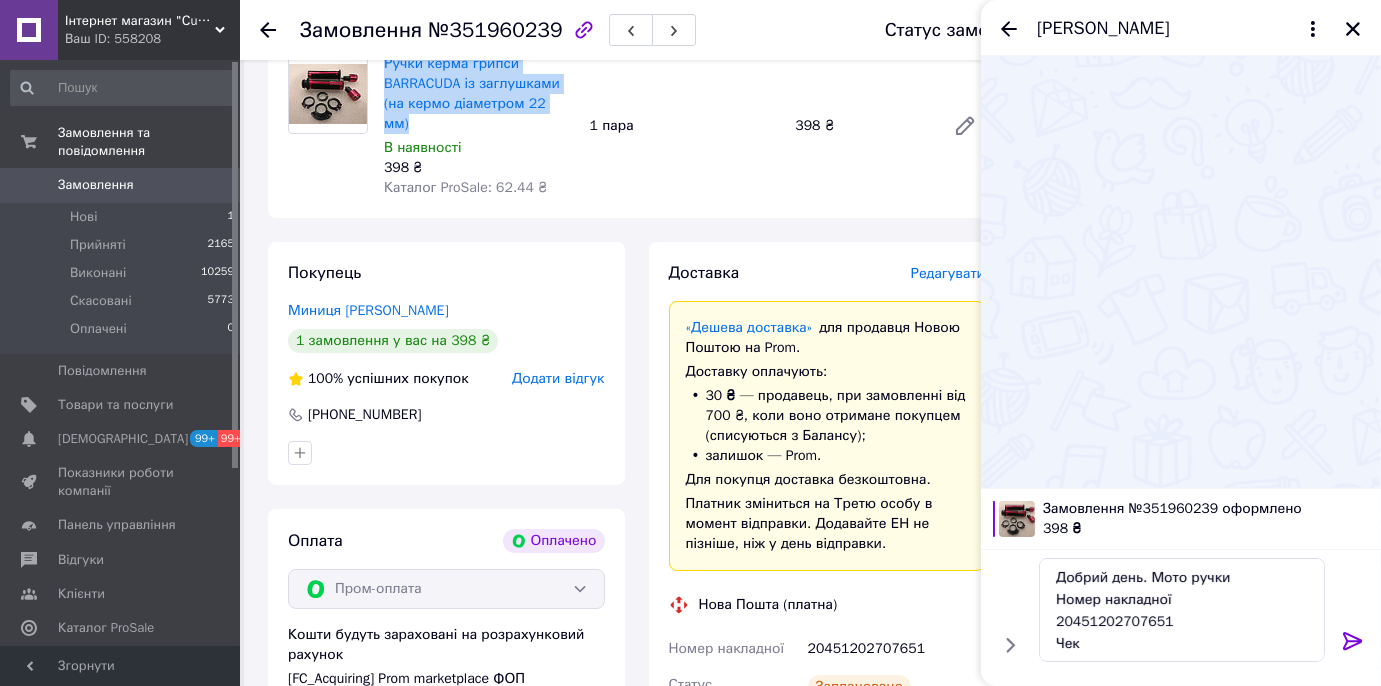 drag, startPoint x: 379, startPoint y: 65, endPoint x: 573, endPoint y: 100, distance: 197.13194 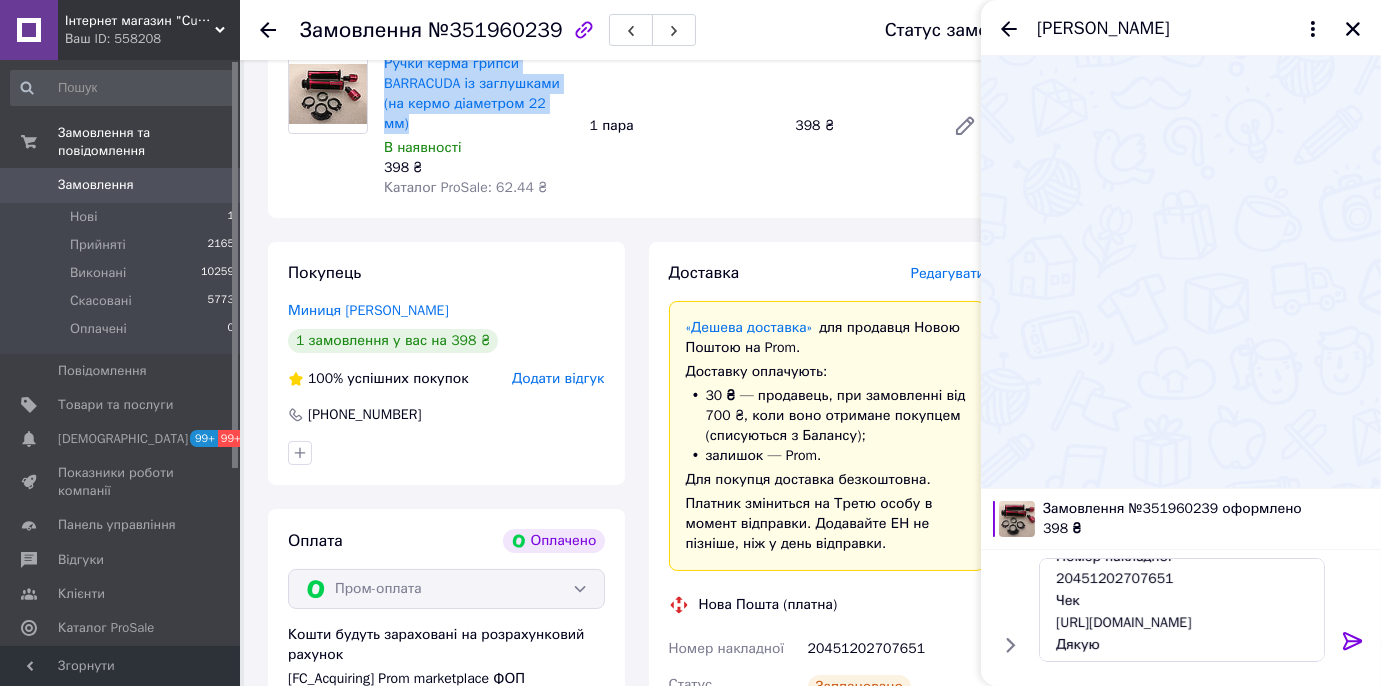 scroll, scrollTop: 67, scrollLeft: 0, axis: vertical 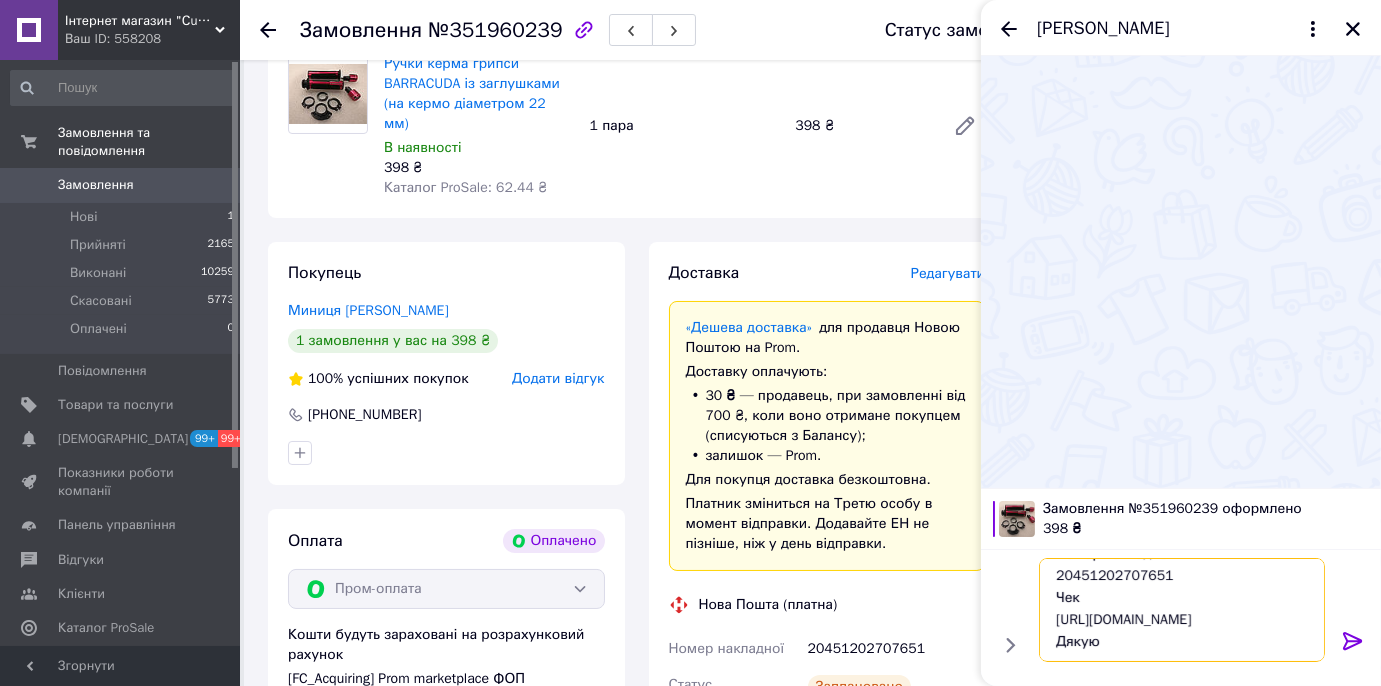 paste on "EcqvNAmCc4Q" 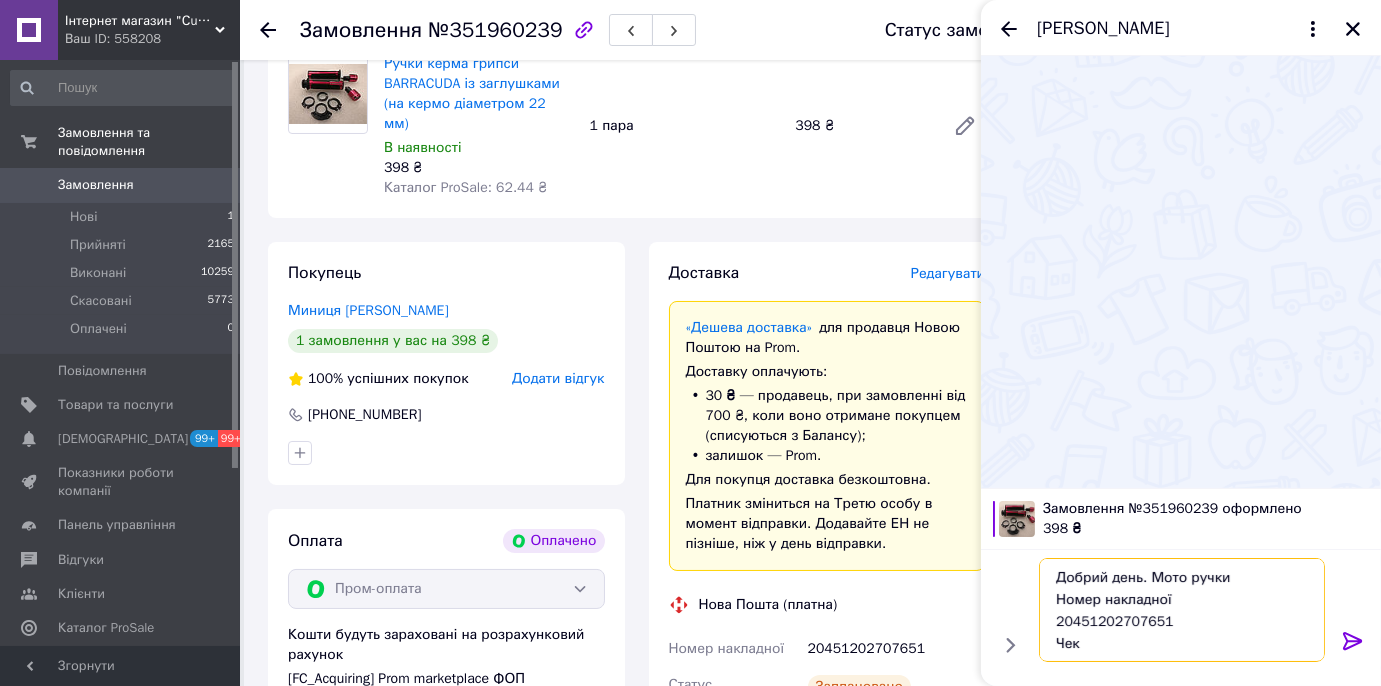 drag, startPoint x: 1080, startPoint y: 626, endPoint x: 1034, endPoint y: 544, distance: 94.02127 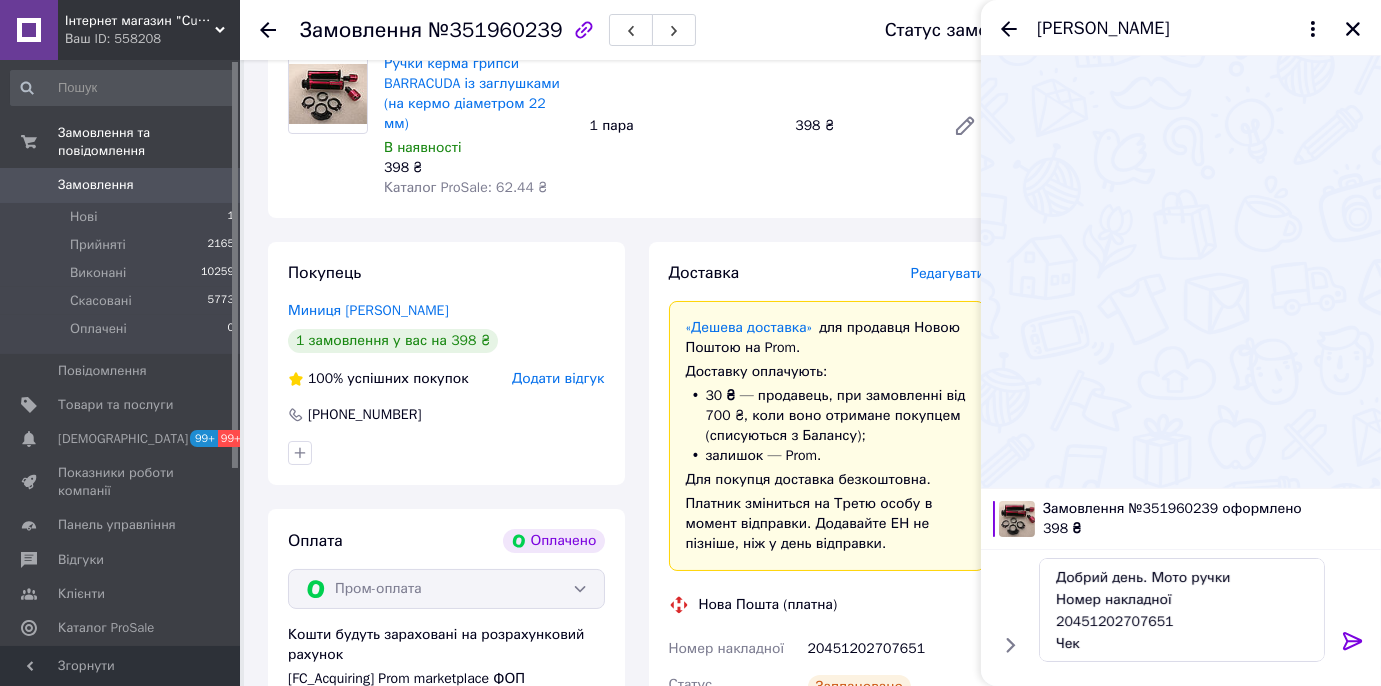 click 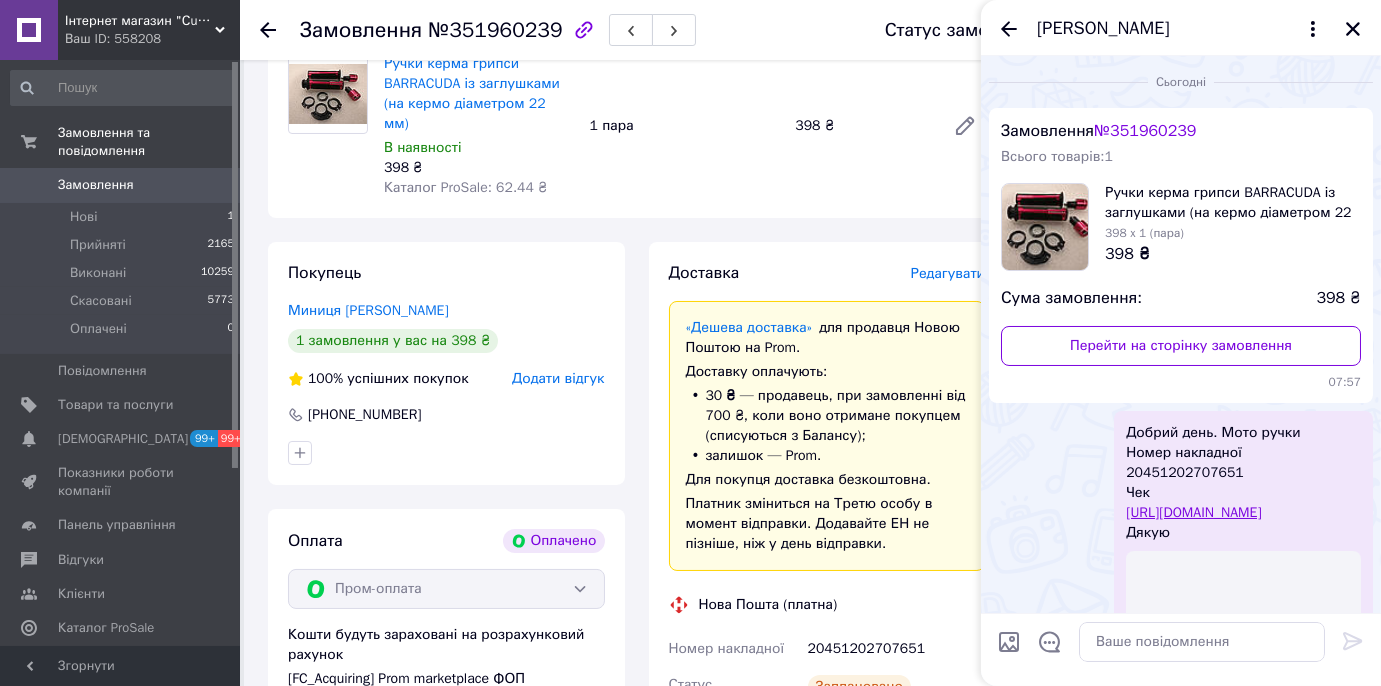 click 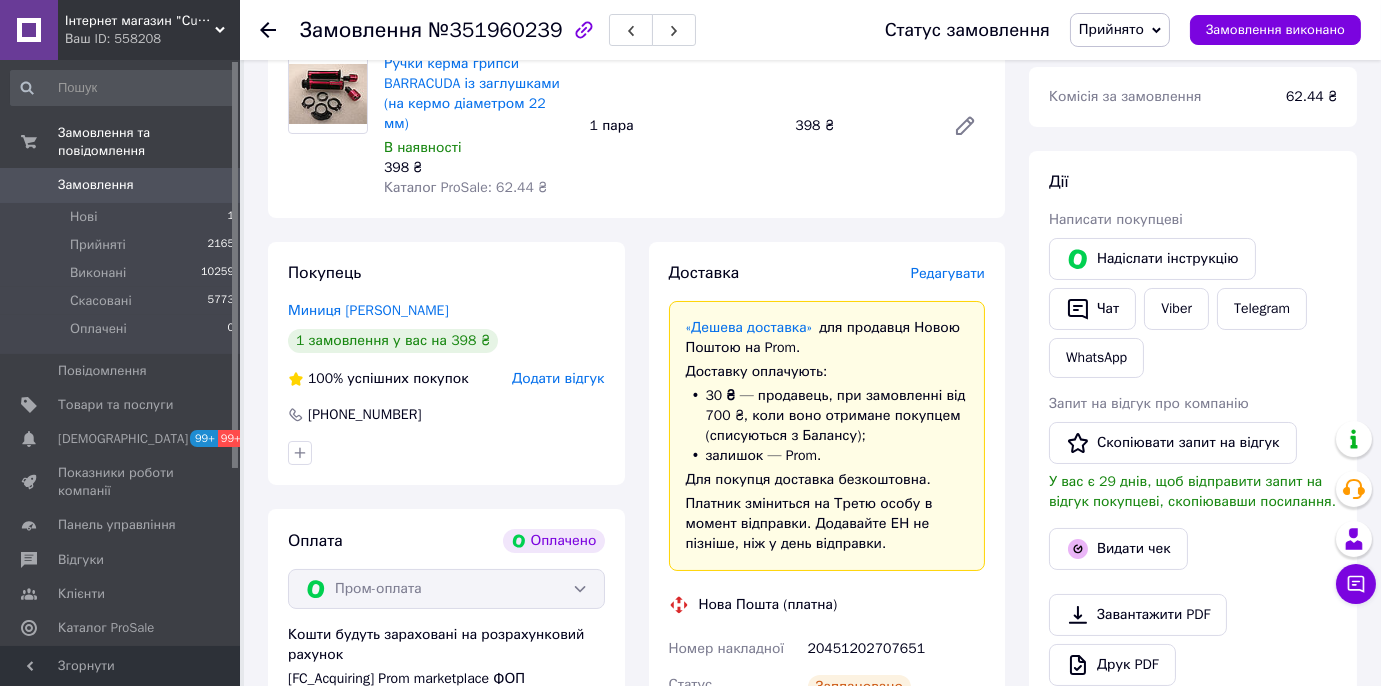 click on "Замовлення" at bounding box center [96, 185] 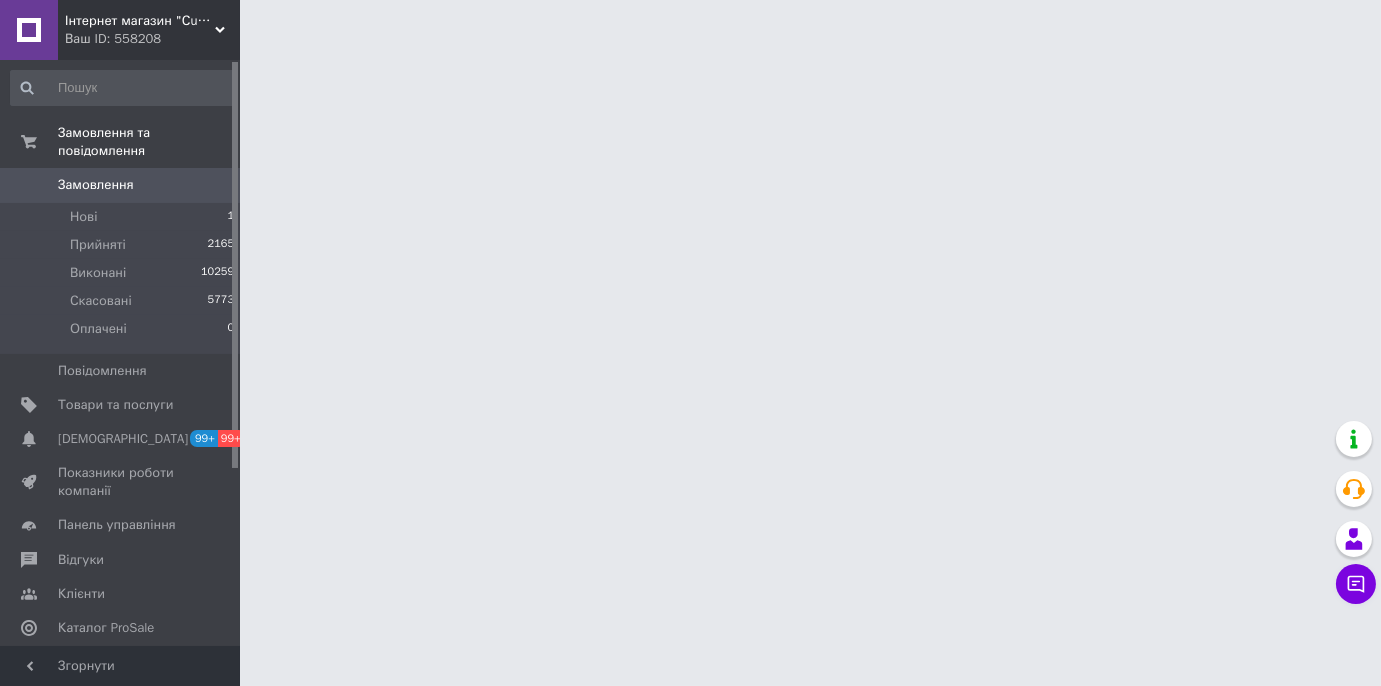 scroll, scrollTop: 0, scrollLeft: 0, axis: both 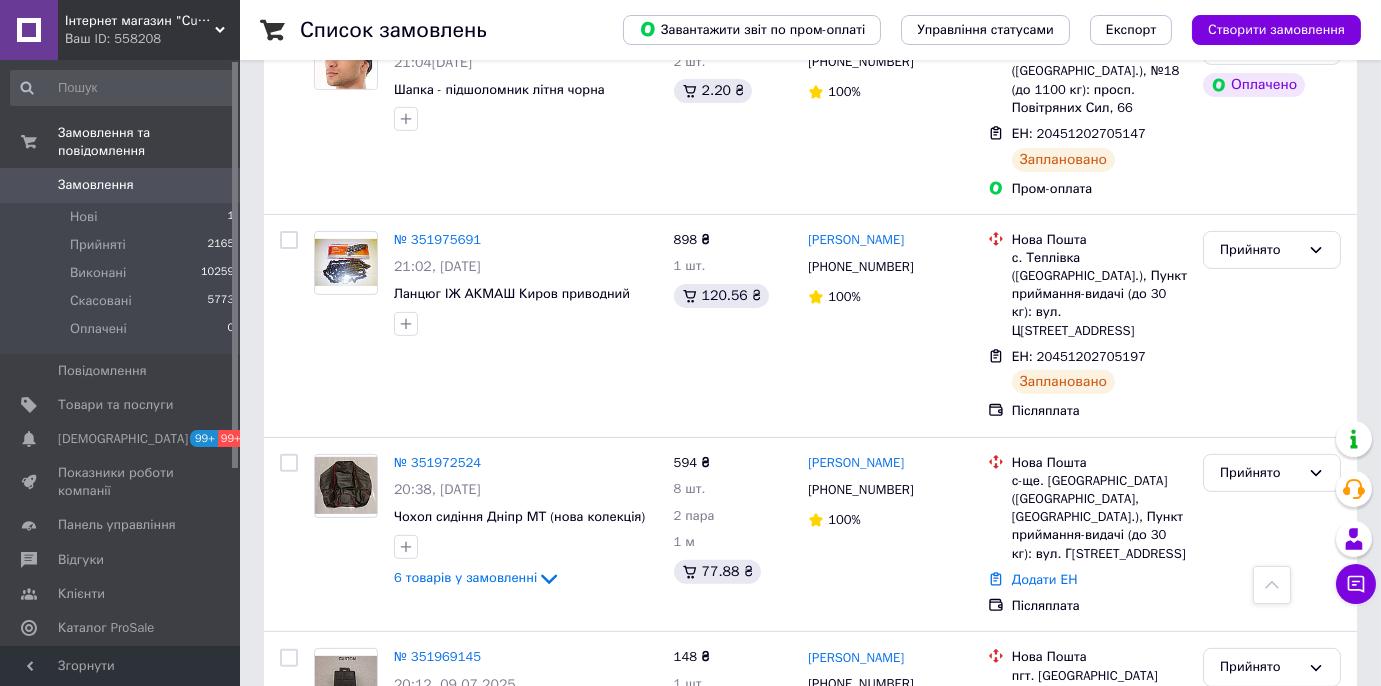 click on "№ 351960239" at bounding box center (437, 1291) 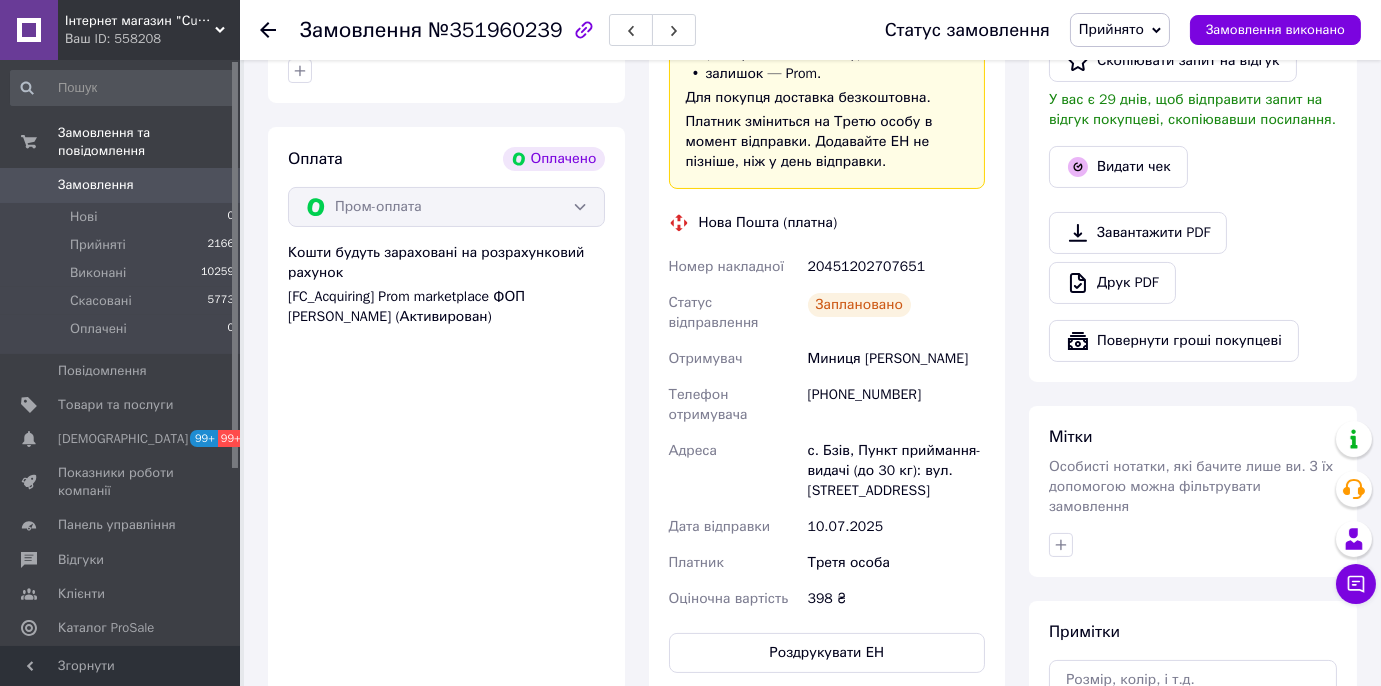 scroll, scrollTop: 349, scrollLeft: 0, axis: vertical 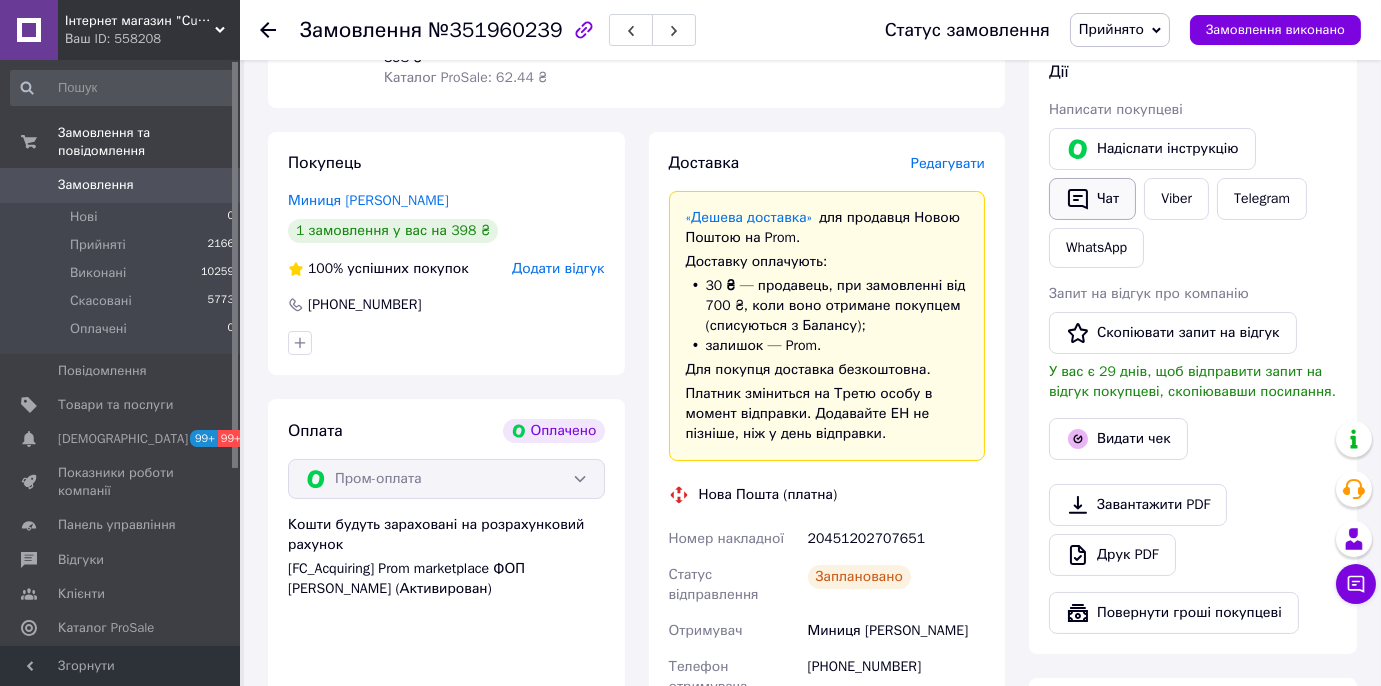 click on "Чат" at bounding box center (1092, 199) 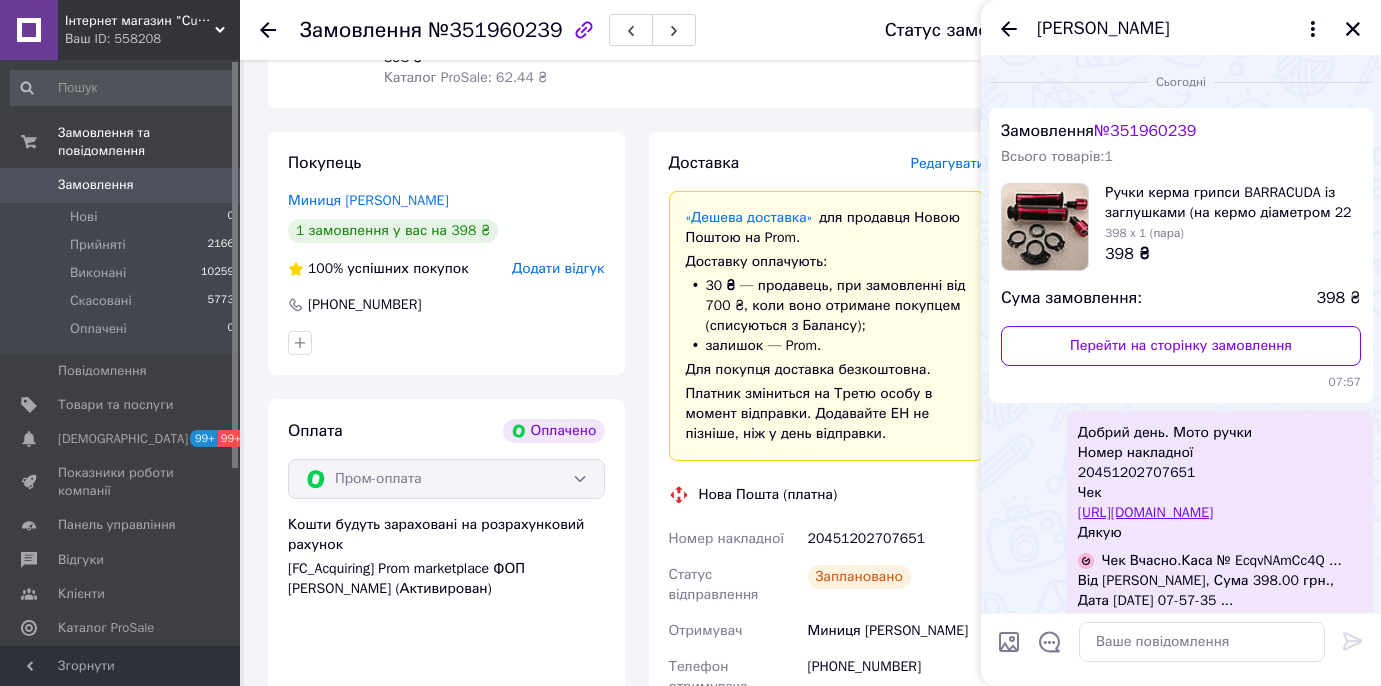 scroll, scrollTop: 233, scrollLeft: 0, axis: vertical 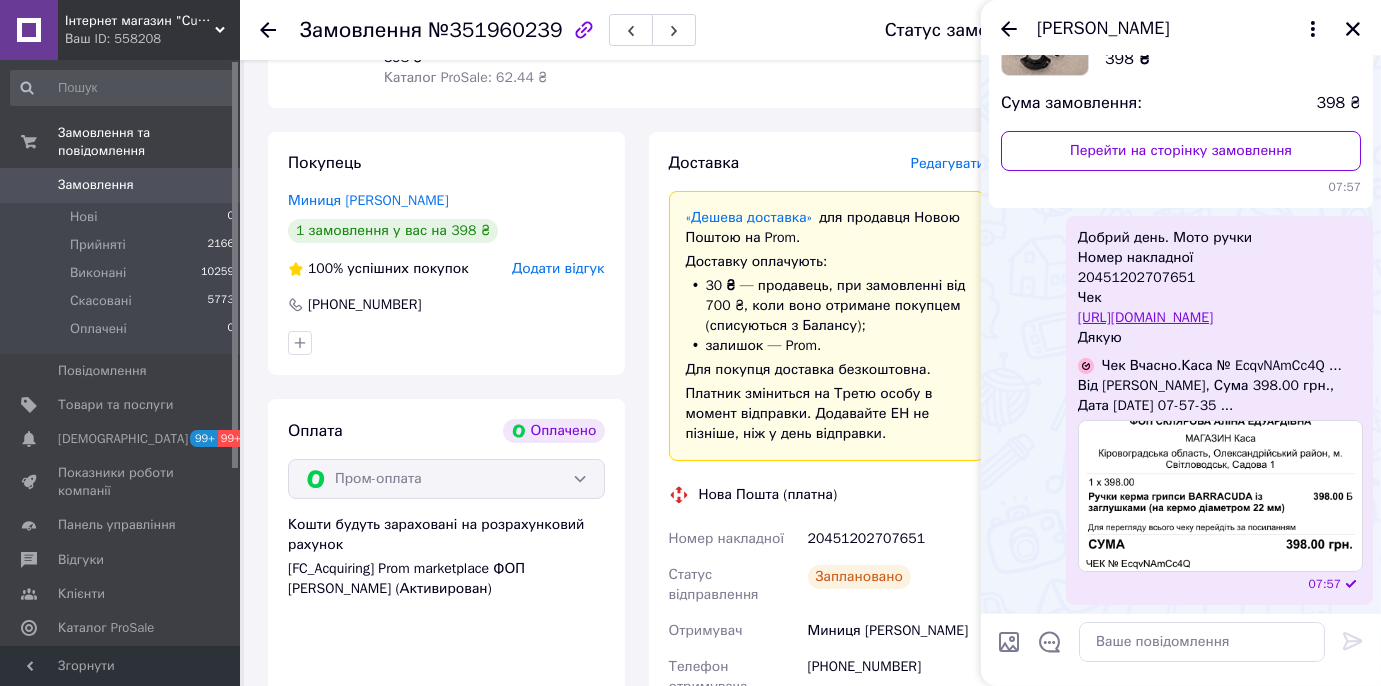 click on "https://kasa.vchasno.ua/check-viewer/EcqvNAmCc4Q" at bounding box center (1145, 317) 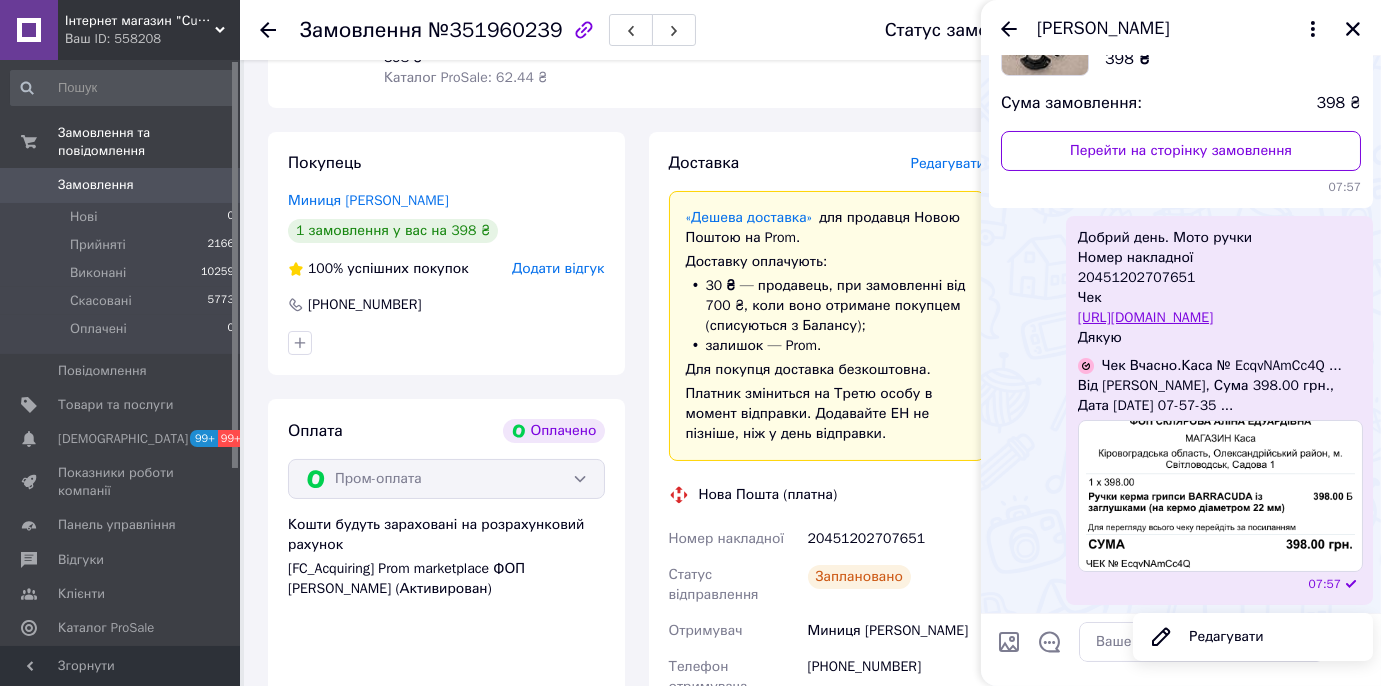 click 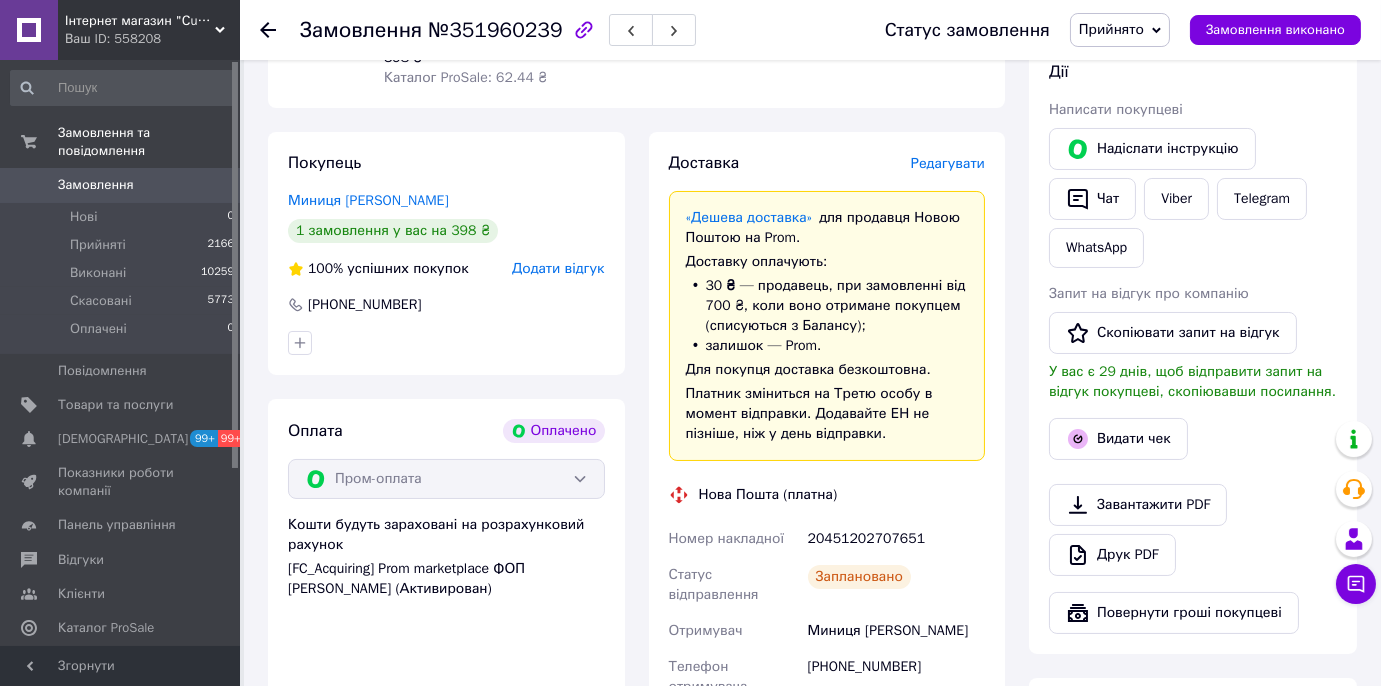 click on "Замовлення" at bounding box center (121, 185) 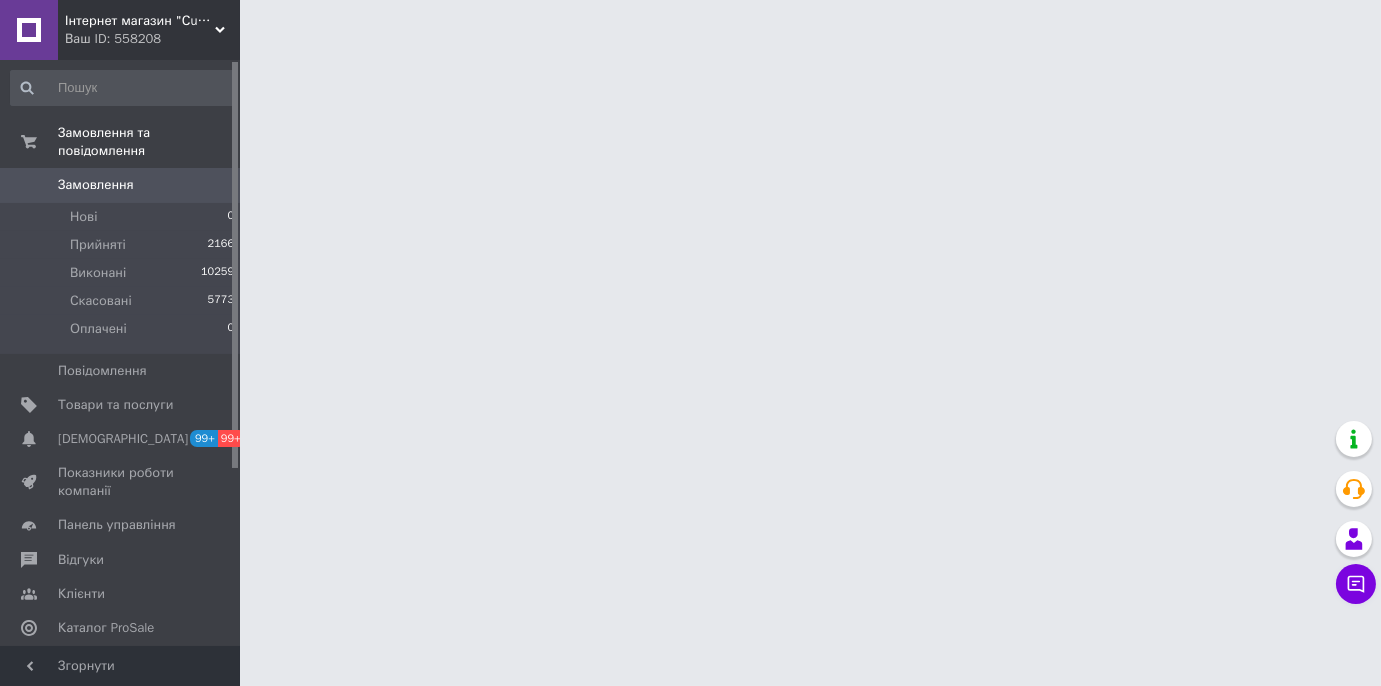 scroll, scrollTop: 0, scrollLeft: 0, axis: both 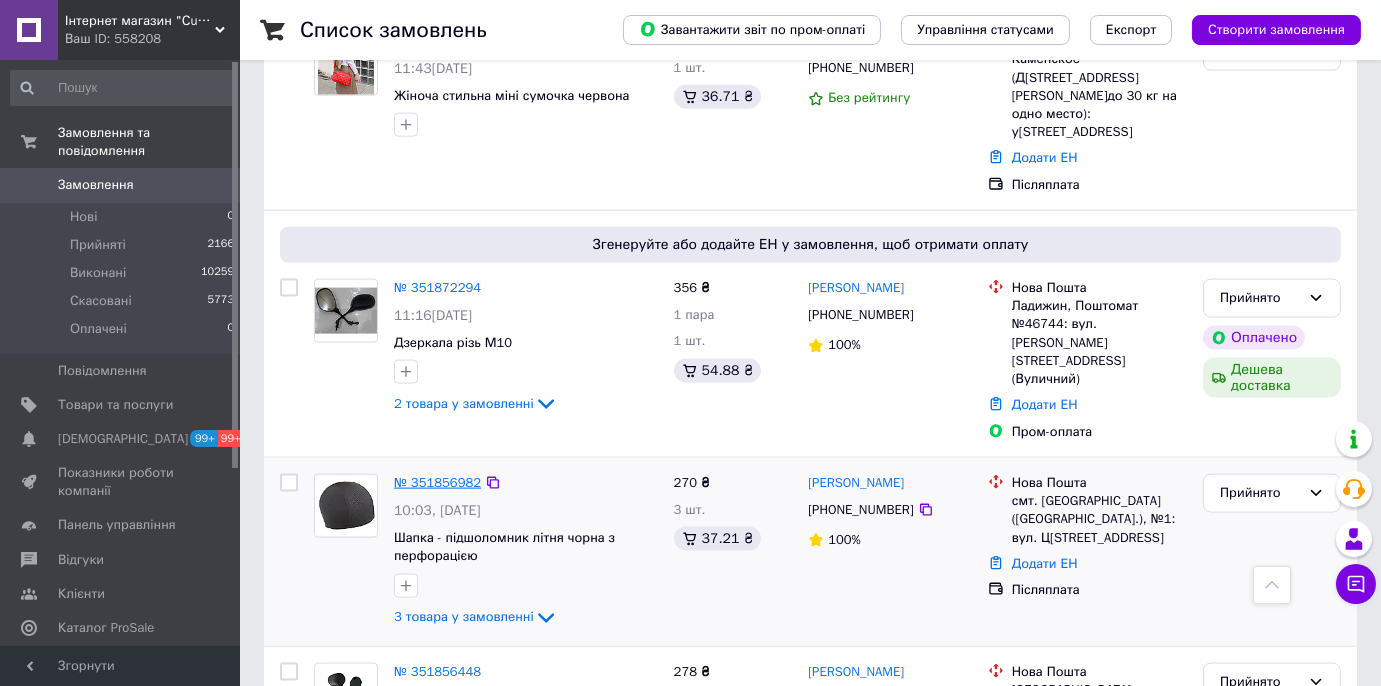 click on "№ 351856982" at bounding box center [437, 482] 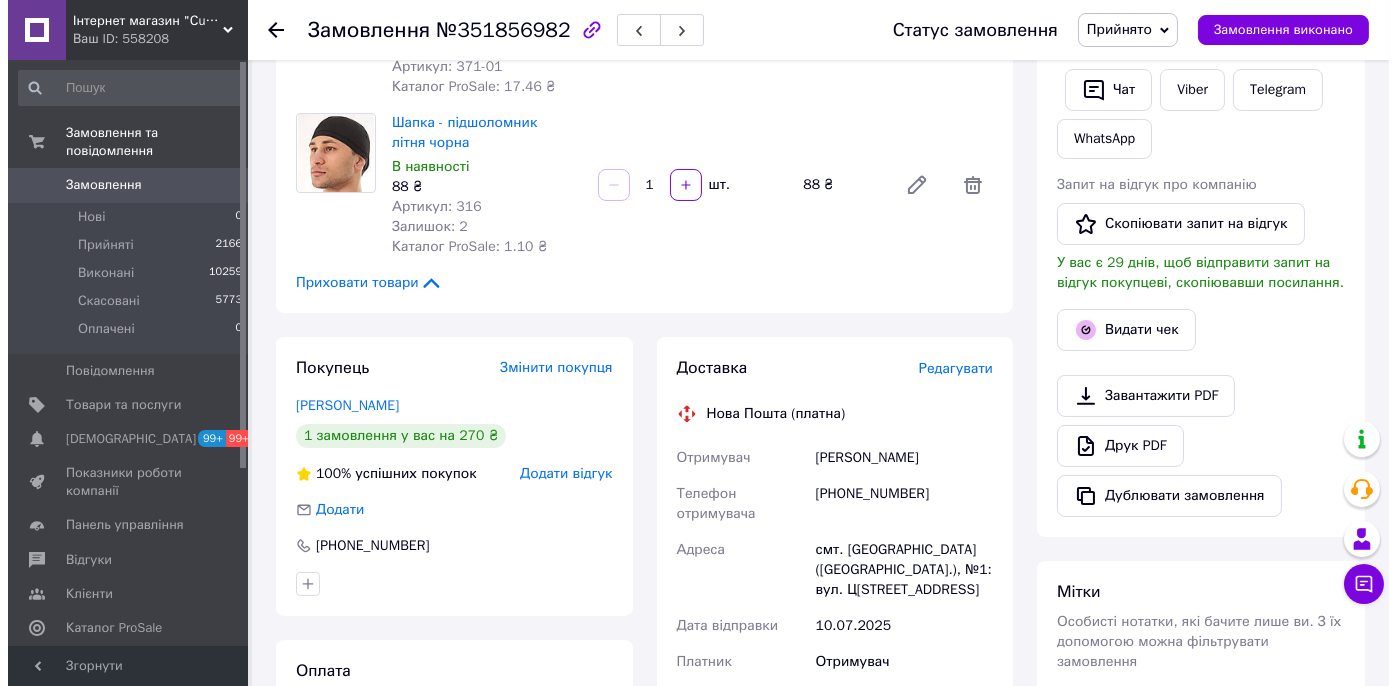 scroll, scrollTop: 324, scrollLeft: 0, axis: vertical 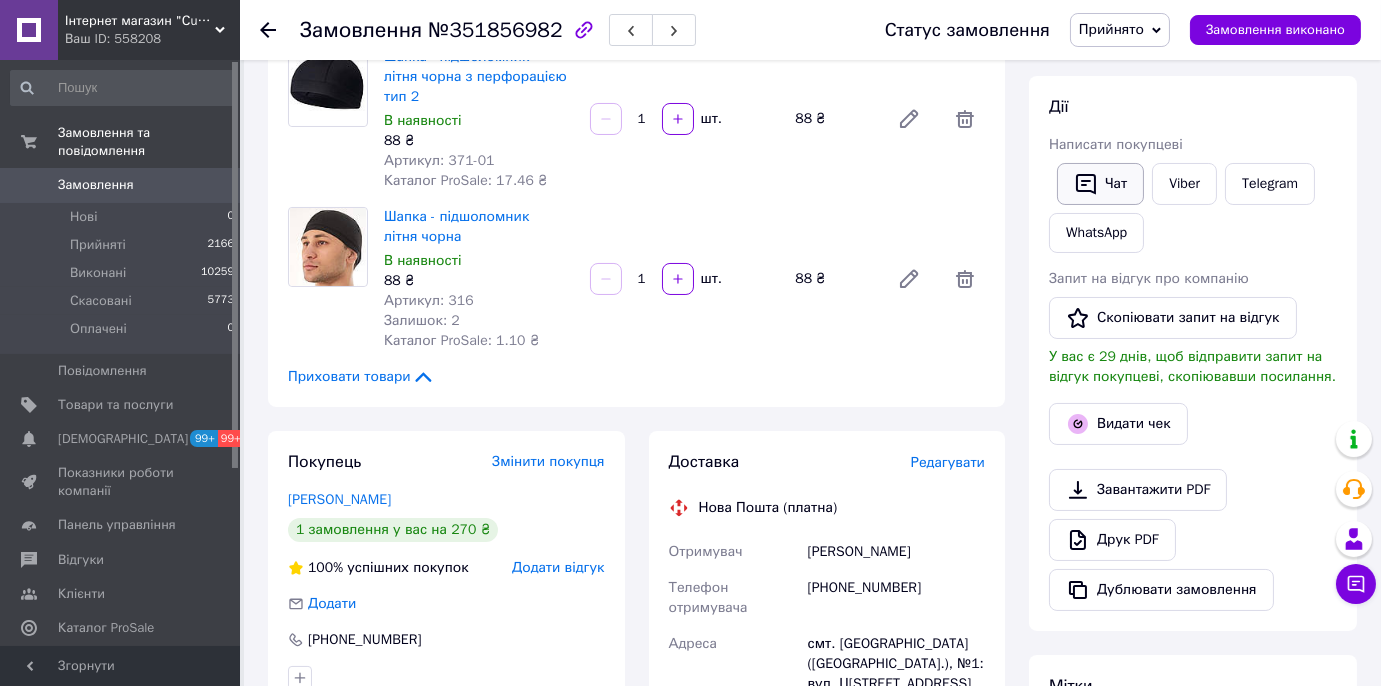 click on "Чат" at bounding box center [1100, 184] 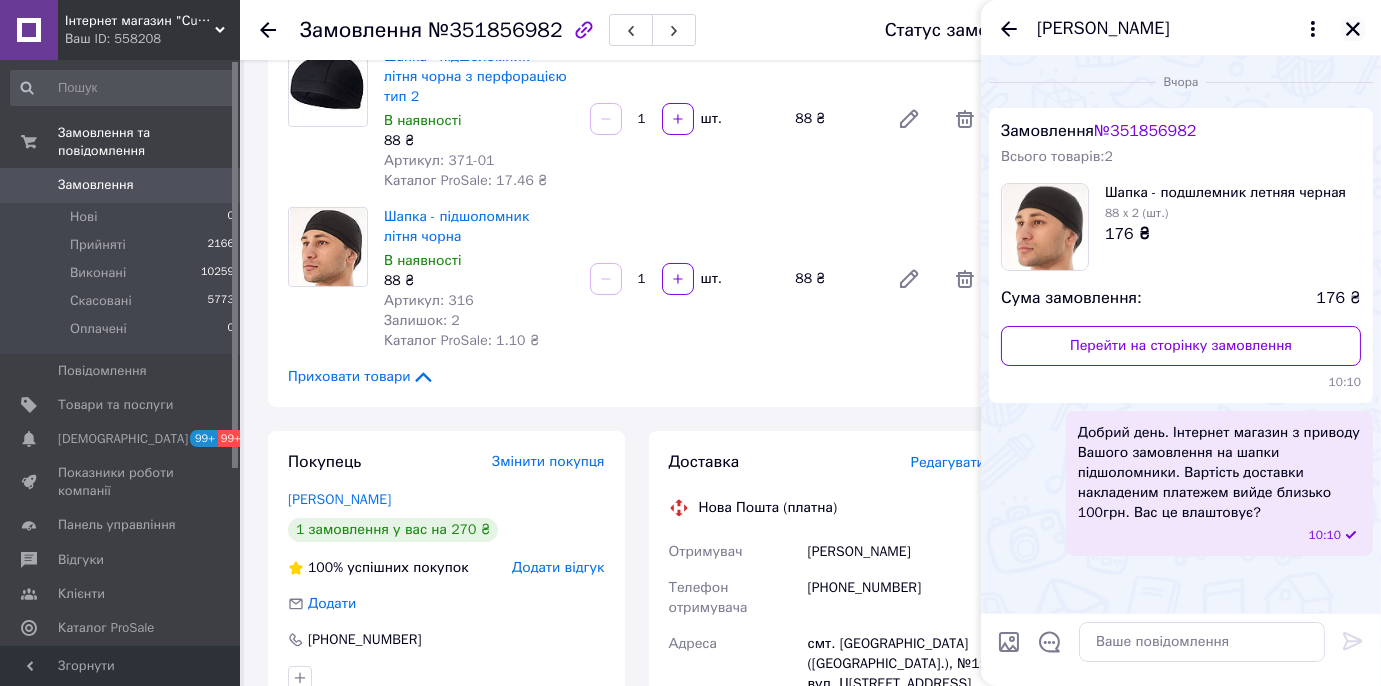 drag, startPoint x: 1351, startPoint y: 25, endPoint x: 1309, endPoint y: 98, distance: 84.21995 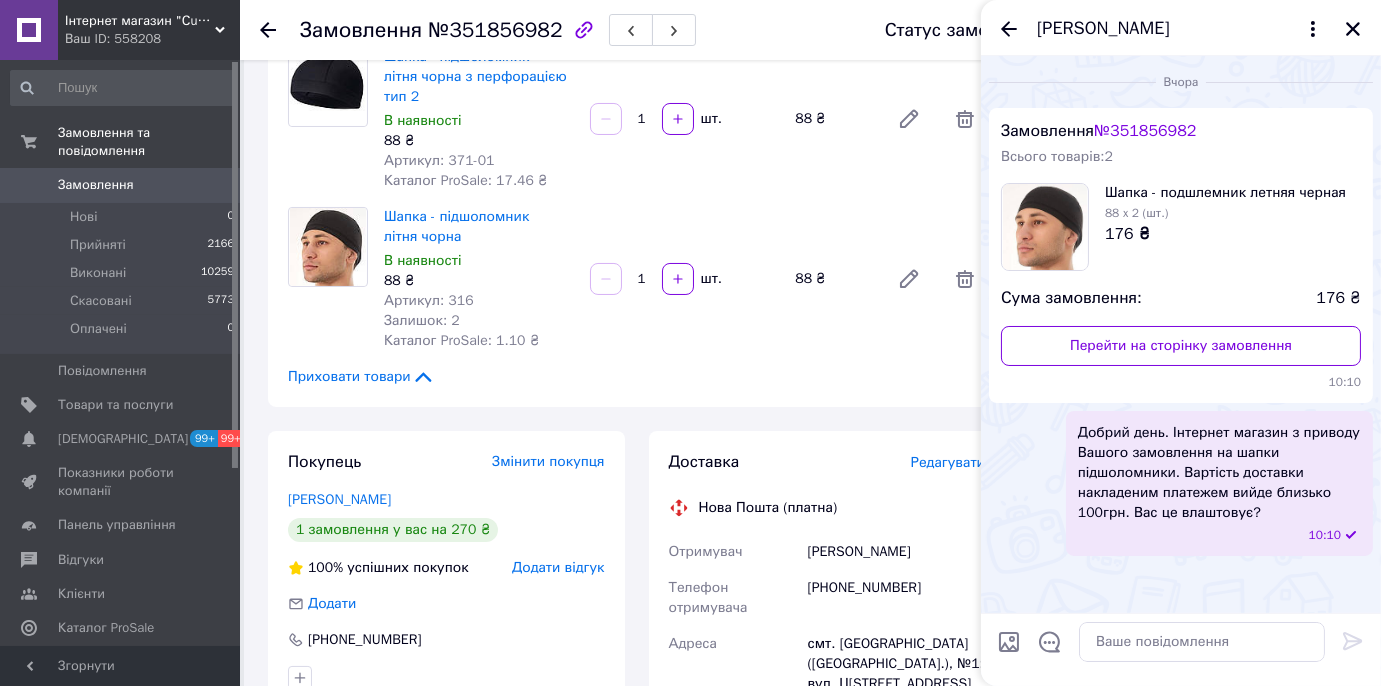 click 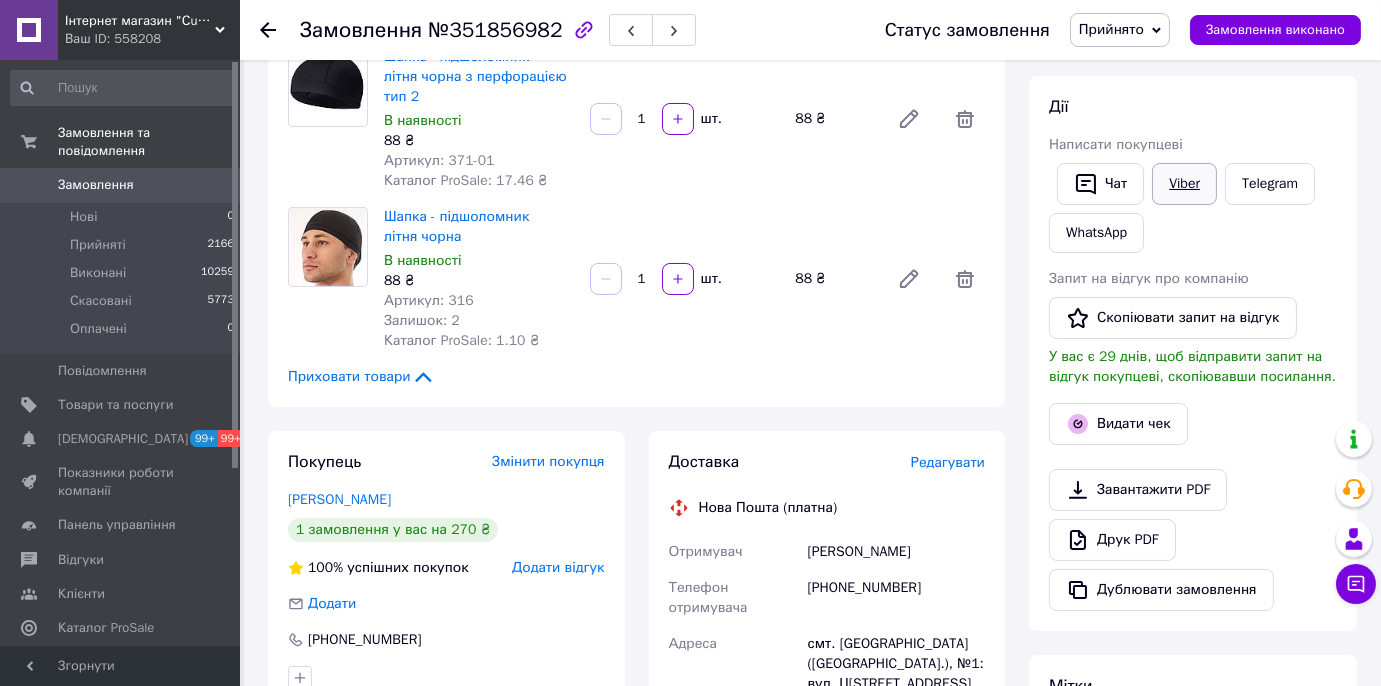 click on "Viber" at bounding box center [1184, 184] 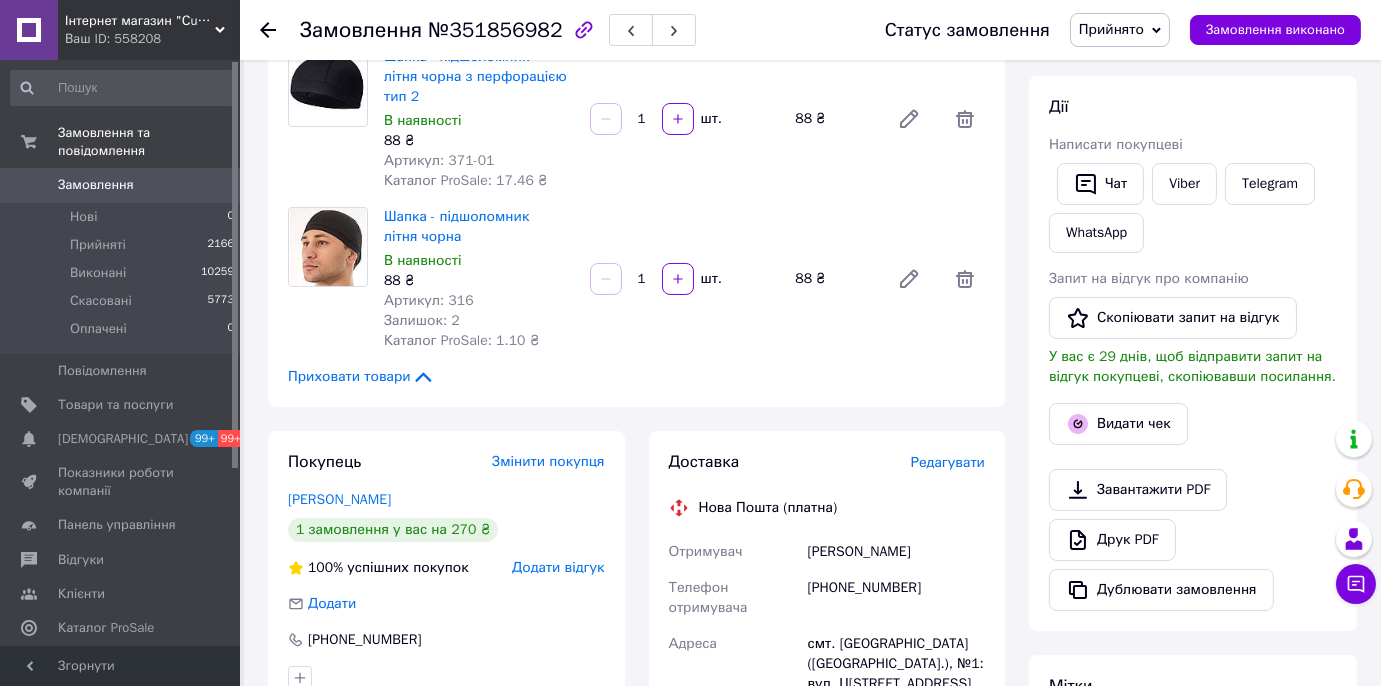 click on "Товари в замовленні (3) Додати товар Шапка - підшоломник літня чорна з перфорацією В наявності 94 ₴ Артикул: 371 Каталог ProSale: 18.65 ₴  1   шт. 94 ₴ Шапка - підшоломник літня чорна з перфорацією тип 2 В наявності 88 ₴ Артикул: 371-01 Каталог ProSale: 17.46 ₴  1   шт. 88 ₴ Шапка - підшоломник літня чорна В наявності 88 ₴ Артикул: 316 Залишок: 2 Каталог ProSale: 1.10 ₴  1   шт. 88 ₴ Приховати товари" at bounding box center [636, 127] 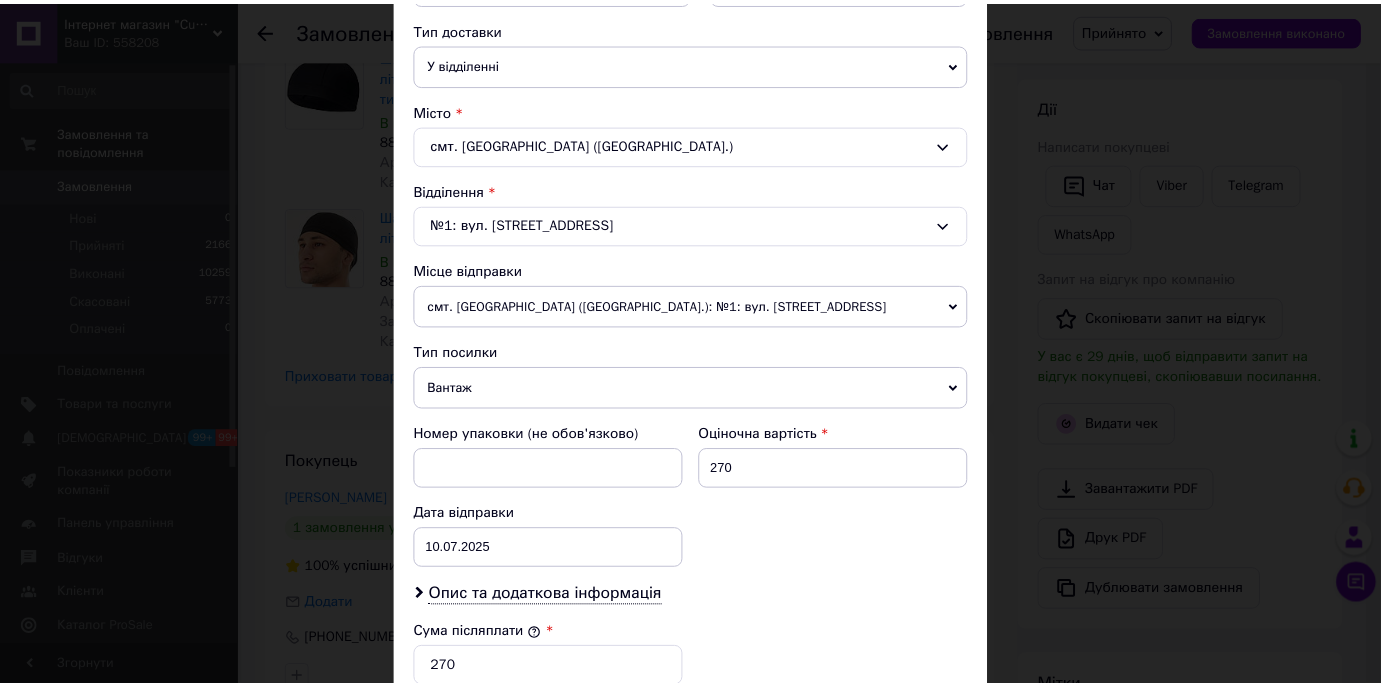 scroll, scrollTop: 818, scrollLeft: 0, axis: vertical 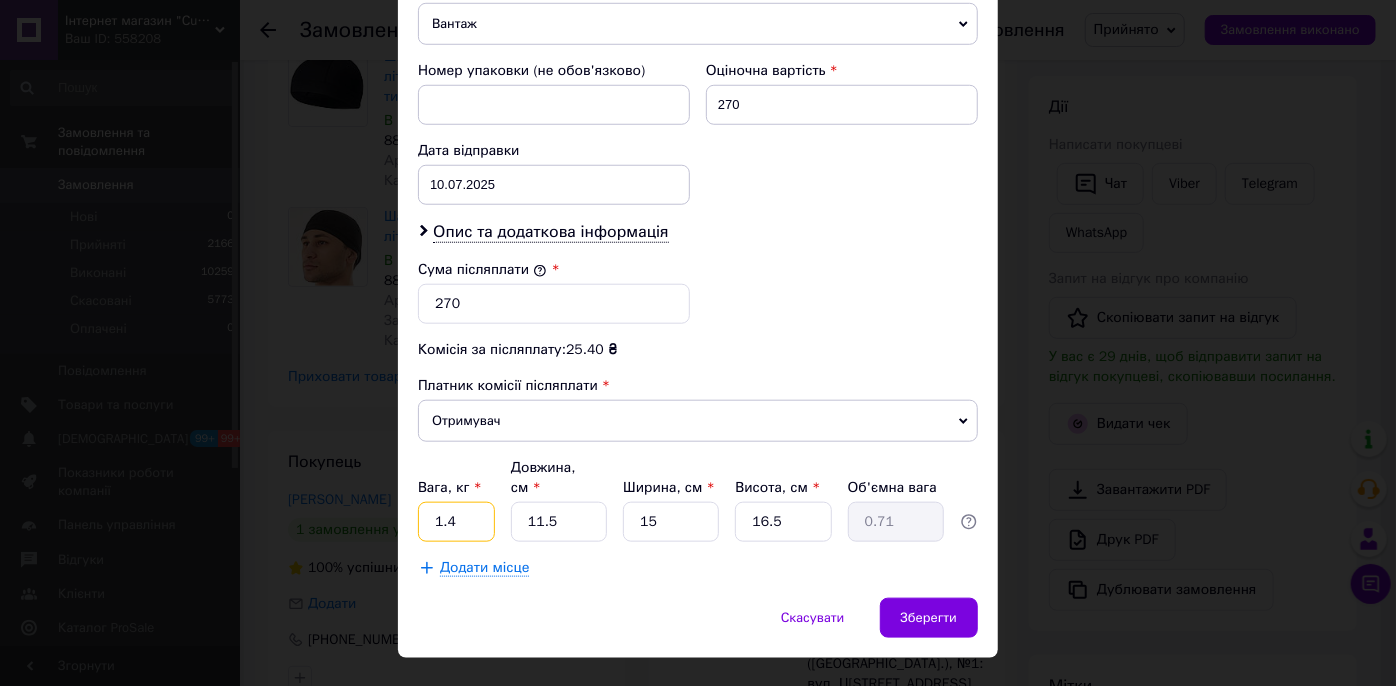 drag, startPoint x: 456, startPoint y: 494, endPoint x: 427, endPoint y: 493, distance: 29.017237 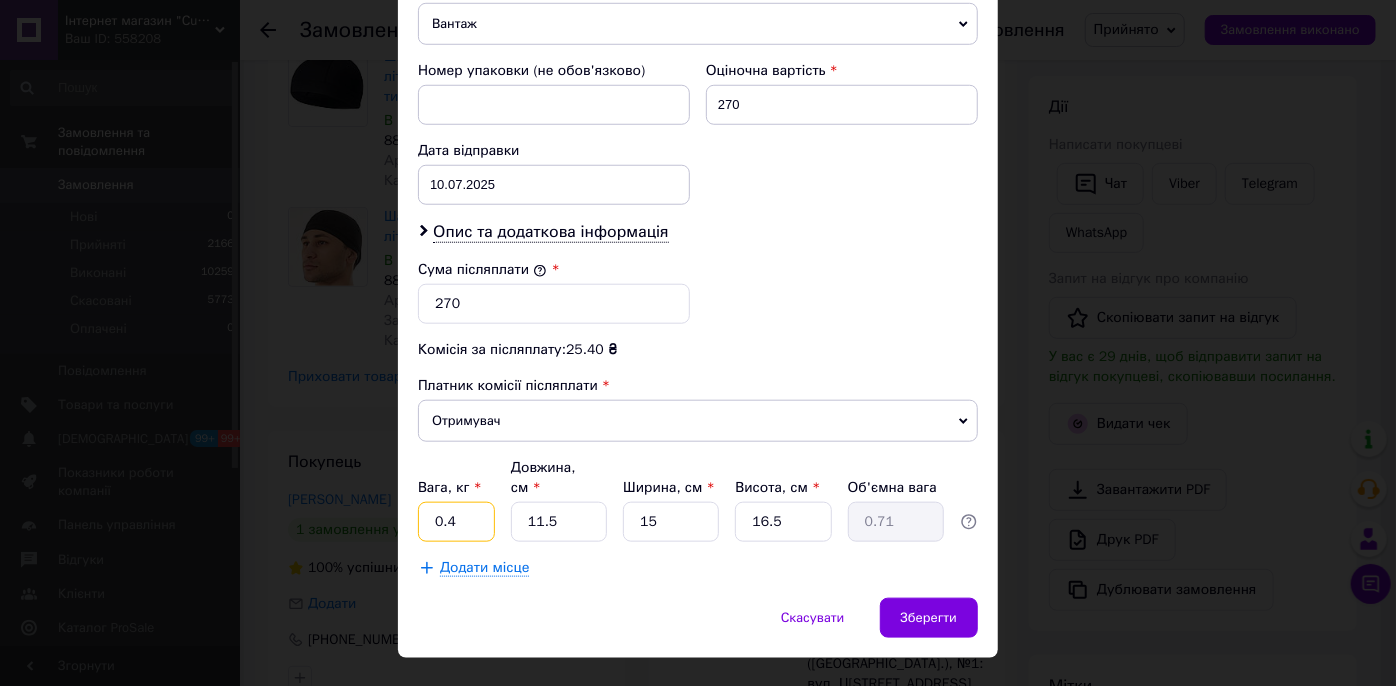type on "0.4" 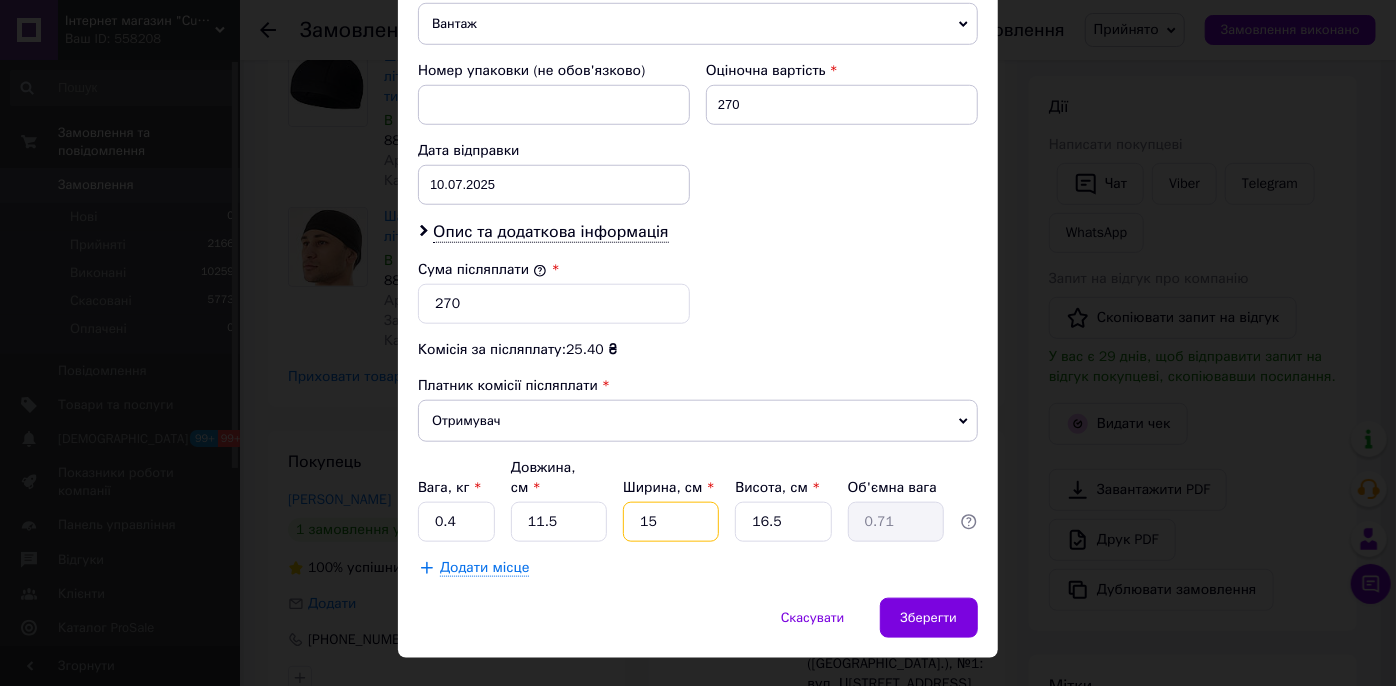 type on "4" 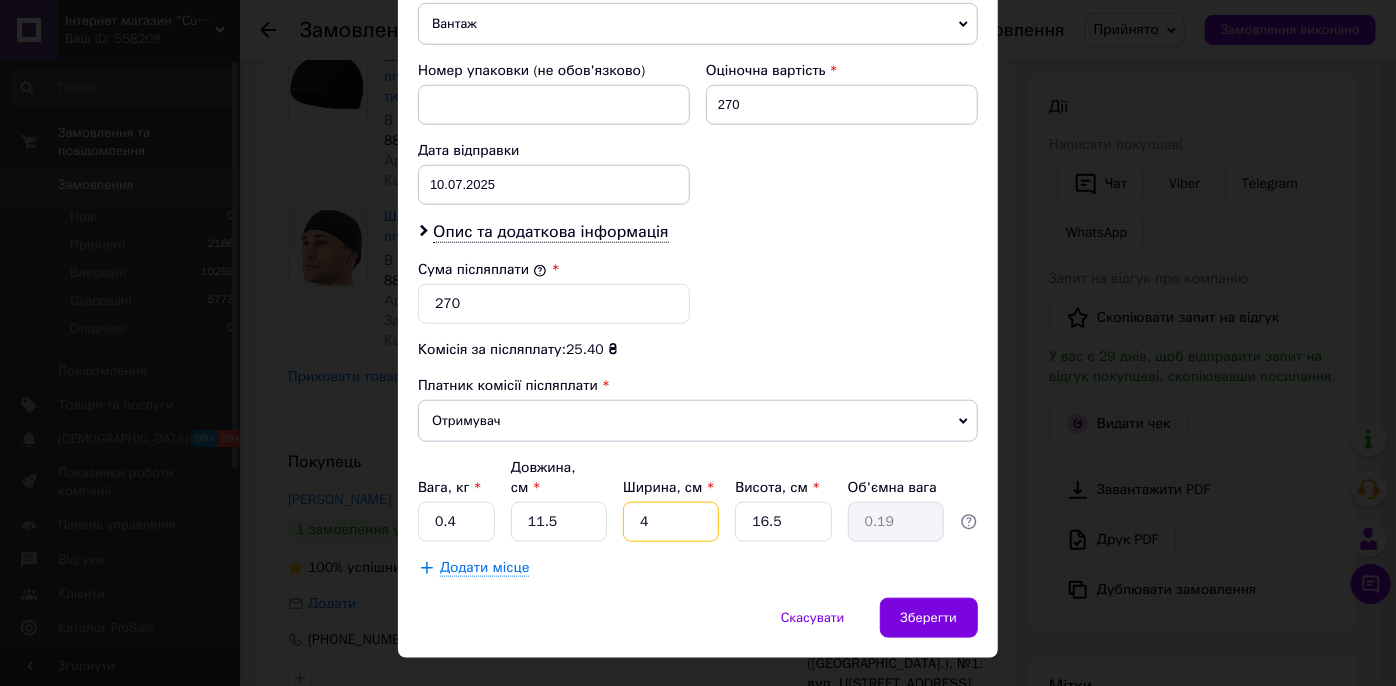 drag, startPoint x: 669, startPoint y: 492, endPoint x: 600, endPoint y: 502, distance: 69.72087 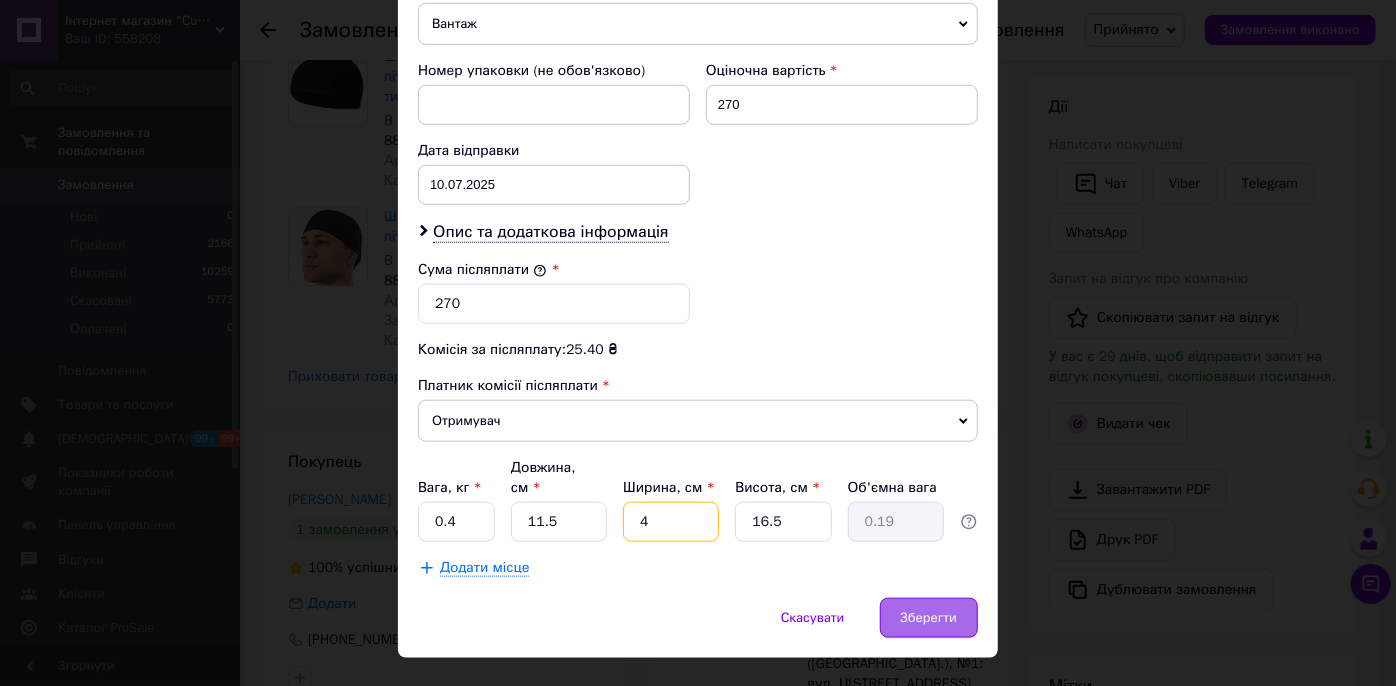 type on "4" 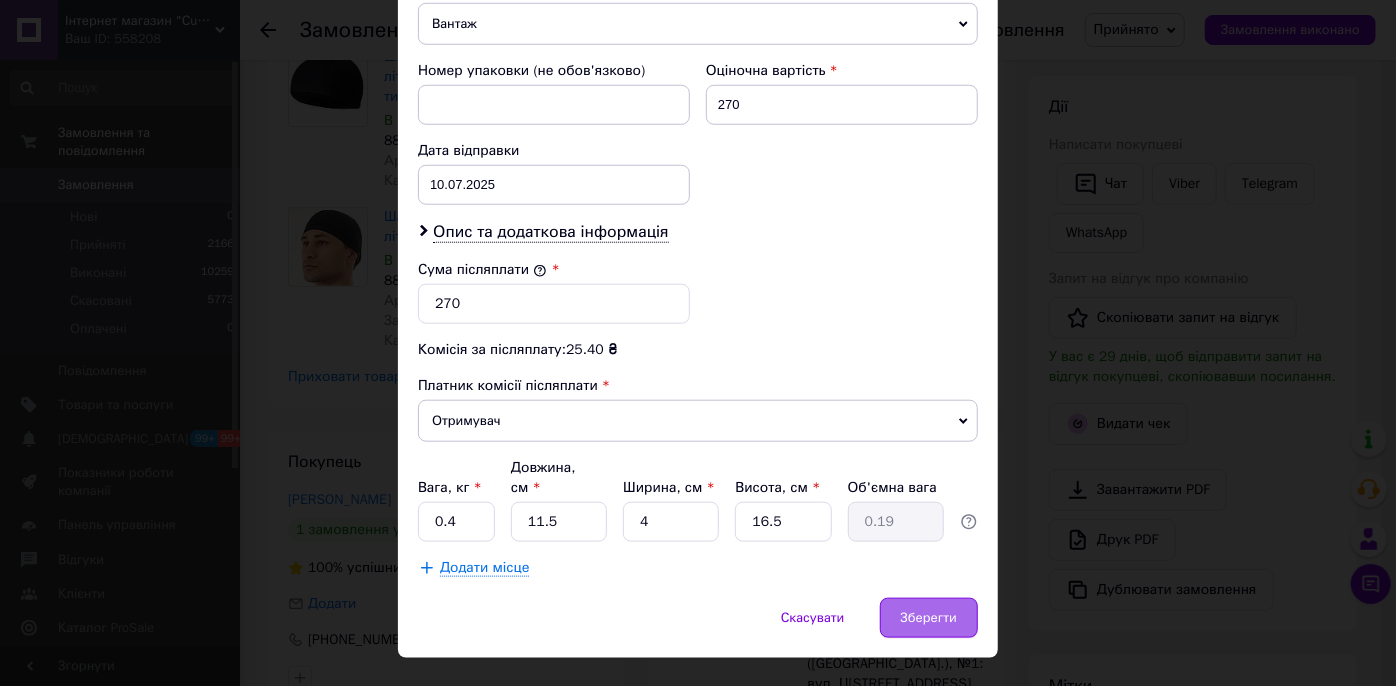 click on "Зберегти" at bounding box center [929, 618] 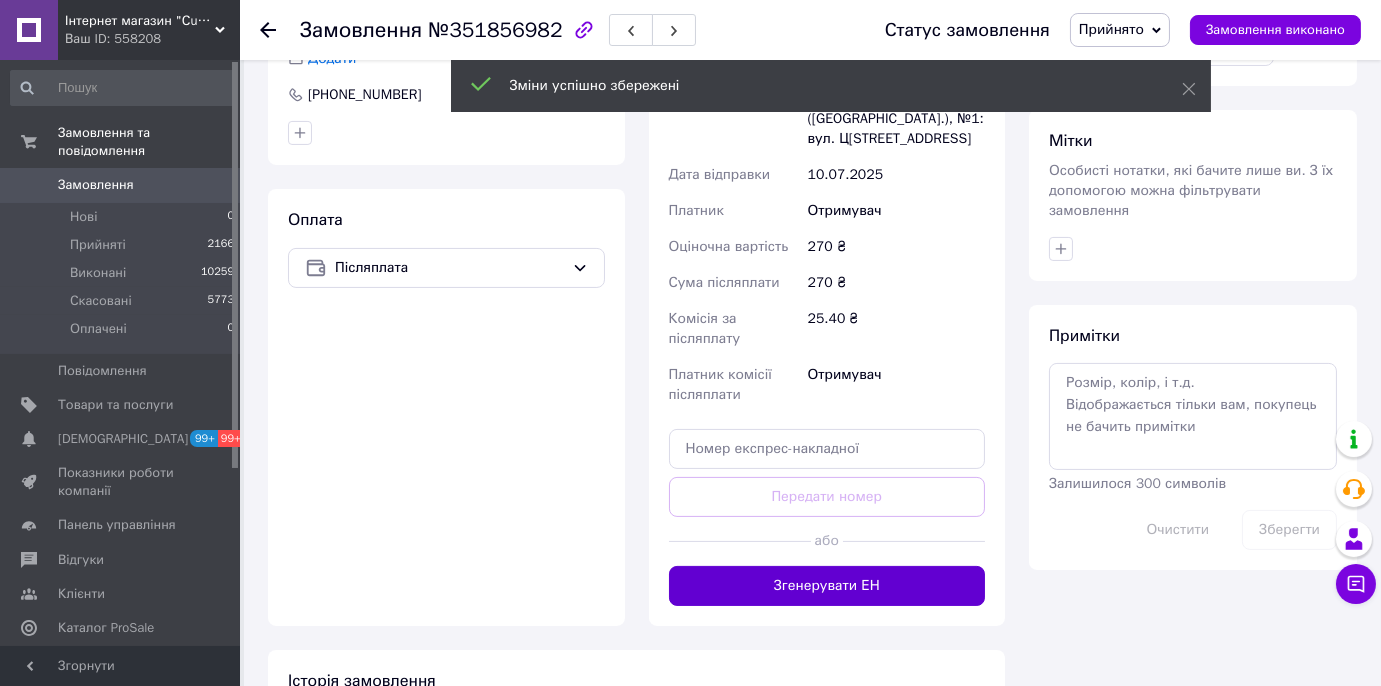 click on "Згенерувати ЕН" at bounding box center (827, 586) 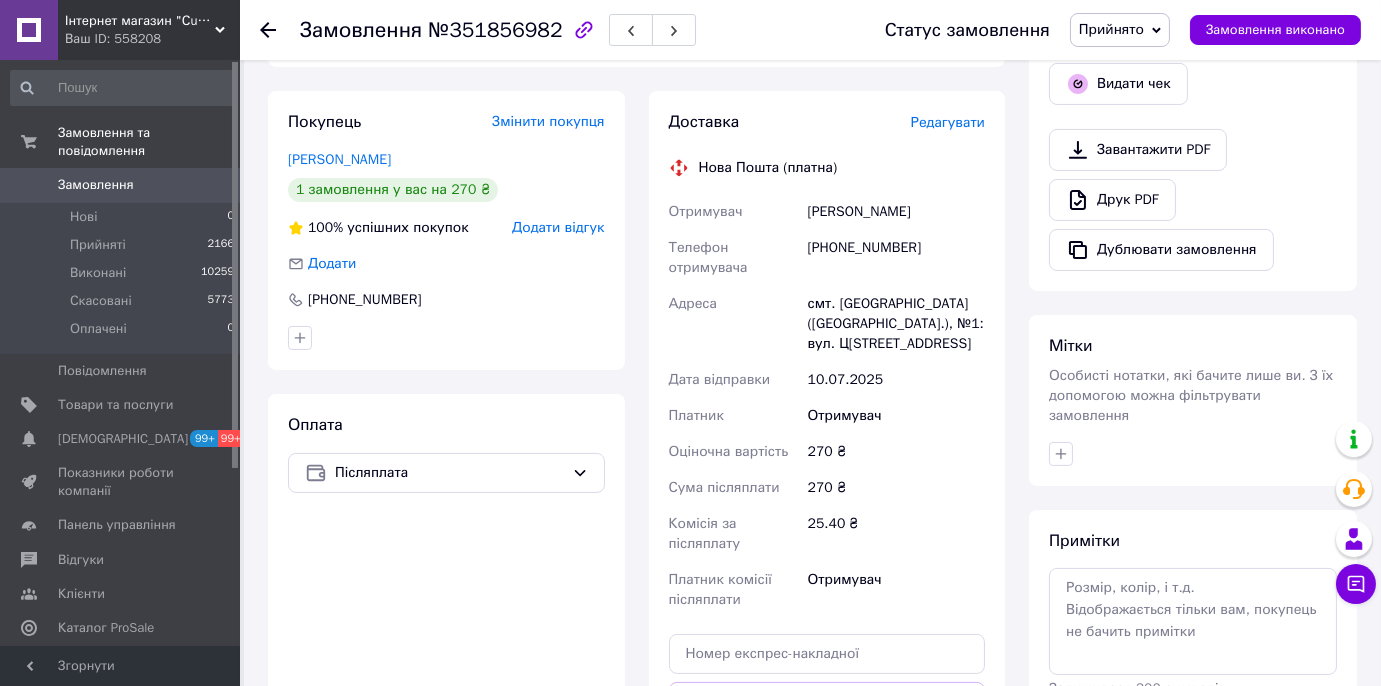 scroll, scrollTop: 506, scrollLeft: 0, axis: vertical 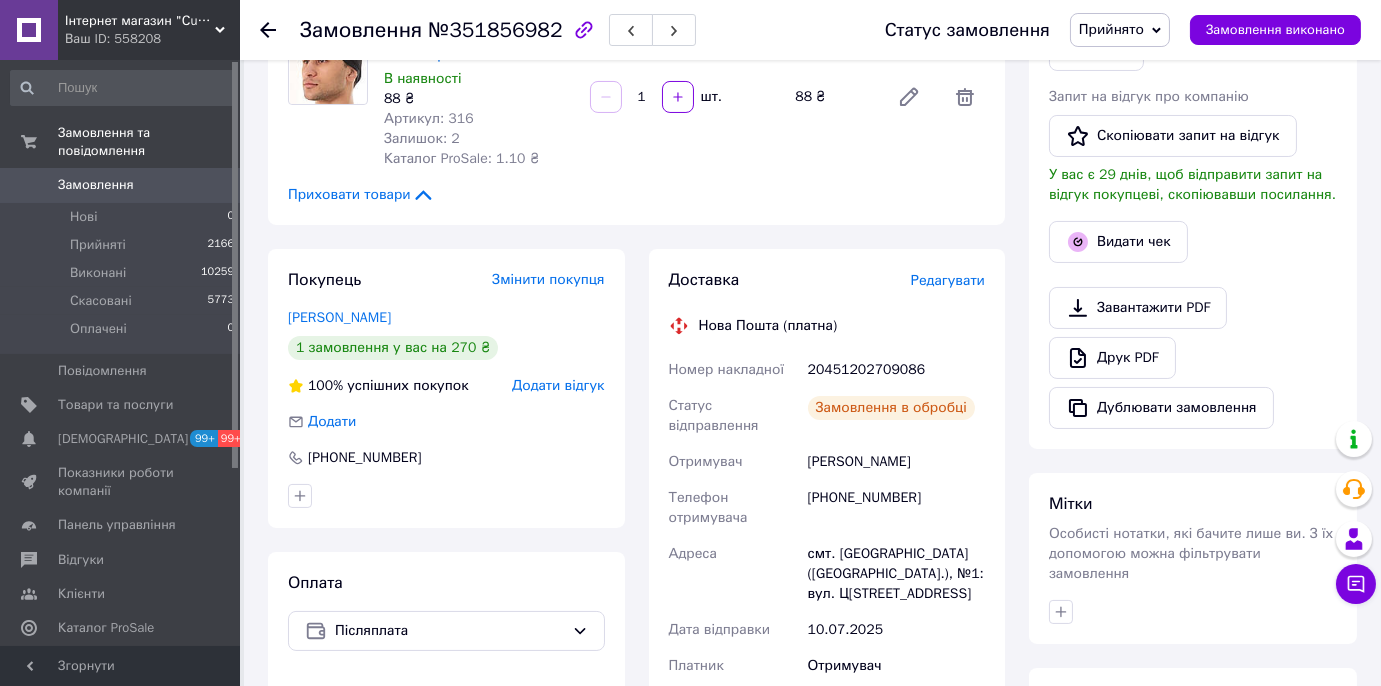 drag, startPoint x: 930, startPoint y: 369, endPoint x: 655, endPoint y: 379, distance: 275.18176 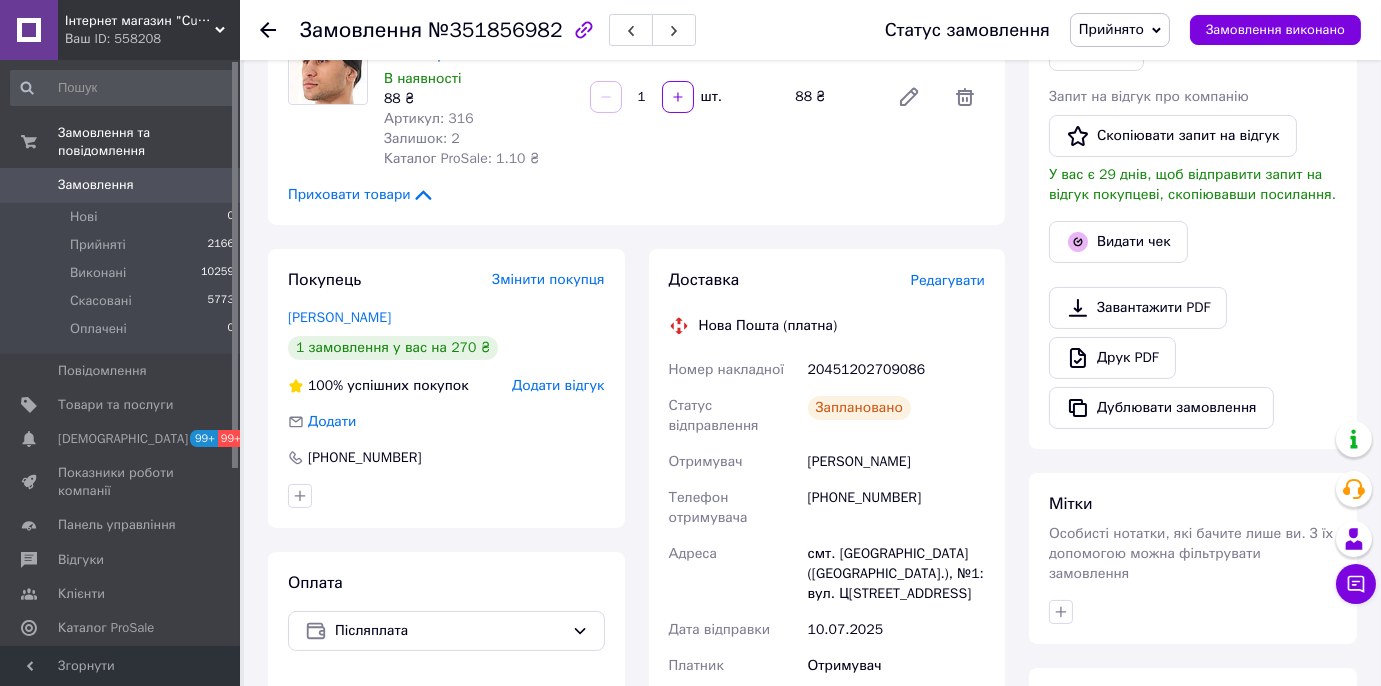 click on "20451202709086" at bounding box center (896, 370) 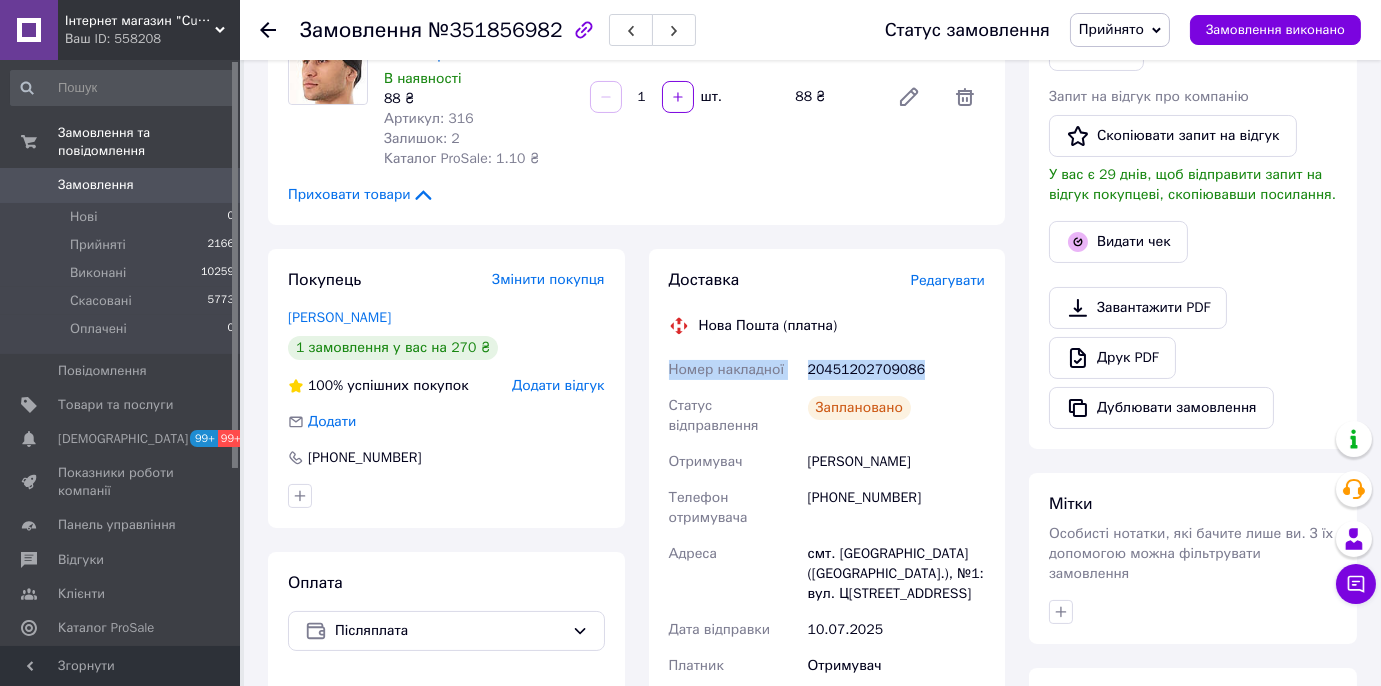 drag, startPoint x: 933, startPoint y: 368, endPoint x: 662, endPoint y: 379, distance: 271.22314 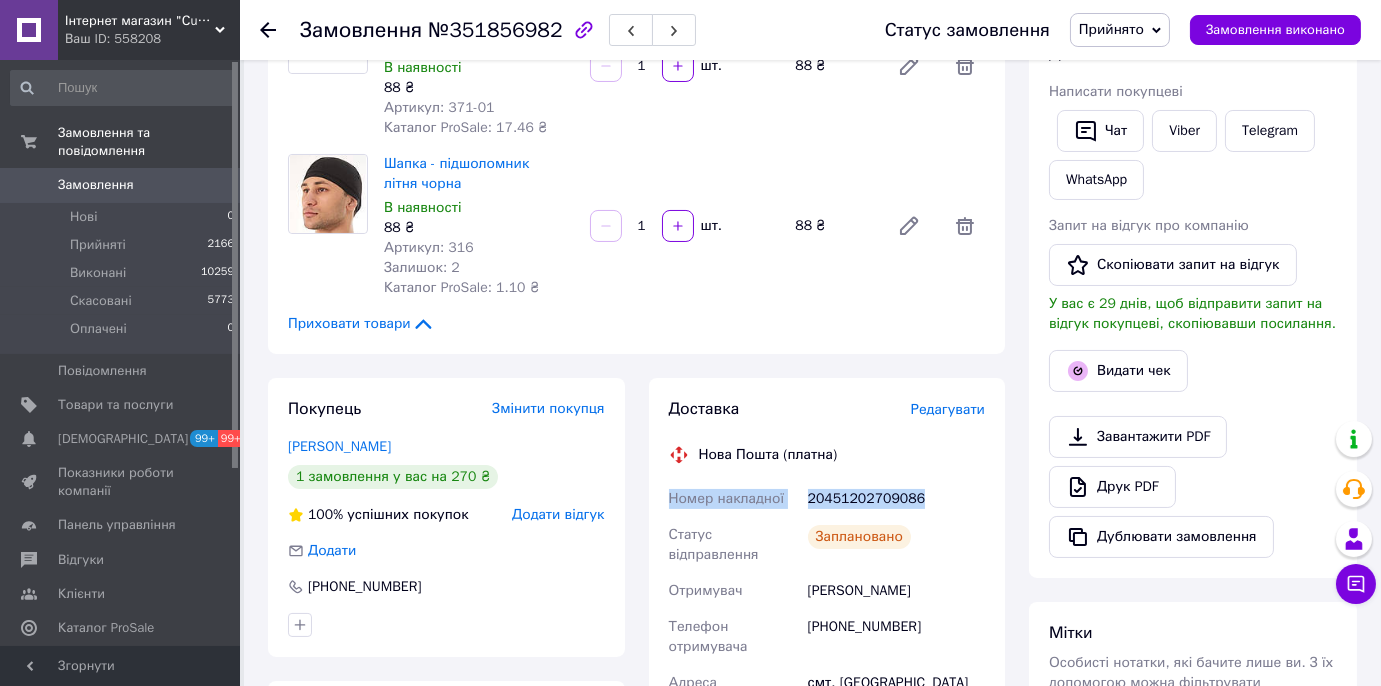 scroll, scrollTop: 233, scrollLeft: 0, axis: vertical 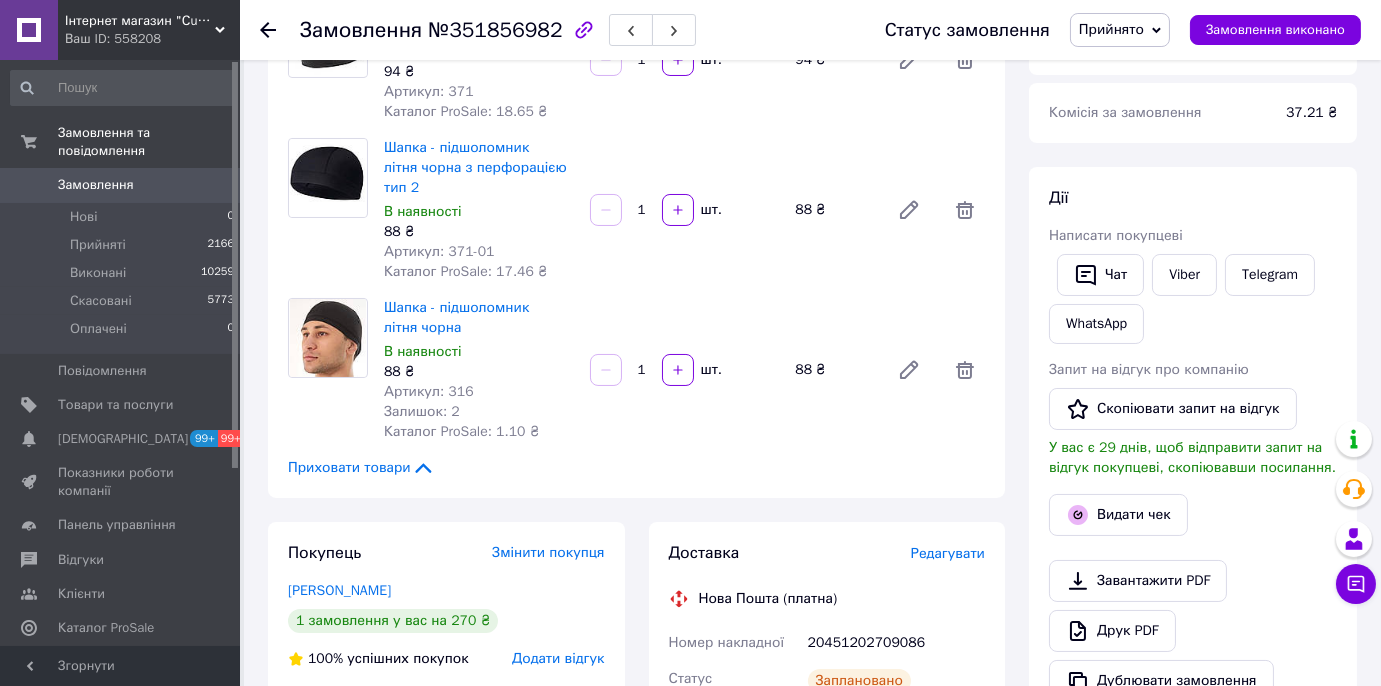 drag, startPoint x: 301, startPoint y: 415, endPoint x: 346, endPoint y: 376, distance: 59.548298 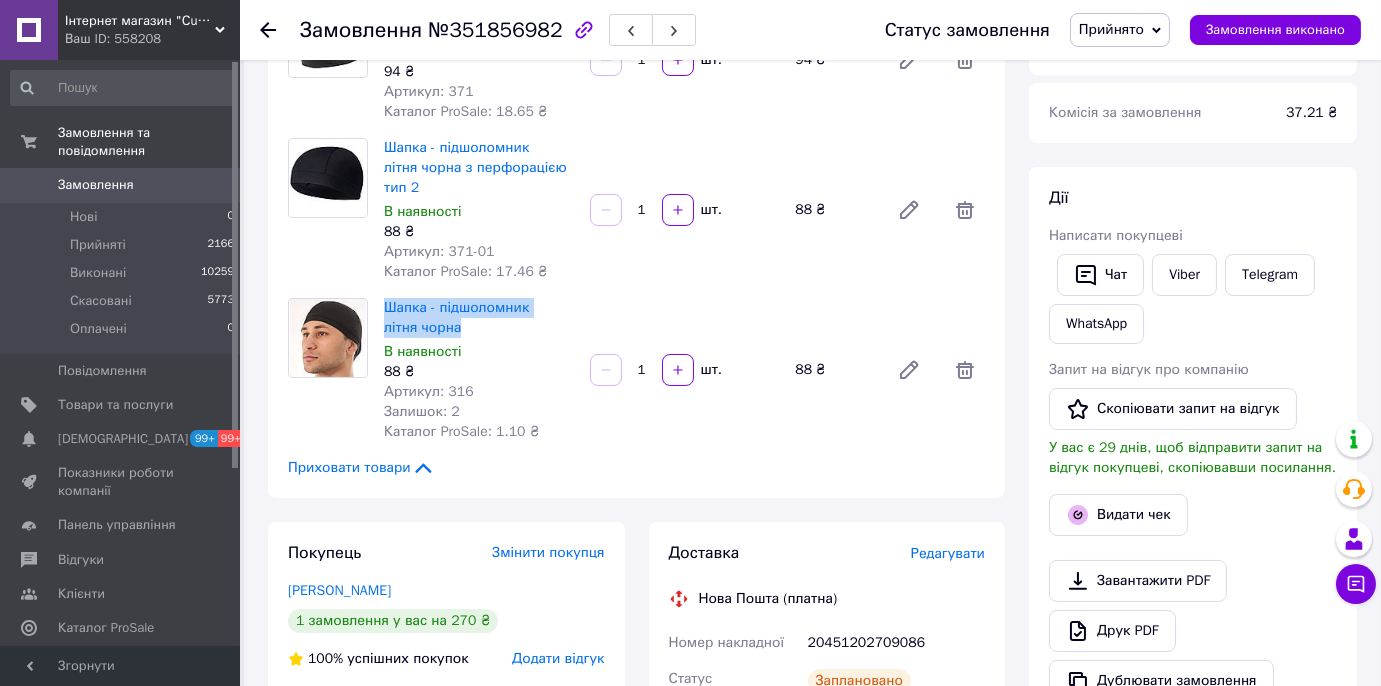 drag, startPoint x: 382, startPoint y: 301, endPoint x: 460, endPoint y: 319, distance: 80.04999 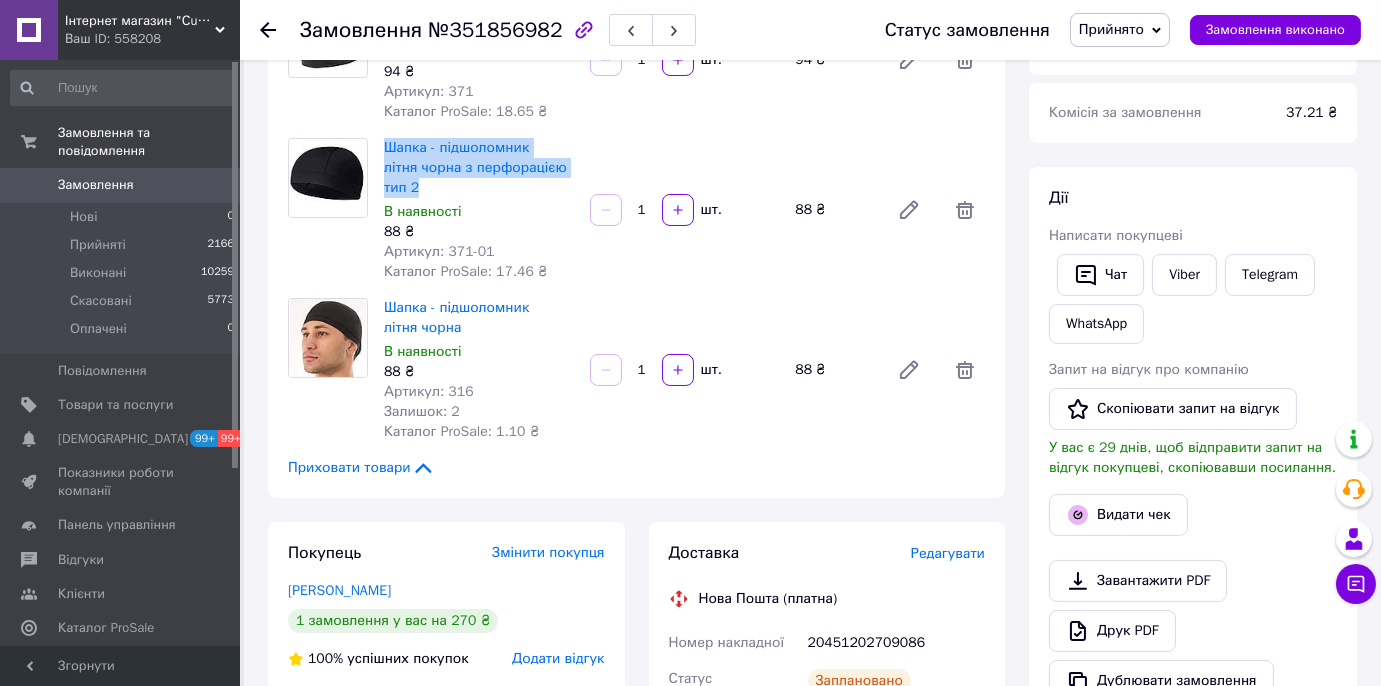 drag, startPoint x: 381, startPoint y: 145, endPoint x: 424, endPoint y: 185, distance: 58.728188 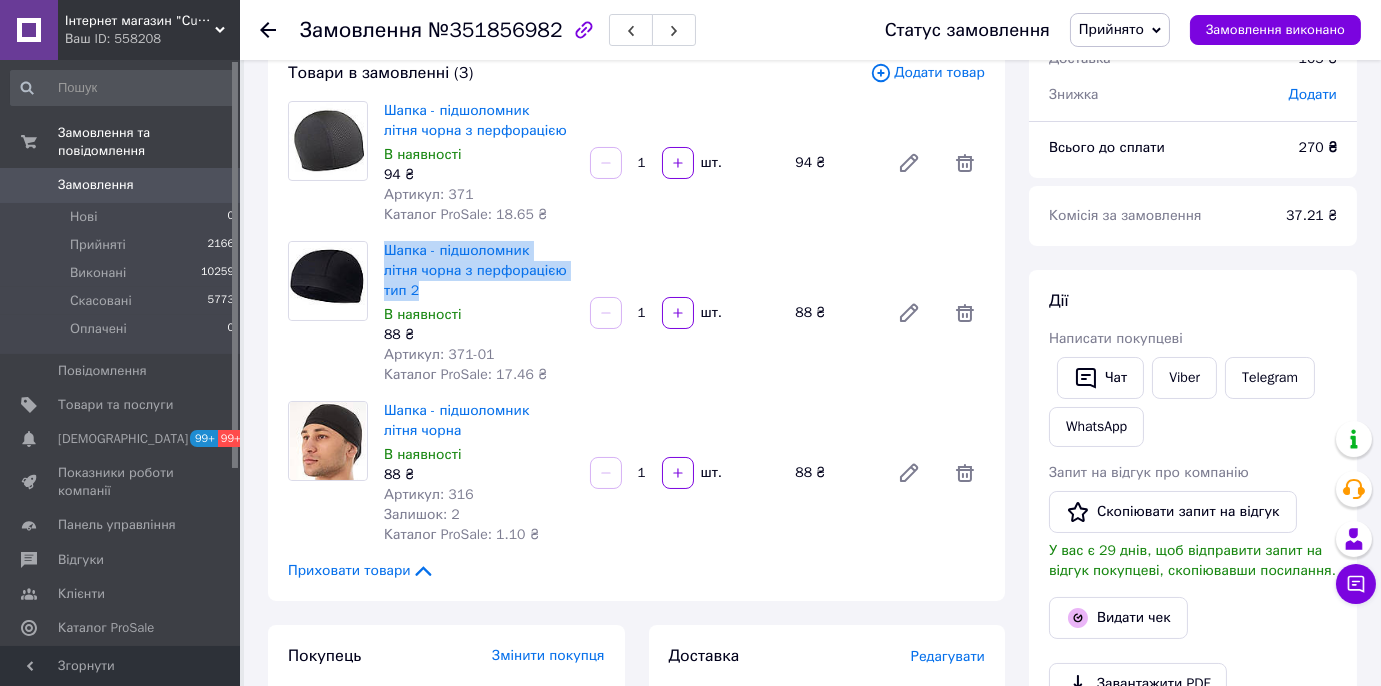 scroll, scrollTop: 51, scrollLeft: 0, axis: vertical 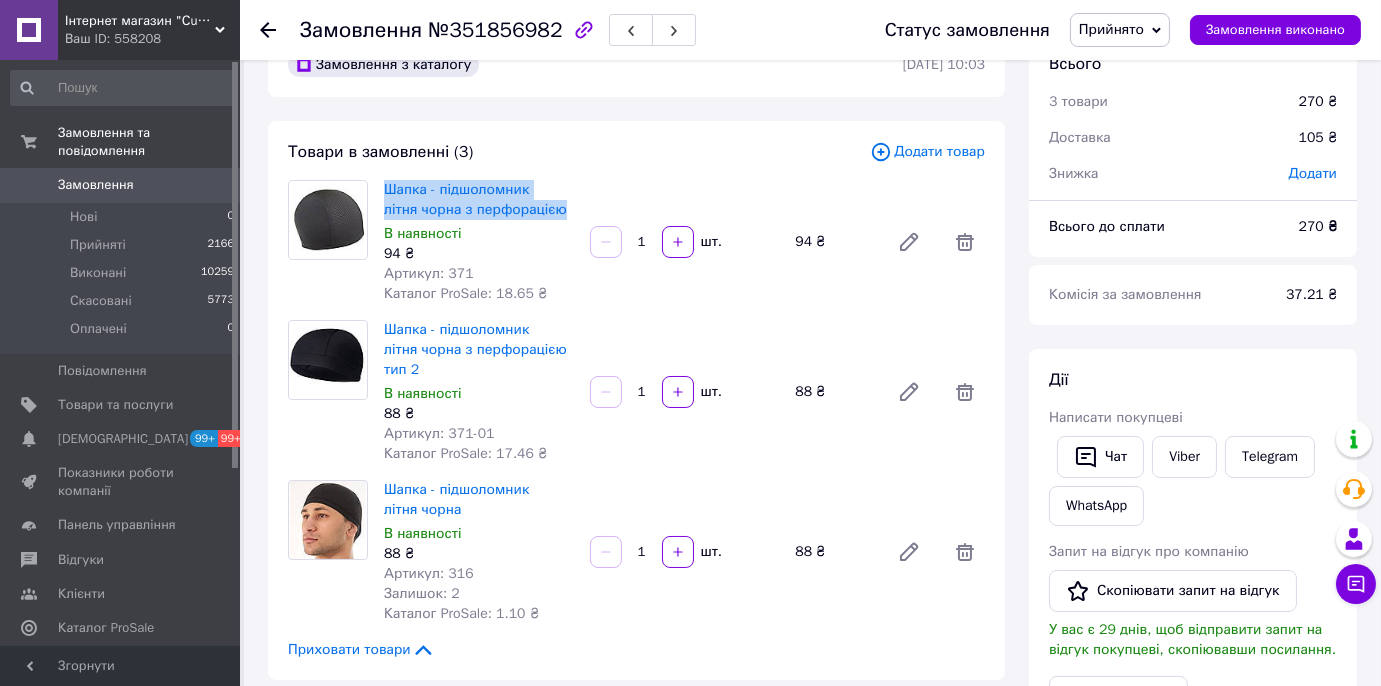 drag, startPoint x: 380, startPoint y: 182, endPoint x: 567, endPoint y: 215, distance: 189.88943 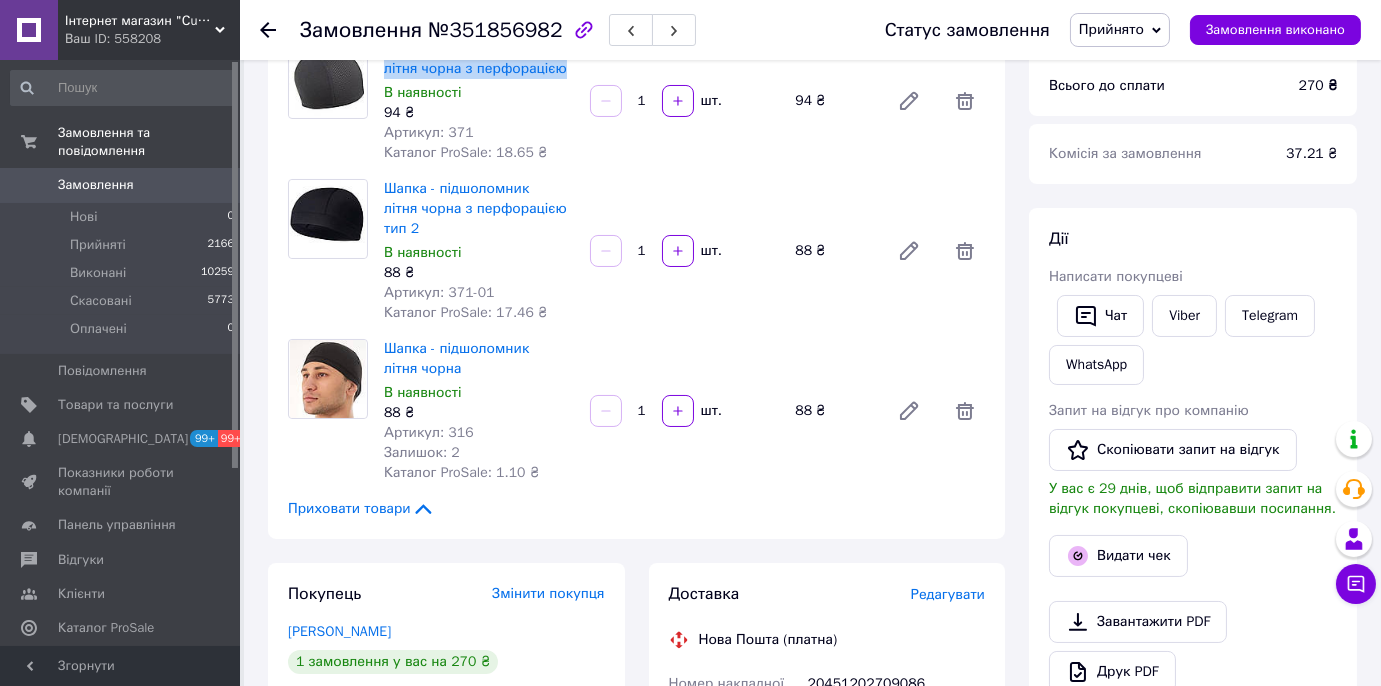 scroll, scrollTop: 506, scrollLeft: 0, axis: vertical 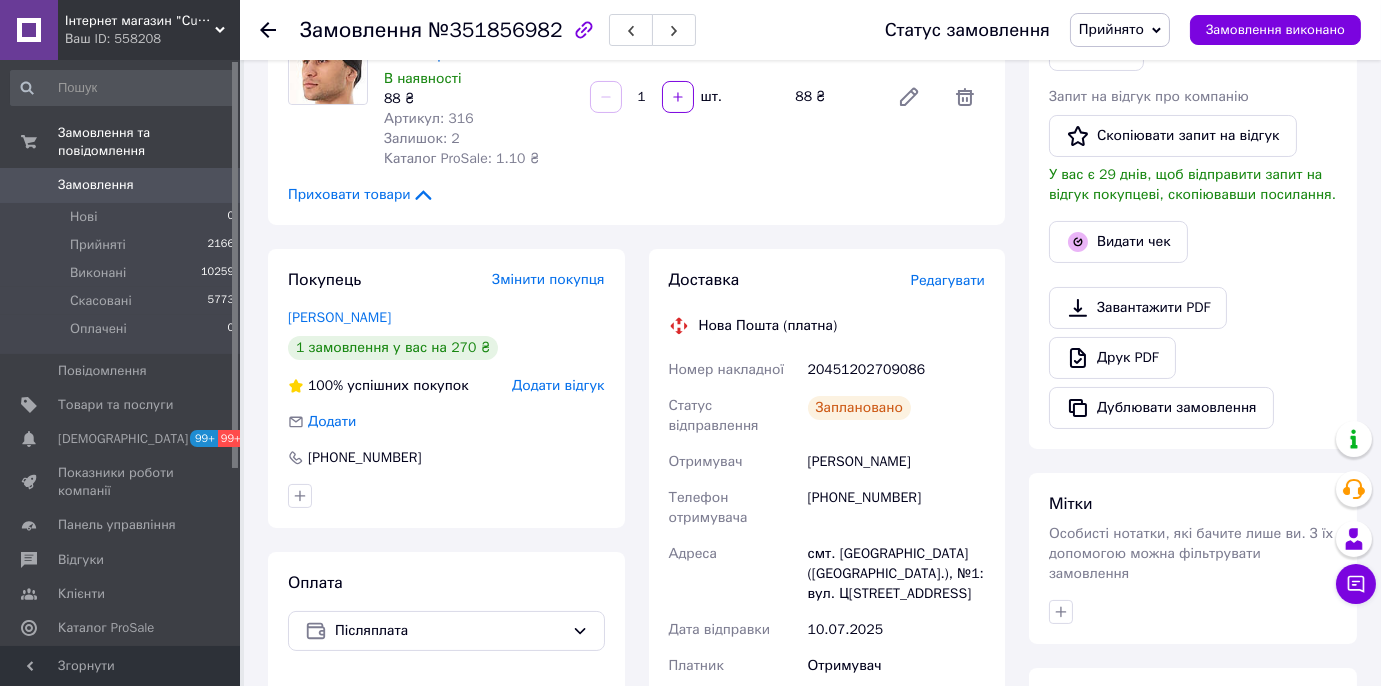 click on "Замовлення" at bounding box center (121, 185) 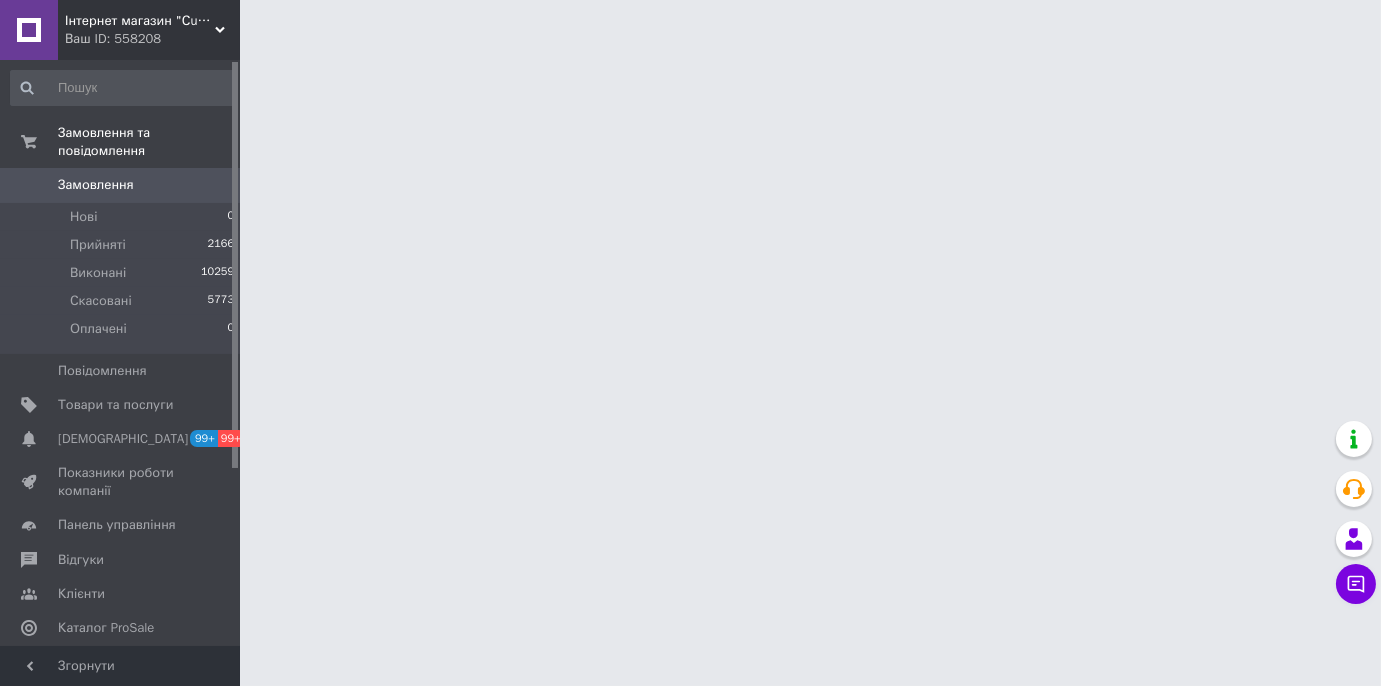 scroll, scrollTop: 0, scrollLeft: 0, axis: both 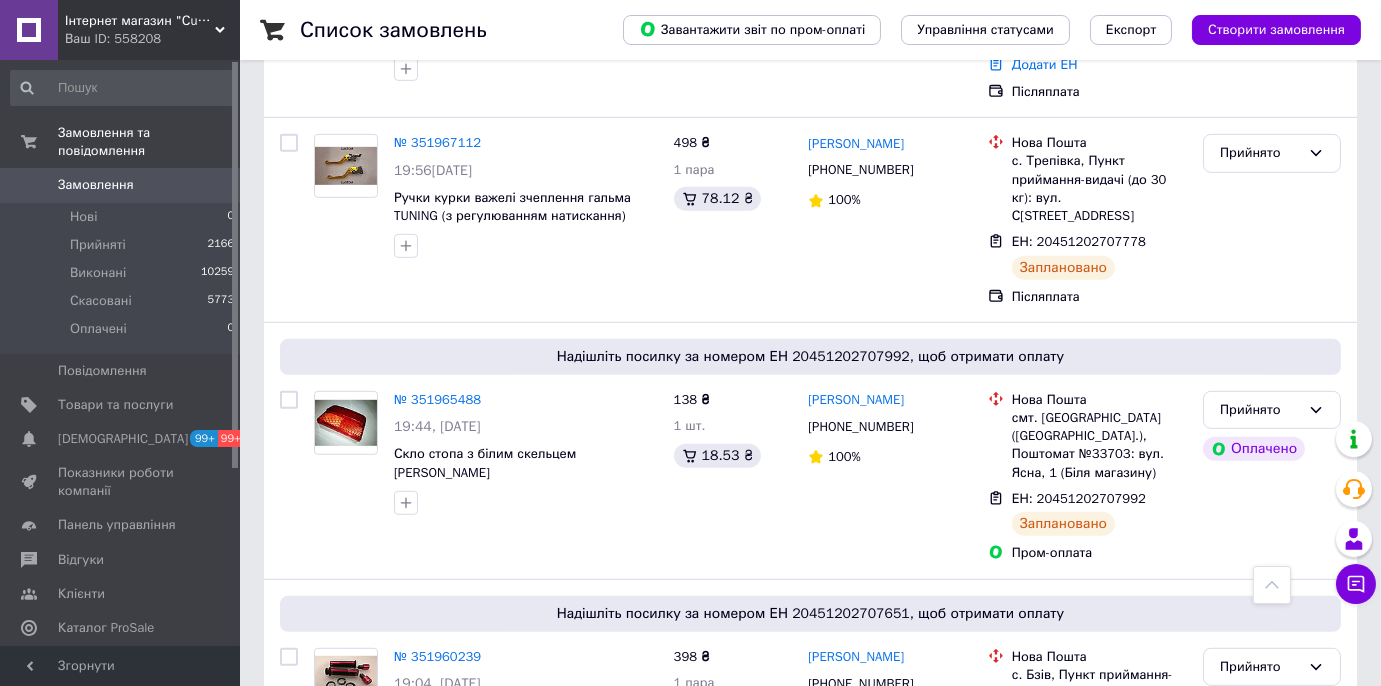 click on "№ 351955339" at bounding box center [437, 1037] 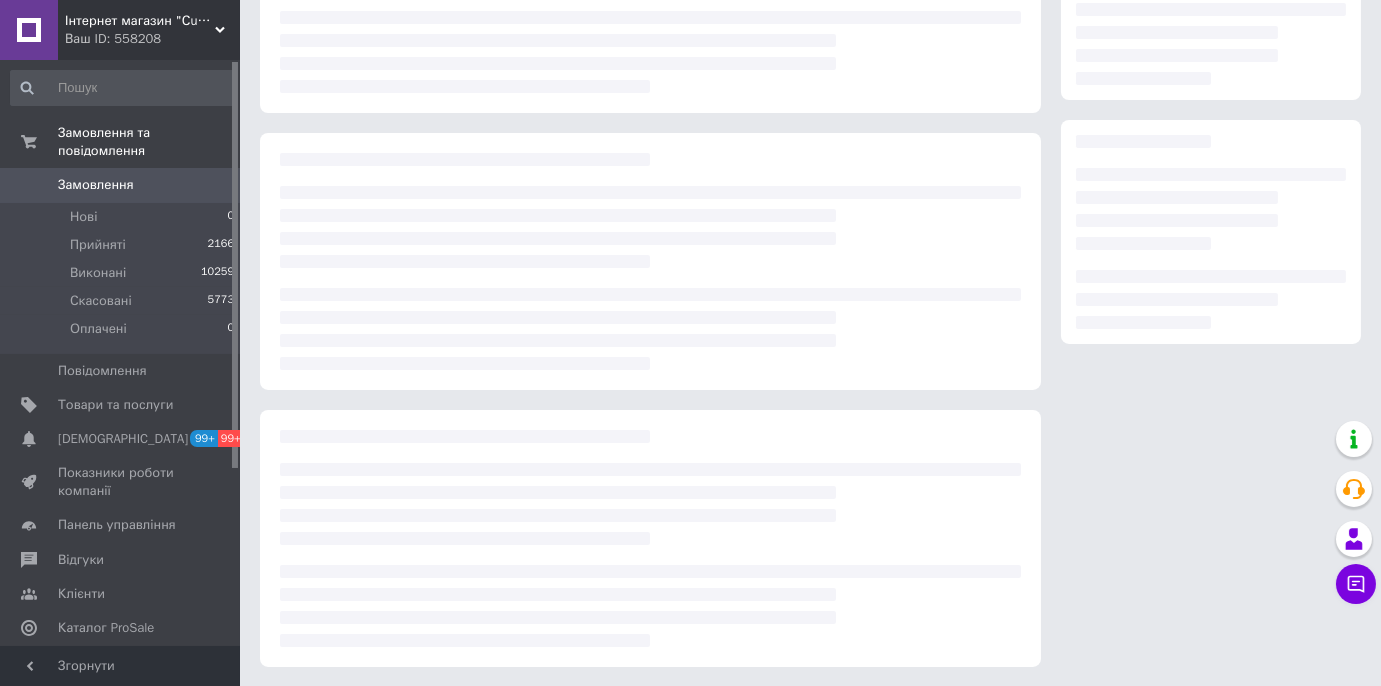 scroll, scrollTop: 0, scrollLeft: 0, axis: both 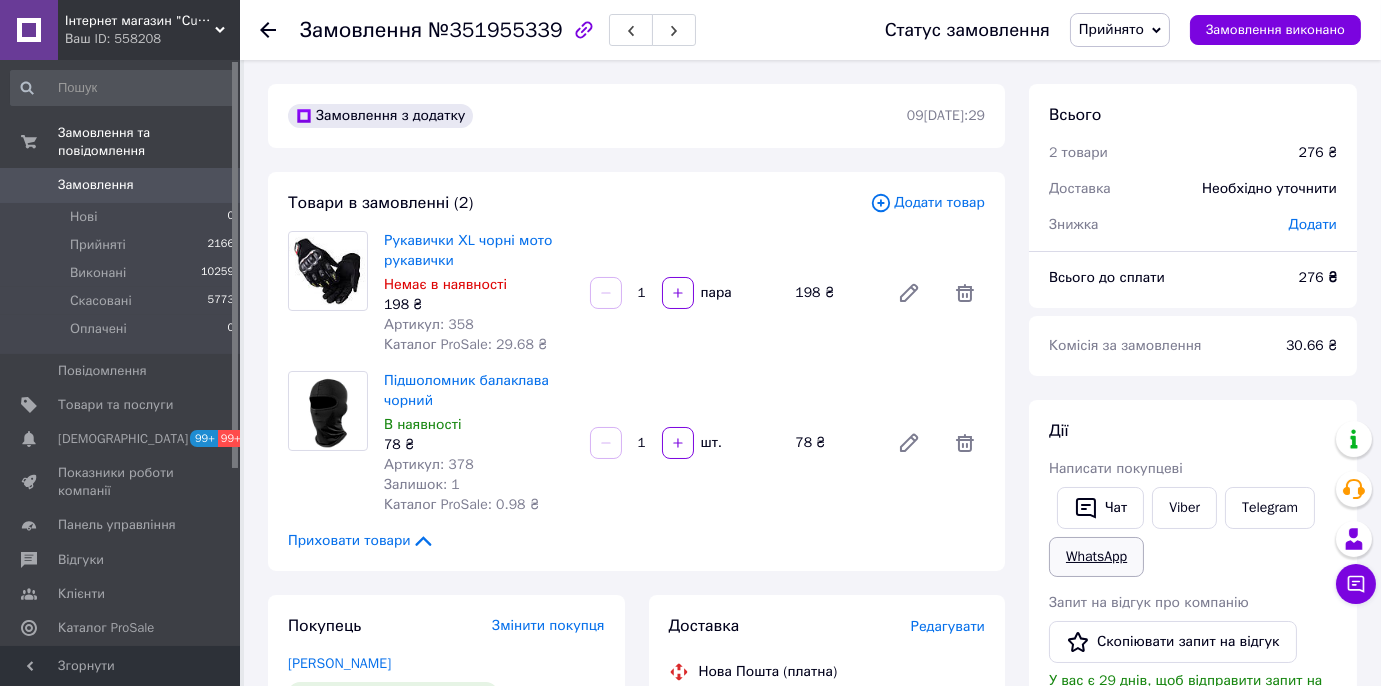drag, startPoint x: 1114, startPoint y: 497, endPoint x: 1138, endPoint y: 561, distance: 68.35203 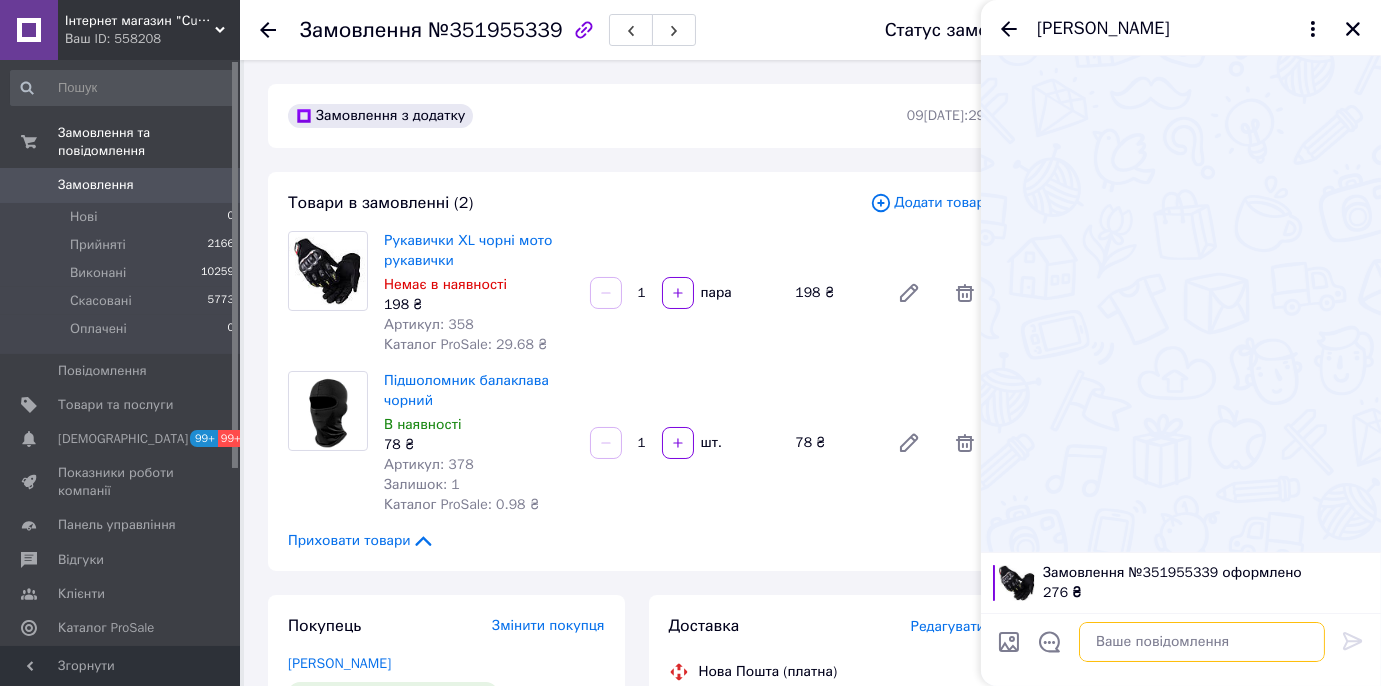 click at bounding box center [1202, 642] 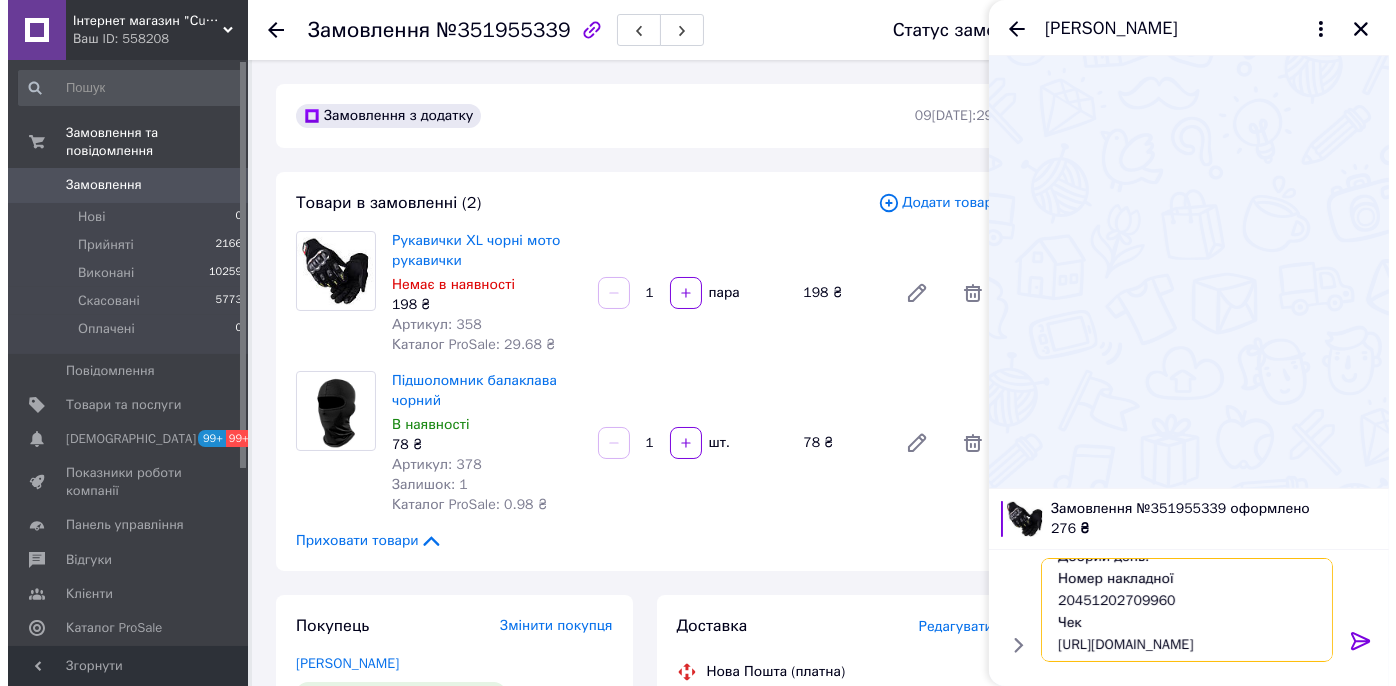 scroll, scrollTop: 0, scrollLeft: 0, axis: both 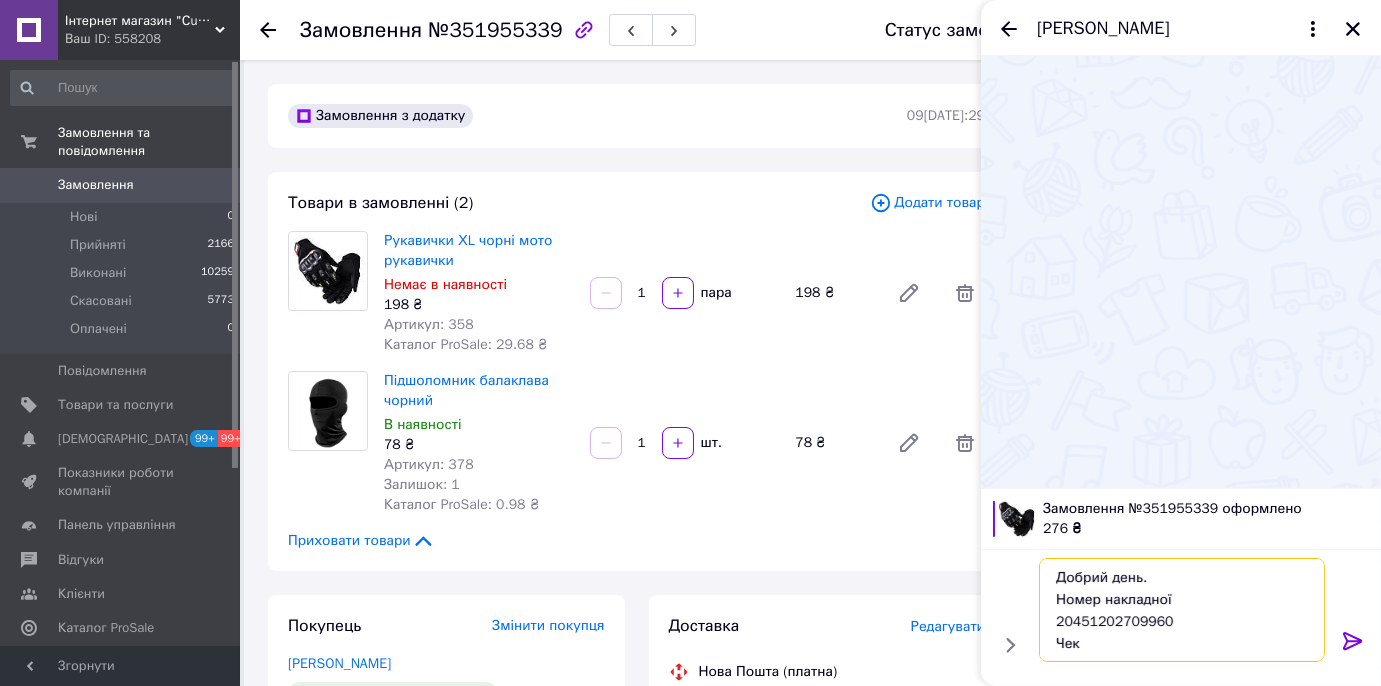 click on "Добрий день.
Номер накладної
20451202709960
Чек
[URL][DOMAIN_NAME]
Дякую" at bounding box center (1182, 610) 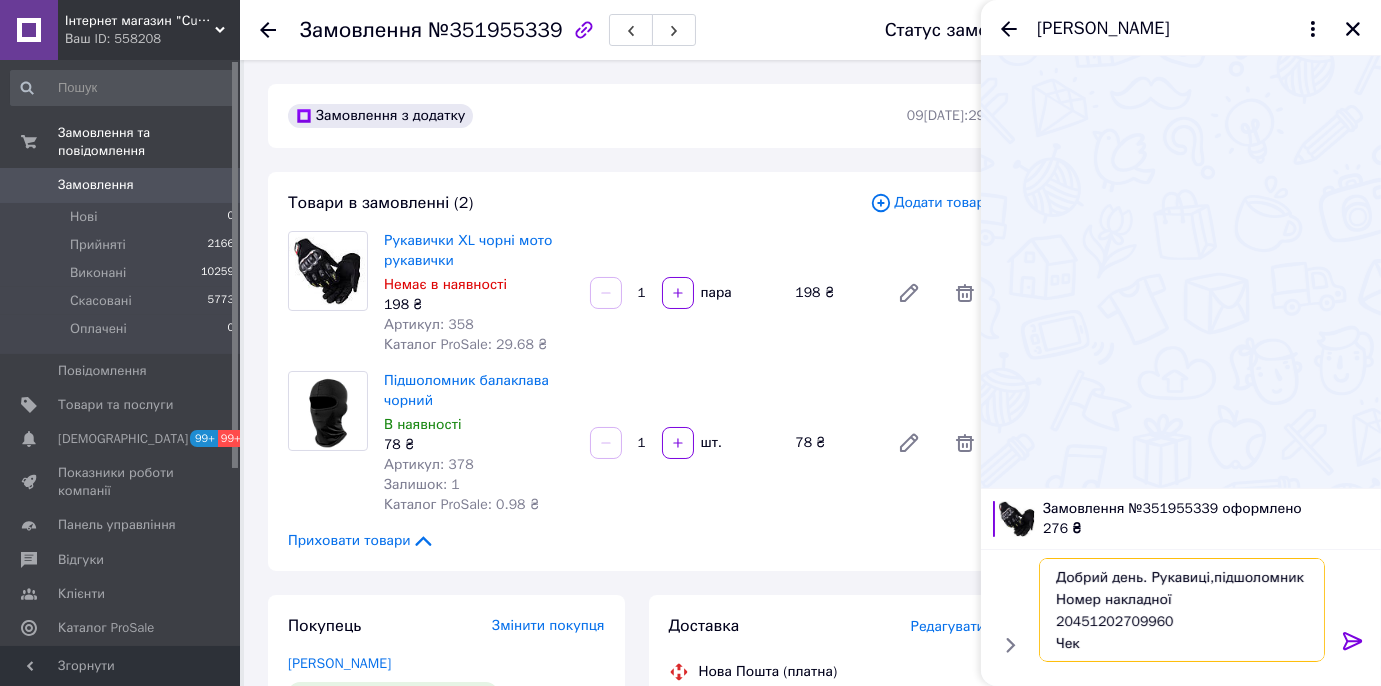 type on "Добрий день. Рукавиці,підшоломник
Номер накладної
20451202709960
Чек
https://kasa.vchasno.ua/check-viewer/OL83OoKZhbA
Дякую" 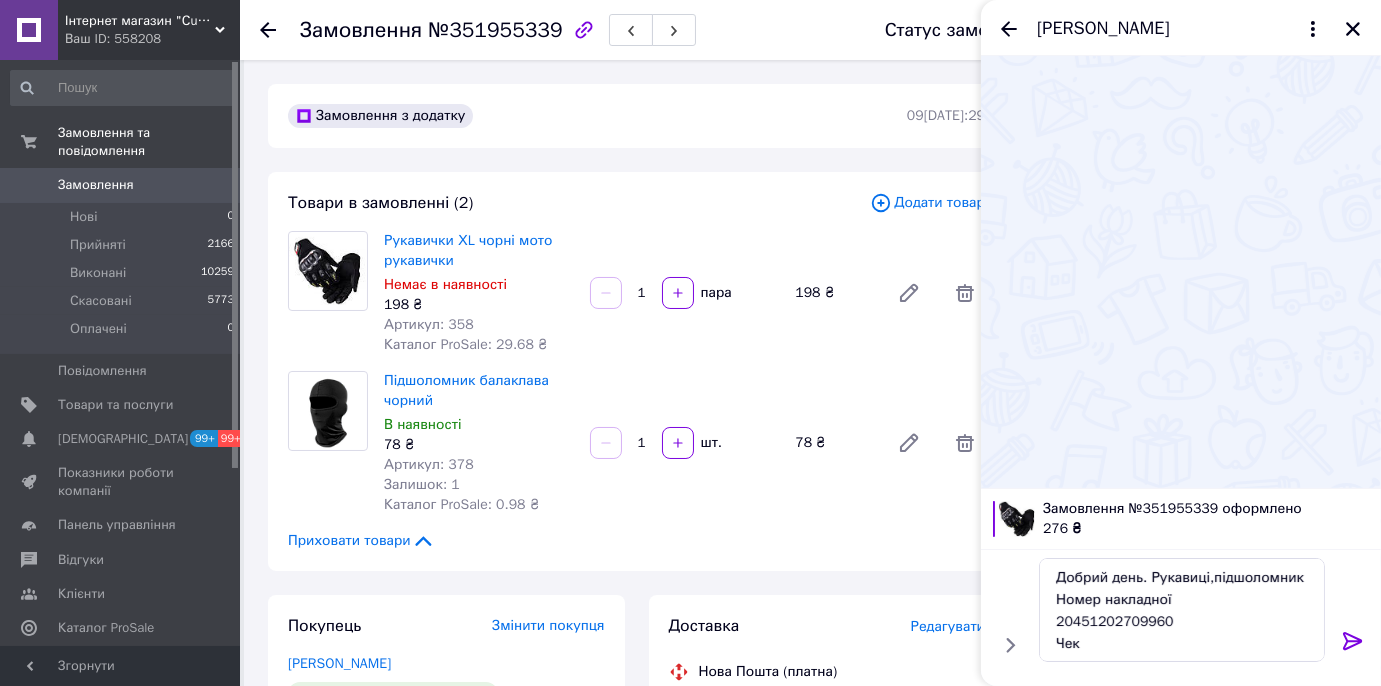 click on "Редагувати" at bounding box center [948, 626] 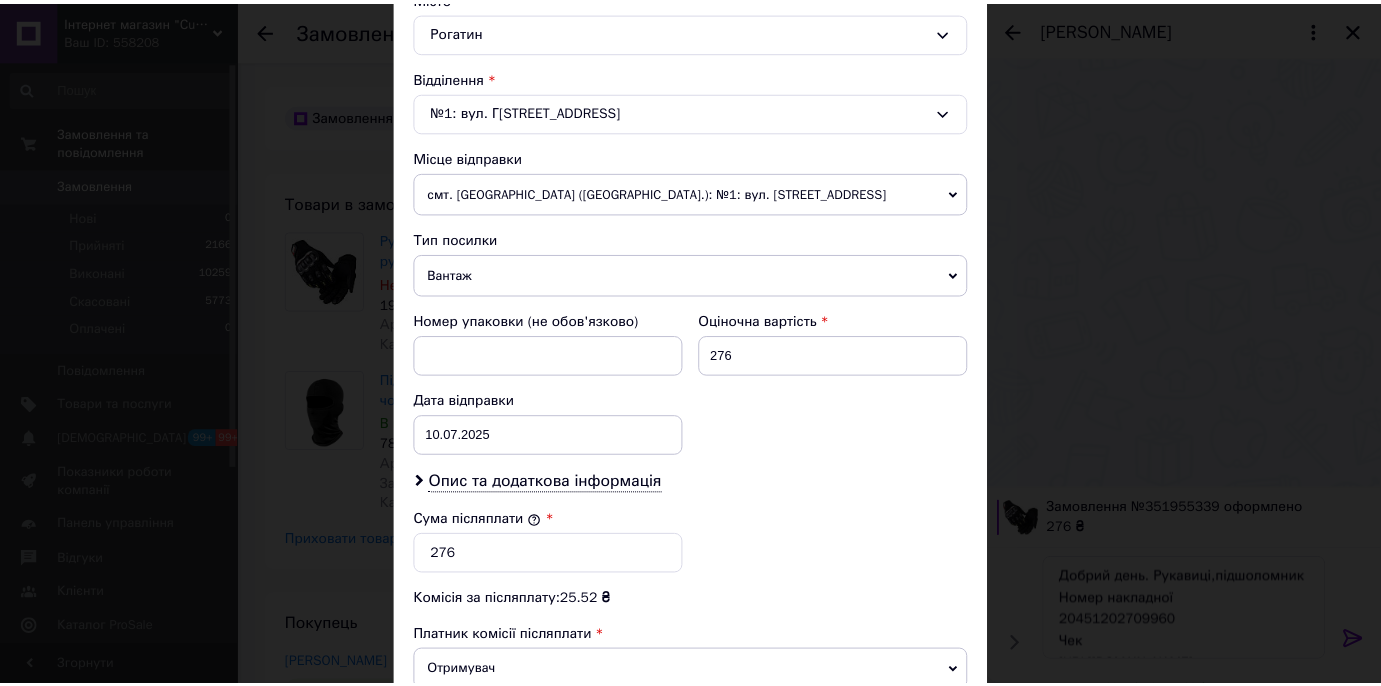scroll, scrollTop: 830, scrollLeft: 0, axis: vertical 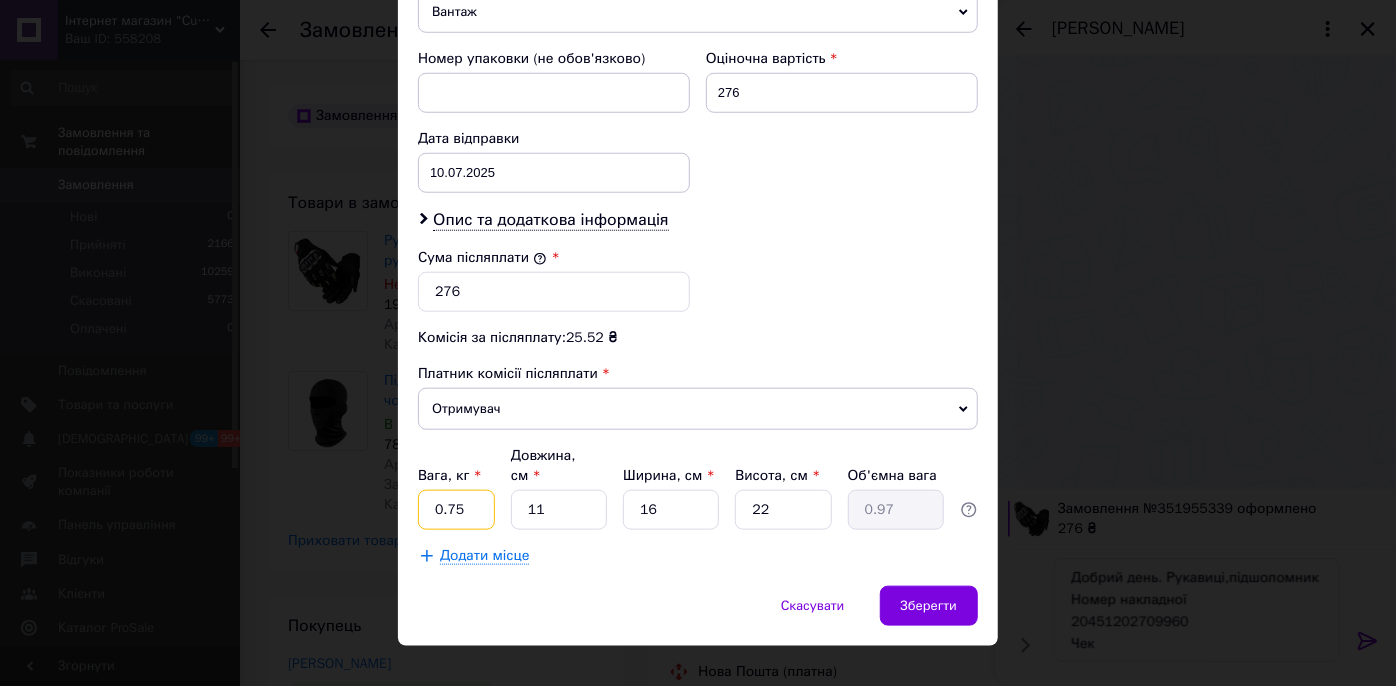 click on "0.75" at bounding box center (456, 510) 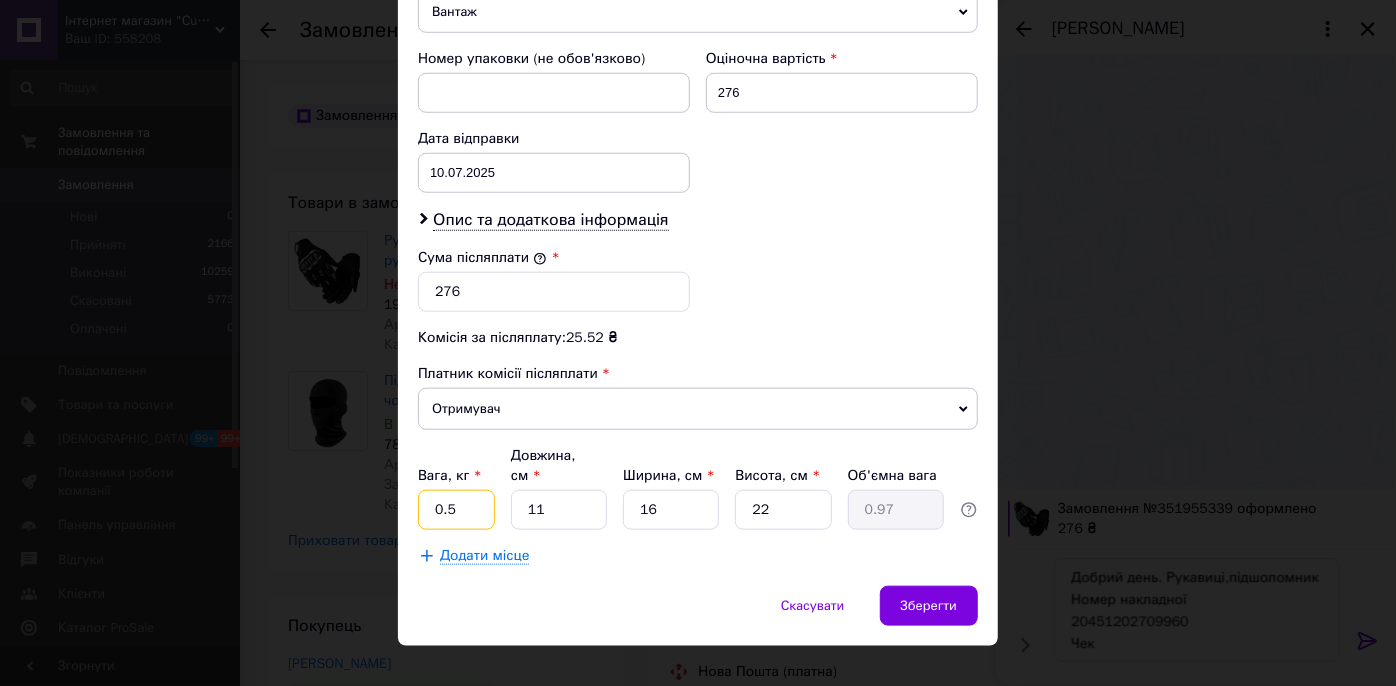 type on "0.5" 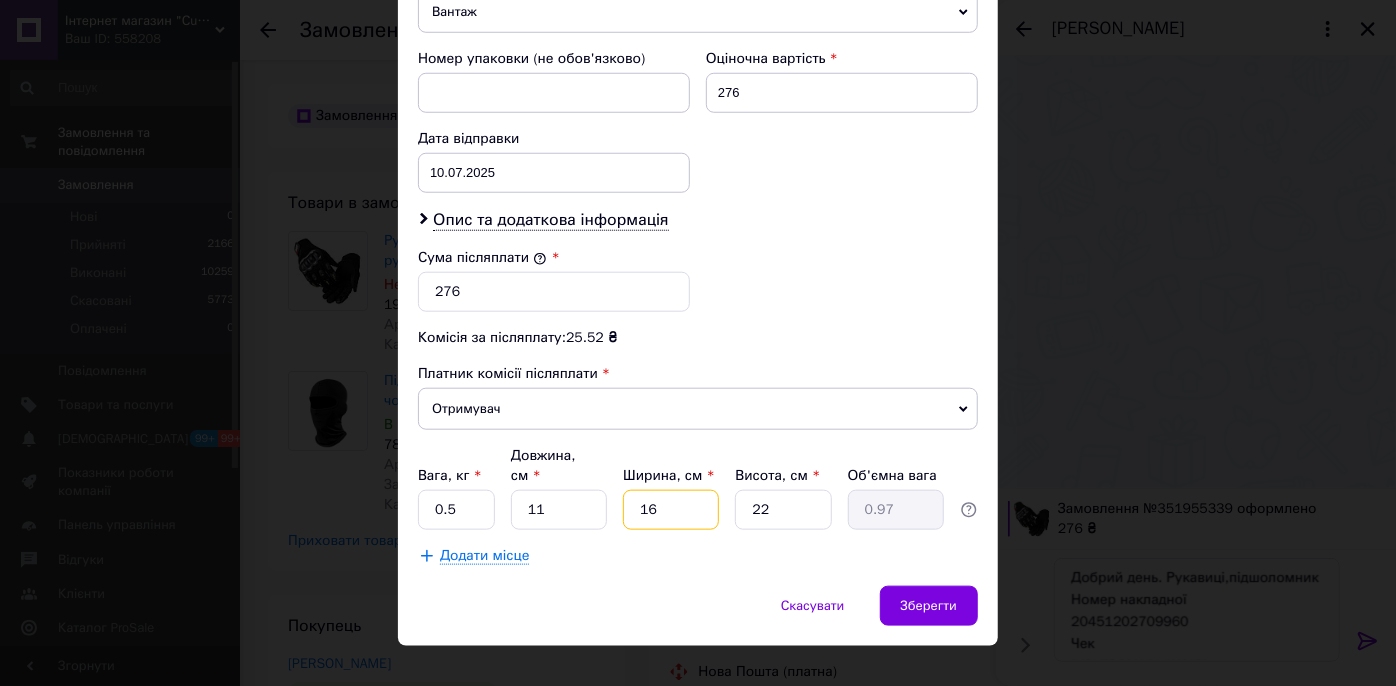 type 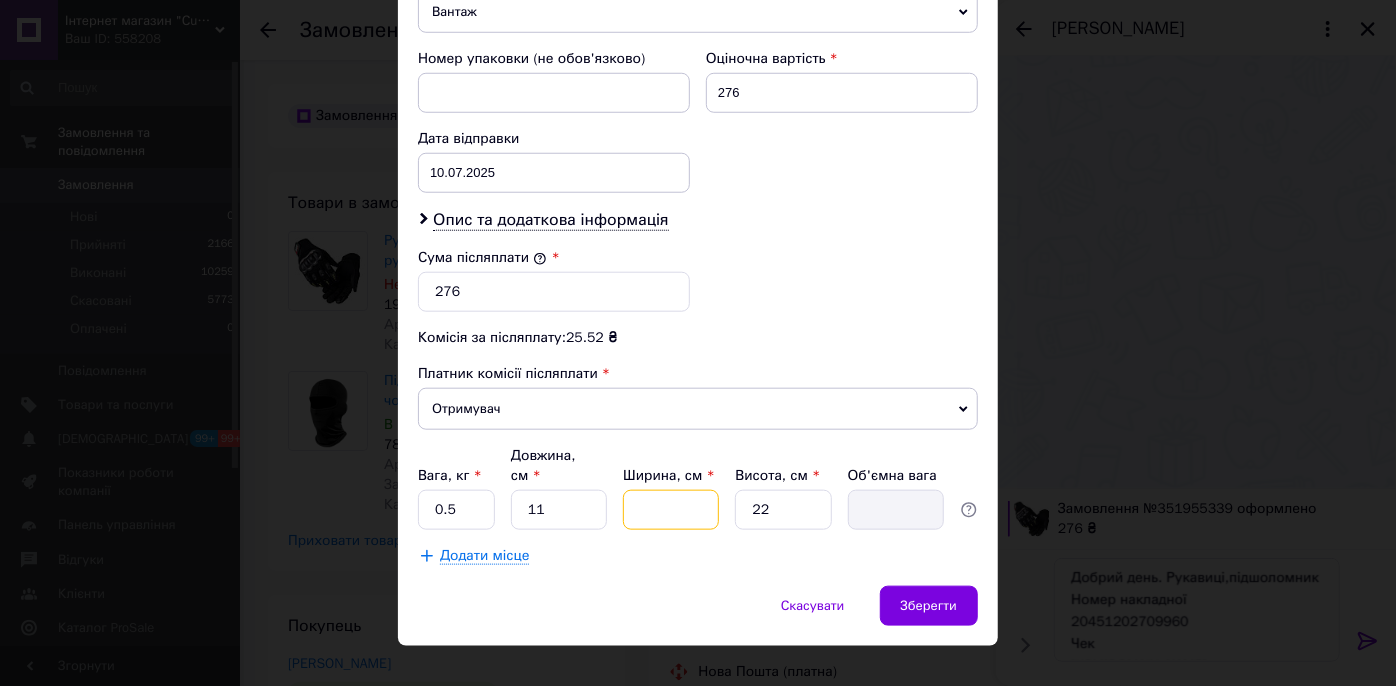 drag, startPoint x: 669, startPoint y: 485, endPoint x: 626, endPoint y: 484, distance: 43.011627 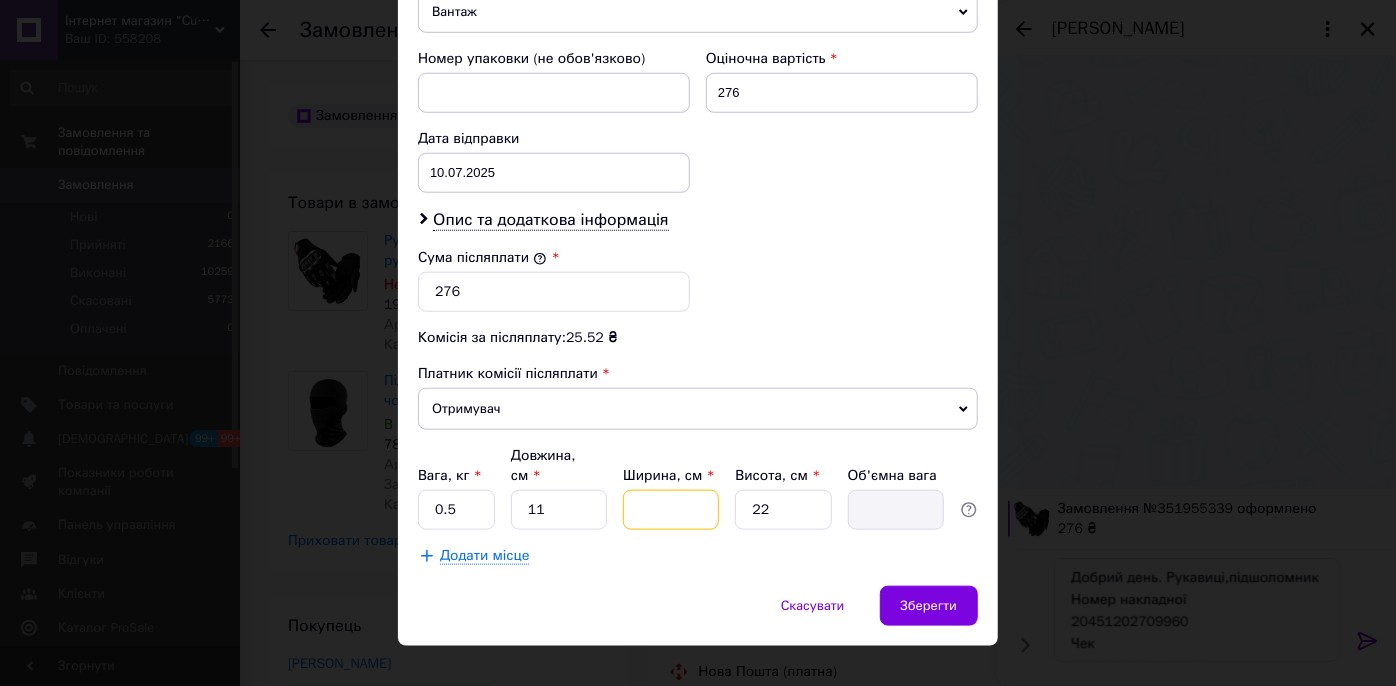 type on "5" 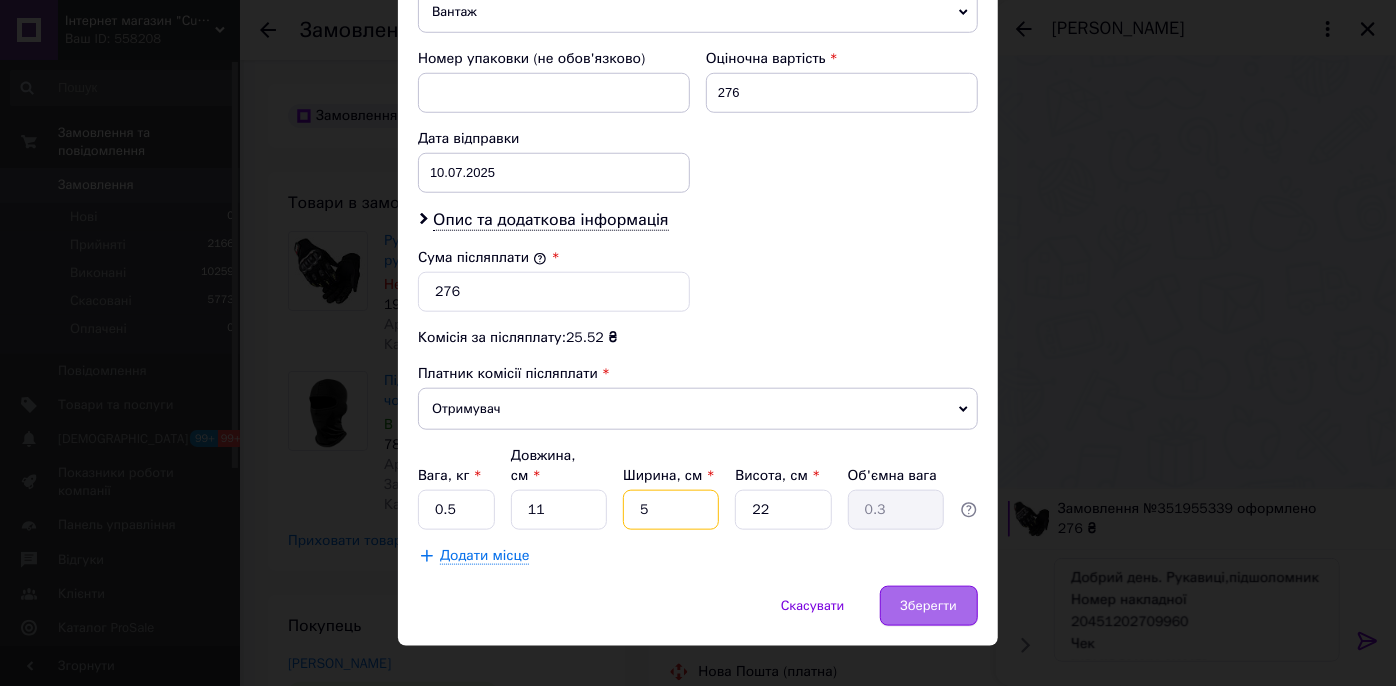 type on "5" 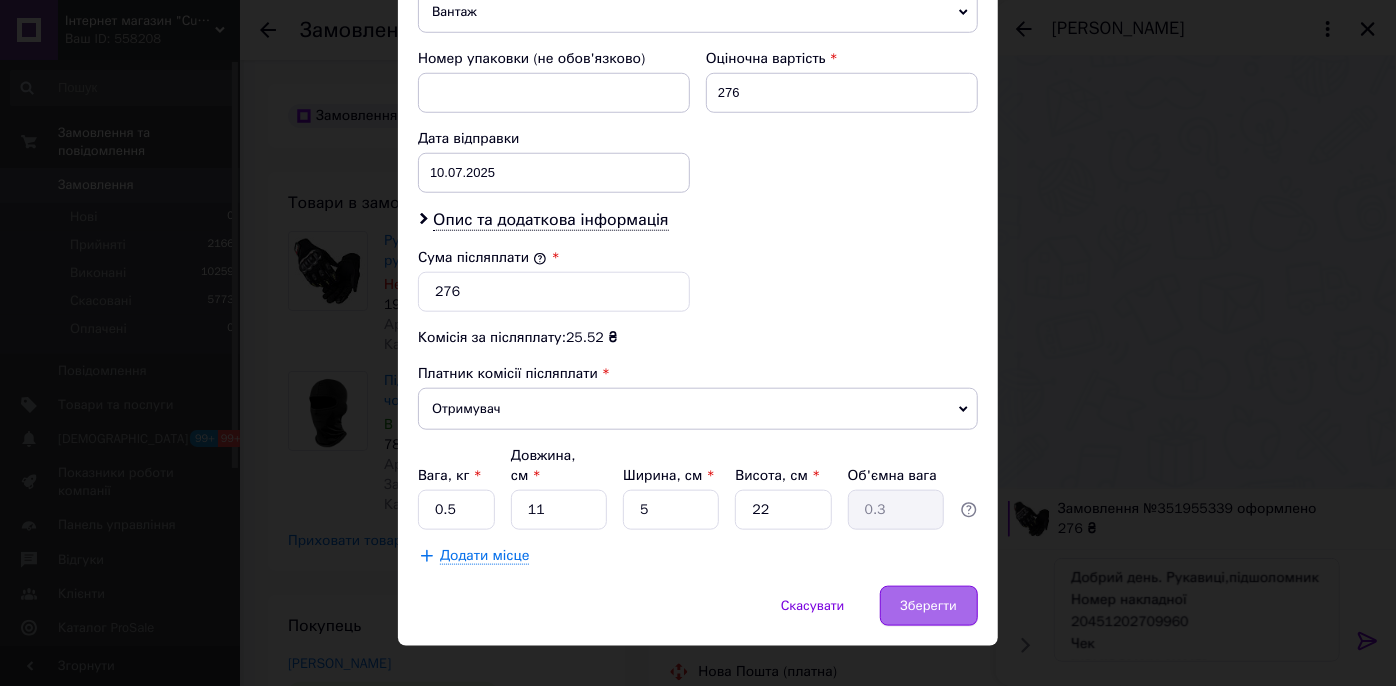 click on "Зберегти" at bounding box center [929, 606] 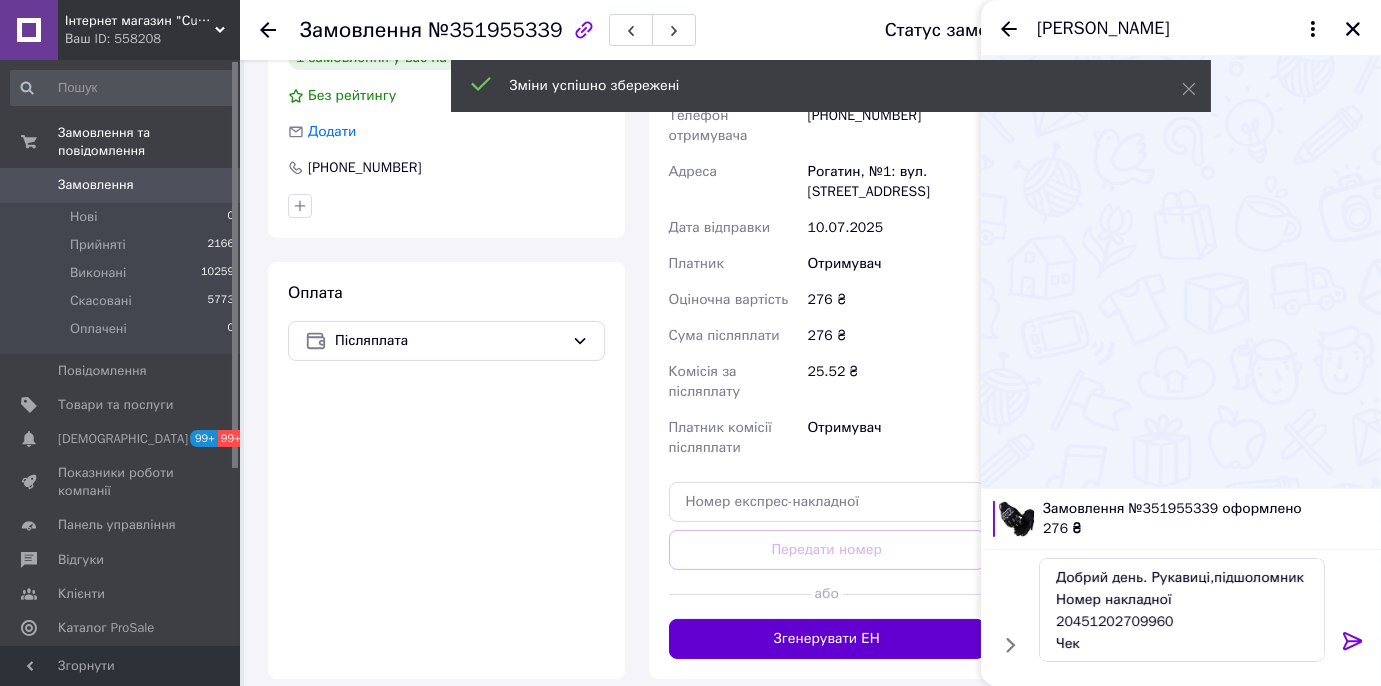 click on "Згенерувати ЕН" at bounding box center [827, 639] 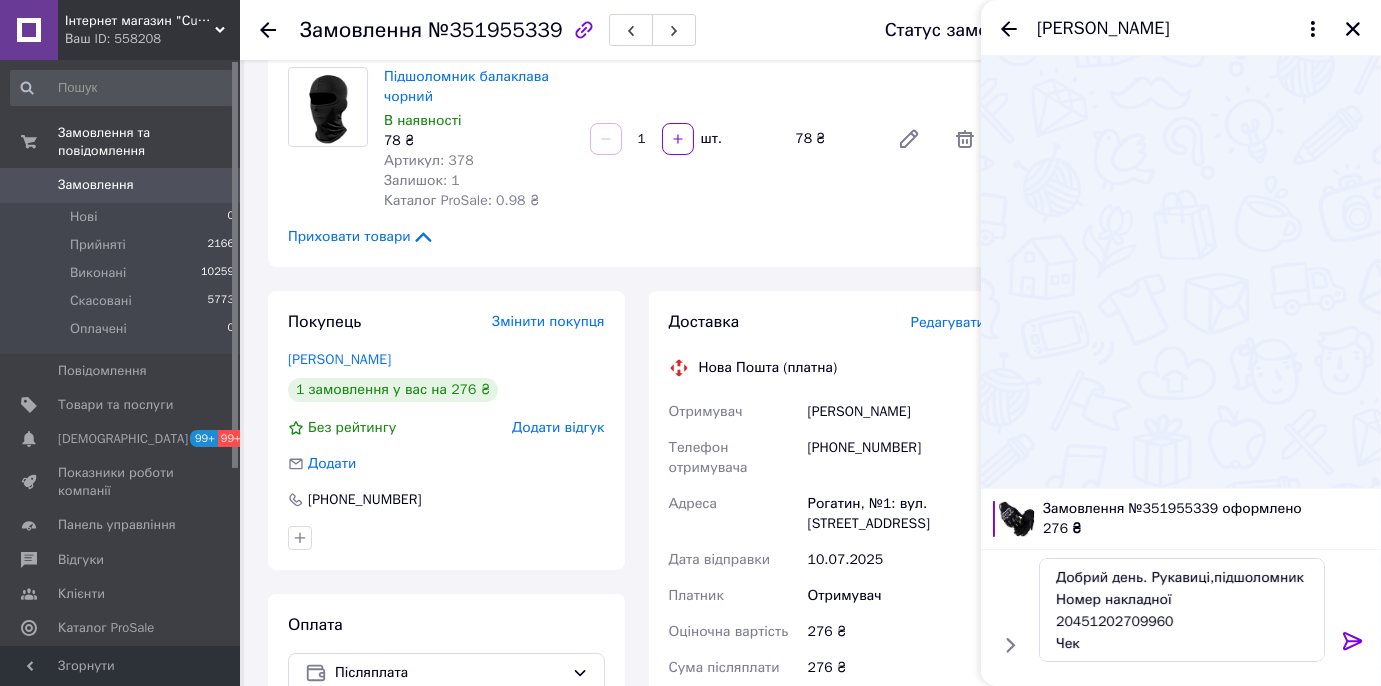 scroll, scrollTop: 272, scrollLeft: 0, axis: vertical 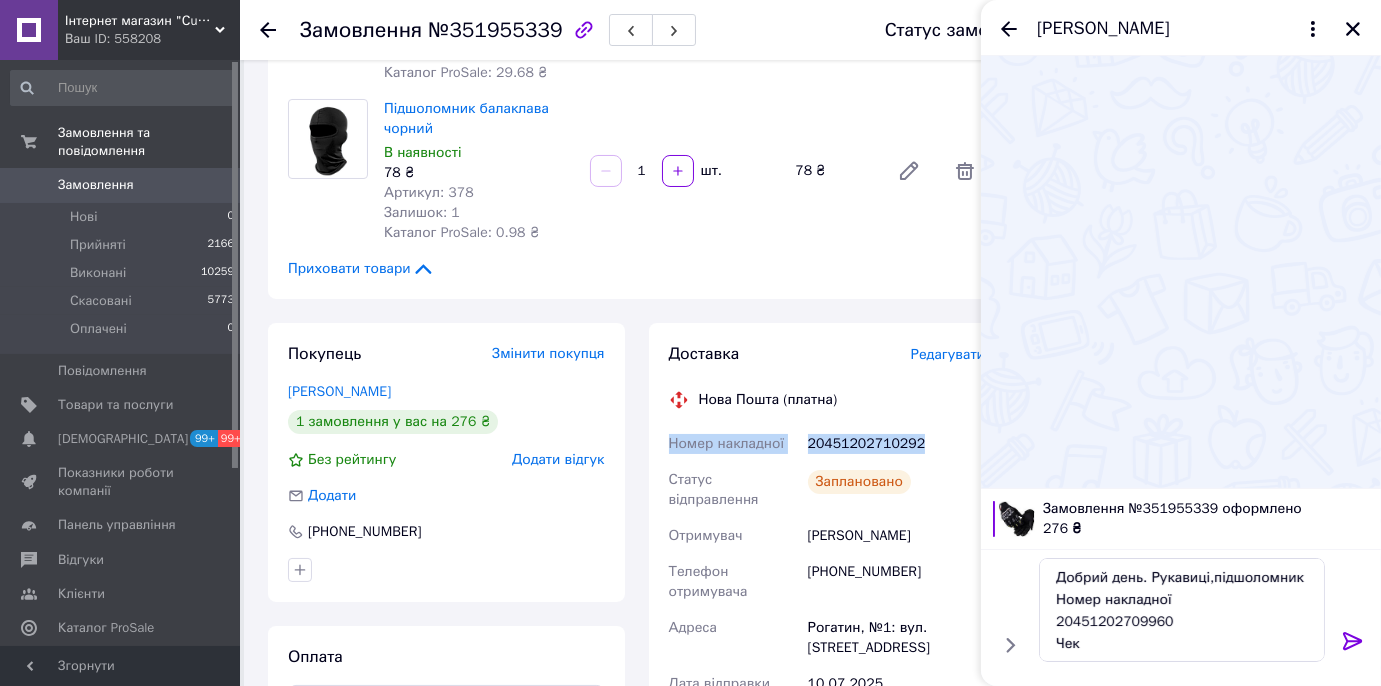 drag, startPoint x: 925, startPoint y: 444, endPoint x: 666, endPoint y: 446, distance: 259.00772 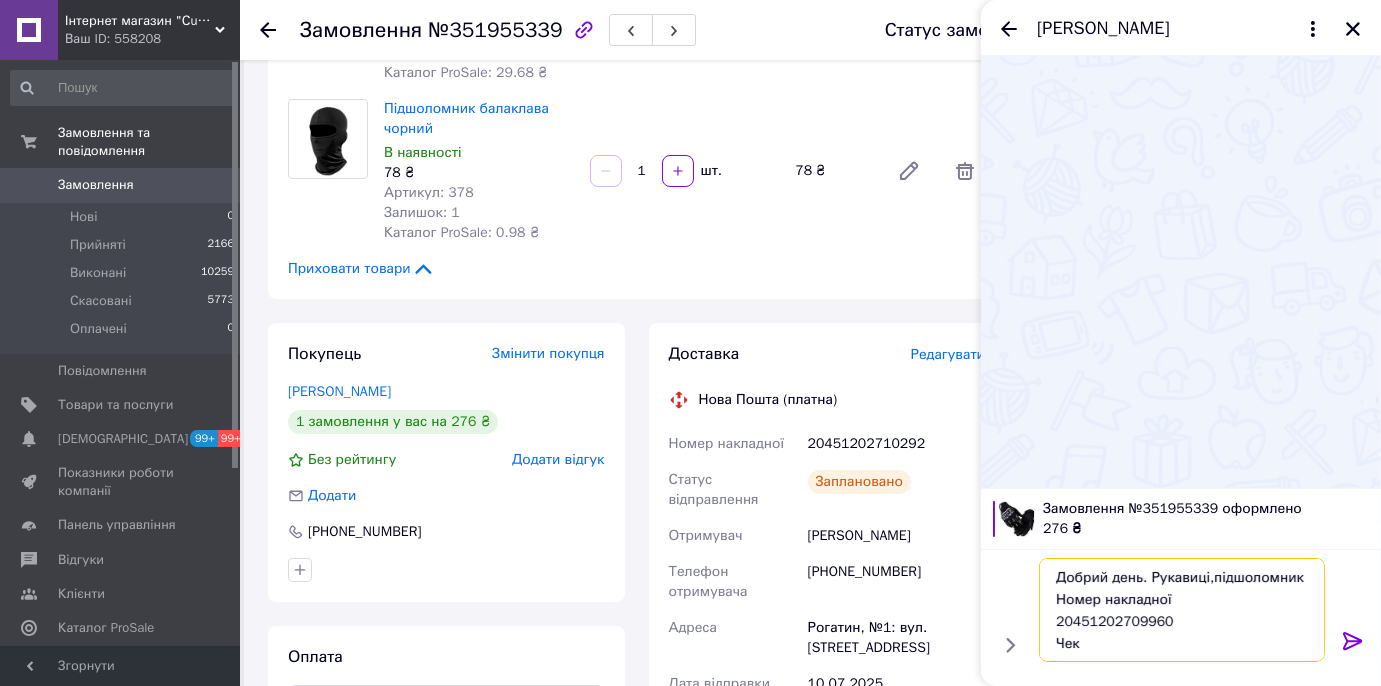 paste on "10292" 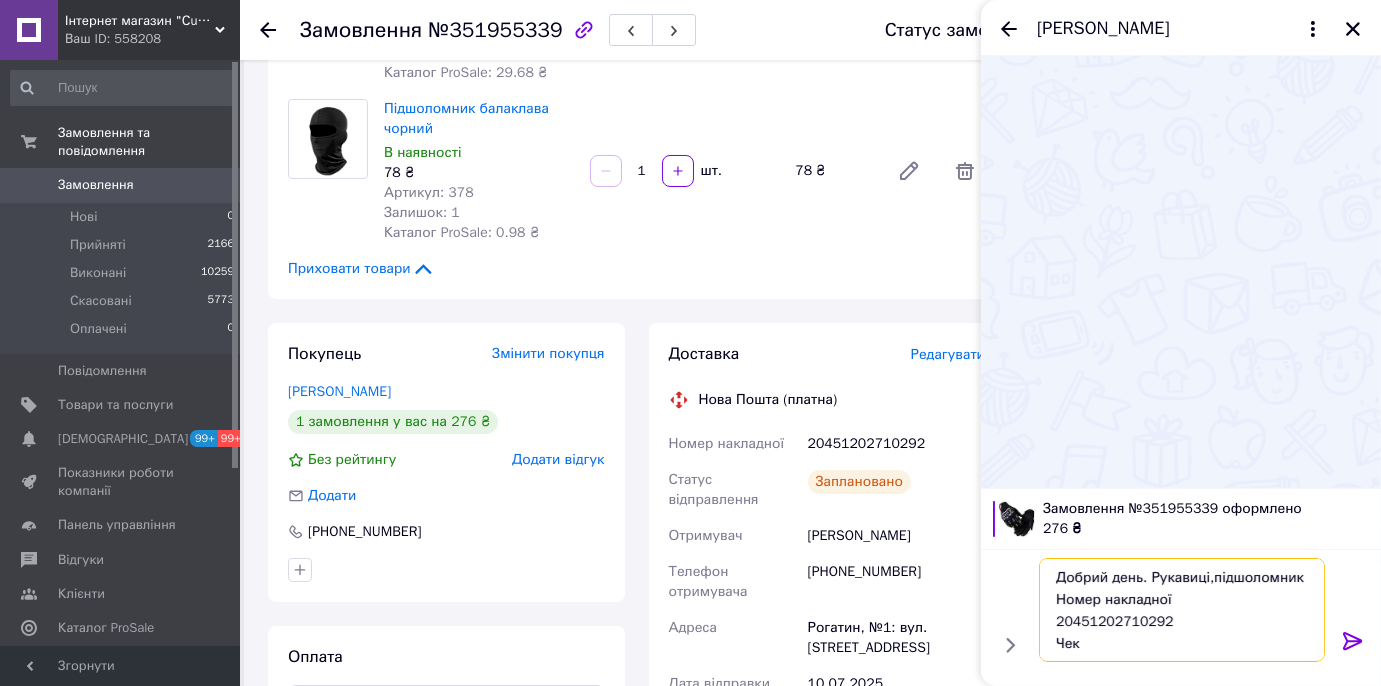 drag, startPoint x: 1180, startPoint y: 617, endPoint x: 1044, endPoint y: 595, distance: 137.76791 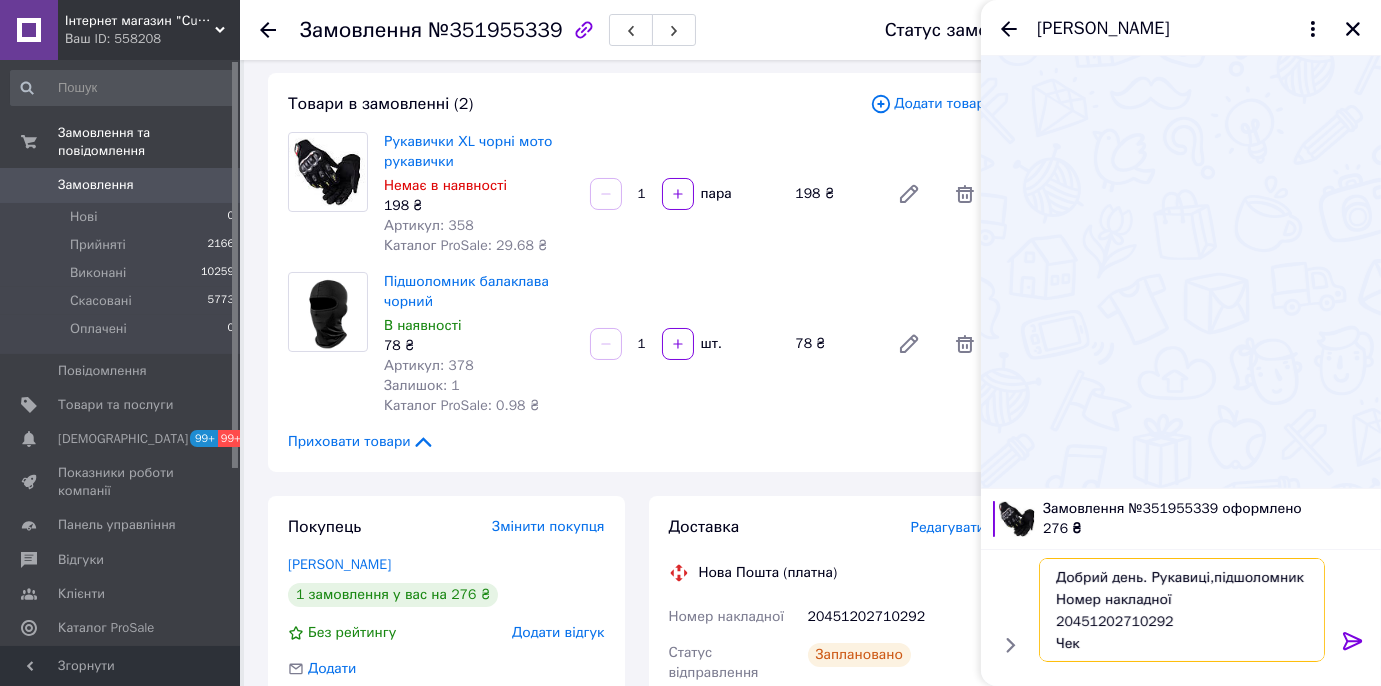 scroll, scrollTop: 90, scrollLeft: 0, axis: vertical 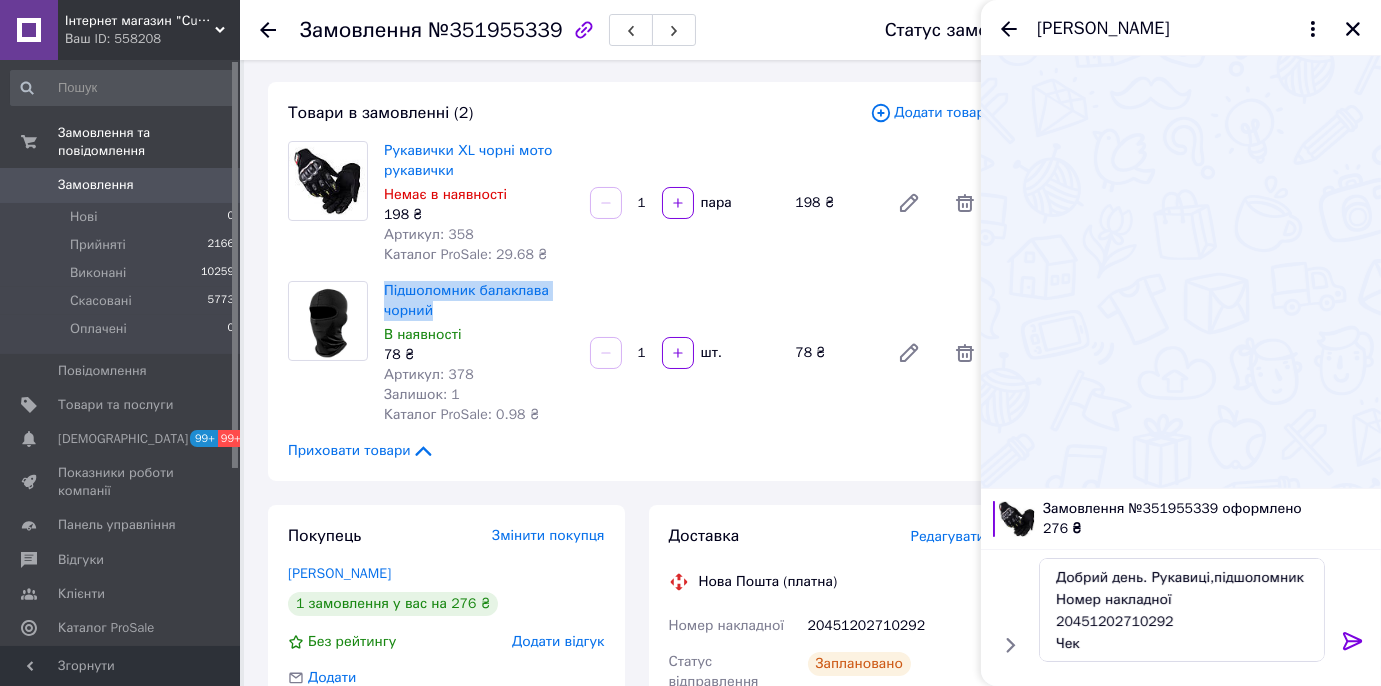 drag, startPoint x: 382, startPoint y: 286, endPoint x: 440, endPoint y: 310, distance: 62.76942 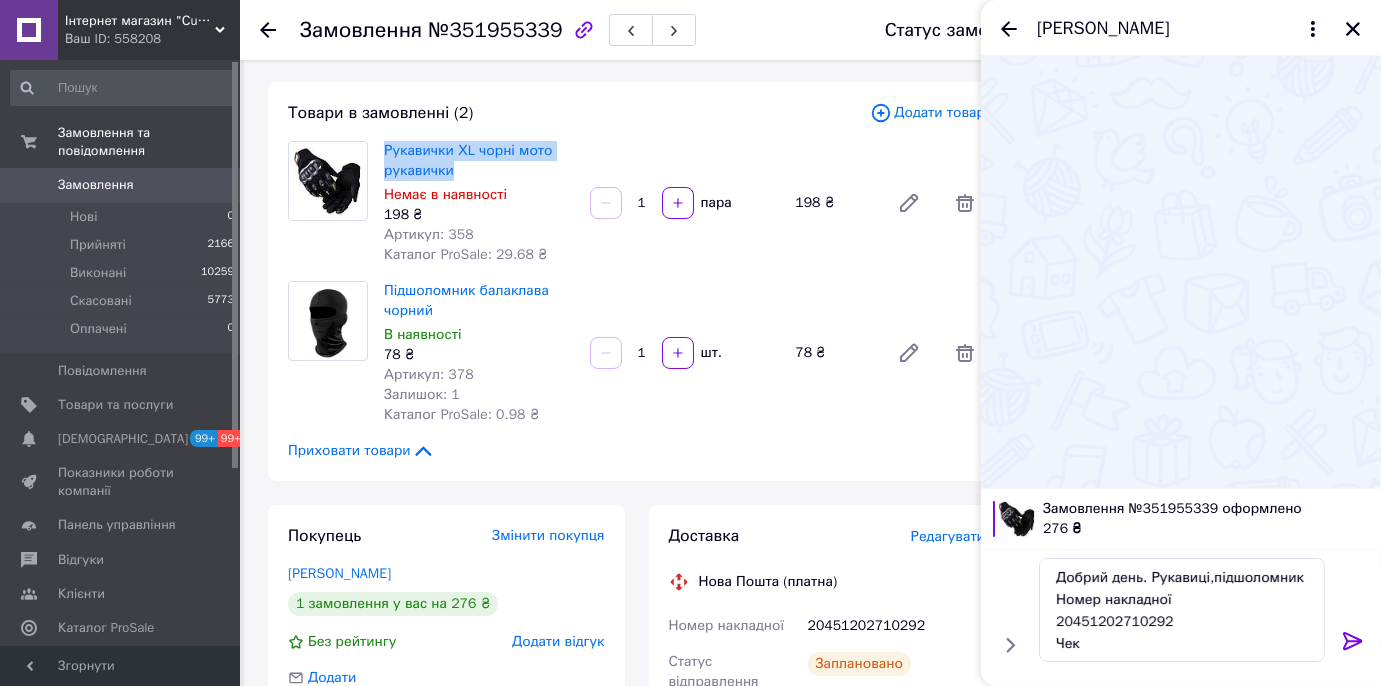 drag, startPoint x: 381, startPoint y: 143, endPoint x: 471, endPoint y: 165, distance: 92.64988 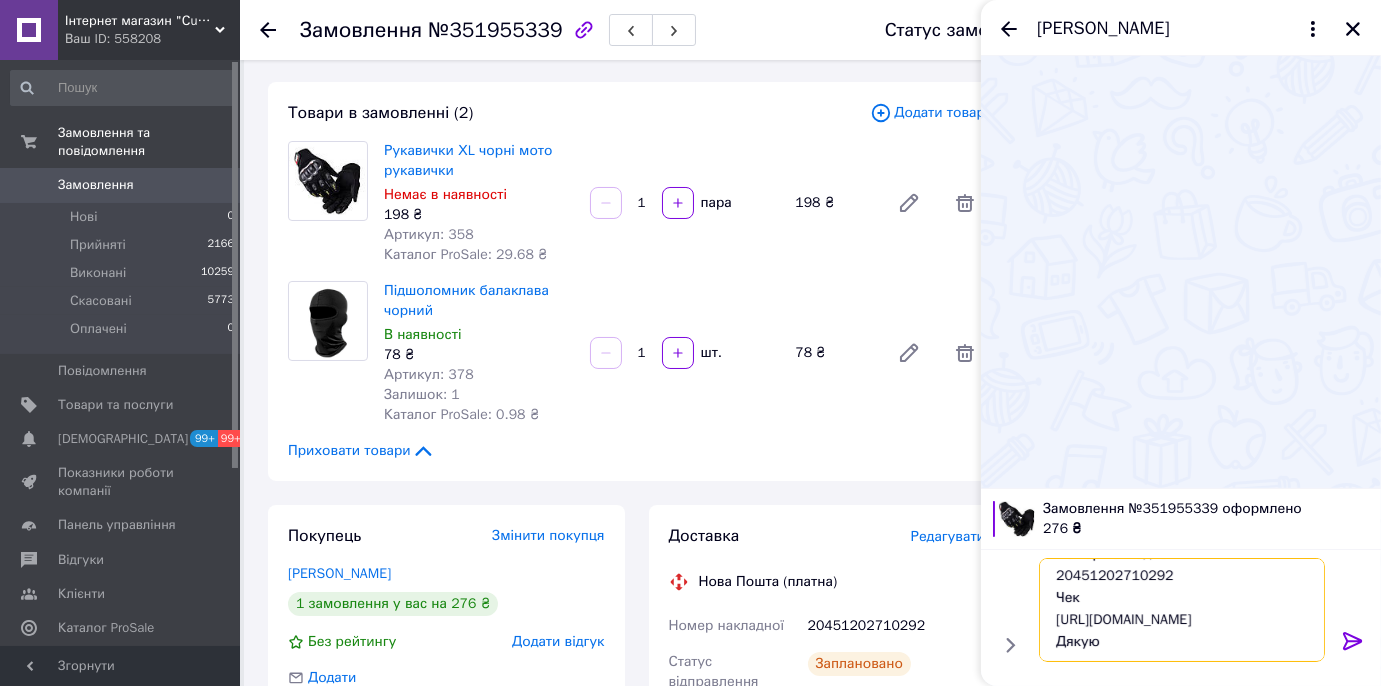 paste on "_cCBbdLHtjo" 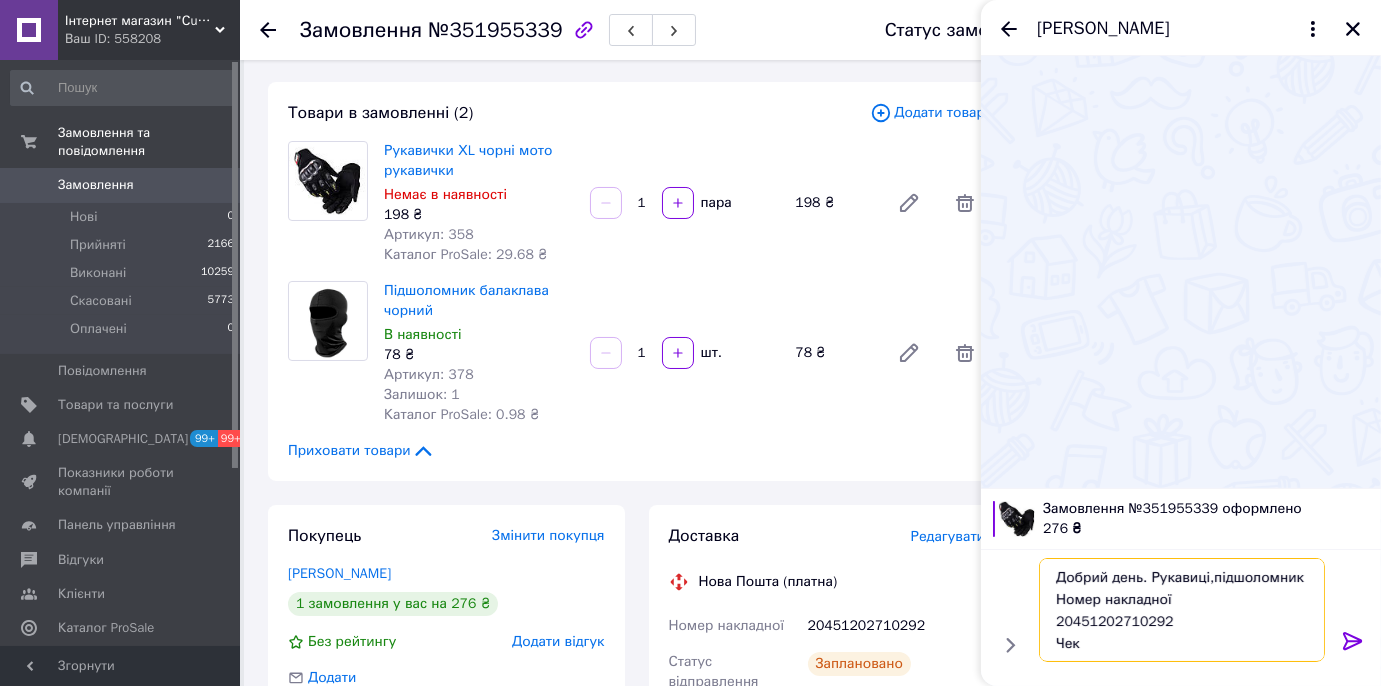 drag, startPoint x: 1115, startPoint y: 643, endPoint x: 1038, endPoint y: 555, distance: 116.9316 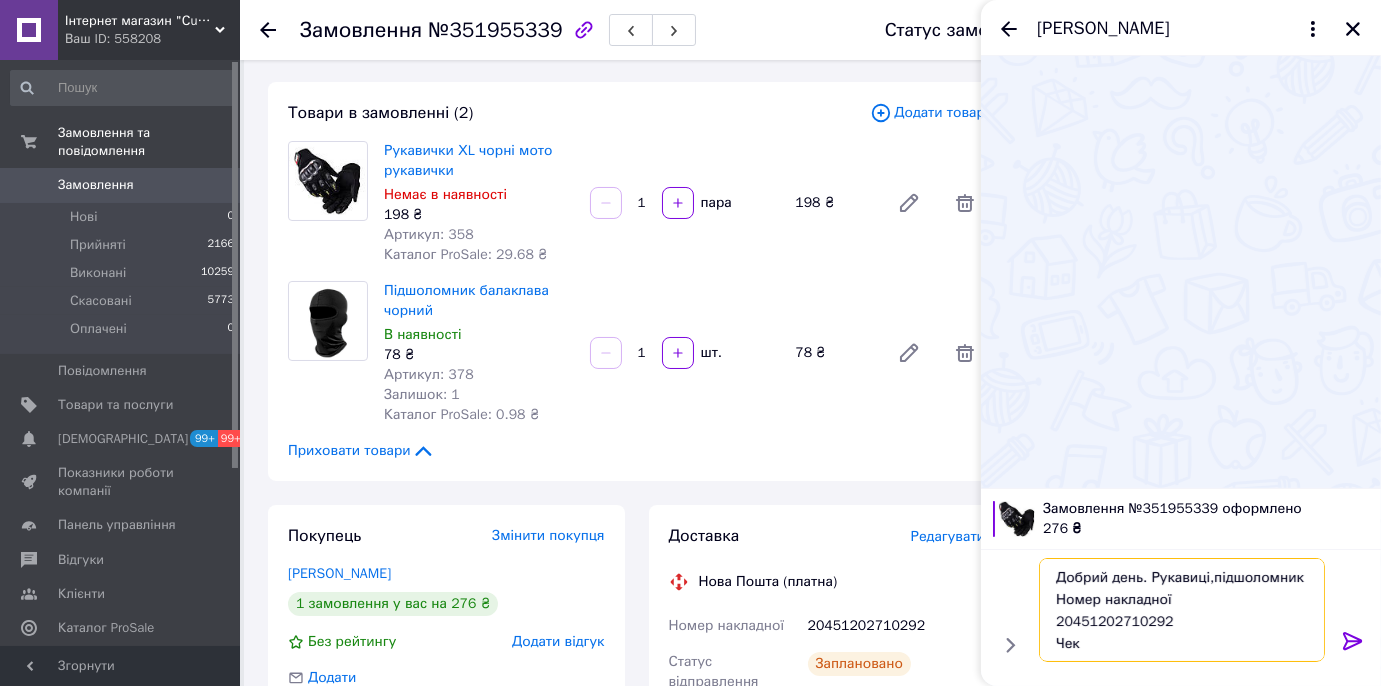 type on "Добрий день. Рукавиці,підшоломник
Номер накладної
20451202710292
Чек
[URL][DOMAIN_NAME]
Дякую" 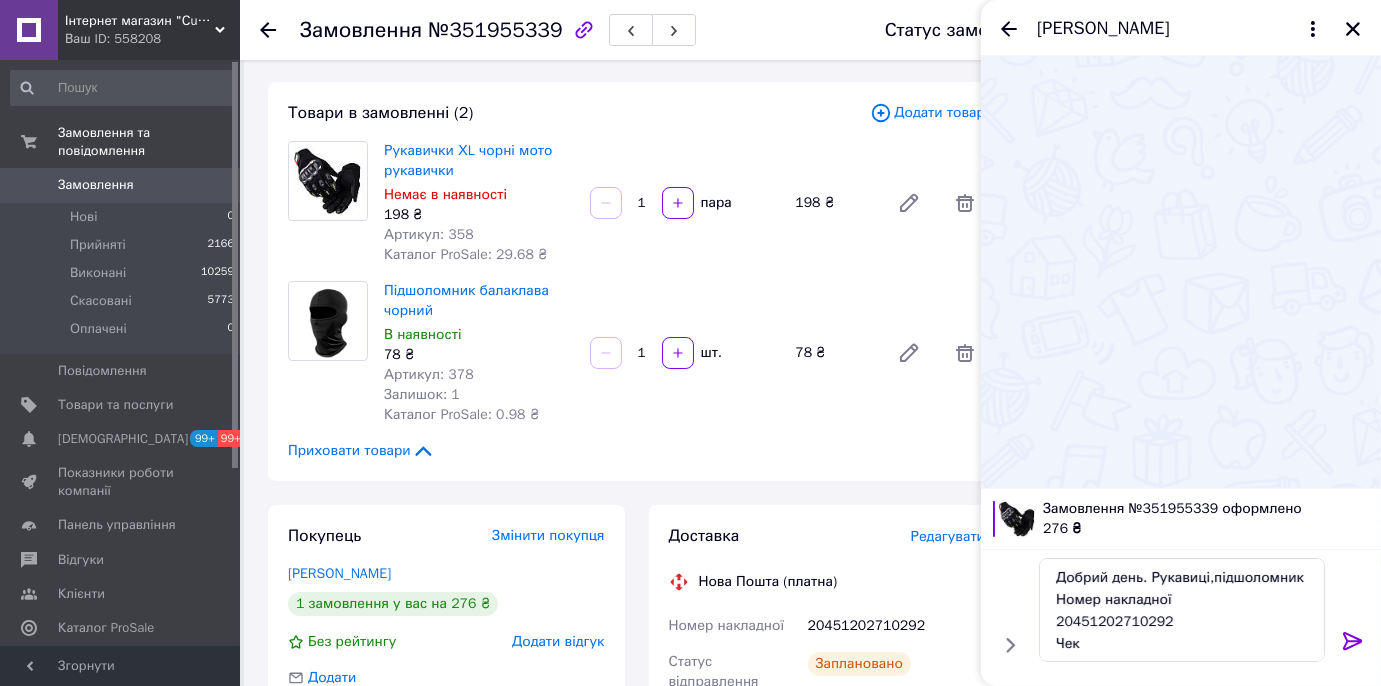 click 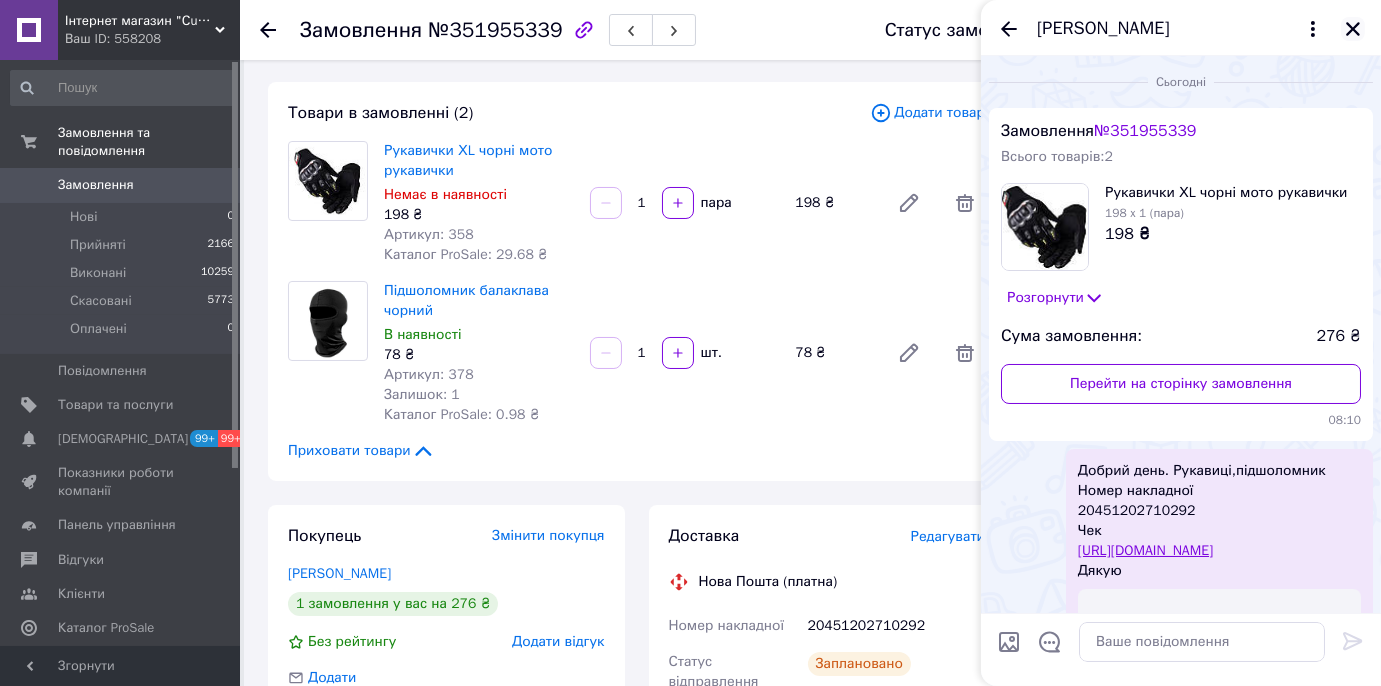 scroll, scrollTop: 275, scrollLeft: 0, axis: vertical 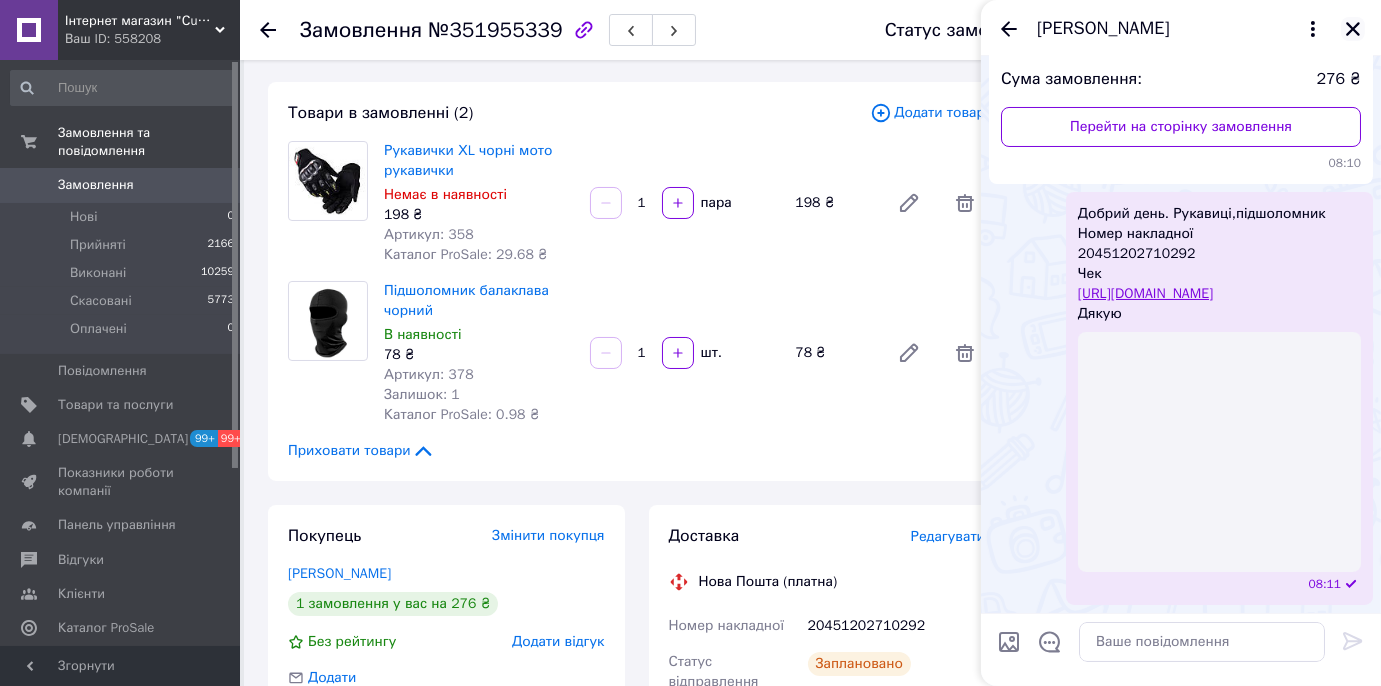 click 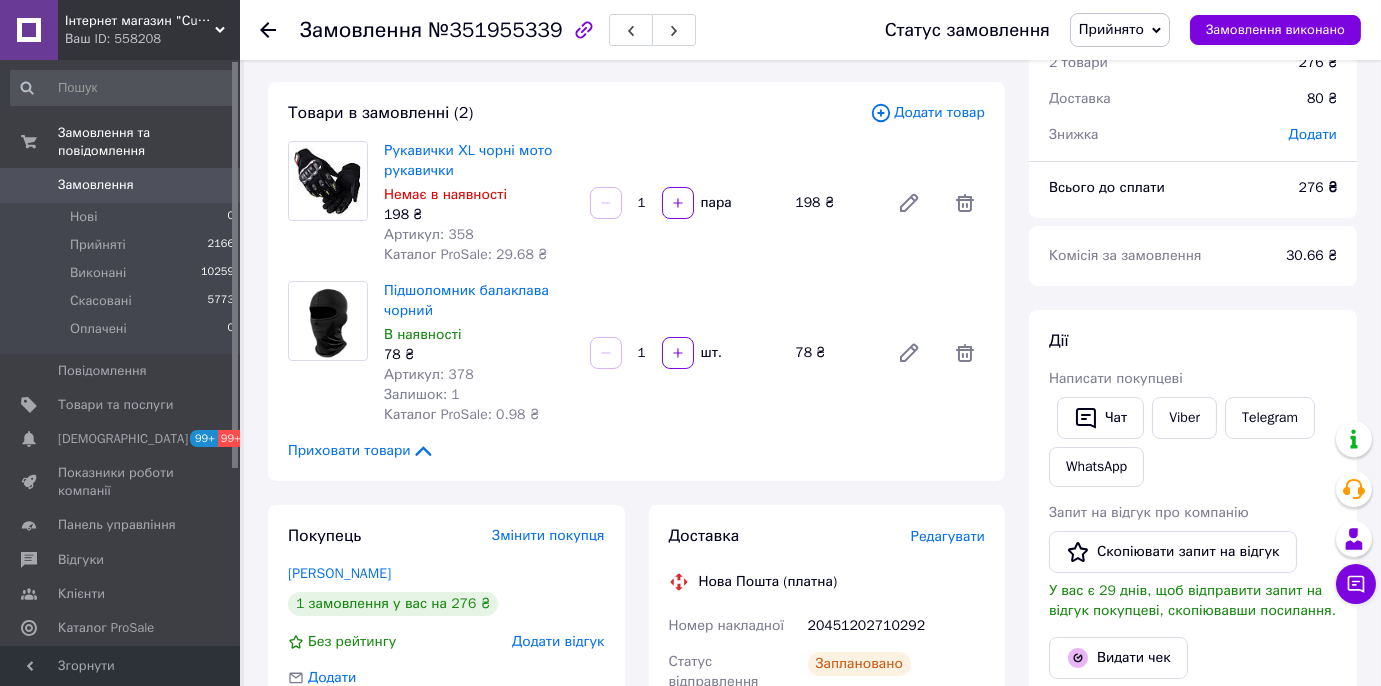 click on "0" at bounding box center (212, 185) 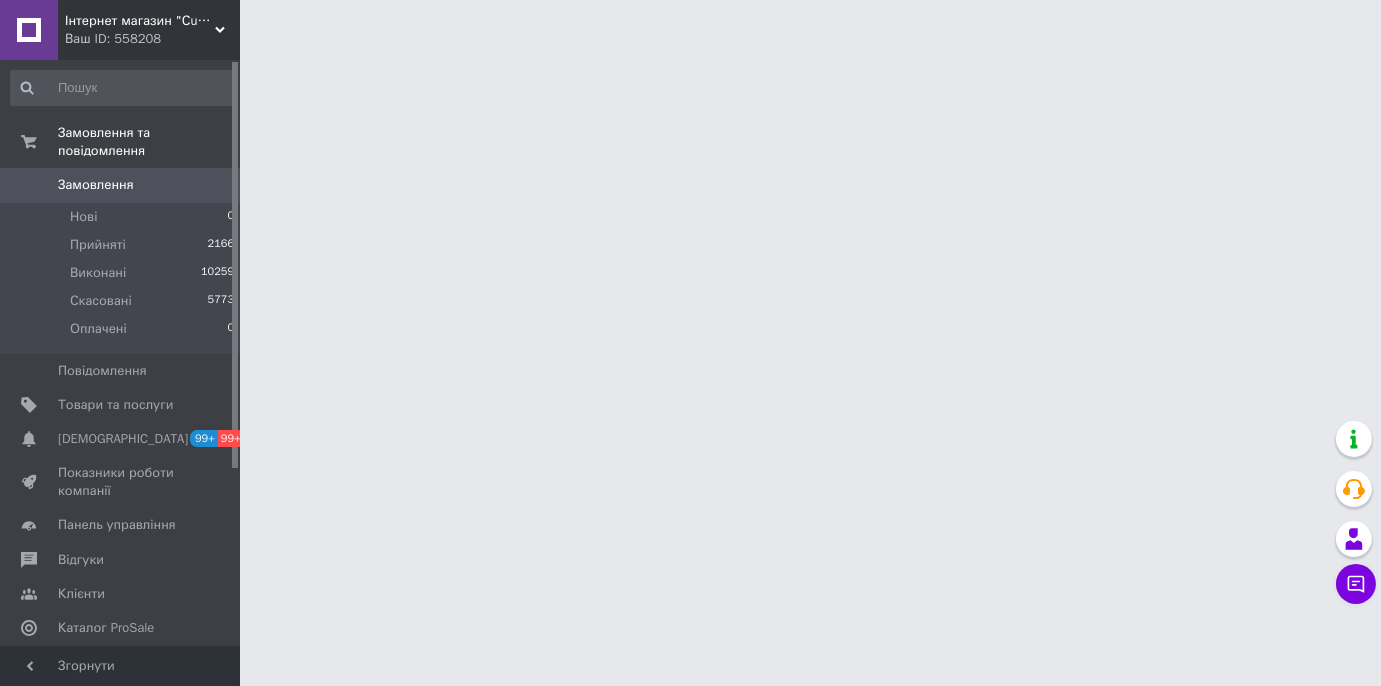 scroll, scrollTop: 0, scrollLeft: 0, axis: both 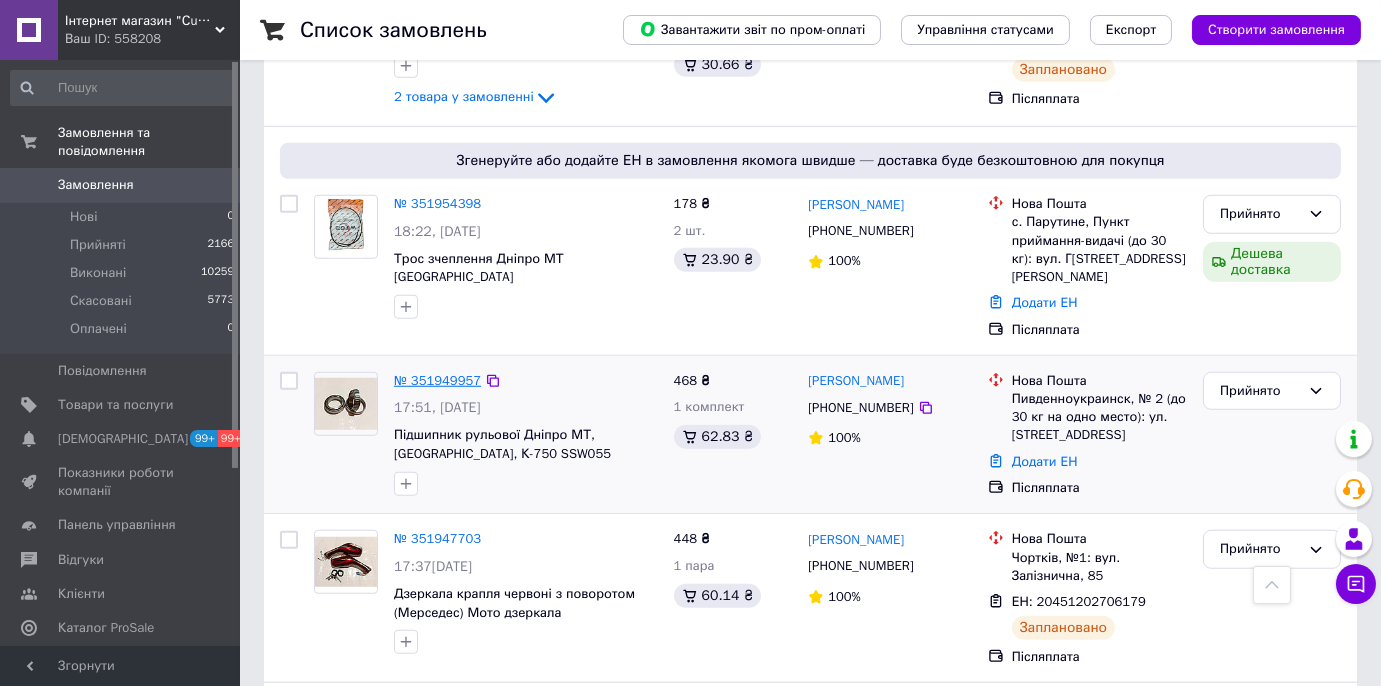 click on "№ 351949957" at bounding box center (437, 380) 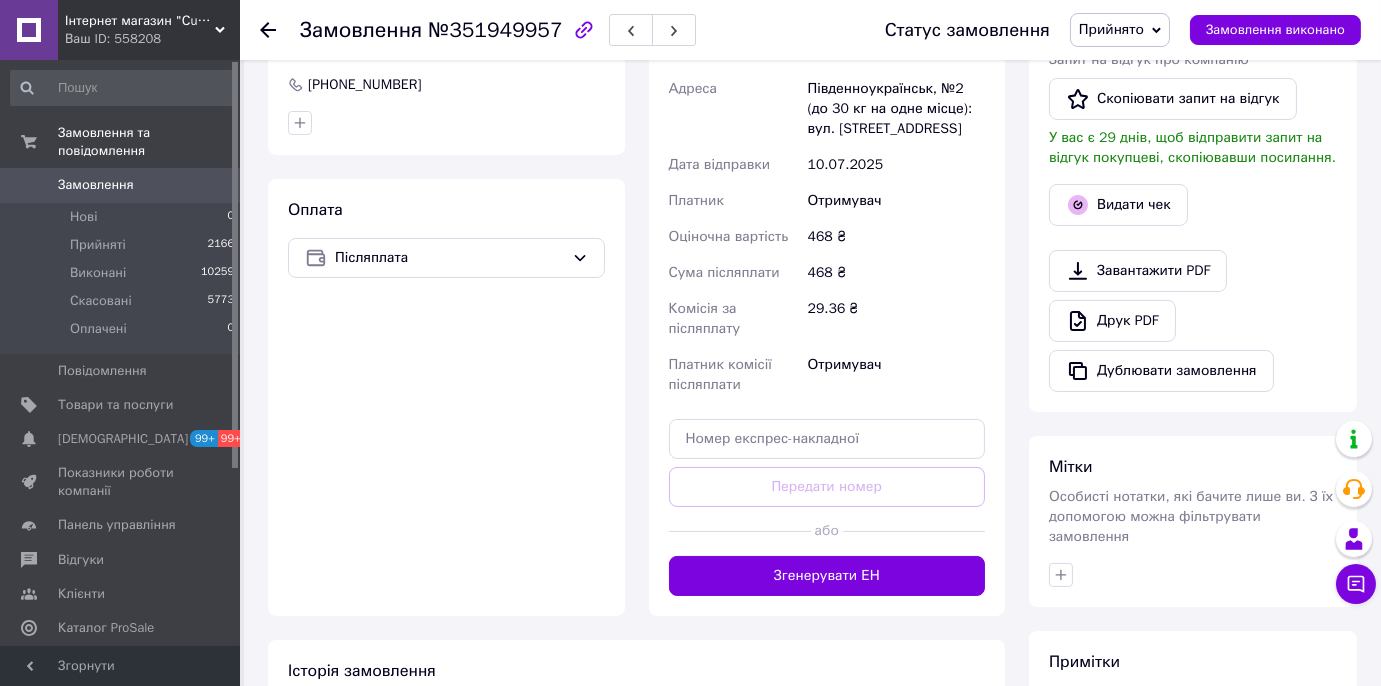 scroll, scrollTop: 388, scrollLeft: 0, axis: vertical 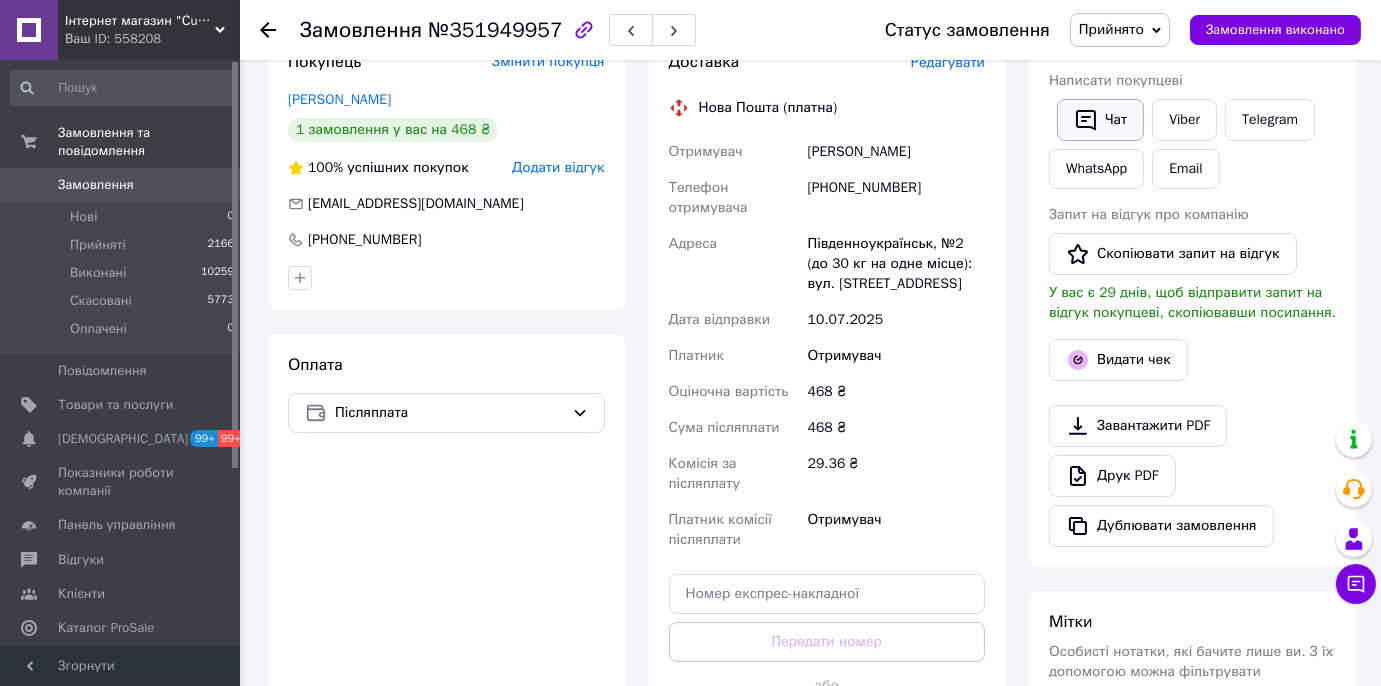 click on "Чат" at bounding box center (1100, 120) 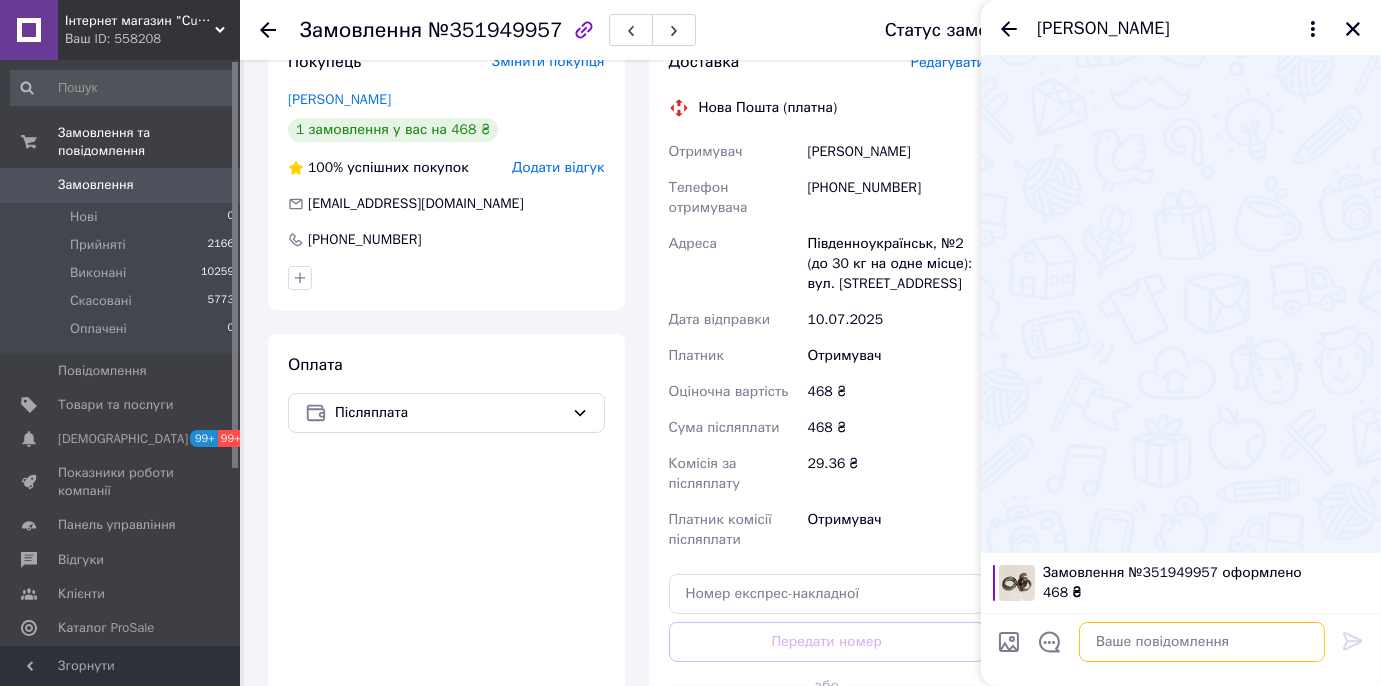 click at bounding box center [1202, 642] 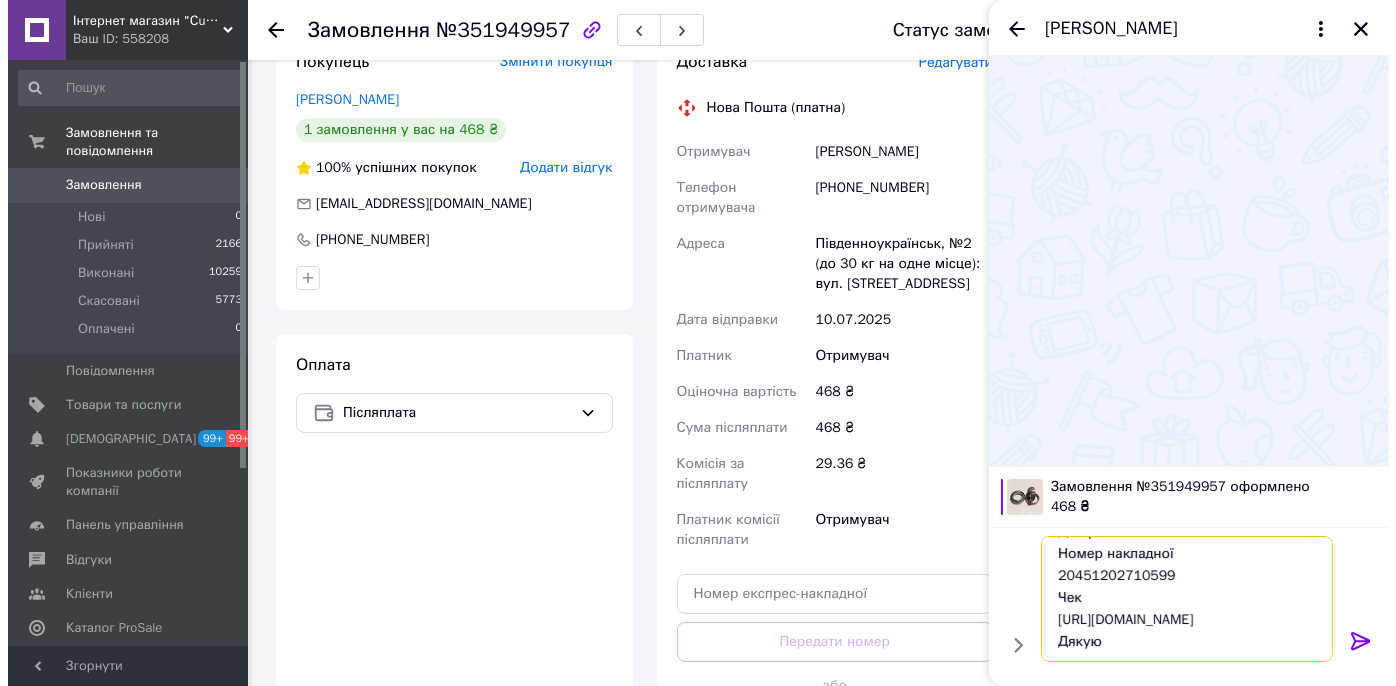 scroll, scrollTop: 0, scrollLeft: 0, axis: both 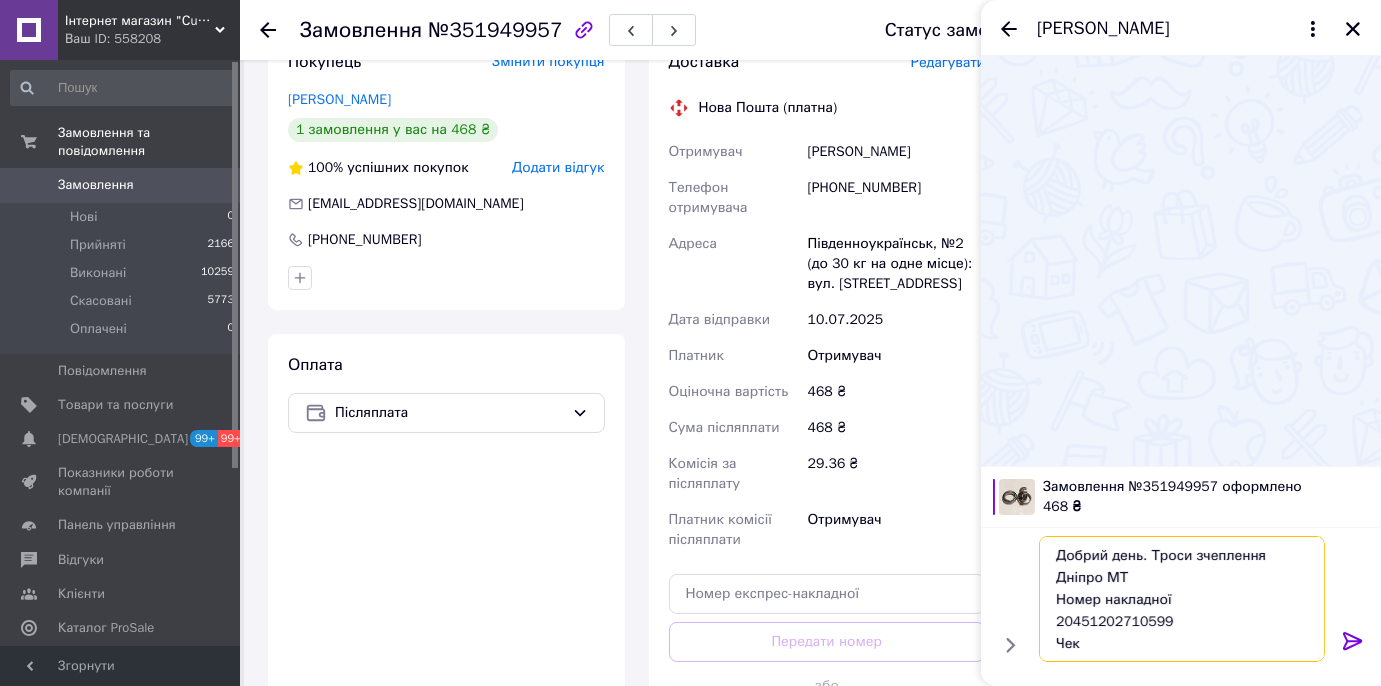 drag, startPoint x: 1152, startPoint y: 555, endPoint x: 1170, endPoint y: 577, distance: 28.42534 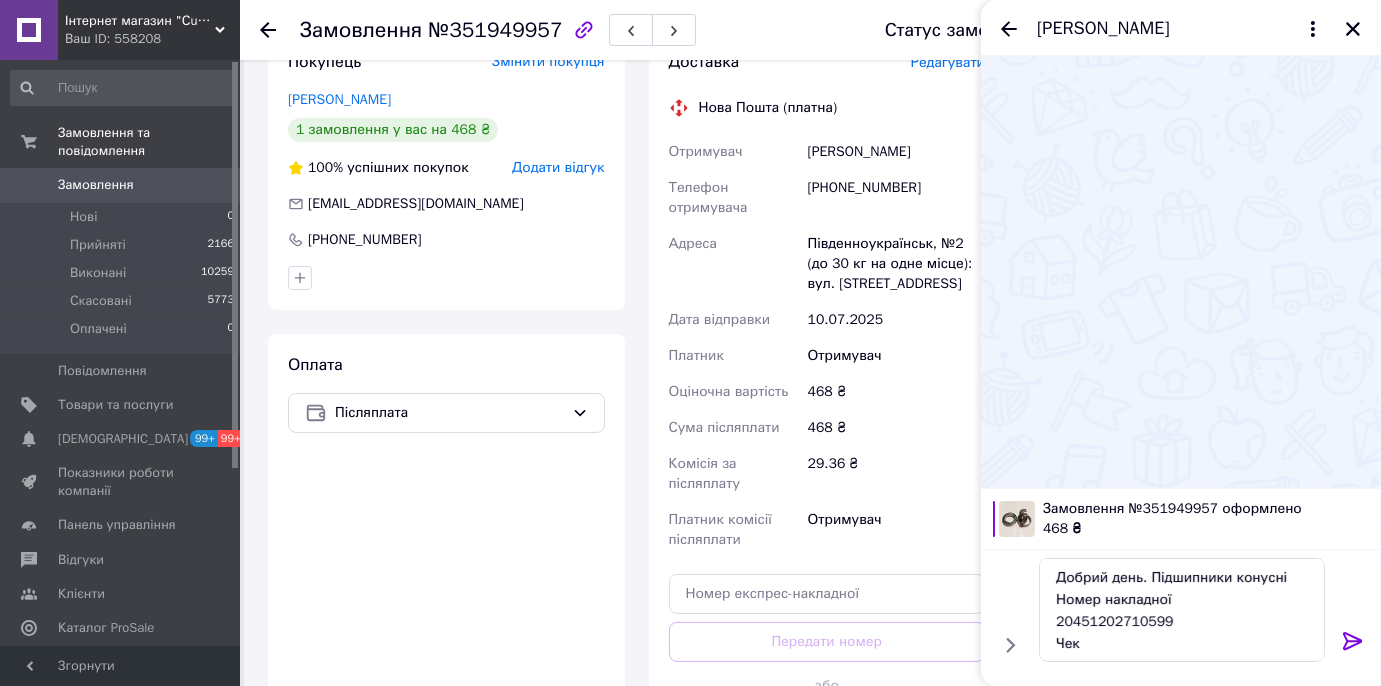 click on "Редагувати" at bounding box center (948, 62) 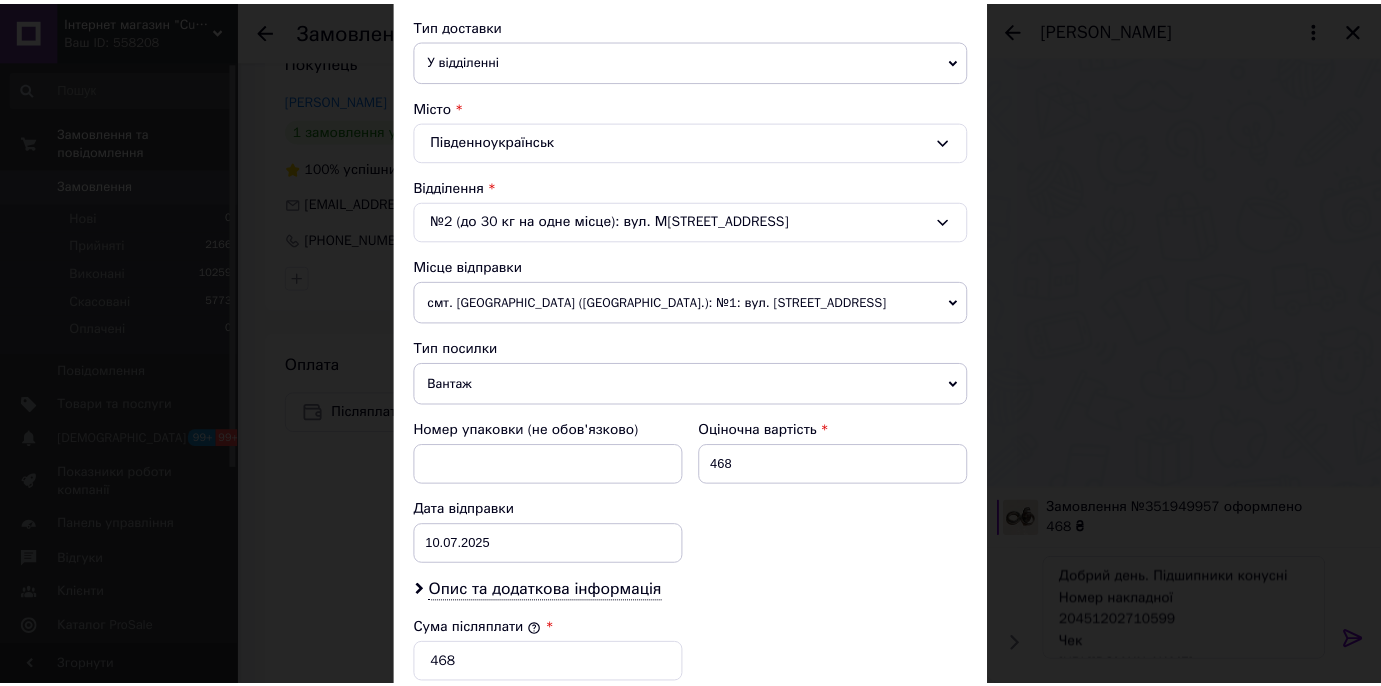 scroll, scrollTop: 727, scrollLeft: 0, axis: vertical 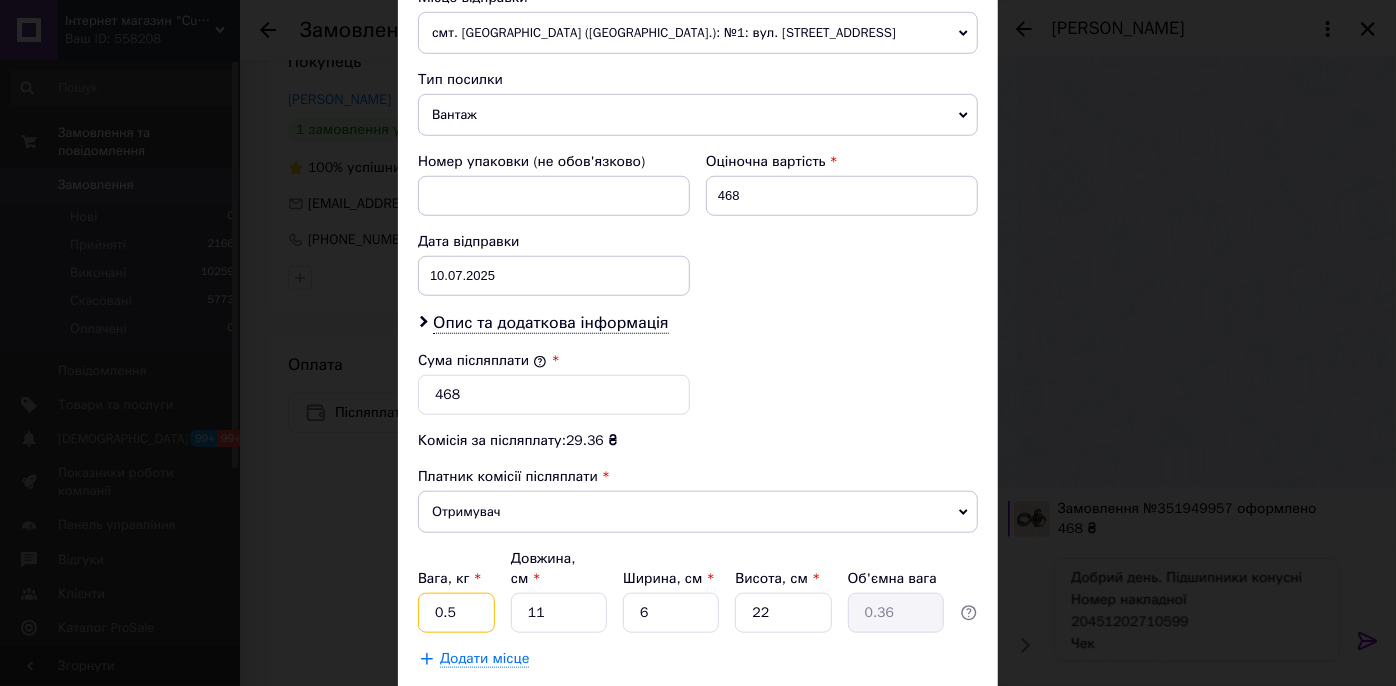 click on "0.5" at bounding box center (456, 613) 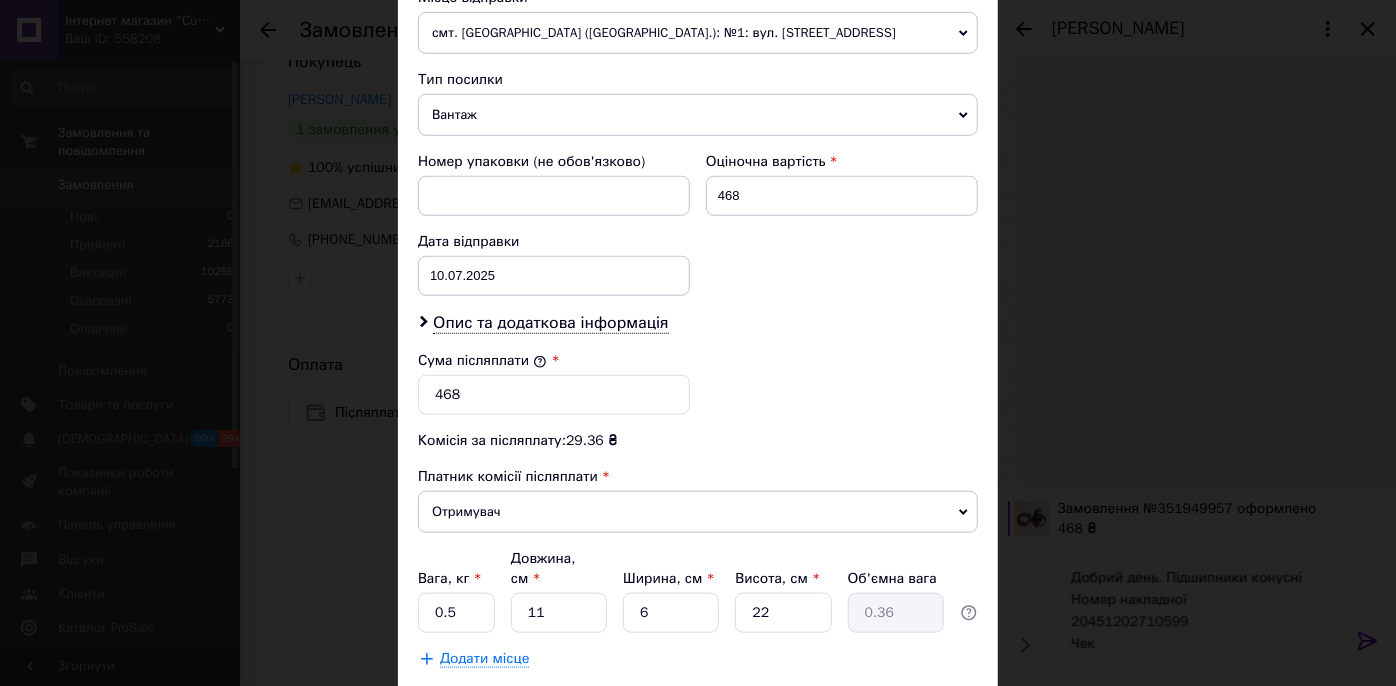 click on "Зберегти" at bounding box center (929, 709) 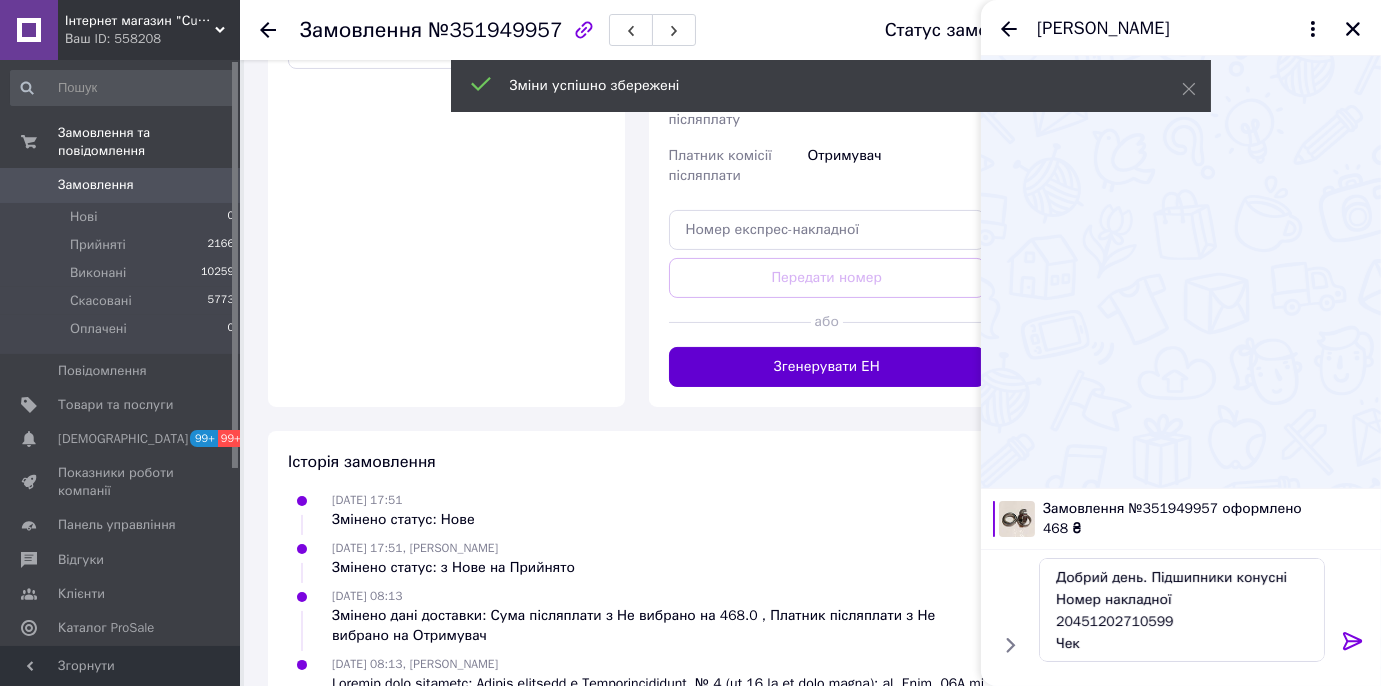 click on "Згенерувати ЕН" at bounding box center [827, 367] 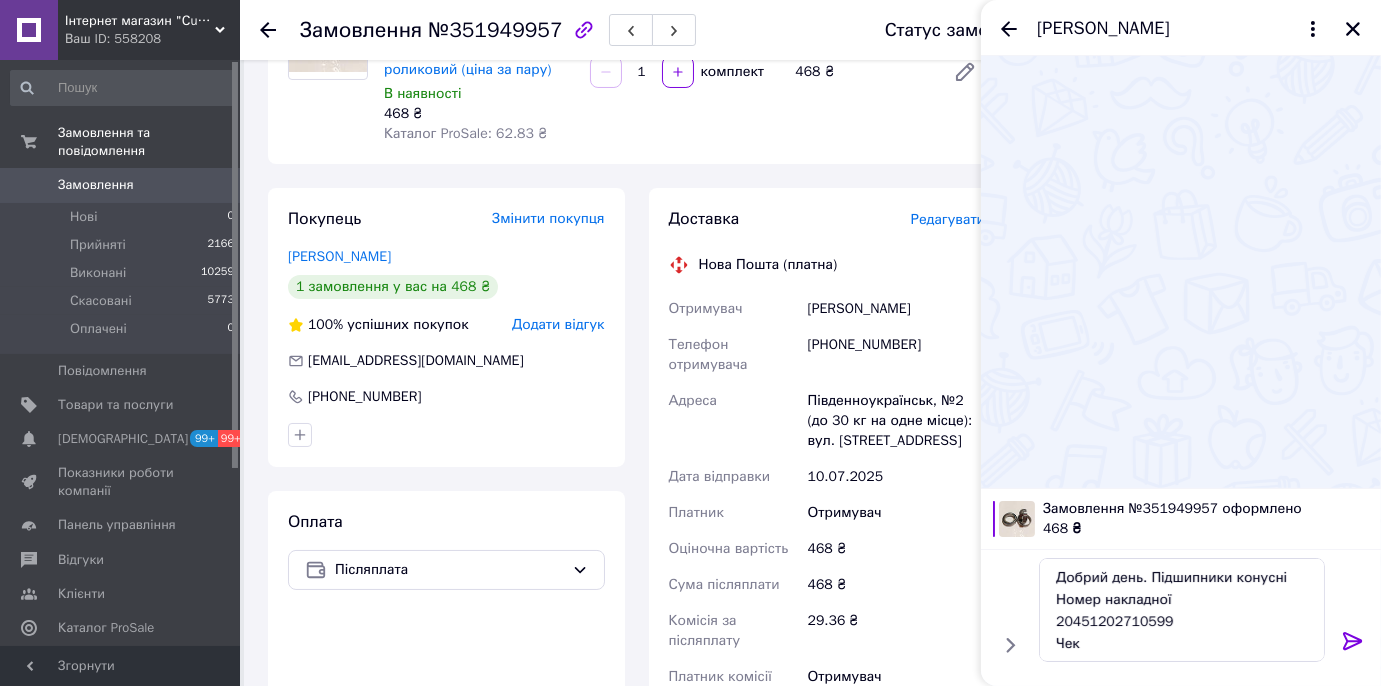 scroll, scrollTop: 206, scrollLeft: 0, axis: vertical 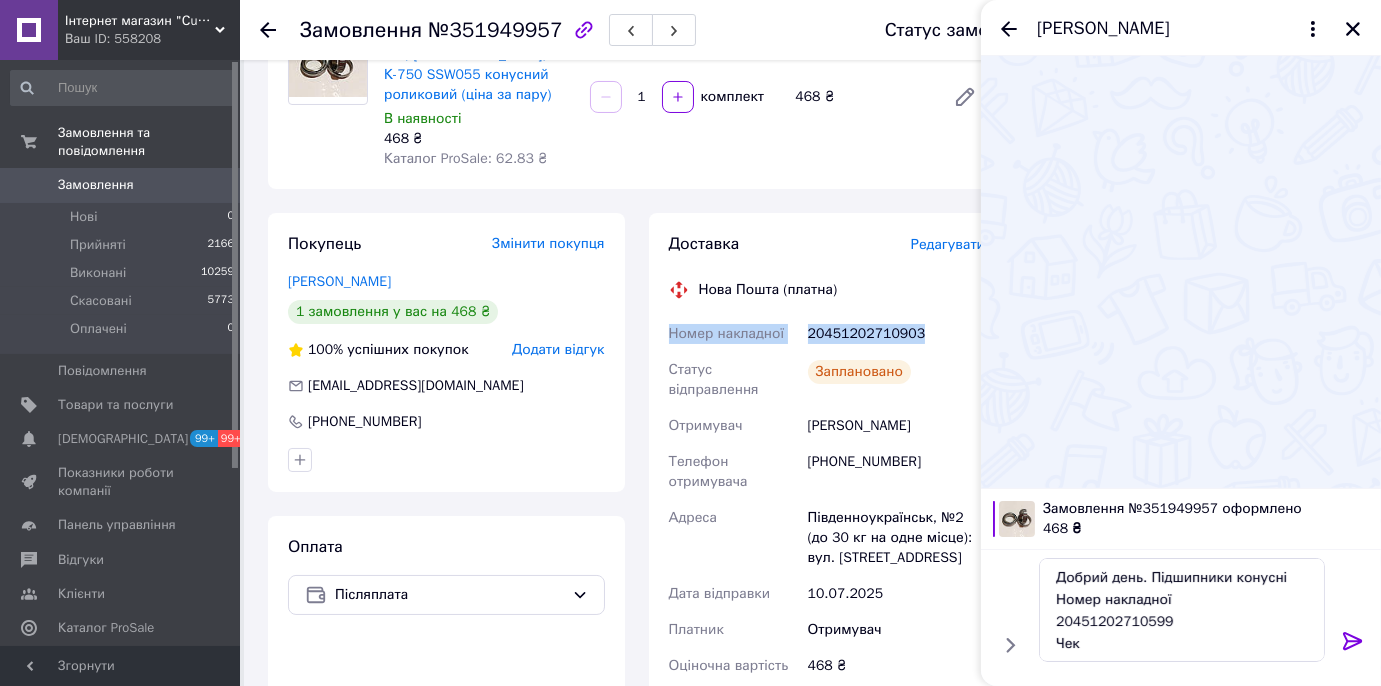 drag, startPoint x: 915, startPoint y: 330, endPoint x: 657, endPoint y: 342, distance: 258.27893 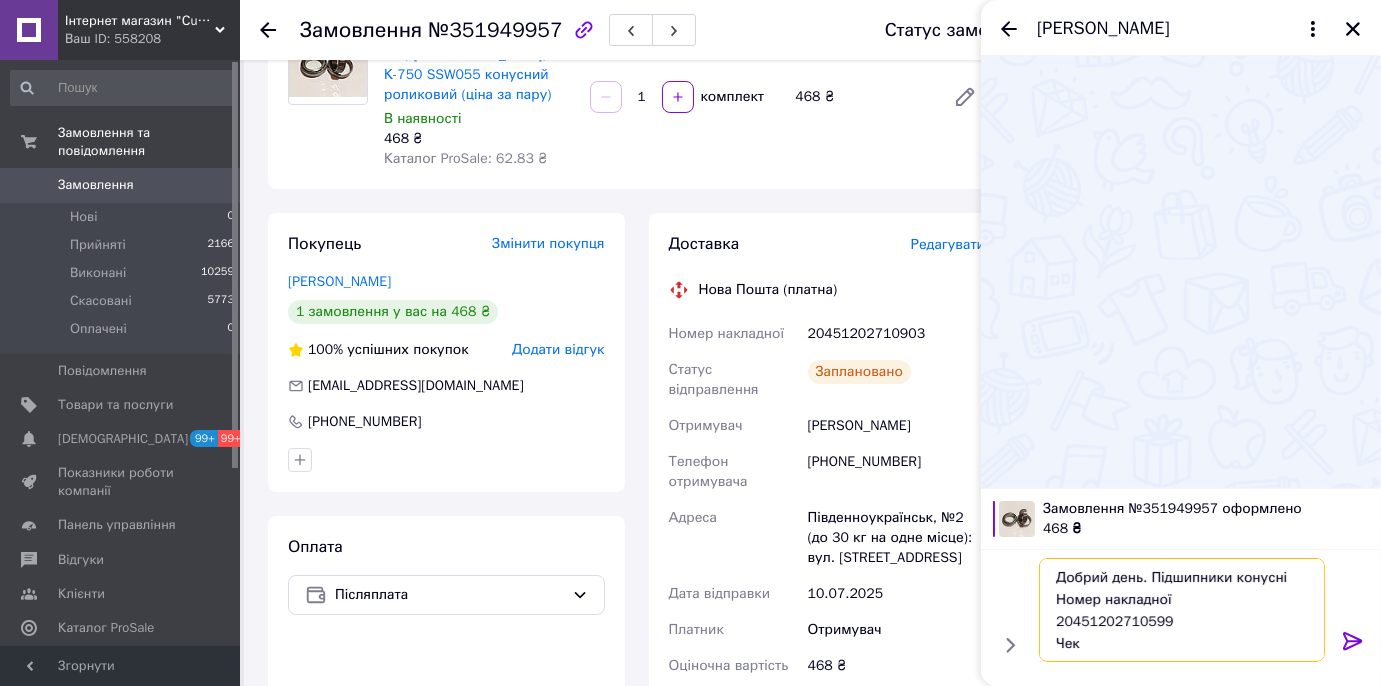 drag, startPoint x: 1178, startPoint y: 628, endPoint x: 1031, endPoint y: 606, distance: 148.63715 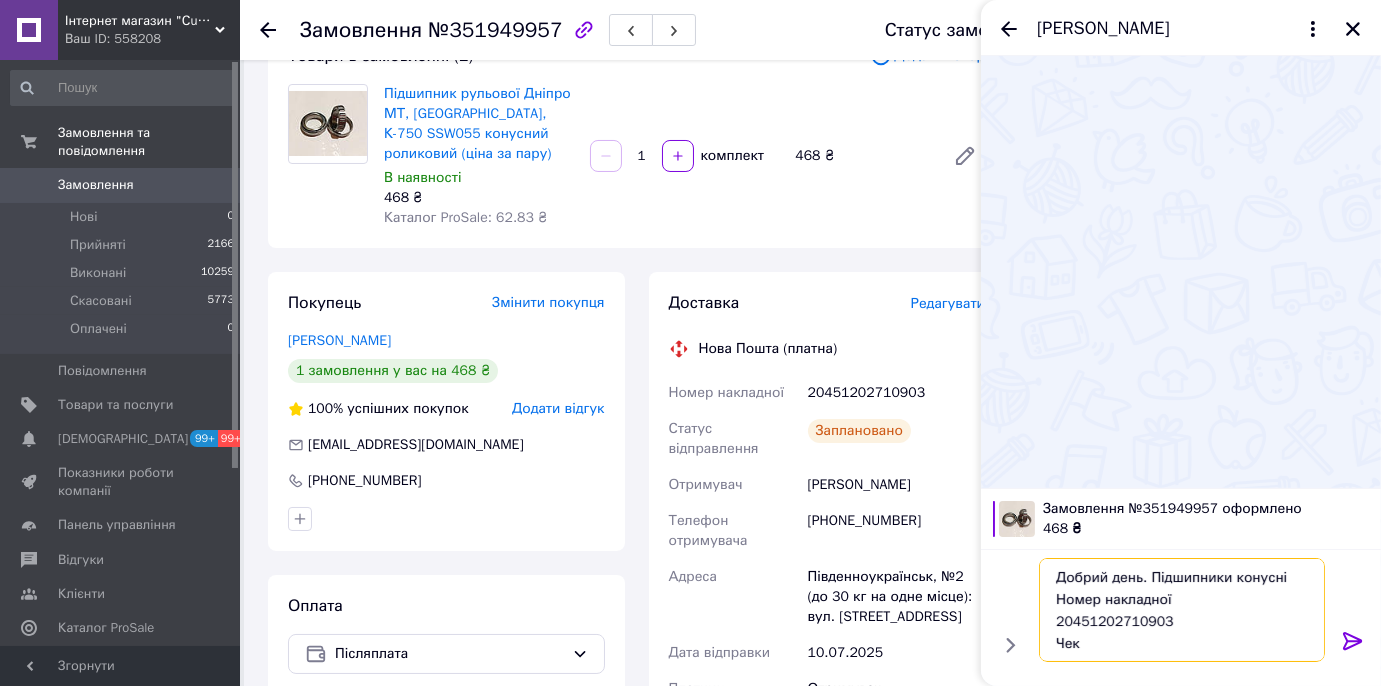 scroll, scrollTop: 115, scrollLeft: 0, axis: vertical 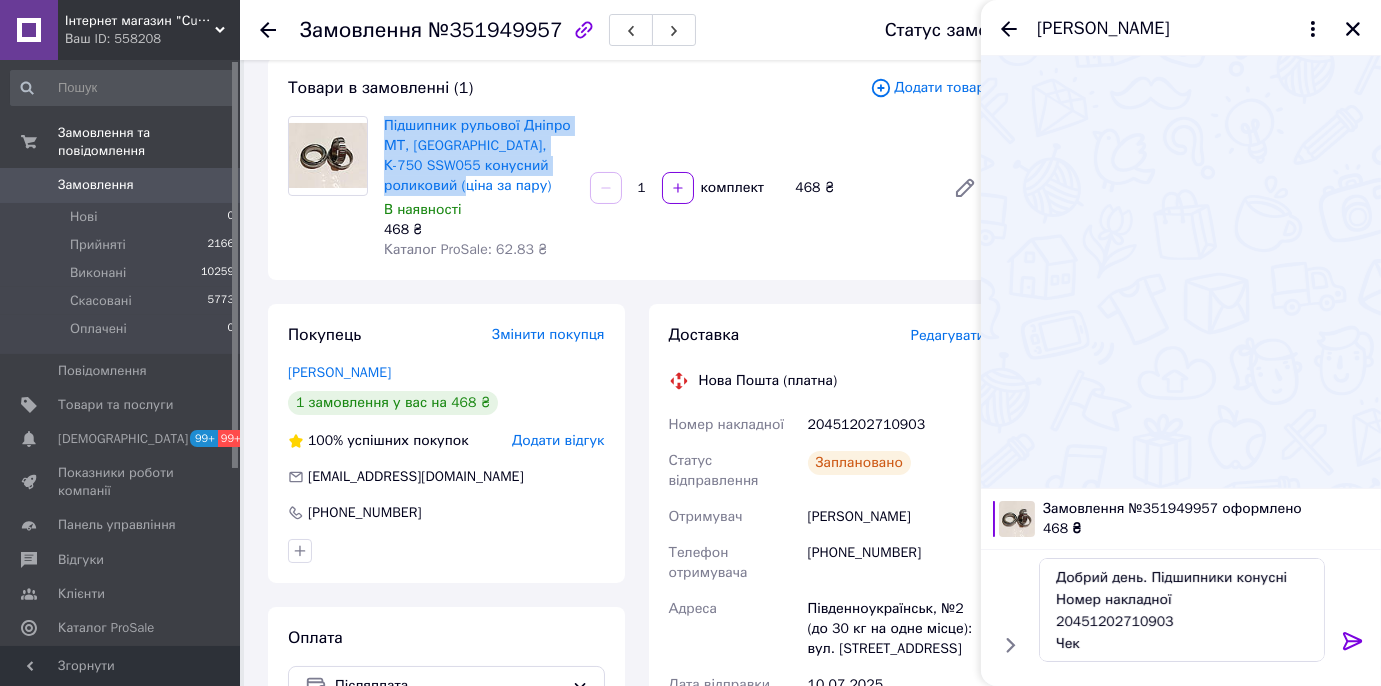 drag, startPoint x: 424, startPoint y: 188, endPoint x: 380, endPoint y: 129, distance: 73.60027 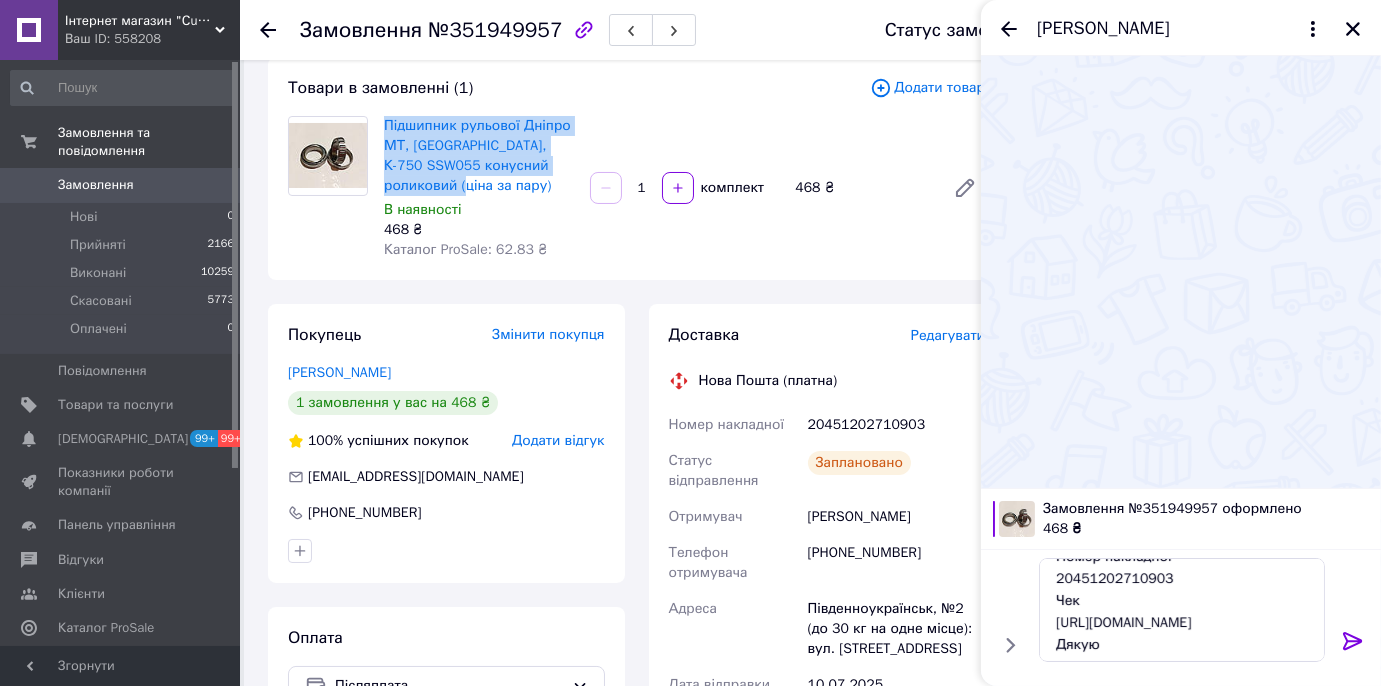 scroll, scrollTop: 67, scrollLeft: 0, axis: vertical 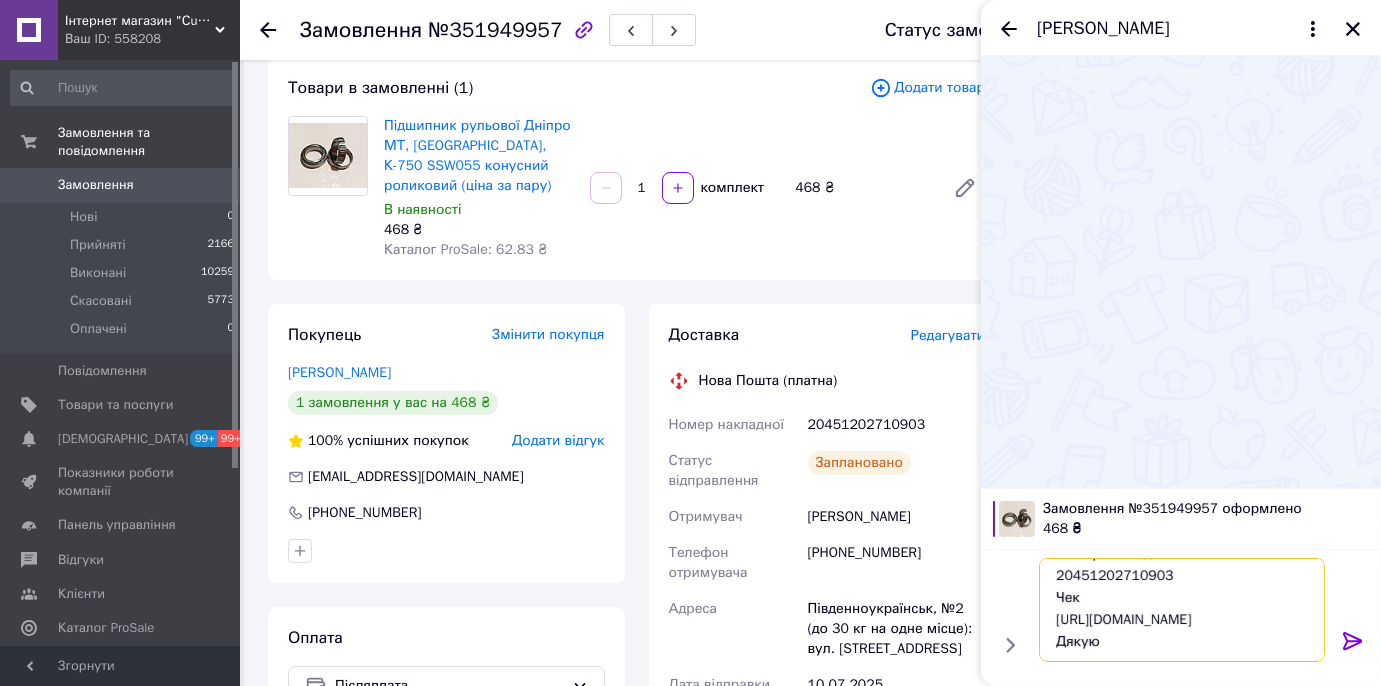 drag, startPoint x: 1057, startPoint y: 601, endPoint x: 1213, endPoint y: 615, distance: 156.62694 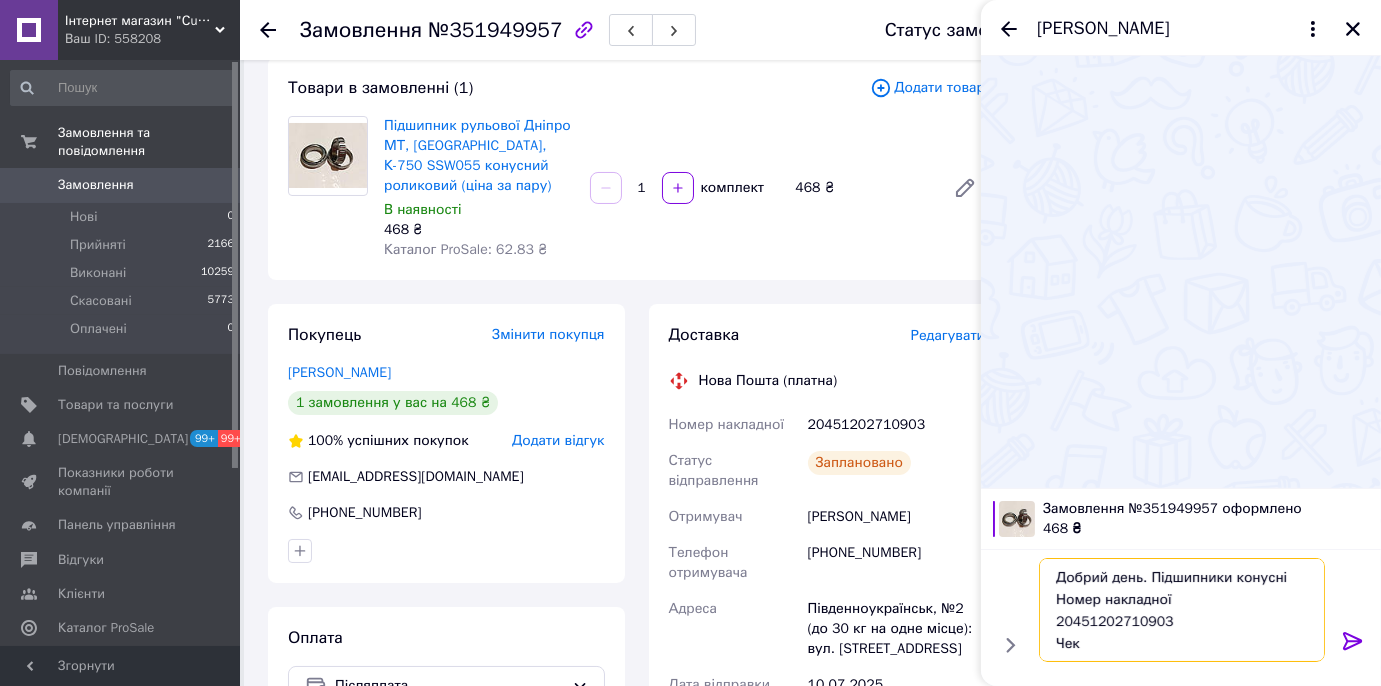 drag, startPoint x: 1108, startPoint y: 648, endPoint x: 1032, endPoint y: 555, distance: 120.10412 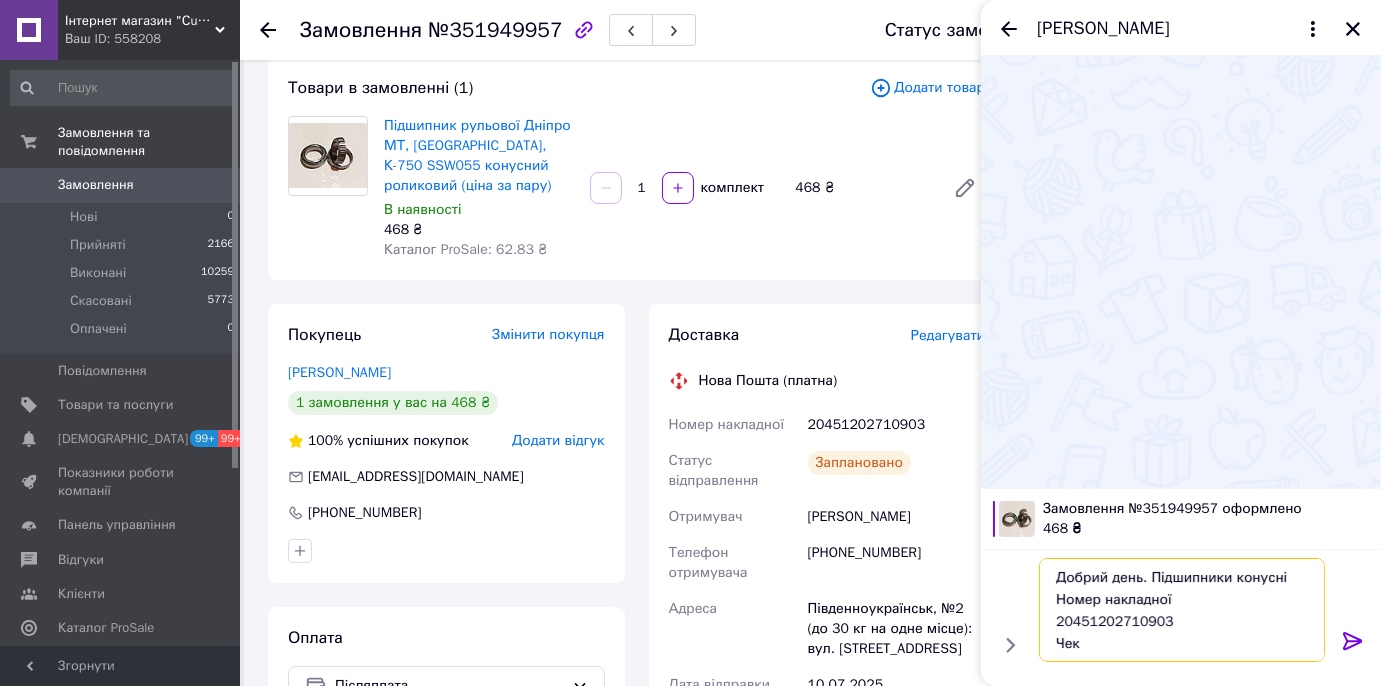 type on "Добрий день. Підшипники конусні
Номер накладної
20451202710903
Чек
[URL][DOMAIN_NAME]
Дякую" 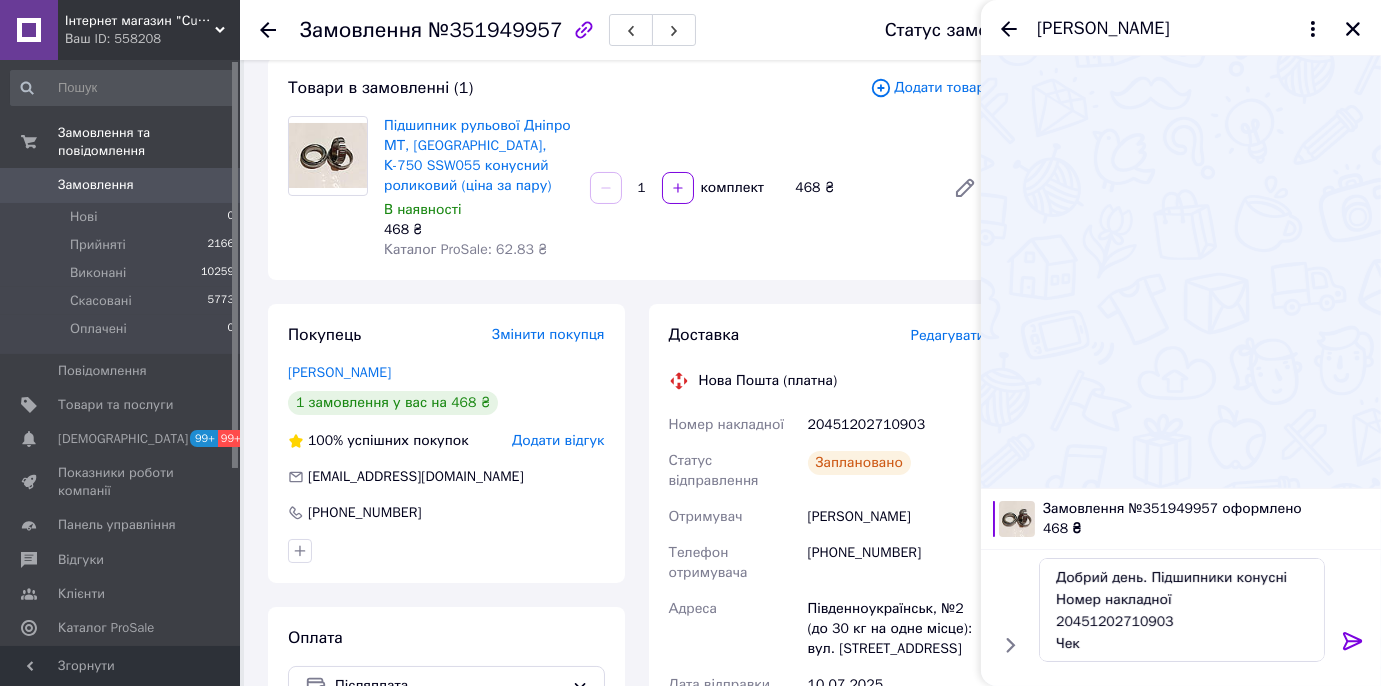 click 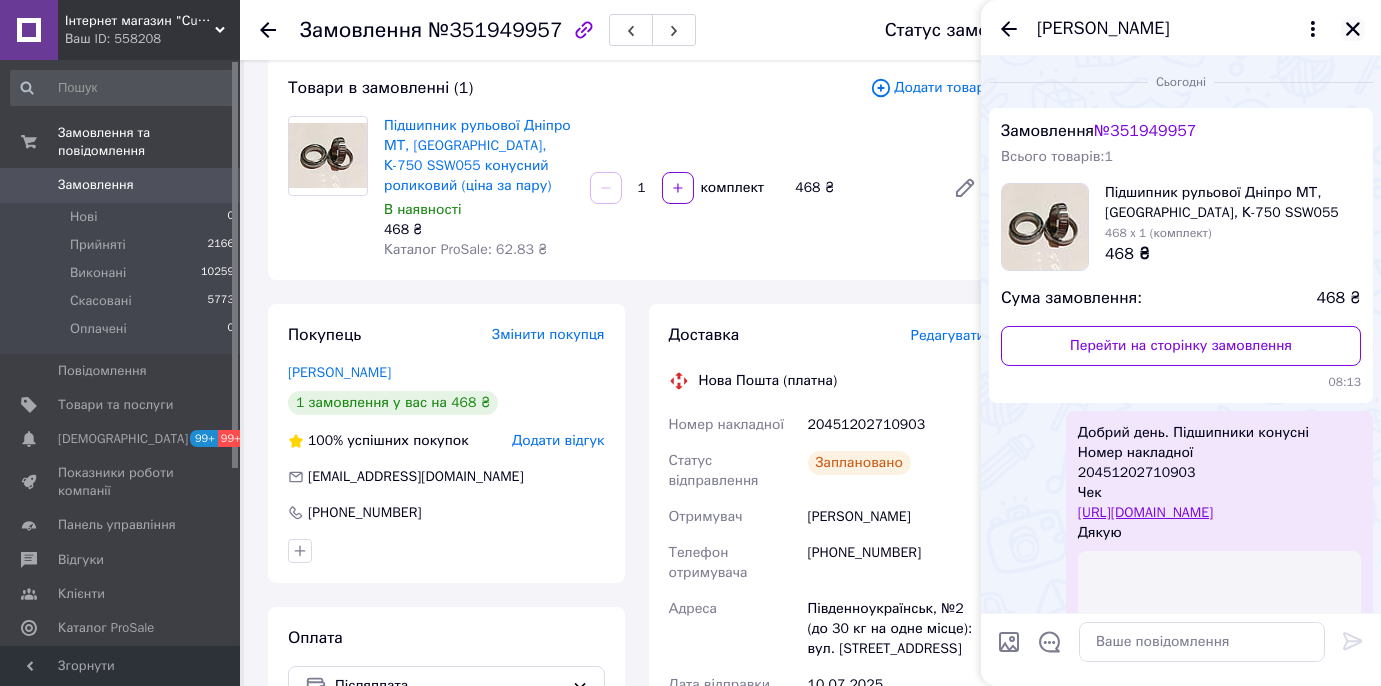 scroll, scrollTop: 237, scrollLeft: 0, axis: vertical 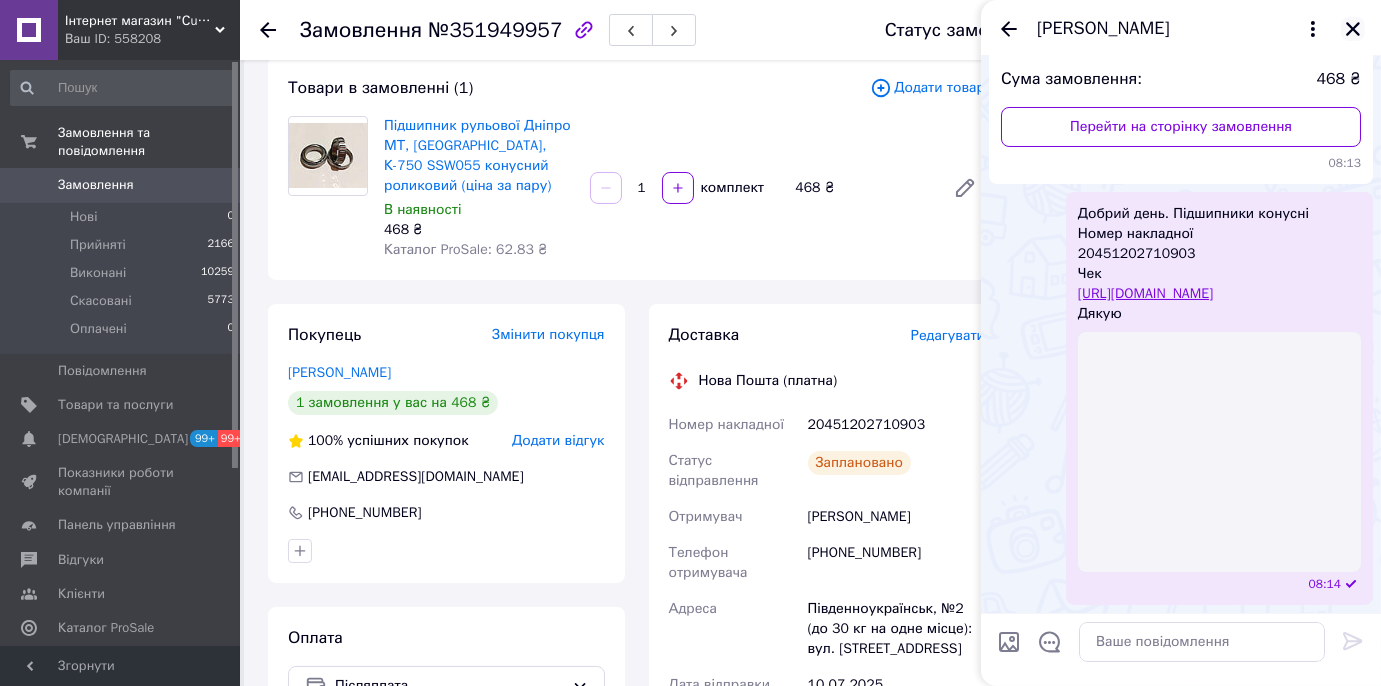click 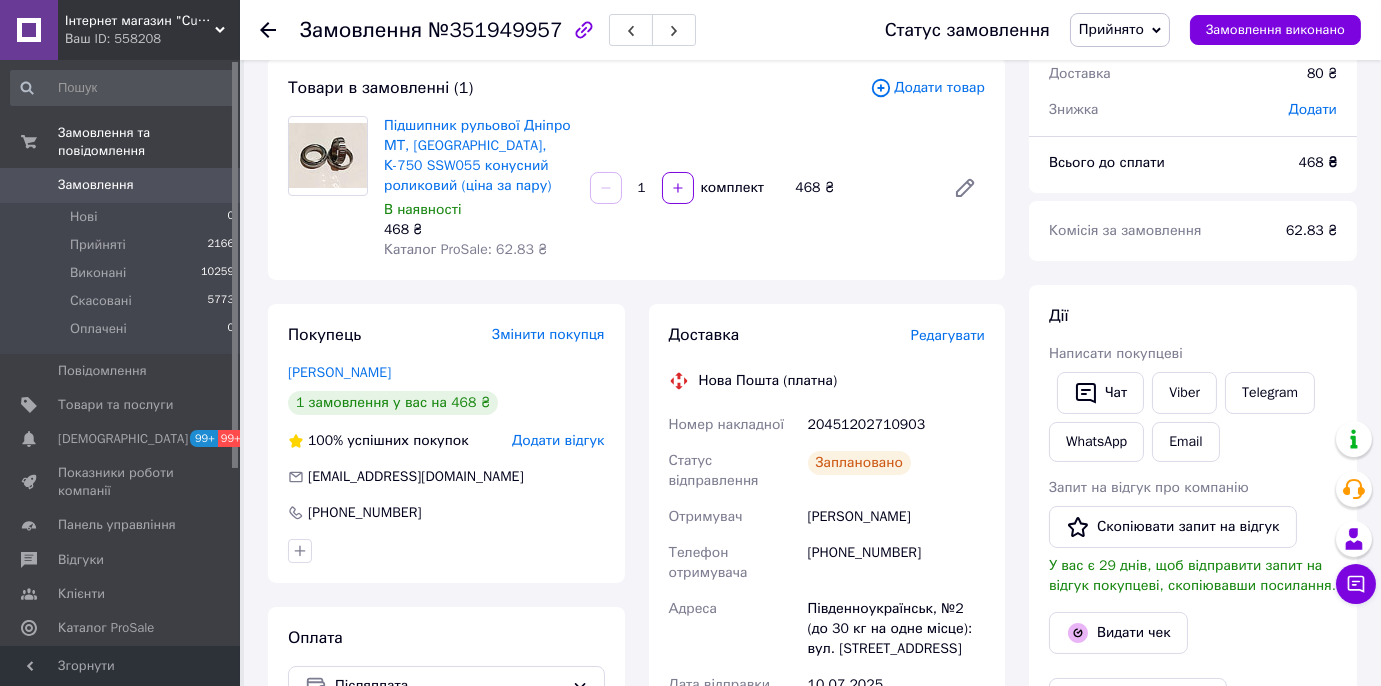 click on "Замовлення" at bounding box center (121, 185) 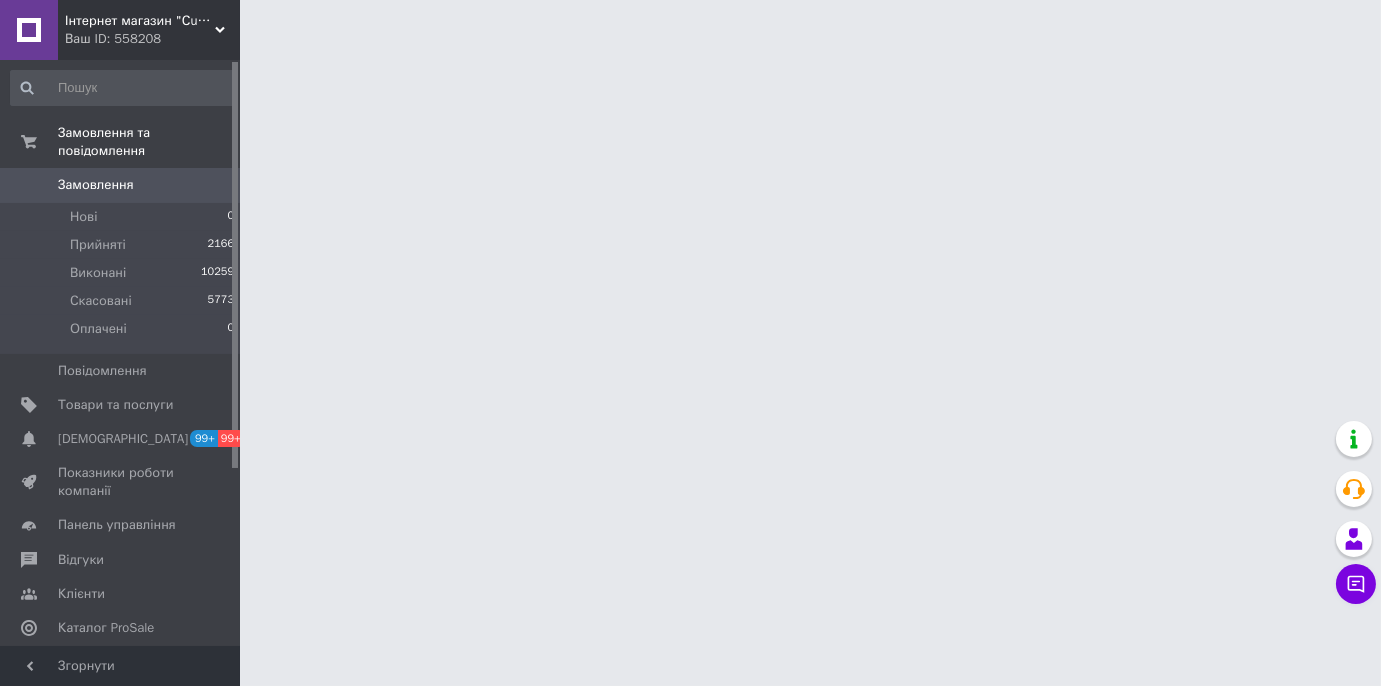 scroll, scrollTop: 0, scrollLeft: 0, axis: both 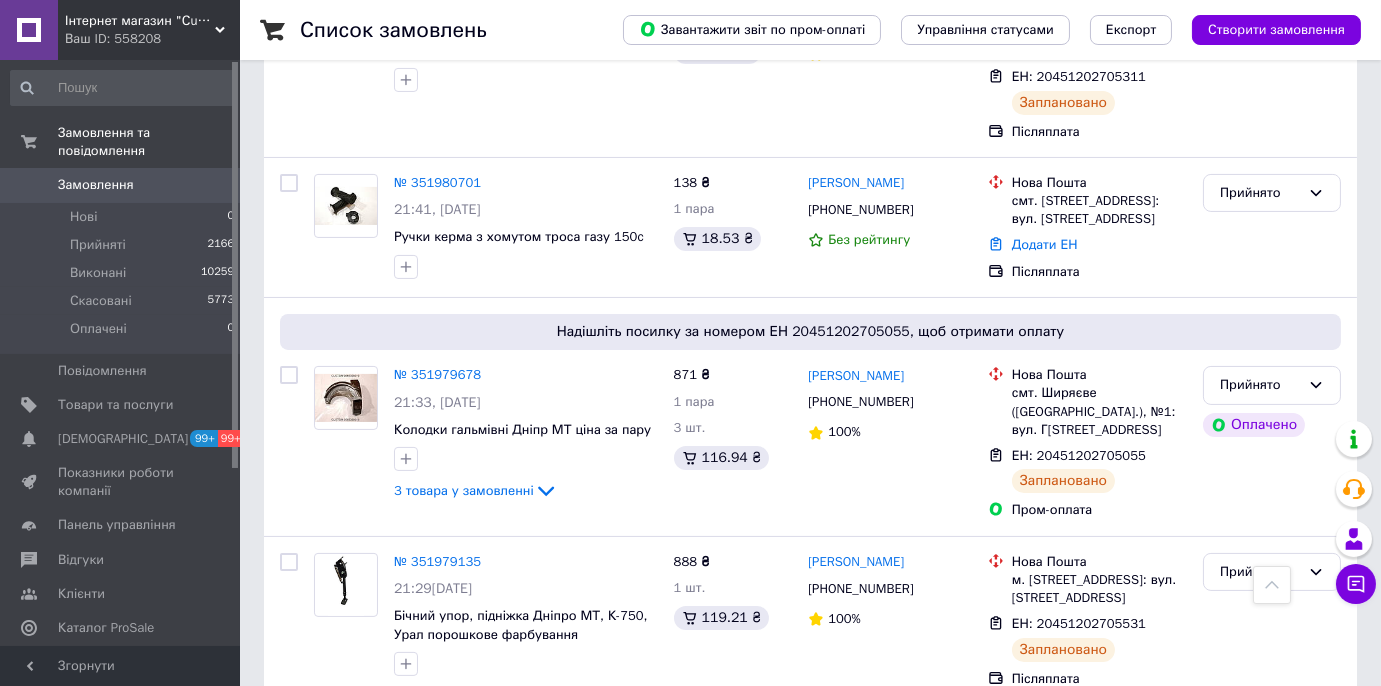 click on "[PERSON_NAME]" at bounding box center [856, 183] 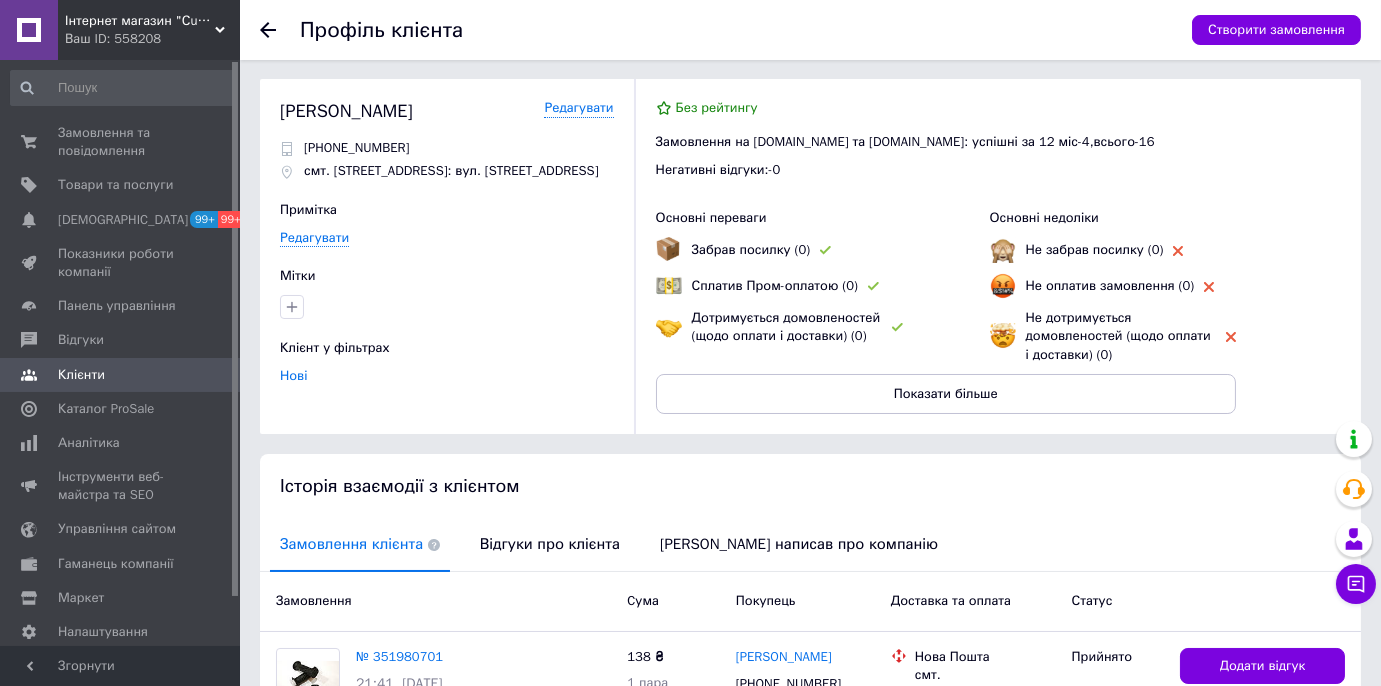 scroll, scrollTop: 164, scrollLeft: 0, axis: vertical 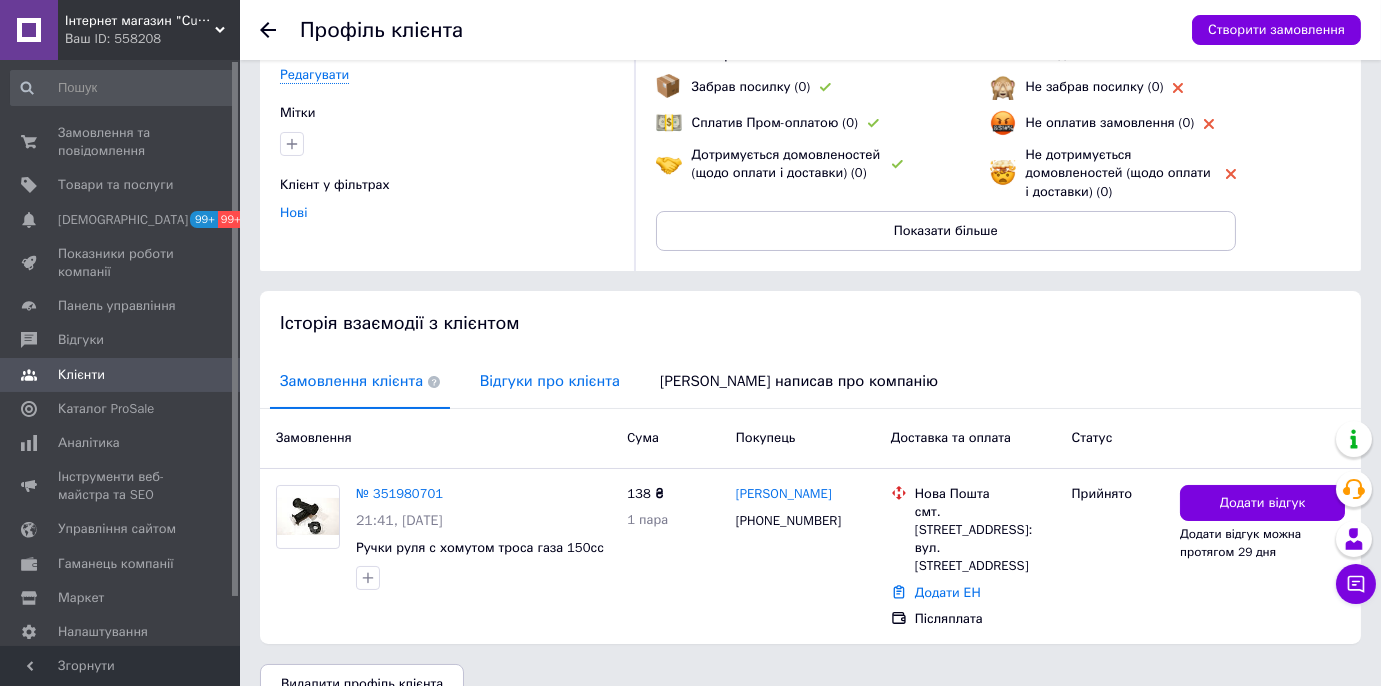 click on "Відгуки про клієнта" at bounding box center [550, 381] 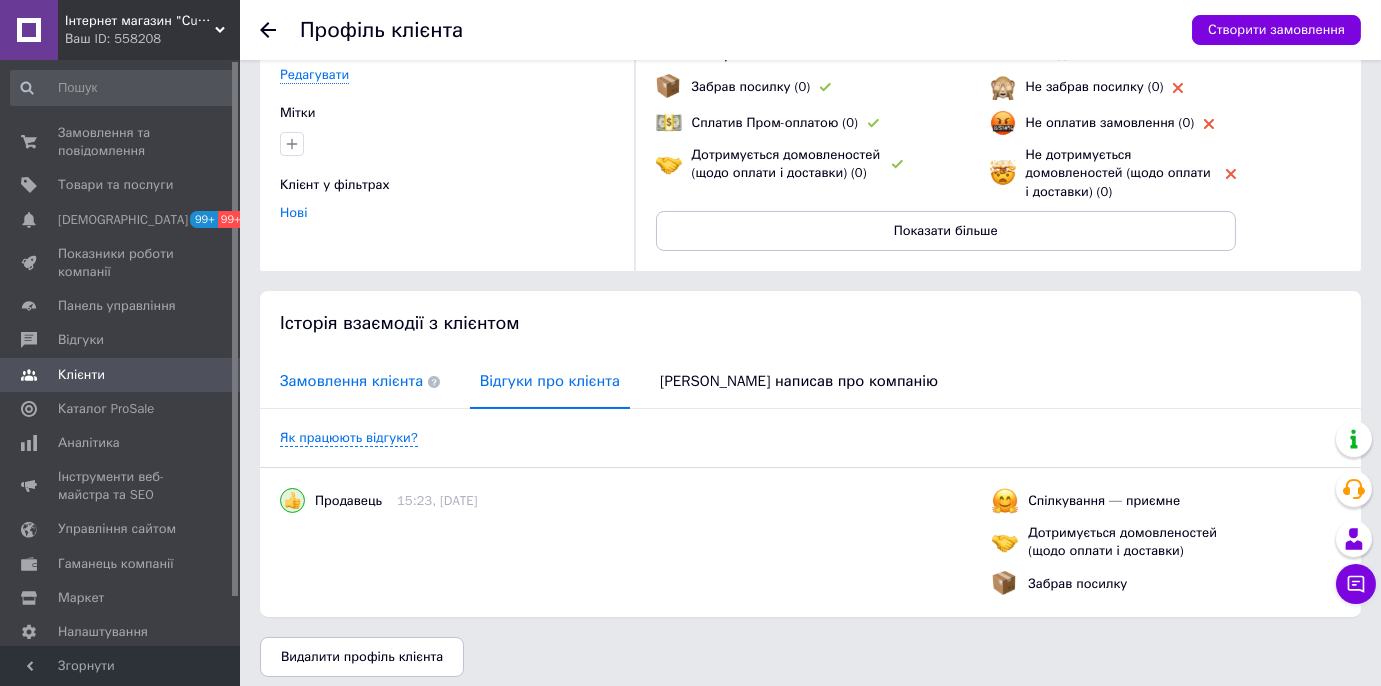 click on "Замовлення клієнта" at bounding box center [360, 381] 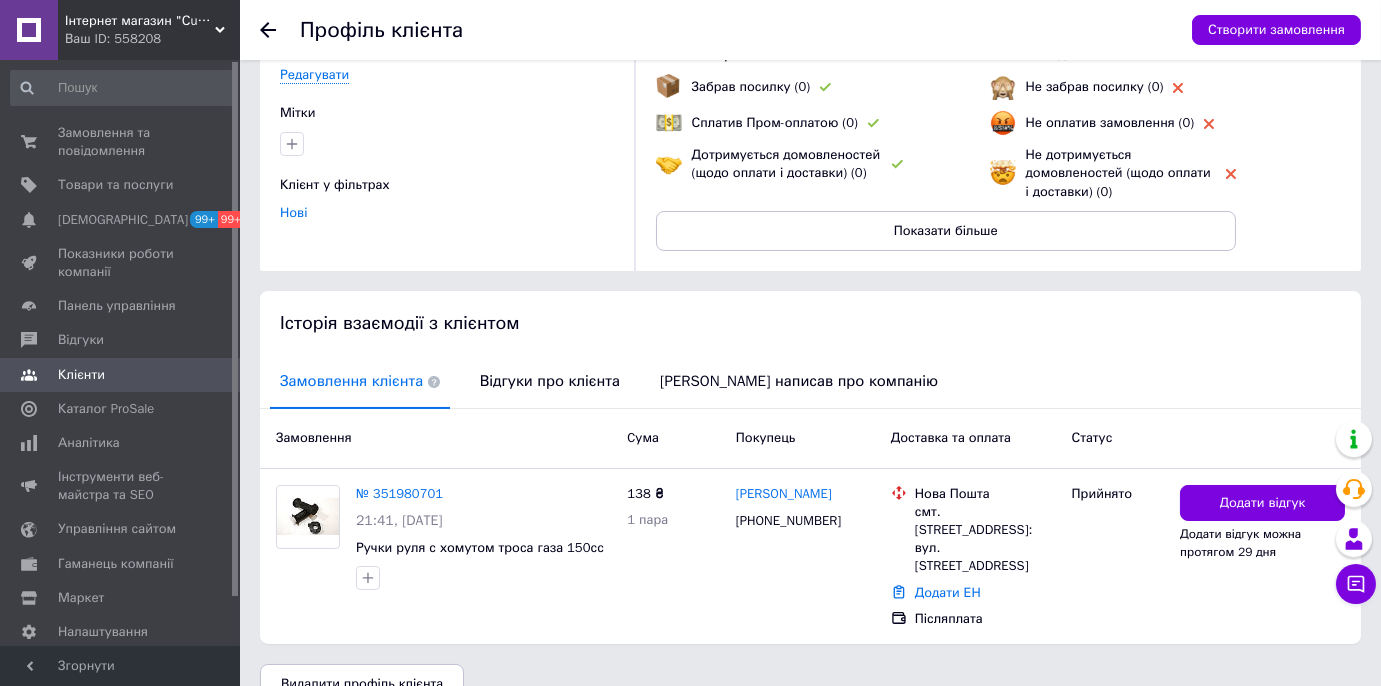 click on "Профіль клієнта Створити замовлення Якуб Владислав Редагувати +380508022756 смт. Липова Долина, №1: вул. Роменська, 13 Примітка Редагувати Мітки Клієнт у фільтрах Нові Без рейтингу Замовлення на Prom.ua та Bigl.ua: успішні за 12 міс  -  4 ,  всього  -  16 Негативні відгуки:  -  0 Основні переваги Забрав посилку (0) Сплатив Пром-оплатою (0) Дотримується домовленостей (щодо оплати і доставки) (0) Основні недоліки Не забрав посилку (0) Не оплатив замовлення (0) Не дотримується домовленостей (щодо оплати і доставки) (0) Показати більше Історія взаємодії з клієнтом Замовлення клієнта   Cума" at bounding box center (810, 280) 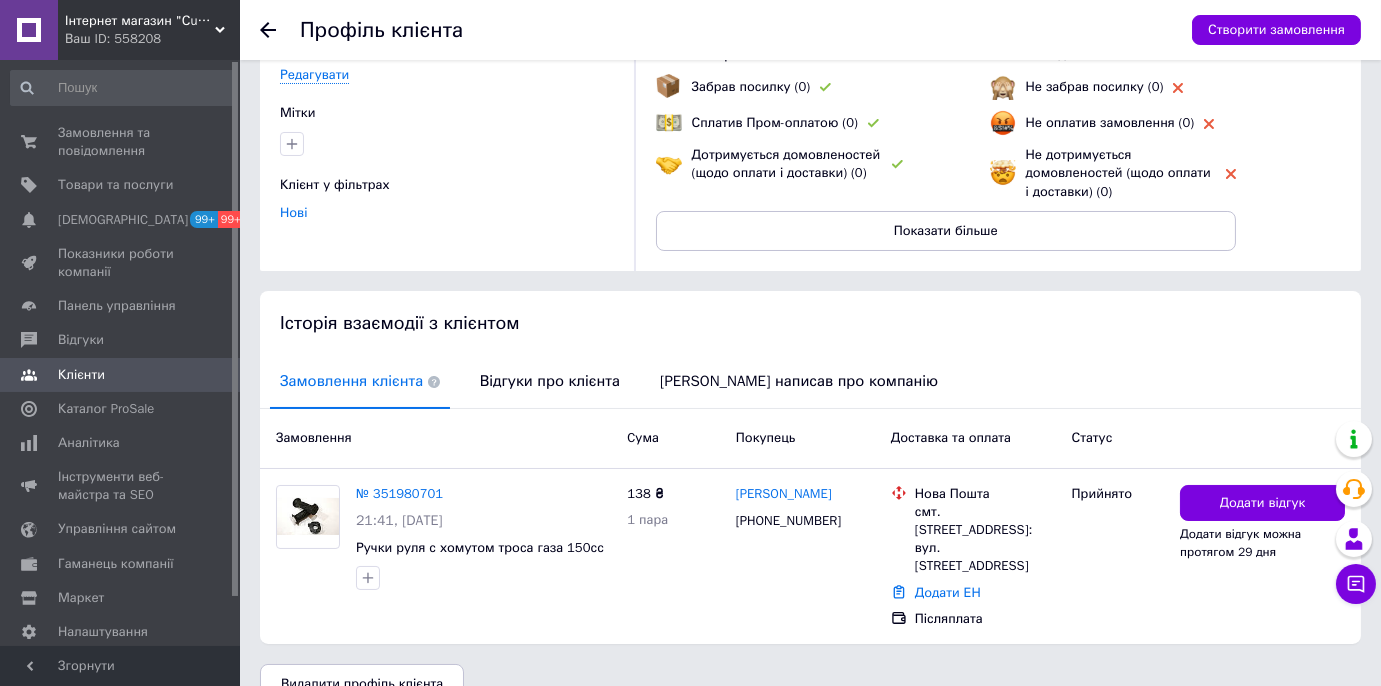 click on "Замовлення та повідомлення" at bounding box center (121, 142) 